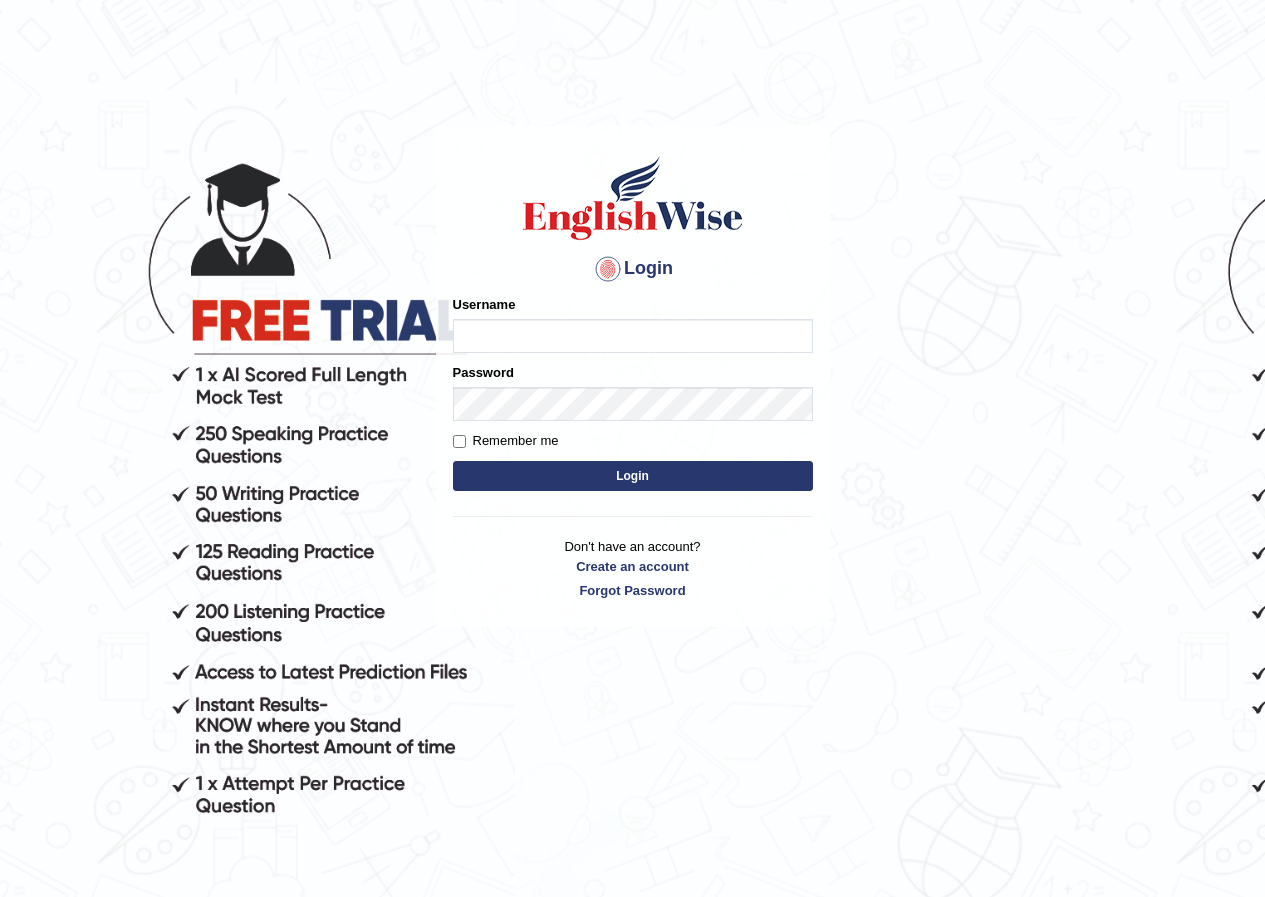 scroll, scrollTop: 0, scrollLeft: 0, axis: both 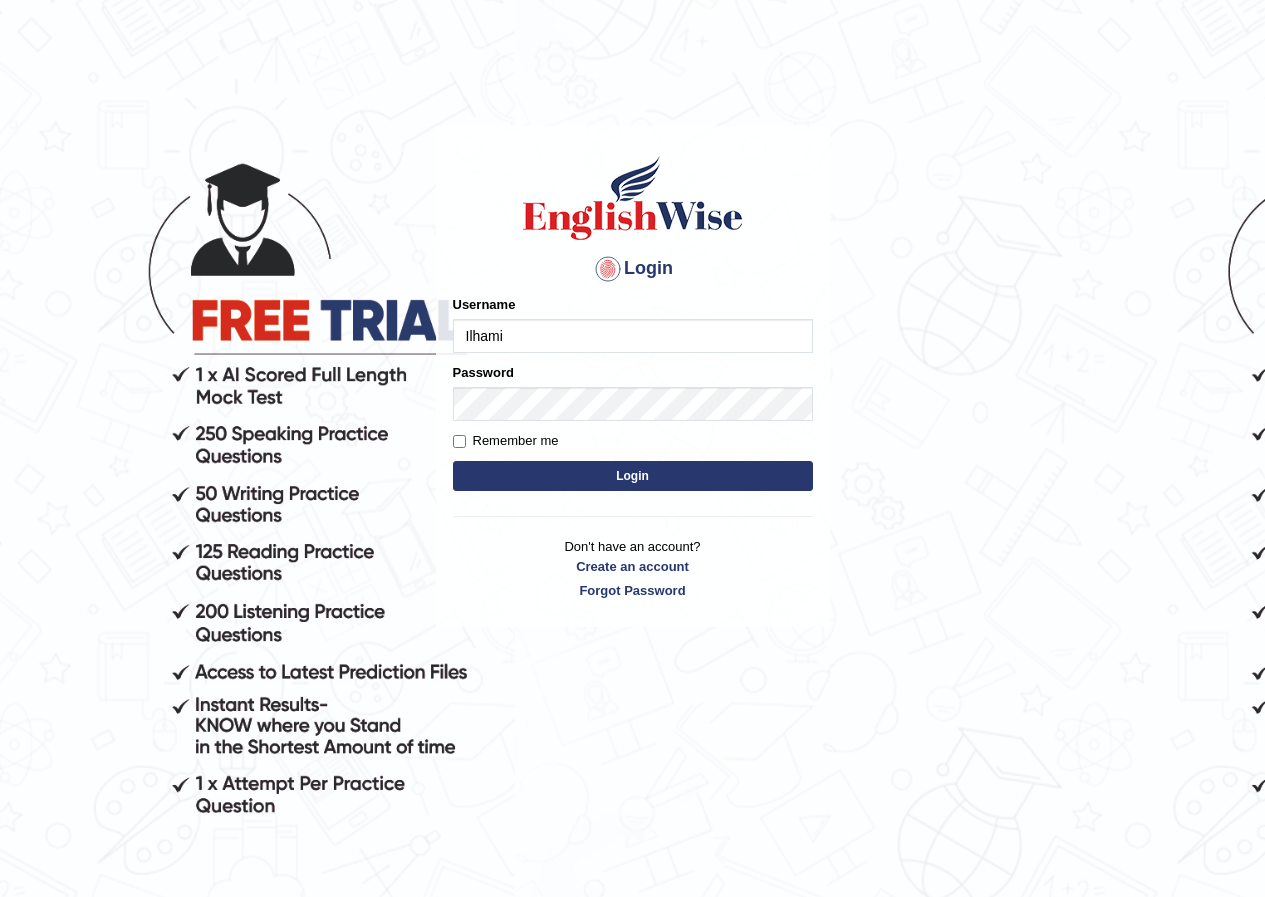 type on "Ilhami" 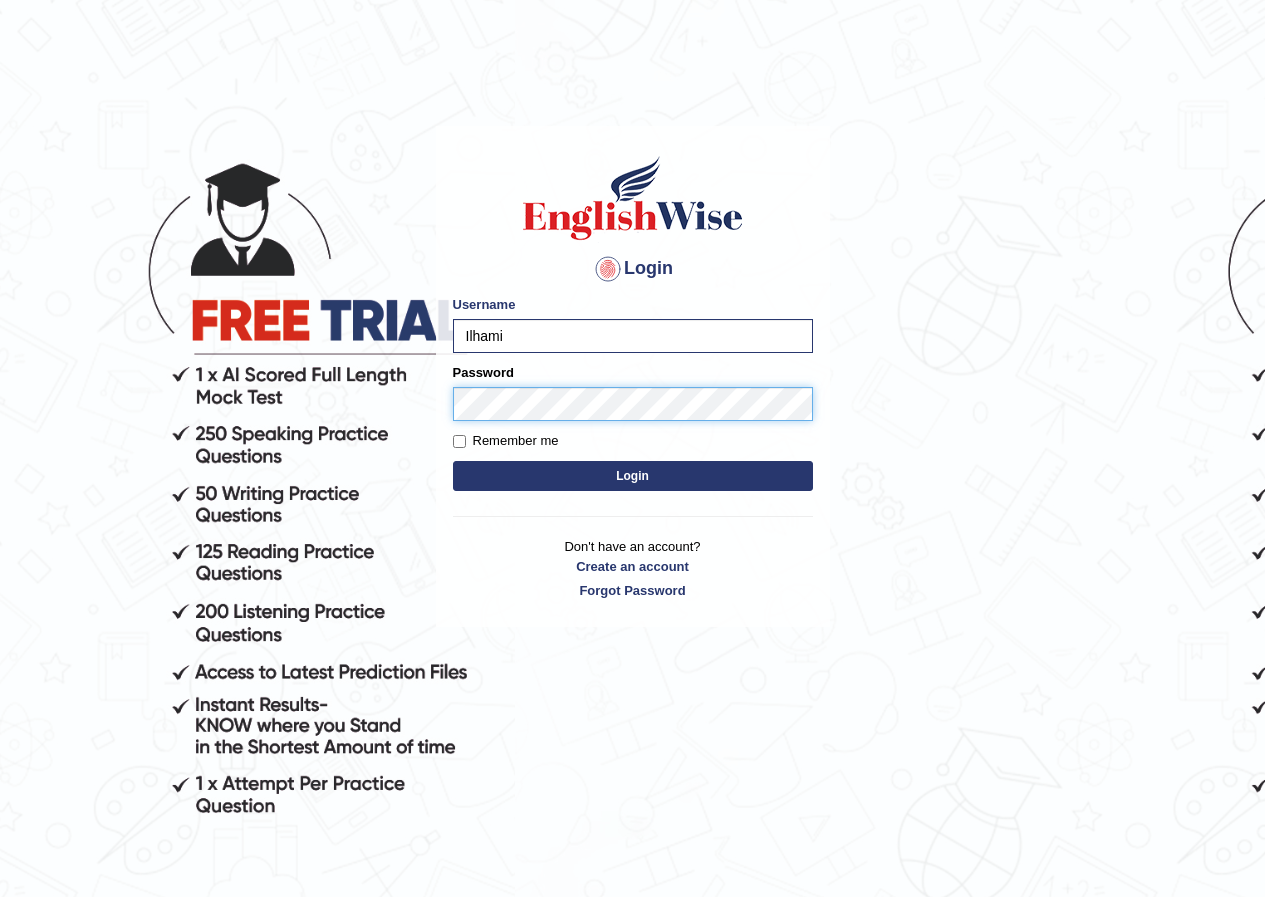 click on "Login" at bounding box center [633, 476] 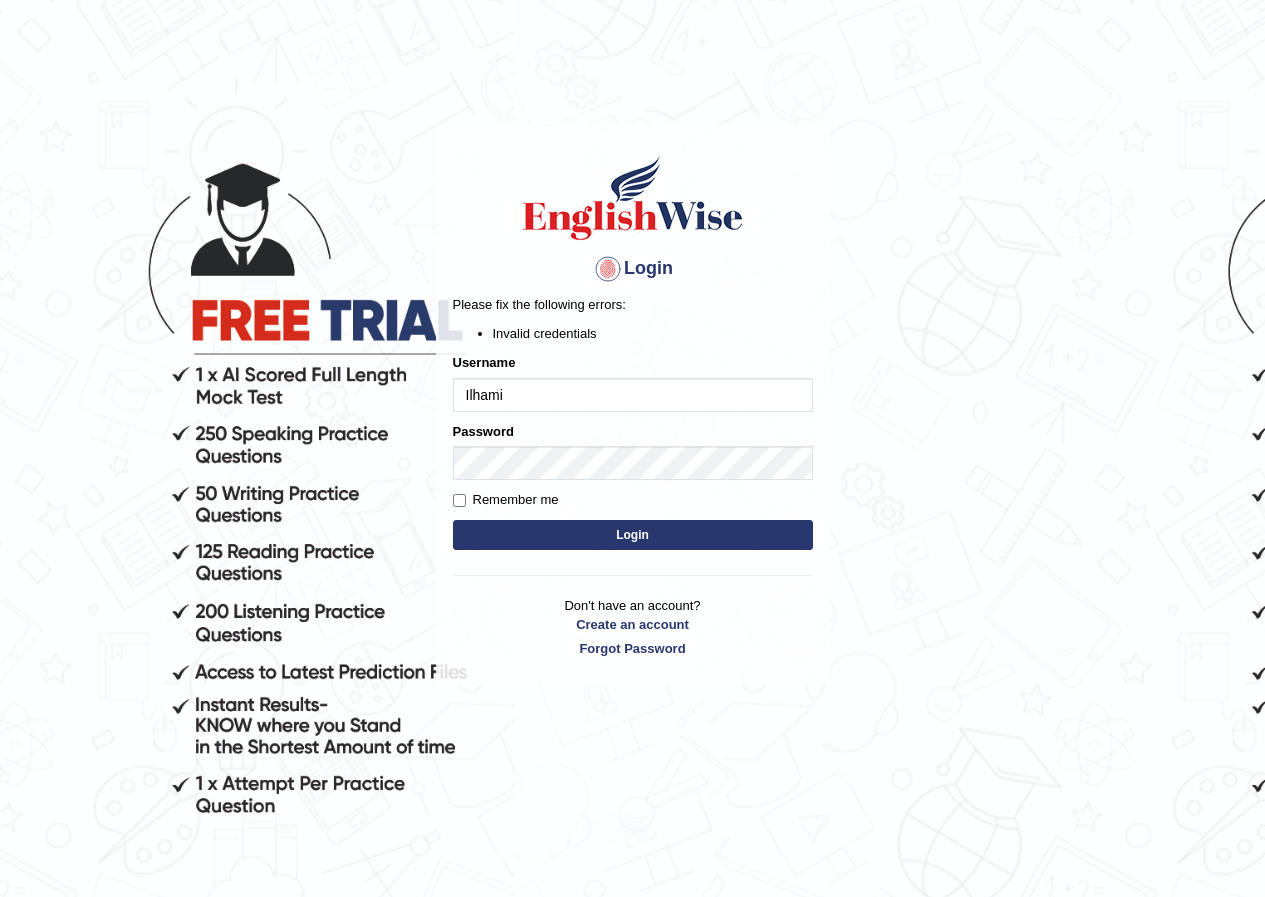 scroll, scrollTop: 0, scrollLeft: 0, axis: both 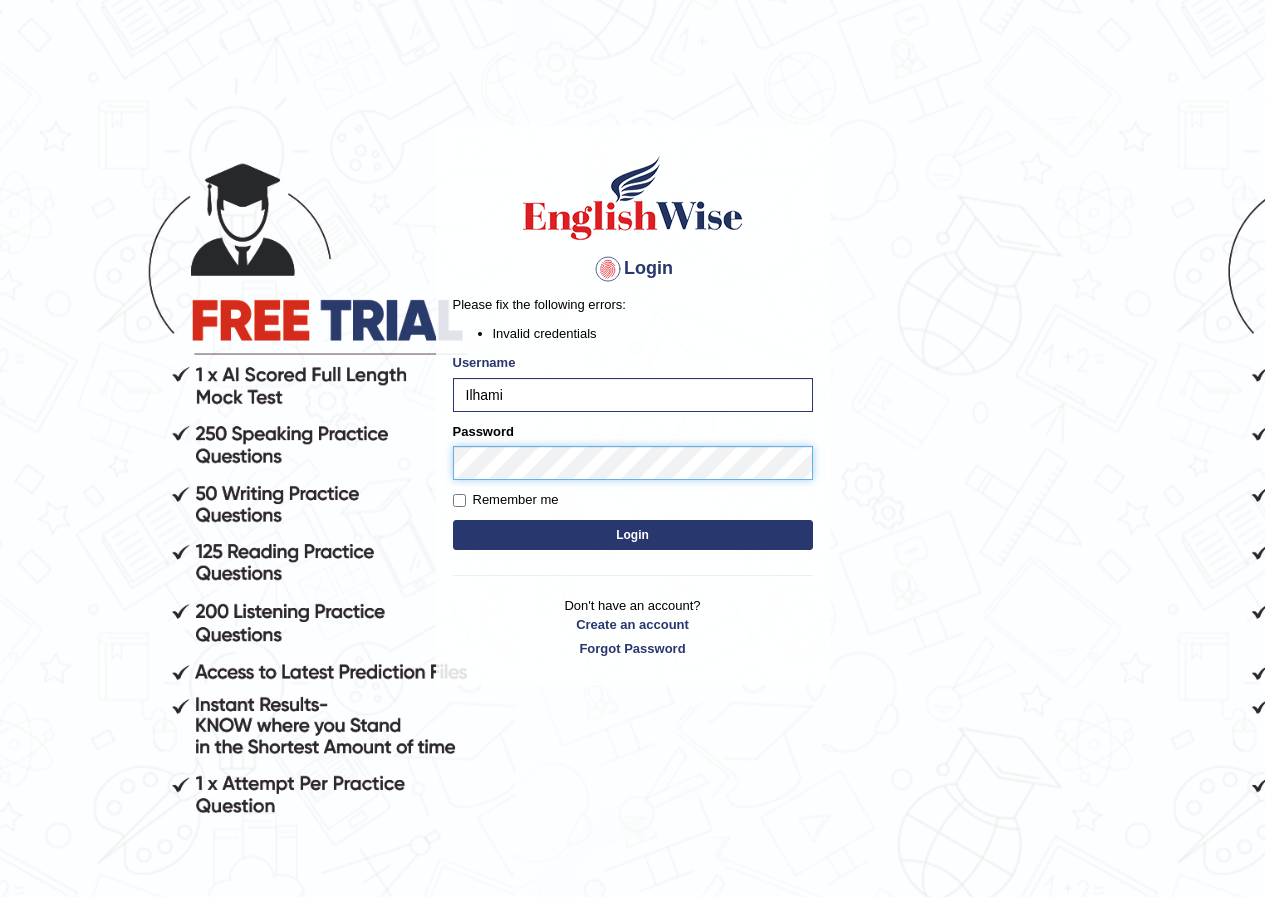 click on "Login" at bounding box center [633, 535] 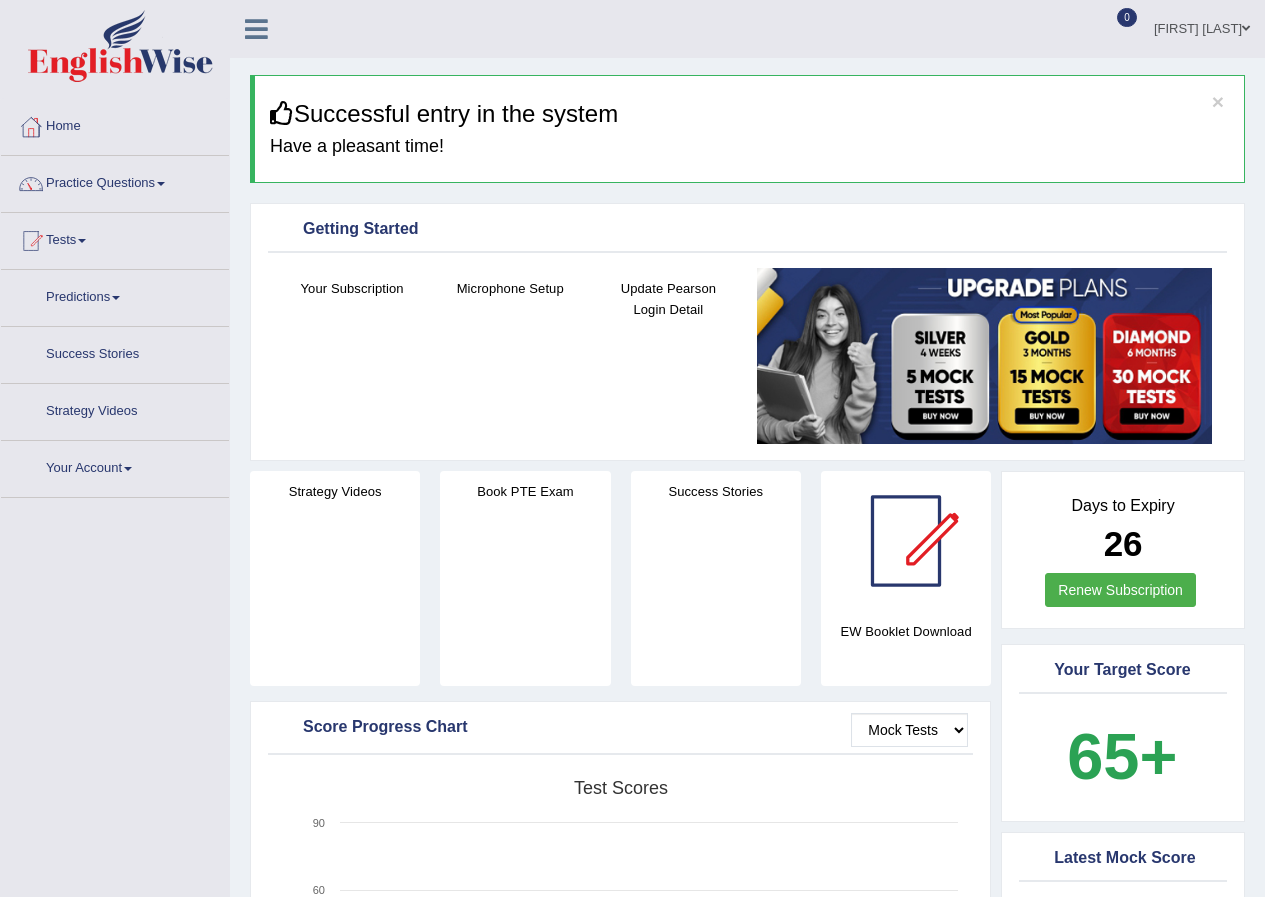 scroll, scrollTop: 0, scrollLeft: 0, axis: both 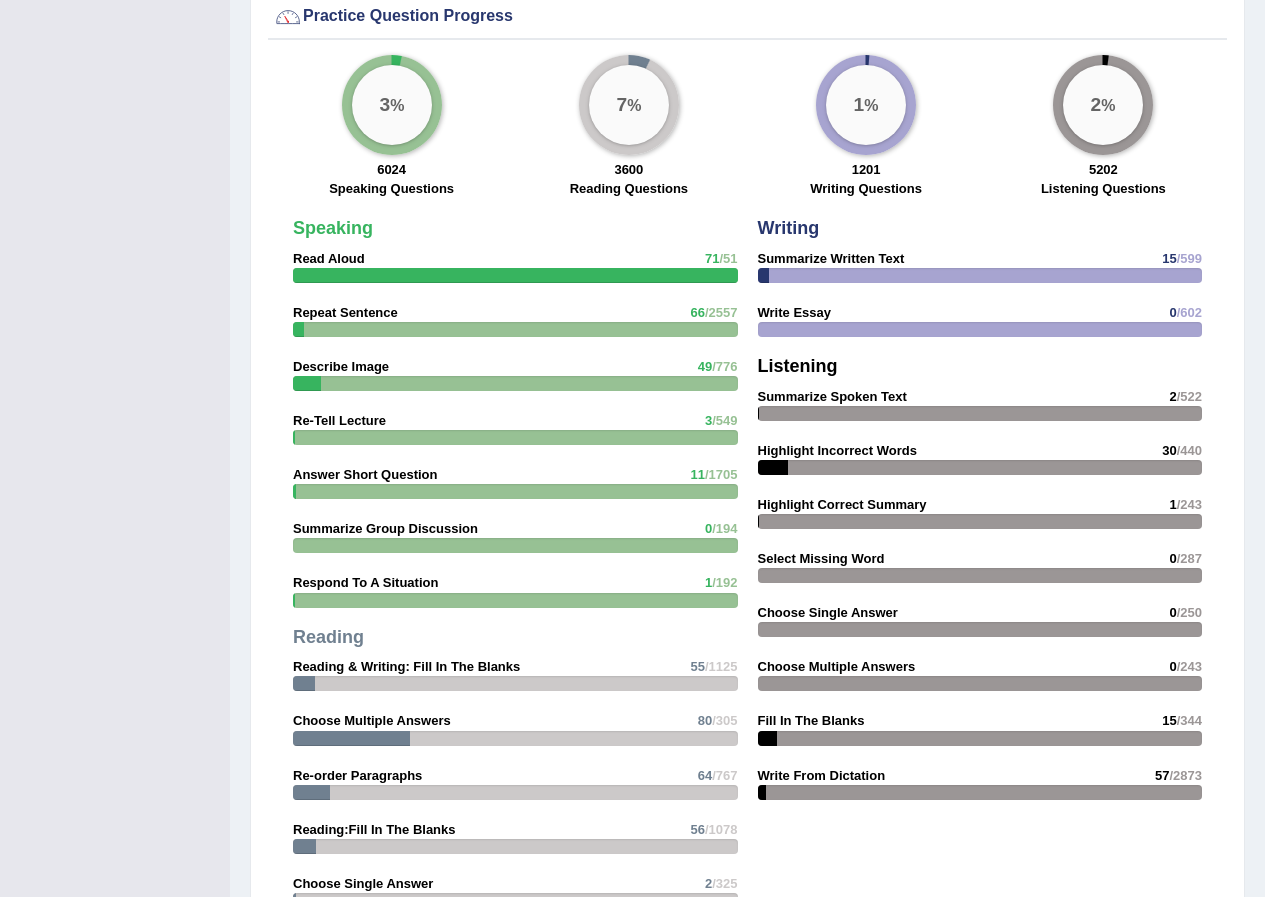 click on "3" at bounding box center (384, 104) 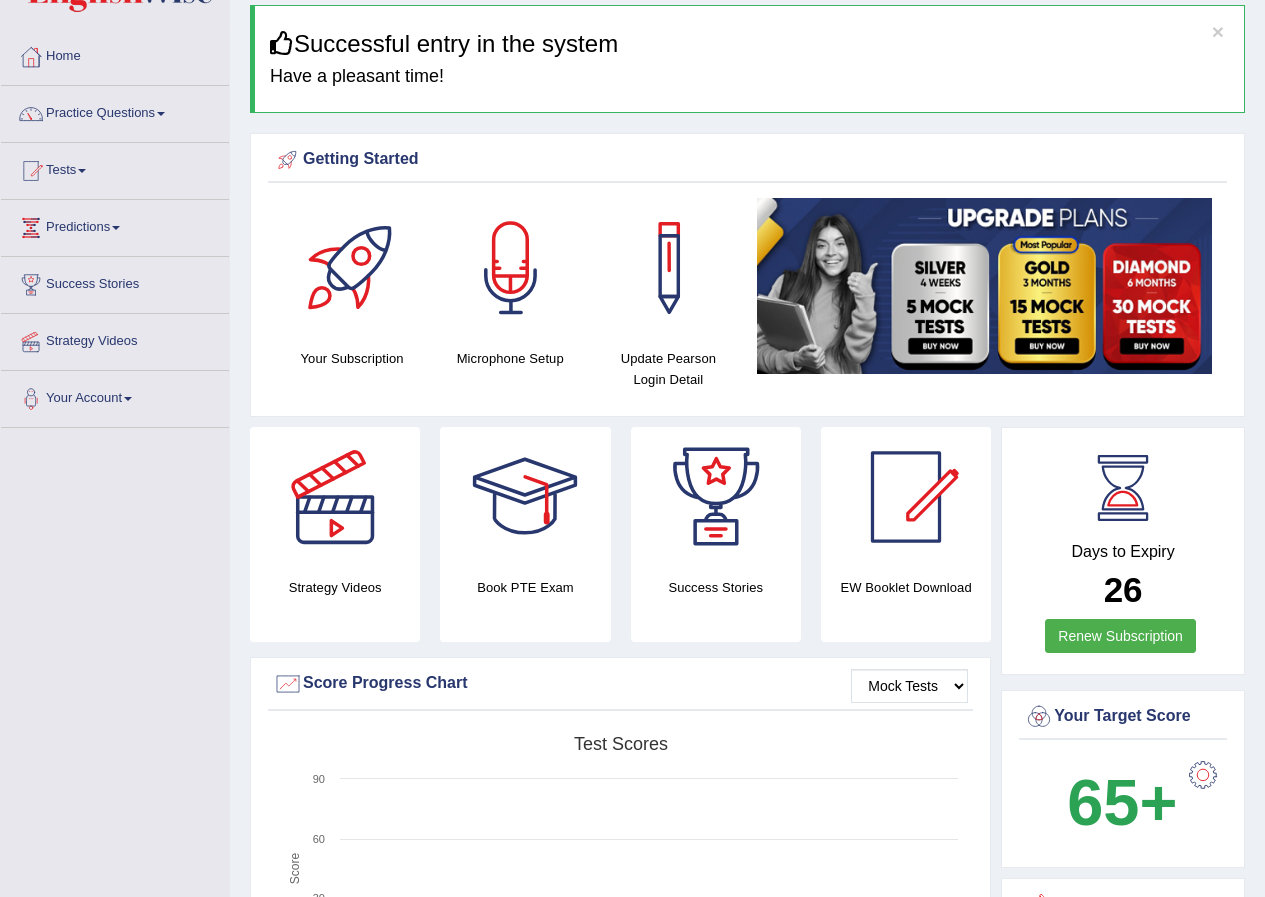scroll, scrollTop: 0, scrollLeft: 0, axis: both 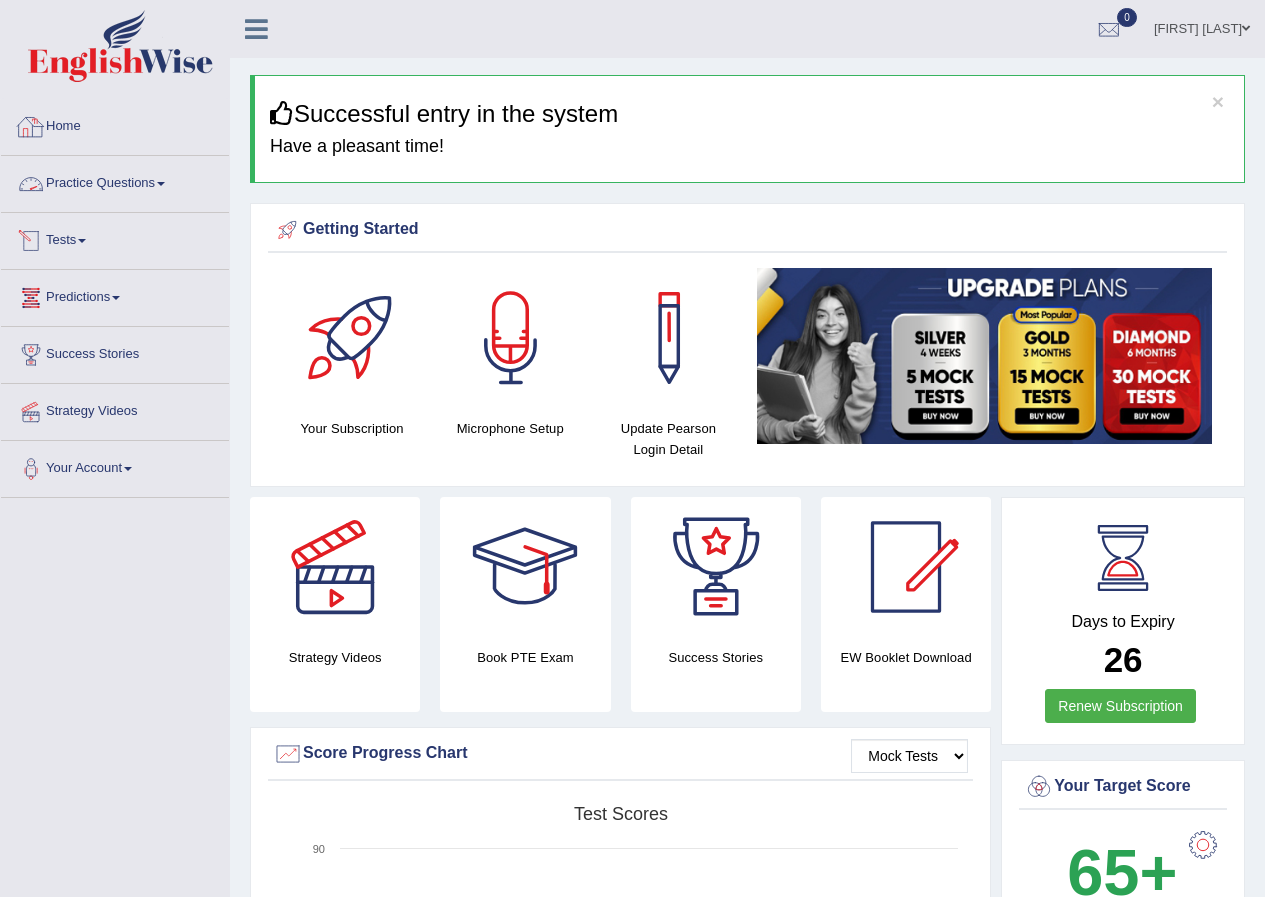 click on "Practice Questions" at bounding box center (115, 181) 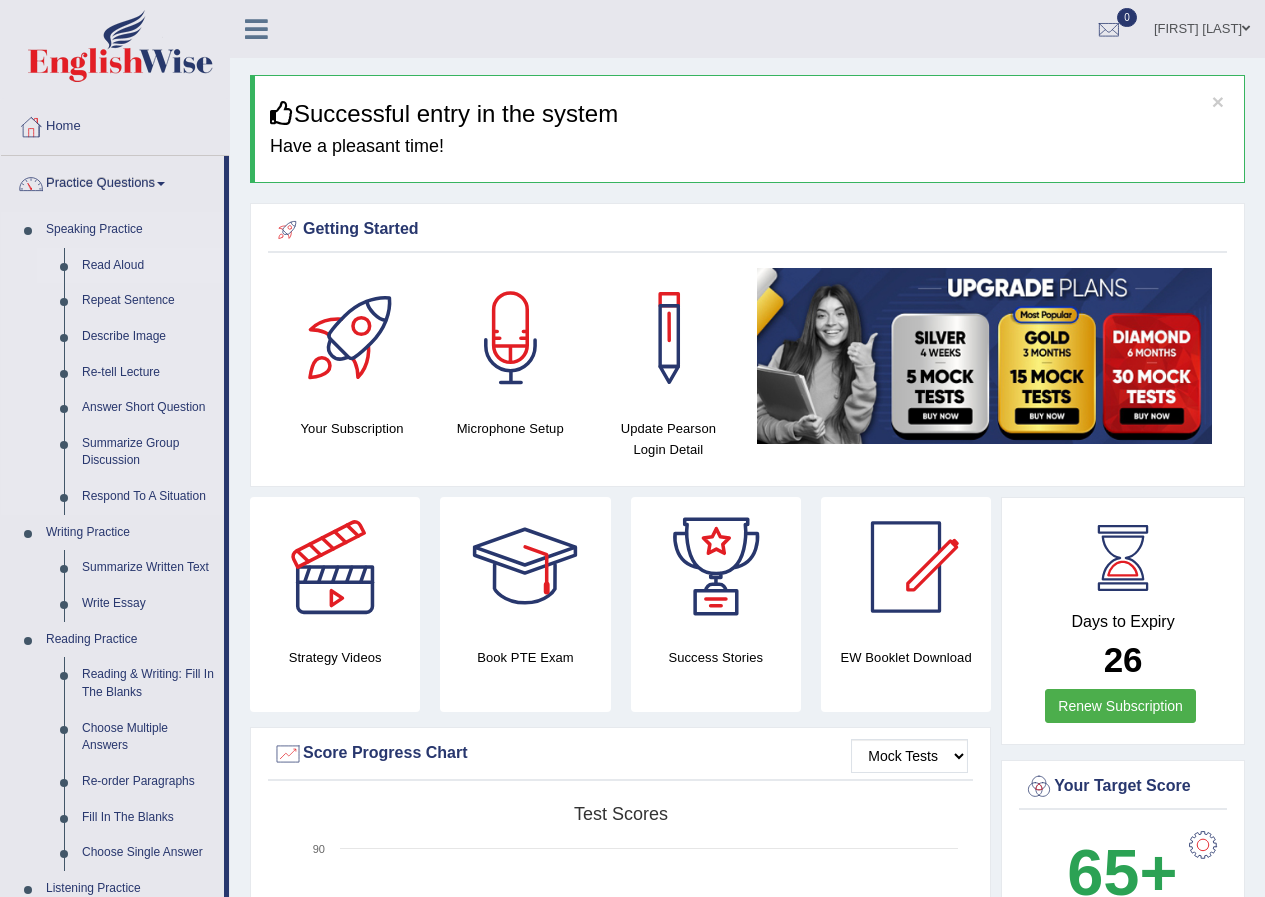 click on "Read Aloud" at bounding box center (148, 266) 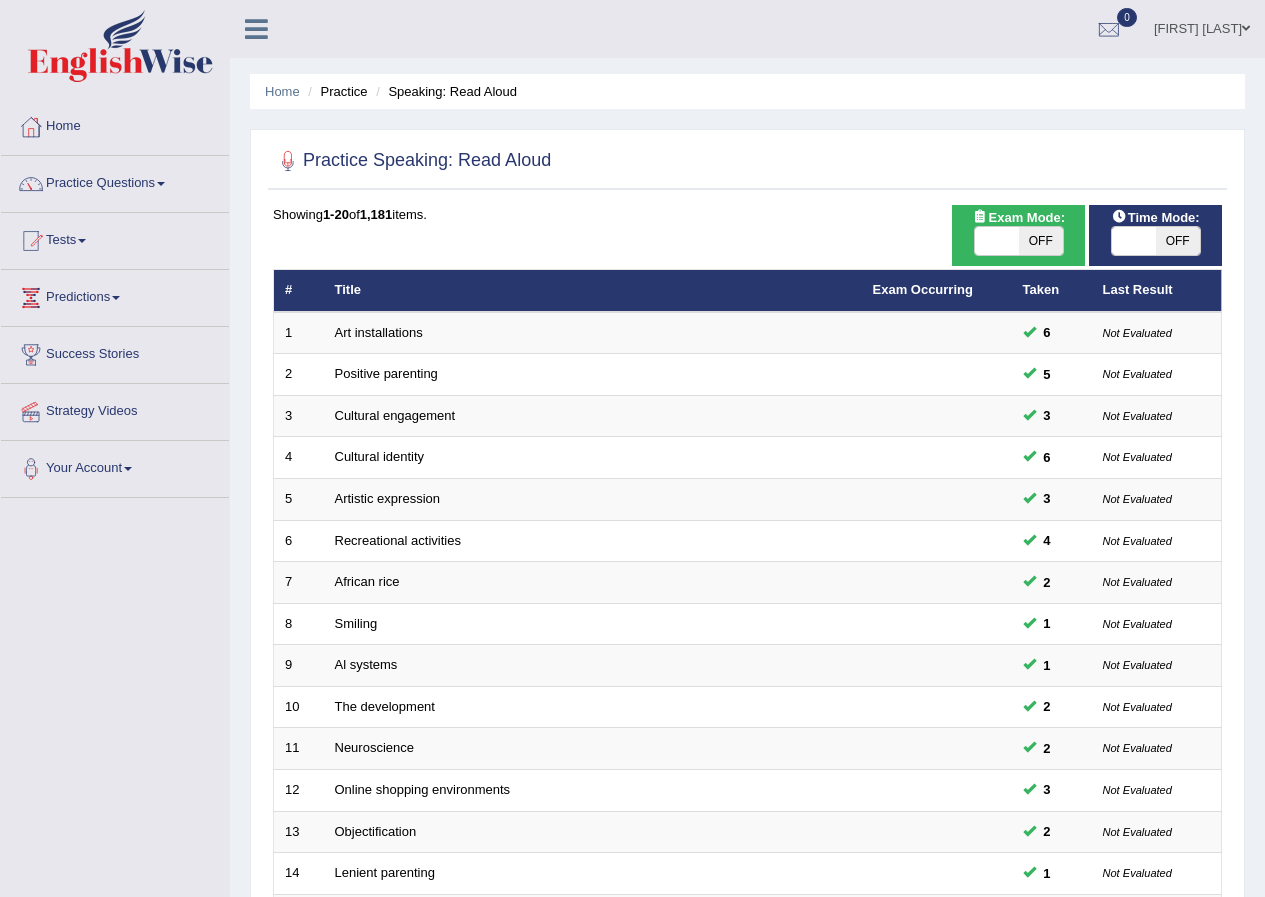 scroll, scrollTop: 0, scrollLeft: 0, axis: both 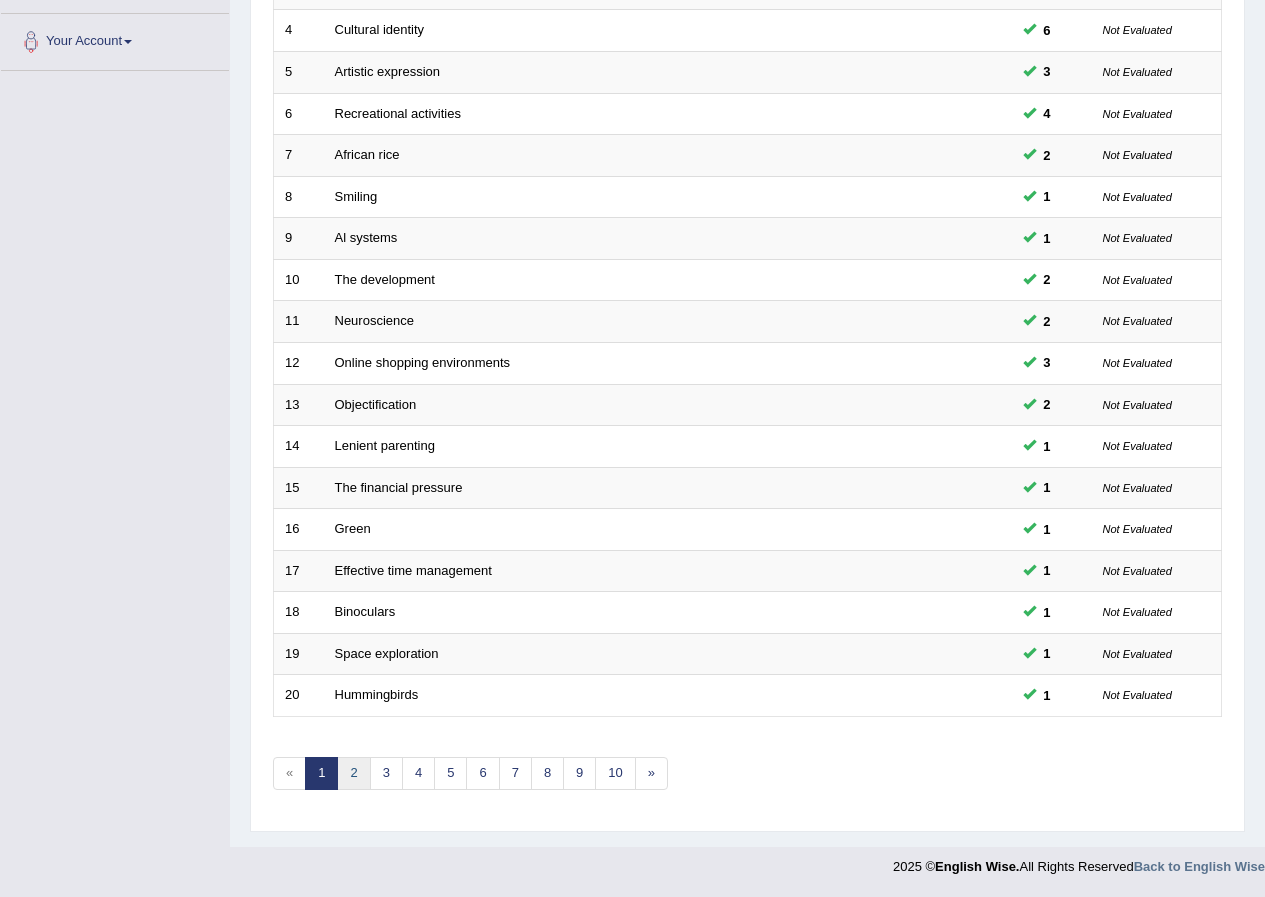 click on "2" at bounding box center [353, 773] 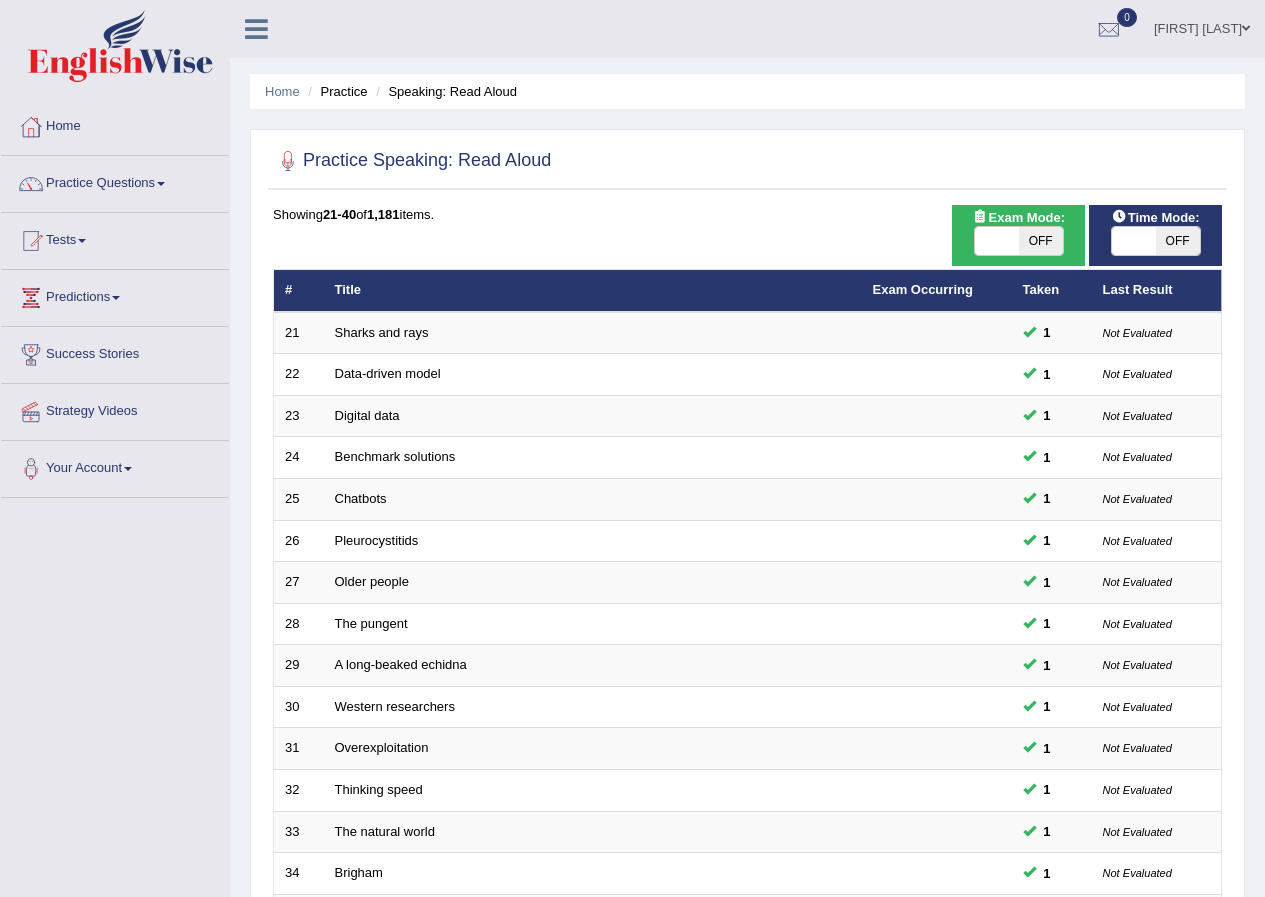 scroll, scrollTop: 0, scrollLeft: 0, axis: both 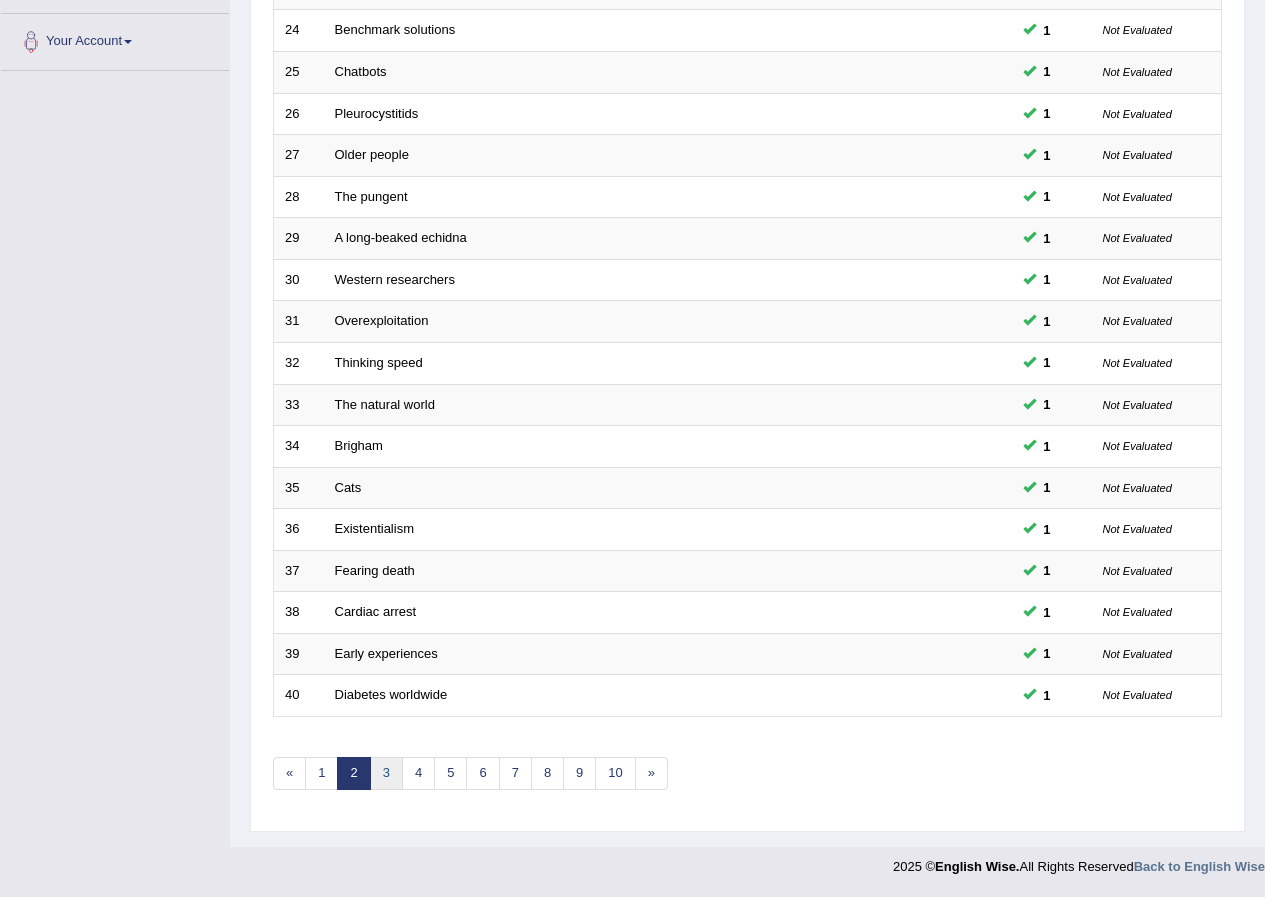 click on "3" at bounding box center (386, 773) 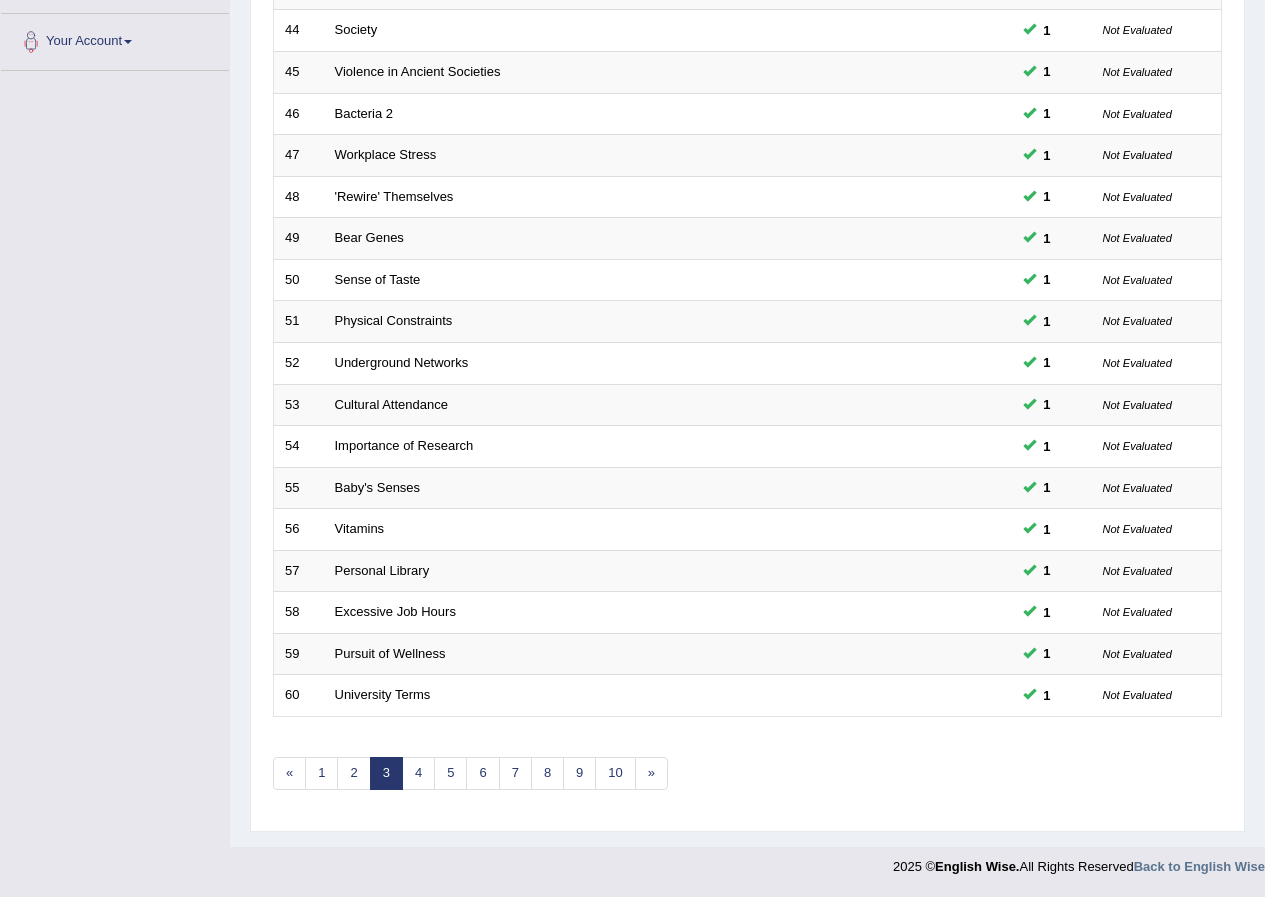 scroll, scrollTop: 0, scrollLeft: 0, axis: both 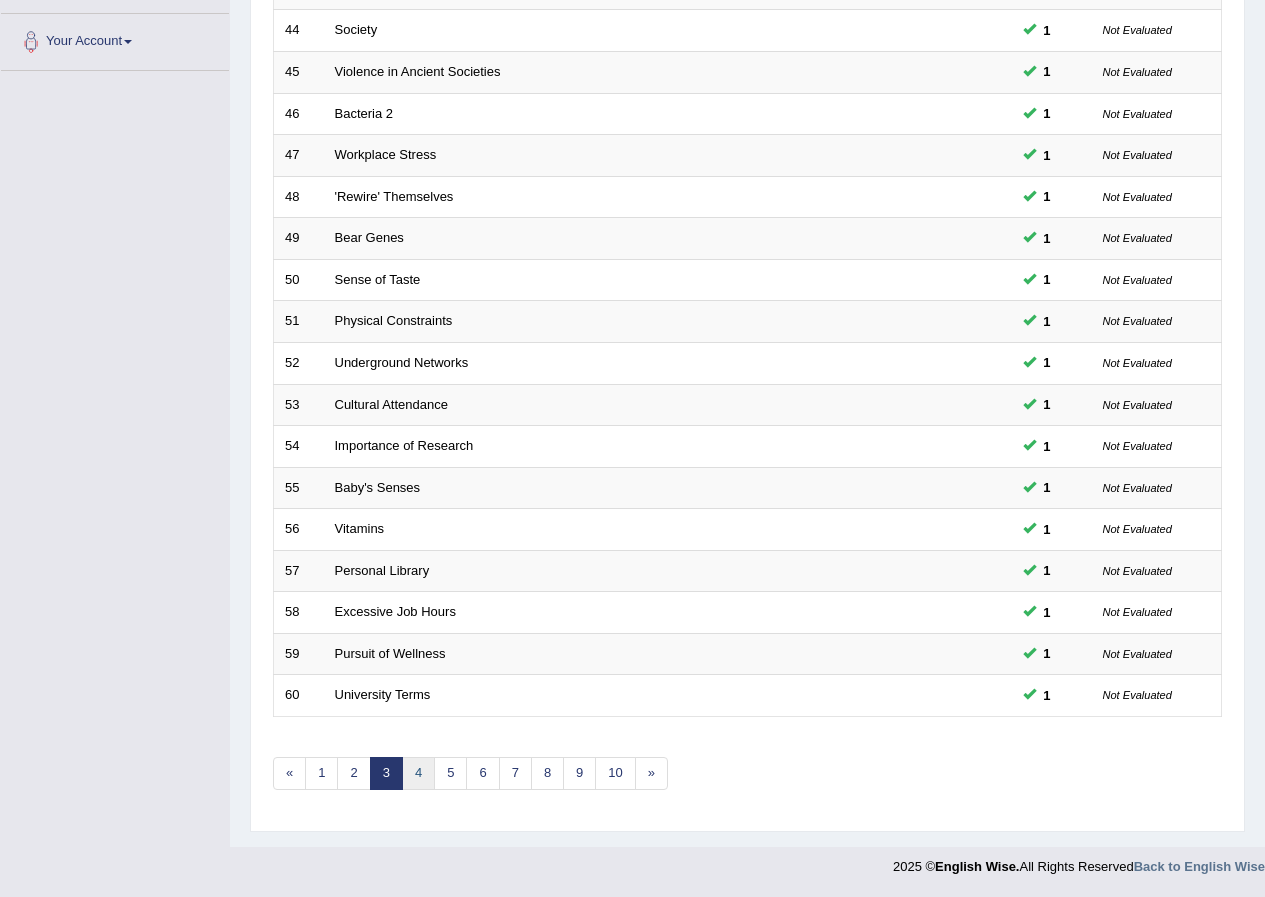 click on "4" at bounding box center [418, 773] 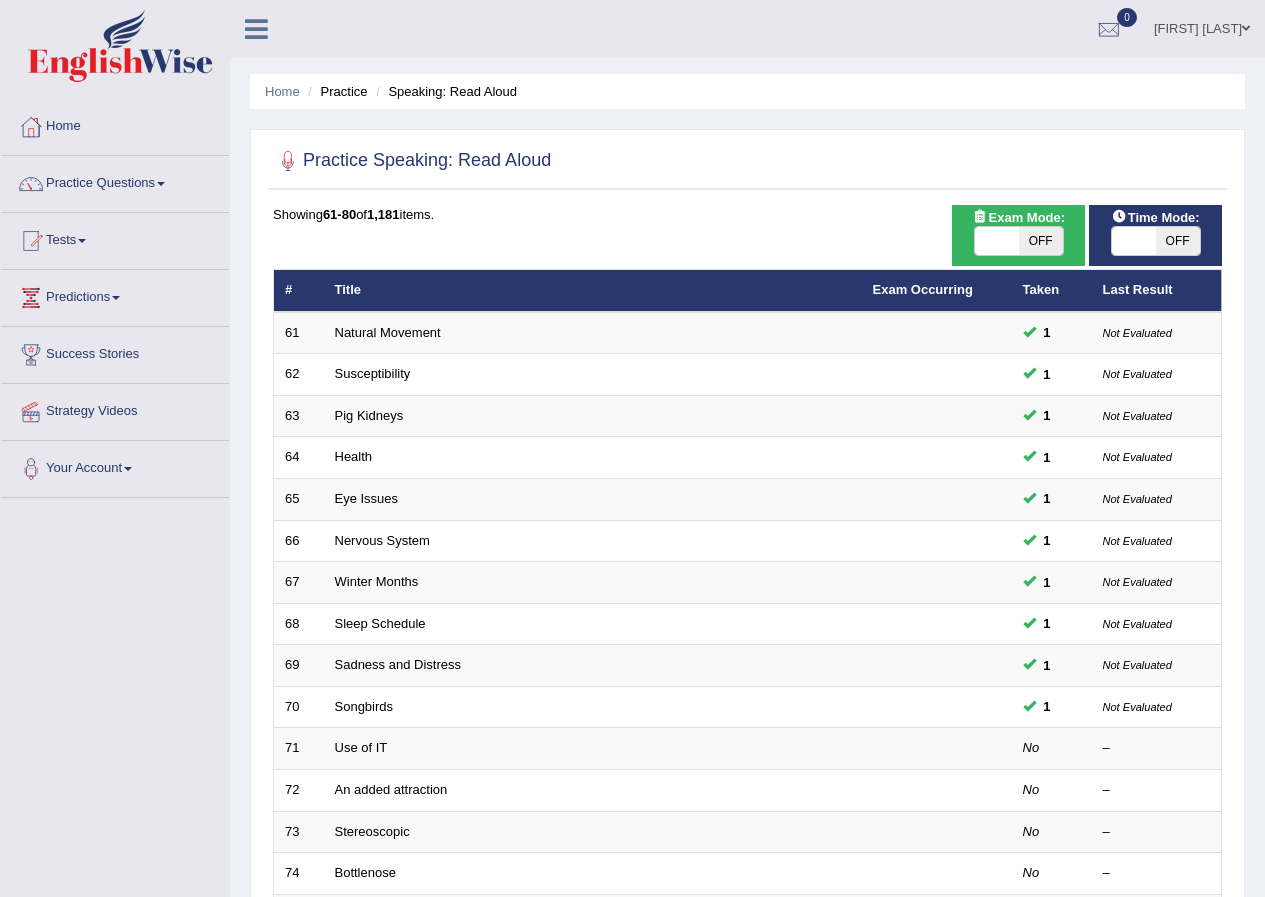 scroll, scrollTop: 427, scrollLeft: 0, axis: vertical 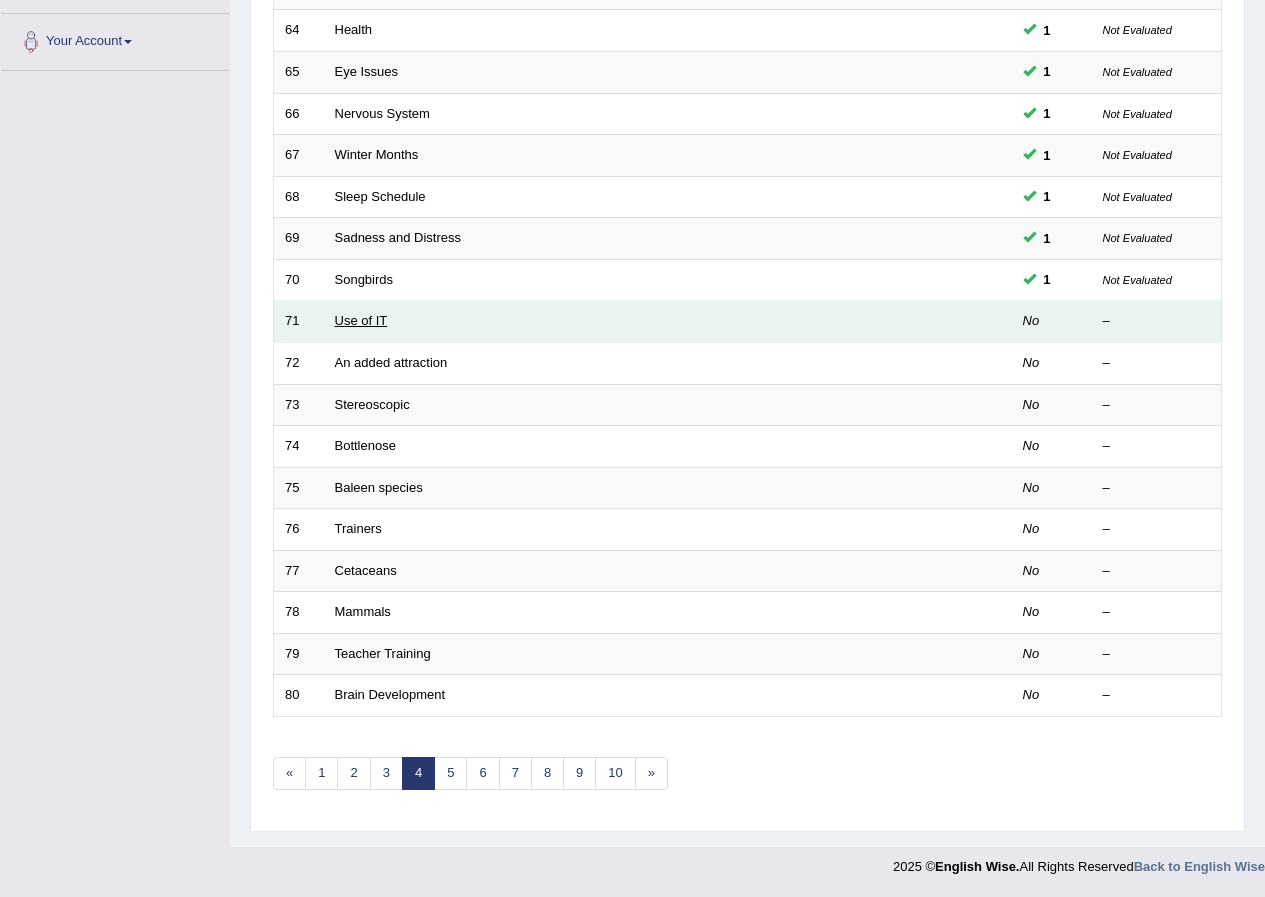 click on "Use of IT" at bounding box center [361, 320] 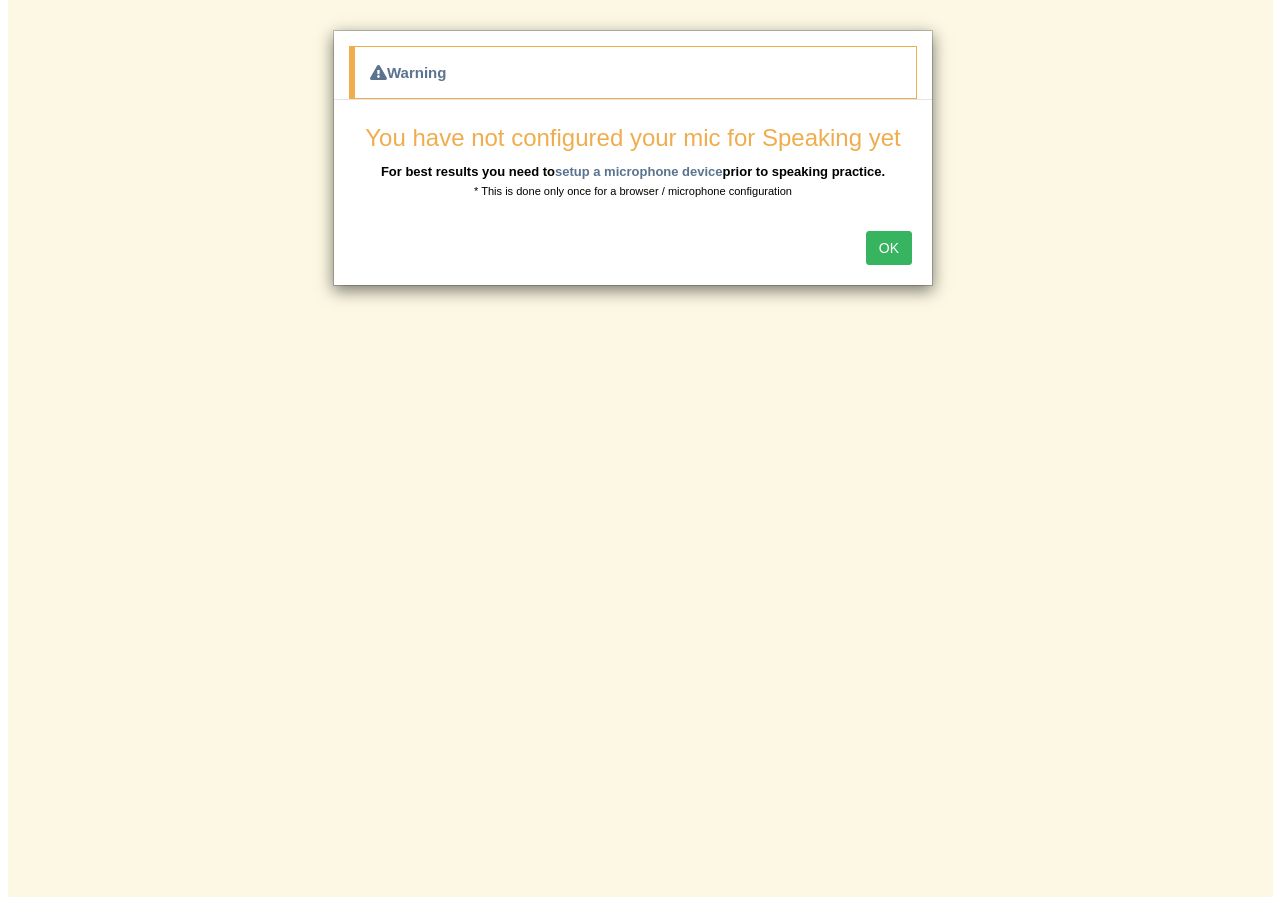 scroll, scrollTop: 0, scrollLeft: 0, axis: both 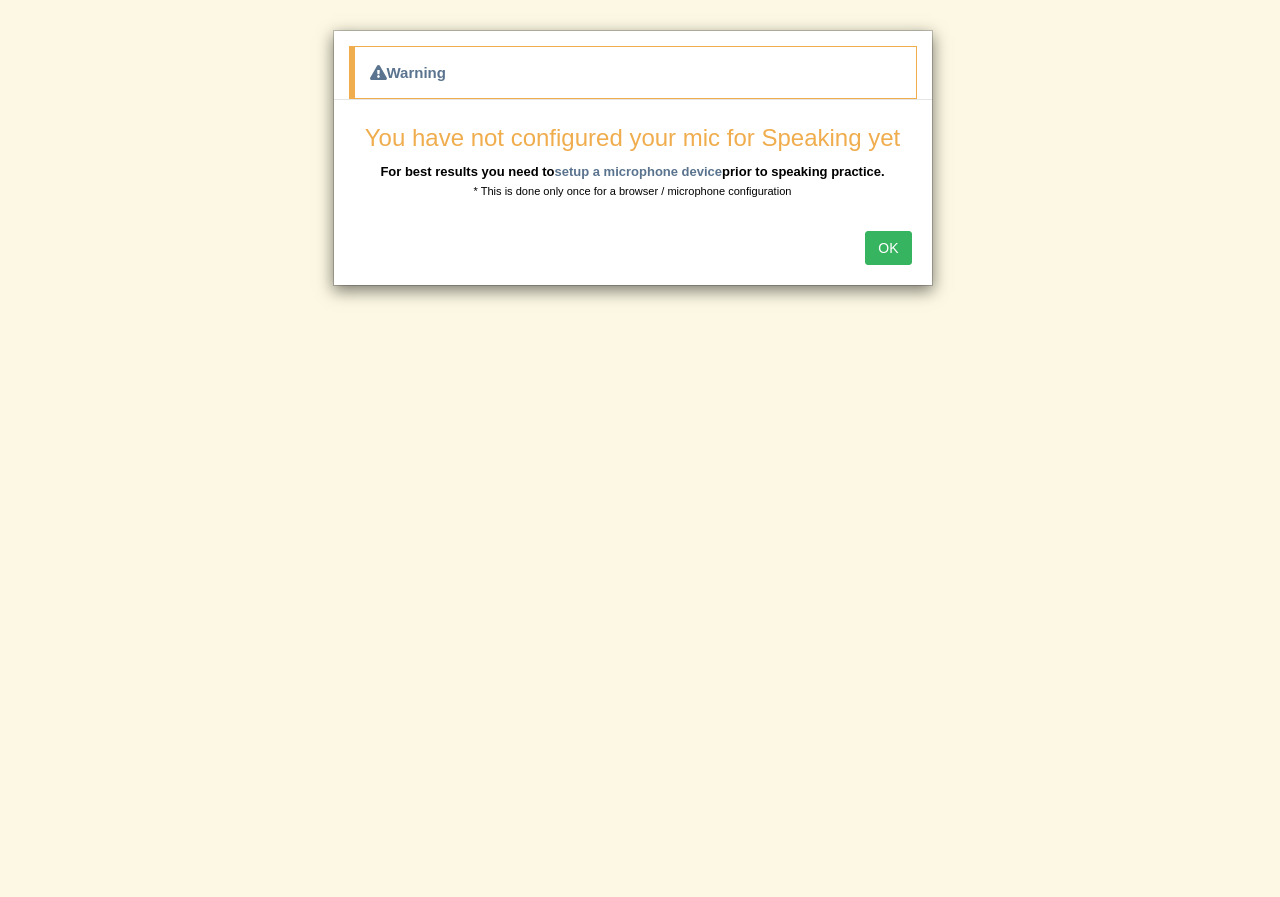 click on "OK" at bounding box center [888, 248] 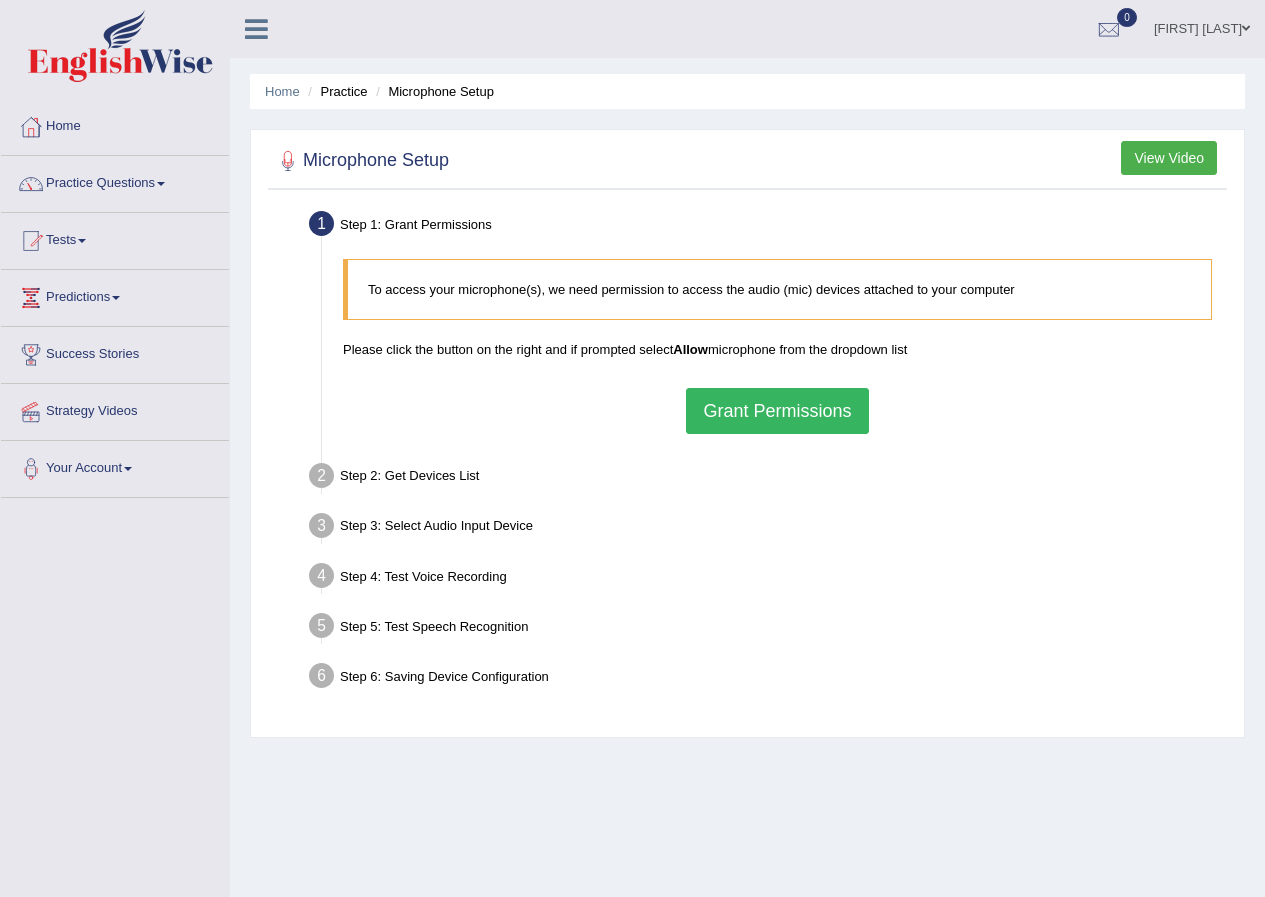scroll, scrollTop: 0, scrollLeft: 0, axis: both 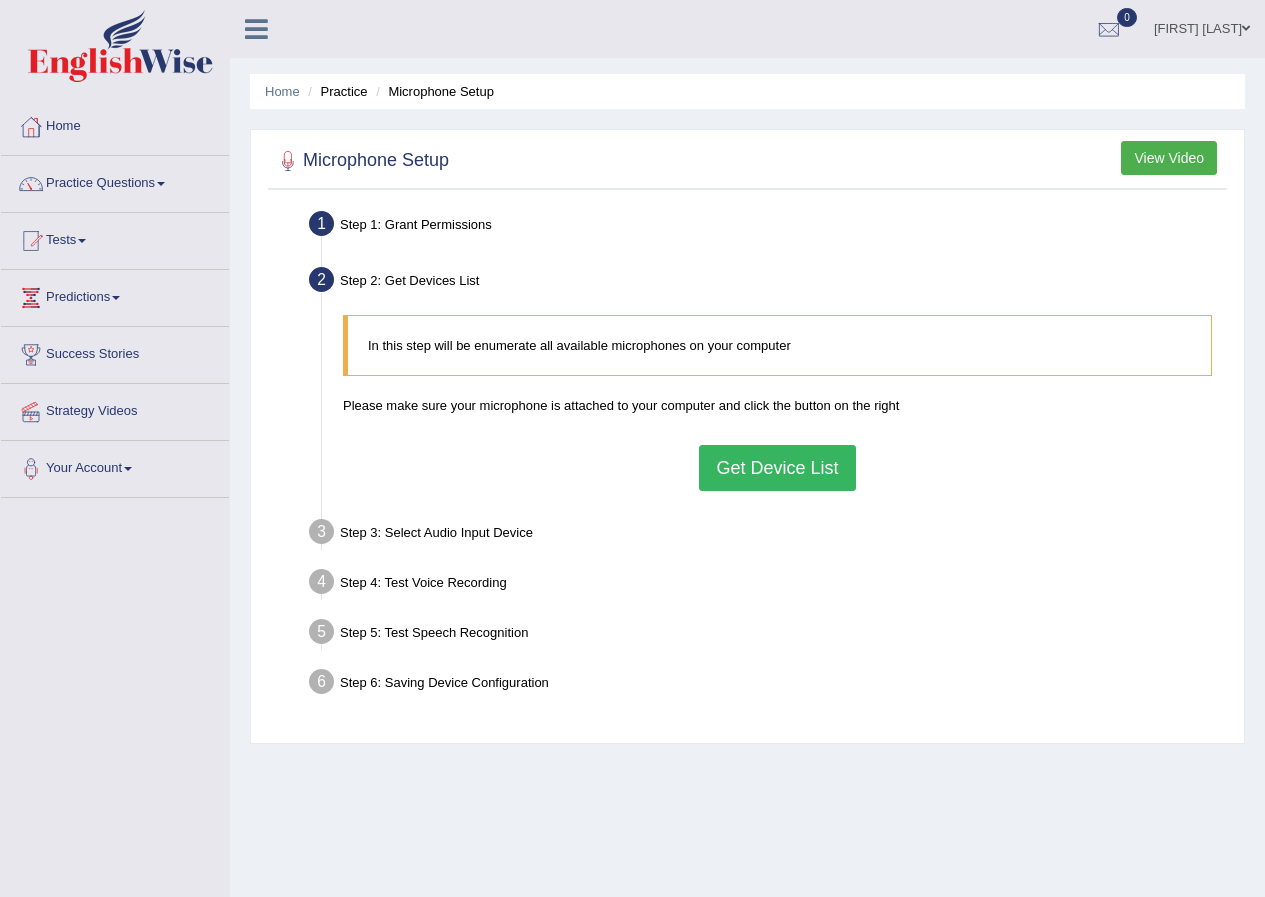 click on "Get Device List" at bounding box center (777, 468) 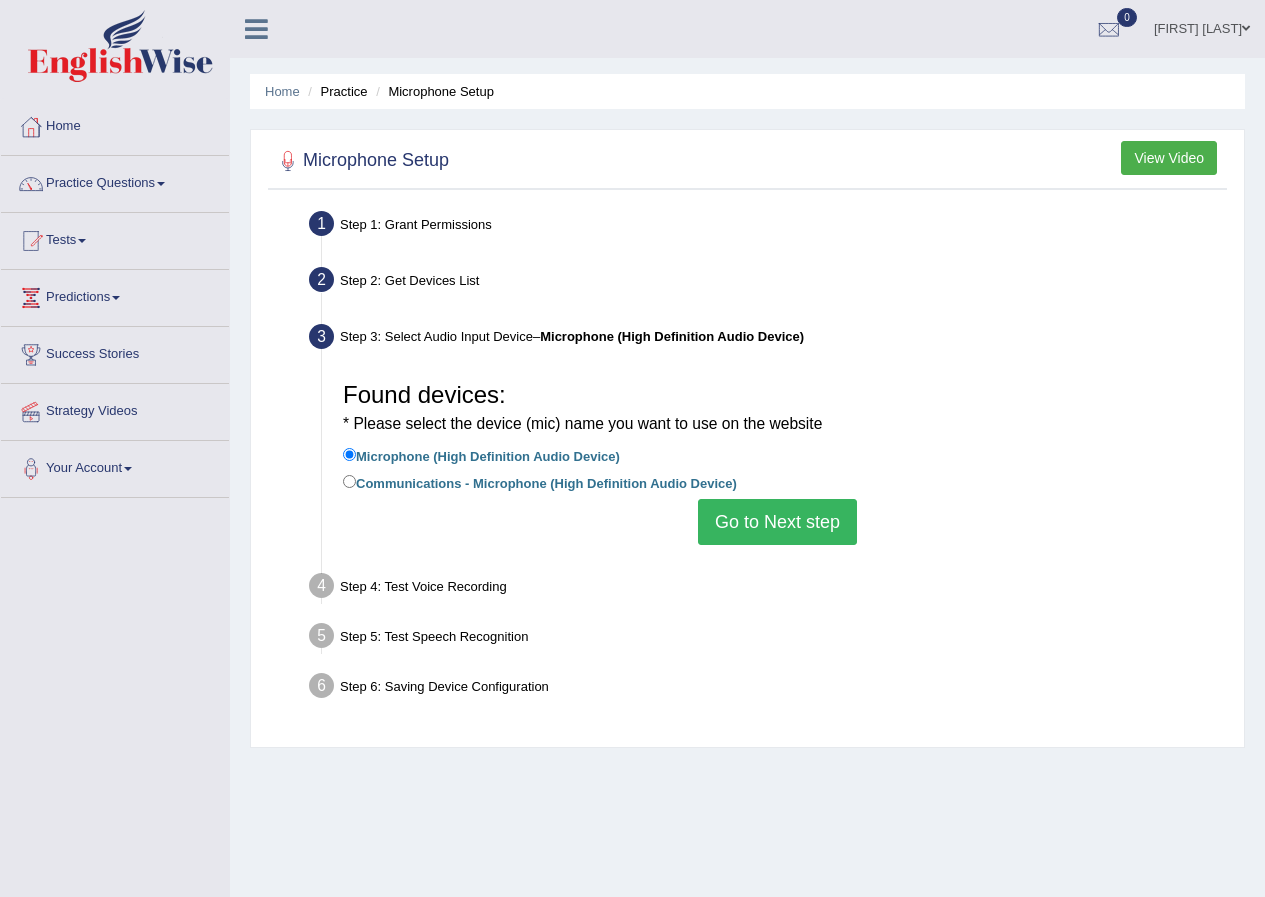 click on "Go to Next step" at bounding box center [777, 522] 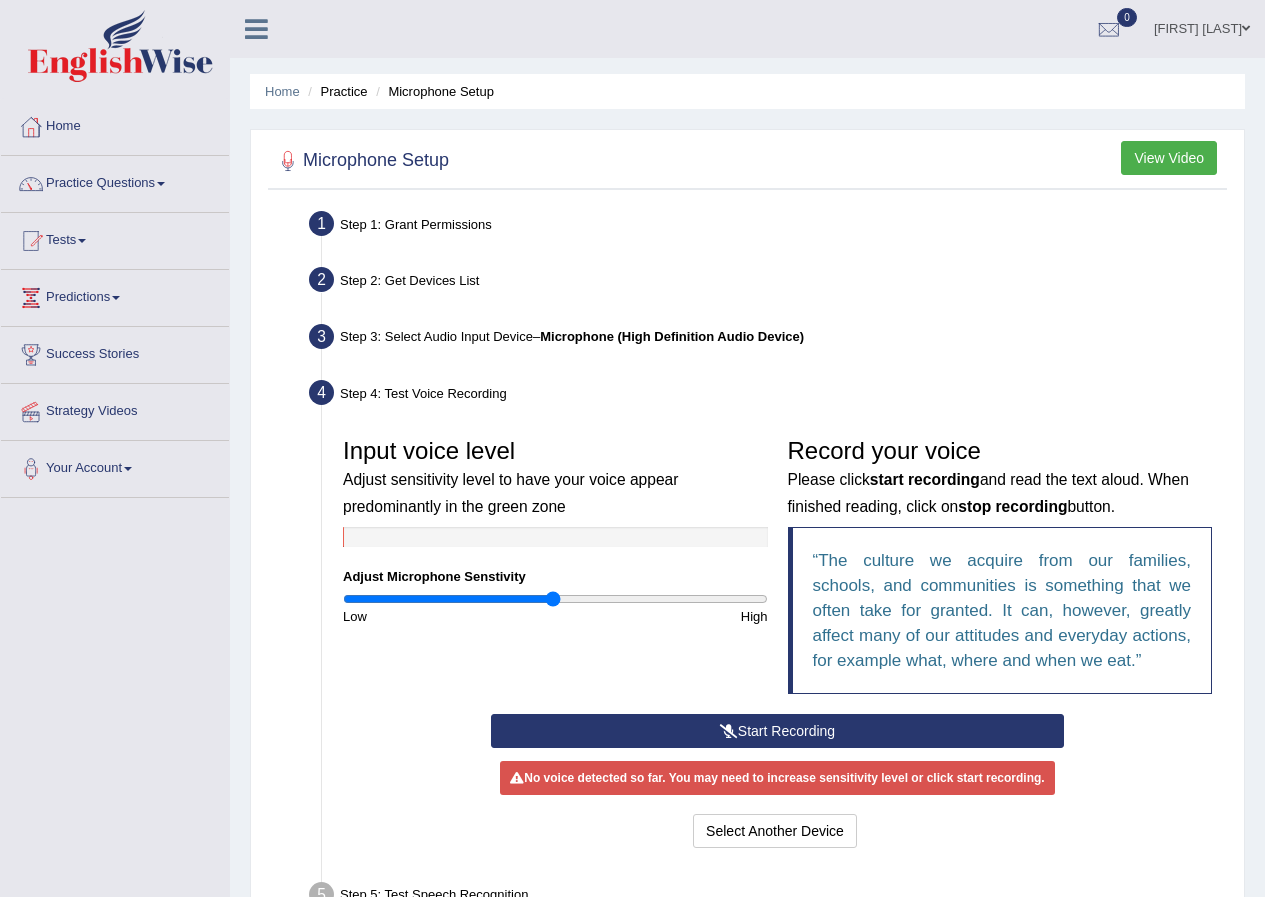 scroll, scrollTop: 175, scrollLeft: 0, axis: vertical 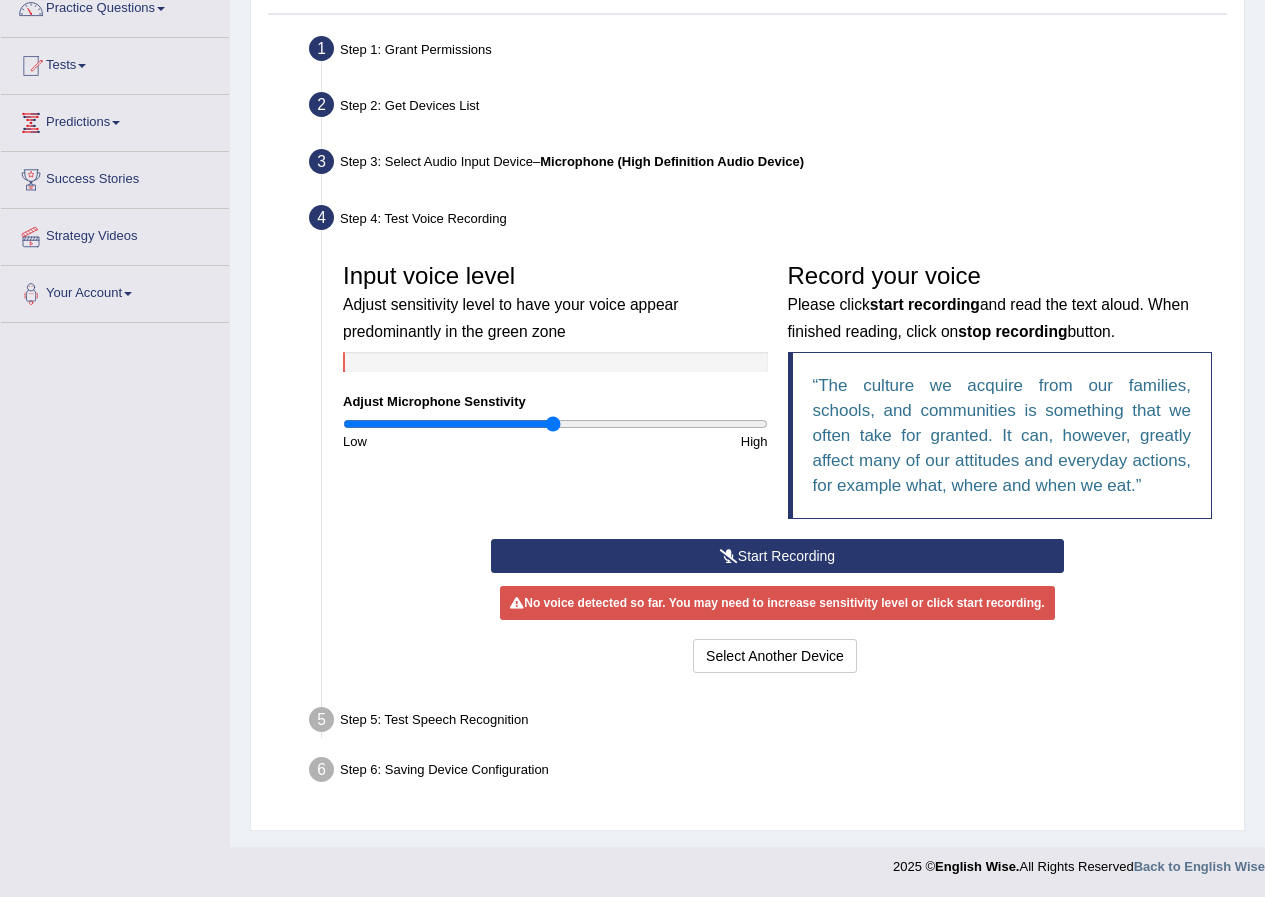 click on "Start Recording" at bounding box center [777, 556] 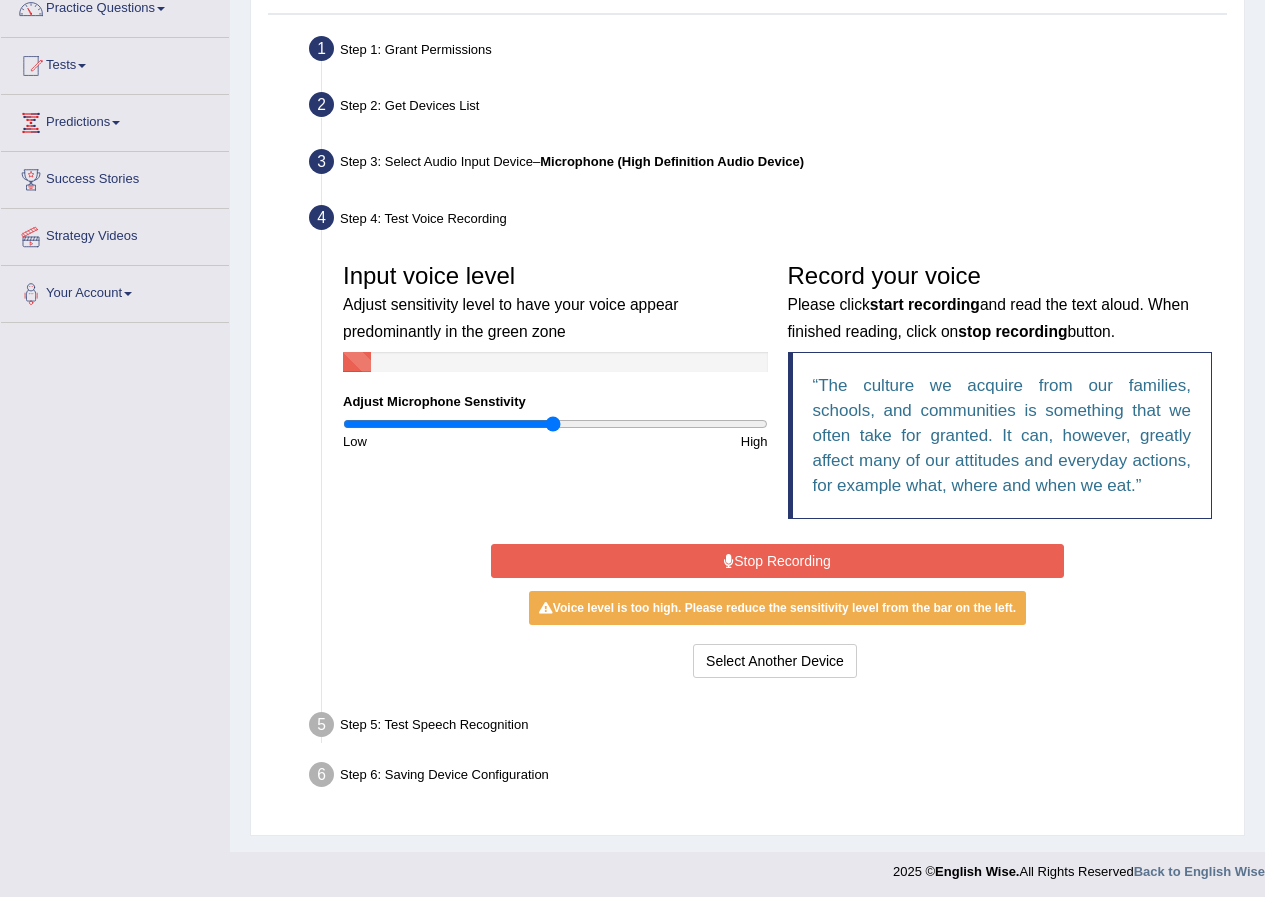 click on "Stop Recording" at bounding box center [777, 561] 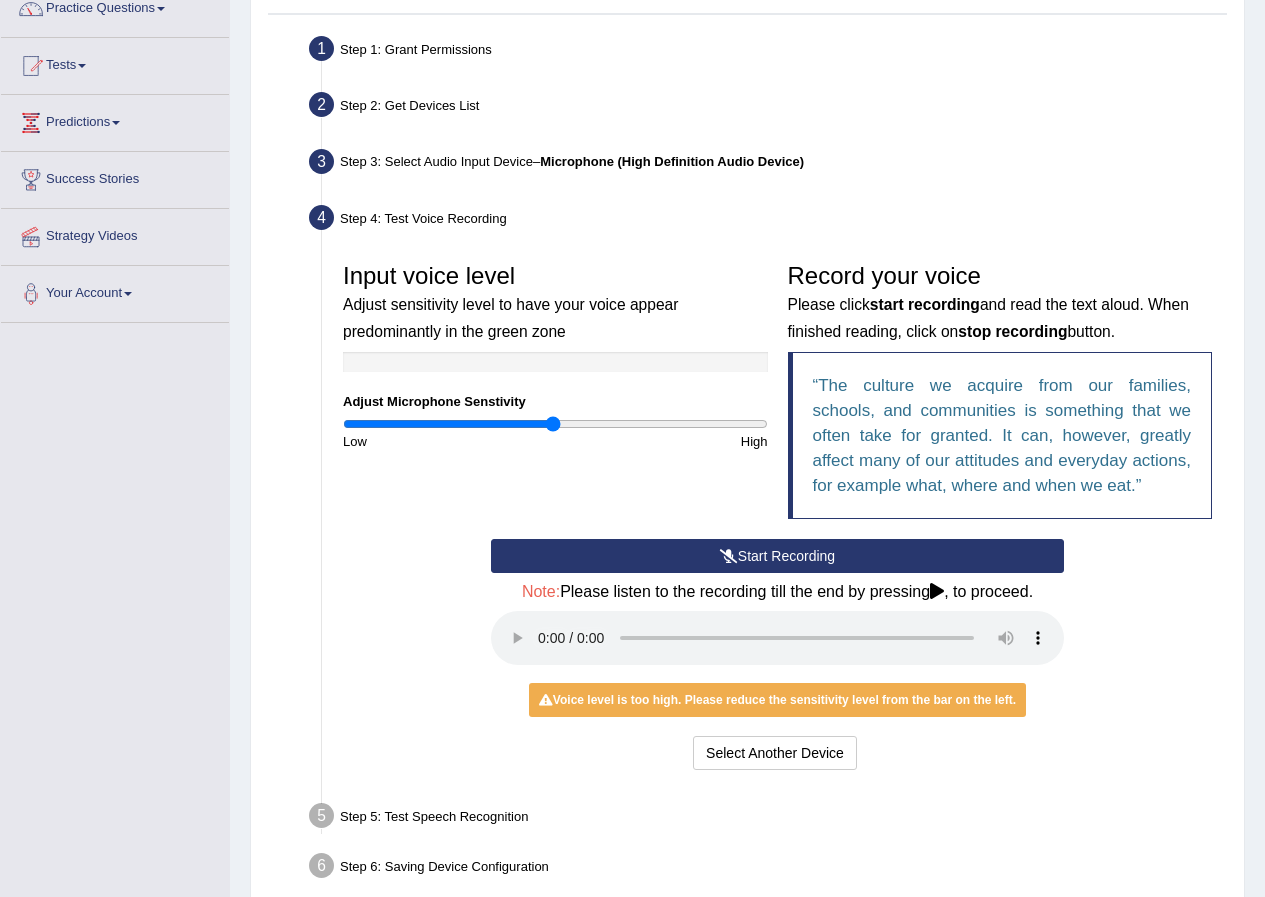 type 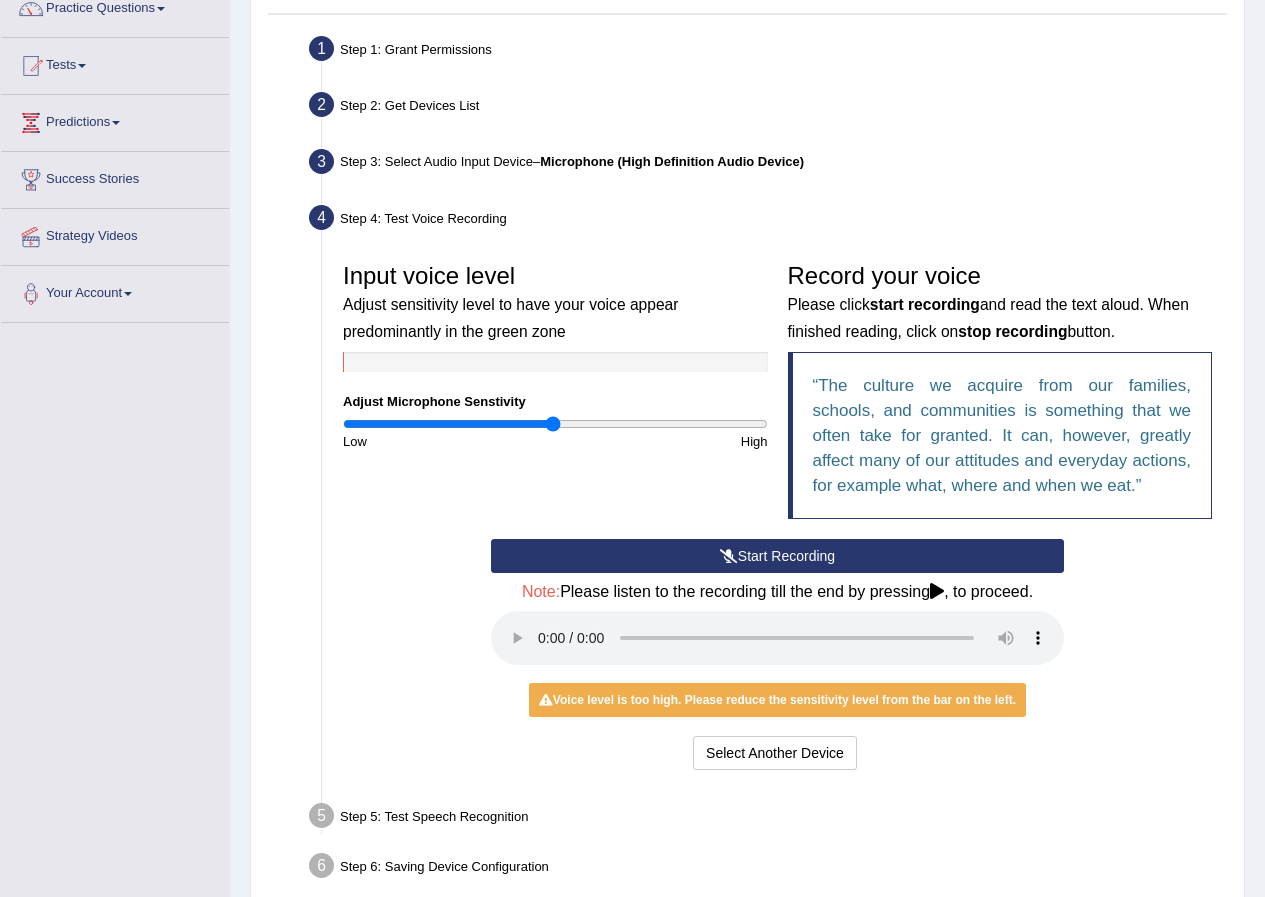 click on "Start Recording" at bounding box center (777, 556) 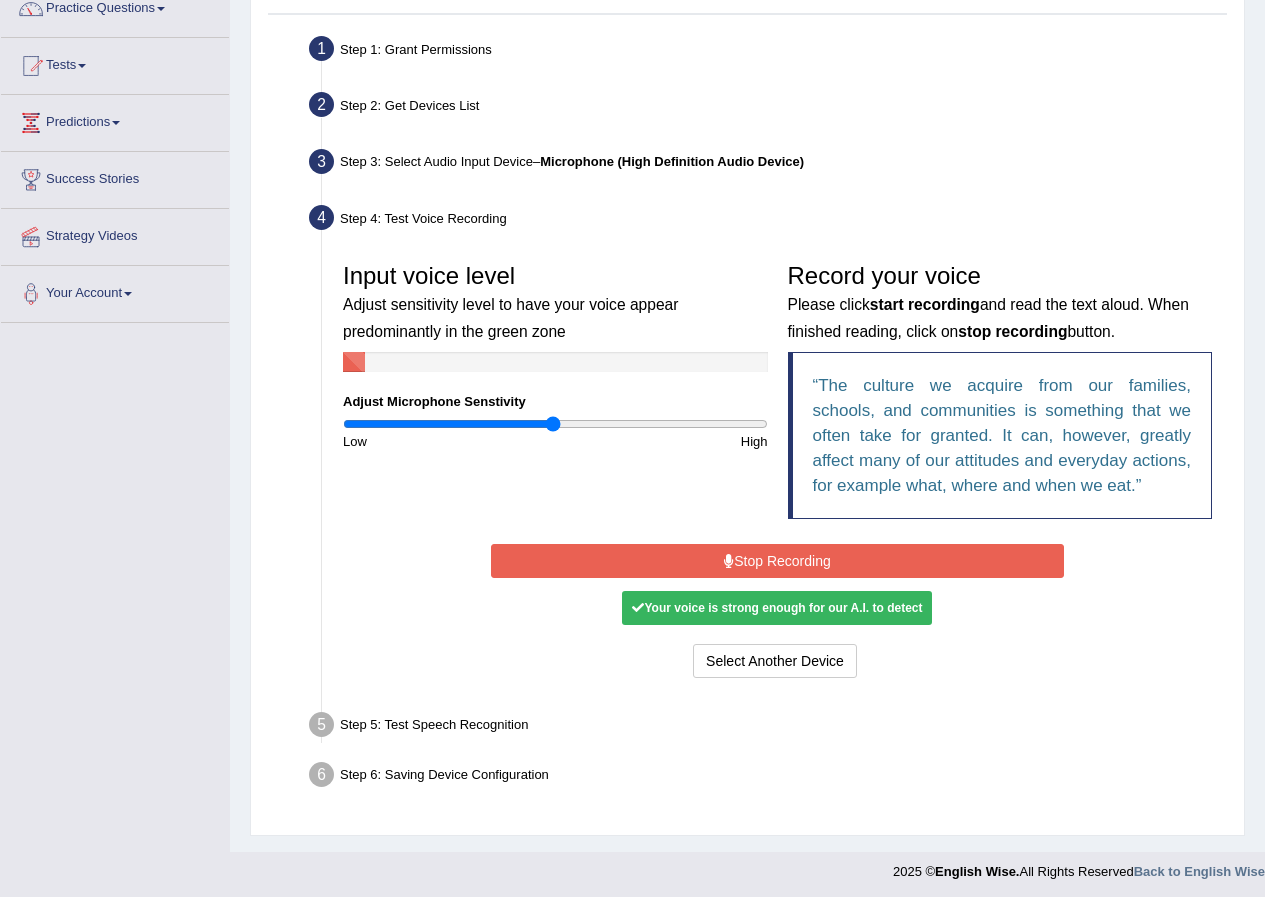 click on "Stop Recording" at bounding box center [777, 561] 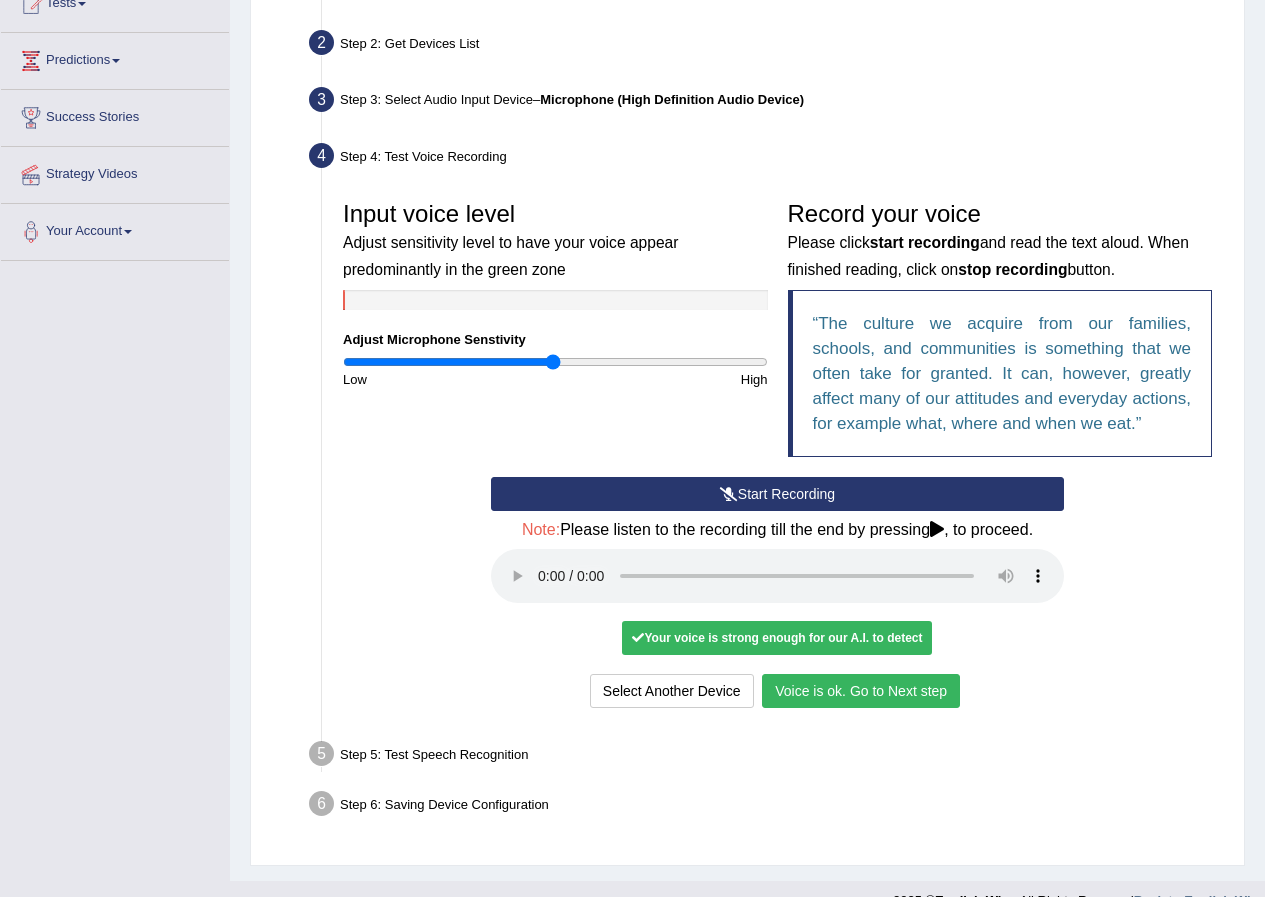 scroll, scrollTop: 271, scrollLeft: 0, axis: vertical 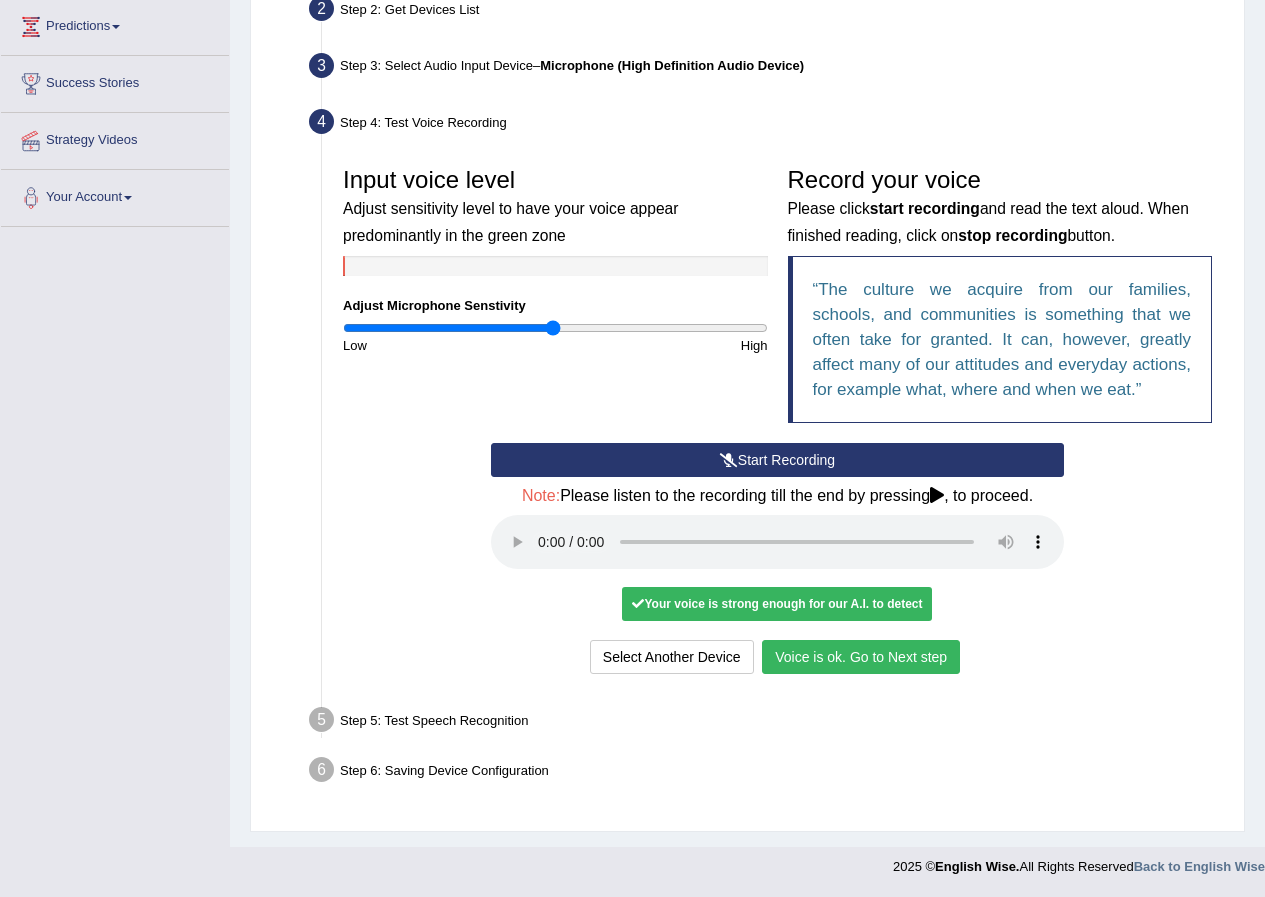 click on "Voice is ok. Go to Next step" at bounding box center (861, 657) 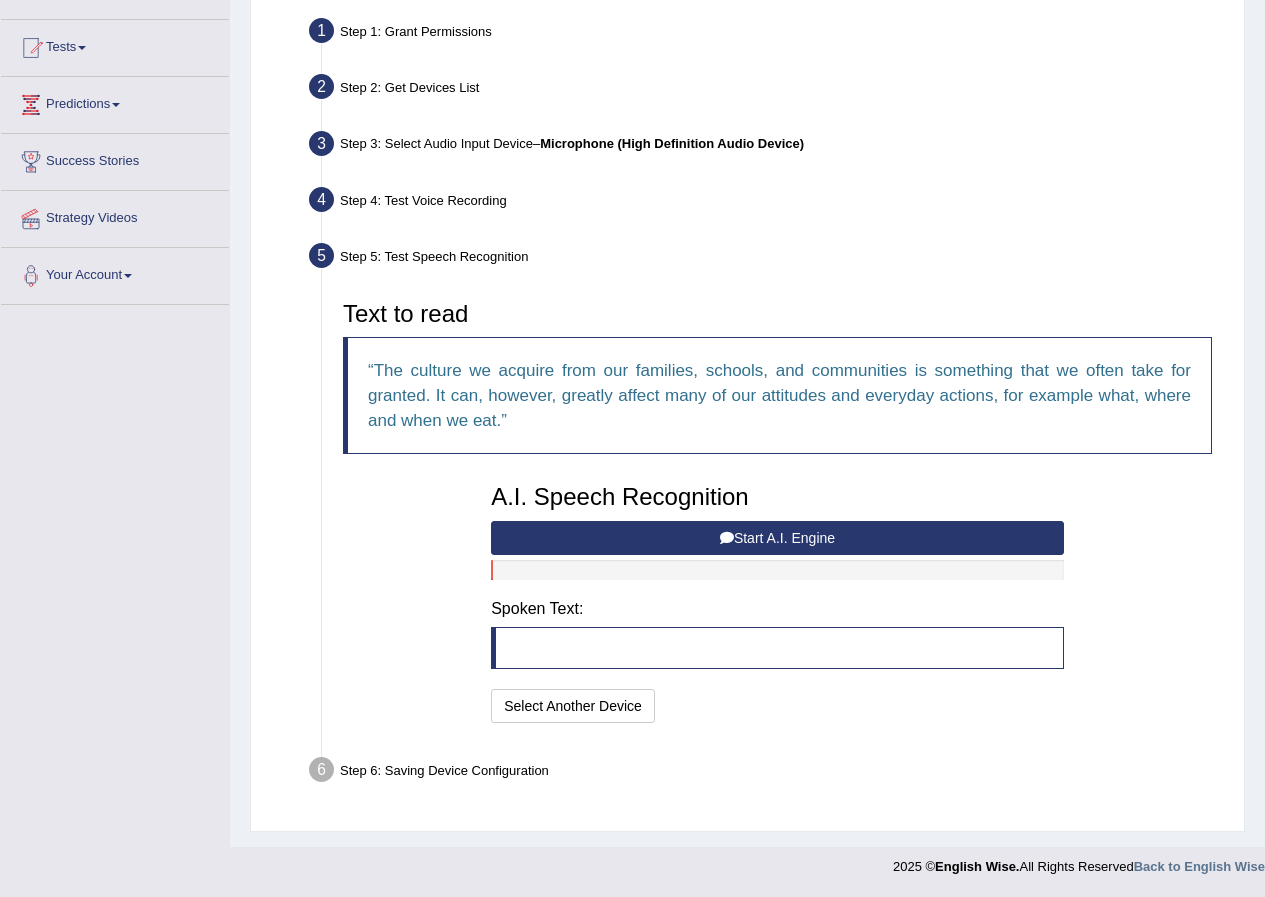 scroll, scrollTop: 193, scrollLeft: 0, axis: vertical 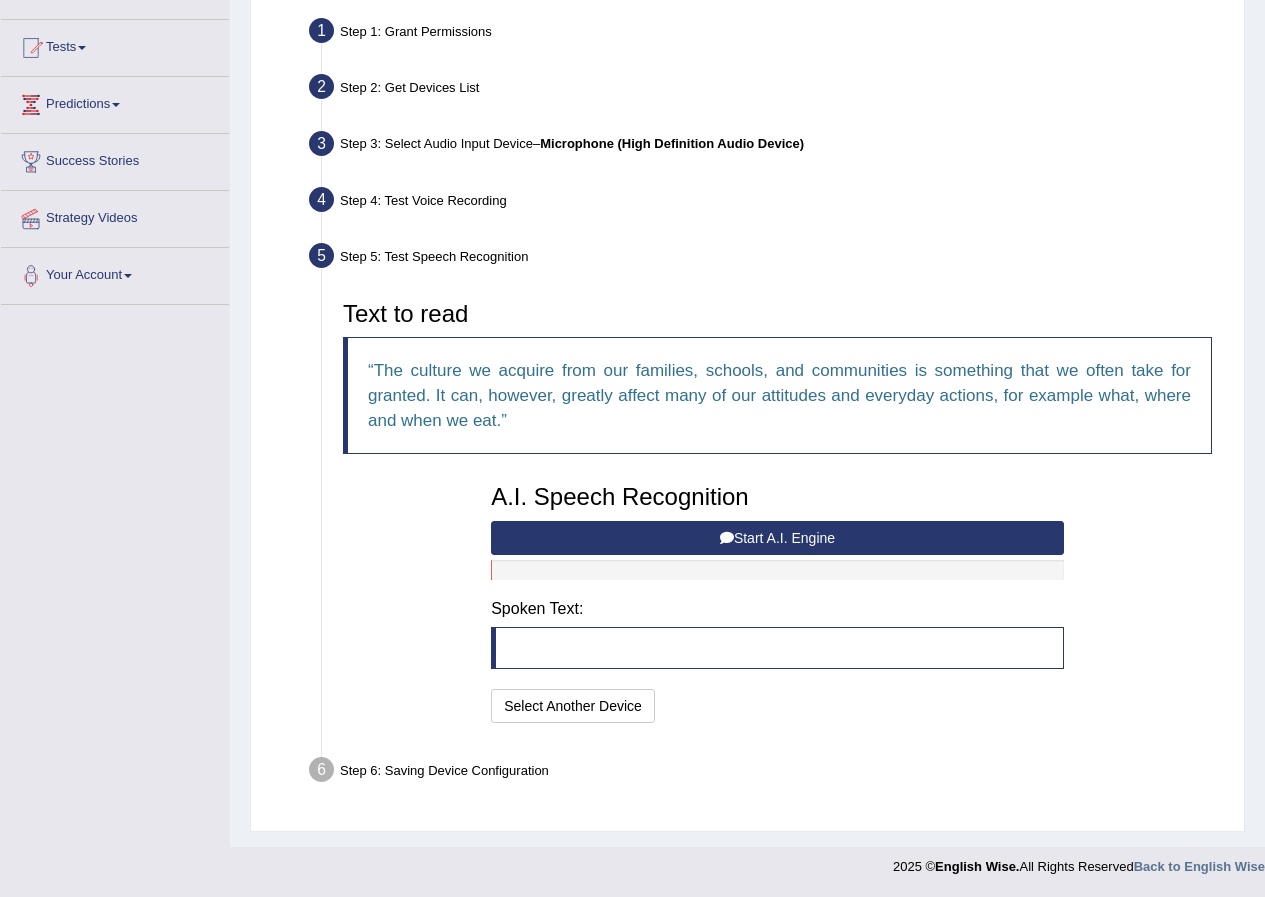 click on "Start A.I. Engine" at bounding box center [777, 538] 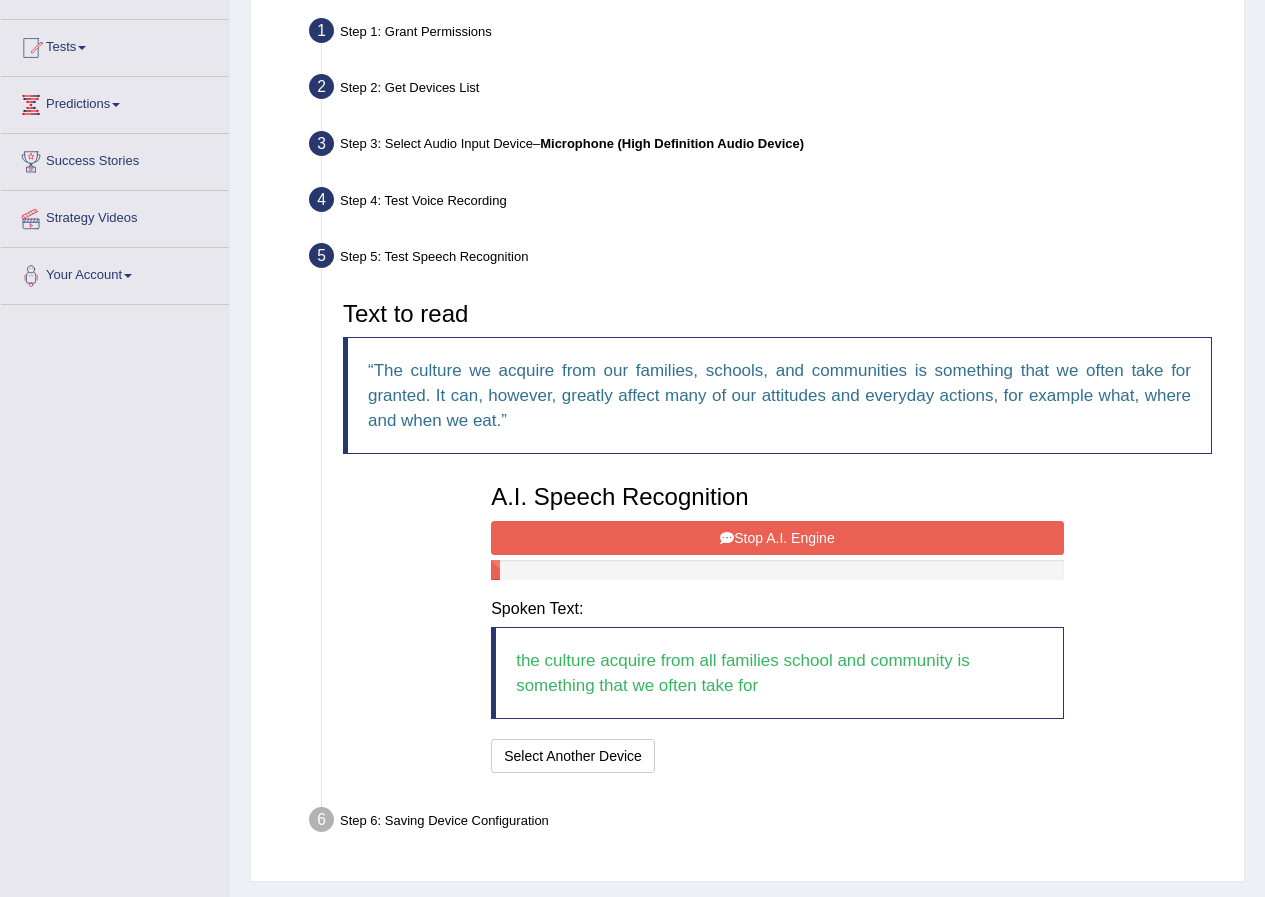 click on "Stop A.I. Engine" at bounding box center [777, 538] 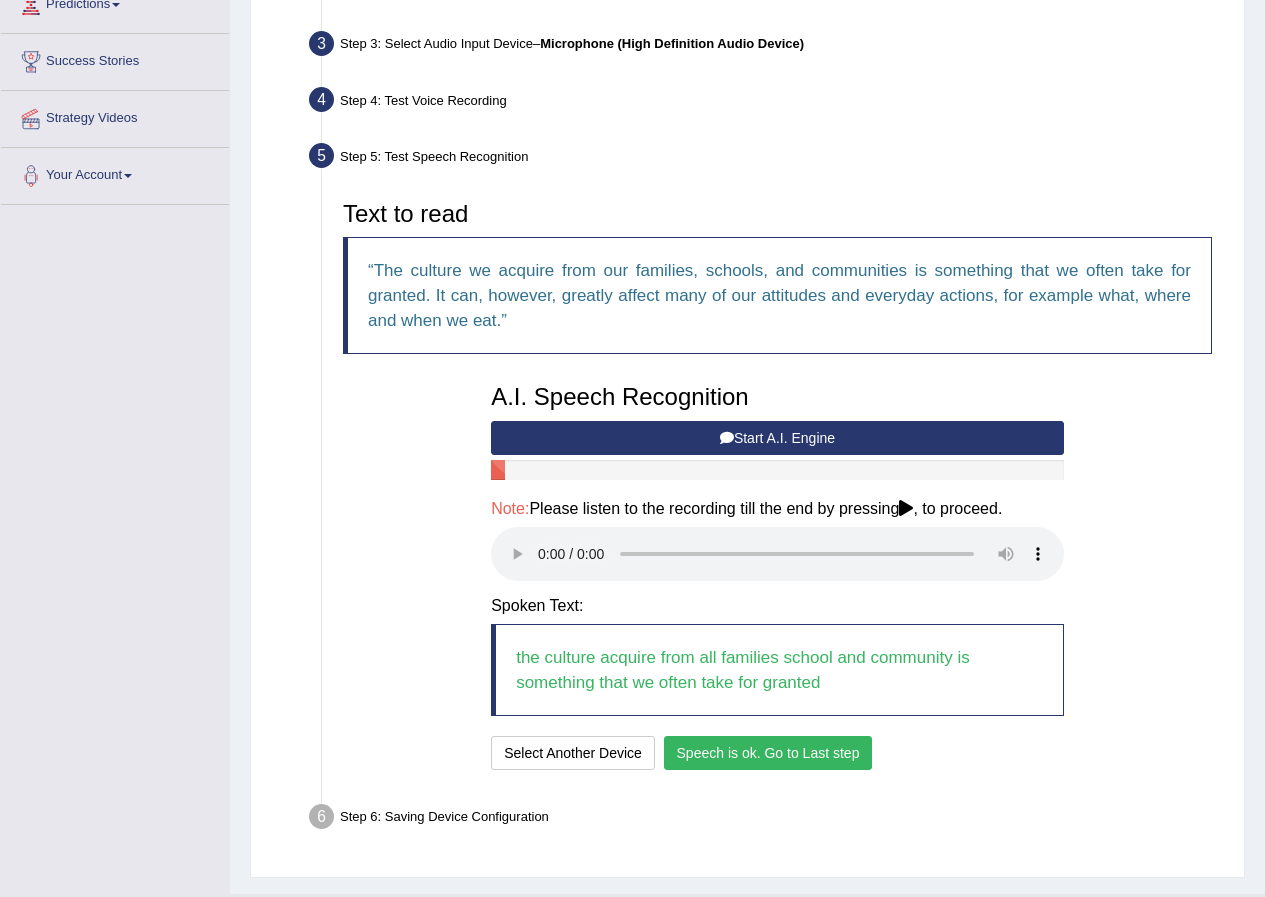 scroll, scrollTop: 340, scrollLeft: 0, axis: vertical 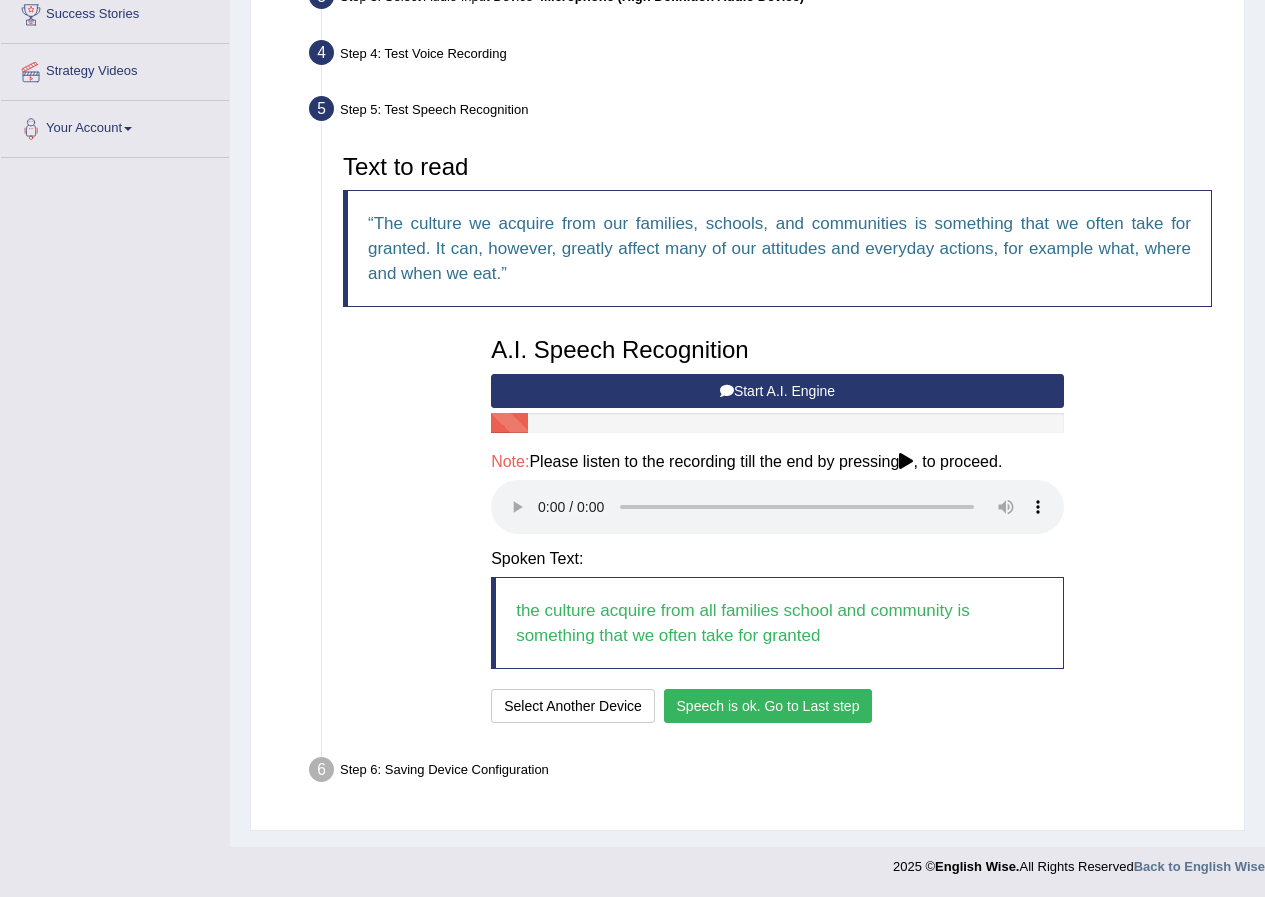 click on "Speech is ok. Go to Last step" at bounding box center (768, 706) 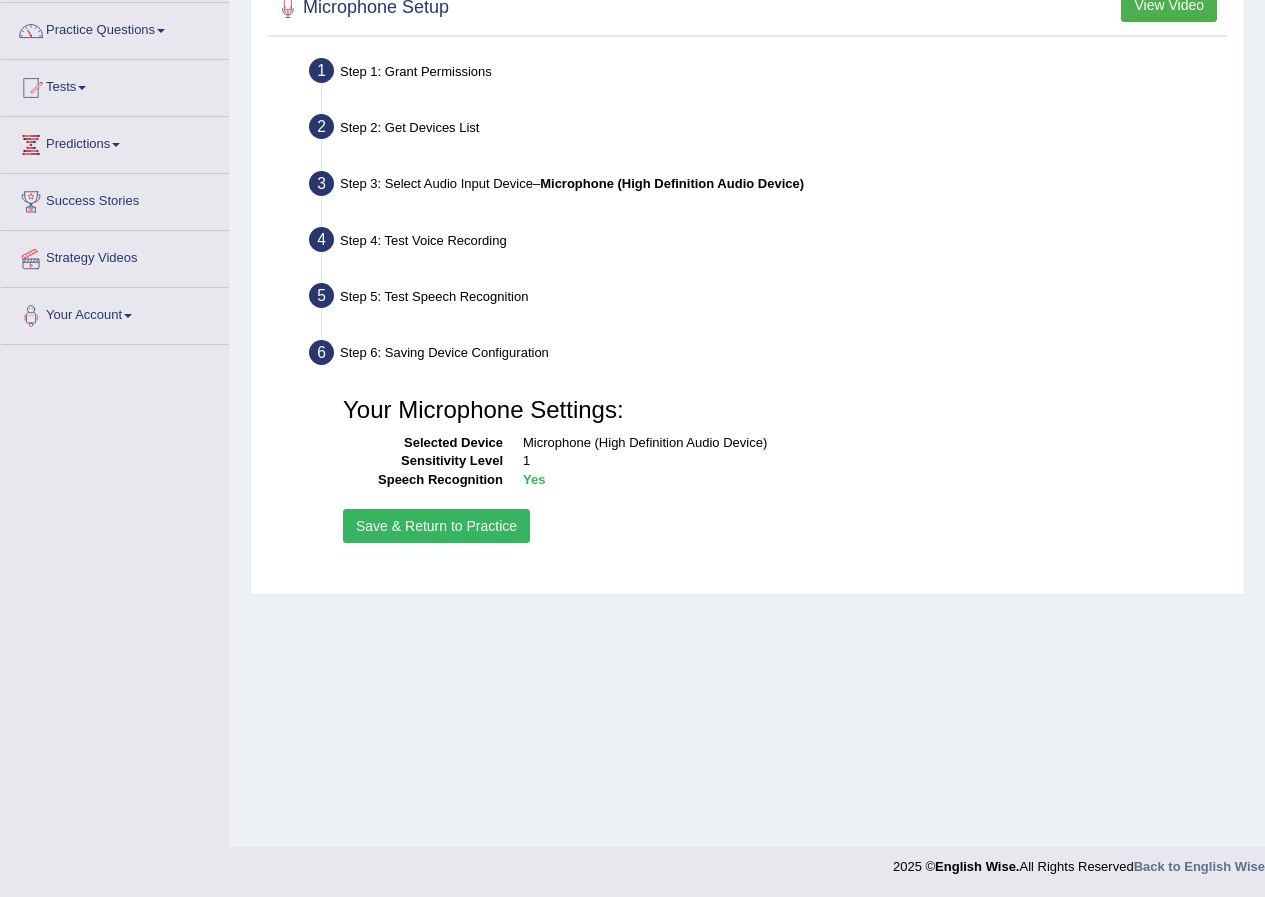 click on "Save & Return to Practice" at bounding box center (436, 526) 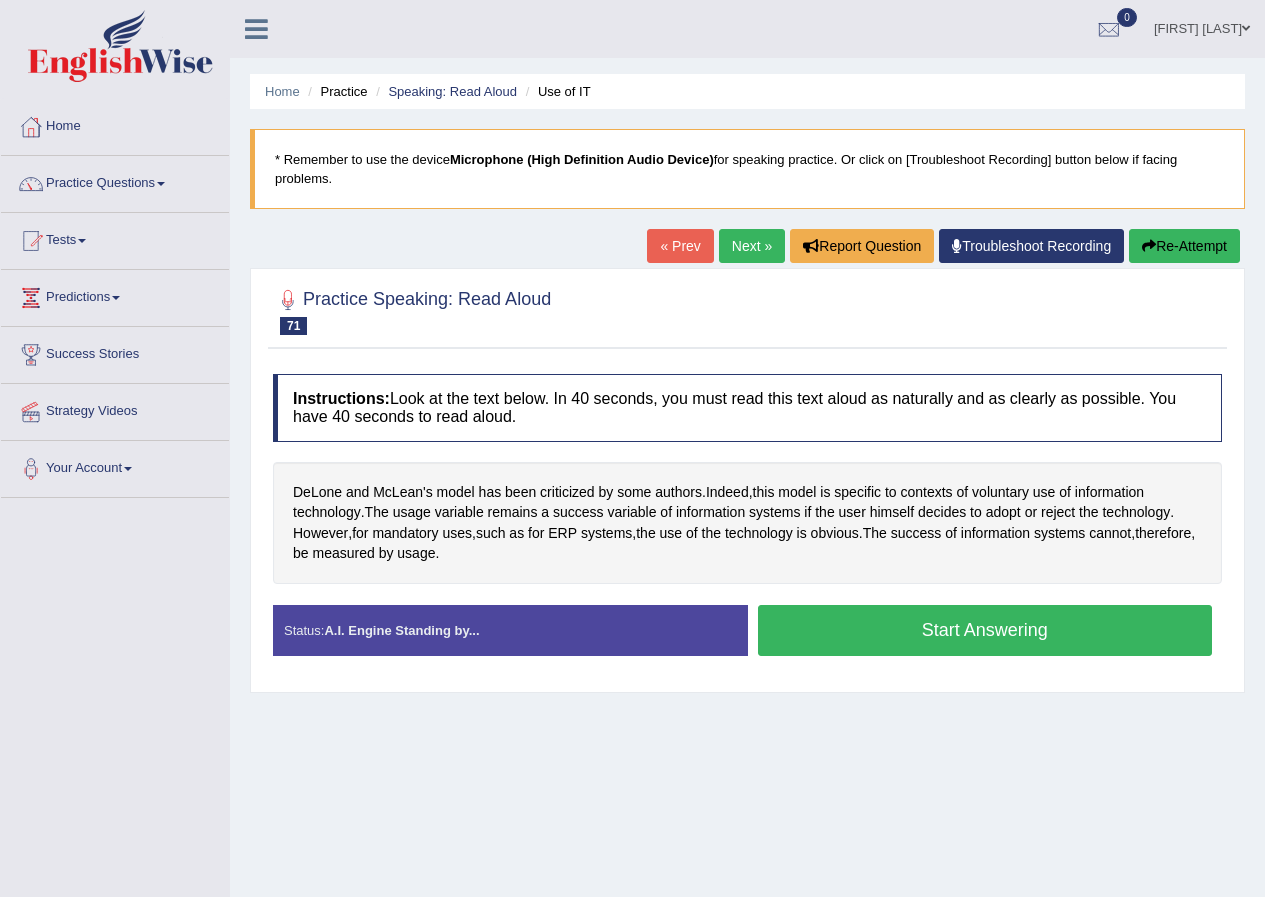 scroll, scrollTop: 0, scrollLeft: 0, axis: both 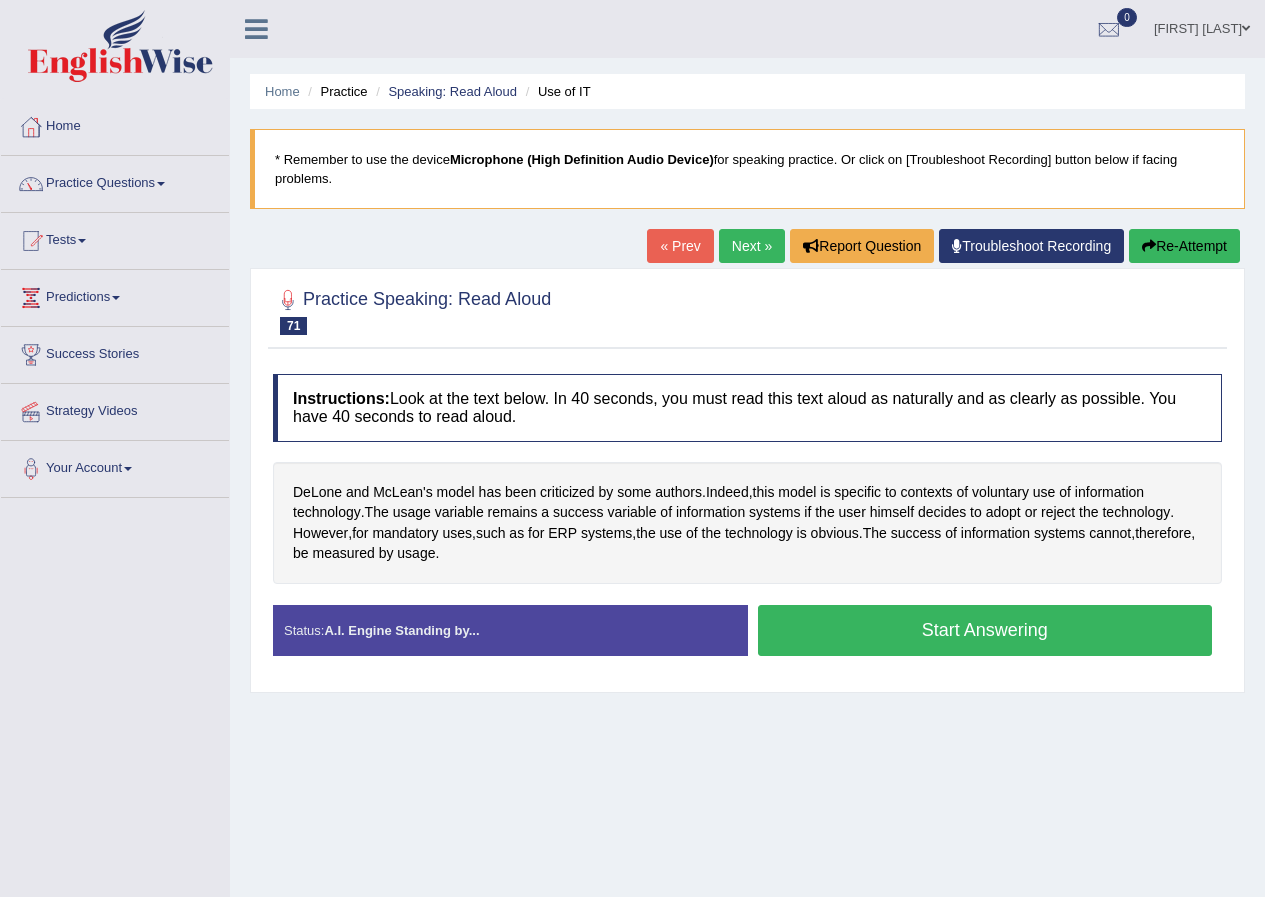 click on "Practice Questions" at bounding box center [115, 181] 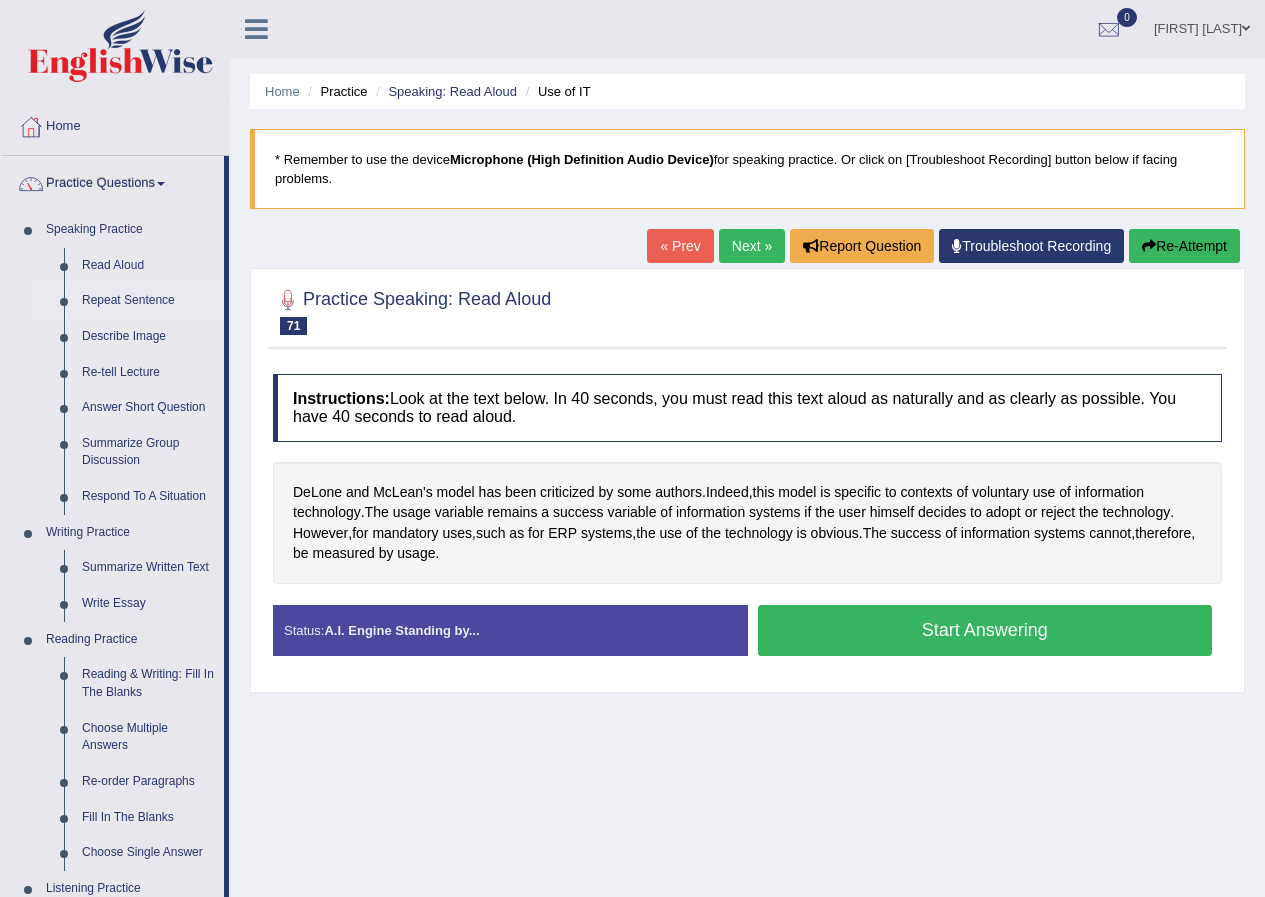 click on "Repeat Sentence" at bounding box center (148, 301) 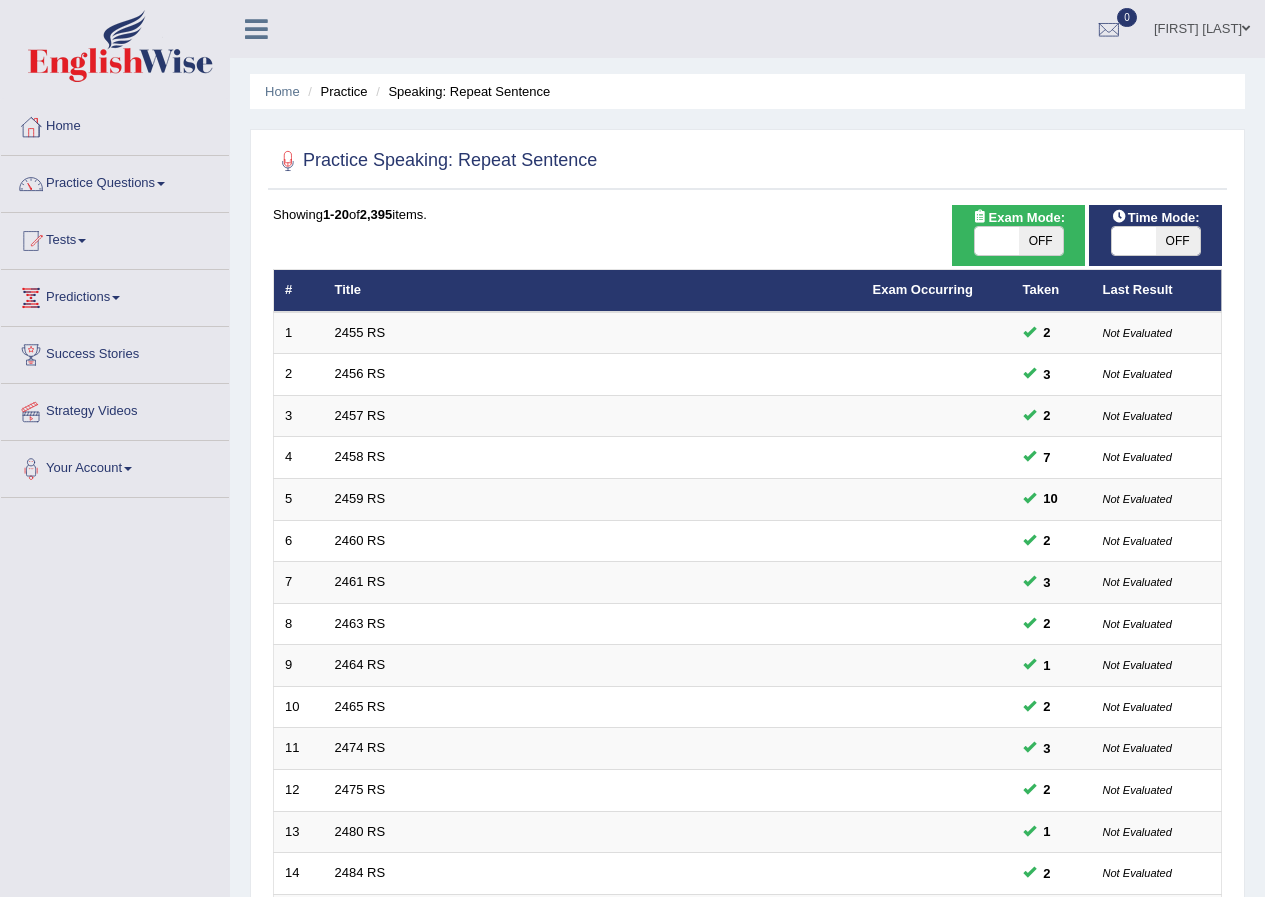 scroll, scrollTop: 427, scrollLeft: 0, axis: vertical 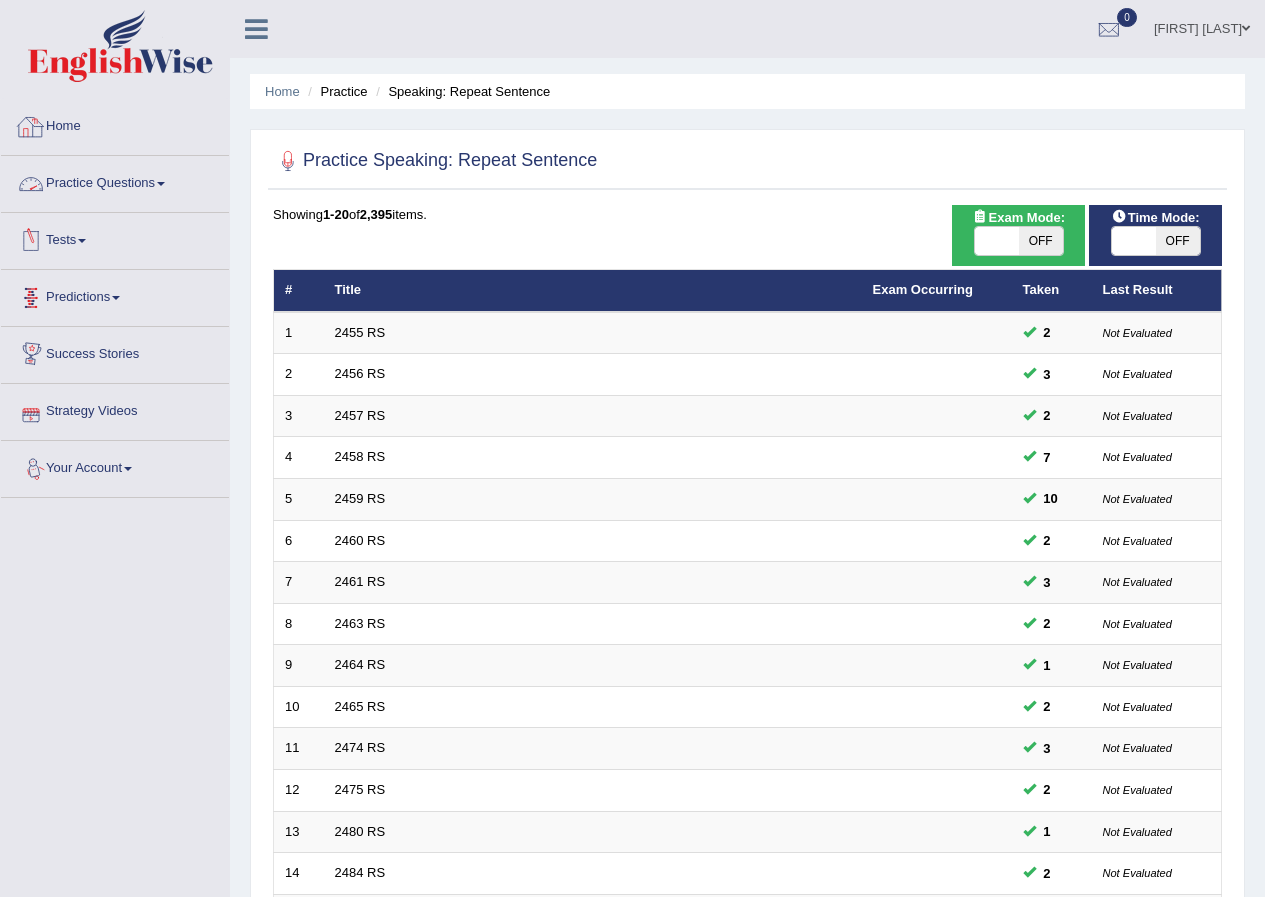 click on "Practice Questions" at bounding box center (115, 181) 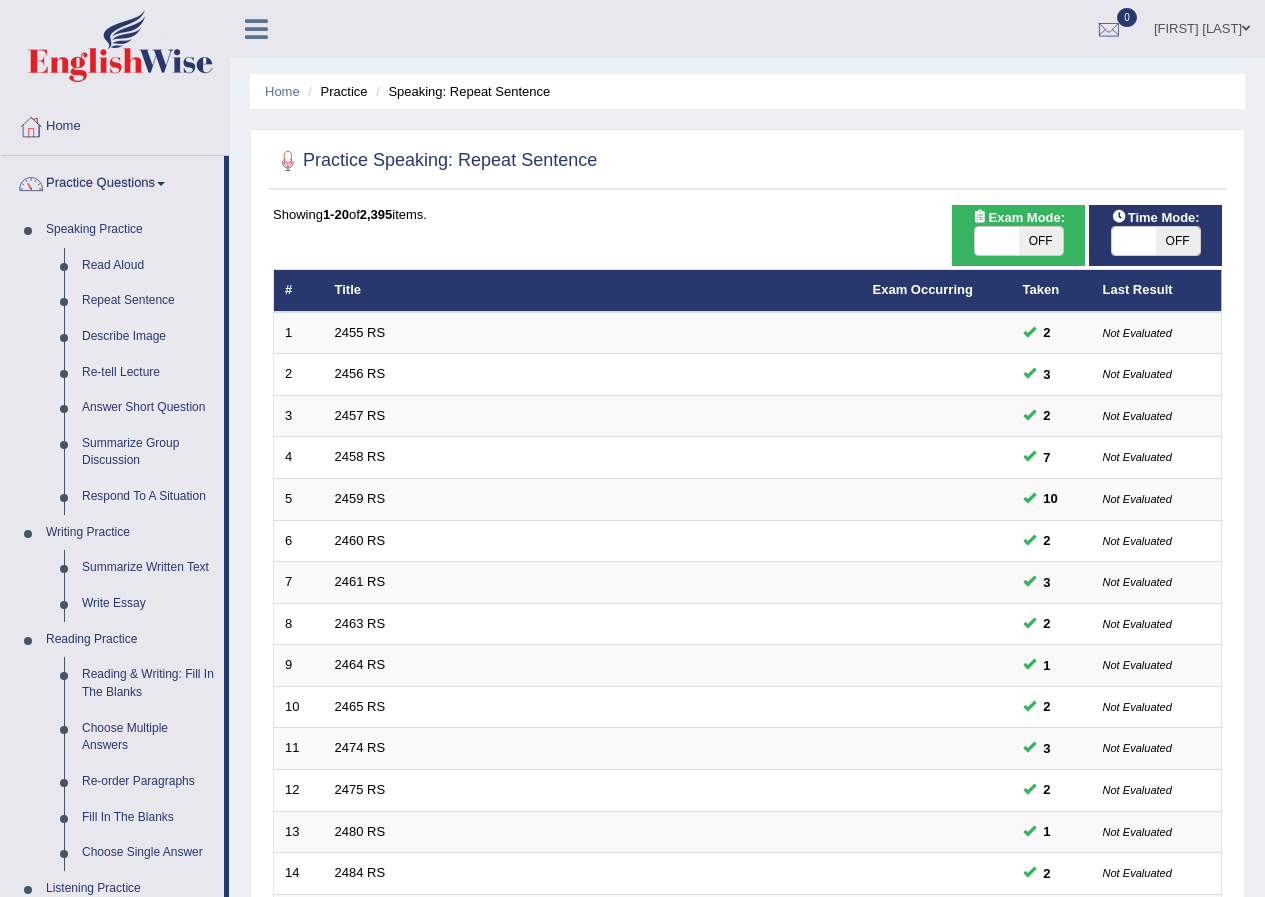 click on "Re-tell Lecture" at bounding box center (148, 373) 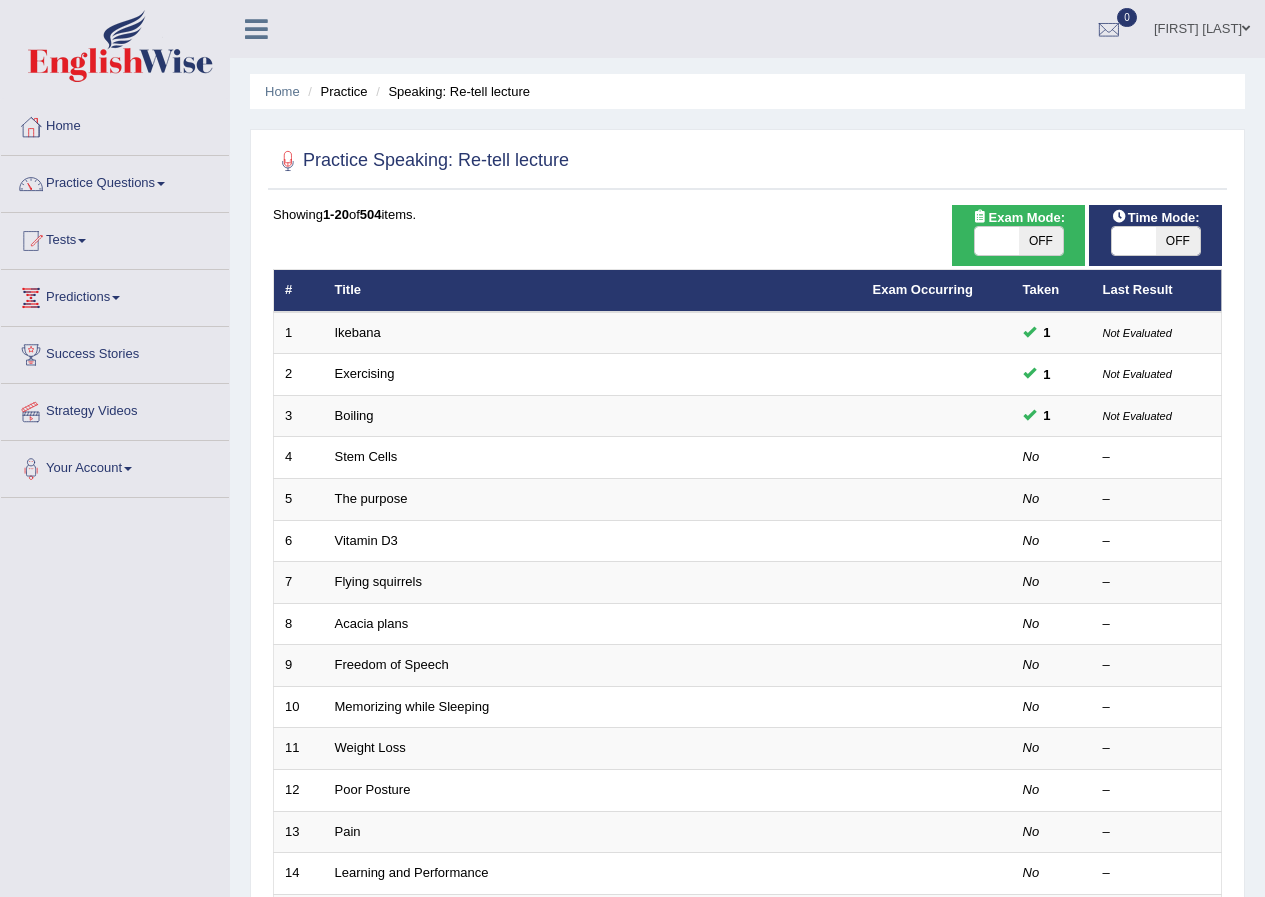 scroll, scrollTop: 0, scrollLeft: 0, axis: both 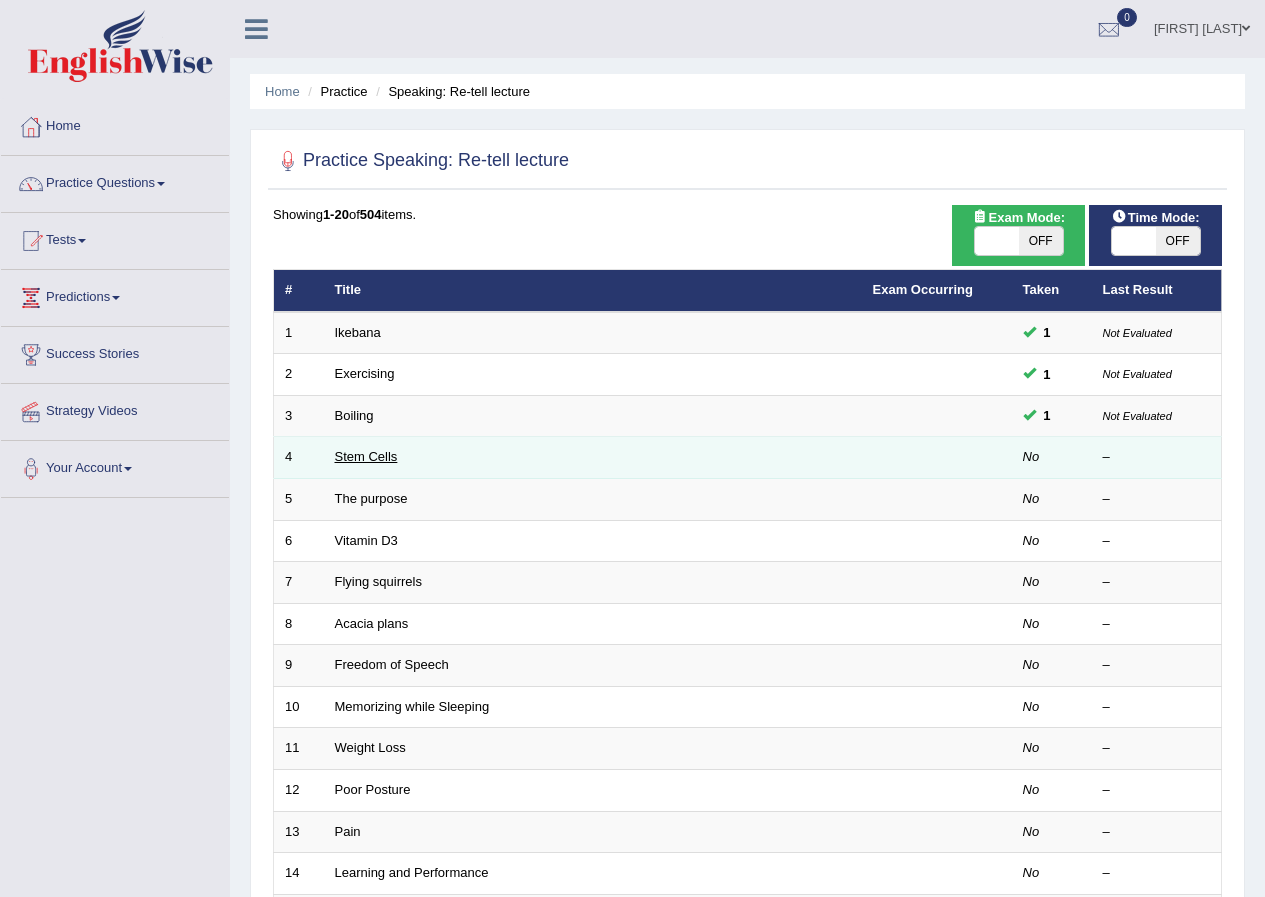 click on "Stem Cells" at bounding box center [366, 456] 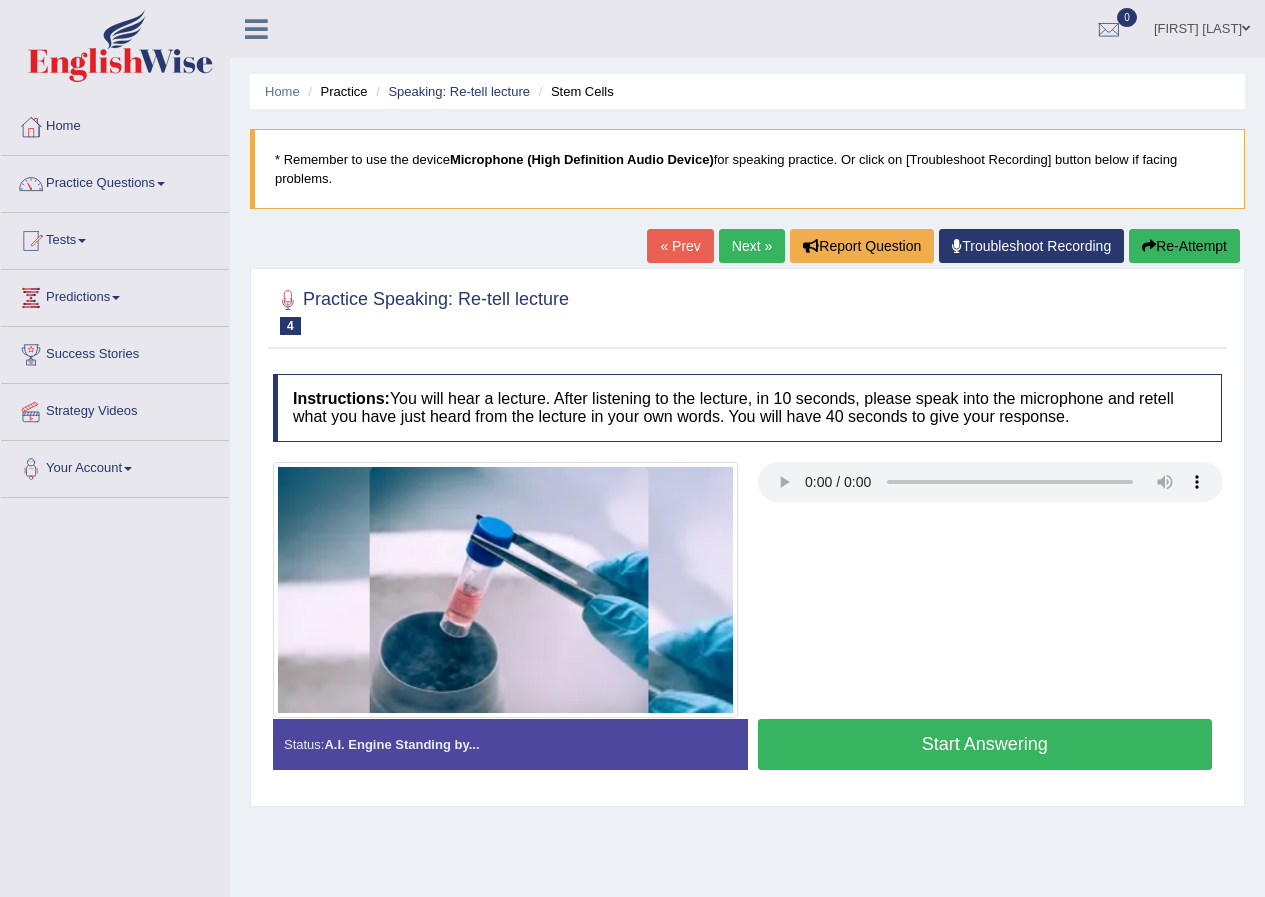 scroll, scrollTop: 0, scrollLeft: 0, axis: both 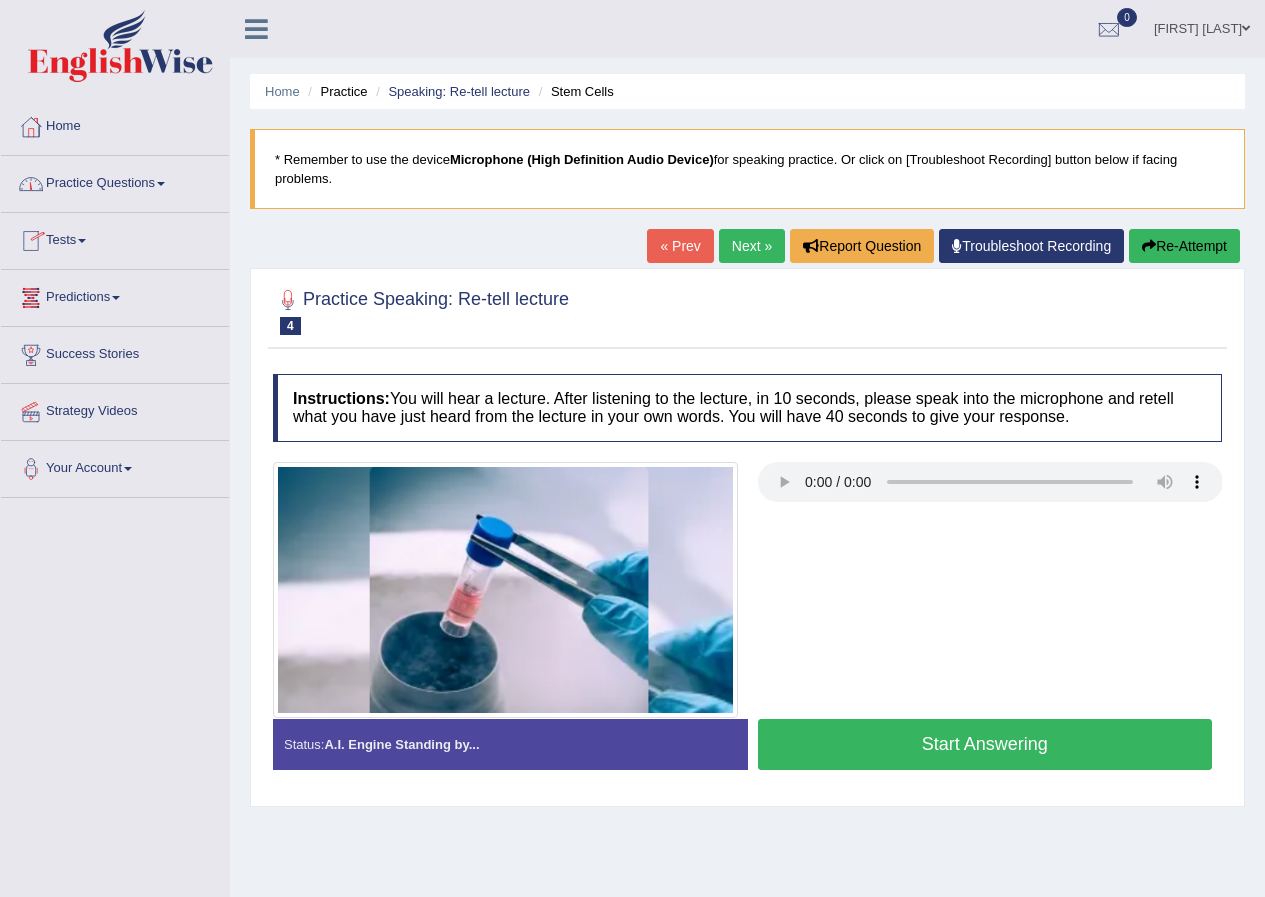 click on "Practice Questions" at bounding box center [115, 181] 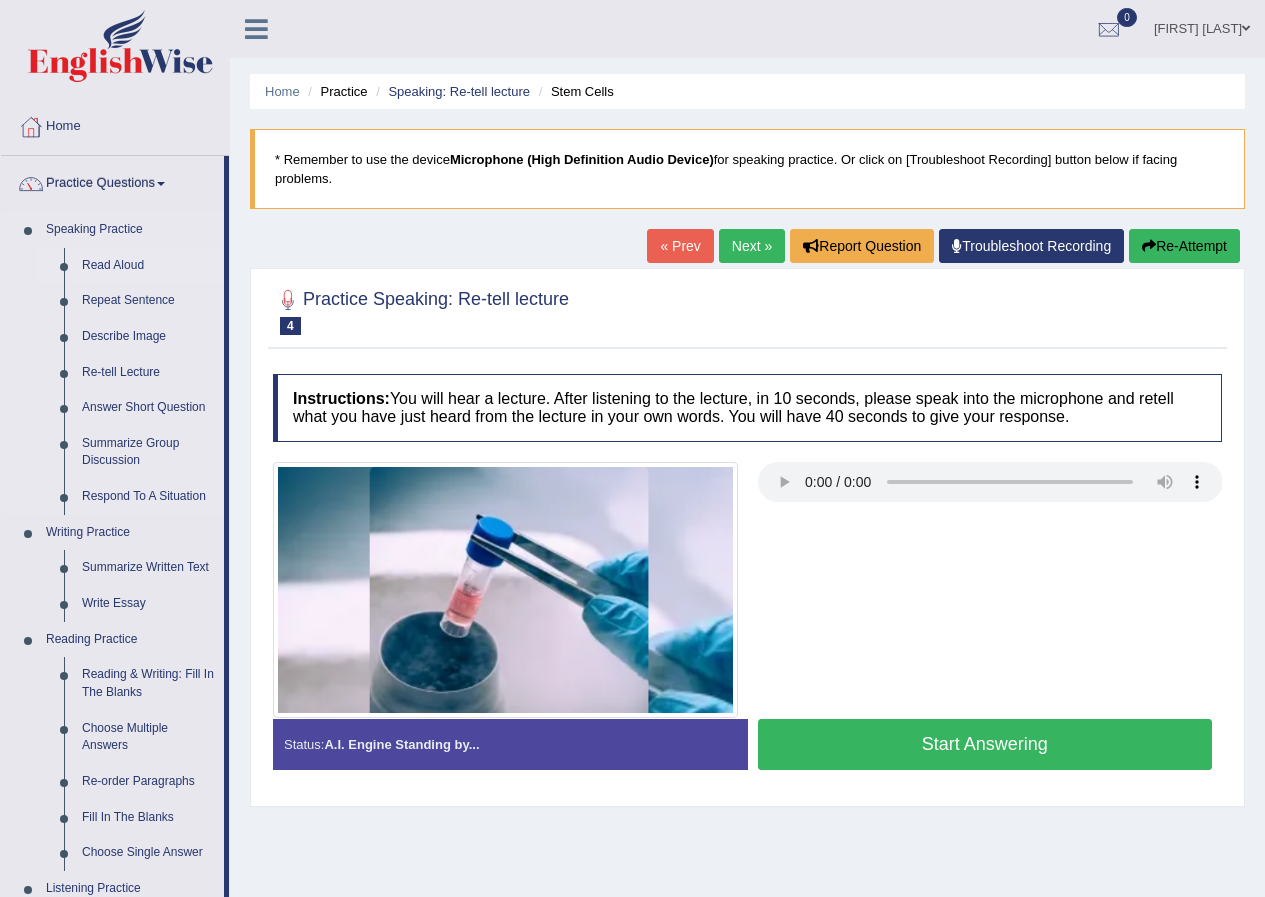 click on "Read Aloud" at bounding box center [148, 266] 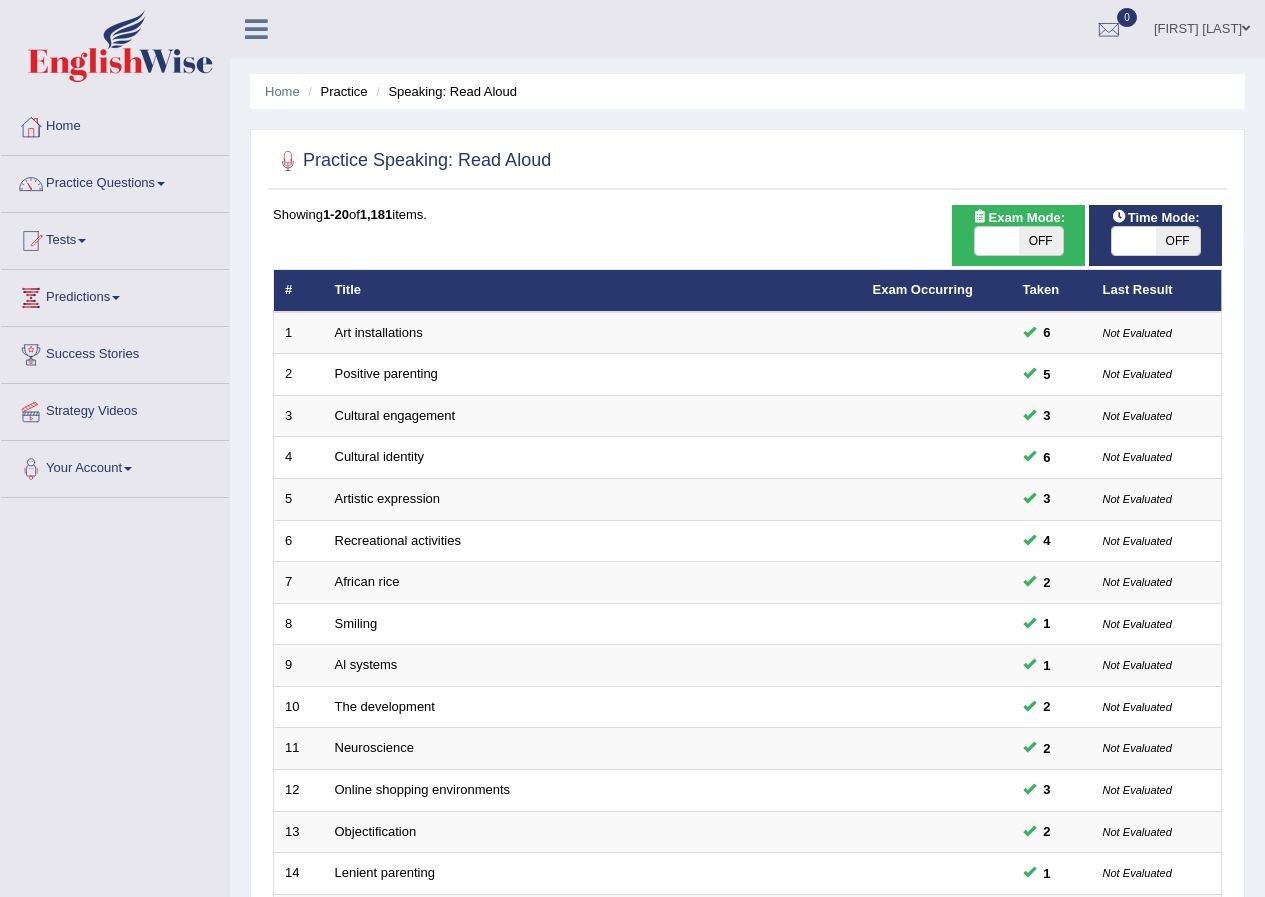 scroll, scrollTop: 427, scrollLeft: 0, axis: vertical 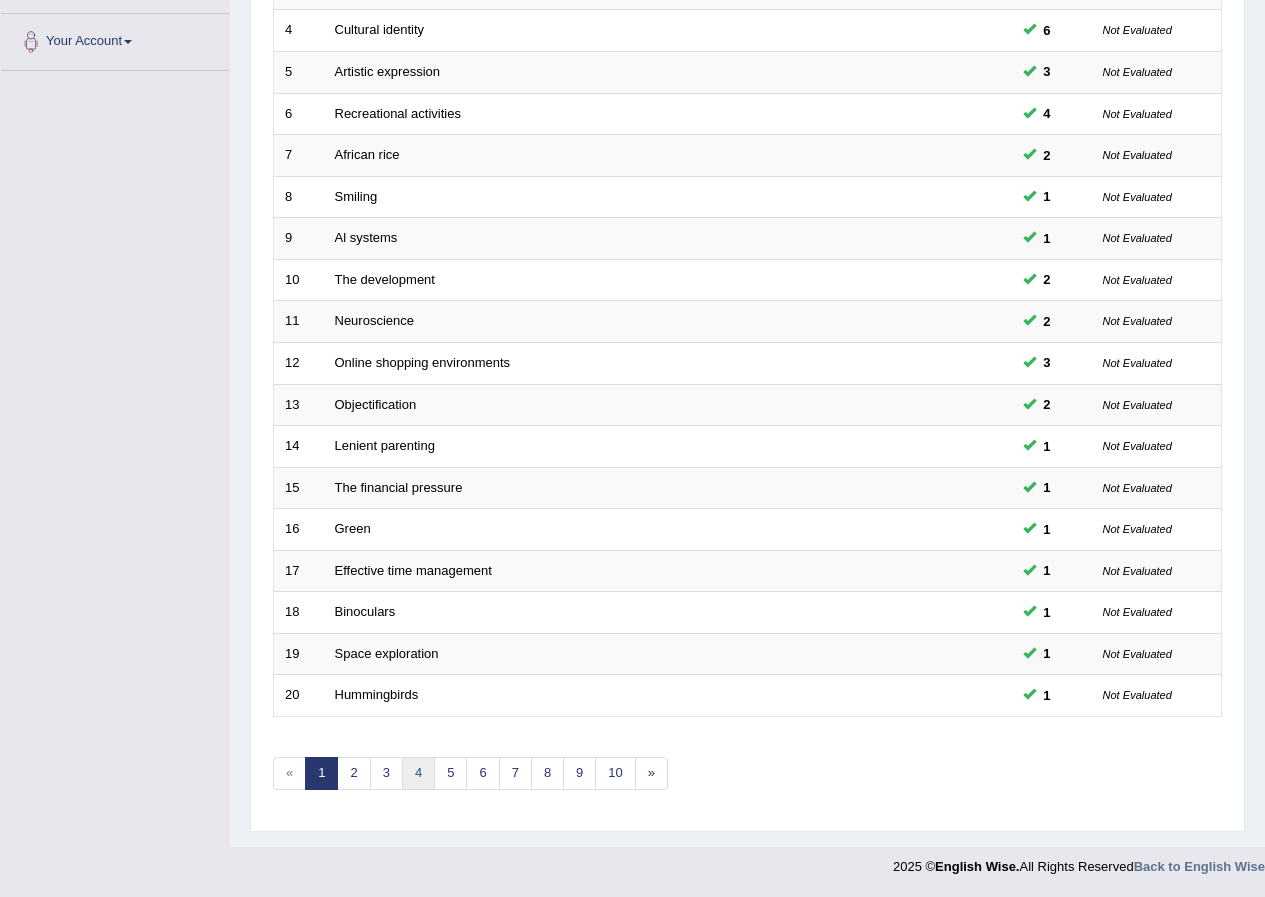 click on "4" at bounding box center [418, 773] 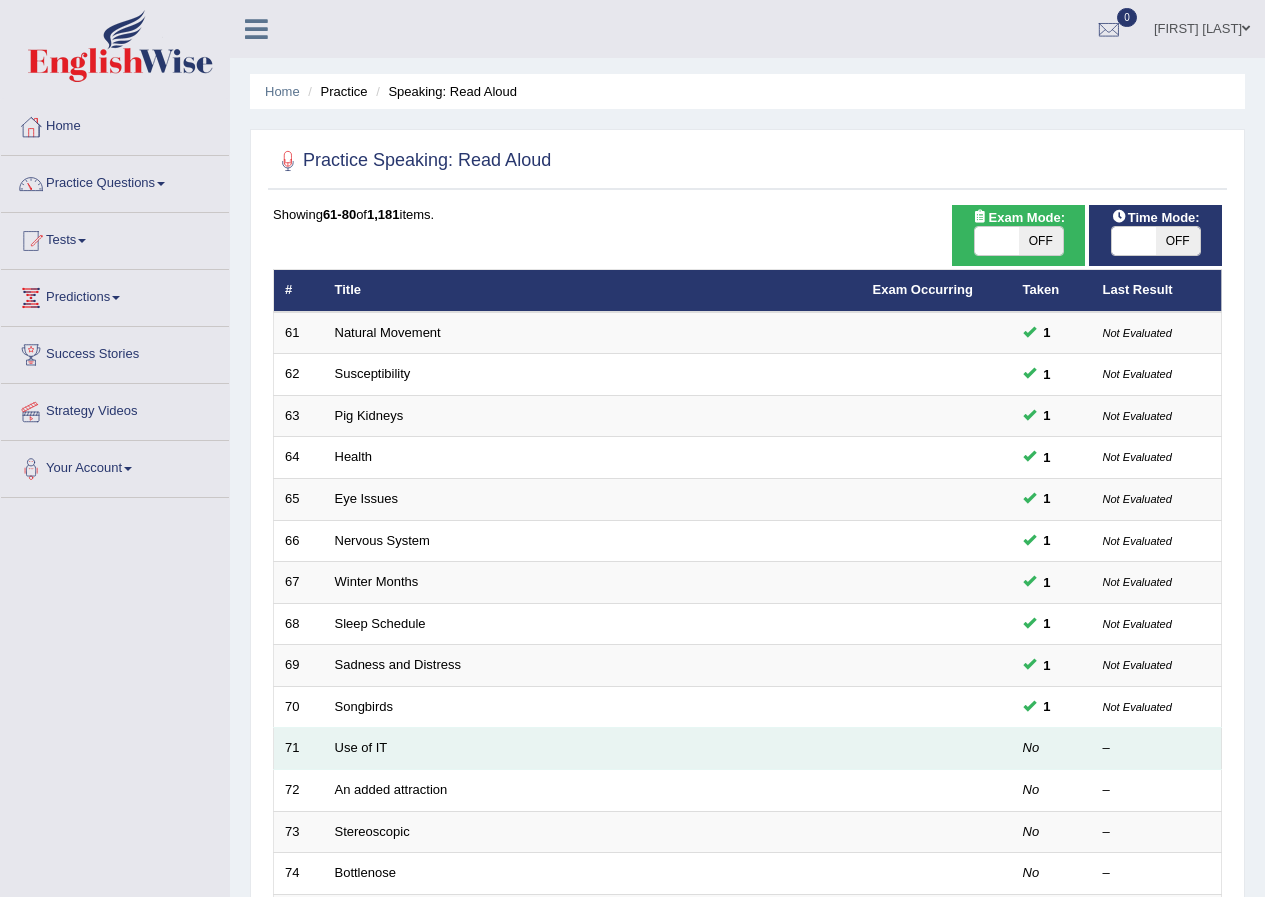 scroll, scrollTop: 0, scrollLeft: 0, axis: both 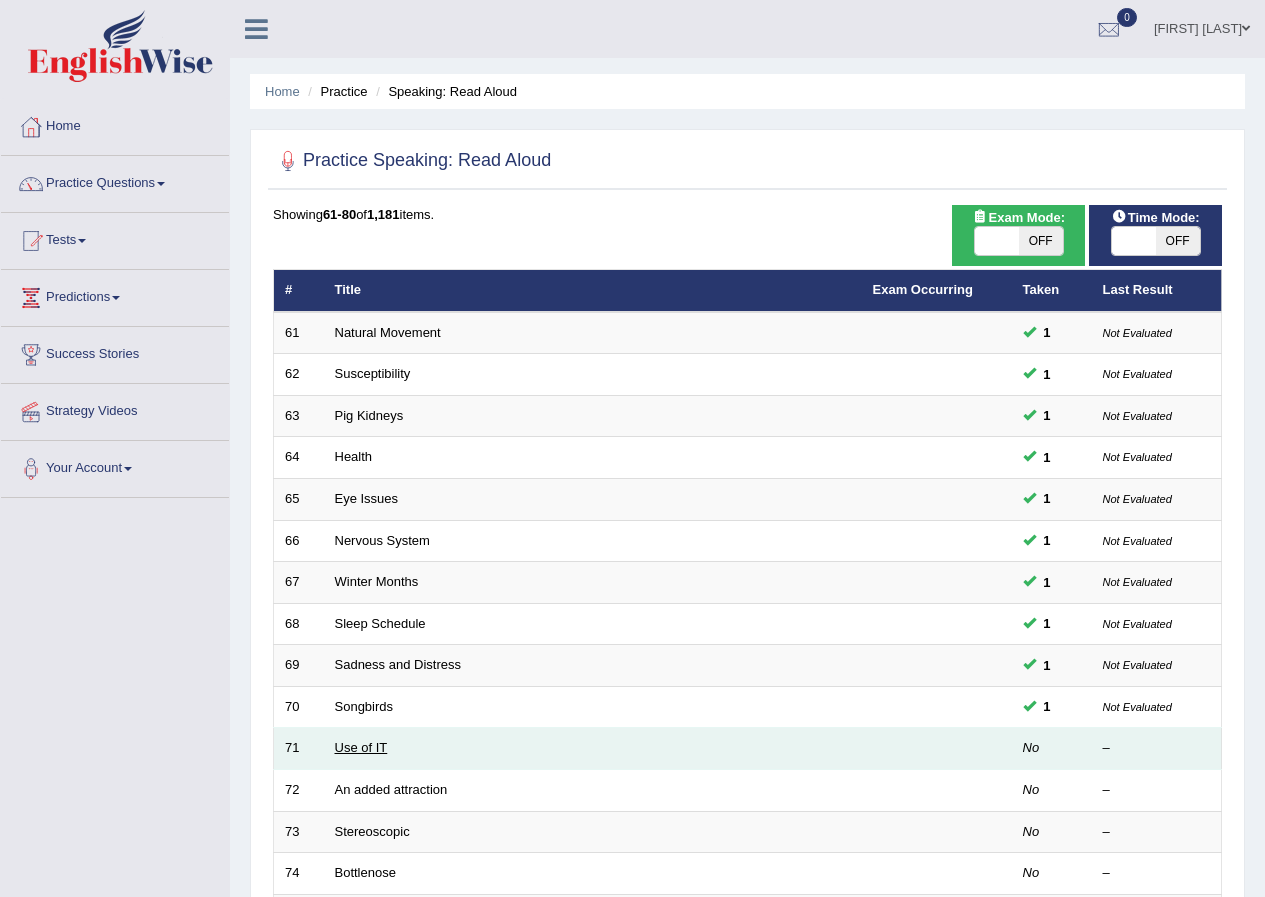click on "Use of IT" at bounding box center [361, 747] 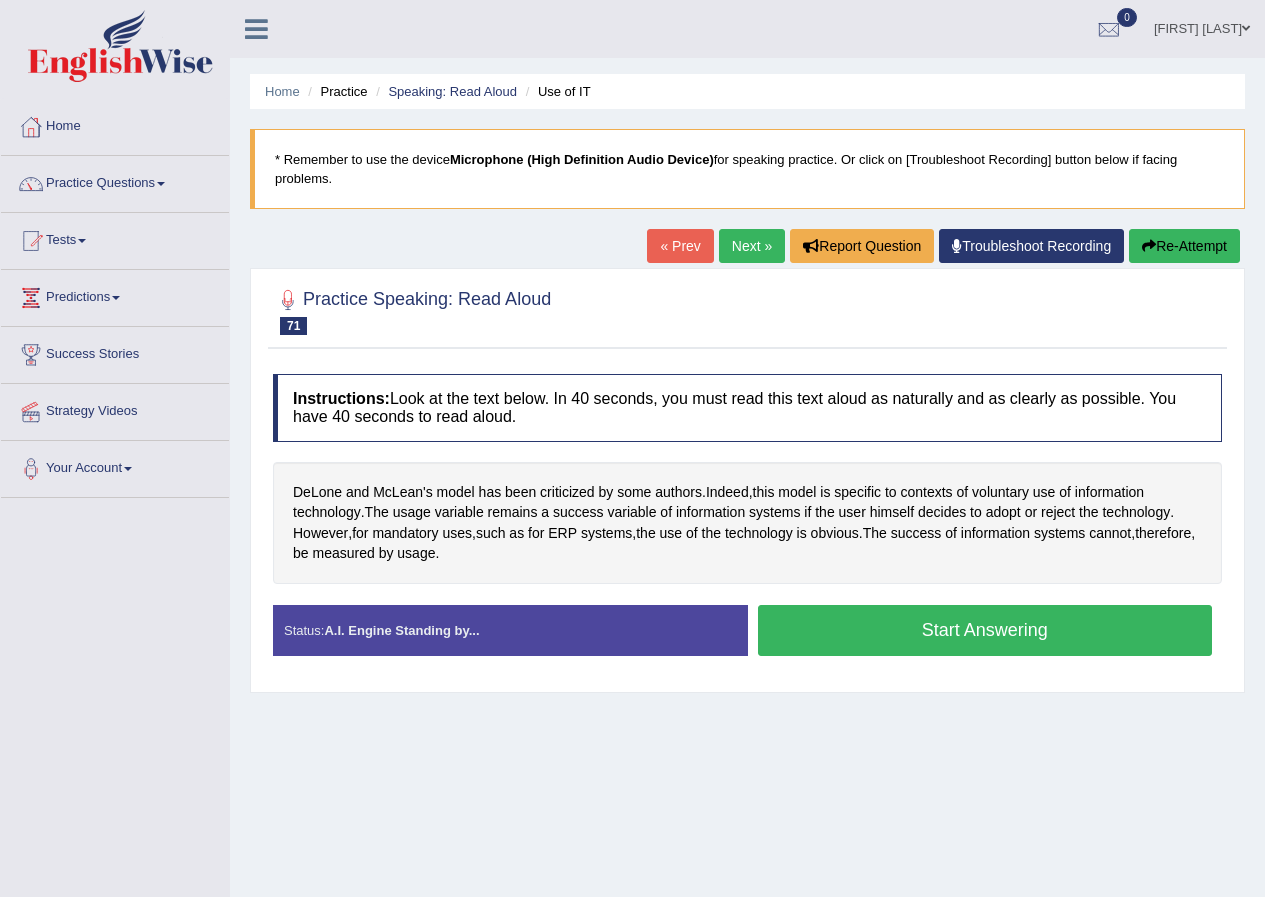 scroll, scrollTop: 0, scrollLeft: 0, axis: both 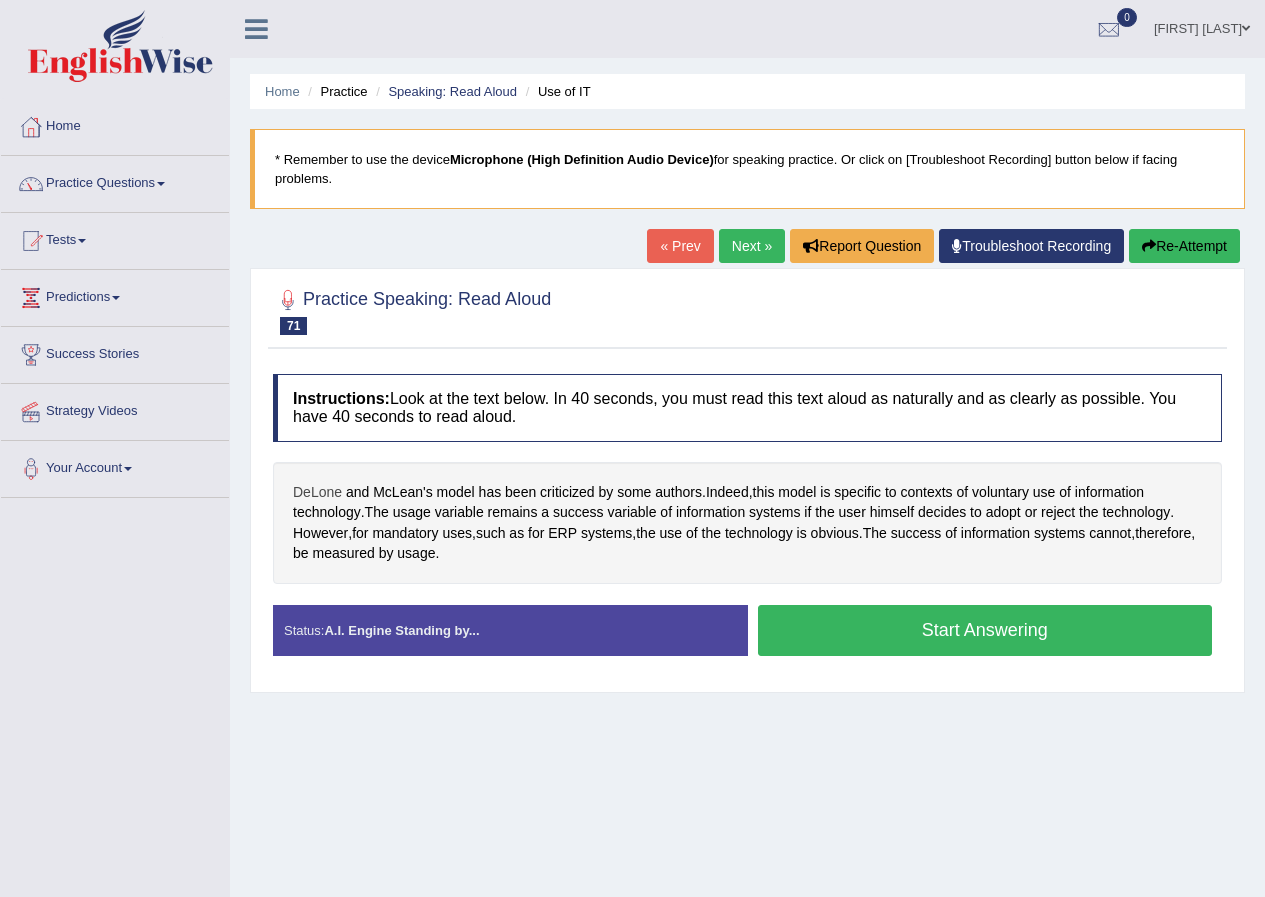 click on "DeLone" at bounding box center [317, 492] 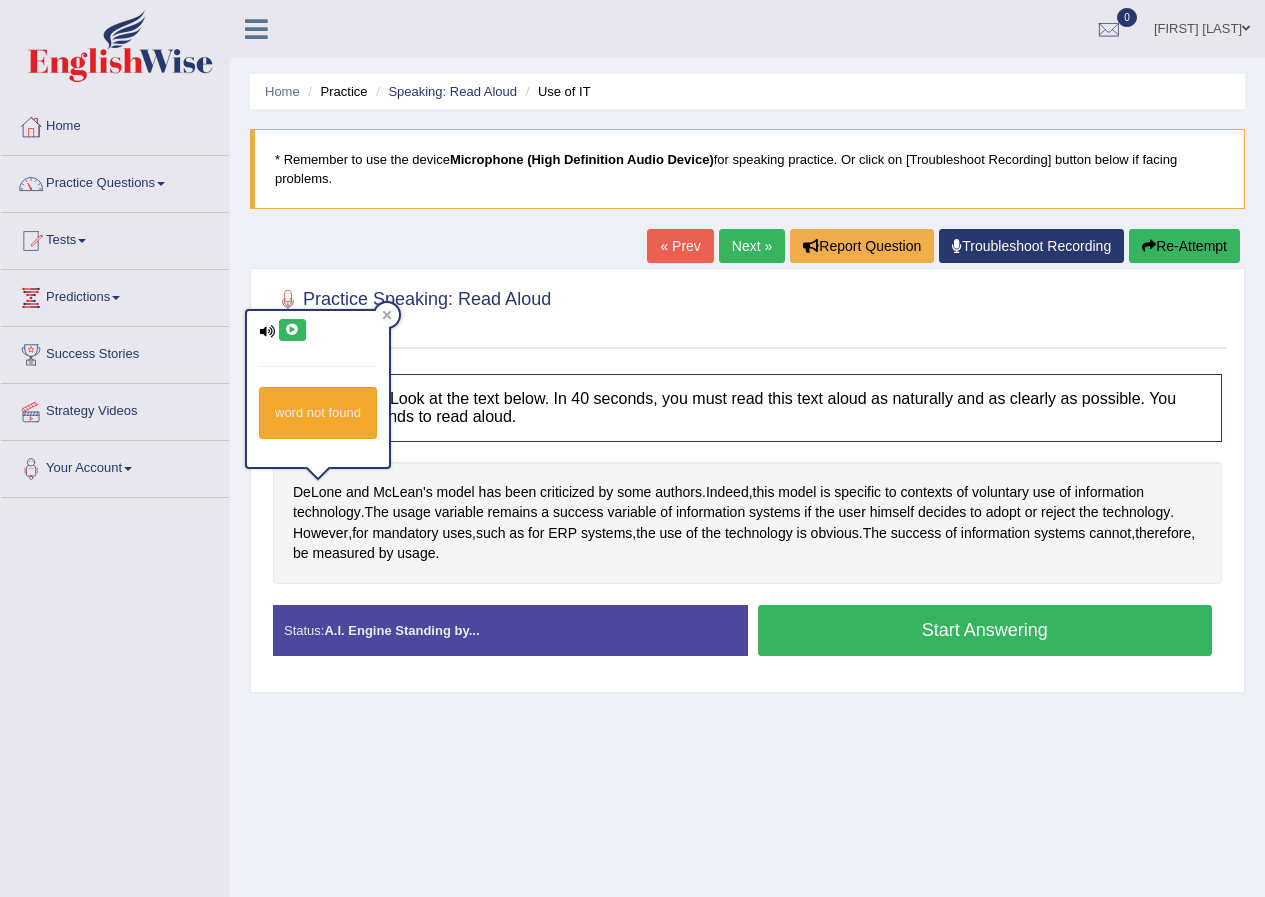 click at bounding box center (292, 330) 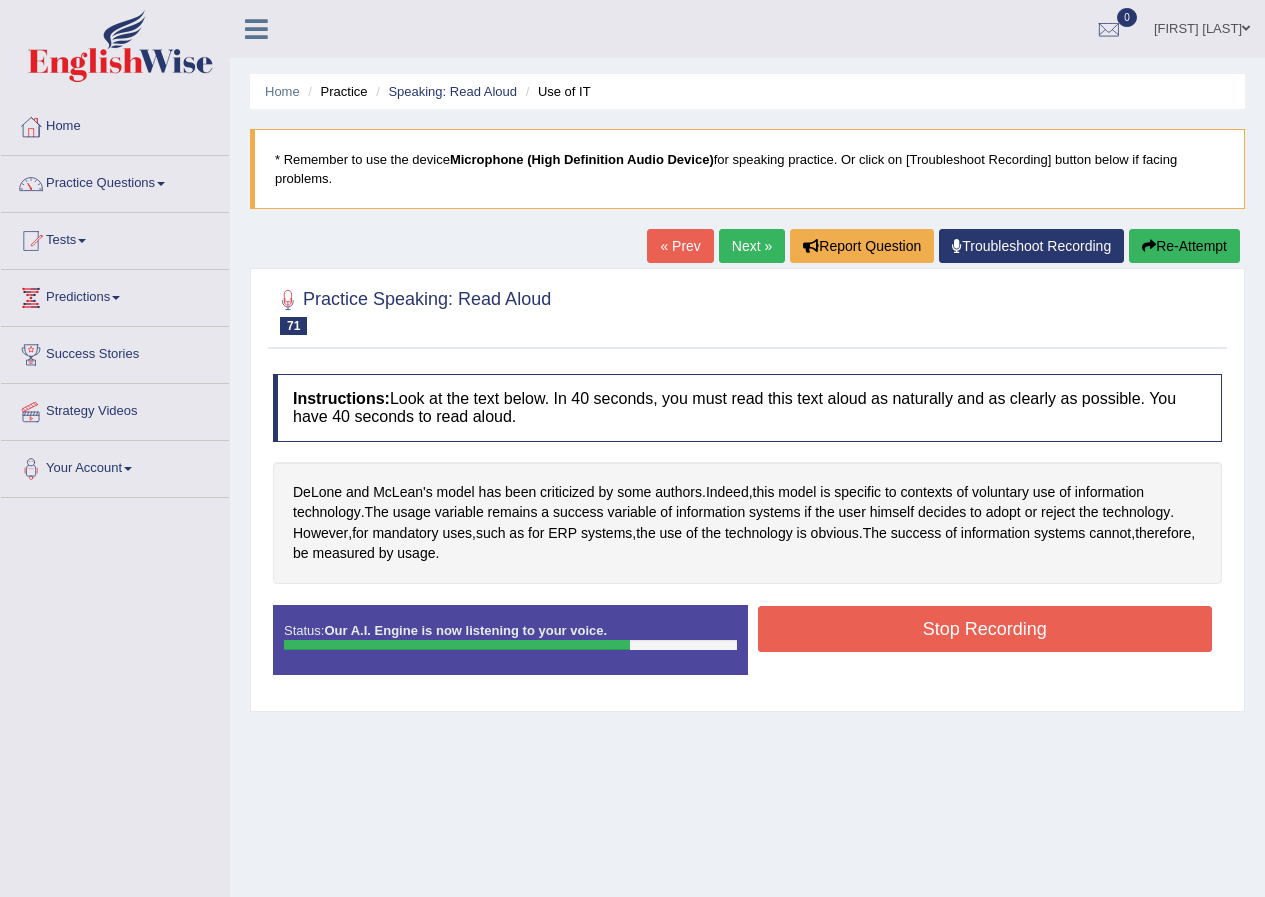 click on "Stop Recording" at bounding box center [985, 629] 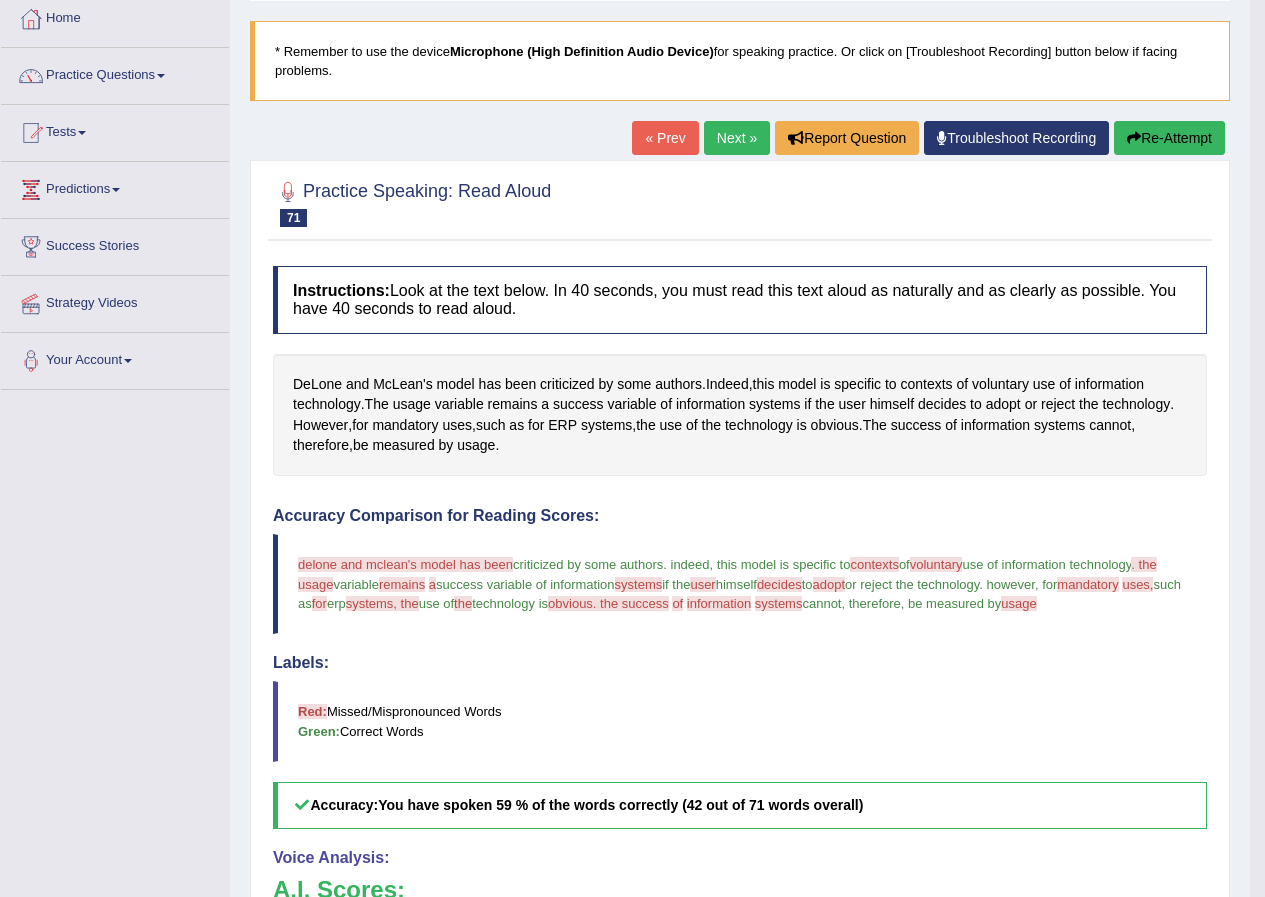 scroll, scrollTop: 0, scrollLeft: 0, axis: both 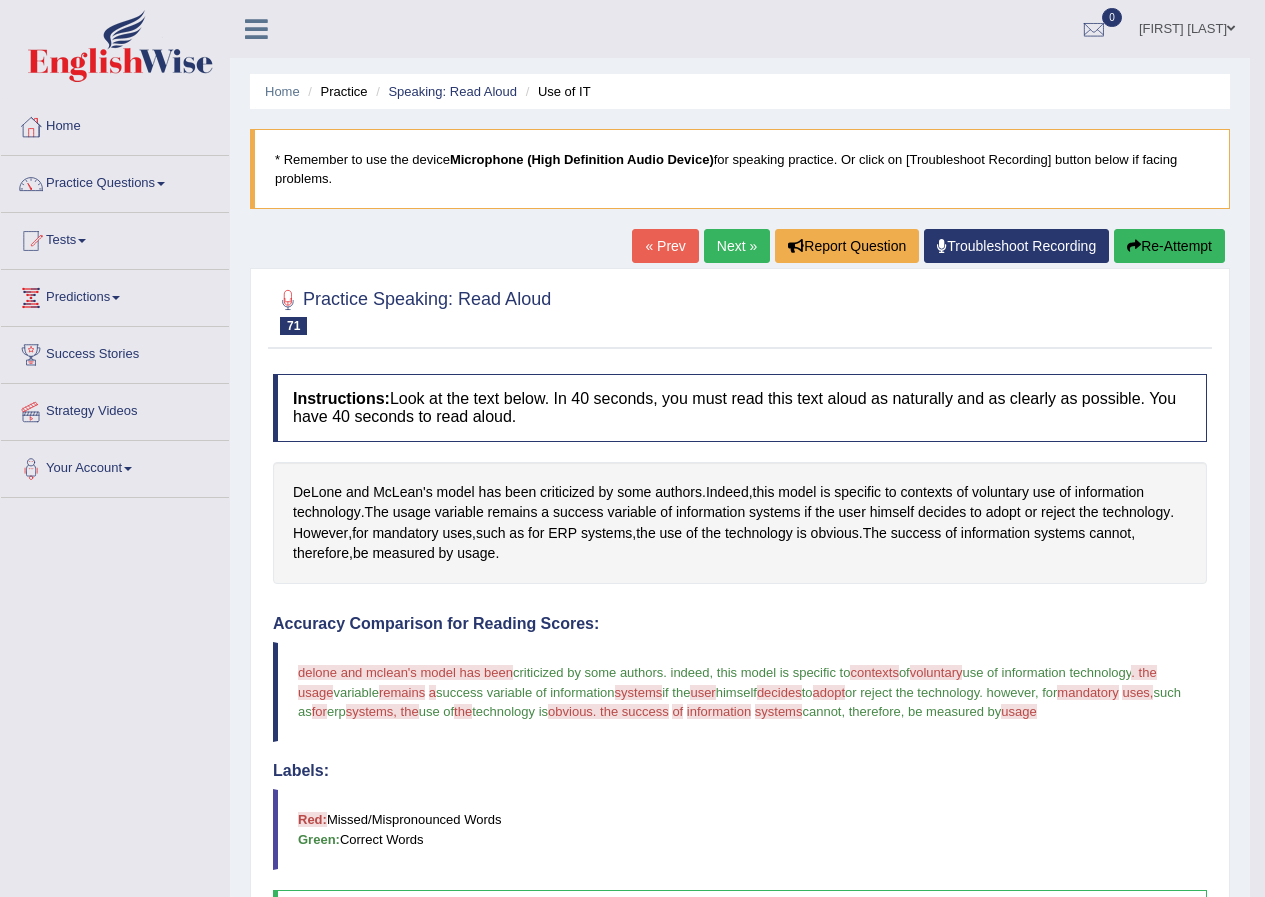 click on "Next »" at bounding box center (737, 246) 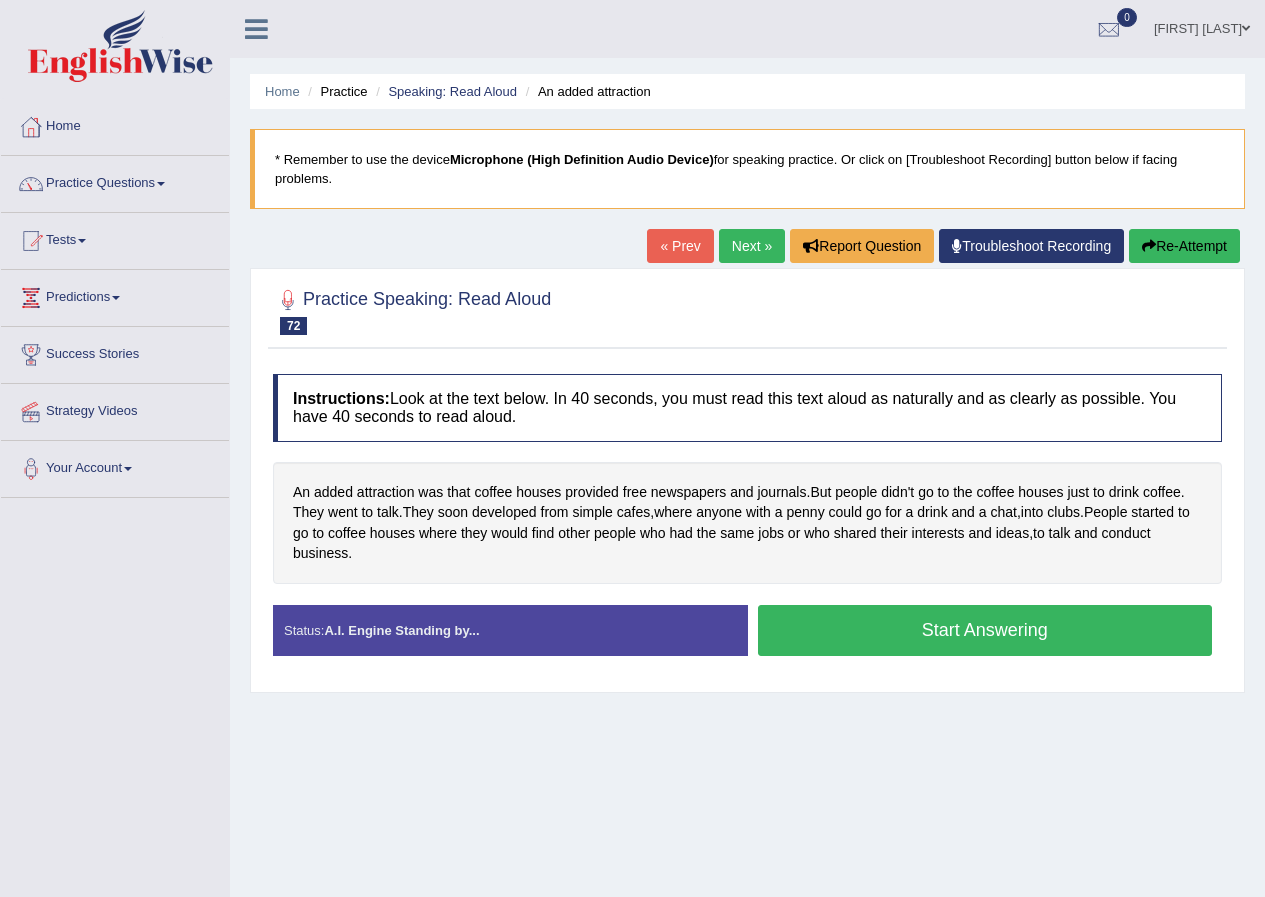 scroll, scrollTop: 0, scrollLeft: 0, axis: both 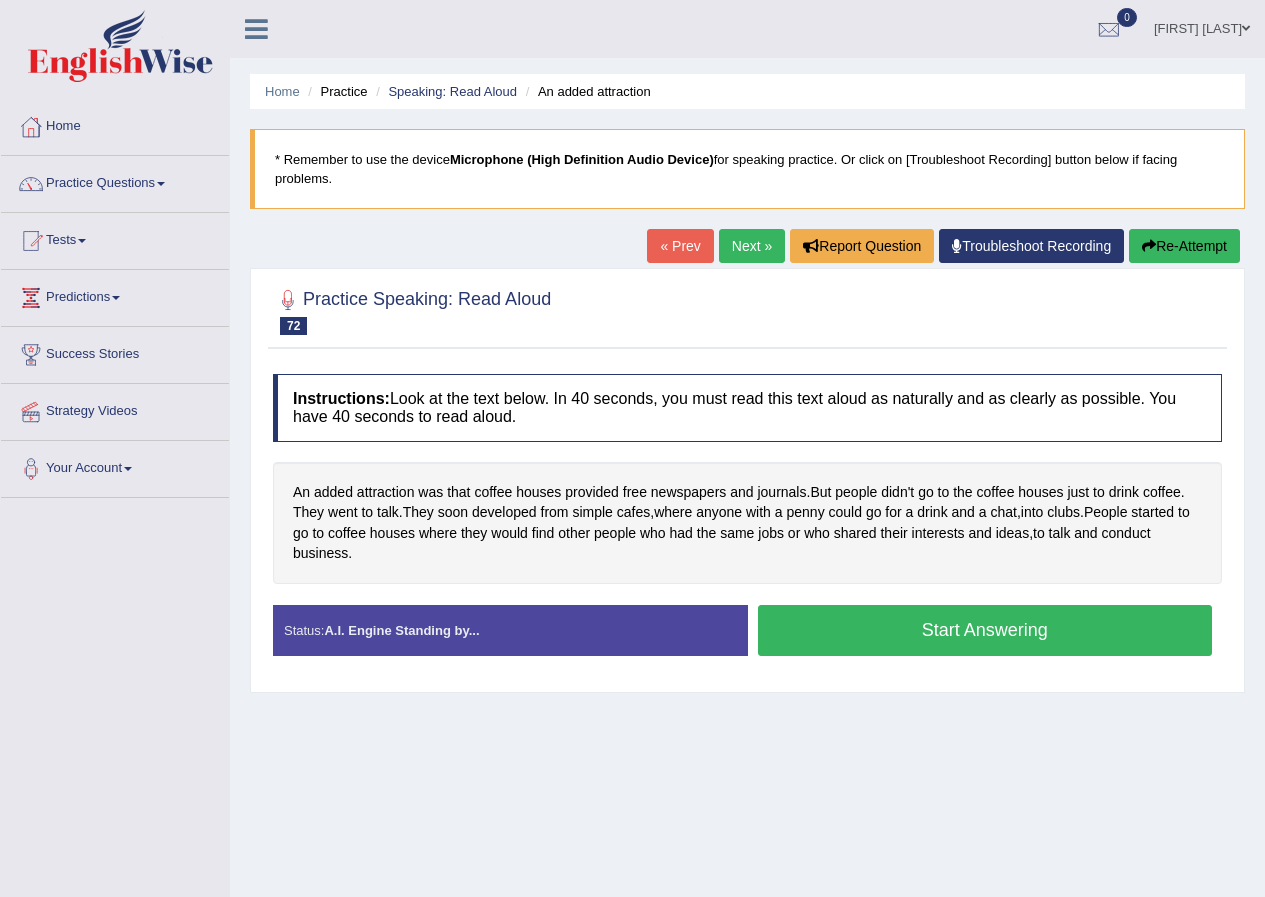 click on "Start Answering" at bounding box center (985, 630) 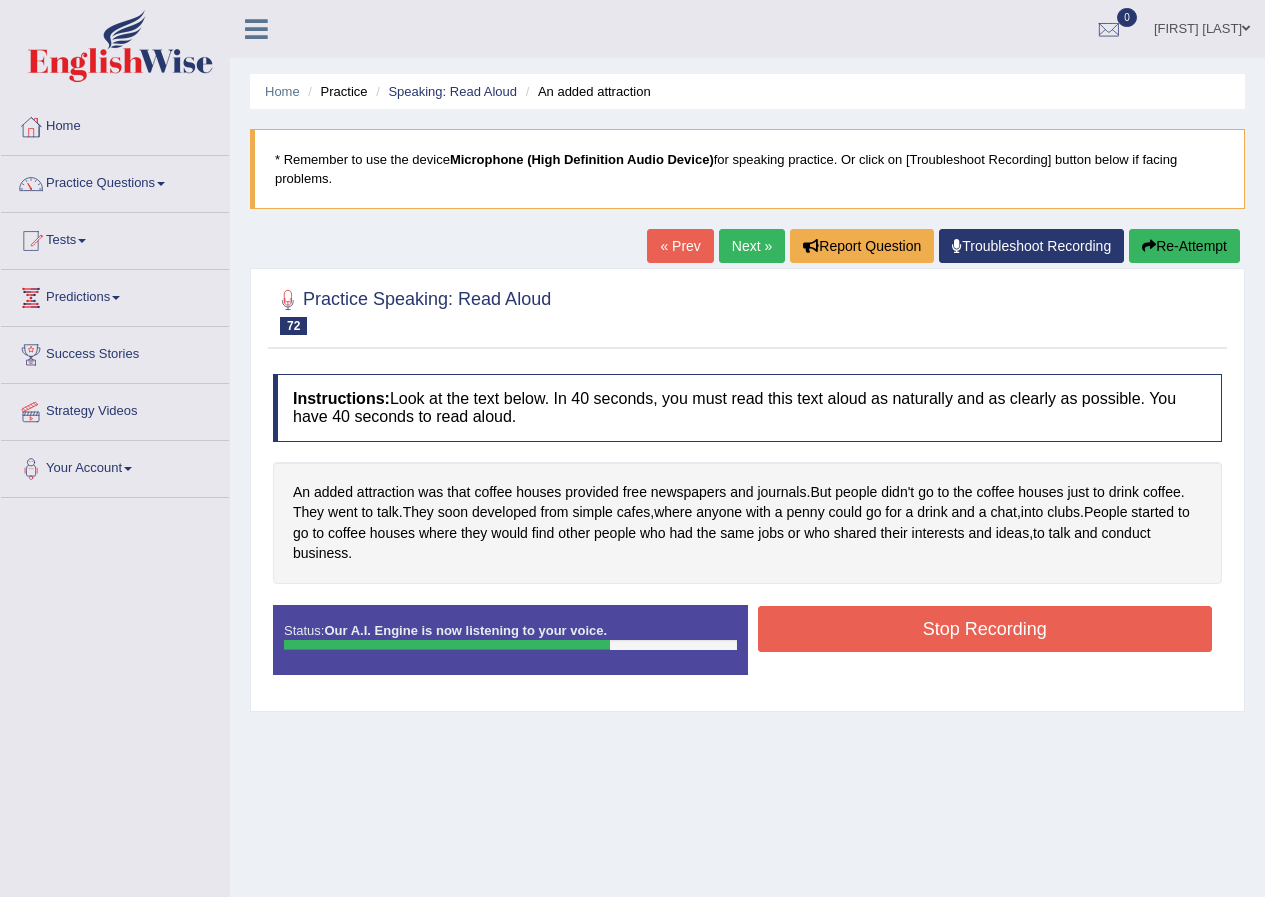 click on "Stop Recording" at bounding box center (985, 629) 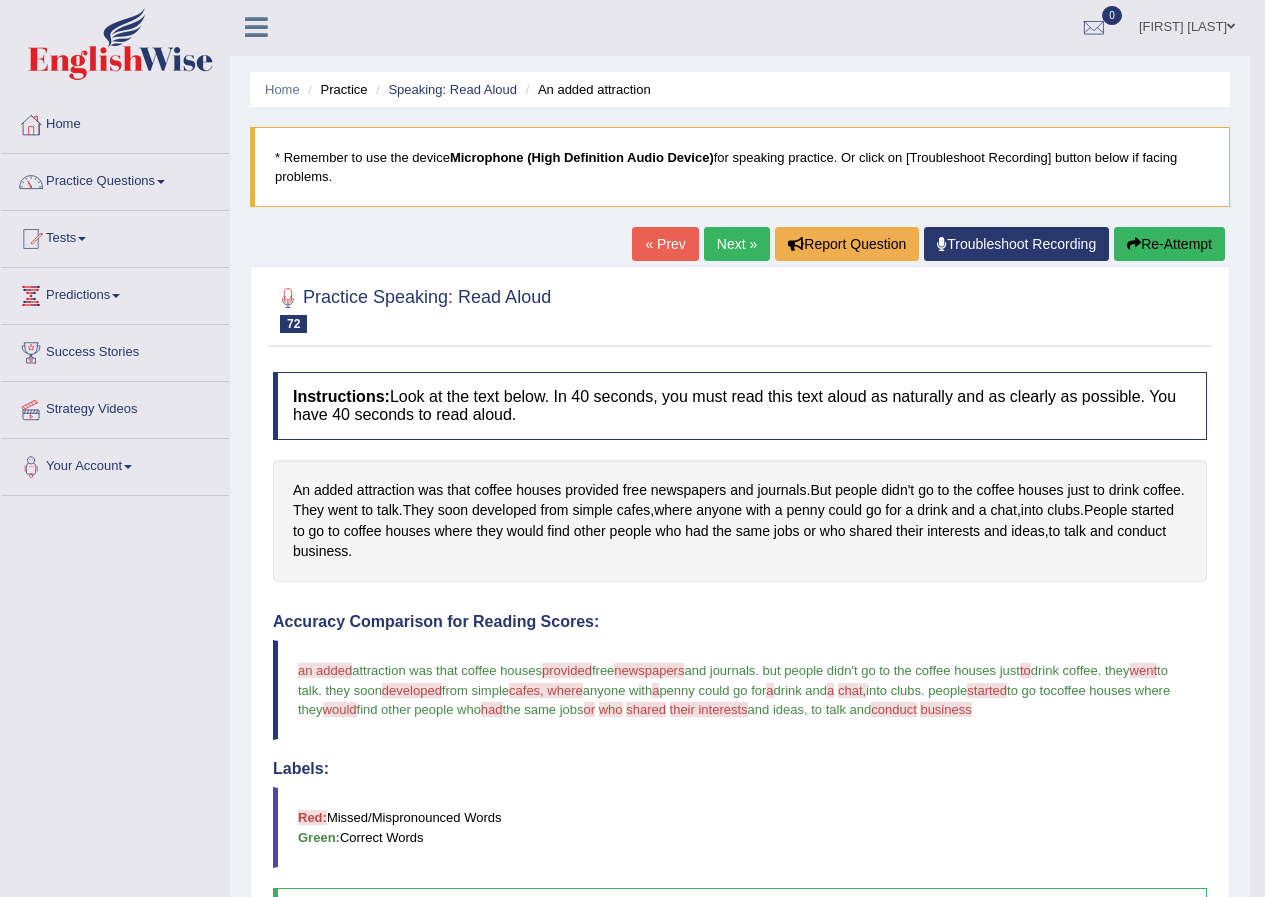scroll, scrollTop: 0, scrollLeft: 0, axis: both 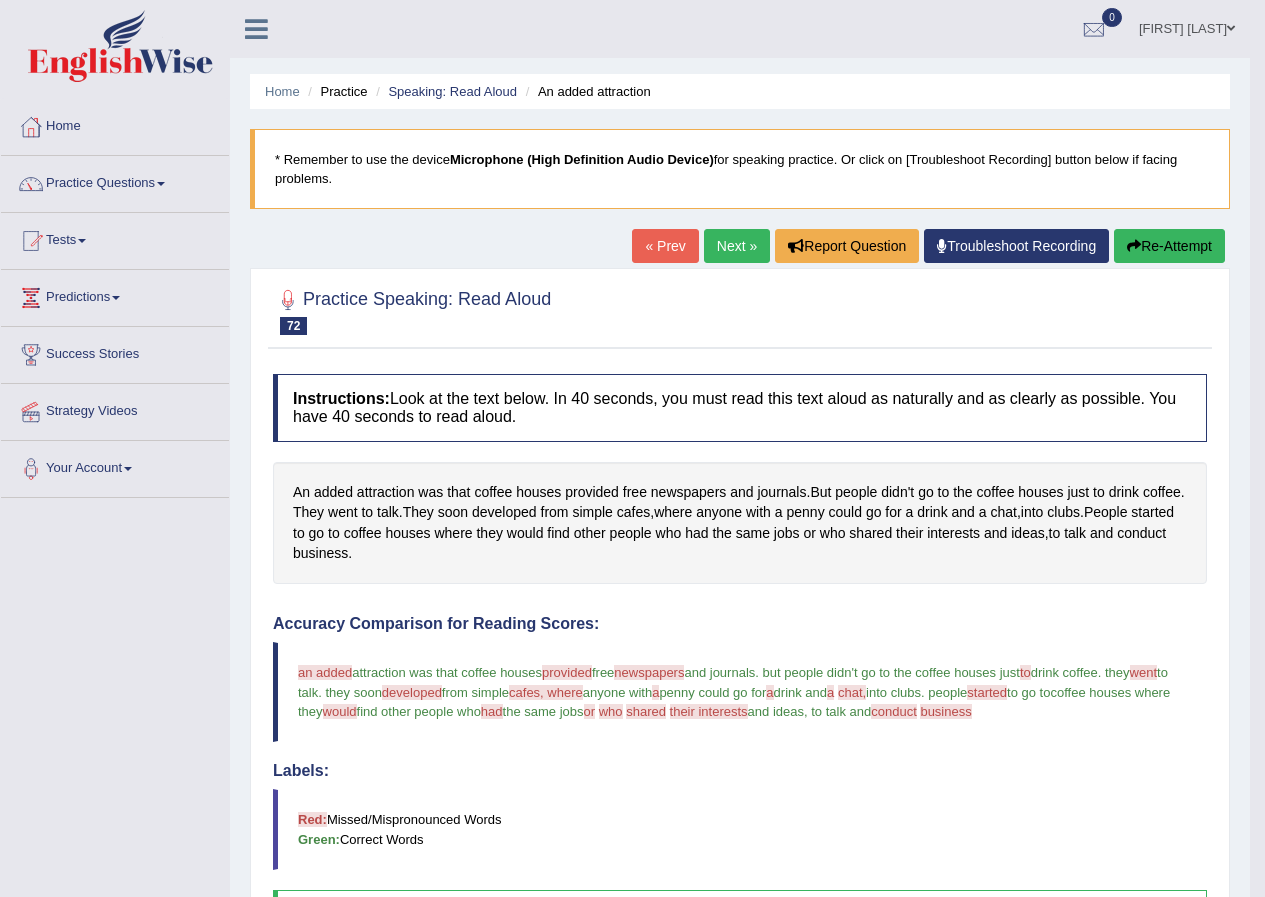 click on "Next »" at bounding box center (737, 246) 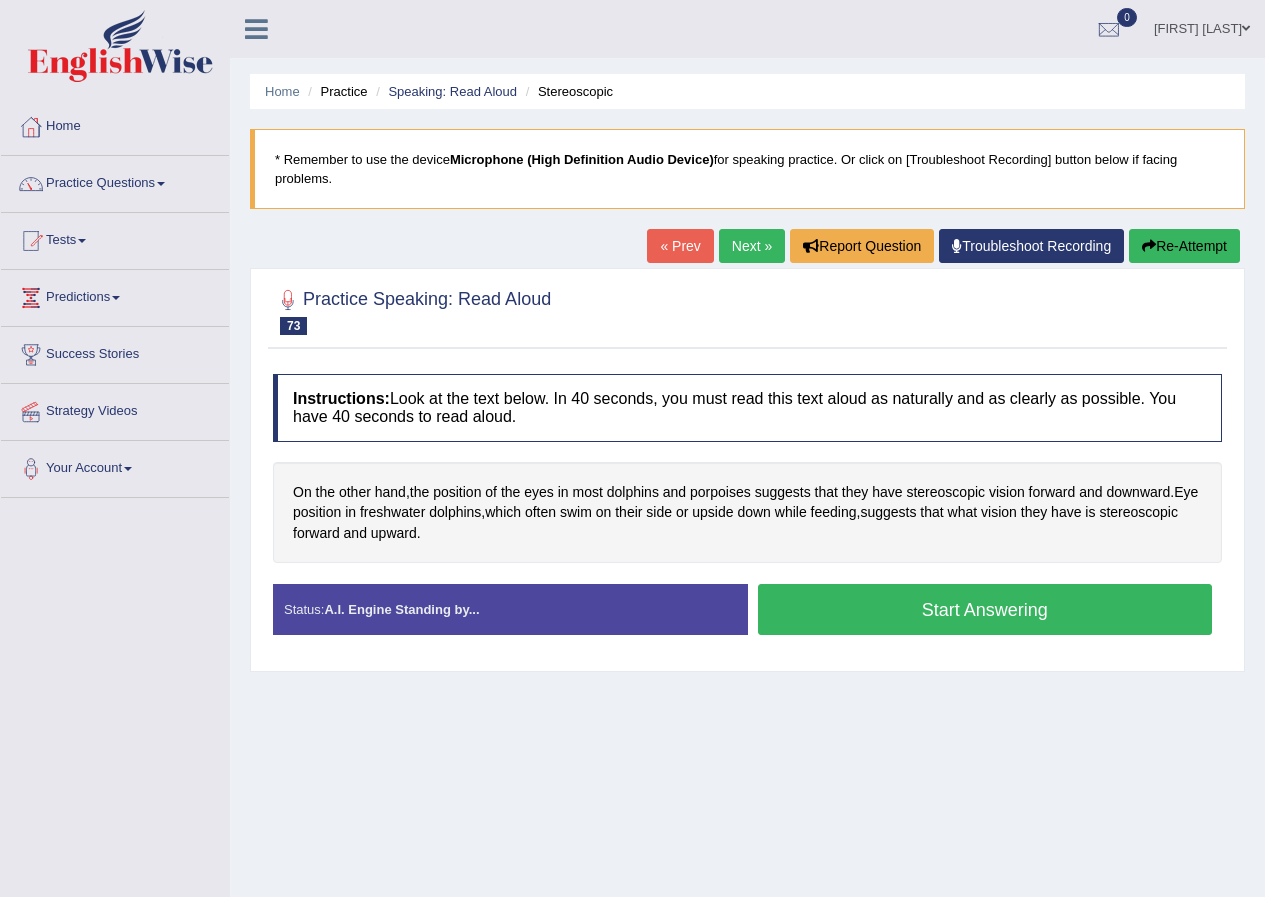 scroll, scrollTop: 0, scrollLeft: 0, axis: both 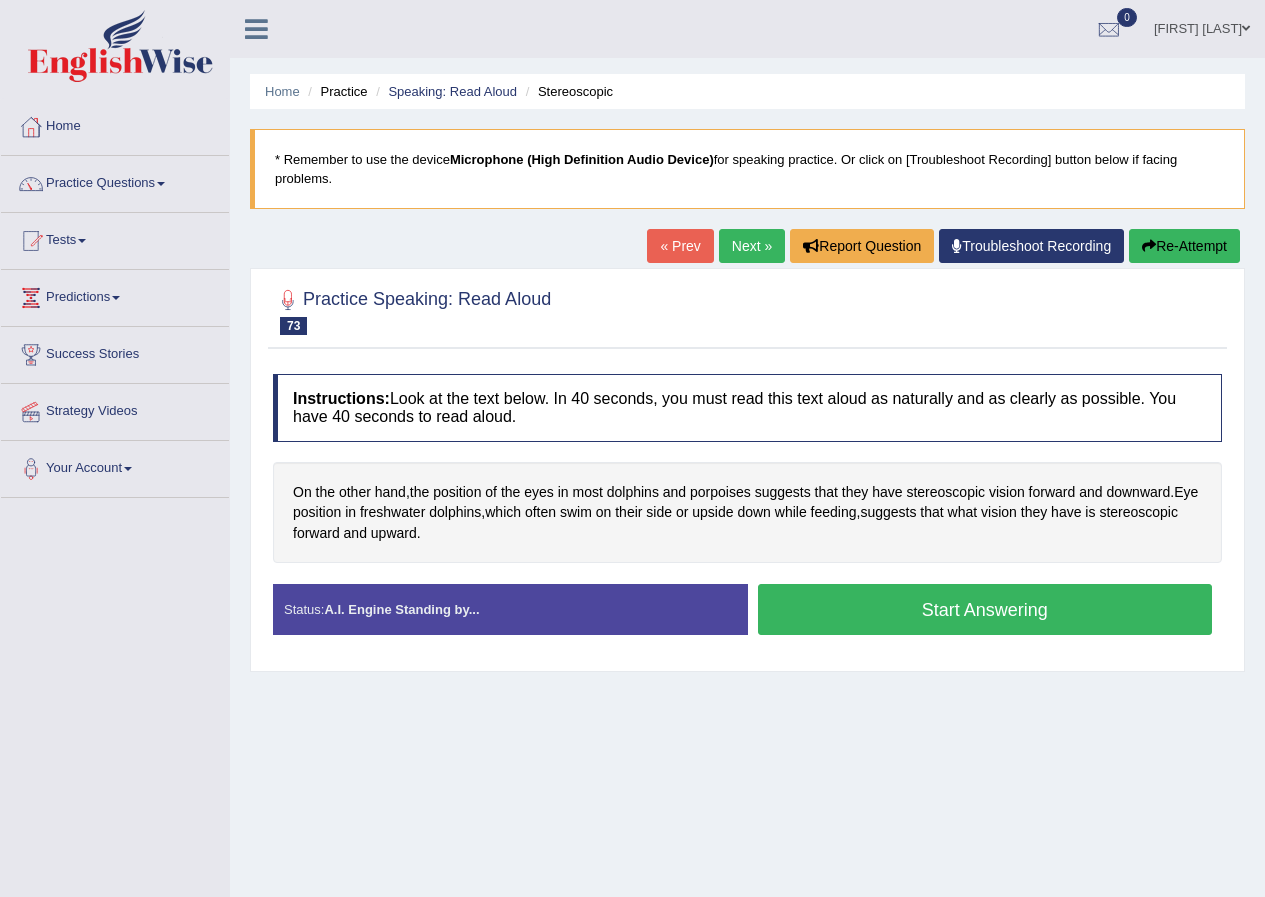 click on "Start Answering" at bounding box center (985, 609) 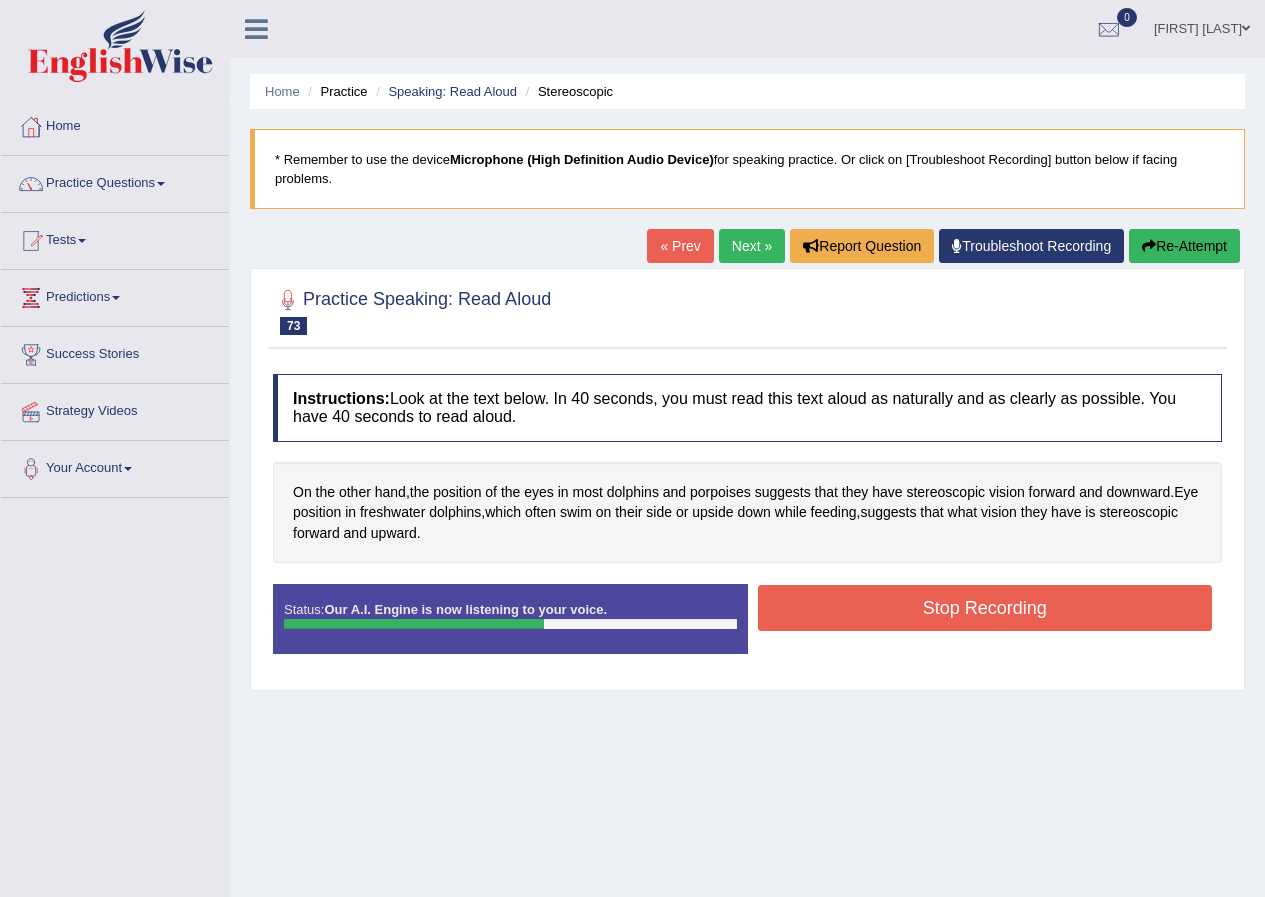 click on "Stop Recording" at bounding box center [985, 608] 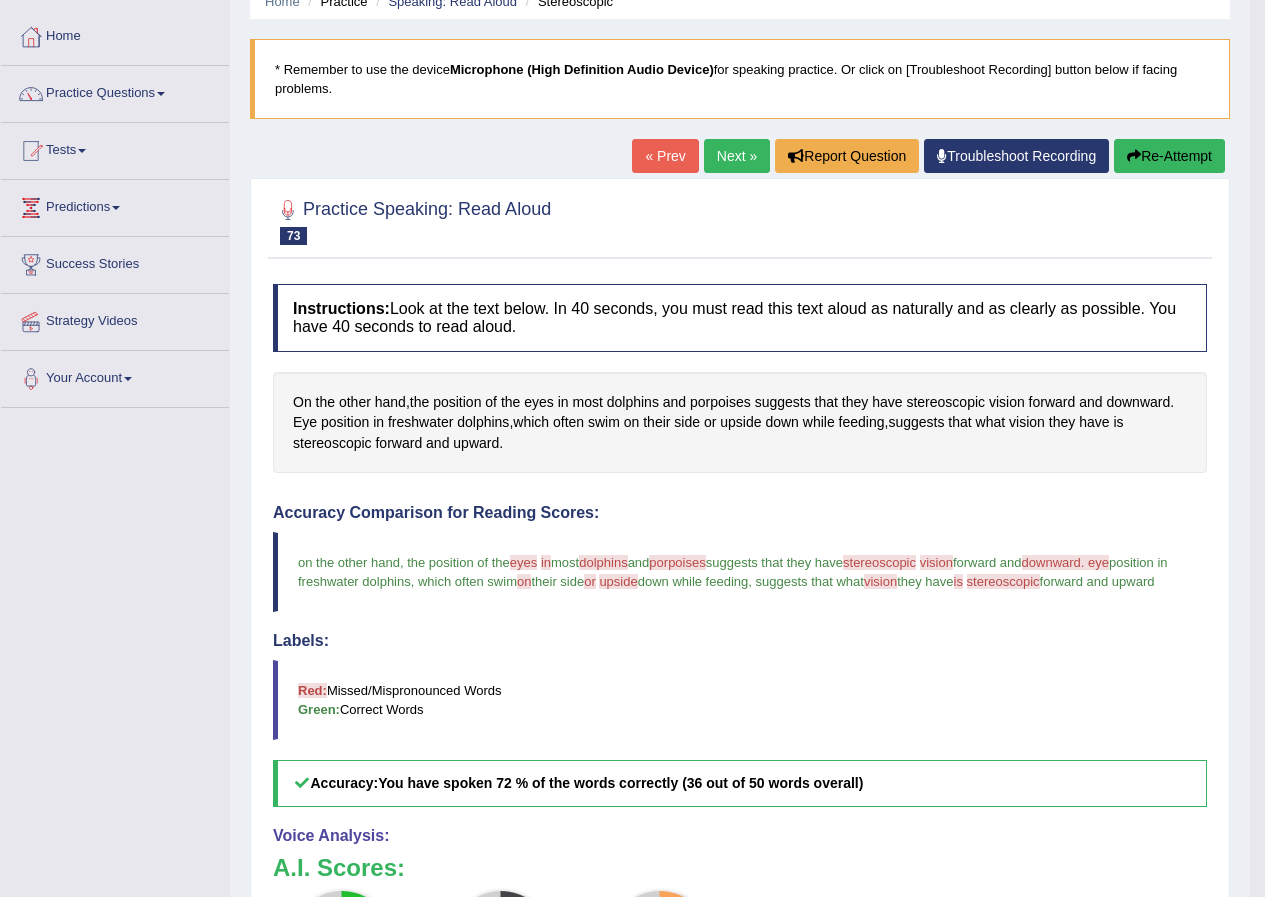 scroll, scrollTop: 88, scrollLeft: 0, axis: vertical 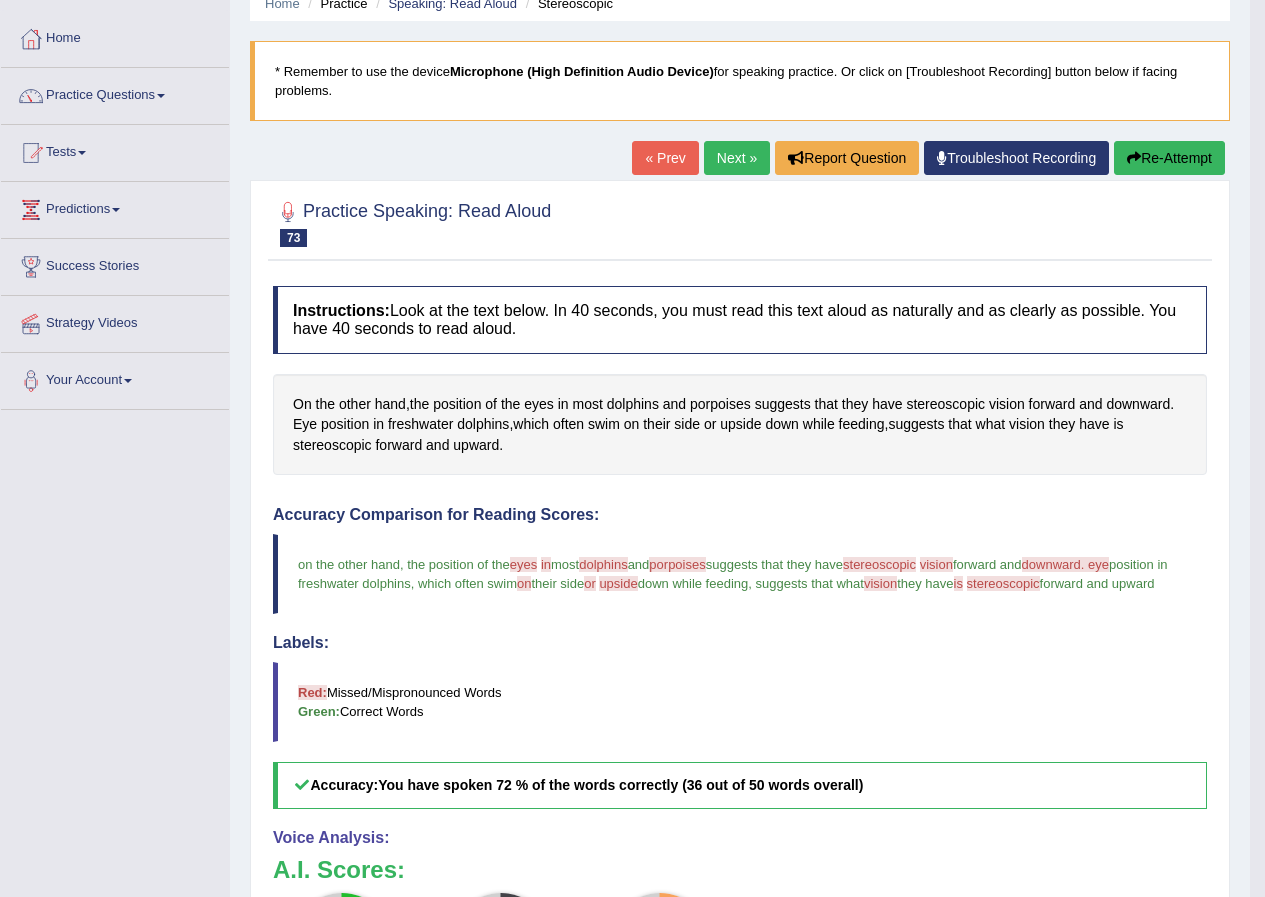 click on "Next »" at bounding box center (737, 158) 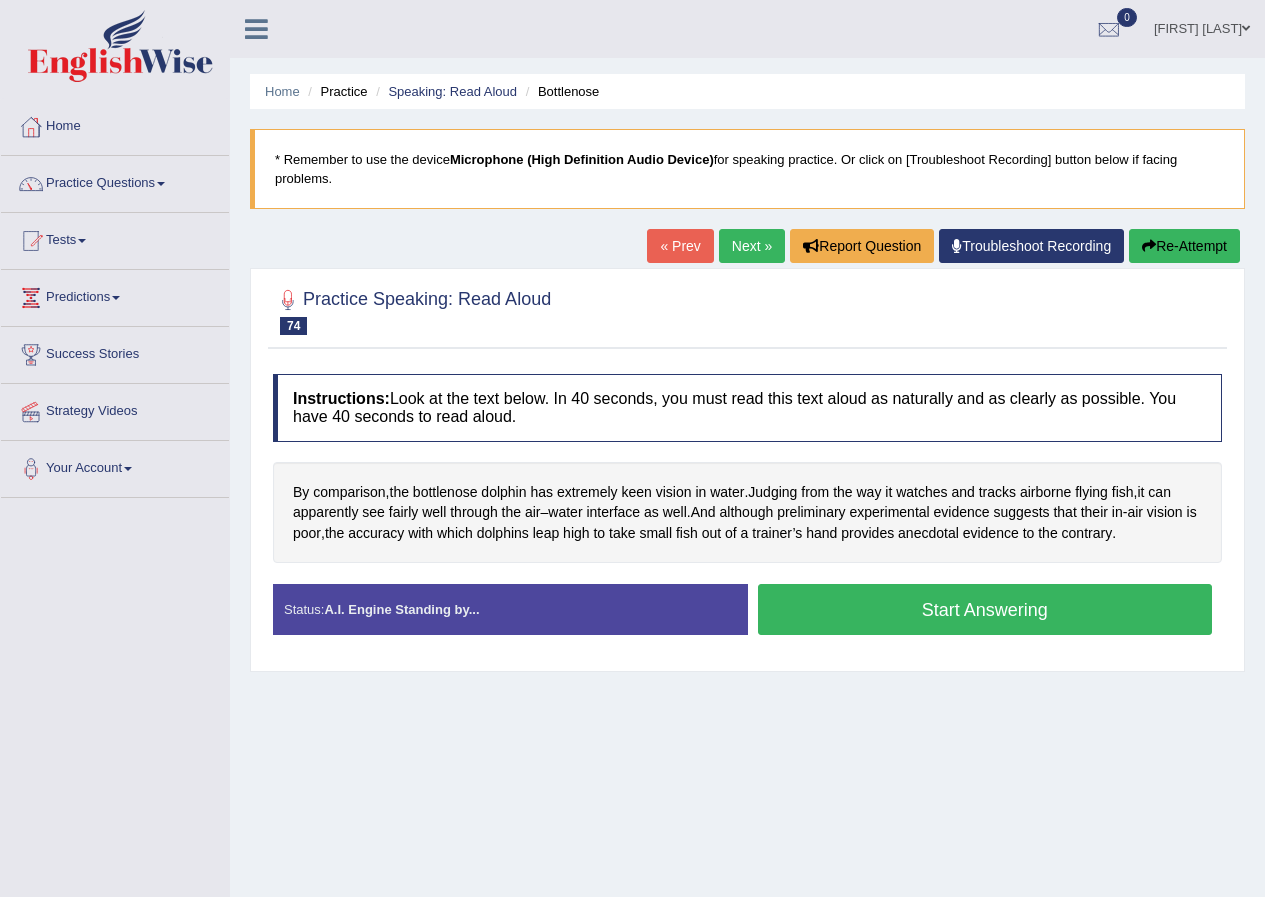 scroll, scrollTop: 0, scrollLeft: 0, axis: both 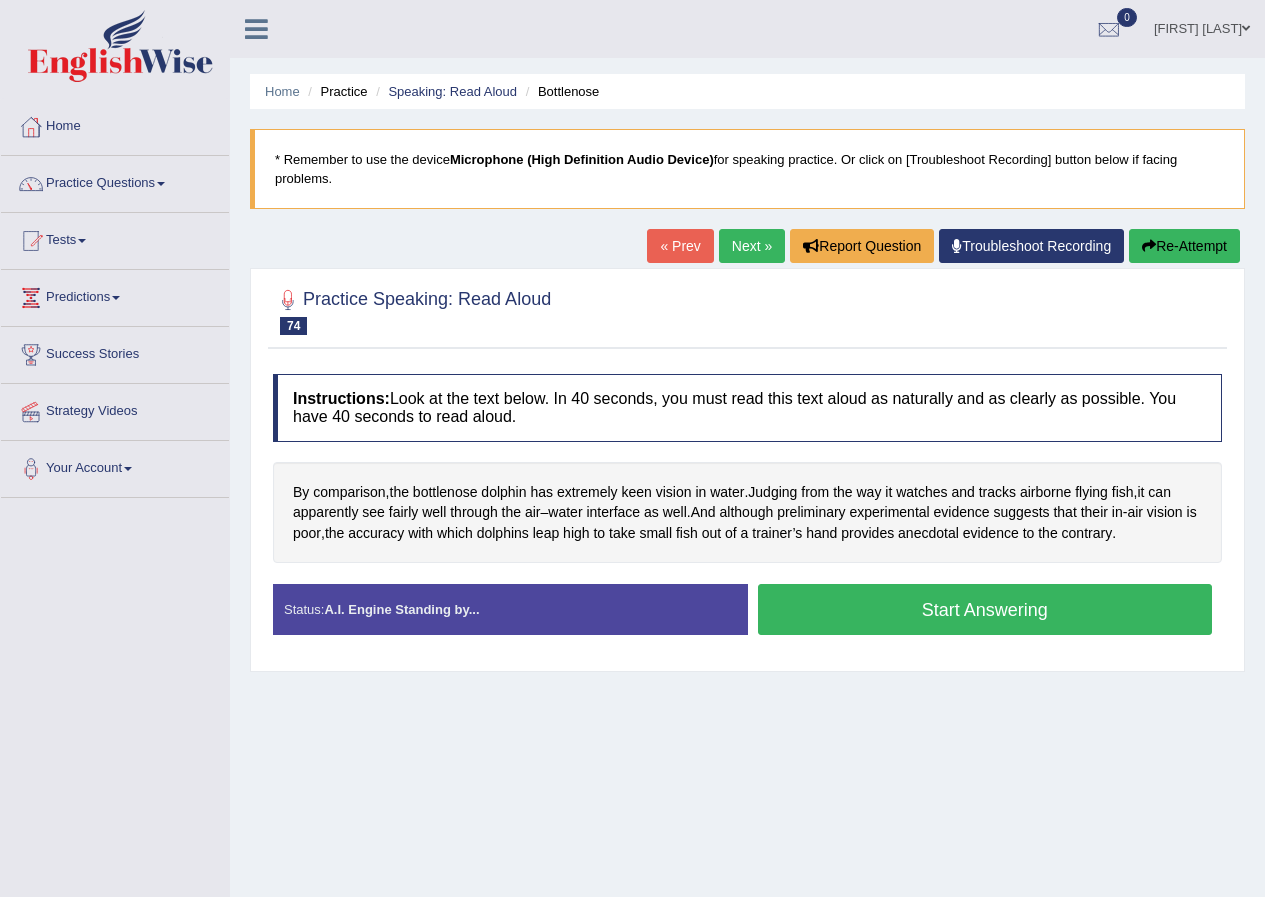 click on "Start Answering" at bounding box center [985, 609] 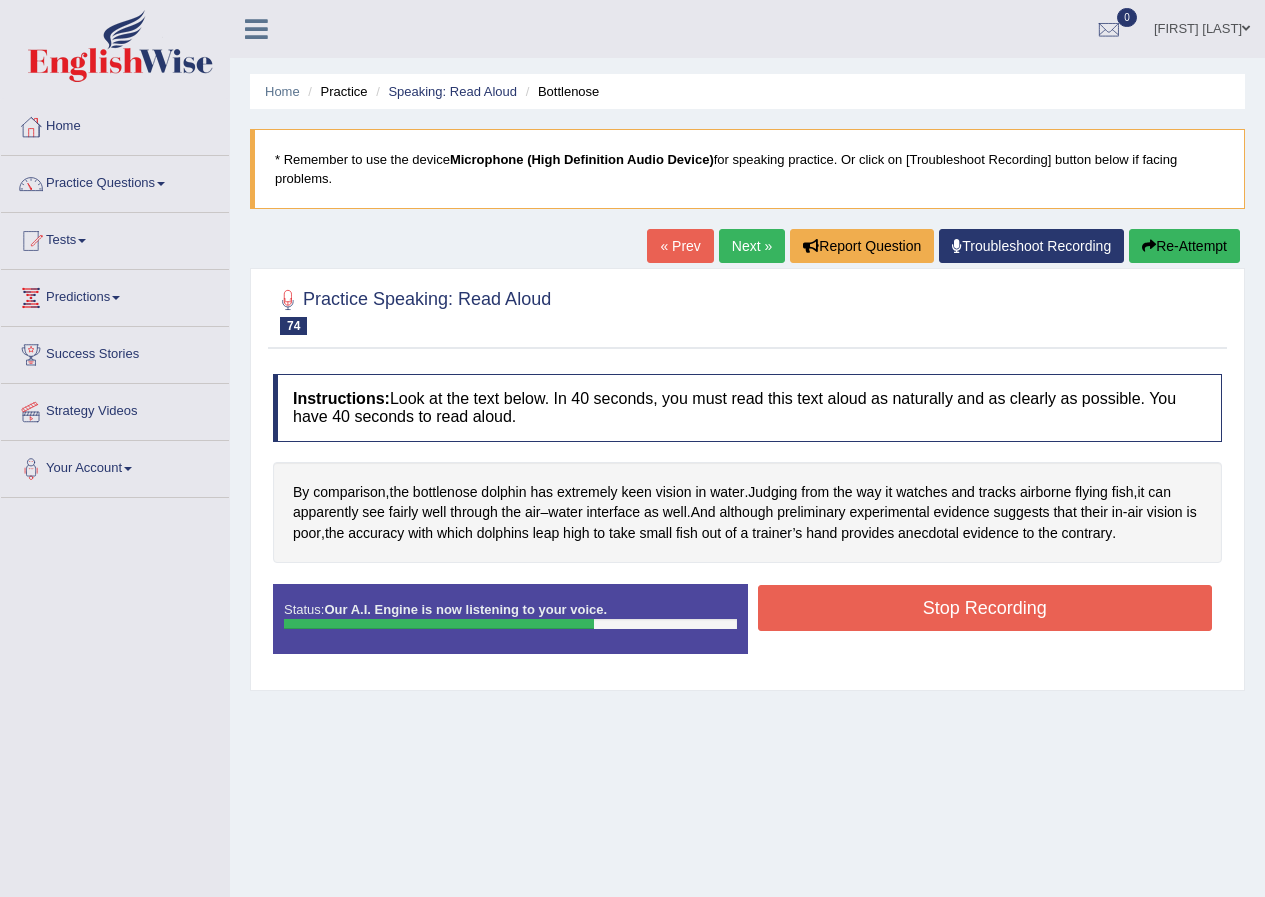 click on "Stop Recording" at bounding box center [985, 608] 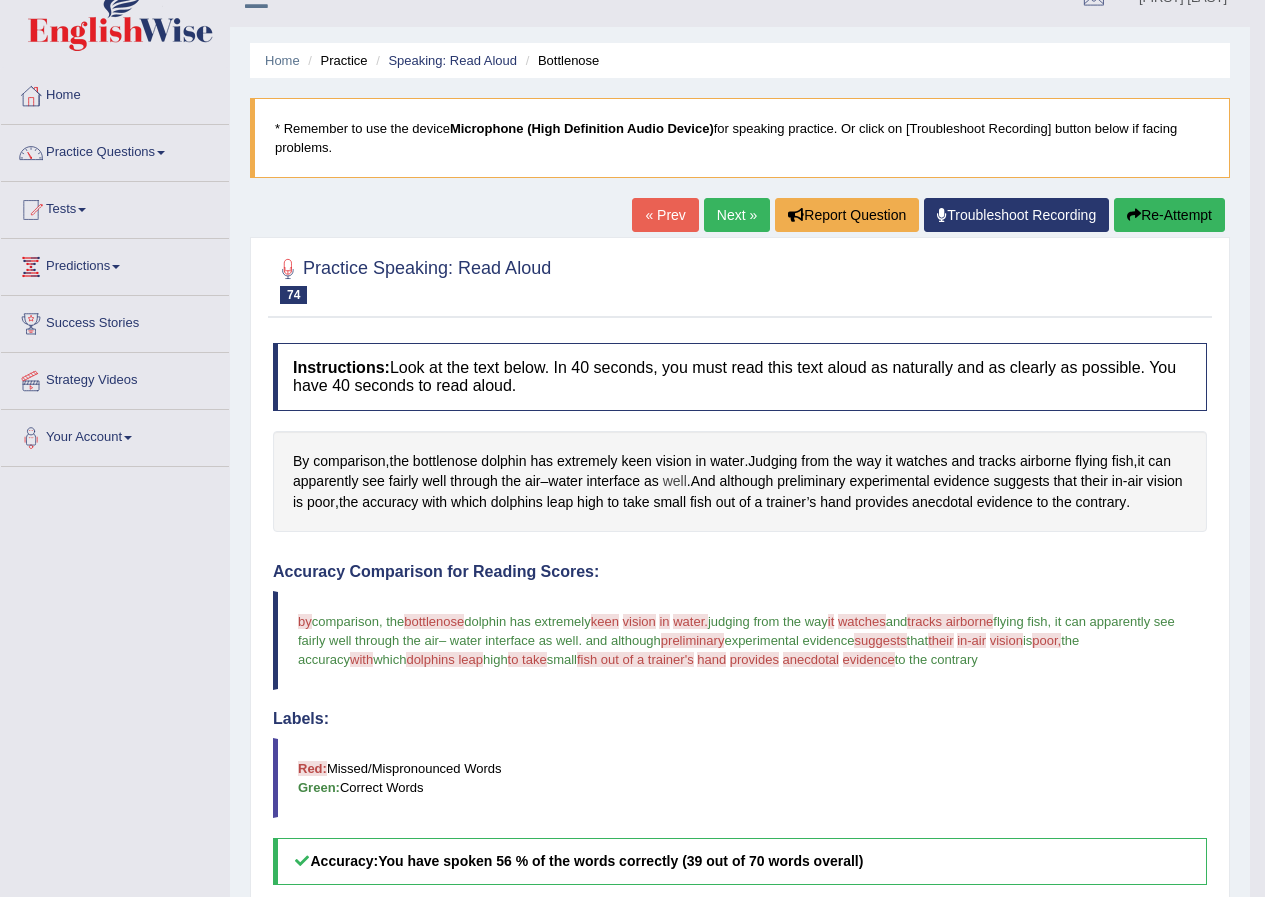 scroll, scrollTop: 0, scrollLeft: 0, axis: both 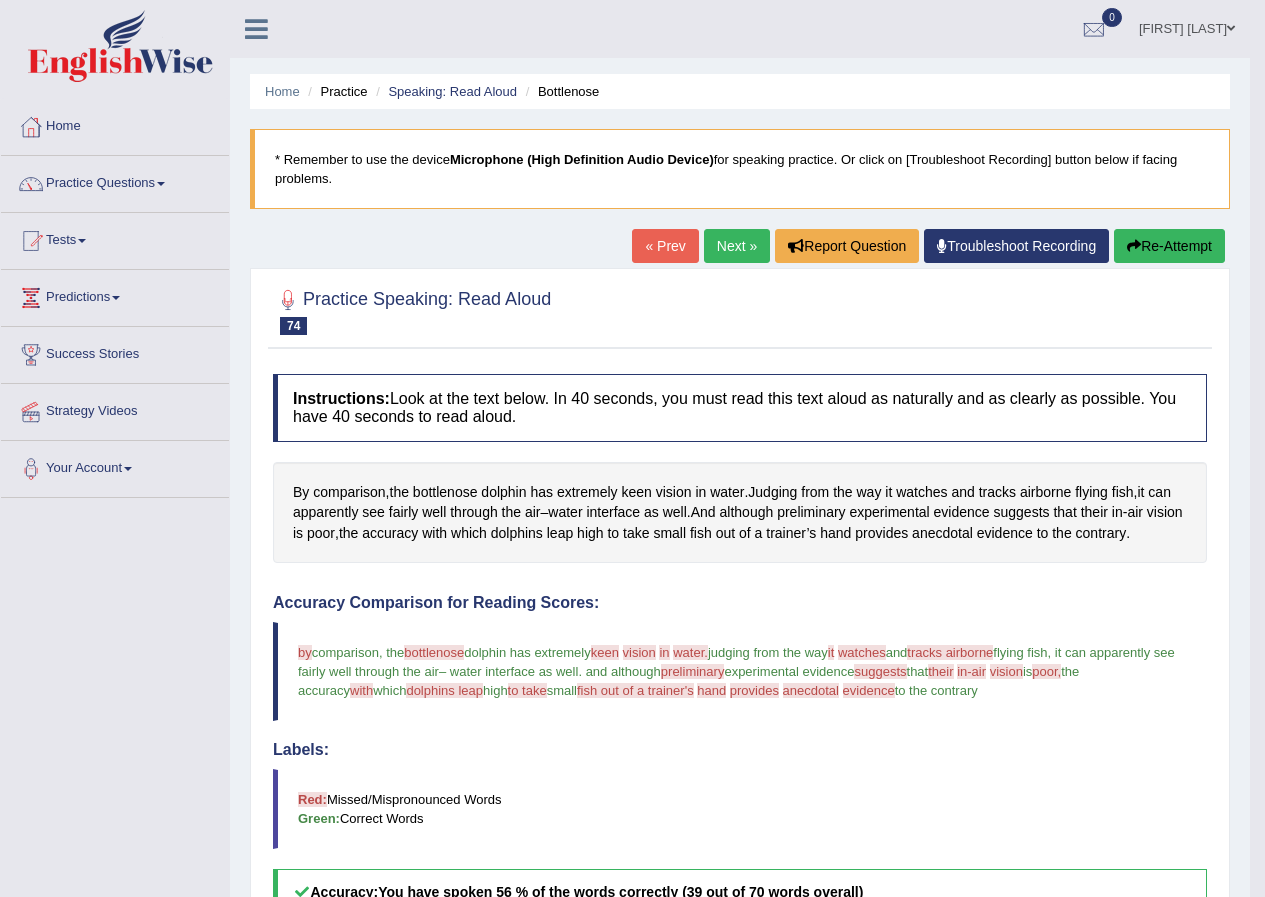 click on "Next »" at bounding box center (737, 246) 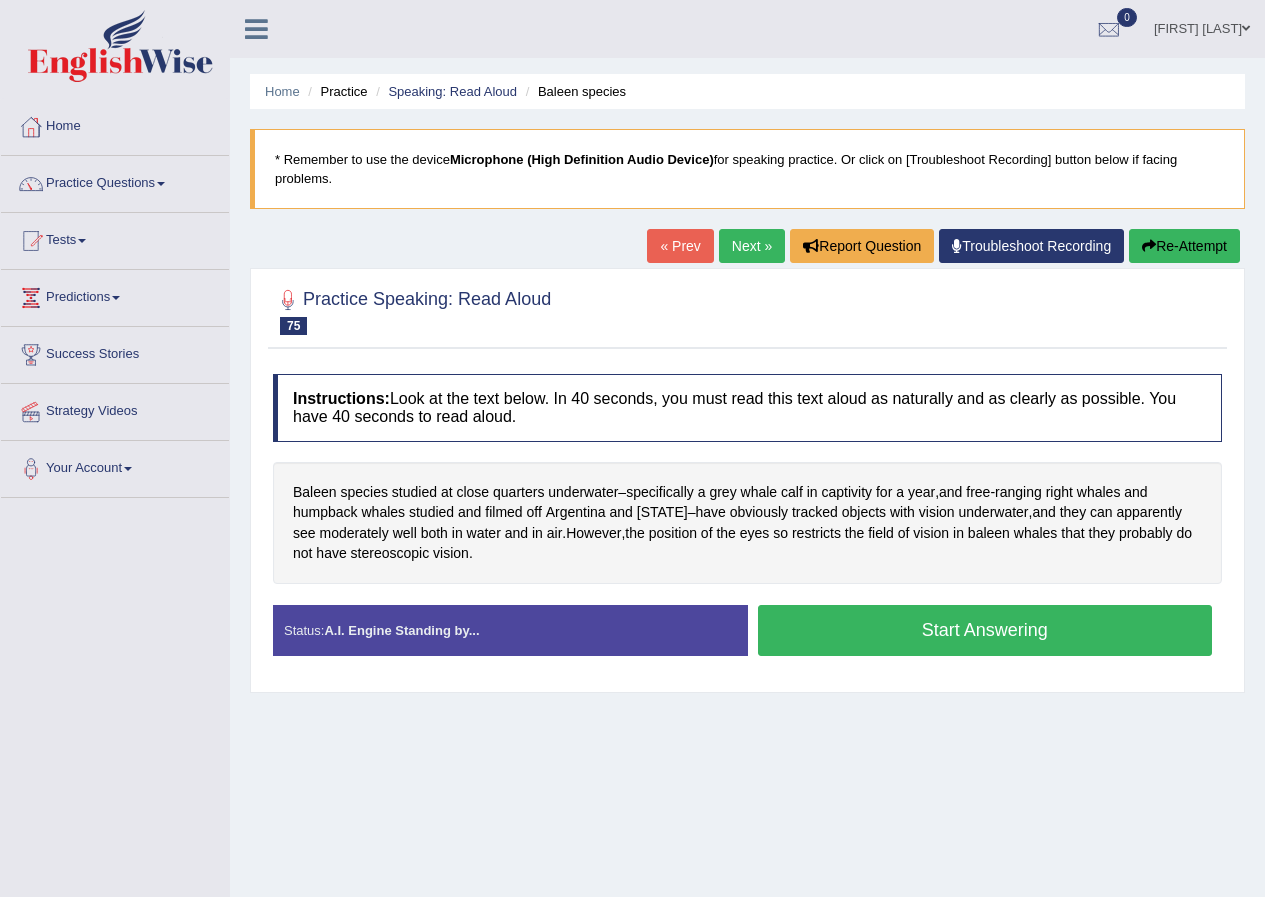 scroll, scrollTop: 0, scrollLeft: 0, axis: both 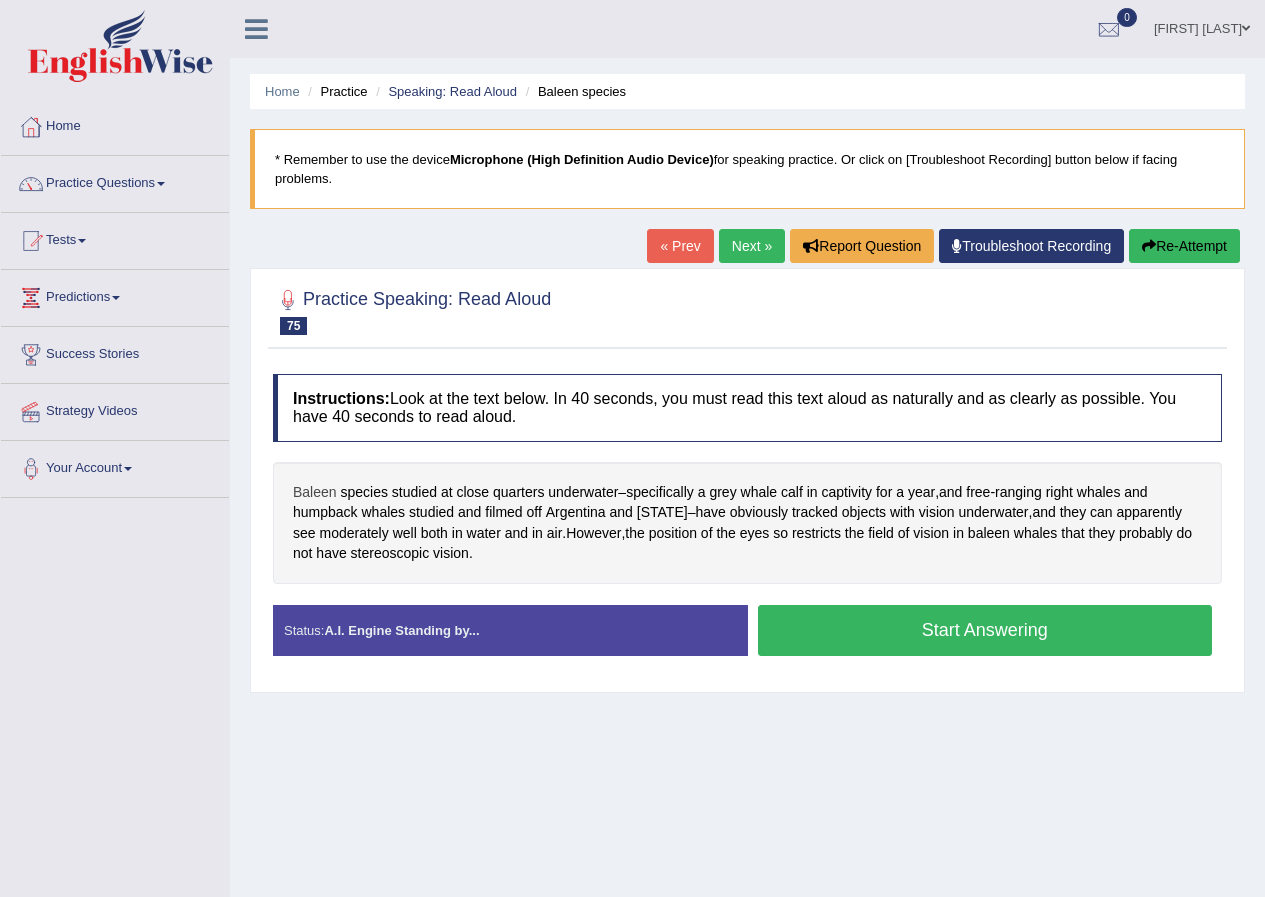 click on "Baleen" at bounding box center (315, 492) 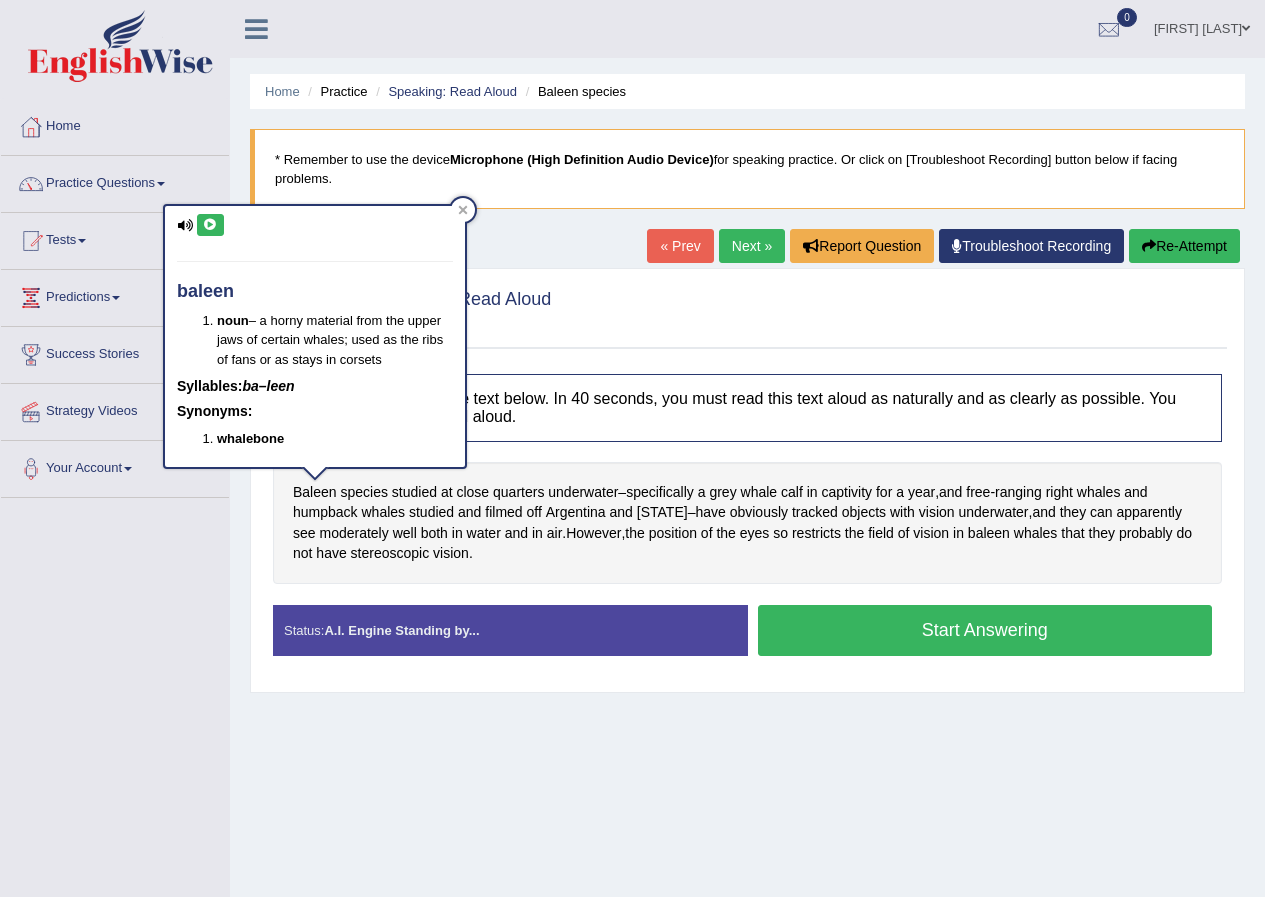 click at bounding box center [210, 225] 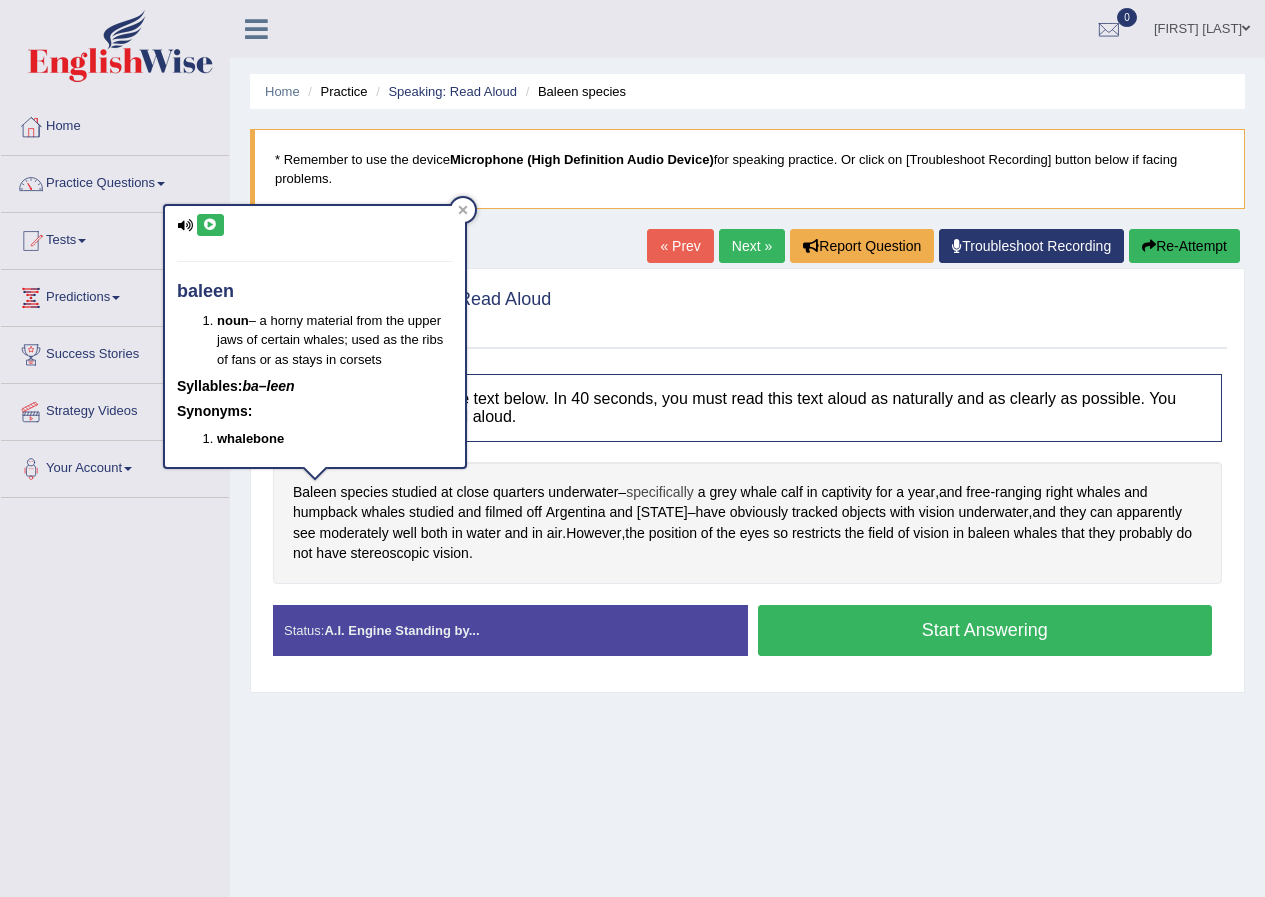 click on "specifically" at bounding box center (660, 492) 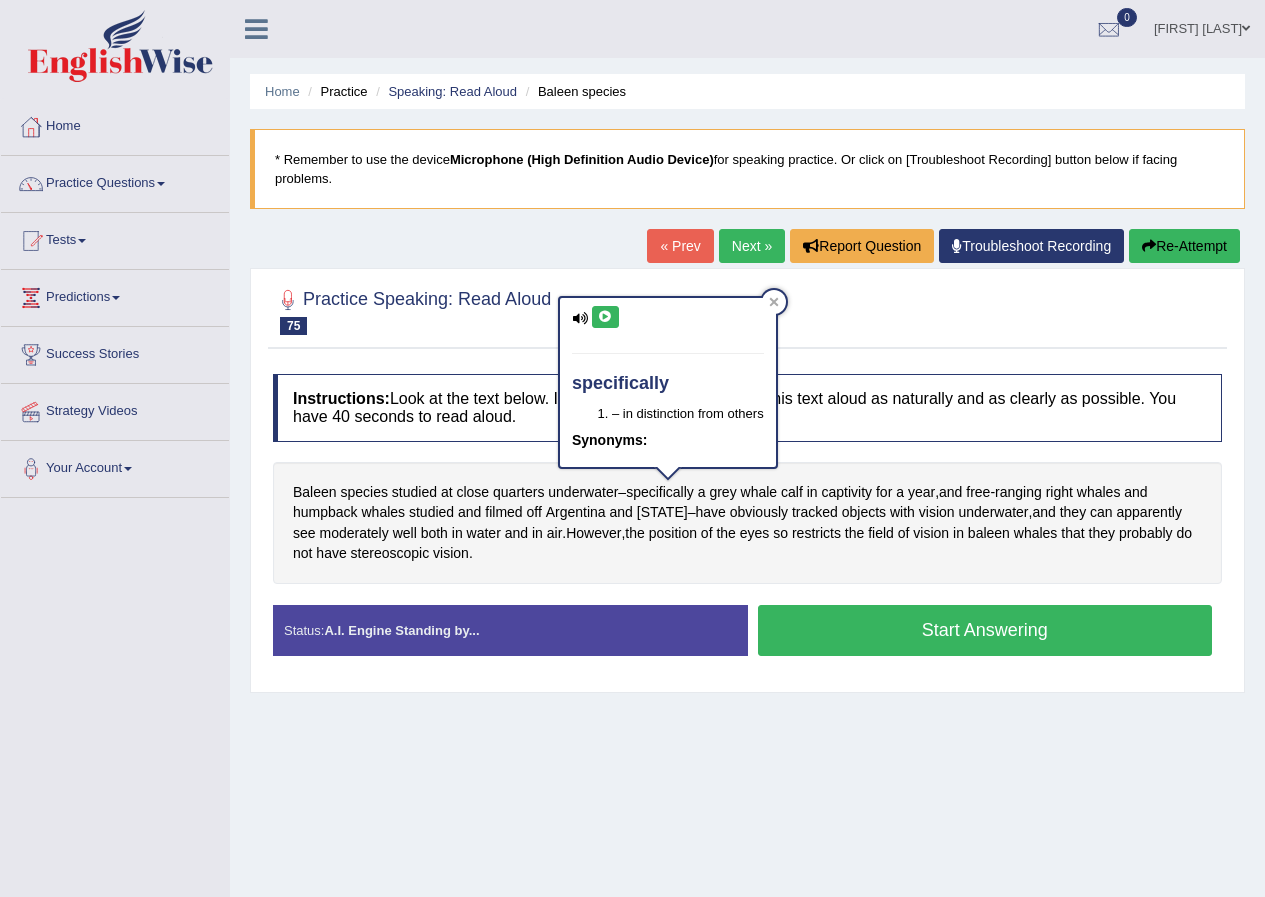 click at bounding box center (605, 317) 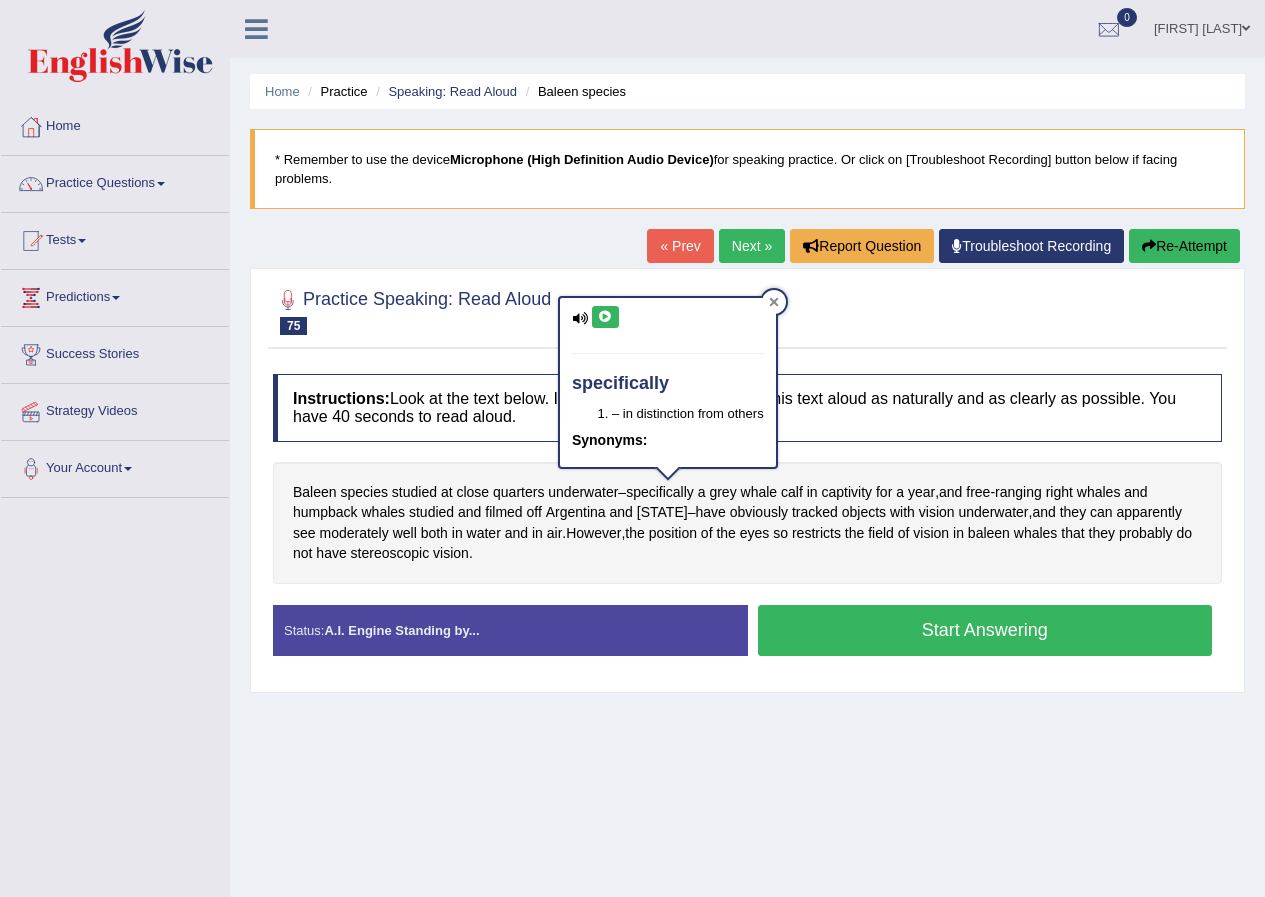click 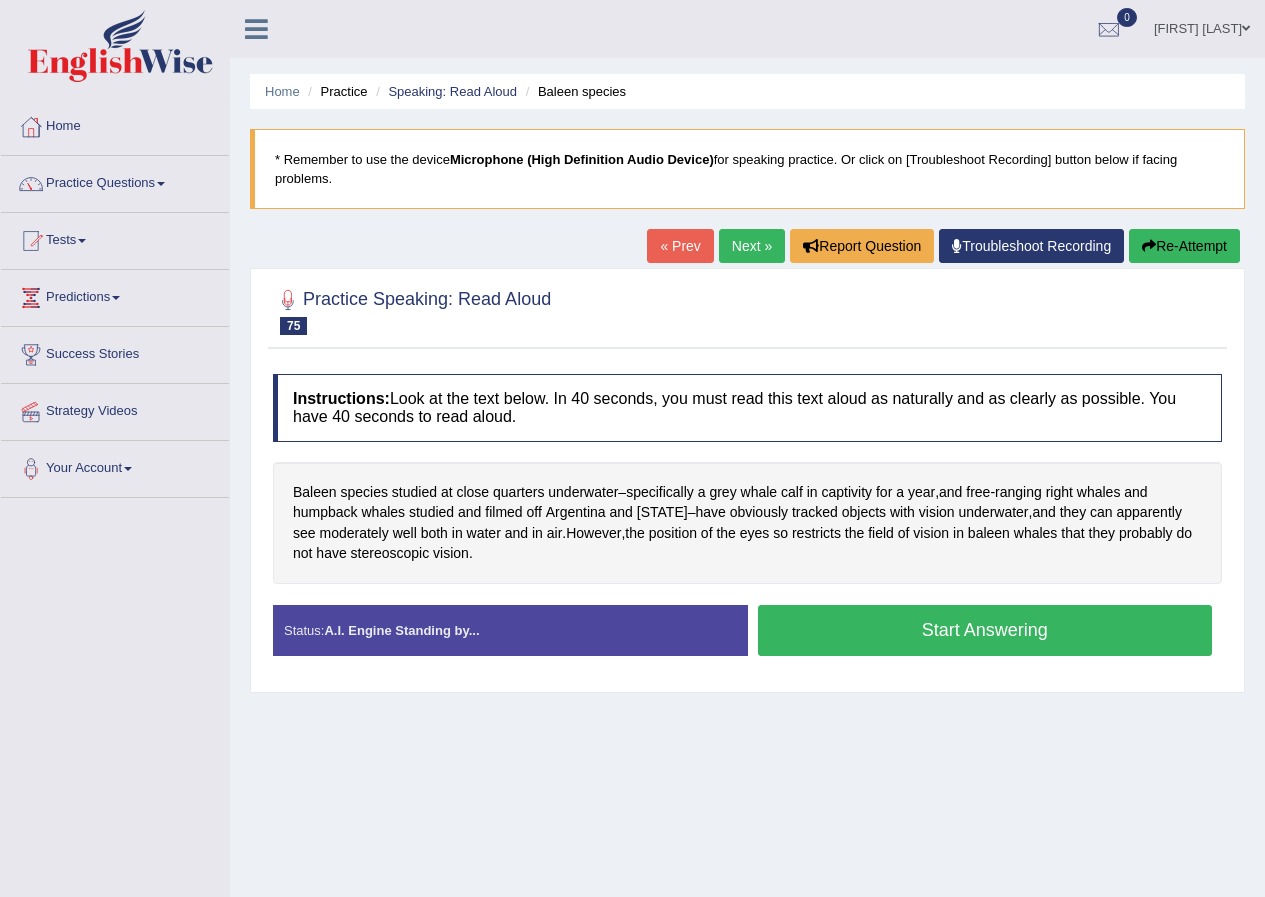 click on "Start Answering" at bounding box center [985, 630] 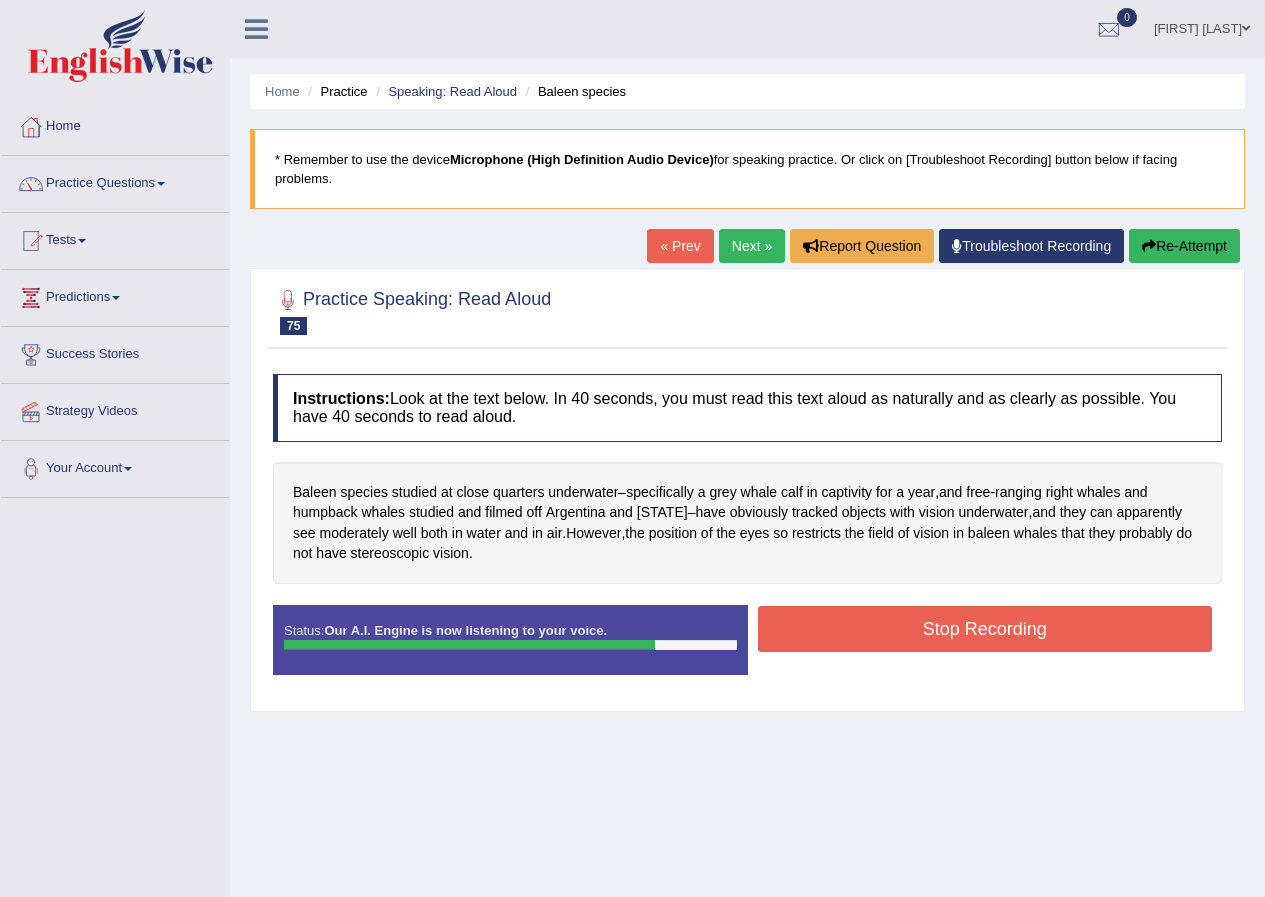 click on "Stop Recording" at bounding box center [985, 629] 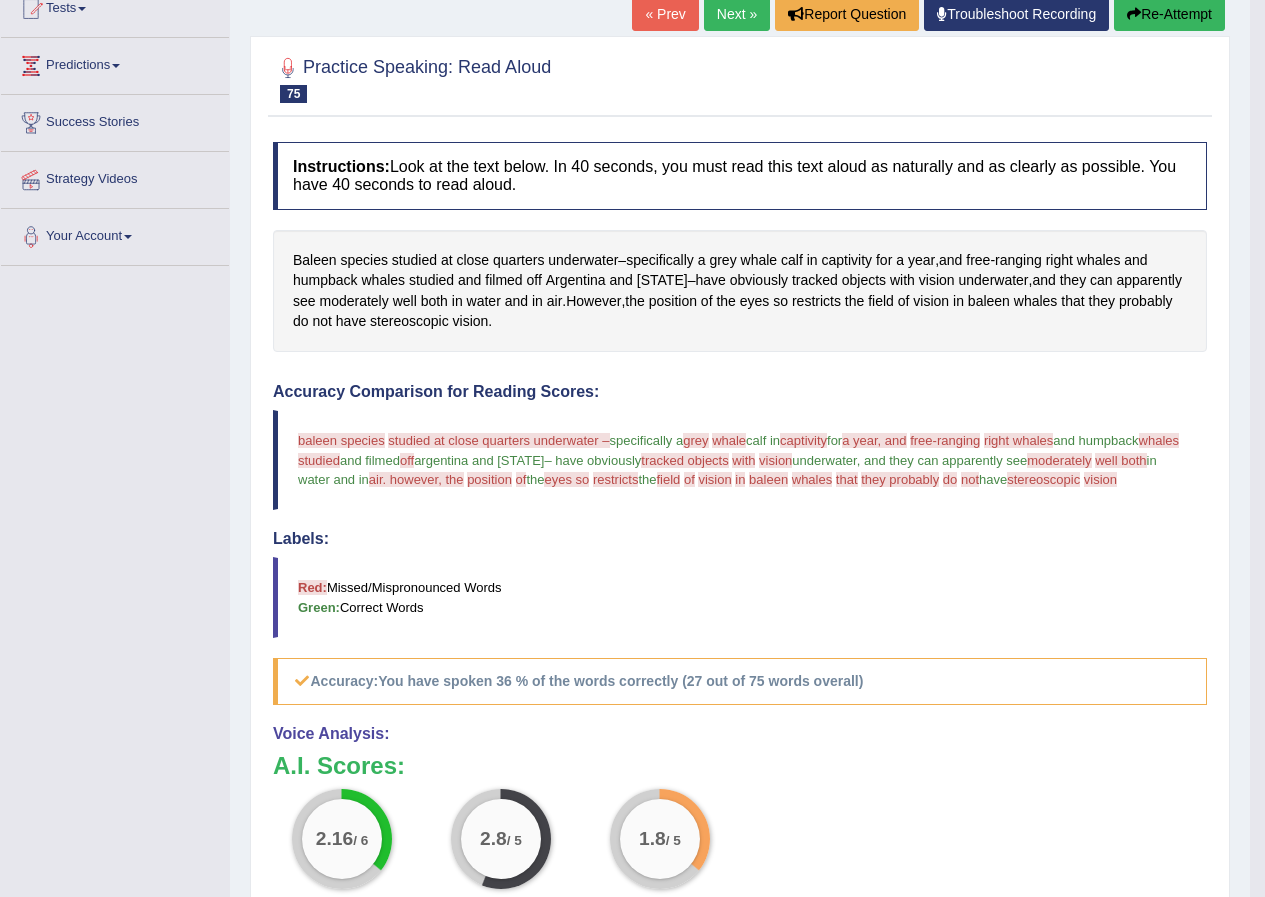 scroll, scrollTop: 0, scrollLeft: 0, axis: both 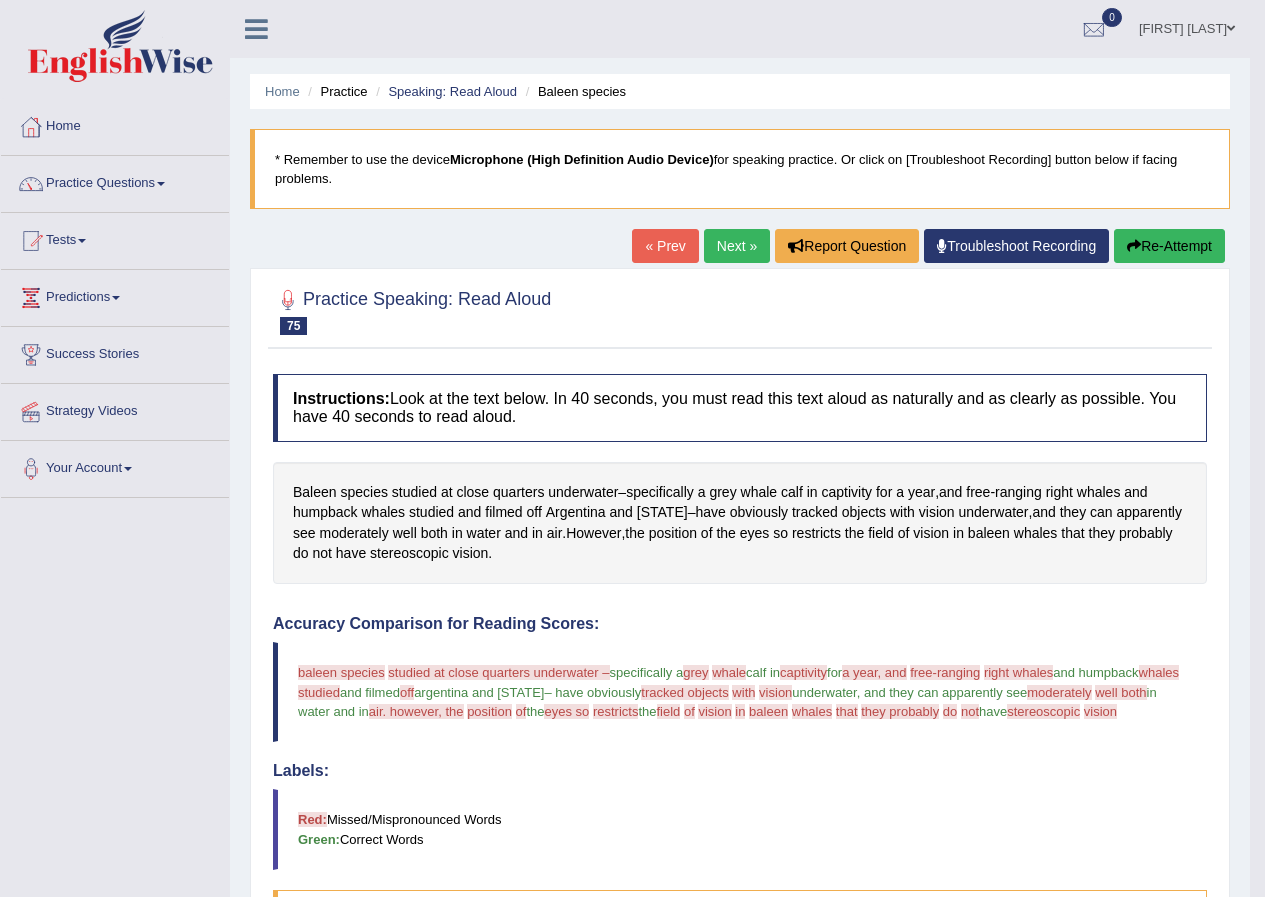 click on "Next »" at bounding box center [737, 246] 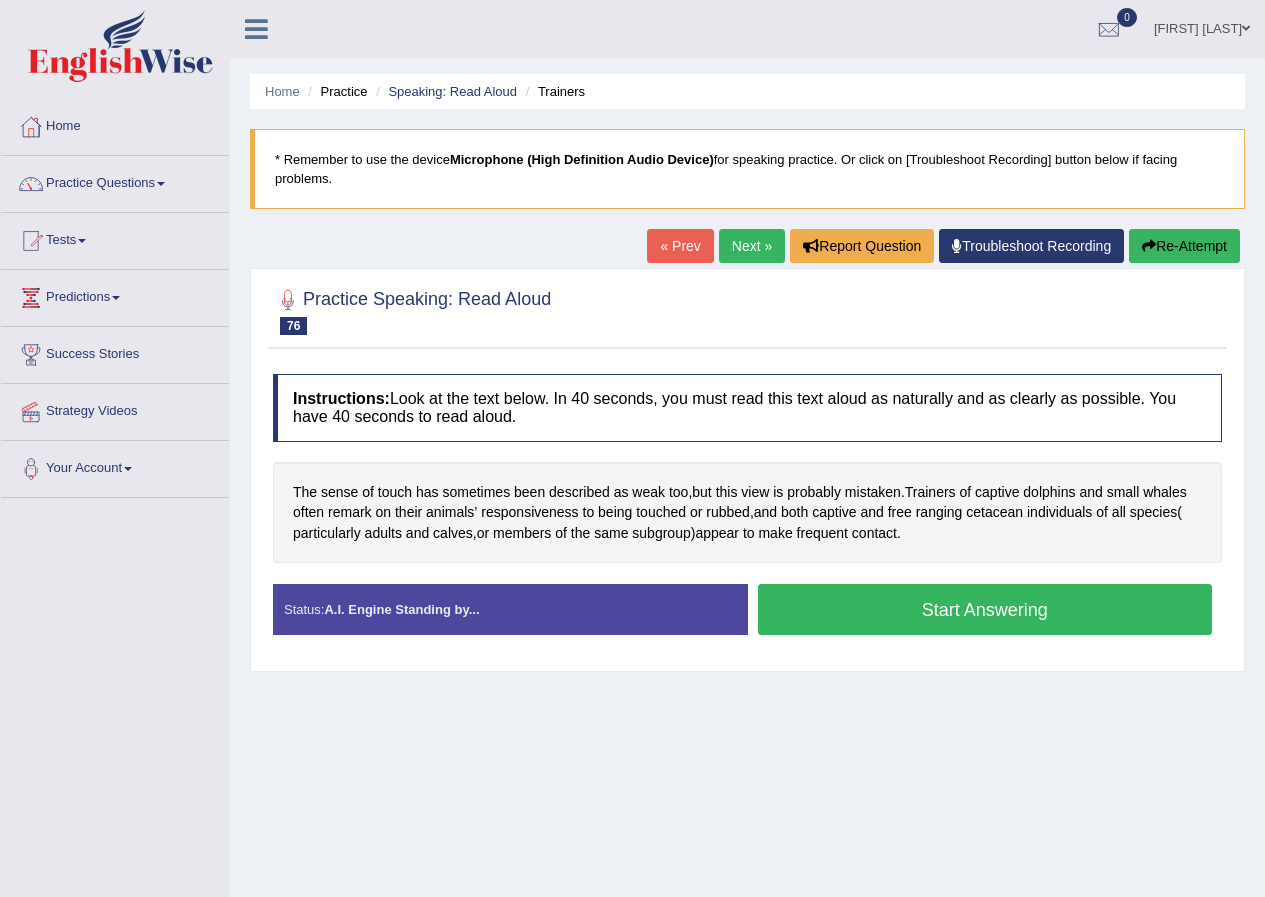 scroll, scrollTop: 0, scrollLeft: 0, axis: both 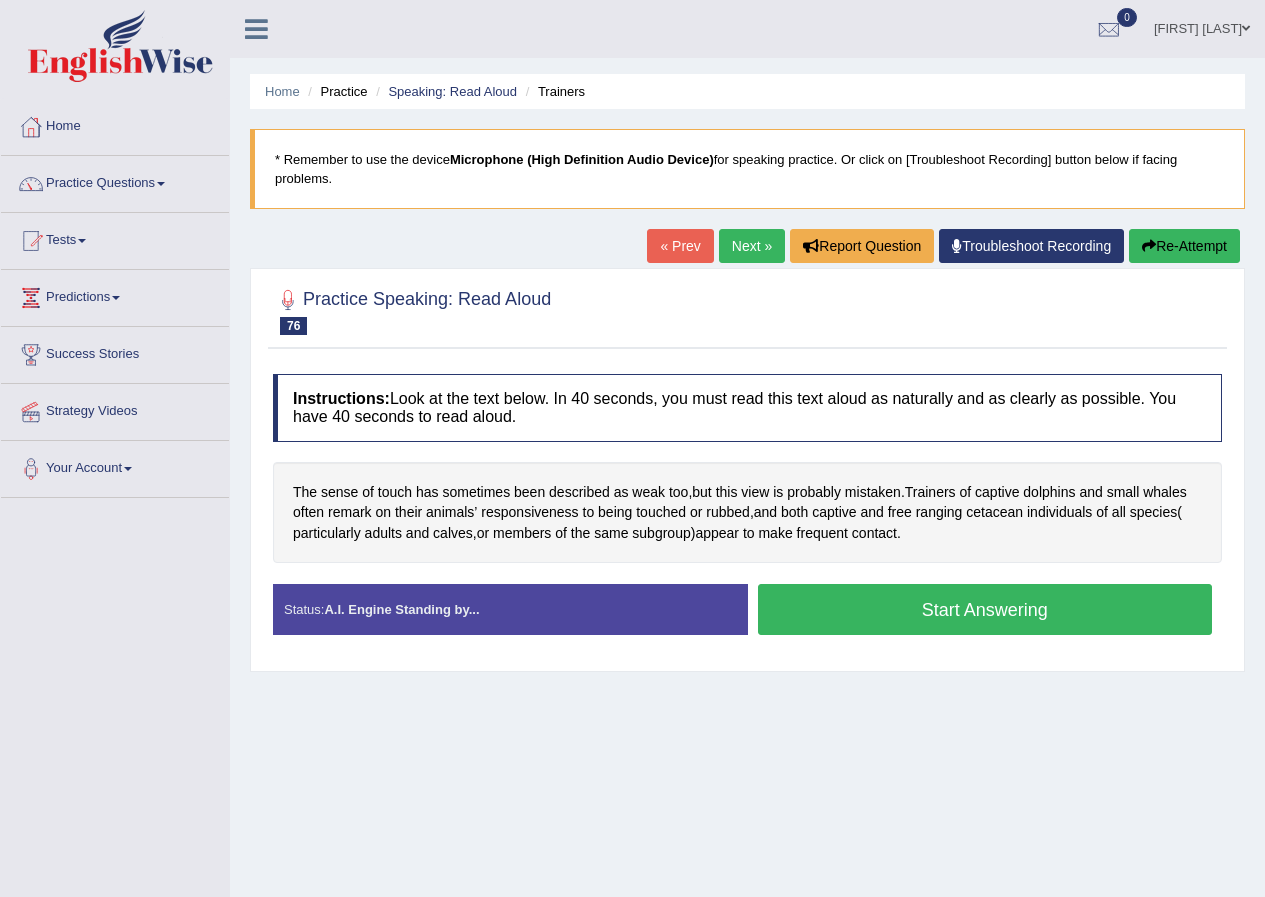 click on "Start Answering" at bounding box center (985, 609) 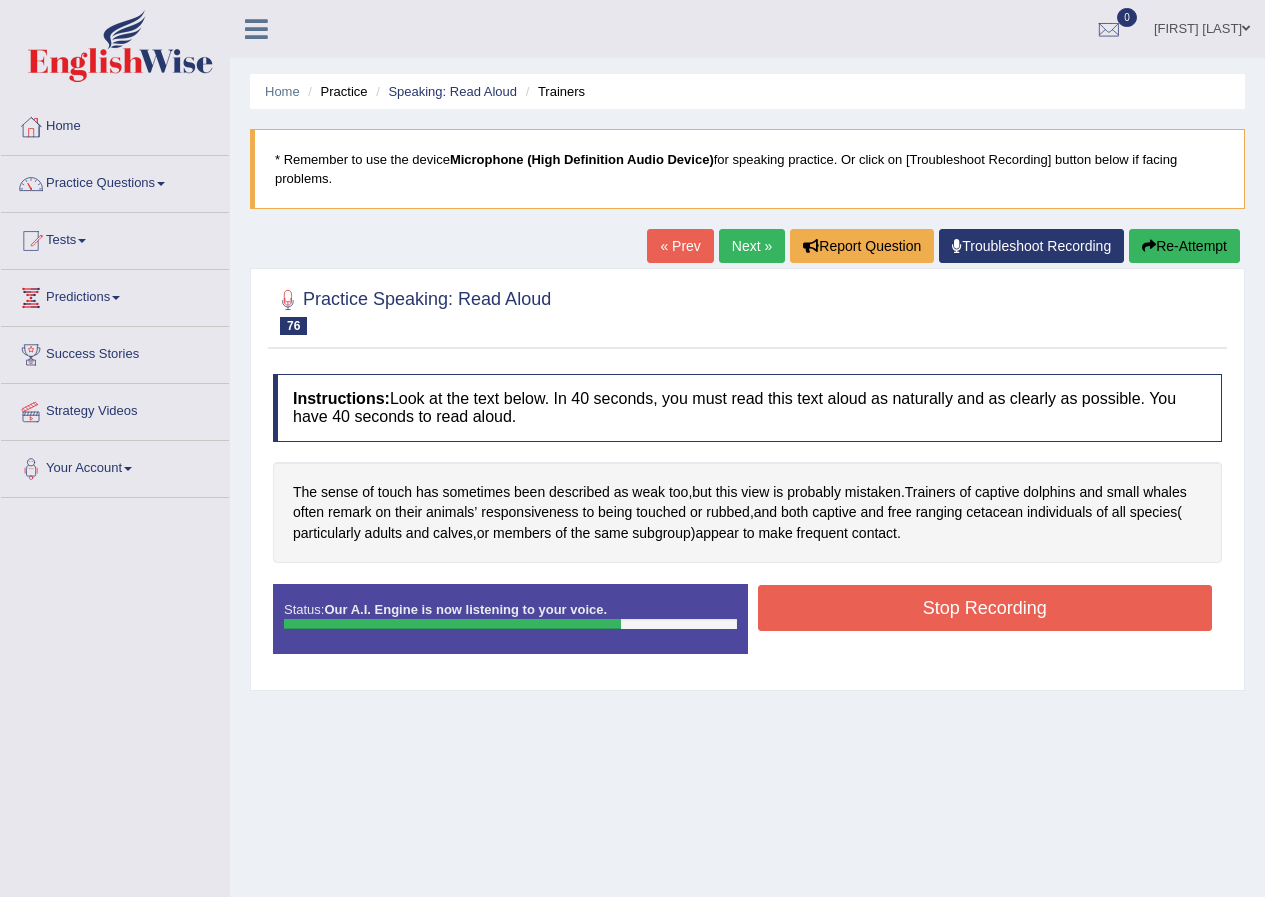 click on "Stop Recording" at bounding box center (985, 608) 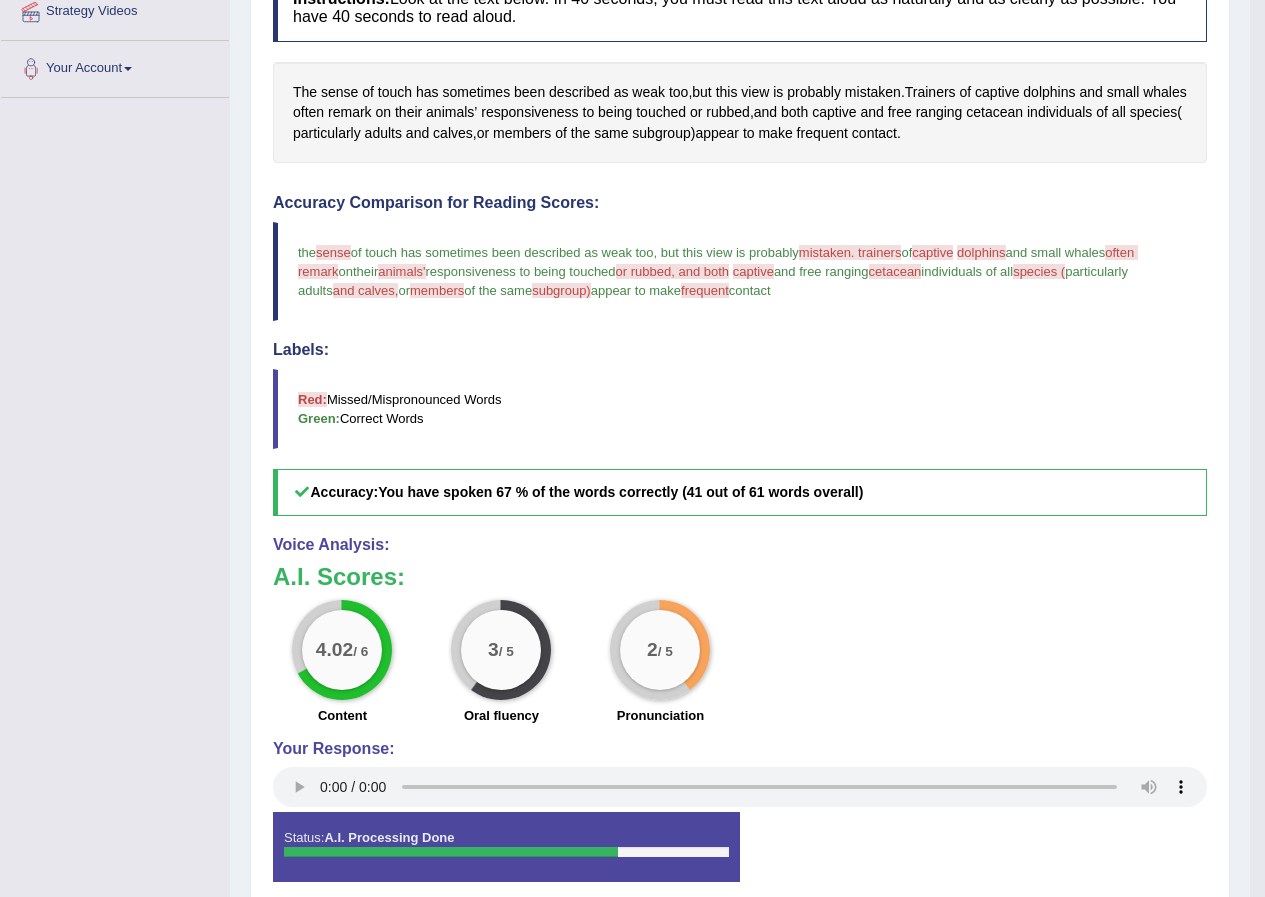 scroll, scrollTop: 0, scrollLeft: 0, axis: both 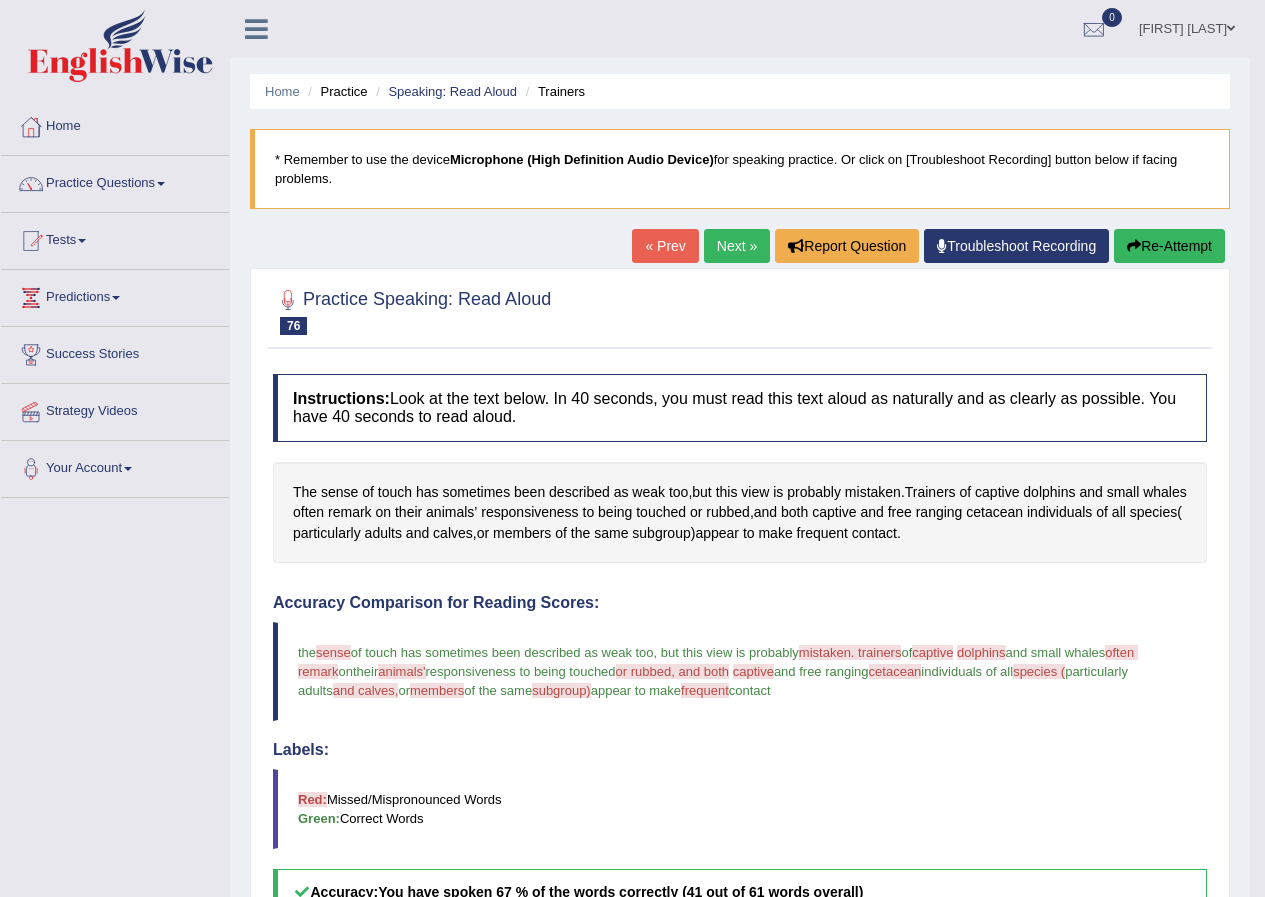 click on "Next »" at bounding box center [737, 246] 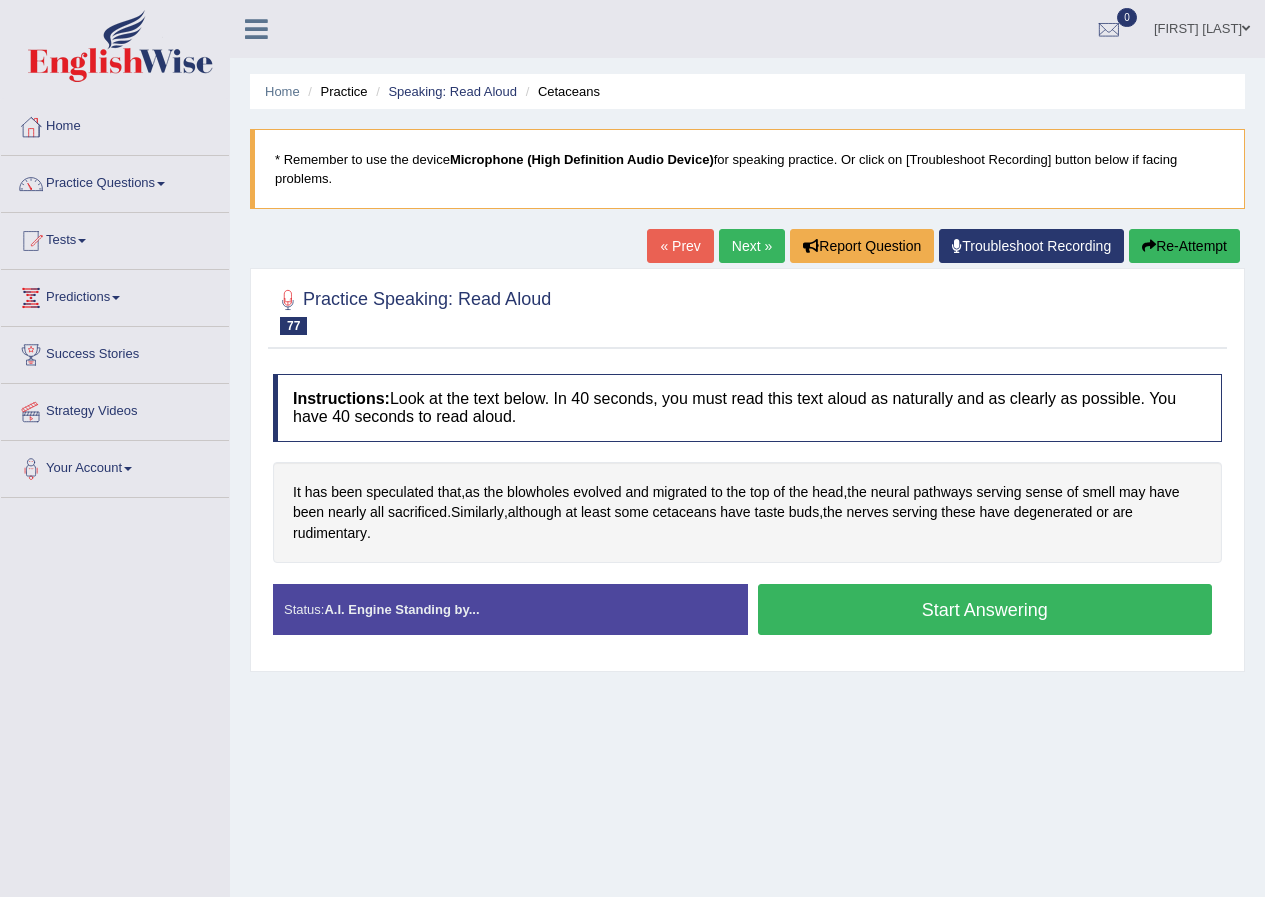 scroll, scrollTop: 0, scrollLeft: 0, axis: both 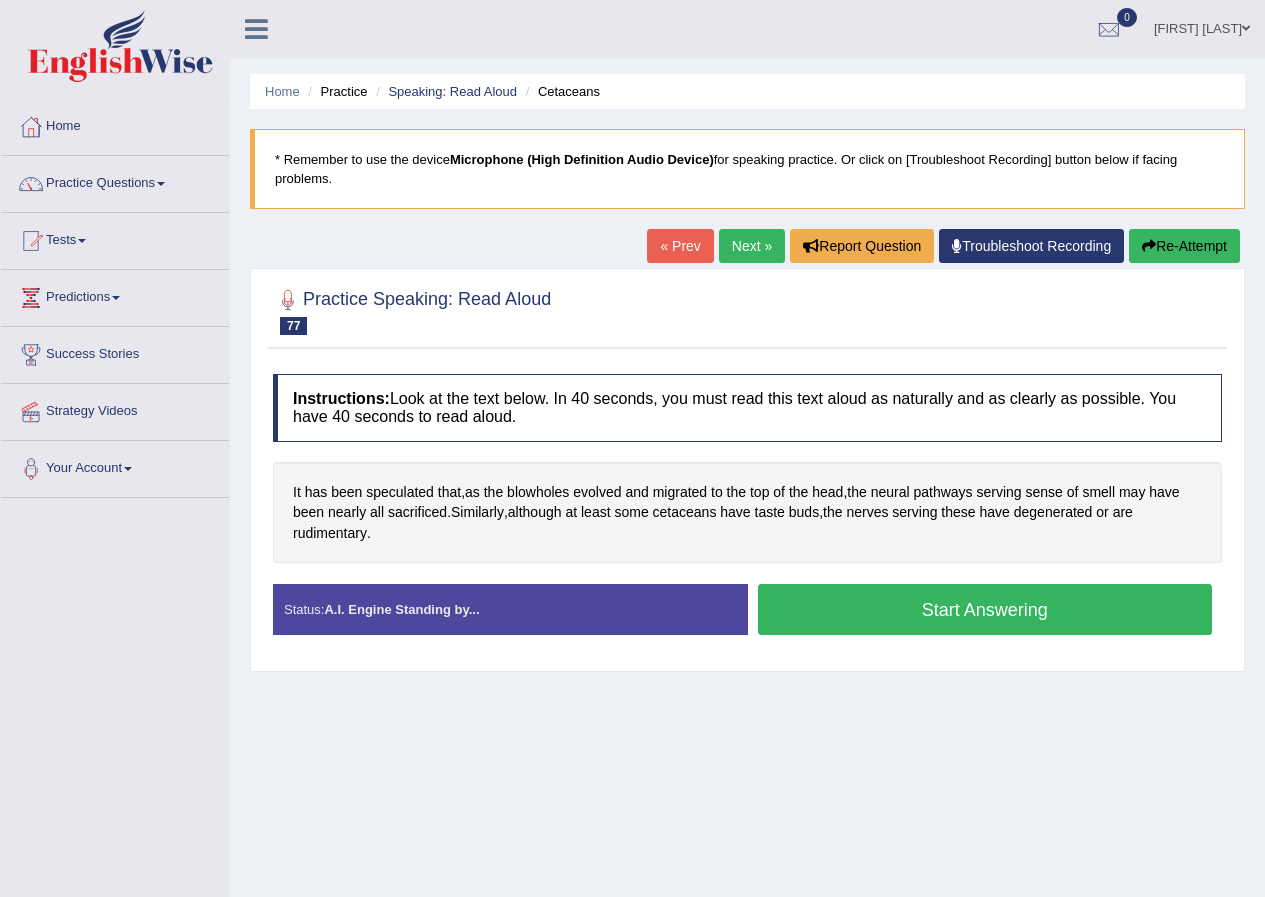 click on "Start Answering" at bounding box center [985, 609] 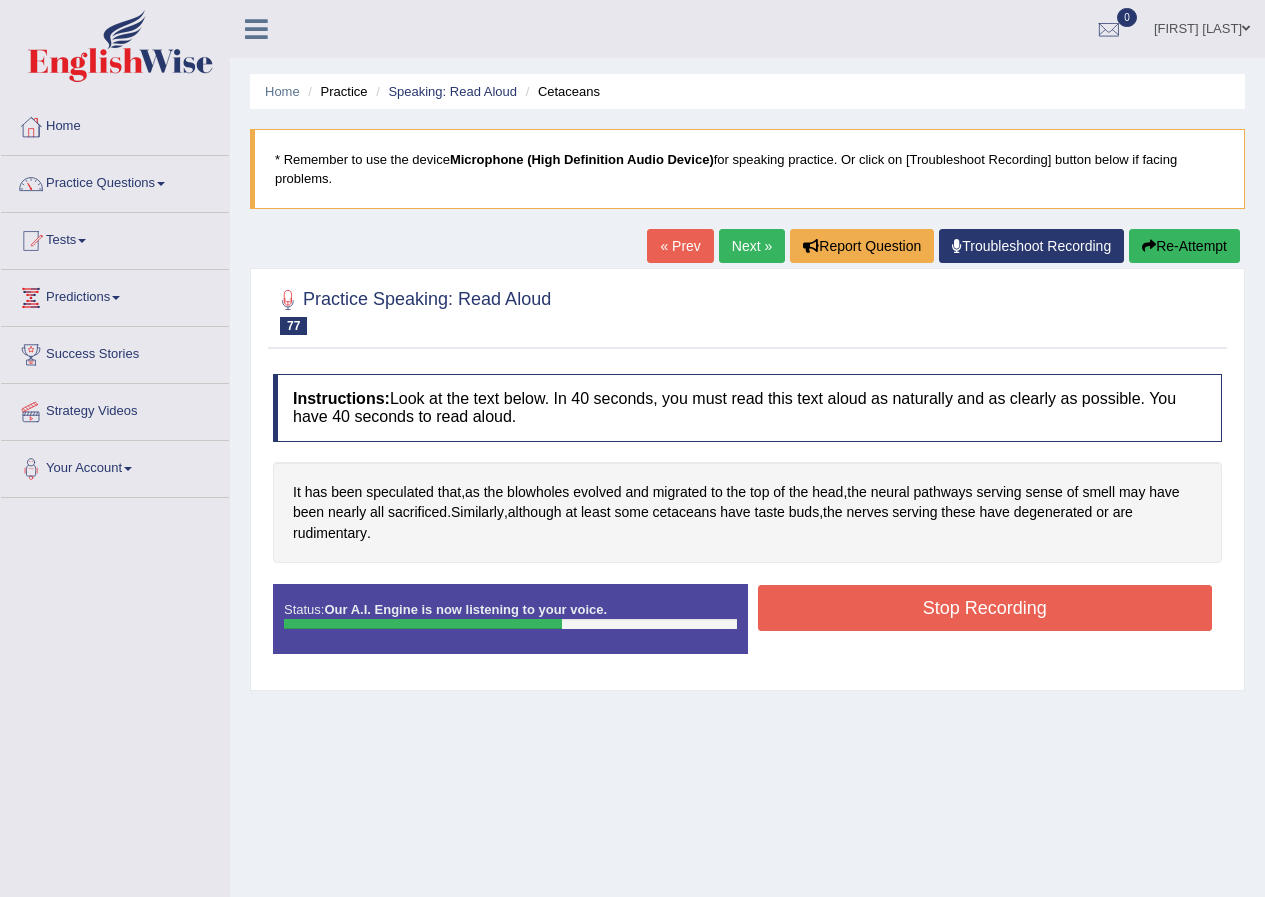 click on "Stop Recording" at bounding box center [985, 608] 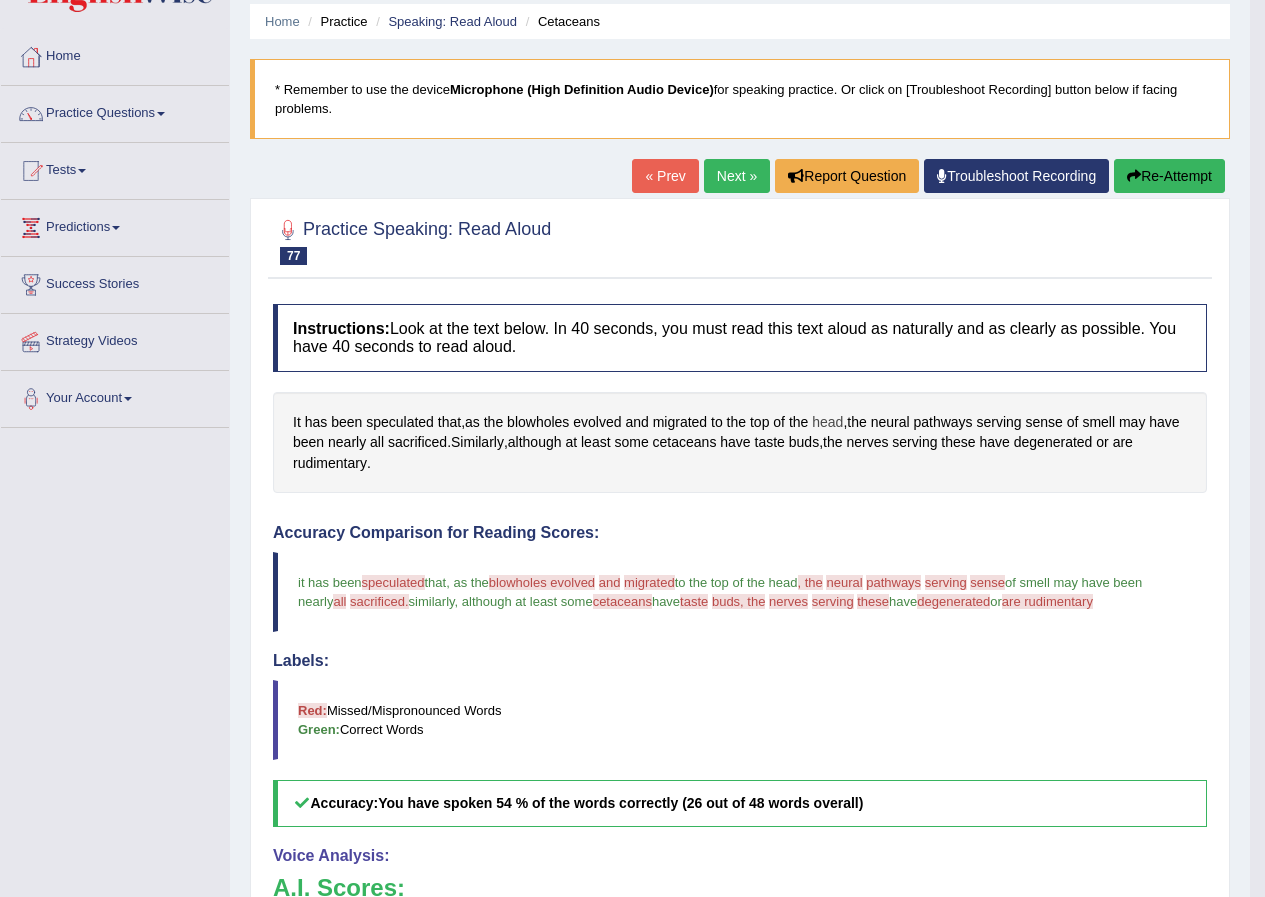 scroll, scrollTop: 68, scrollLeft: 0, axis: vertical 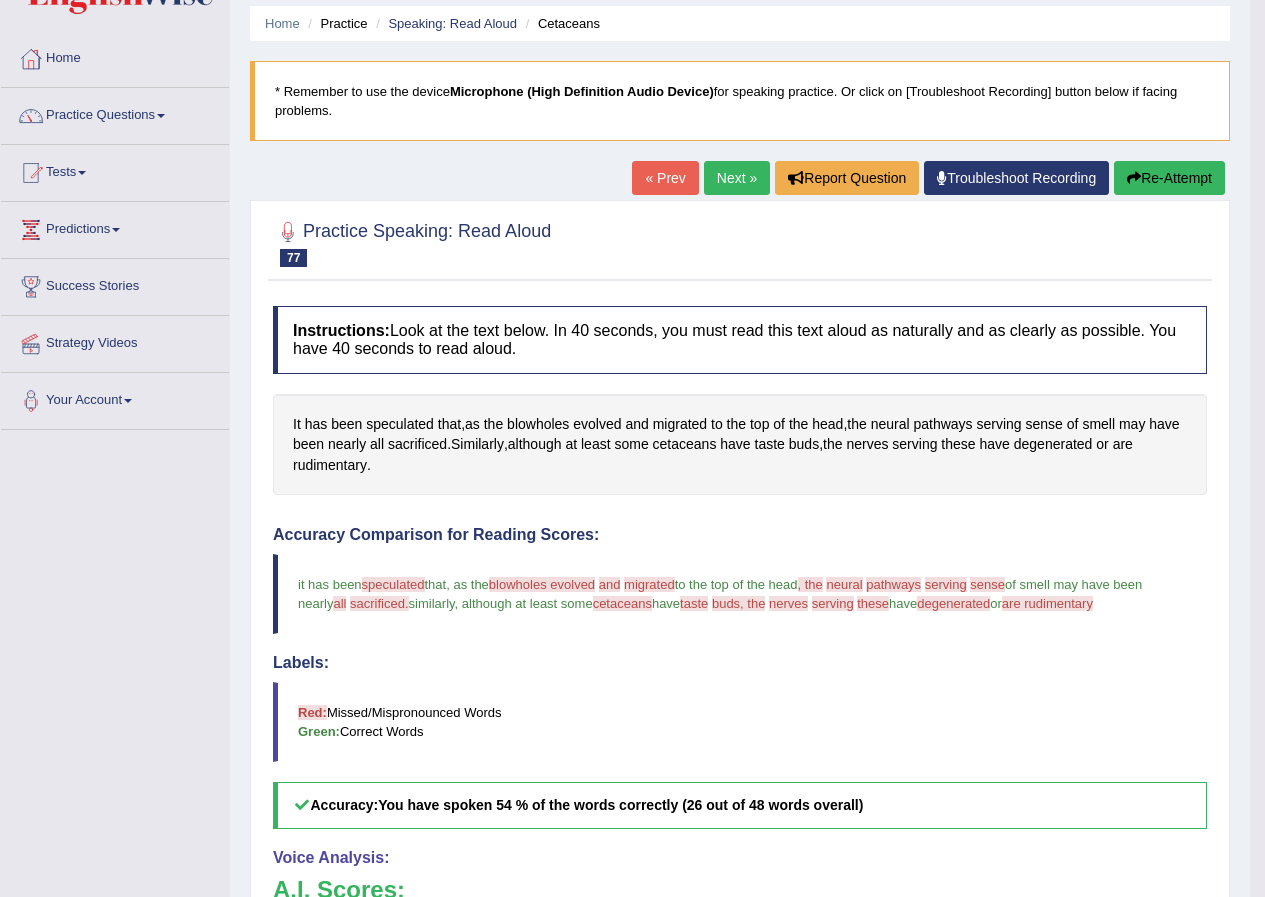 click on "Next »" at bounding box center [737, 178] 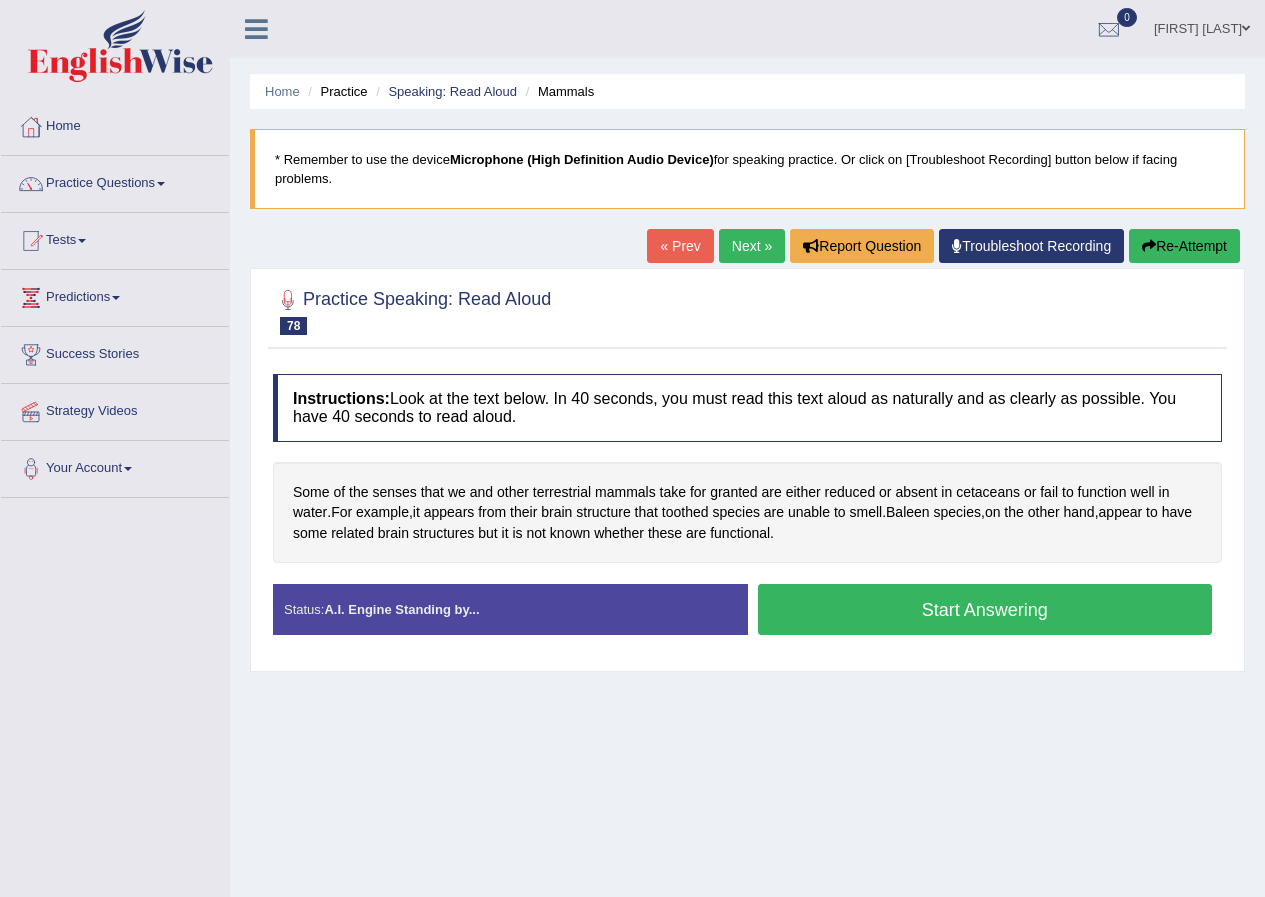 scroll, scrollTop: 0, scrollLeft: 0, axis: both 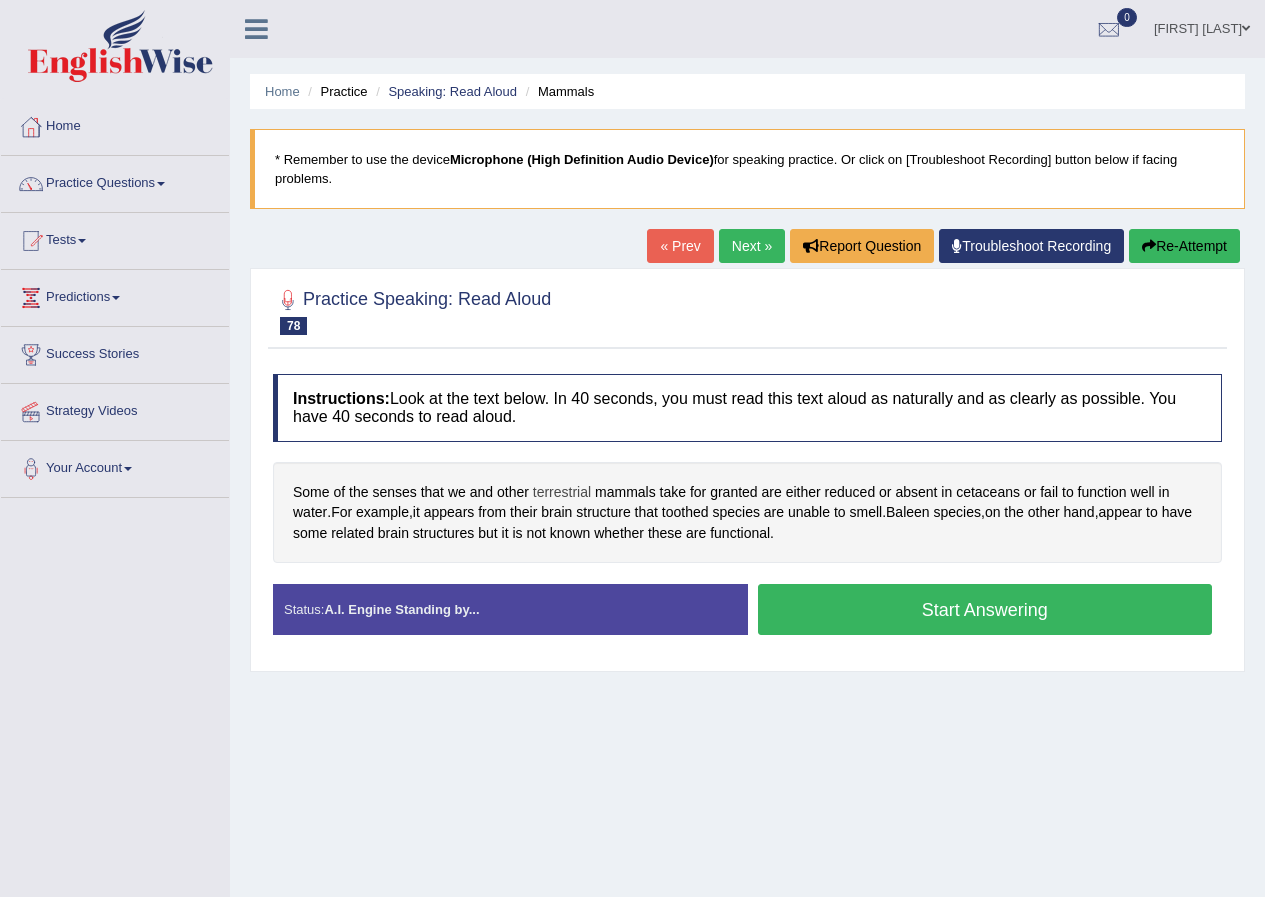 click on "terrestrial" at bounding box center (562, 492) 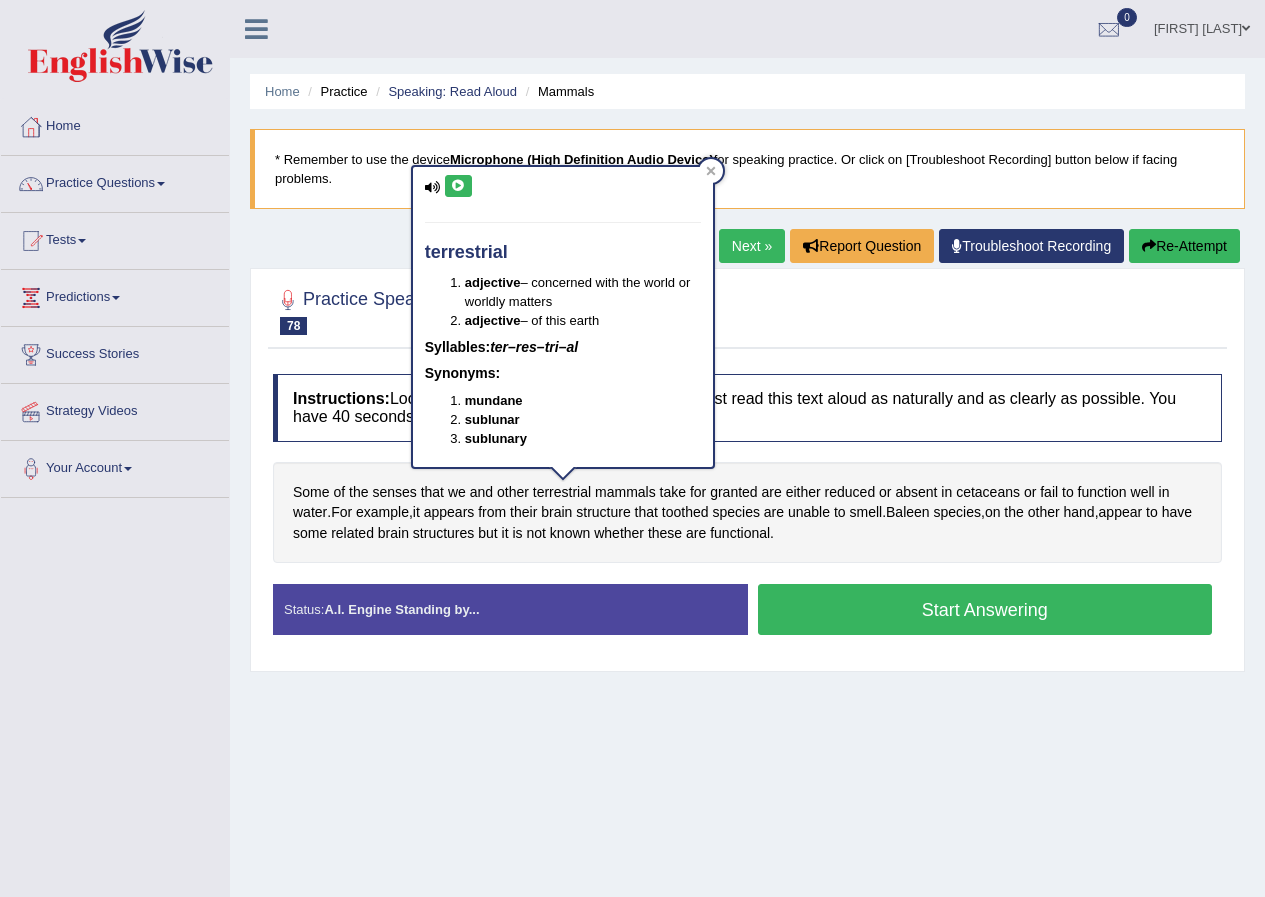 click at bounding box center (458, 186) 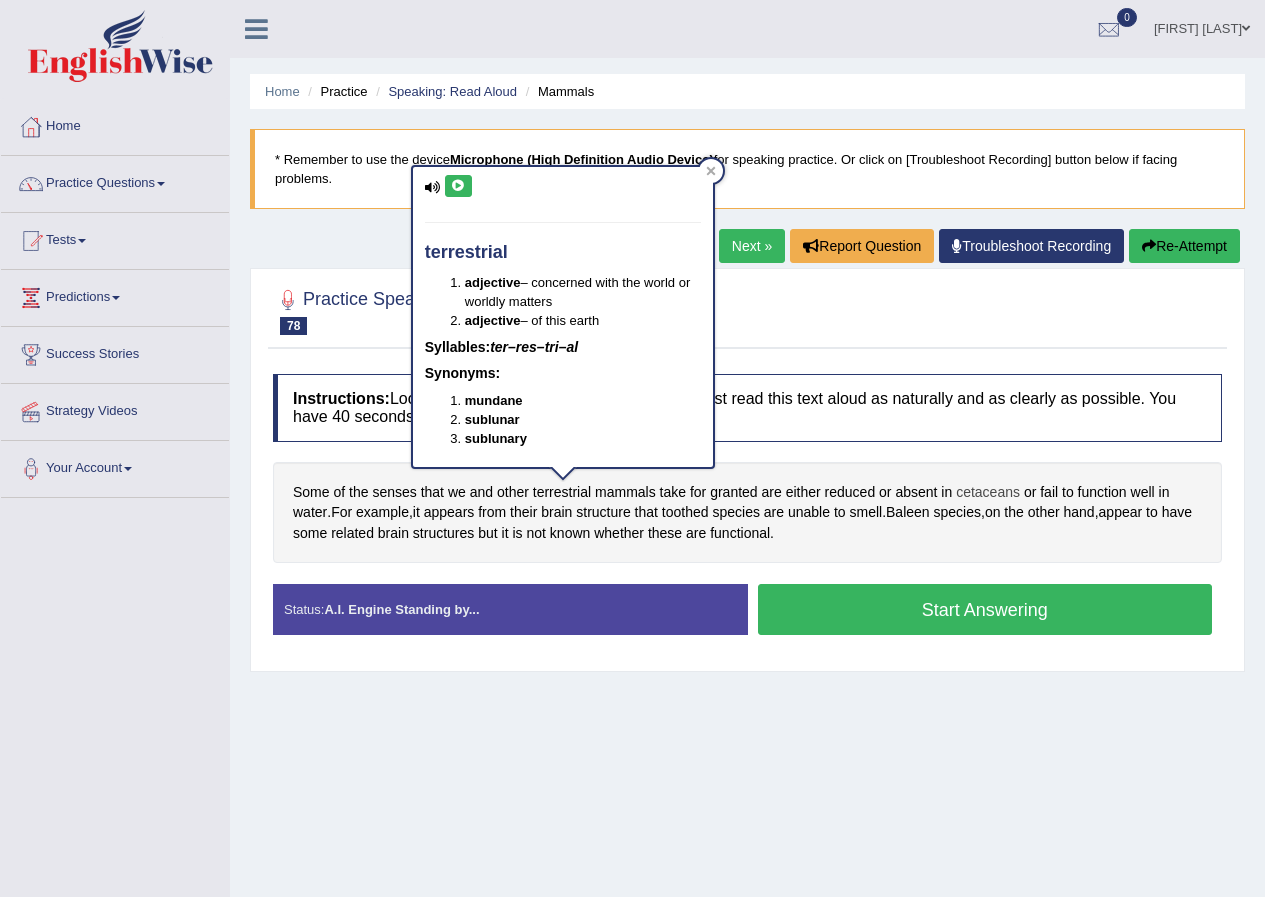 click on "cetaceans" at bounding box center (988, 492) 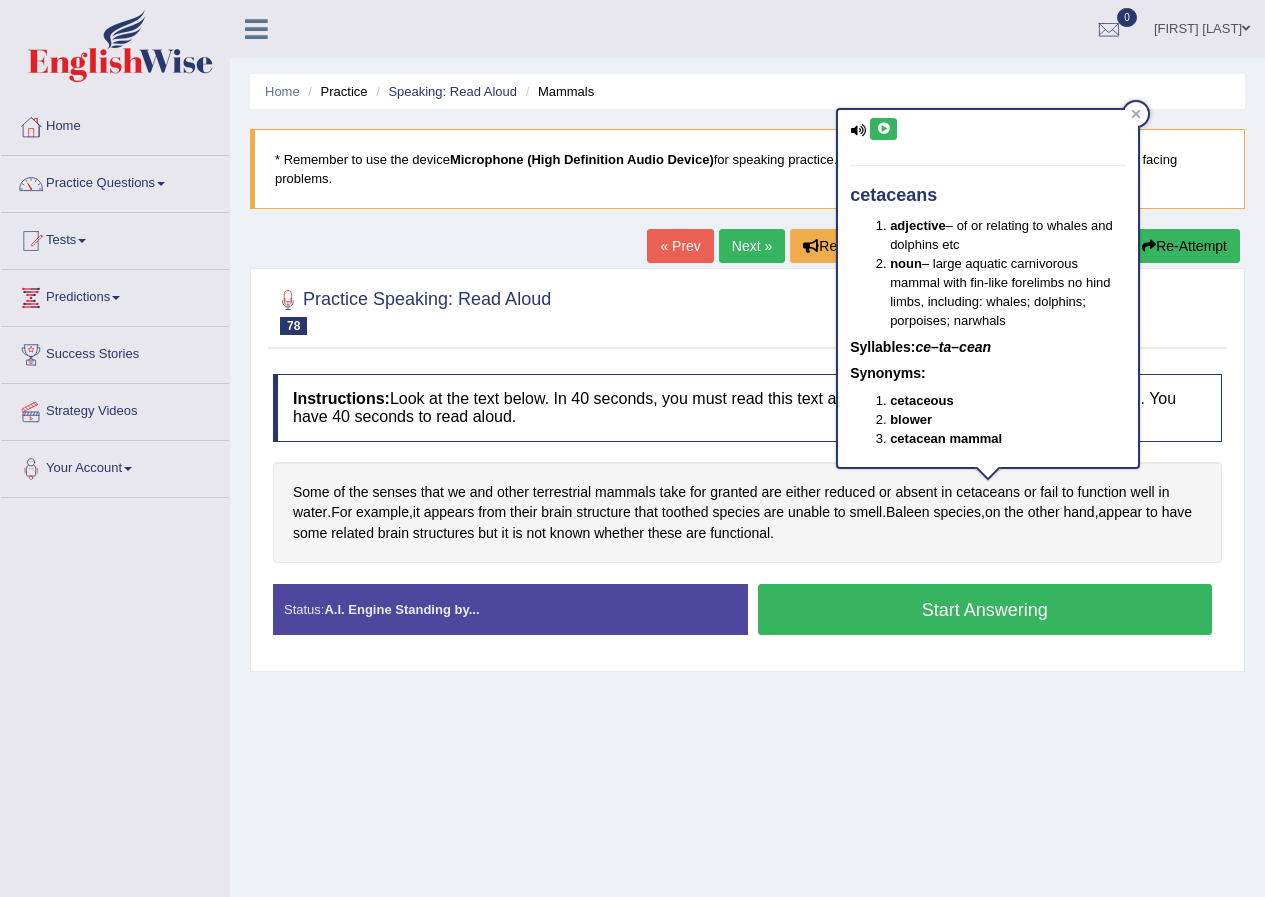 click at bounding box center (883, 129) 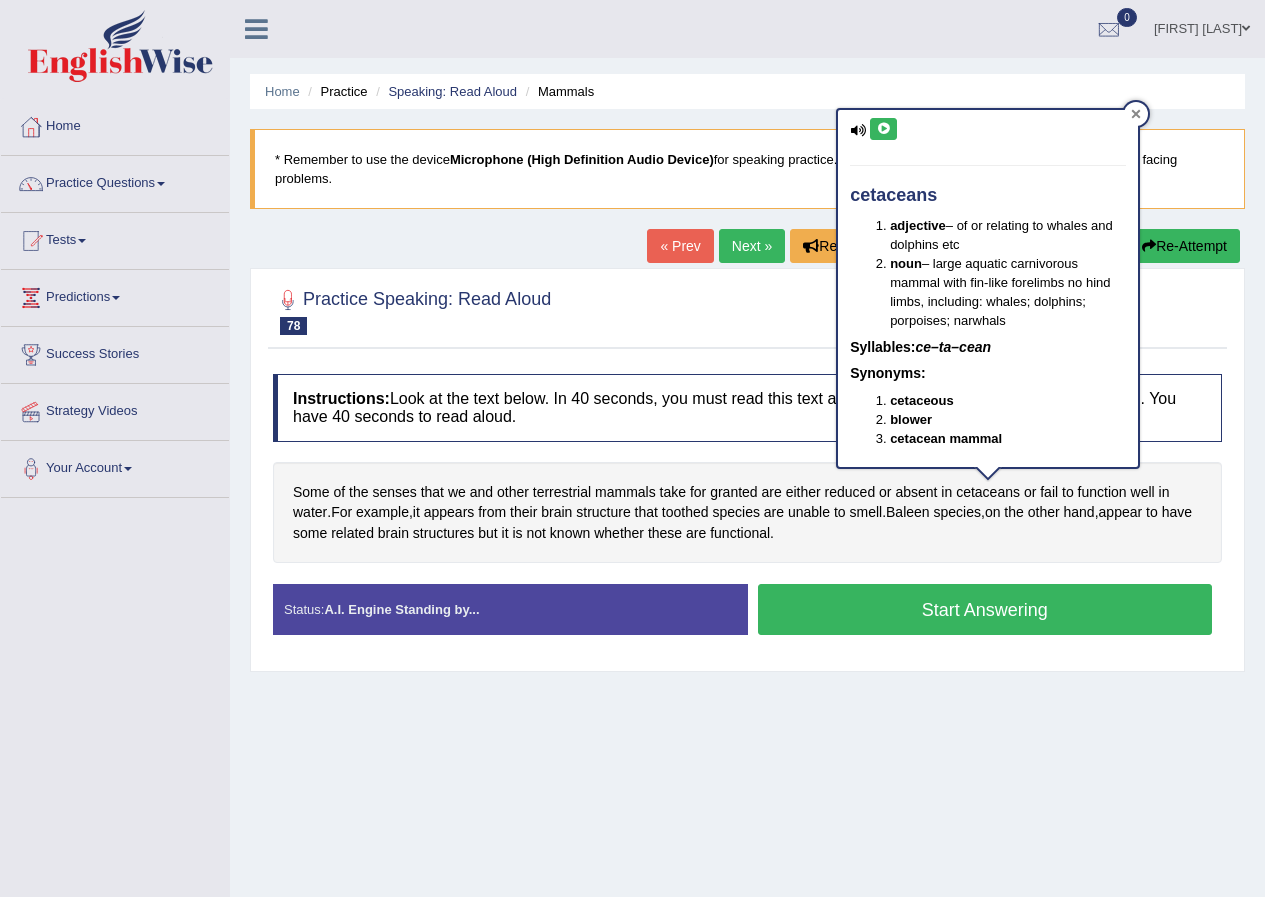 click 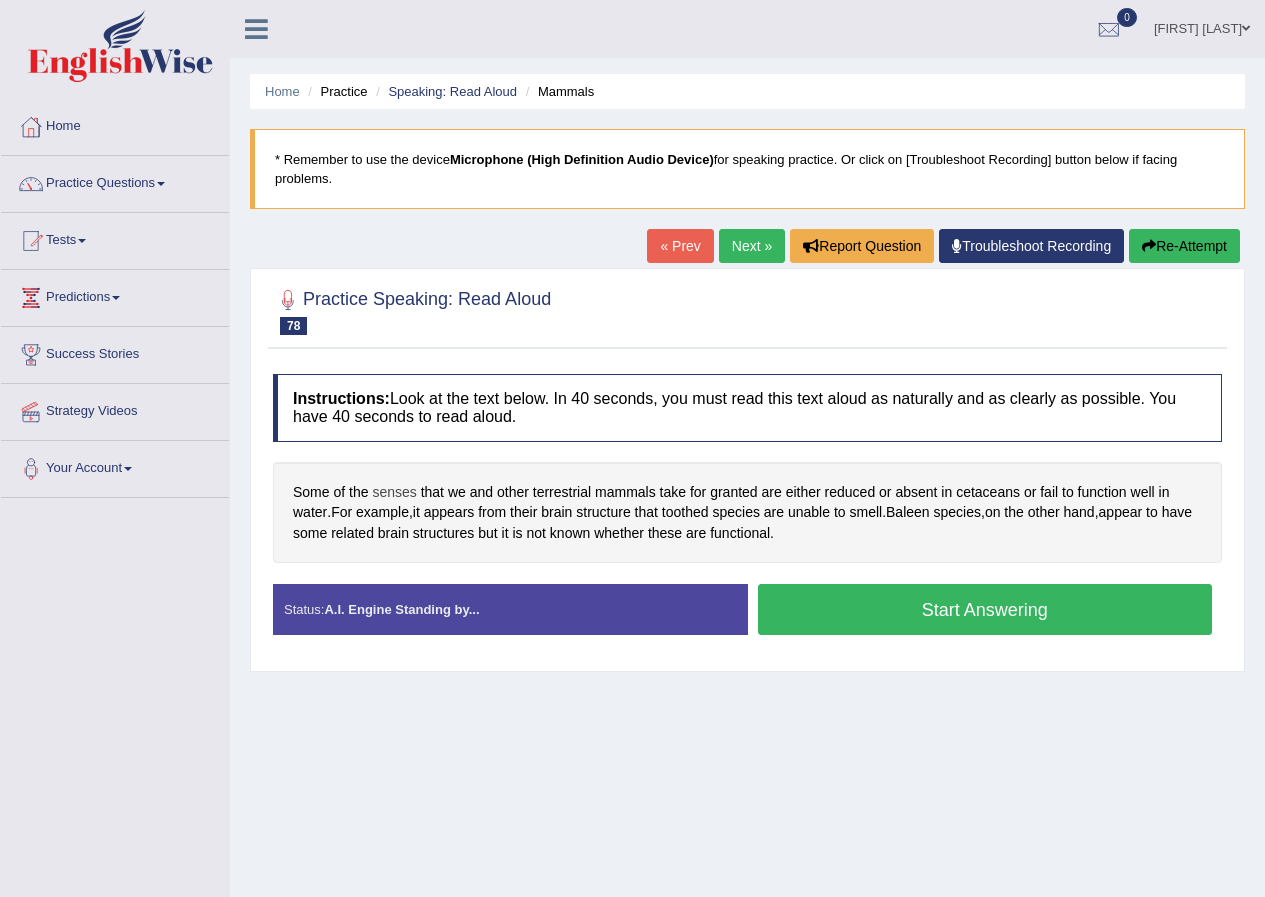 click on "senses" at bounding box center (394, 492) 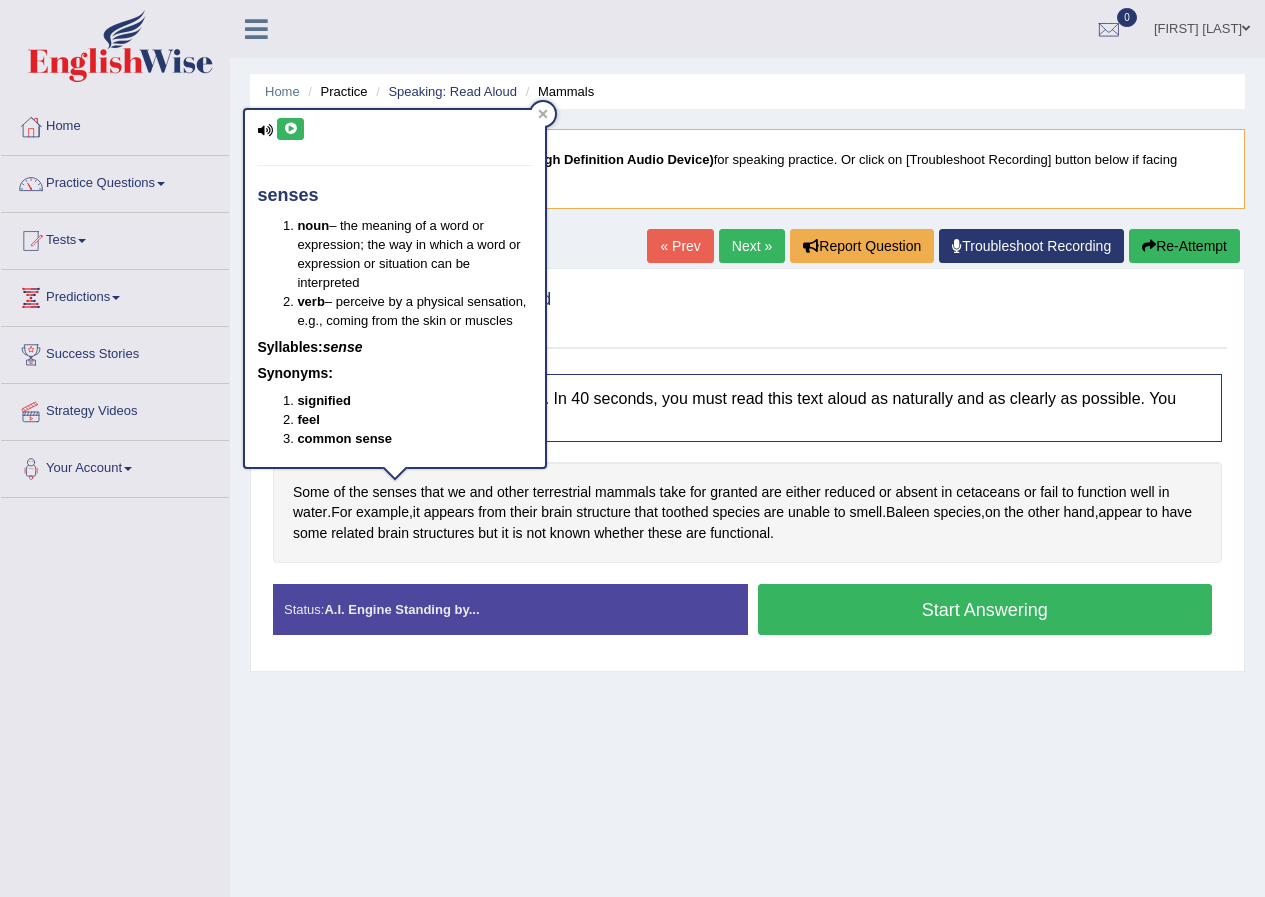 click at bounding box center [290, 129] 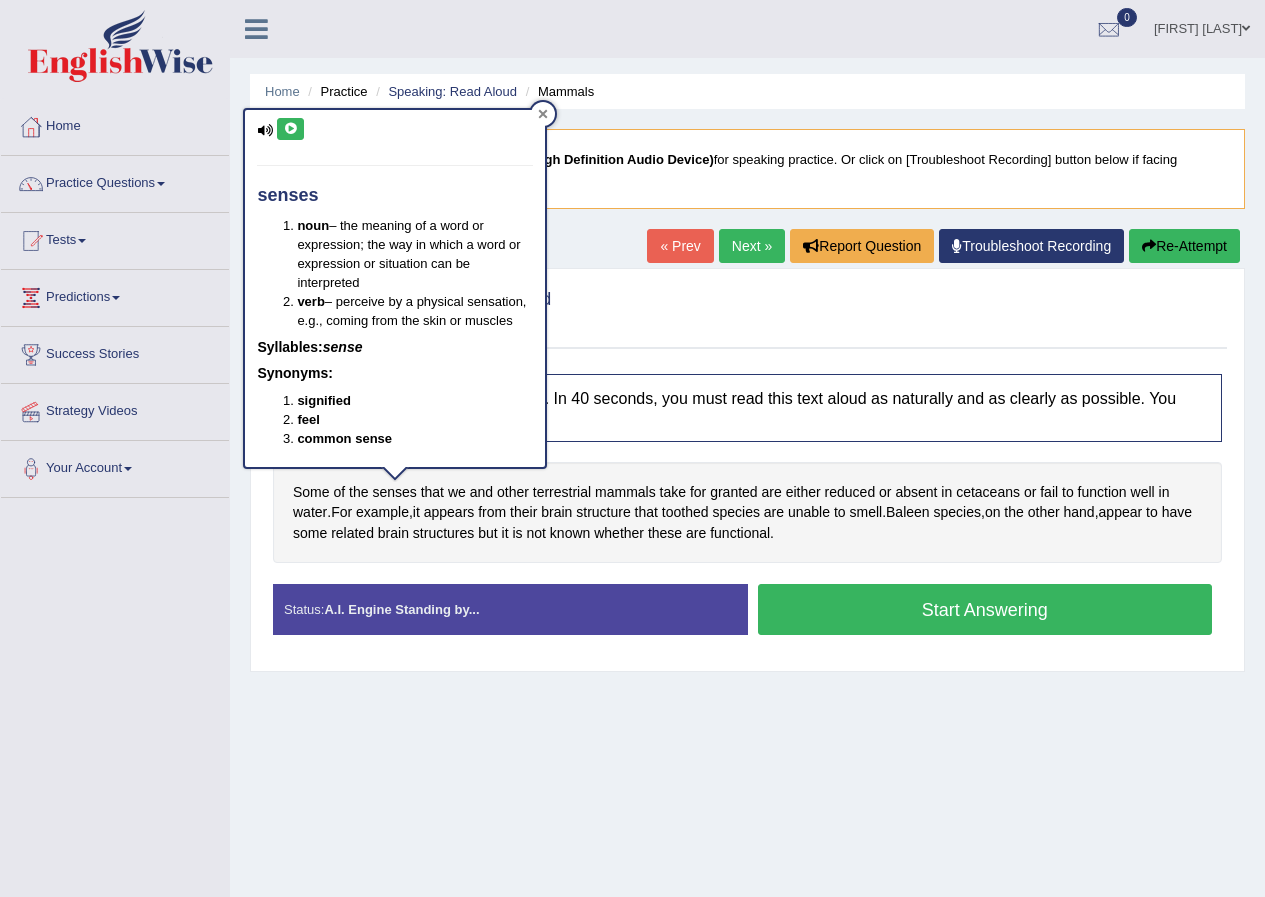 click at bounding box center [543, 114] 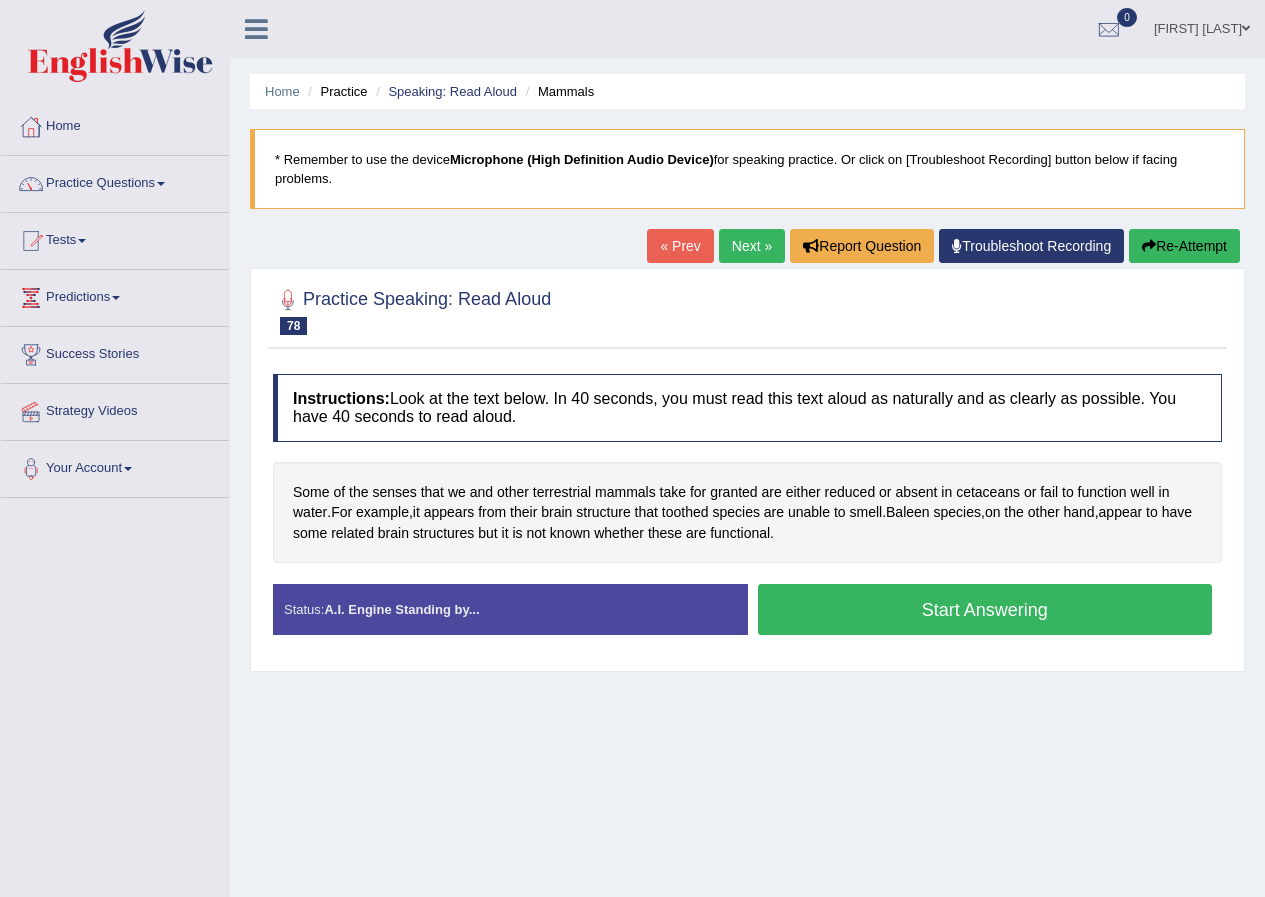 click on "Start Answering" at bounding box center [985, 609] 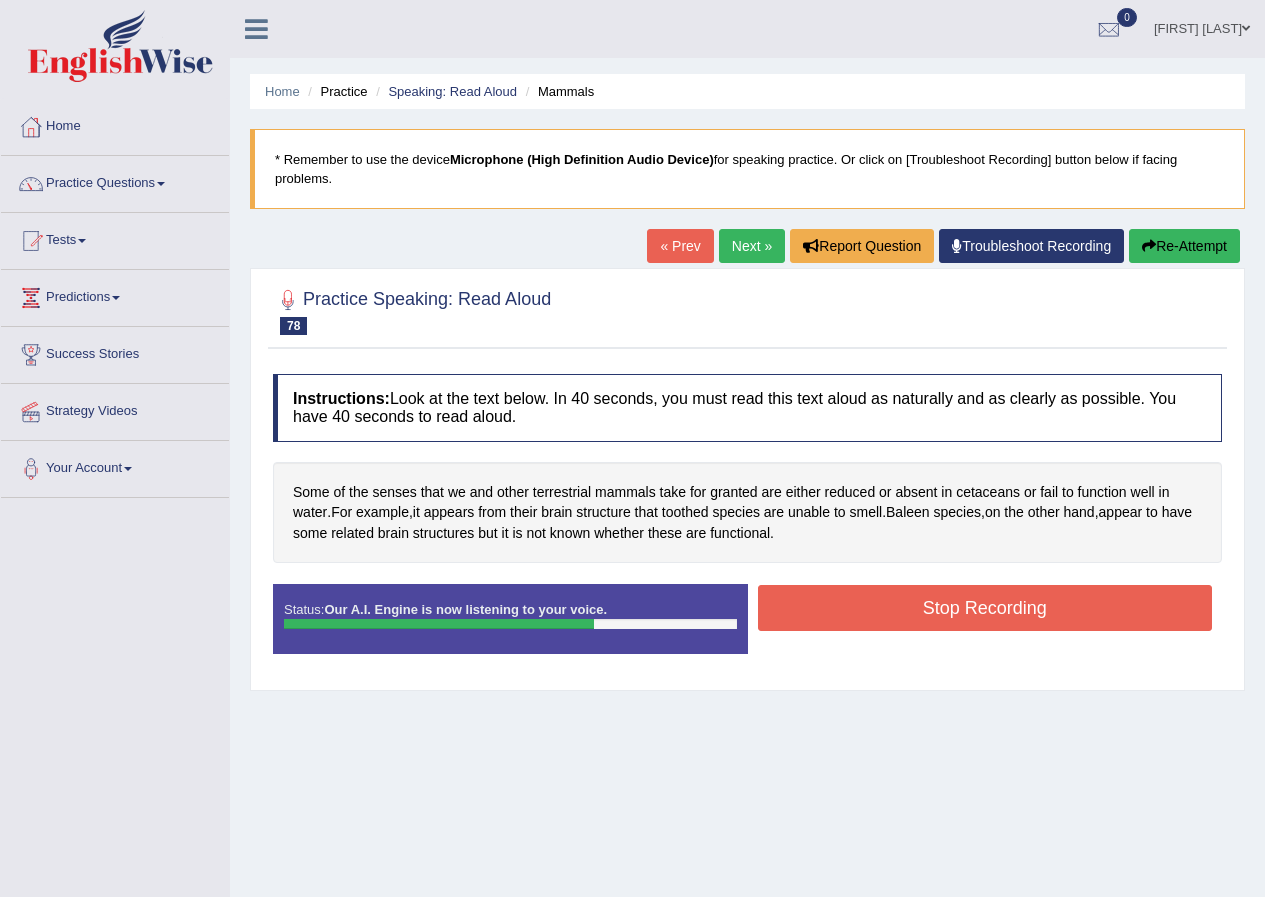 click on "Stop Recording" at bounding box center (985, 608) 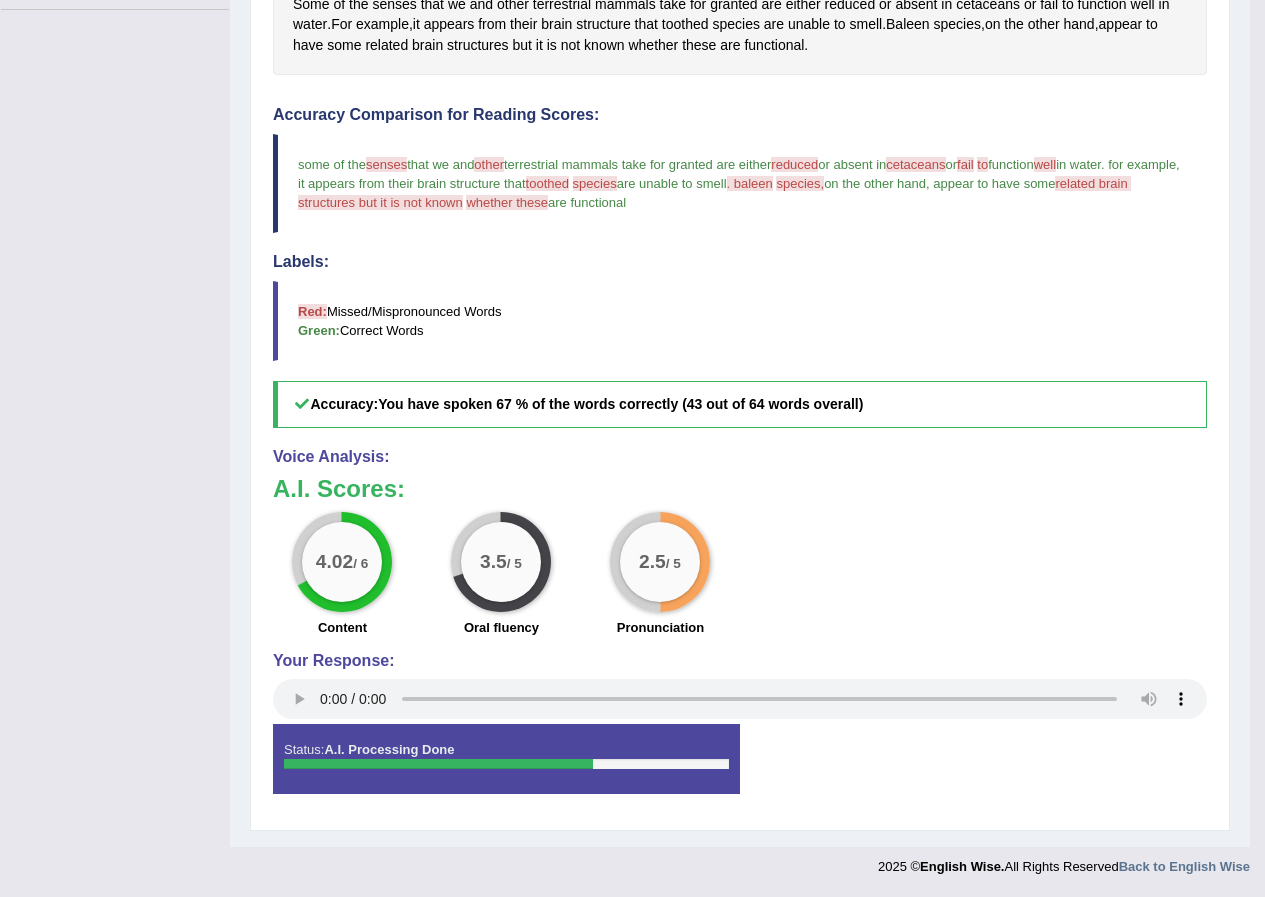 scroll, scrollTop: 0, scrollLeft: 0, axis: both 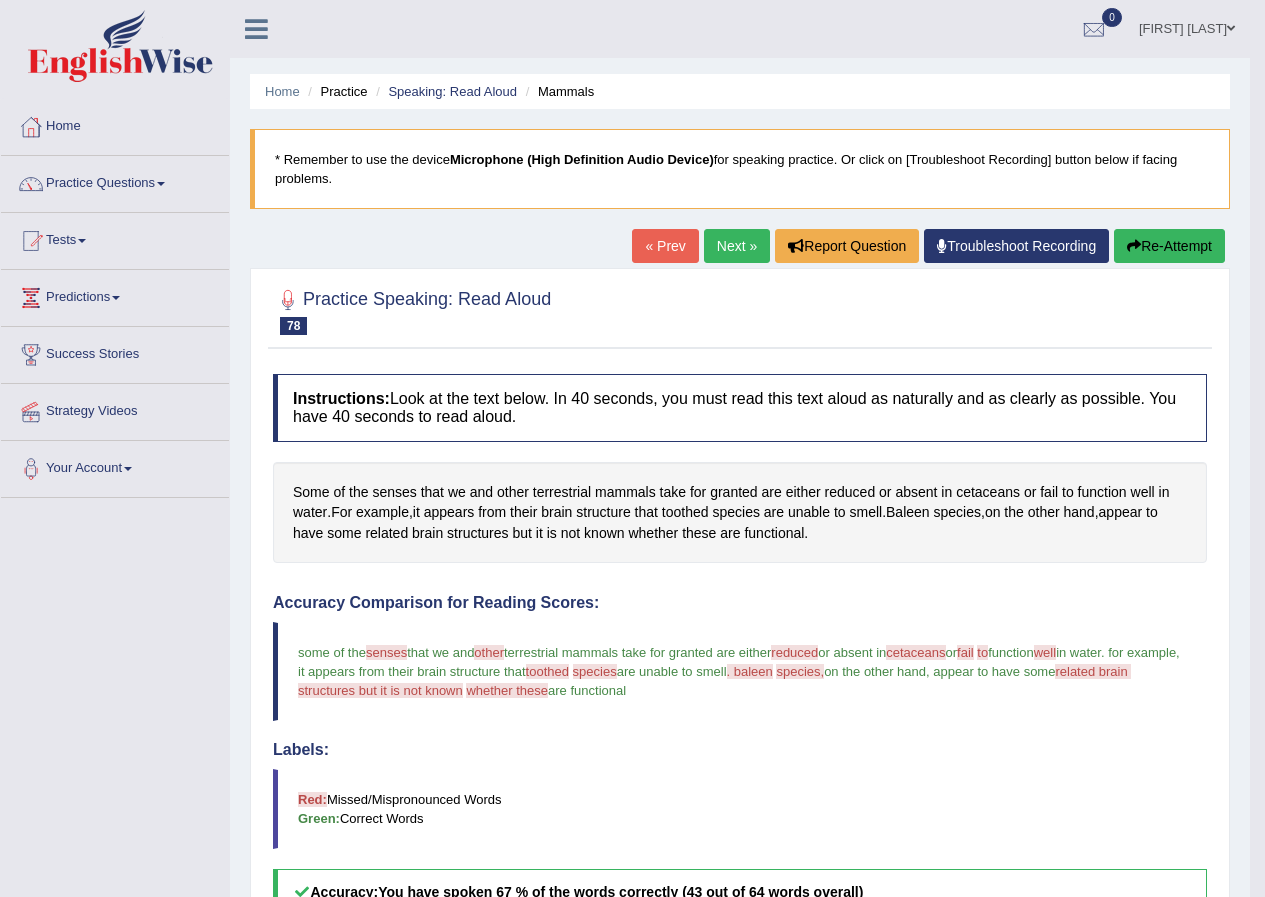 click on "Next »" at bounding box center (737, 246) 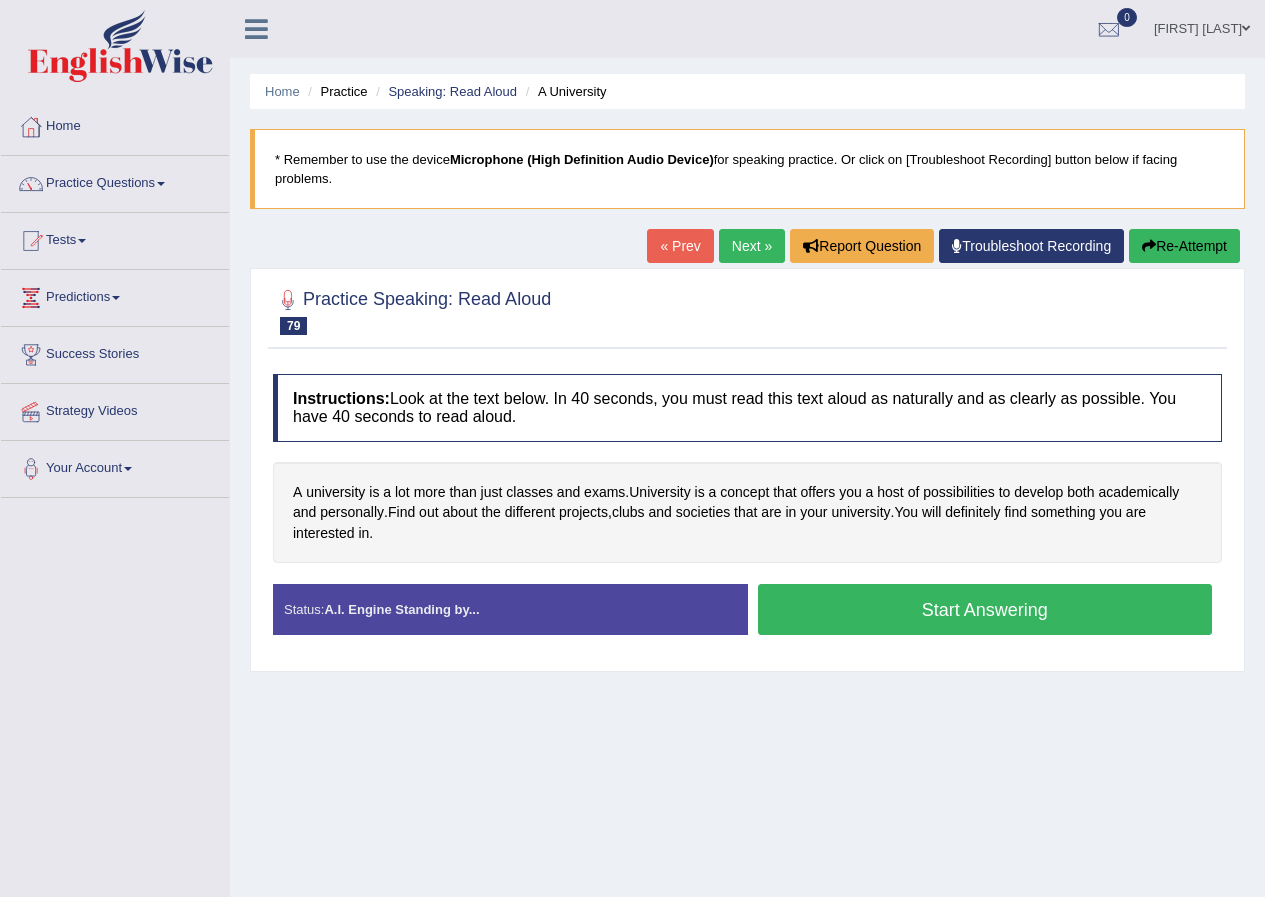 scroll, scrollTop: 0, scrollLeft: 0, axis: both 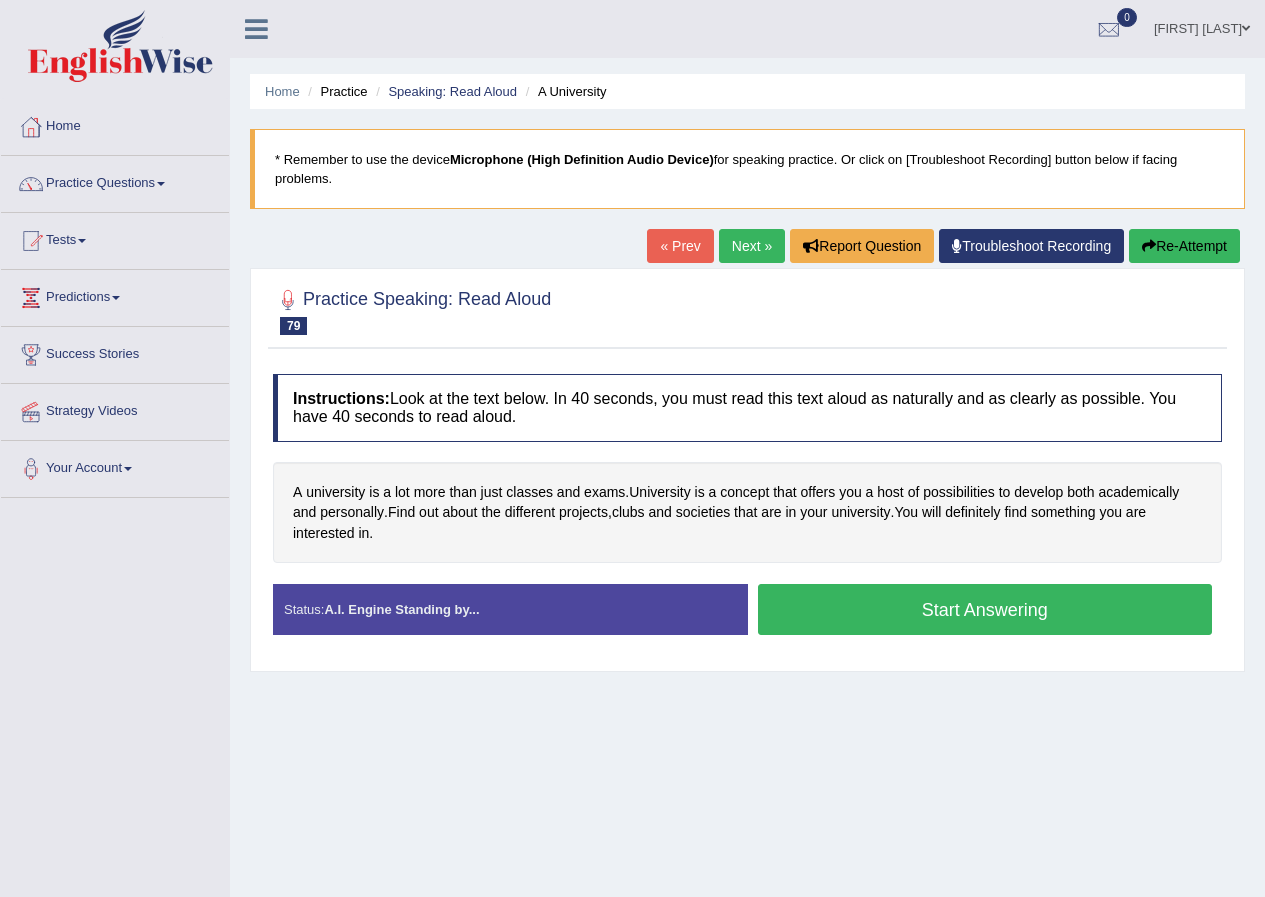 click on "Start Answering" at bounding box center (985, 609) 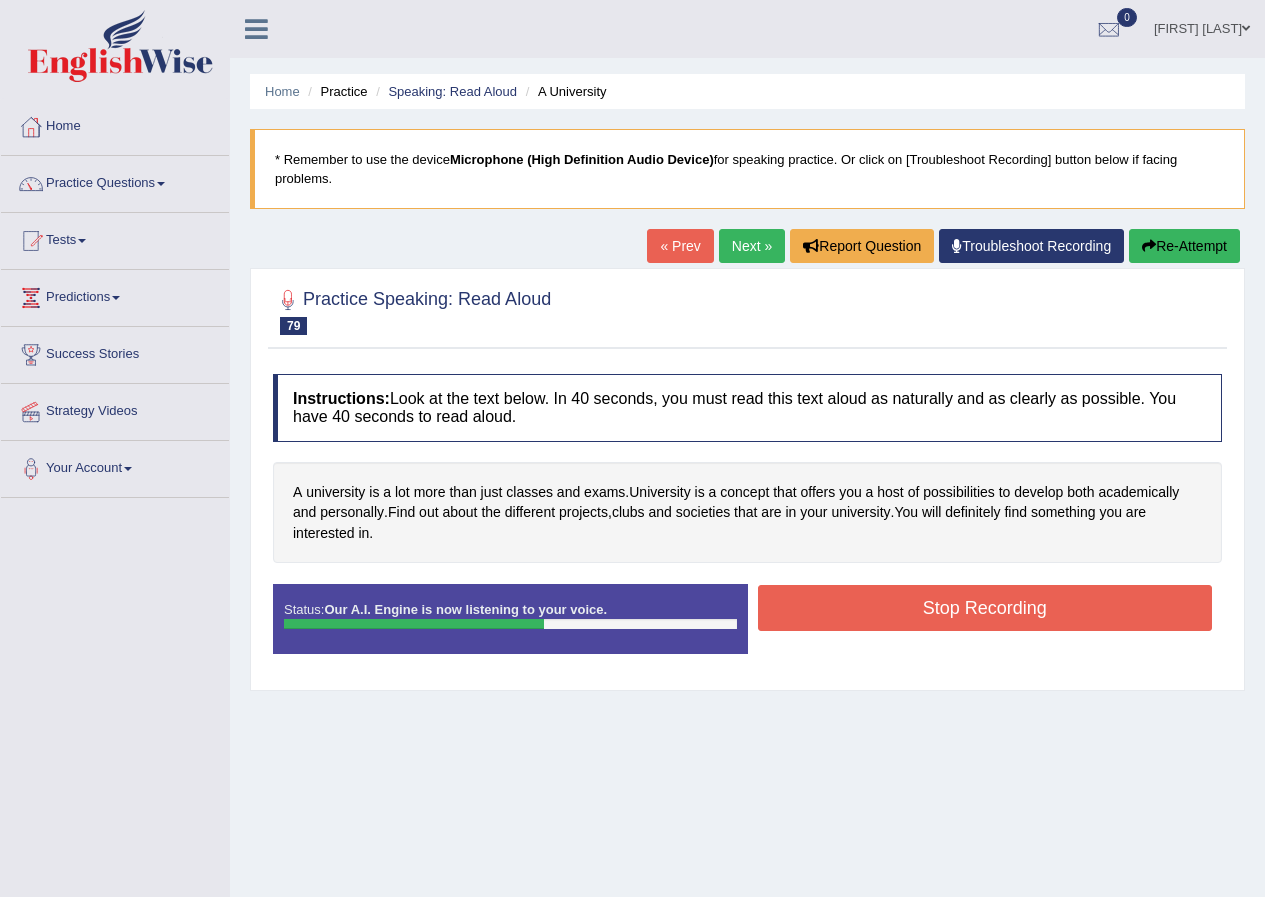 click on "Stop Recording" at bounding box center [985, 608] 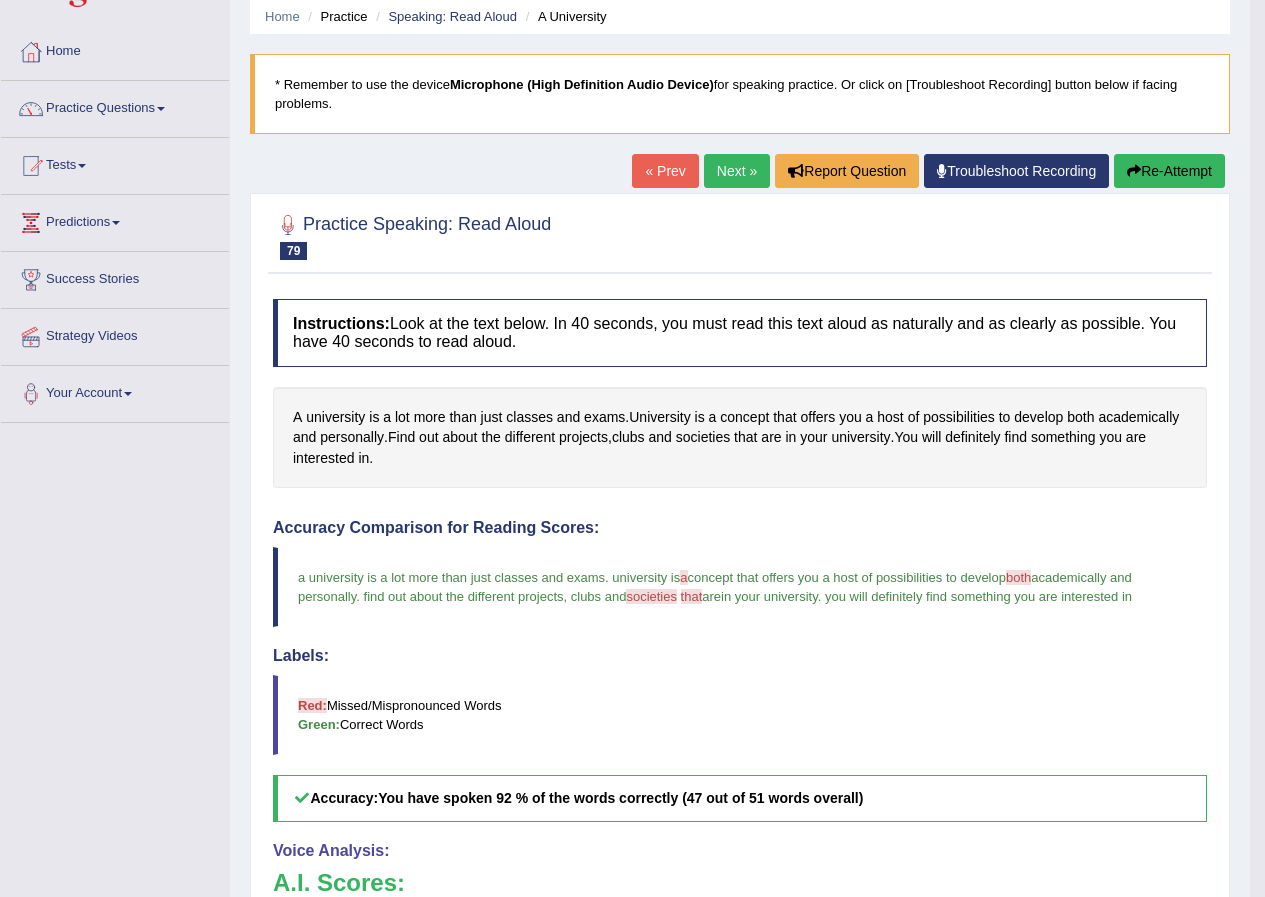 scroll, scrollTop: 68, scrollLeft: 0, axis: vertical 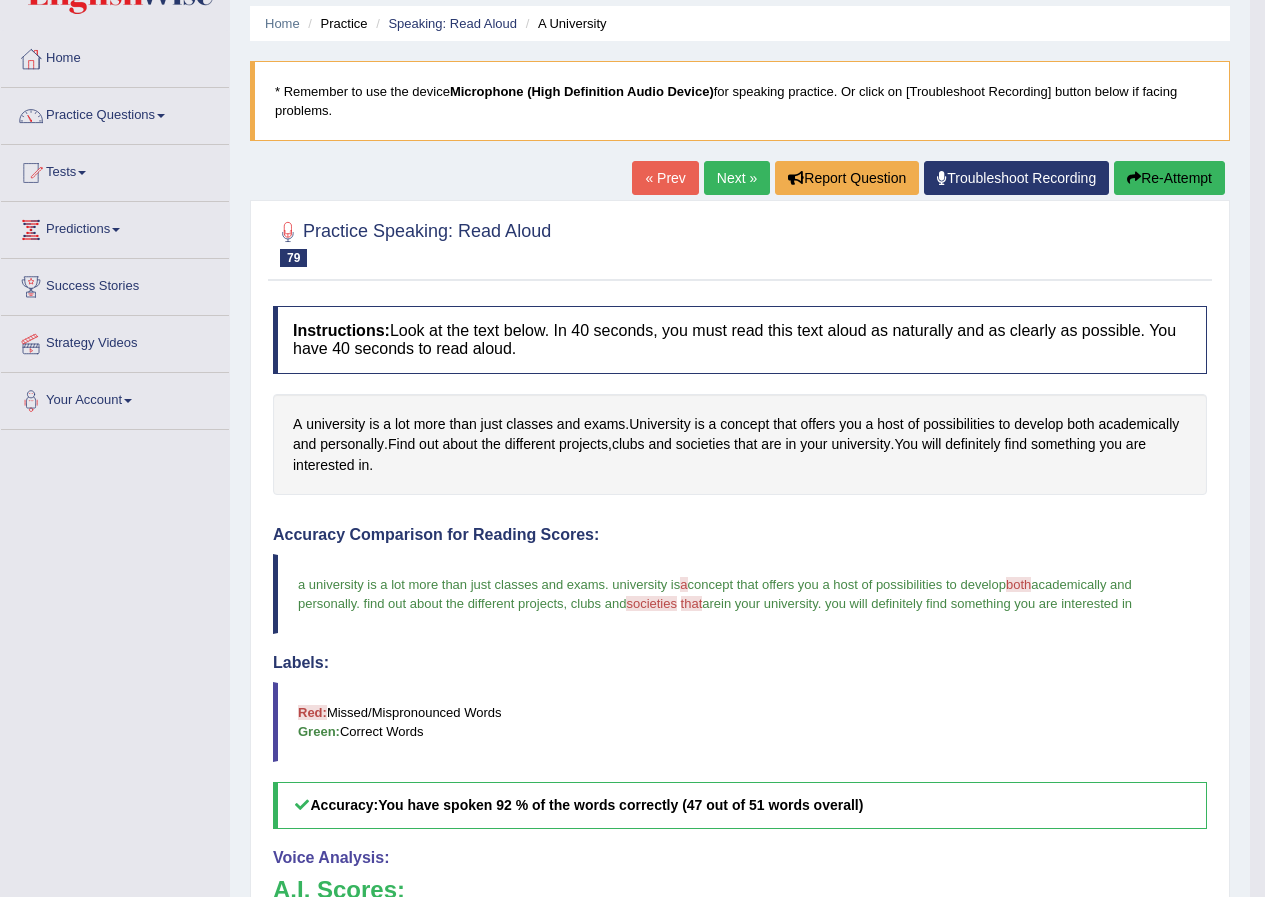 click on "Next »" at bounding box center (737, 178) 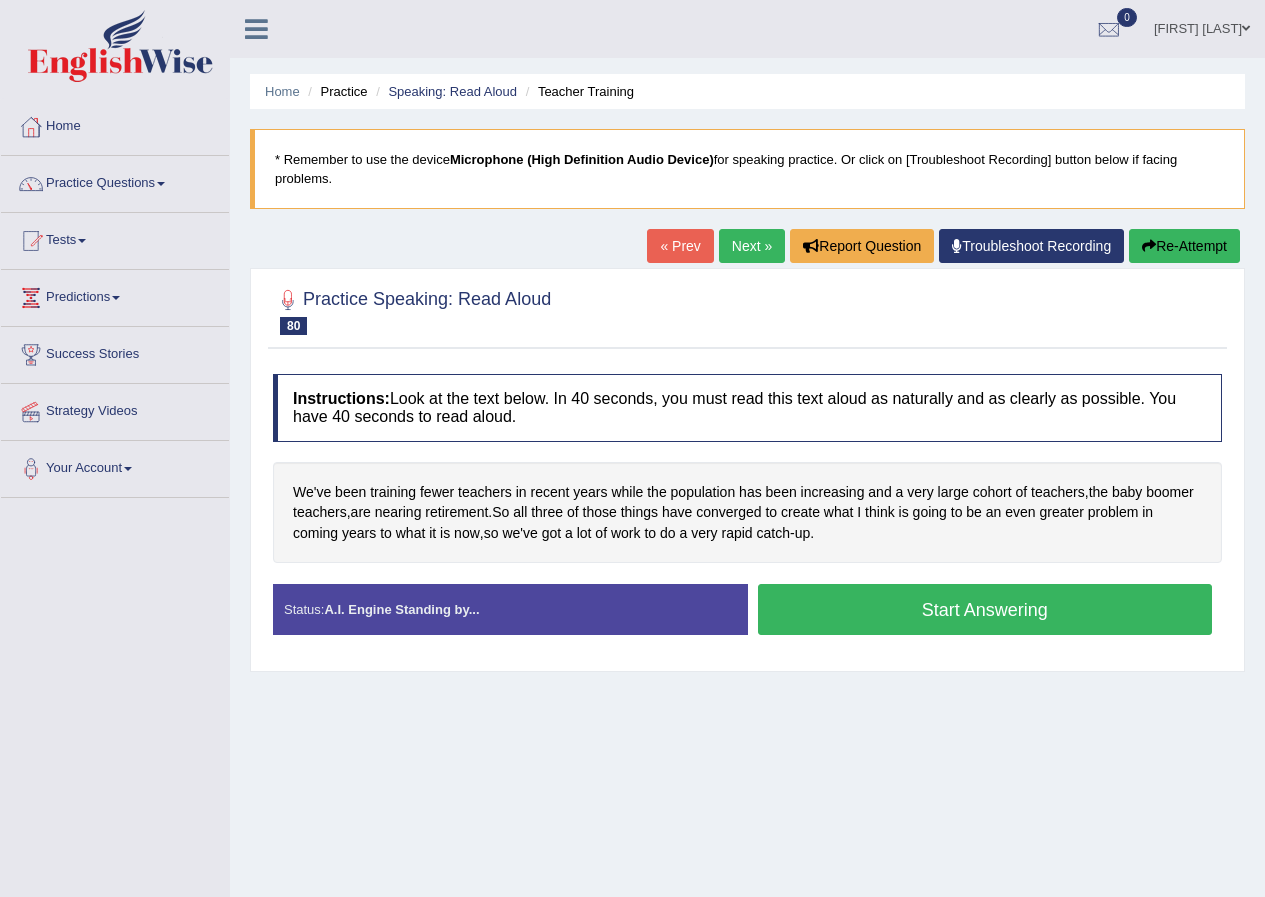 scroll, scrollTop: 0, scrollLeft: 0, axis: both 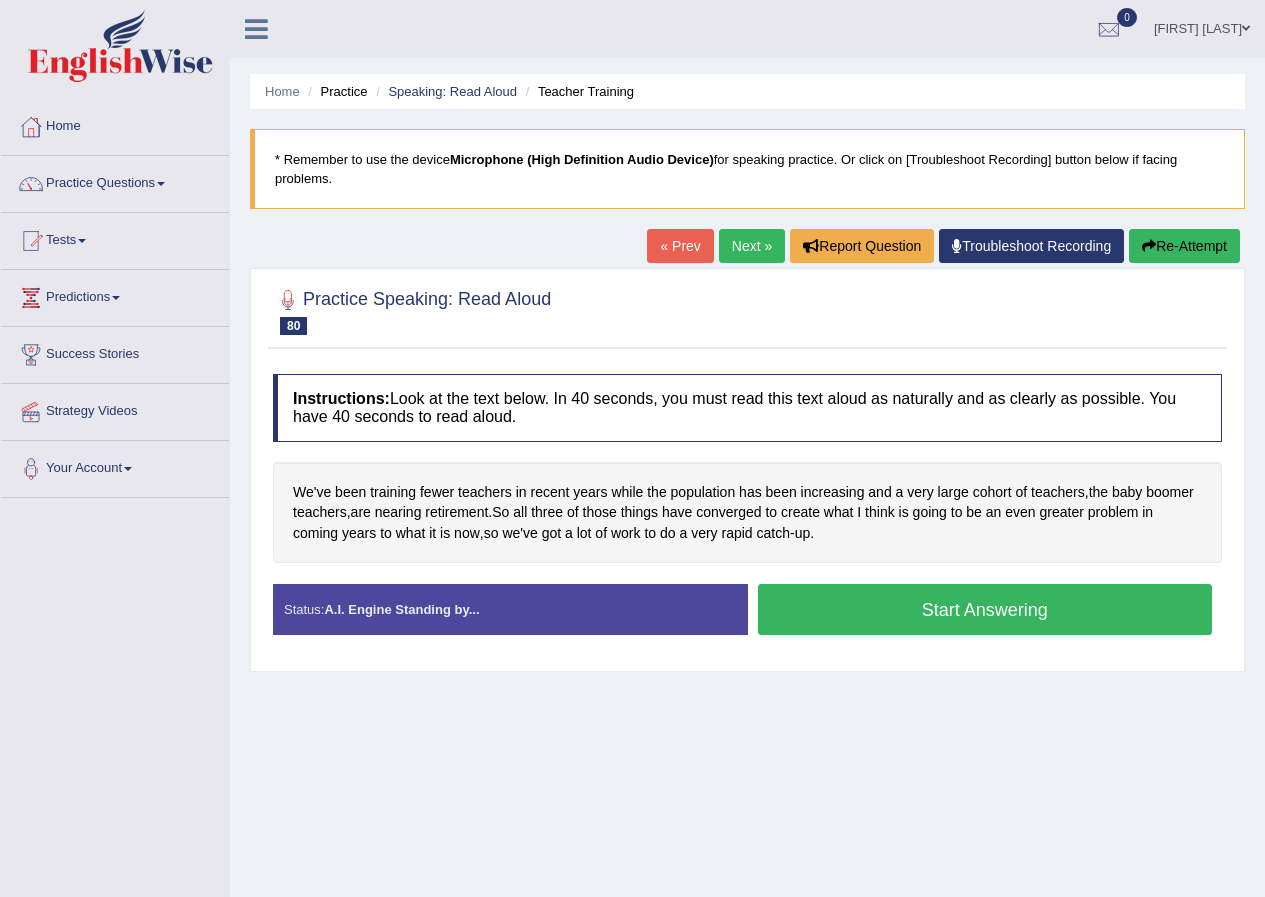 click on "Start Answering" at bounding box center (985, 609) 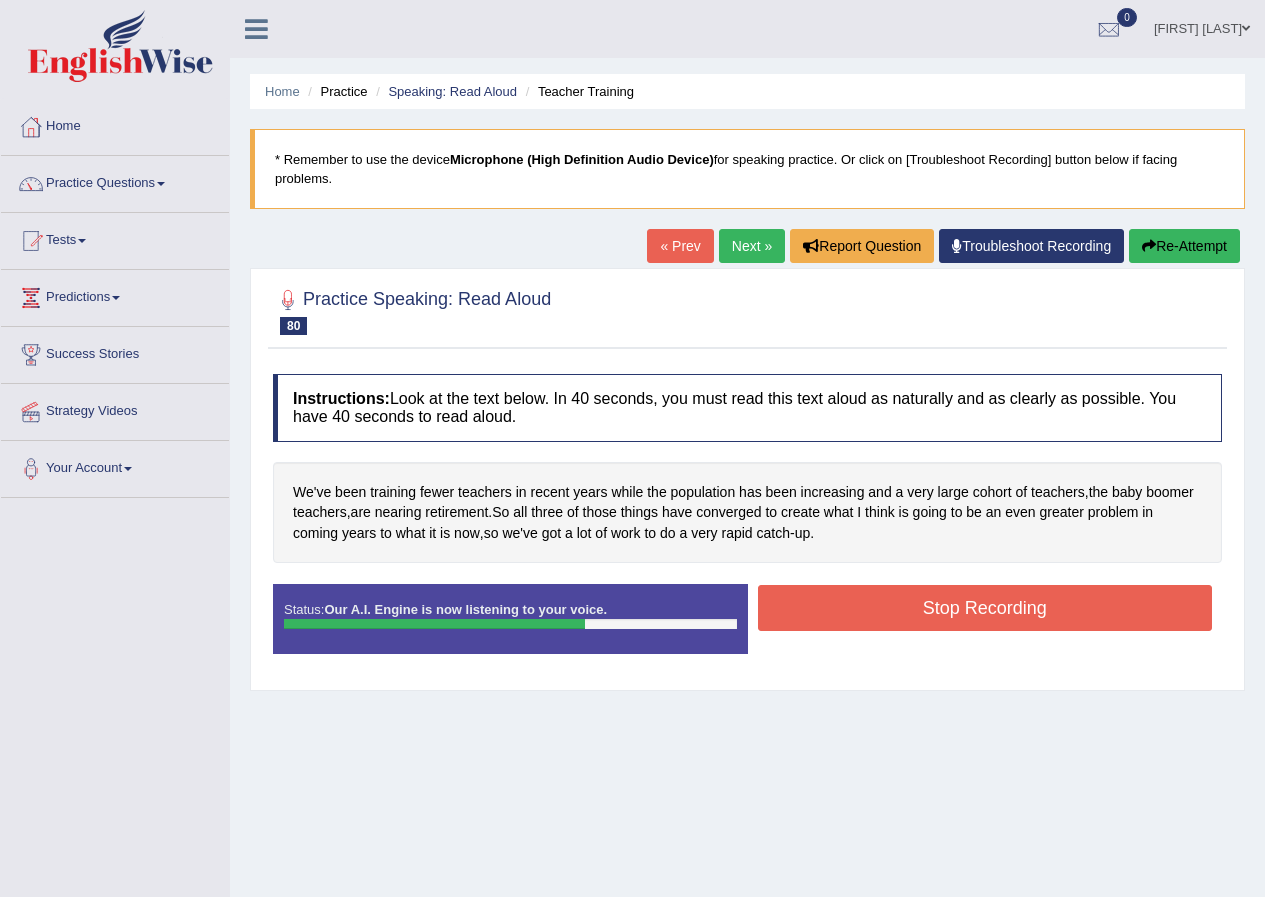click on "Stop Recording" at bounding box center [985, 608] 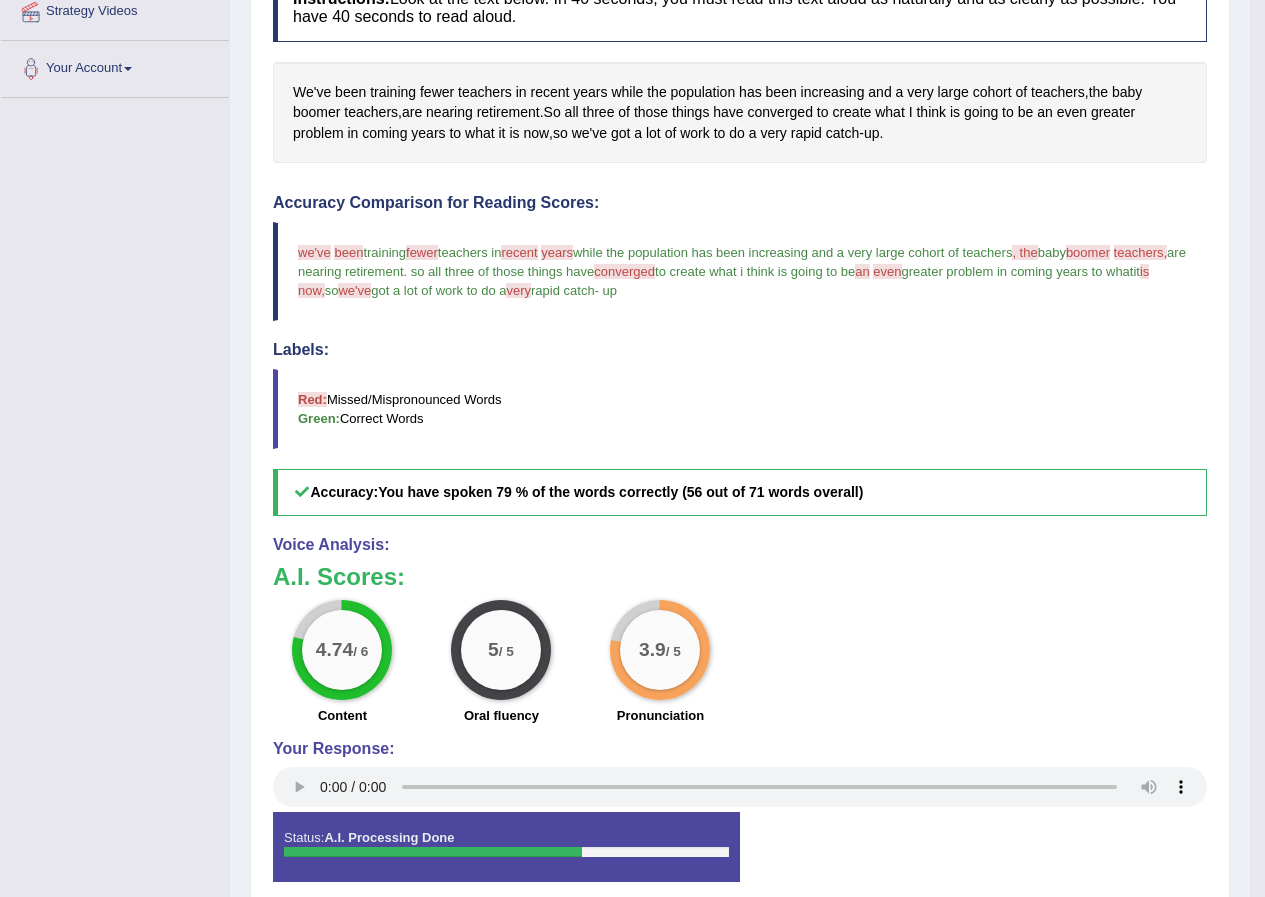 scroll, scrollTop: 0, scrollLeft: 0, axis: both 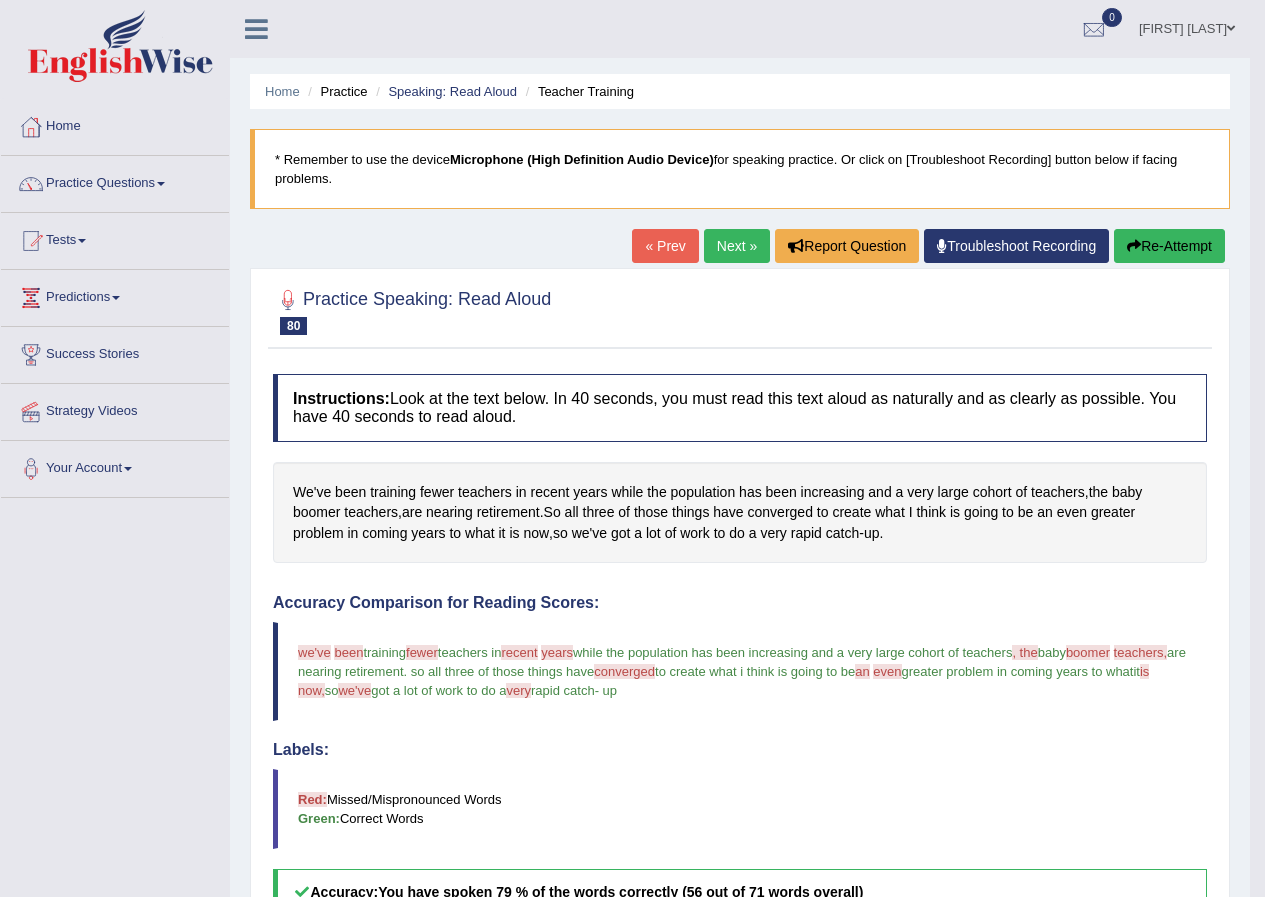 click on "Next »" at bounding box center [737, 246] 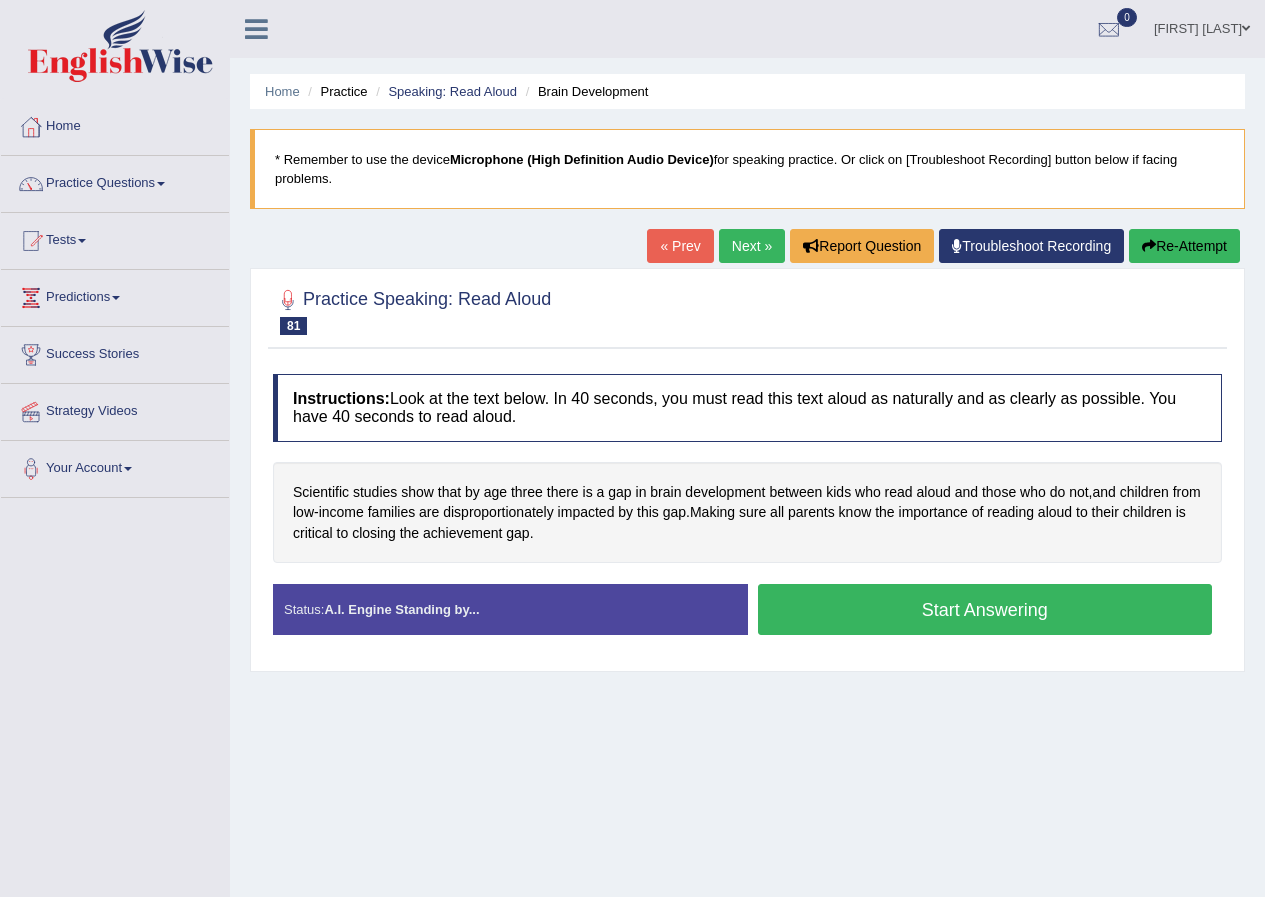 scroll, scrollTop: 0, scrollLeft: 0, axis: both 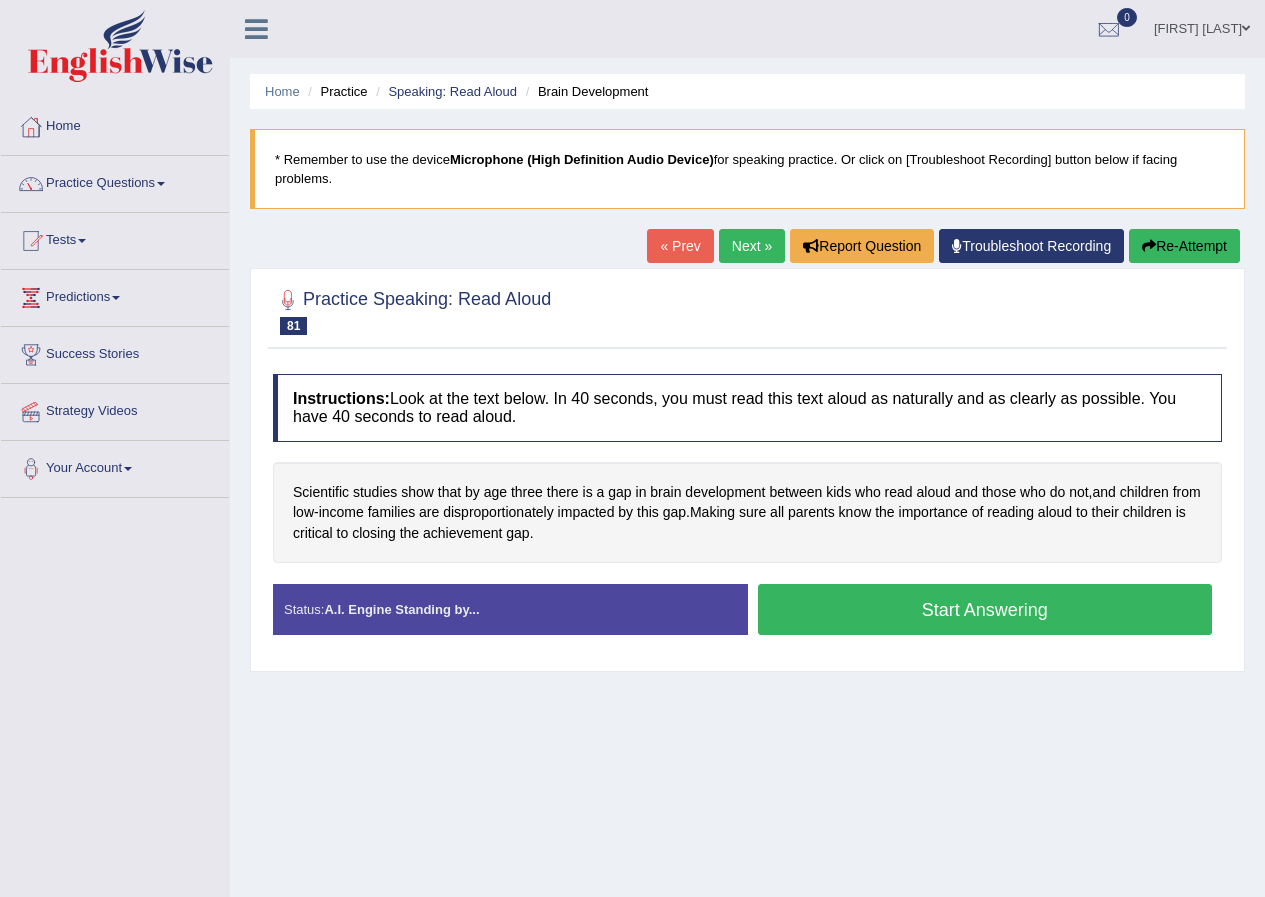 click on "Start Answering" at bounding box center (985, 609) 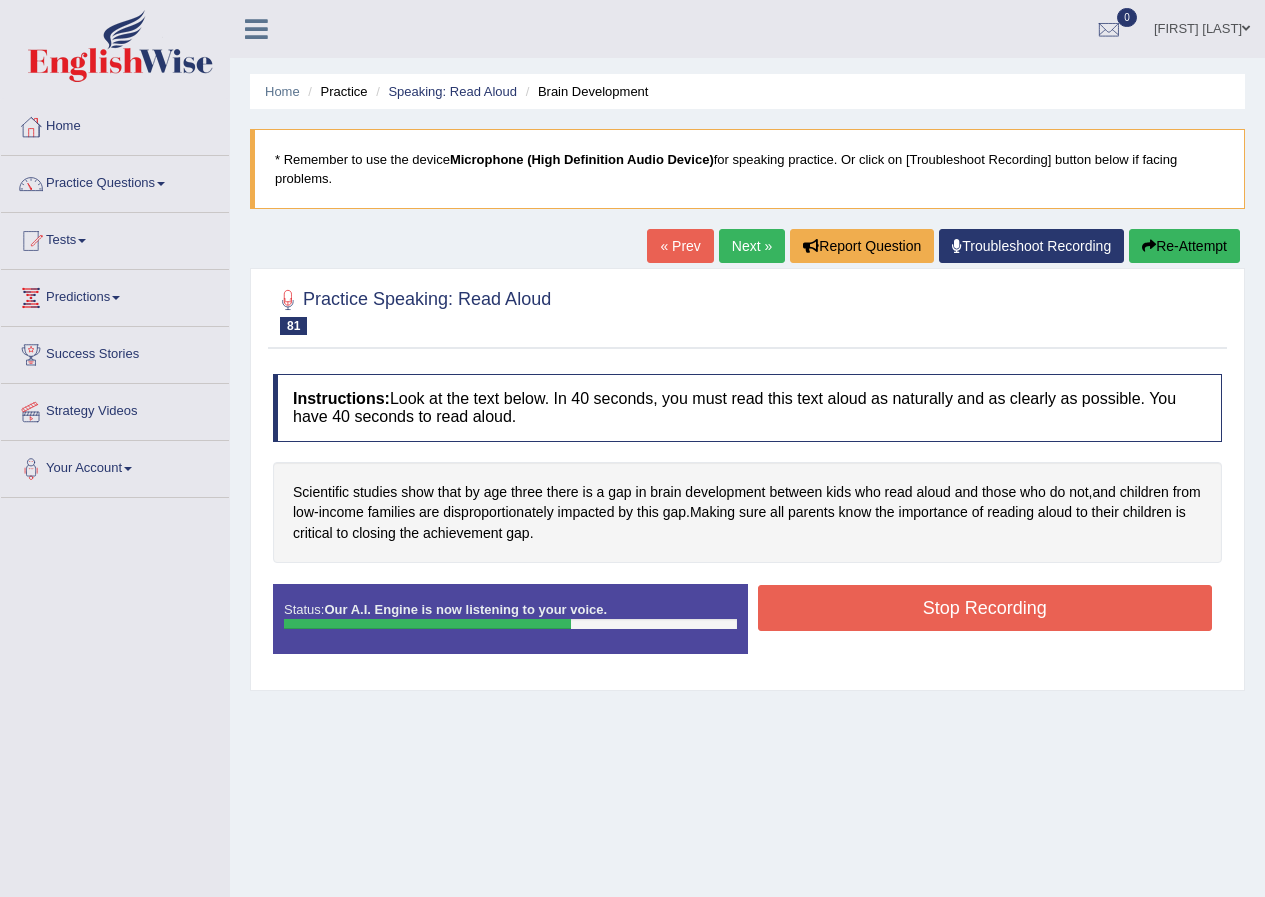 click on "Stop Recording" at bounding box center (985, 608) 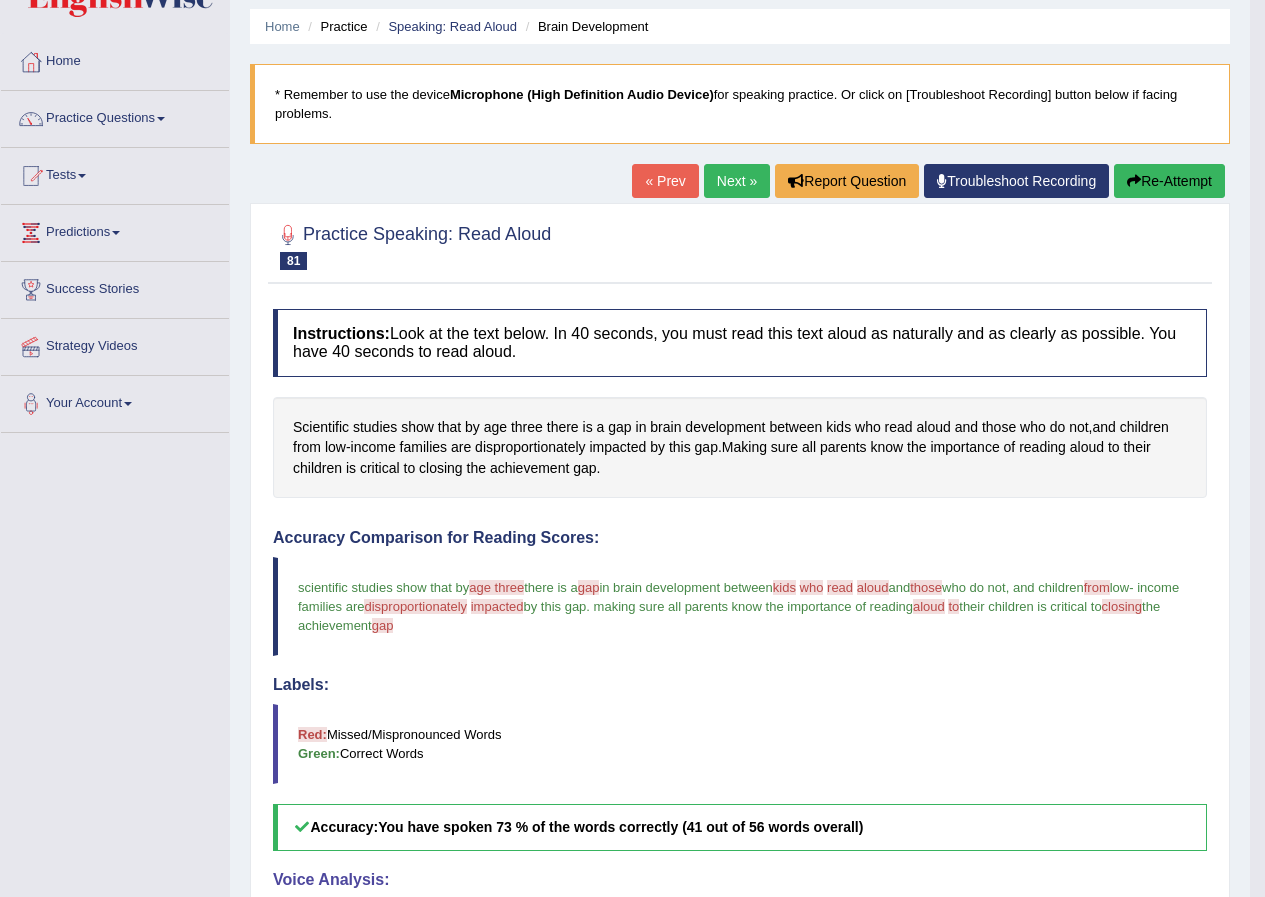 scroll, scrollTop: 0, scrollLeft: 0, axis: both 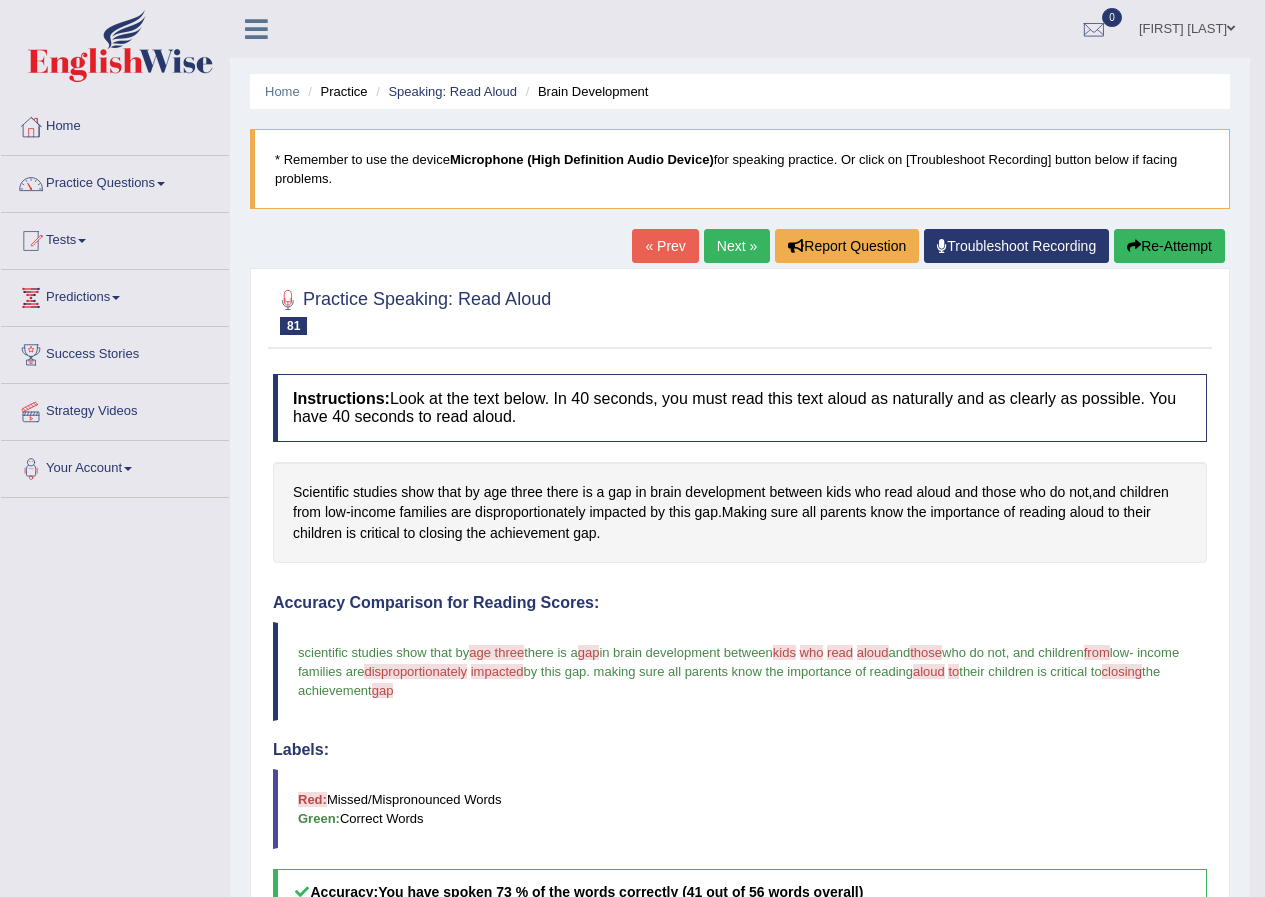 click on "Next »" at bounding box center [737, 246] 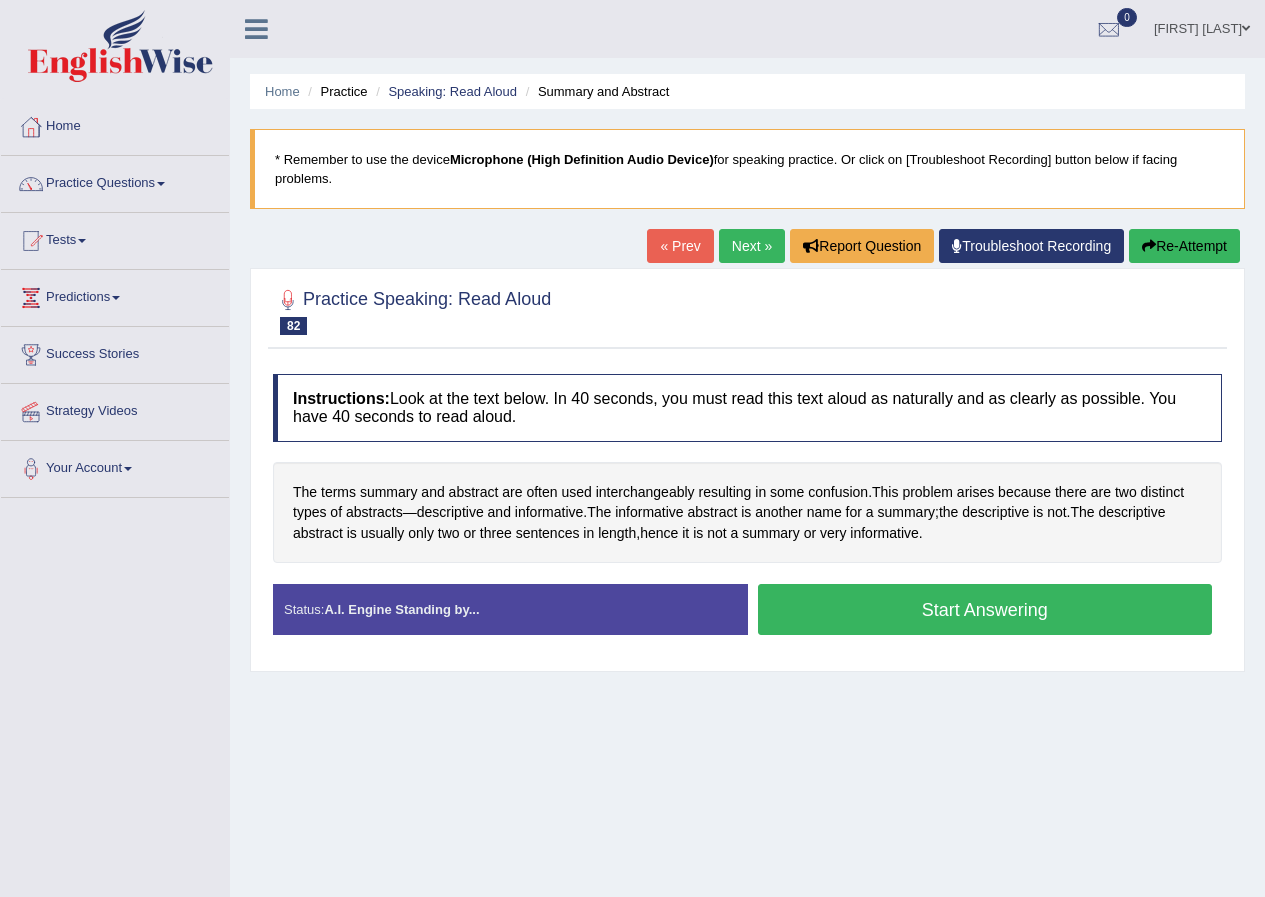 scroll, scrollTop: 0, scrollLeft: 0, axis: both 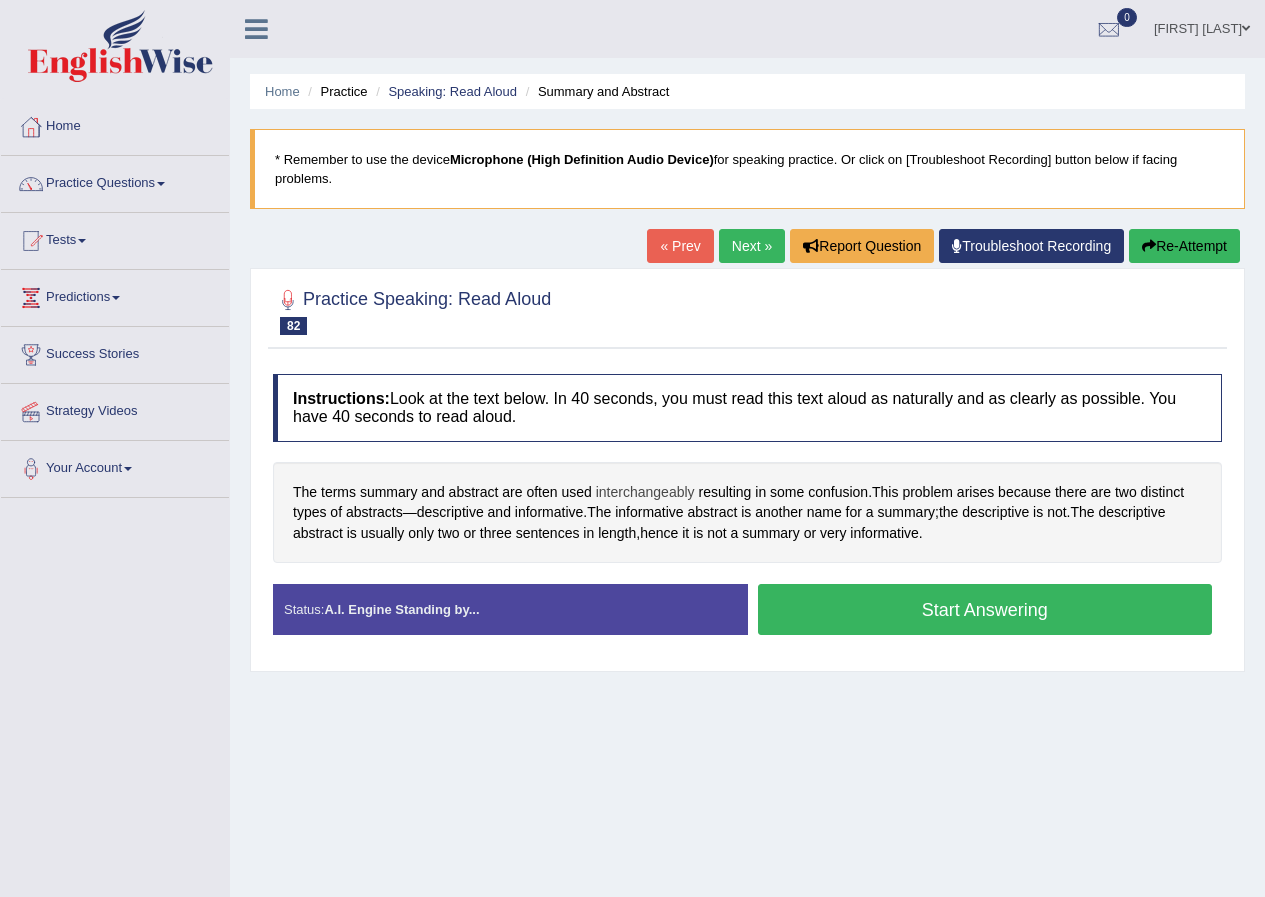 click on "interchangeably" at bounding box center [645, 492] 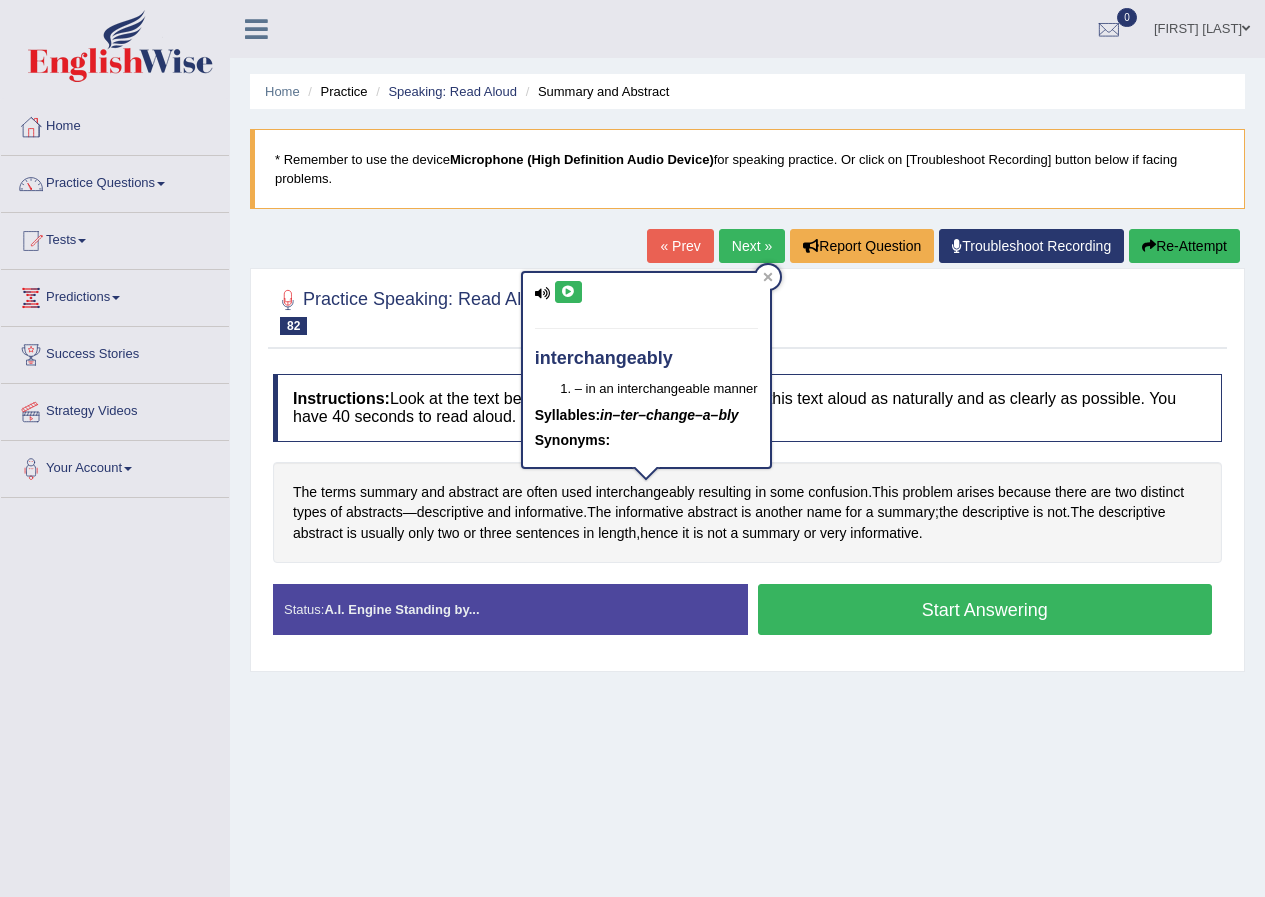 click at bounding box center (568, 292) 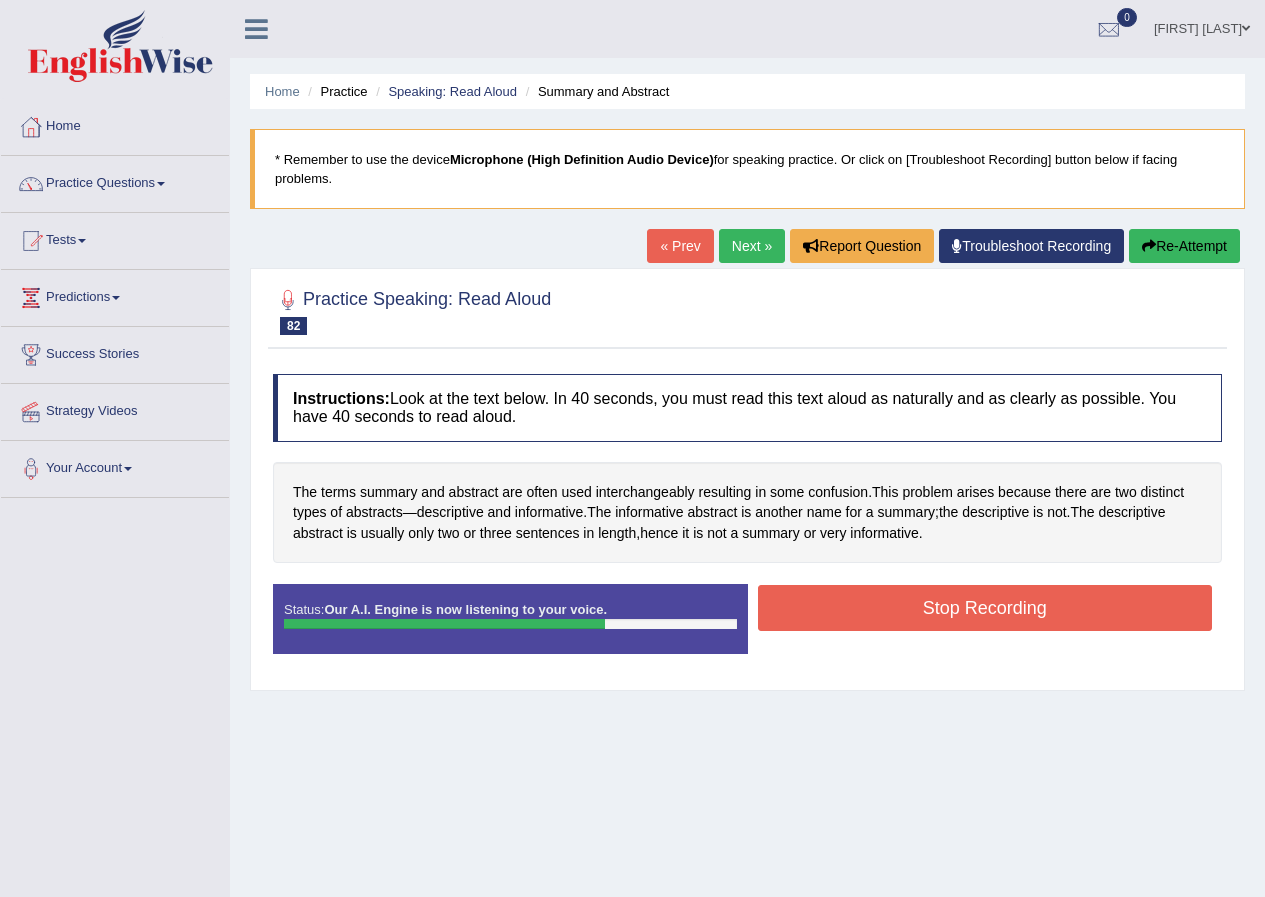 click on "Stop Recording" at bounding box center (985, 608) 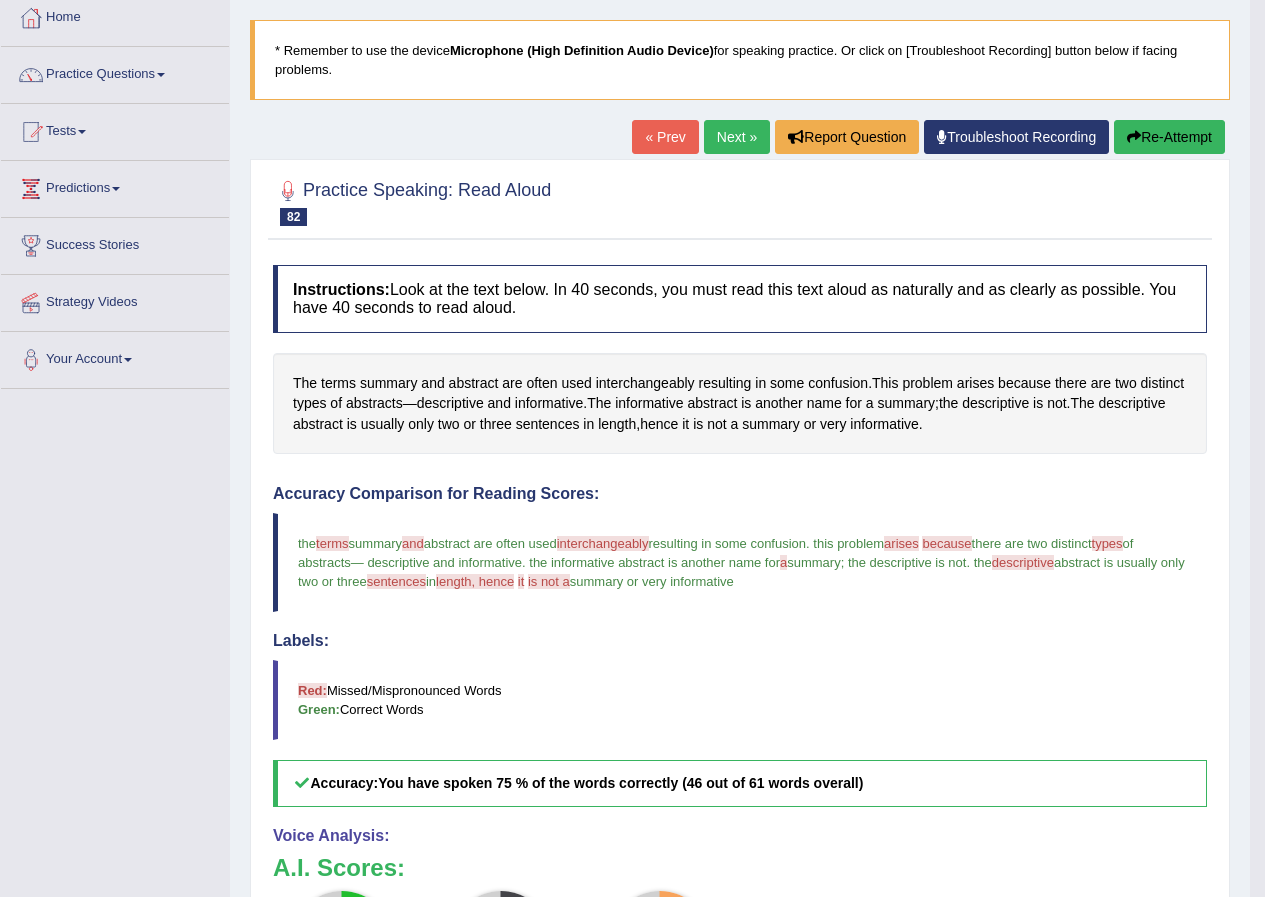 scroll, scrollTop: 0, scrollLeft: 0, axis: both 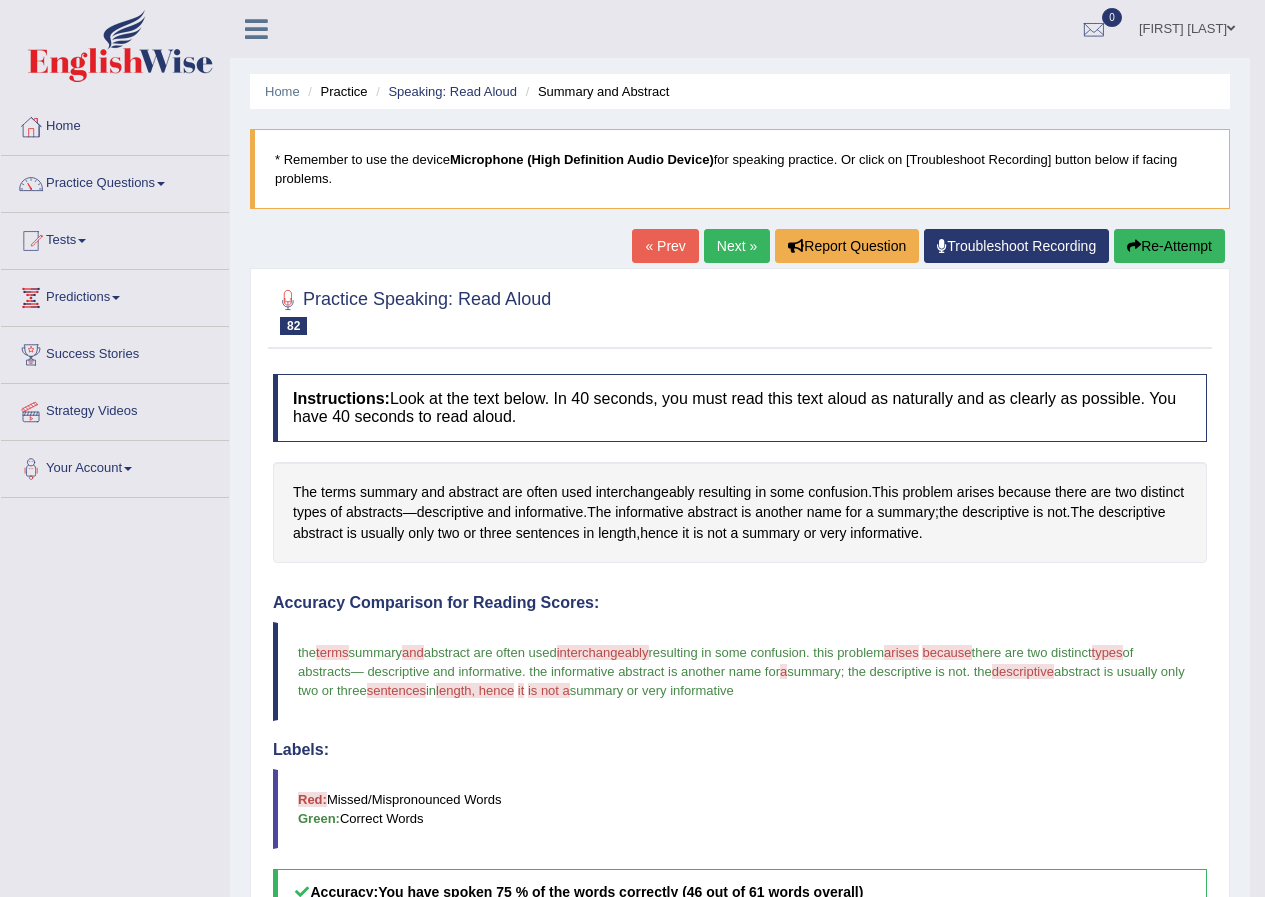 click on "Next »" at bounding box center (737, 246) 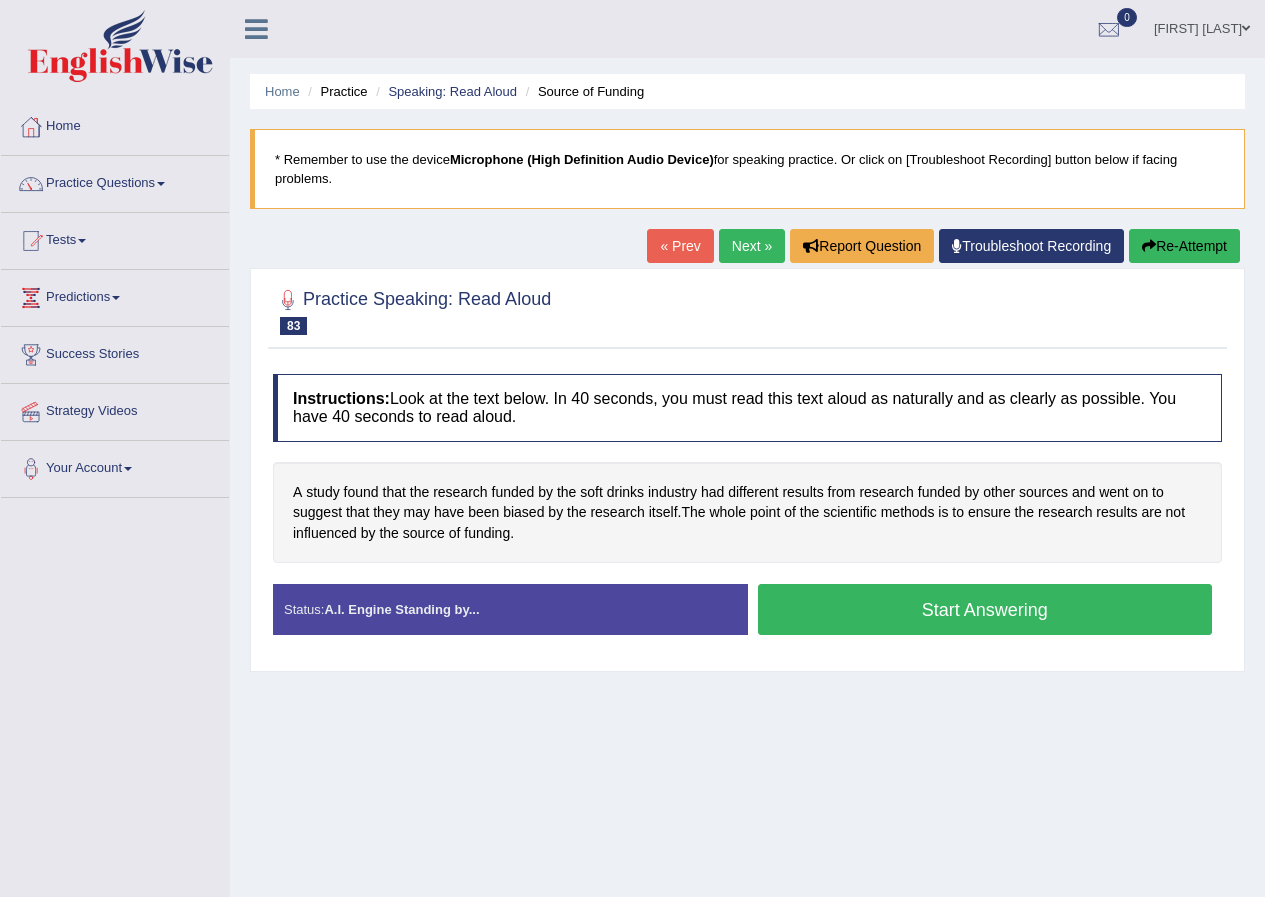 scroll, scrollTop: 0, scrollLeft: 0, axis: both 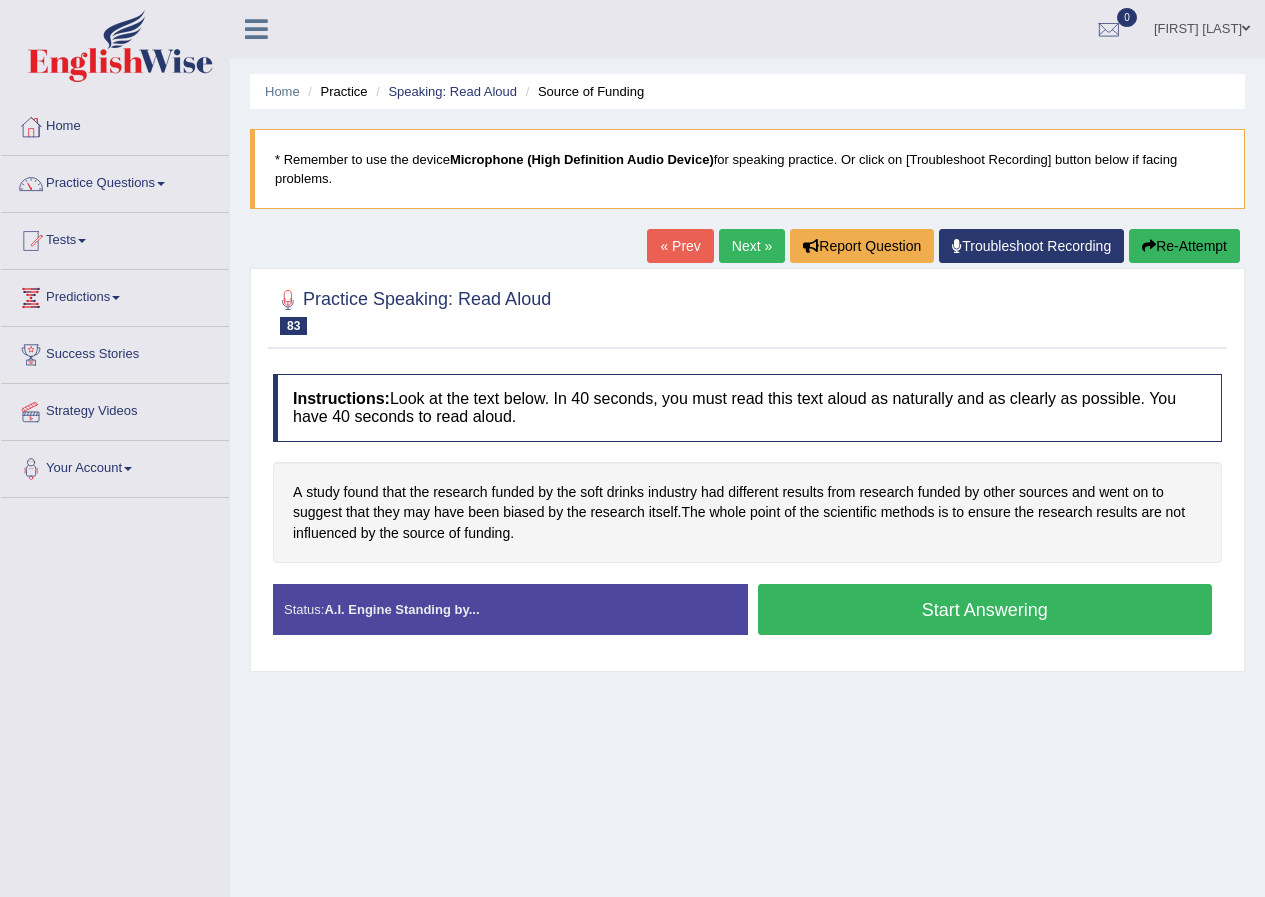 click on "Start Answering" at bounding box center (985, 609) 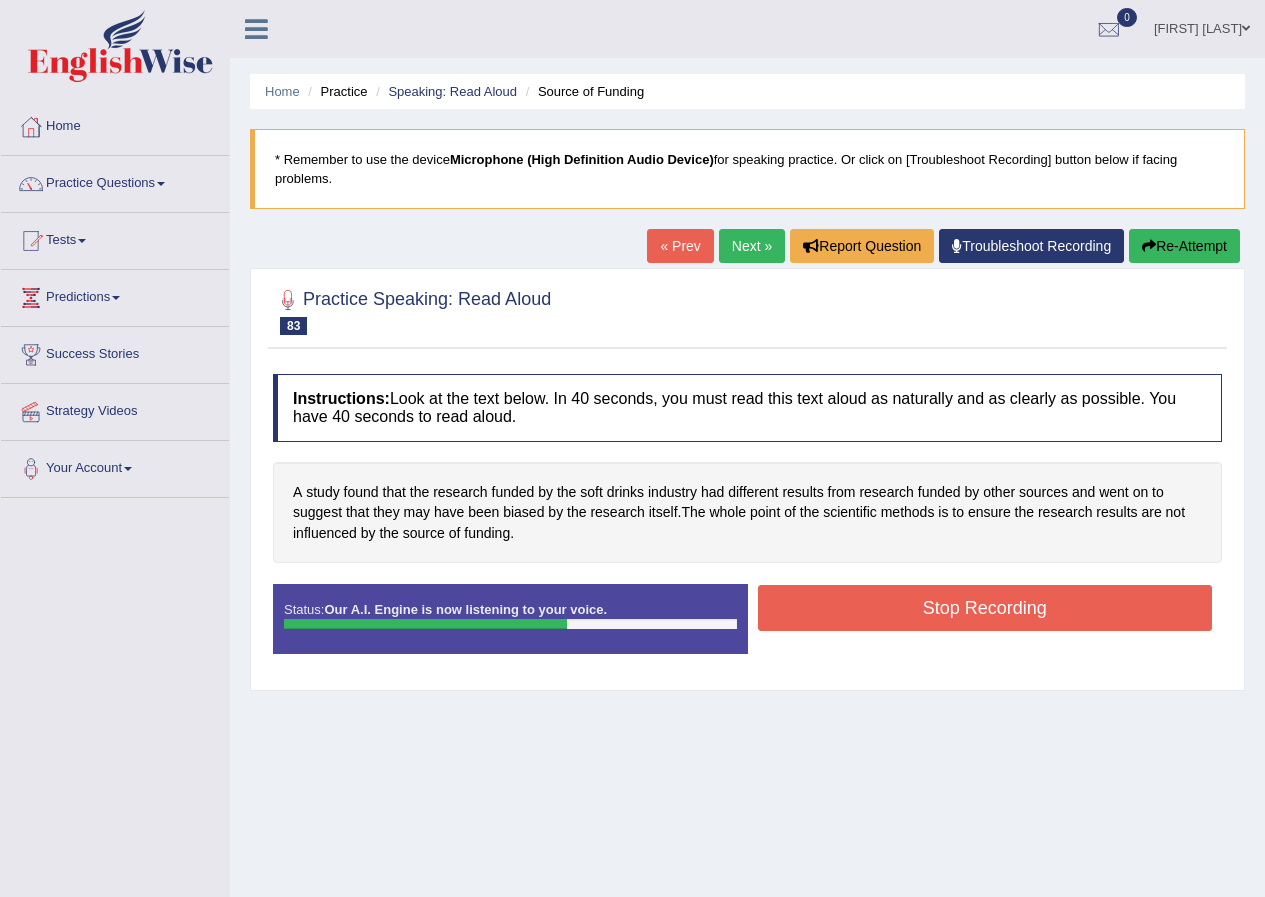 click on "Stop Recording" at bounding box center [985, 608] 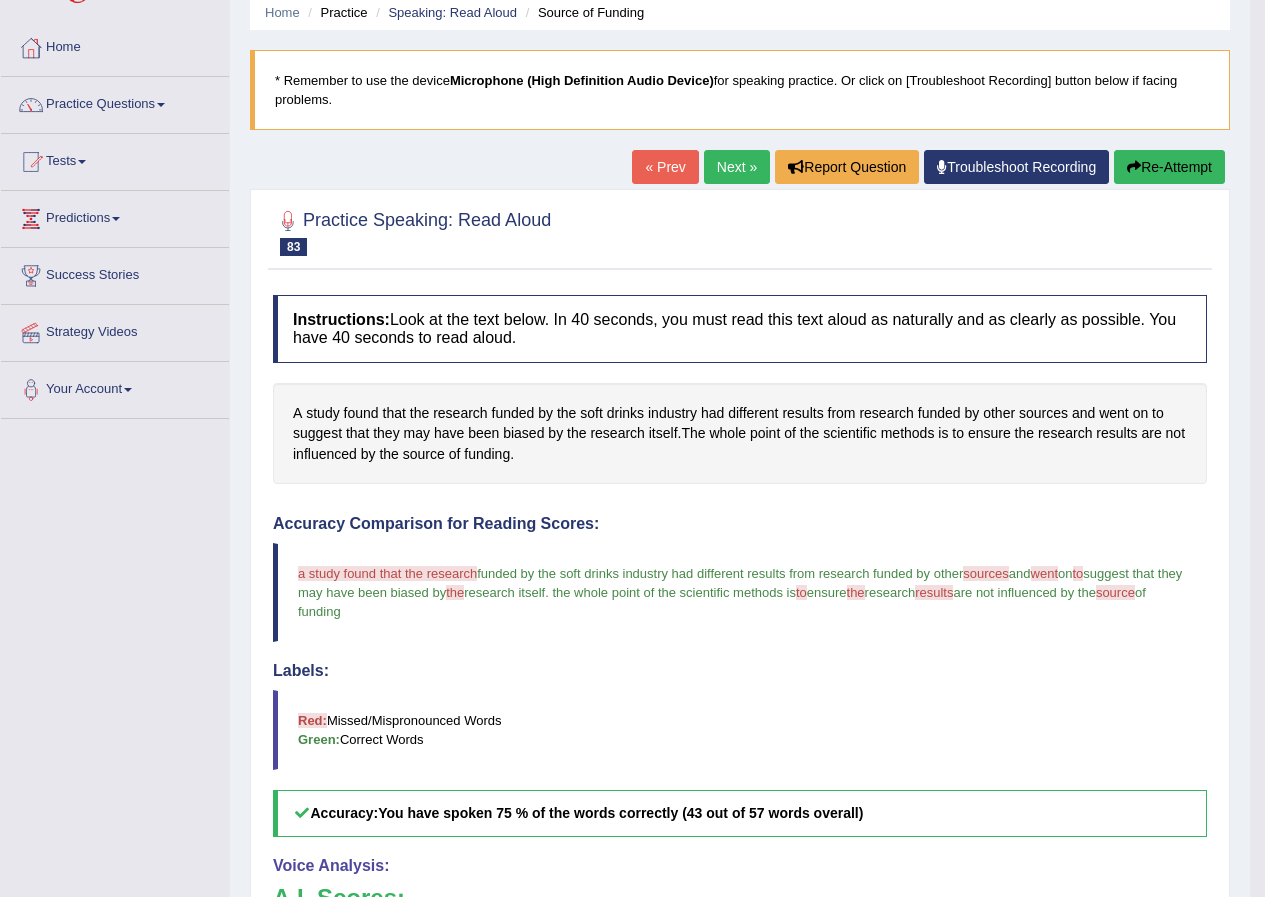 scroll, scrollTop: 0, scrollLeft: 0, axis: both 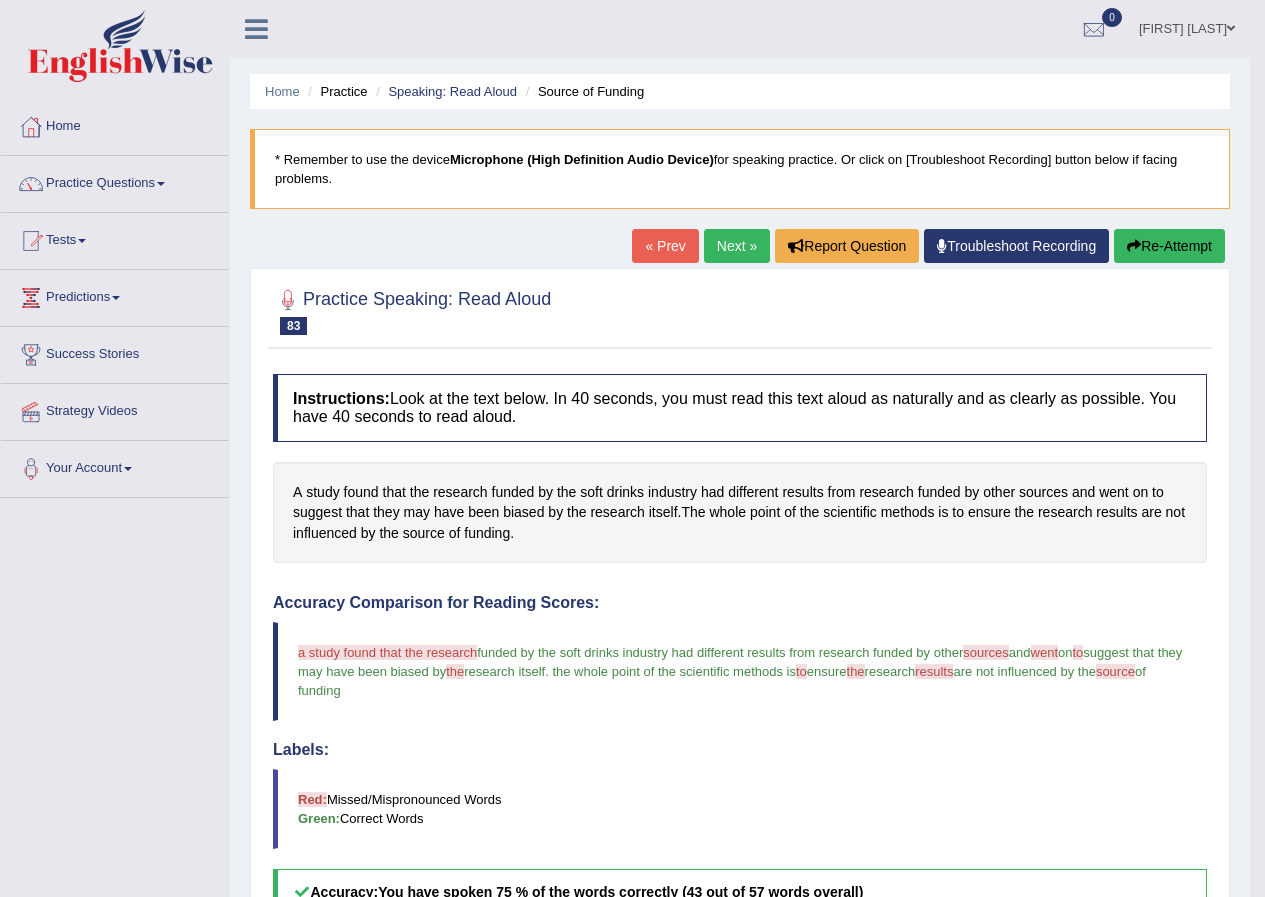click on "Next »" at bounding box center (737, 246) 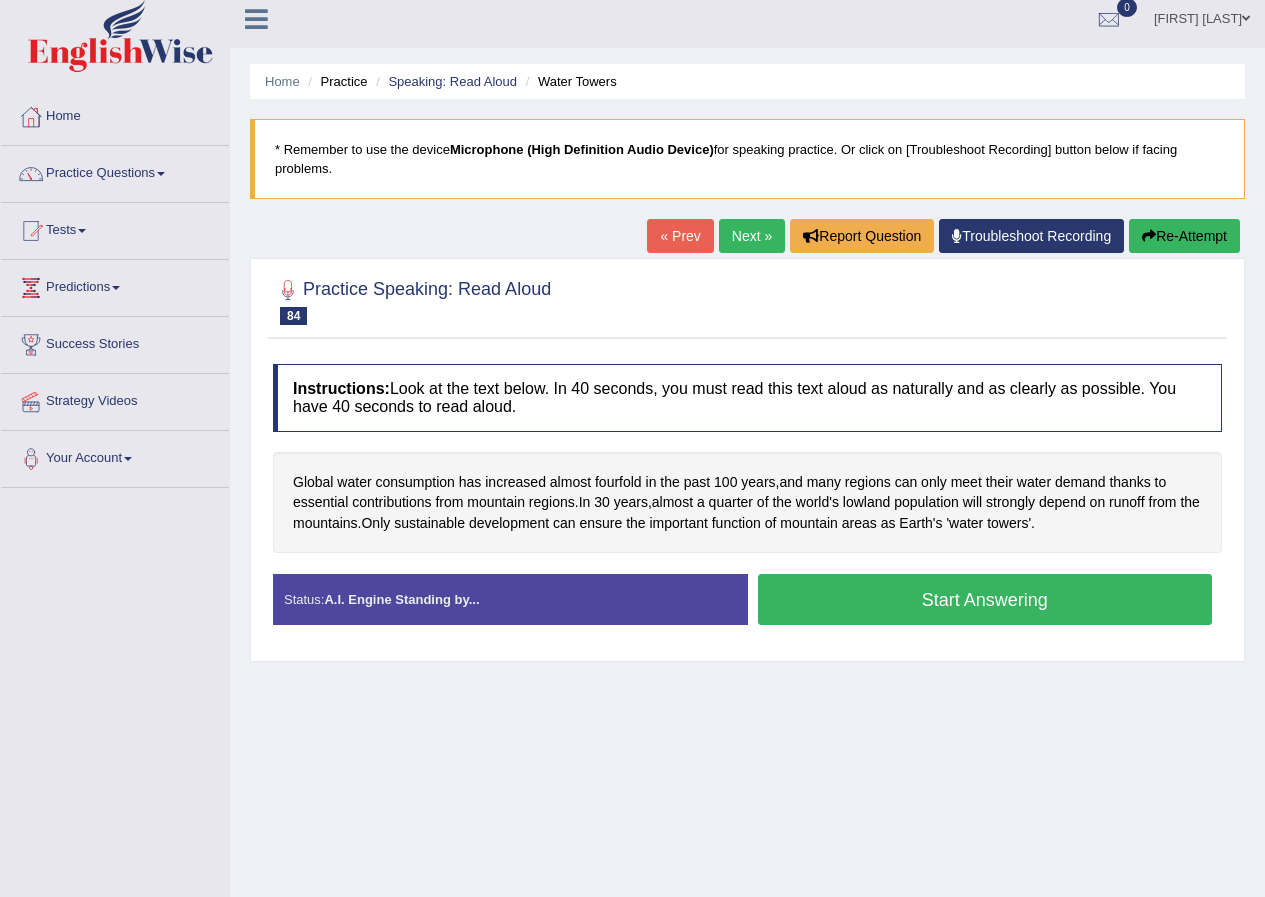 scroll, scrollTop: 0, scrollLeft: 0, axis: both 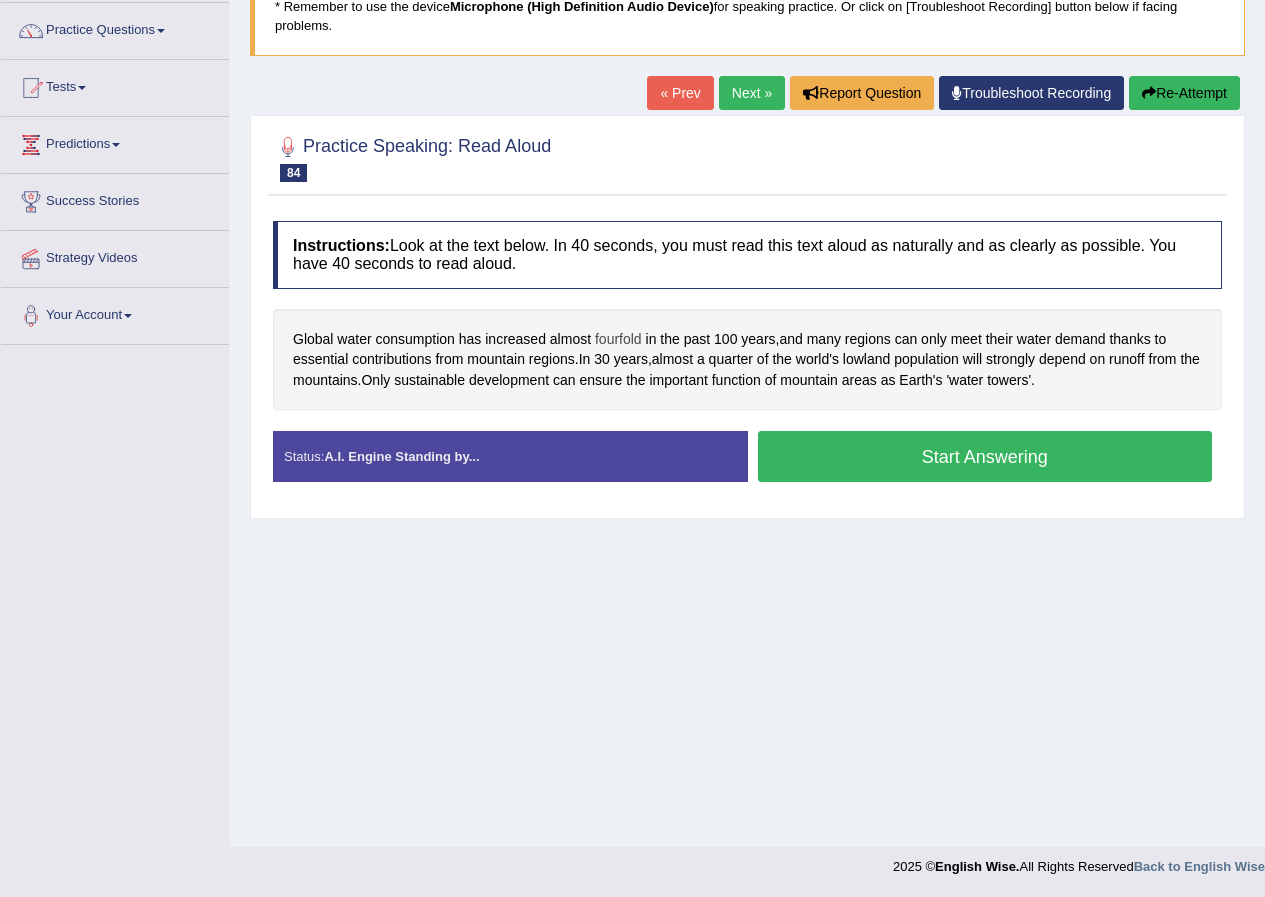 click on "fourfold" at bounding box center (618, 339) 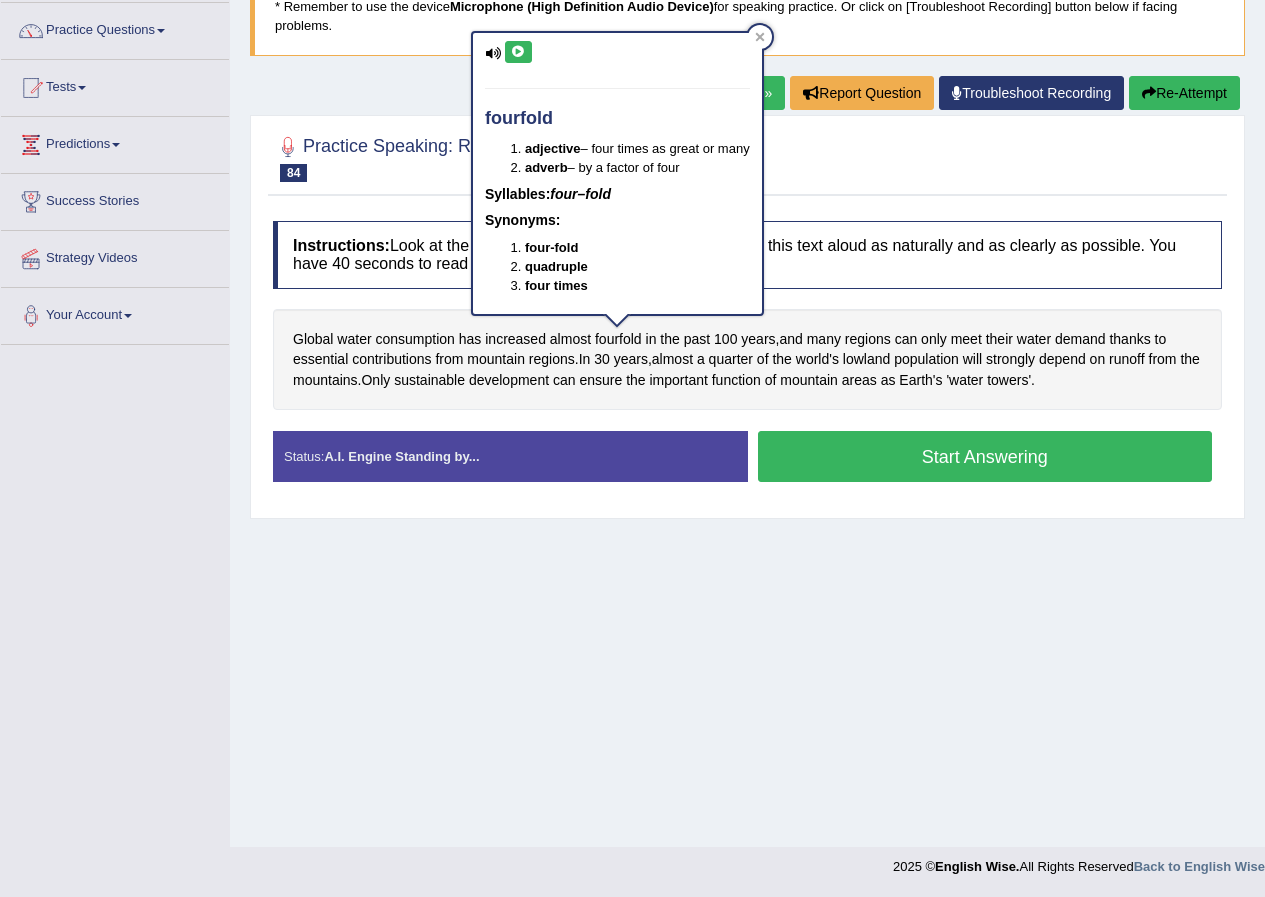 click at bounding box center [518, 52] 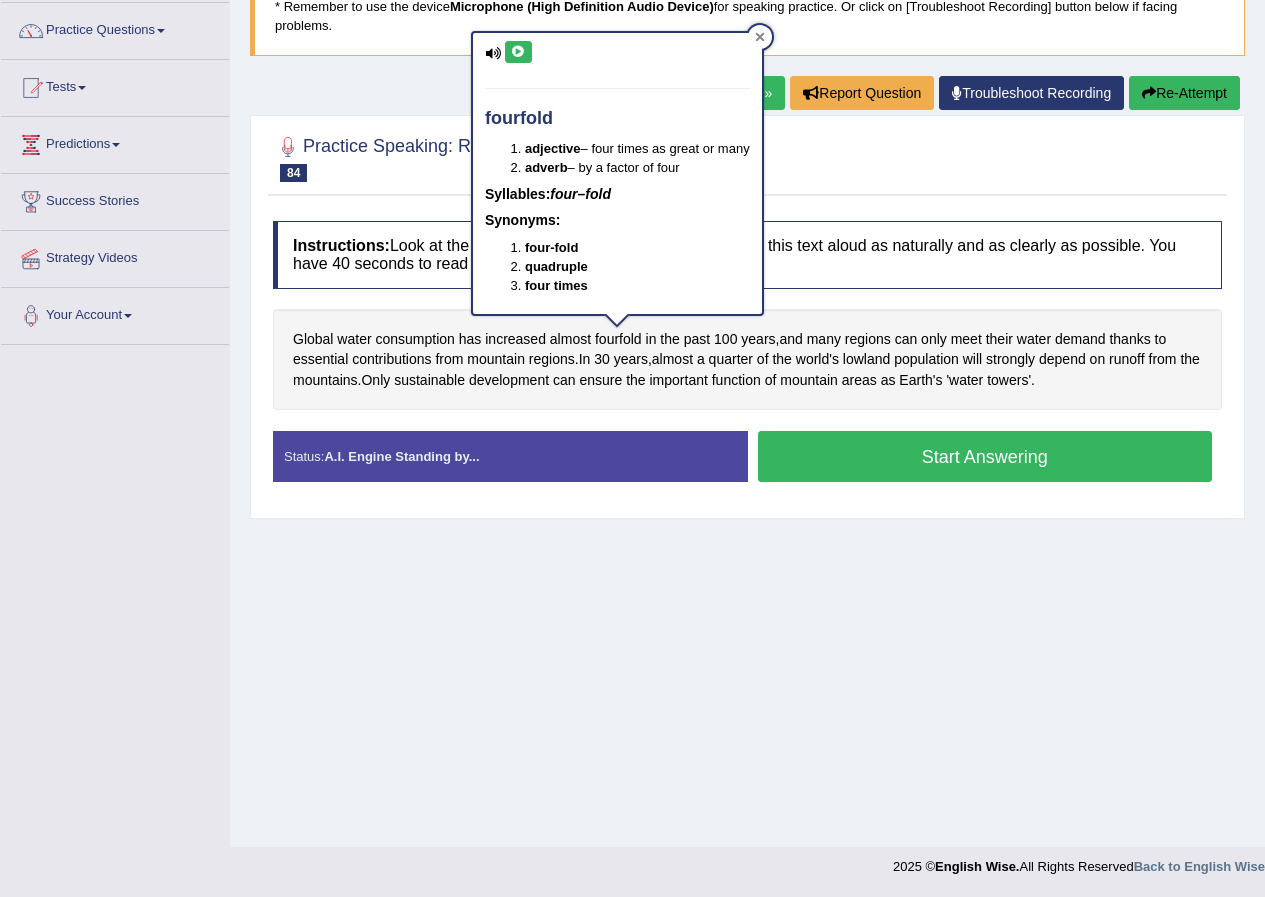 click 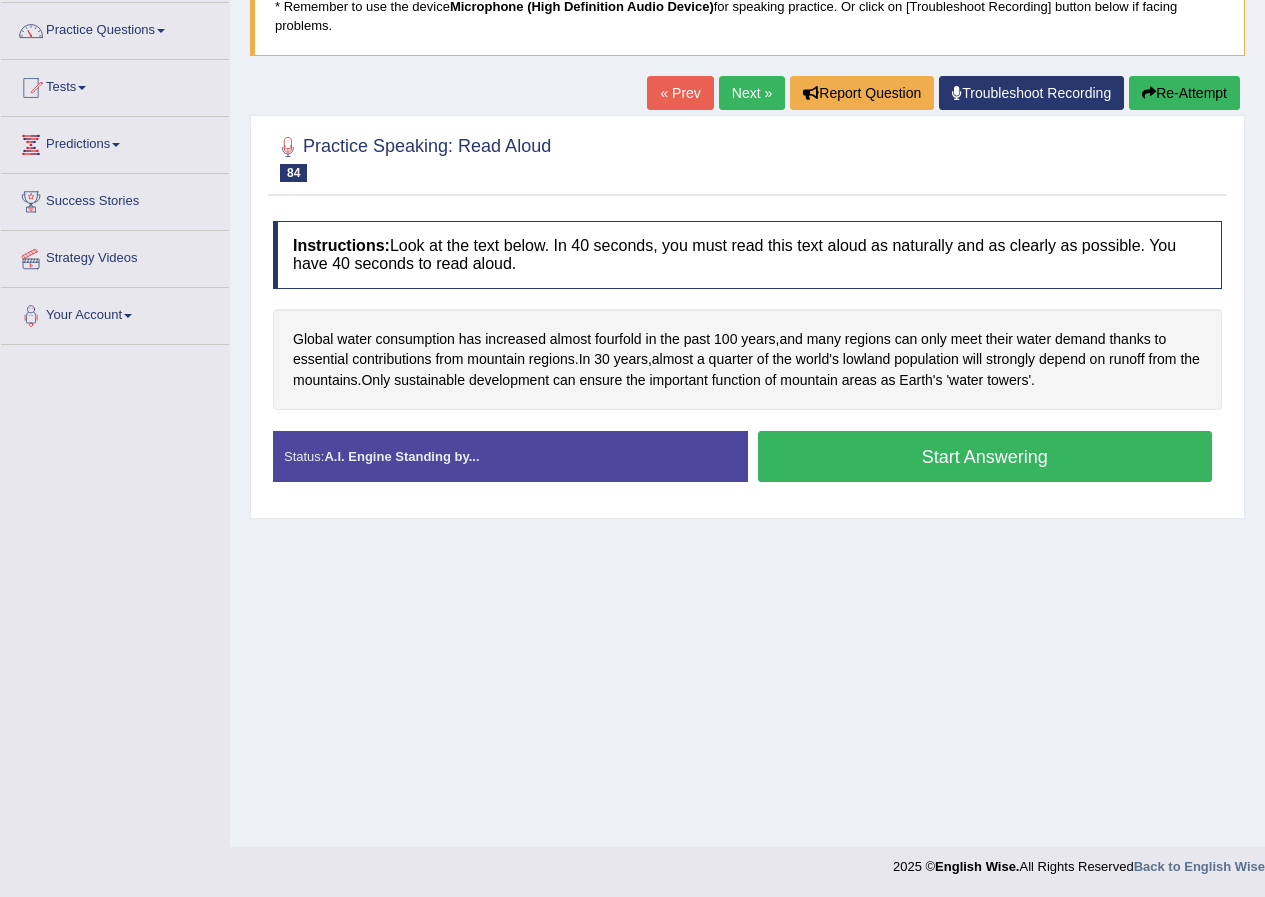 click on "Start Answering" at bounding box center (985, 456) 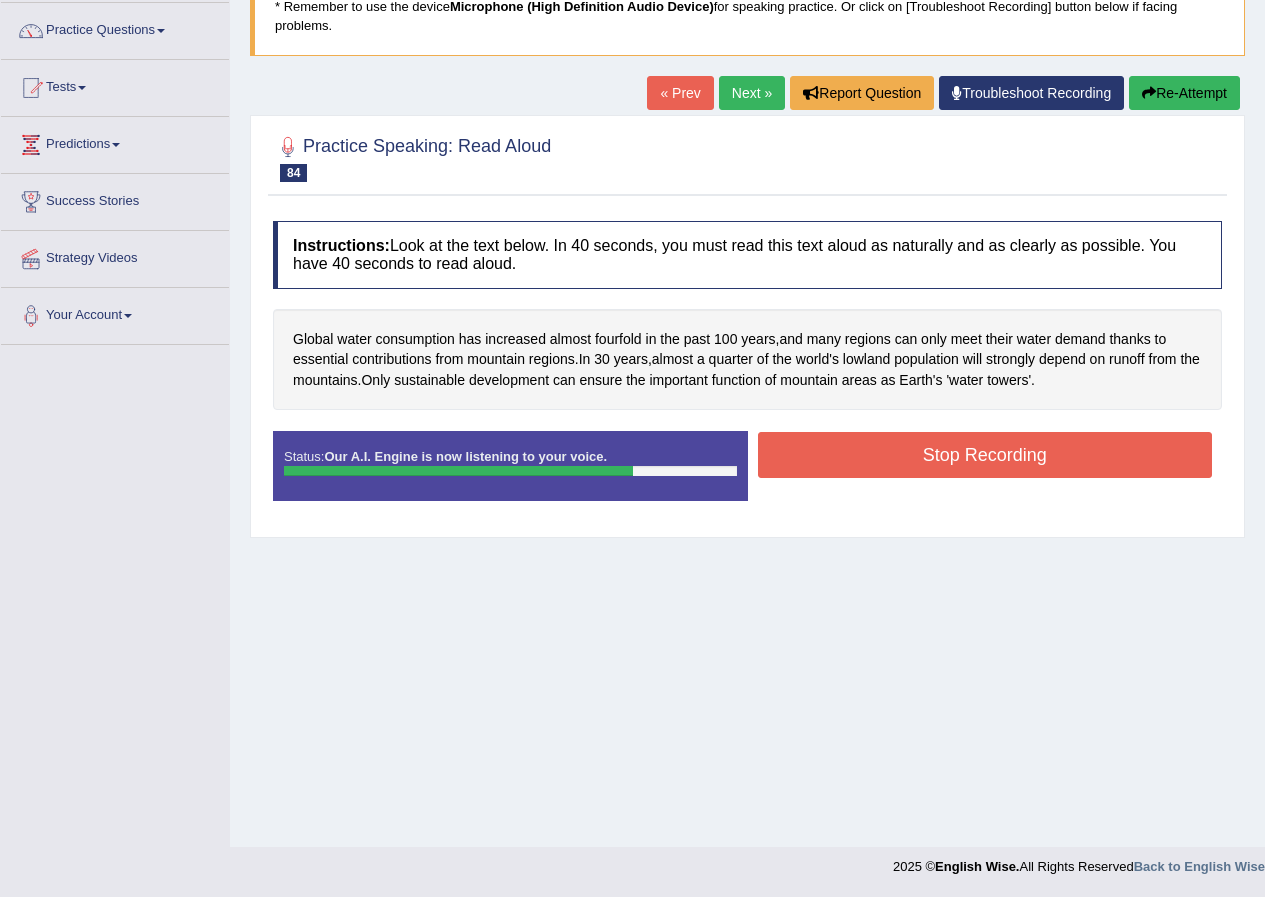 click on "Stop Recording" at bounding box center [985, 455] 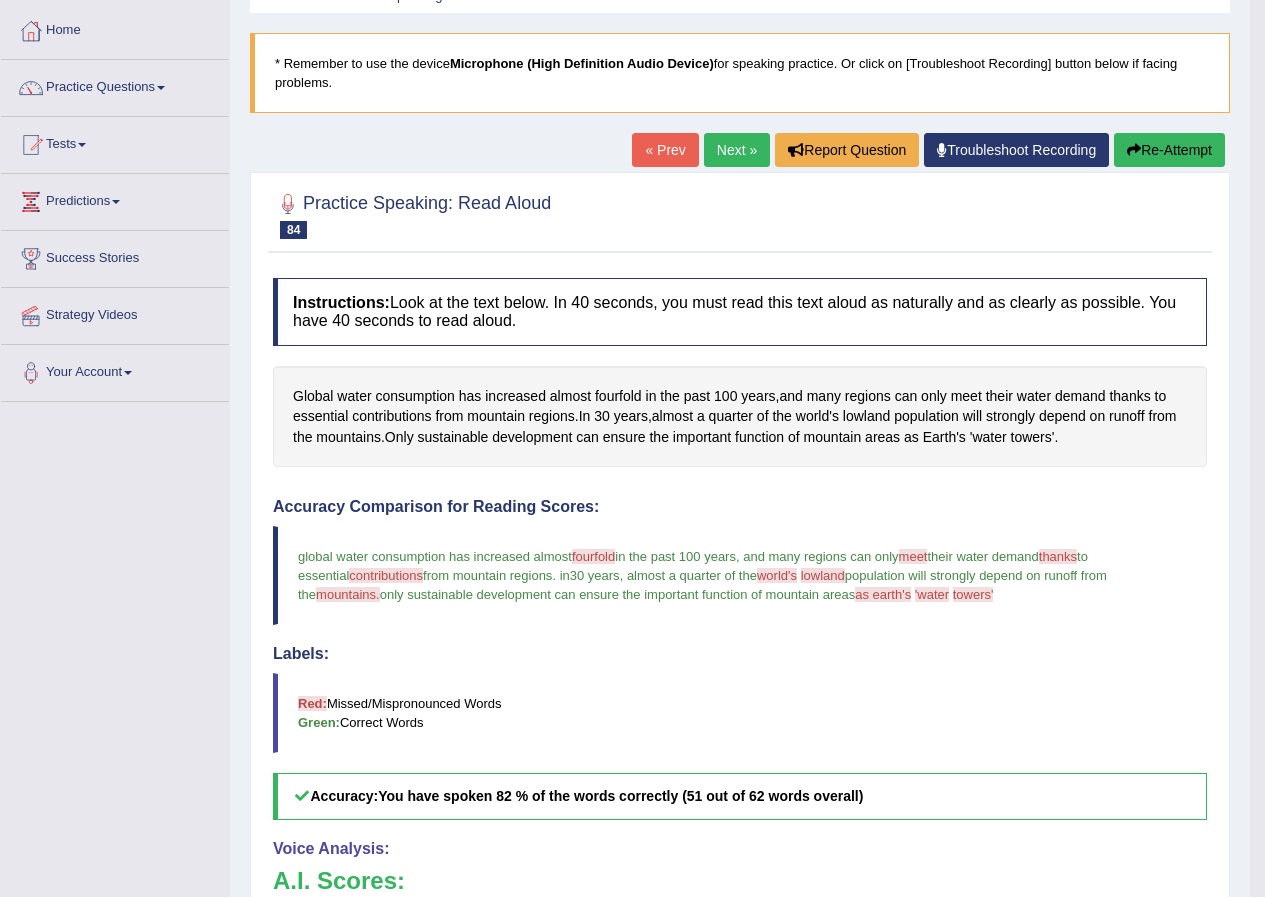 scroll, scrollTop: 0, scrollLeft: 0, axis: both 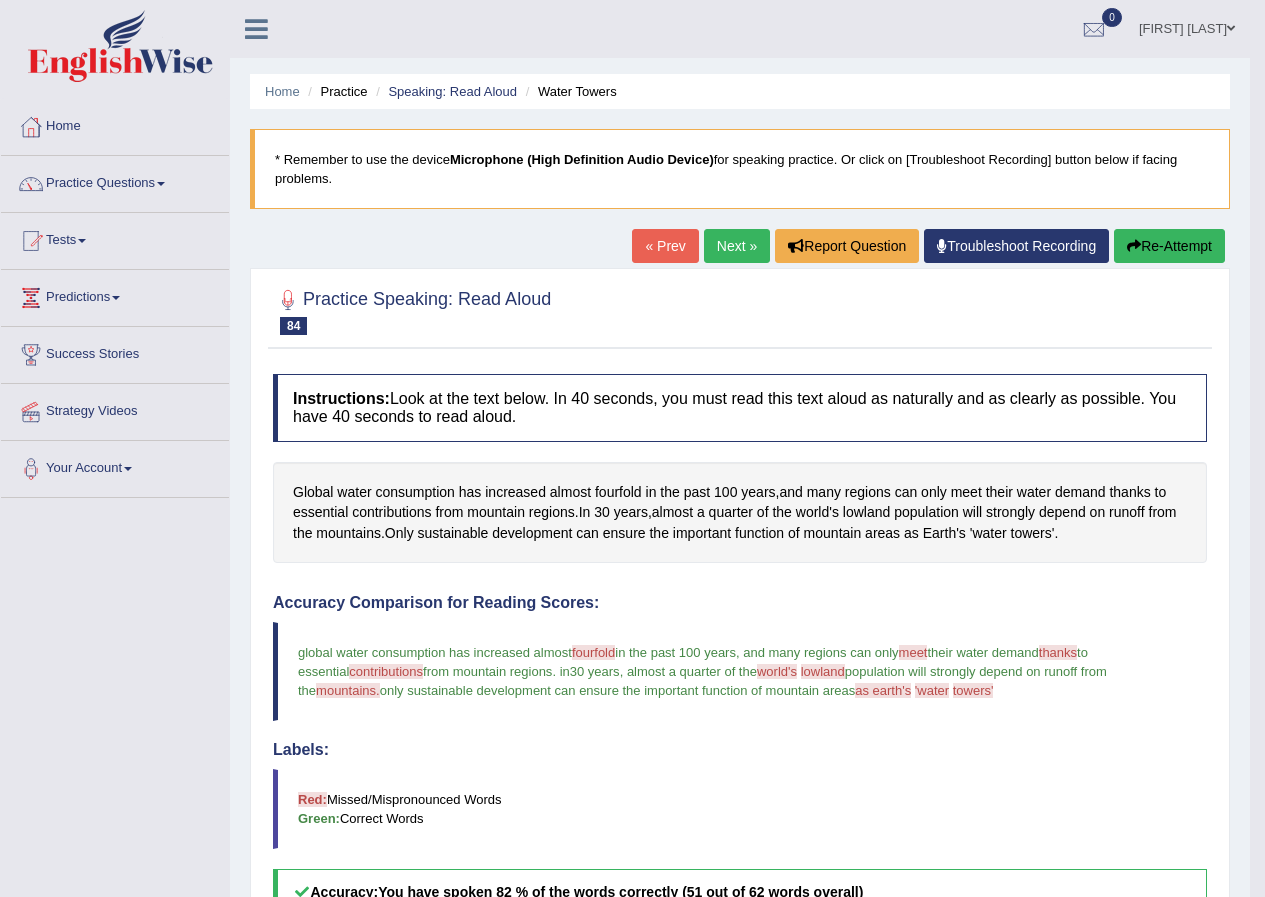 click on "Next »" at bounding box center (737, 246) 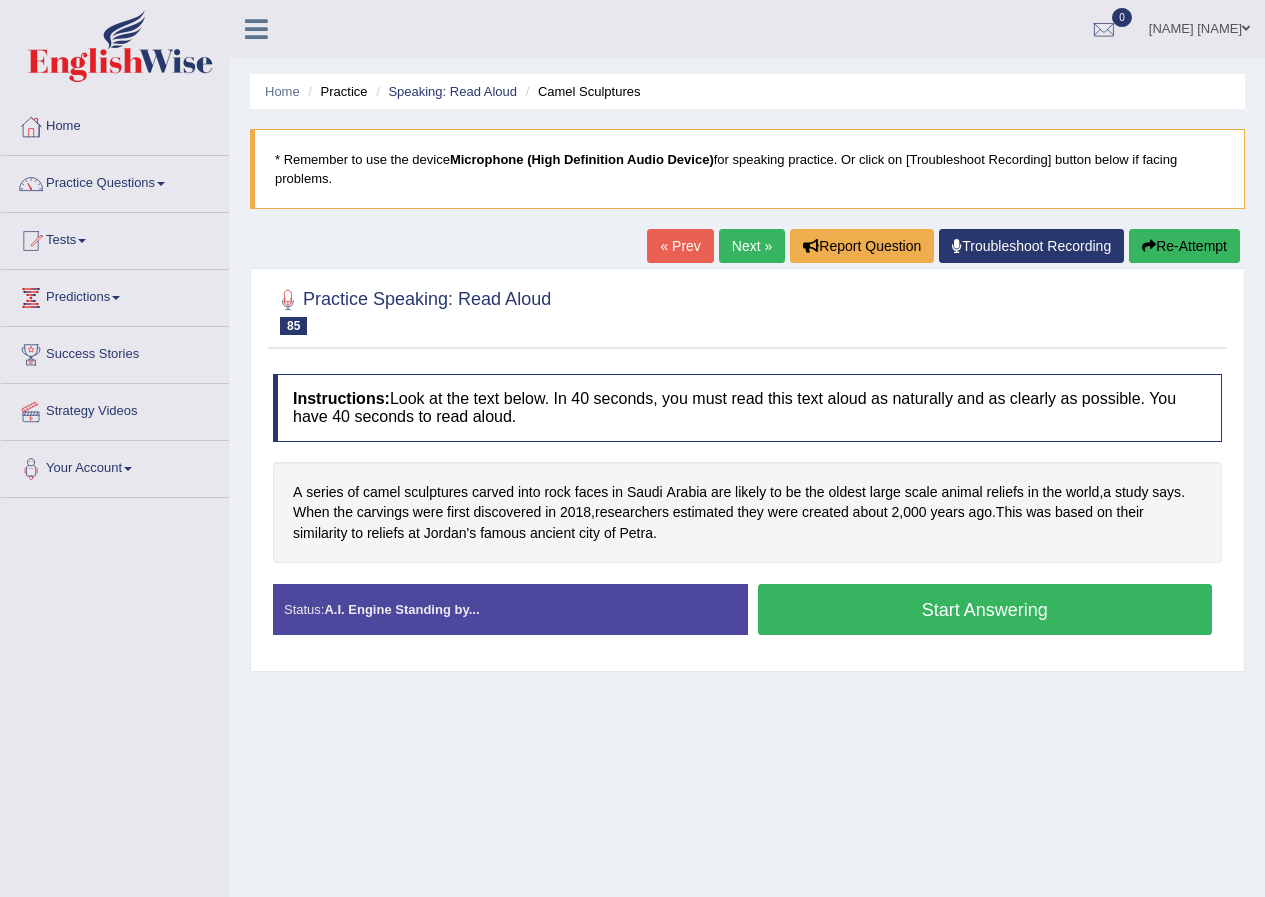 scroll, scrollTop: 0, scrollLeft: 0, axis: both 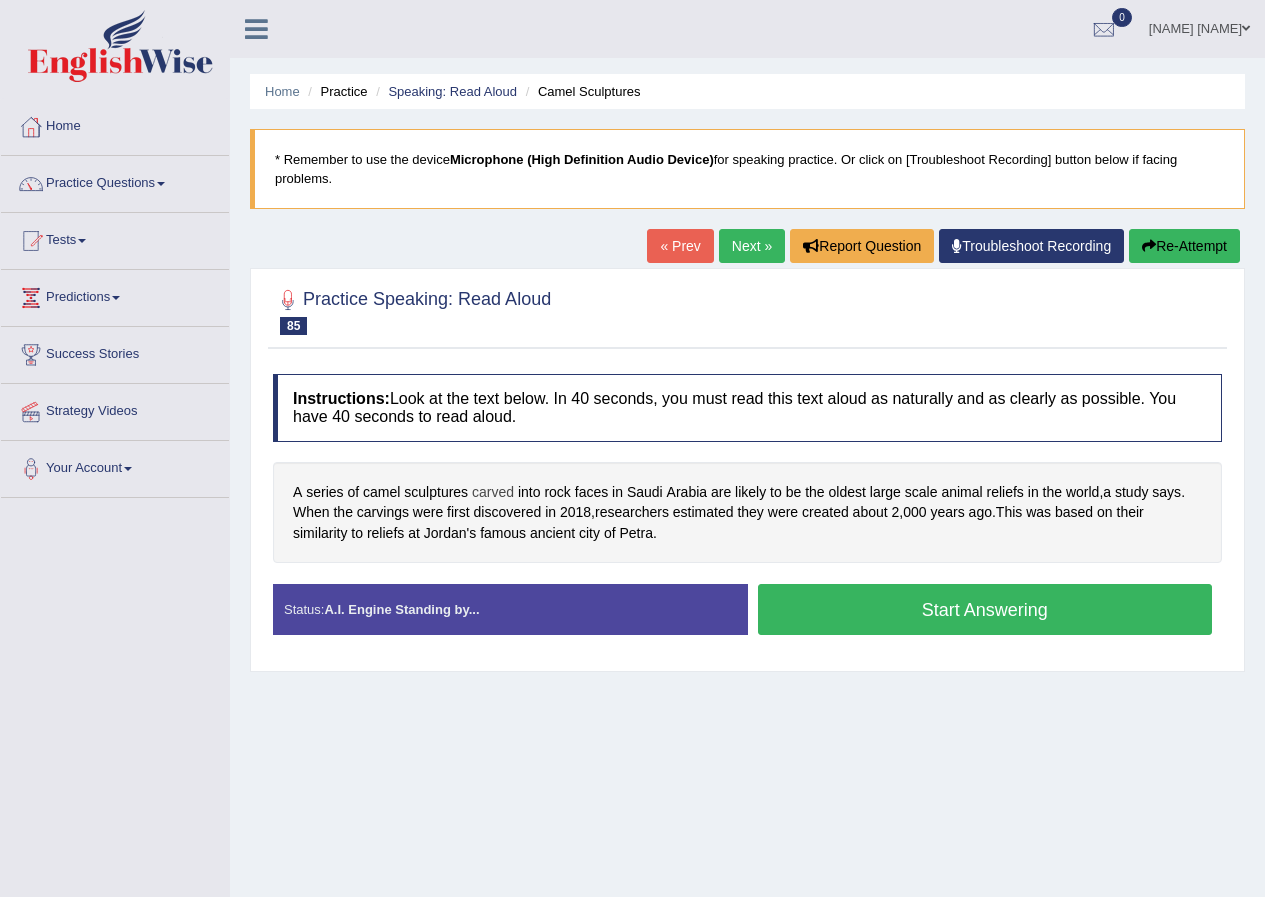 click on "carved" at bounding box center [493, 492] 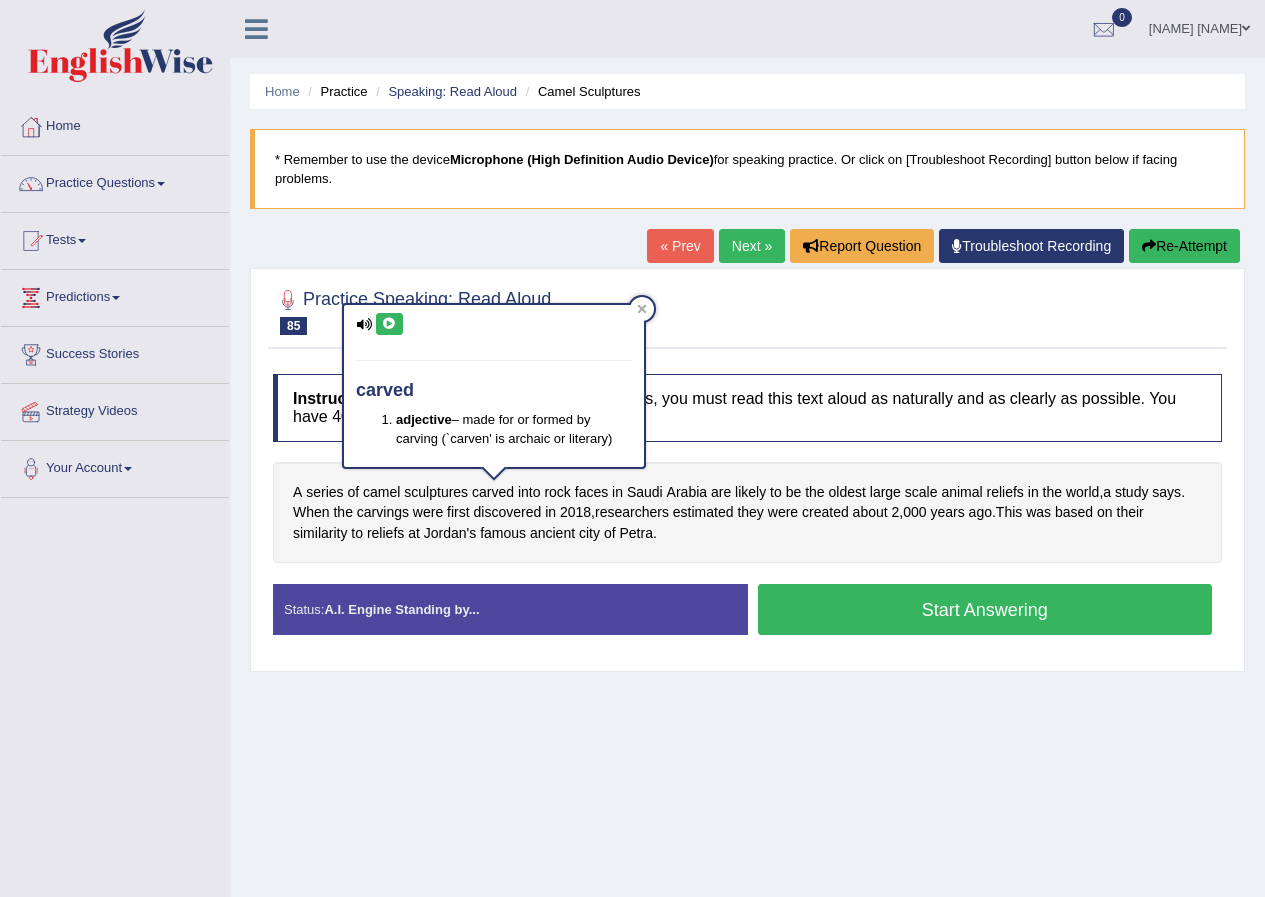 click on "carved adjective  – made for or formed by carving (`carven' is archaic or literary)" at bounding box center [494, 386] 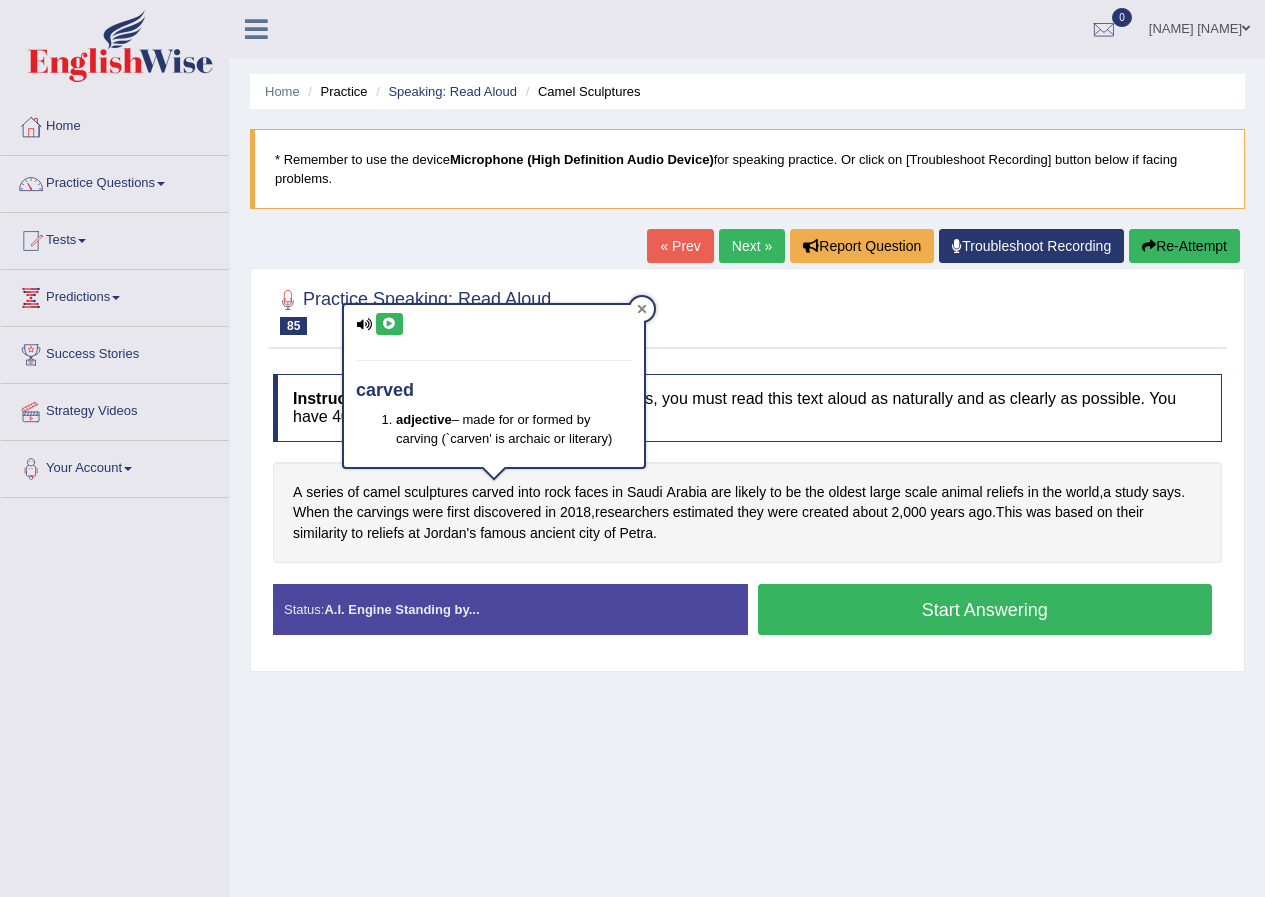 click at bounding box center [642, 309] 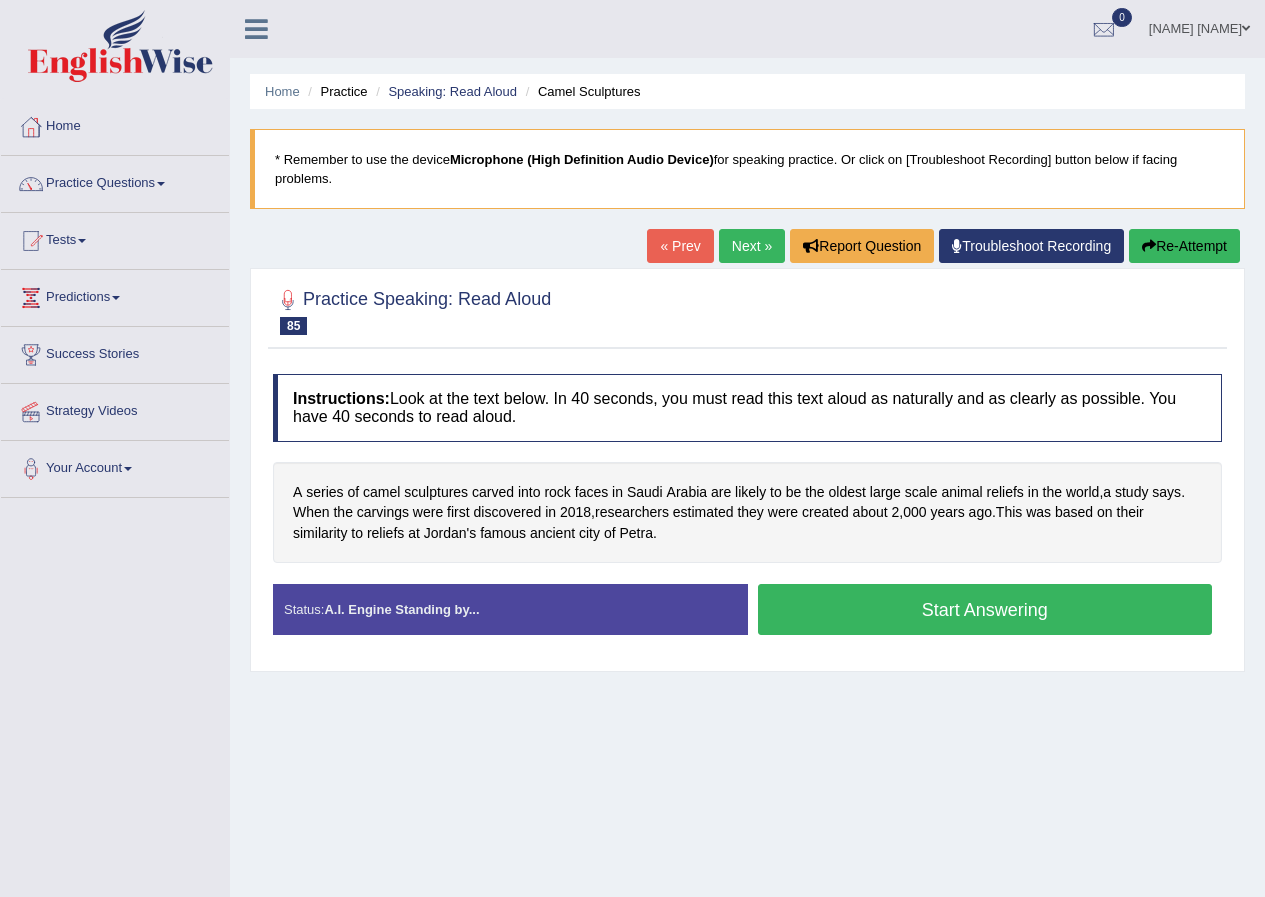 click on "Start Answering" at bounding box center [985, 609] 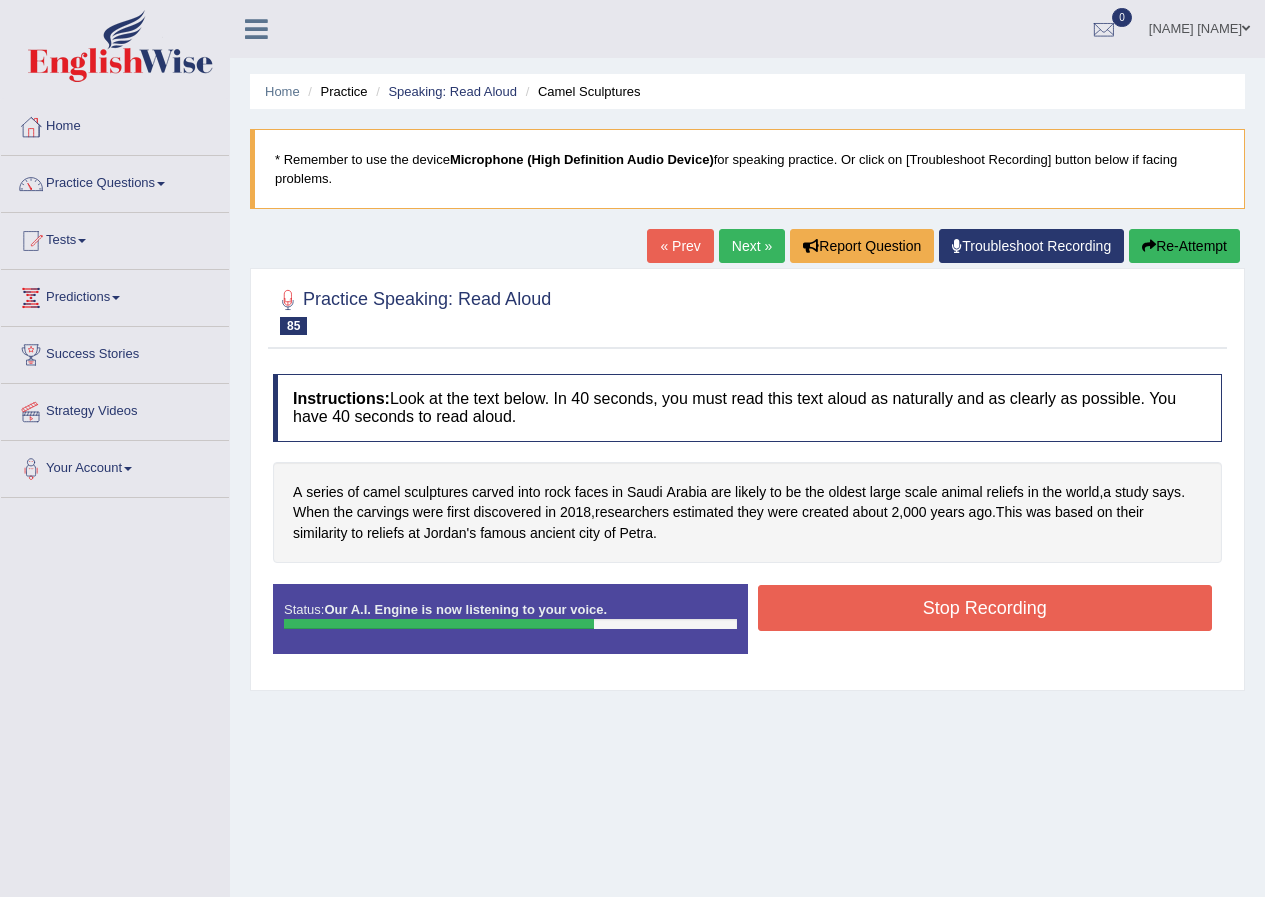 click on "Stop Recording" at bounding box center (985, 608) 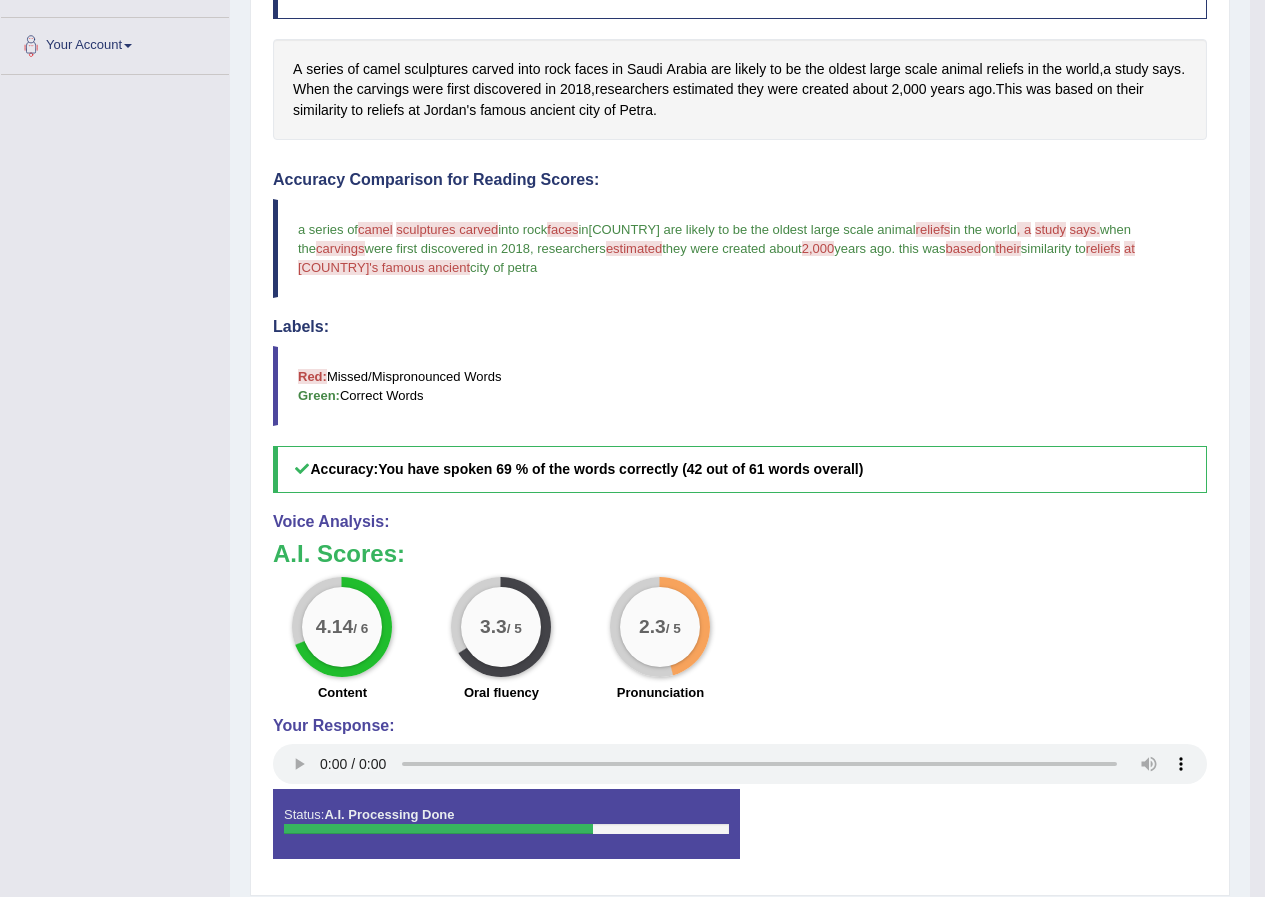 scroll, scrollTop: 0, scrollLeft: 0, axis: both 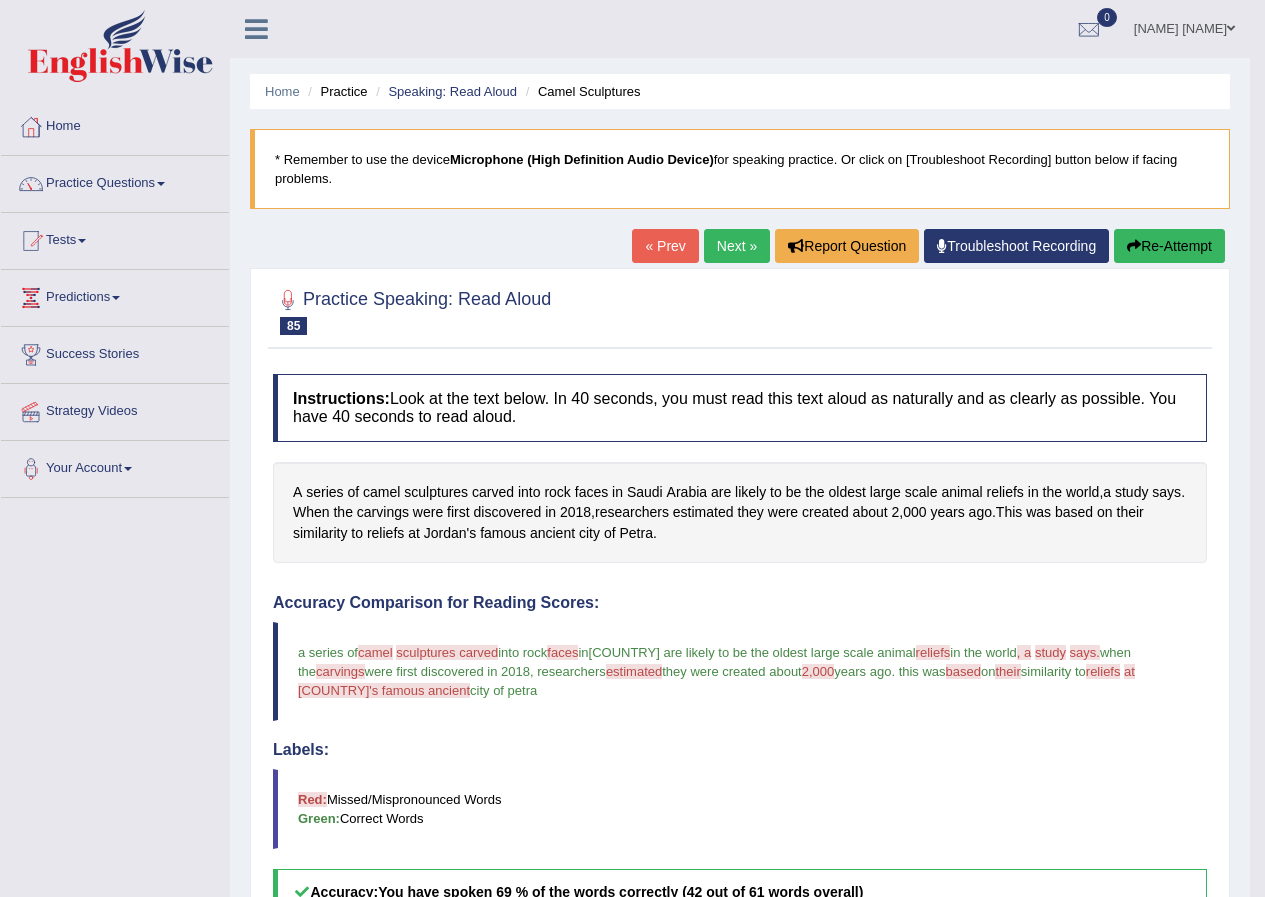 click on "Next »" at bounding box center [737, 246] 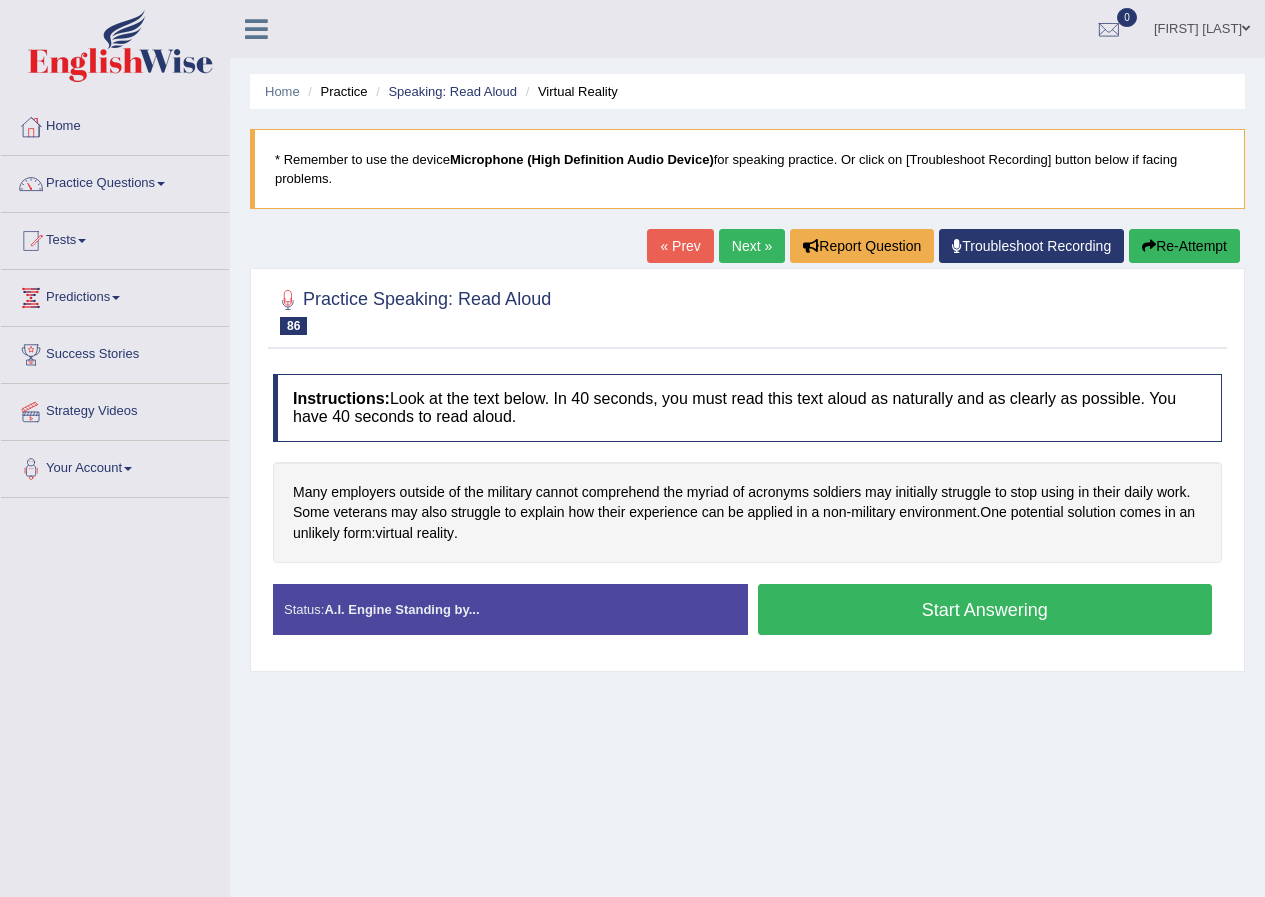 scroll, scrollTop: 0, scrollLeft: 0, axis: both 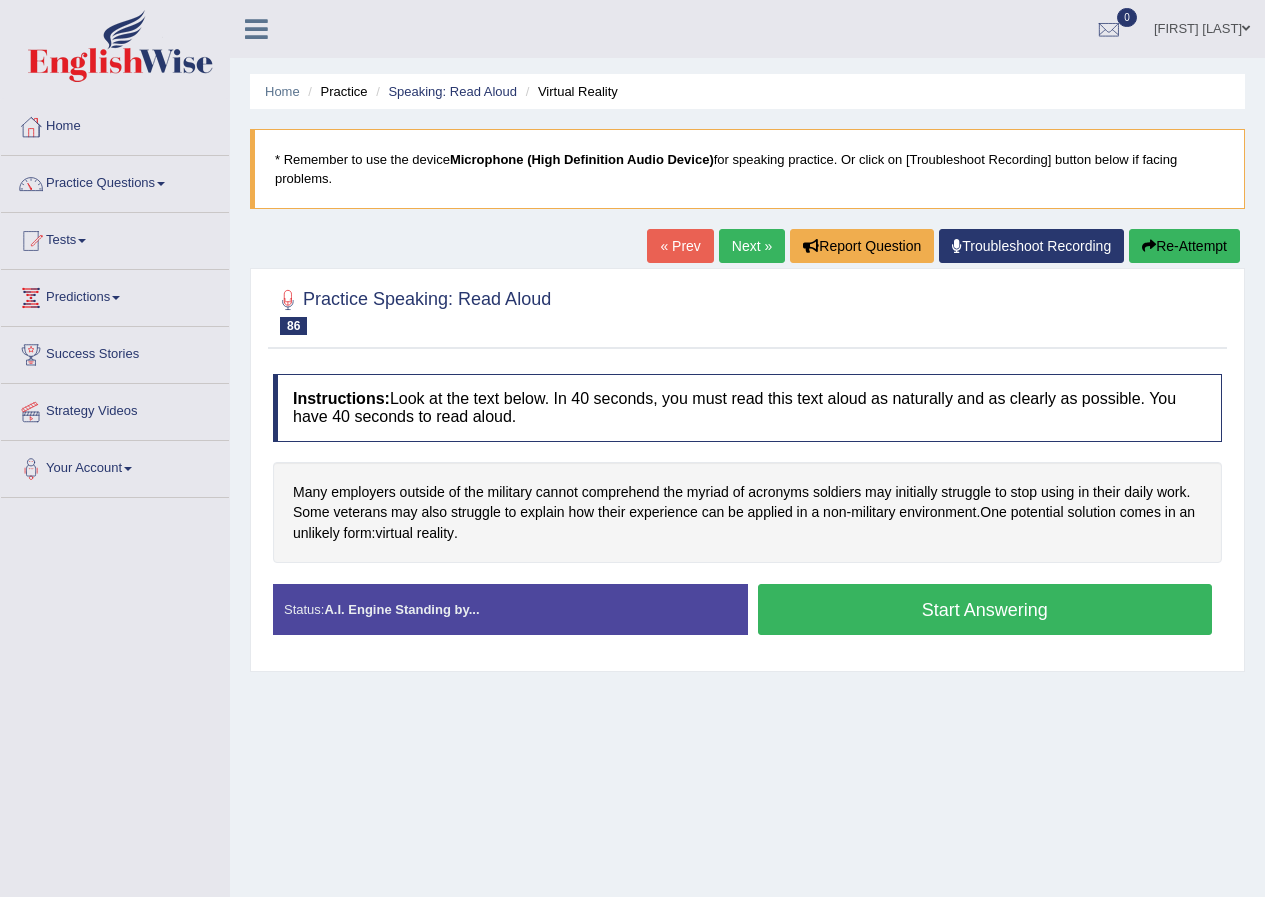 click on "Start Answering" at bounding box center [985, 609] 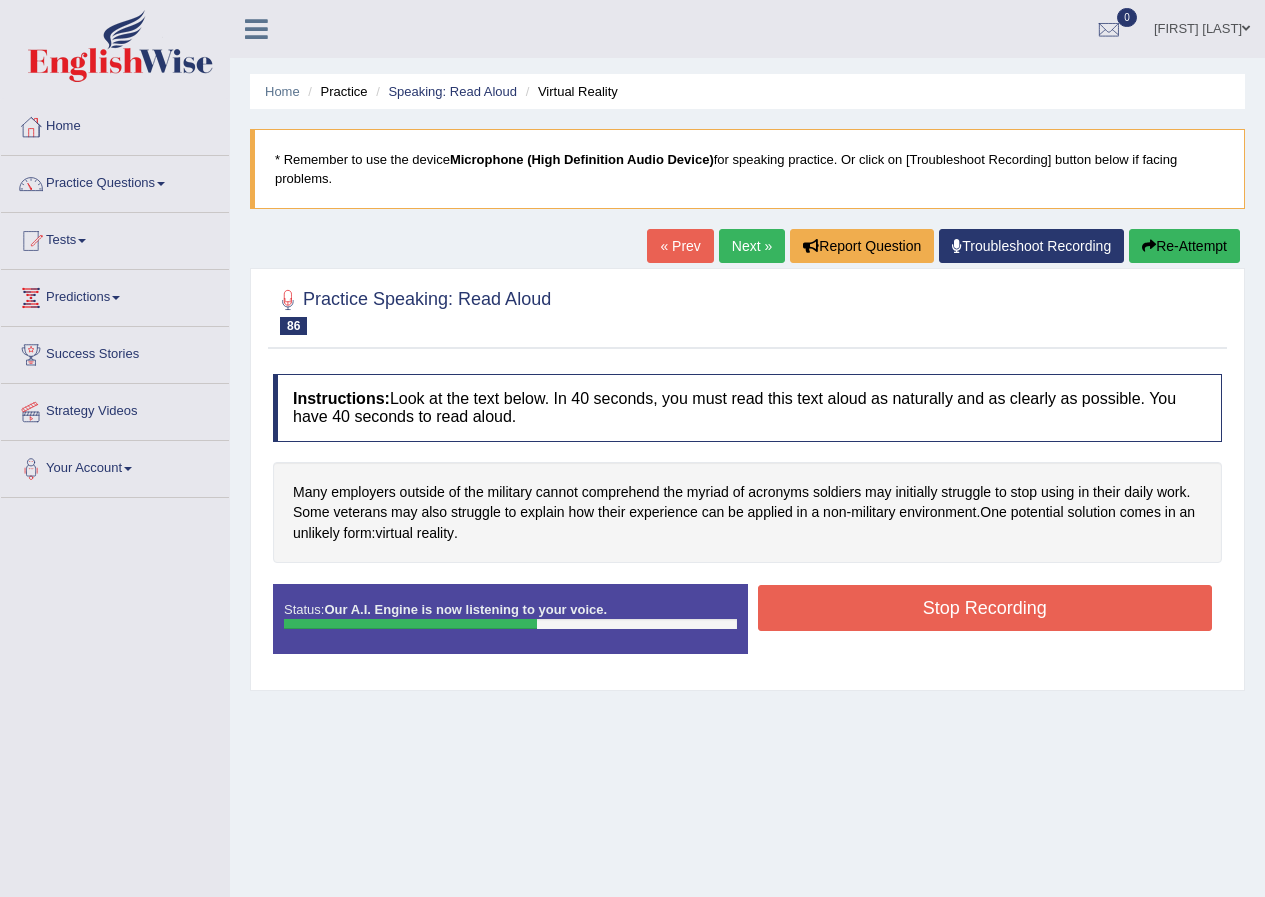 click on "Stop Recording" at bounding box center [985, 608] 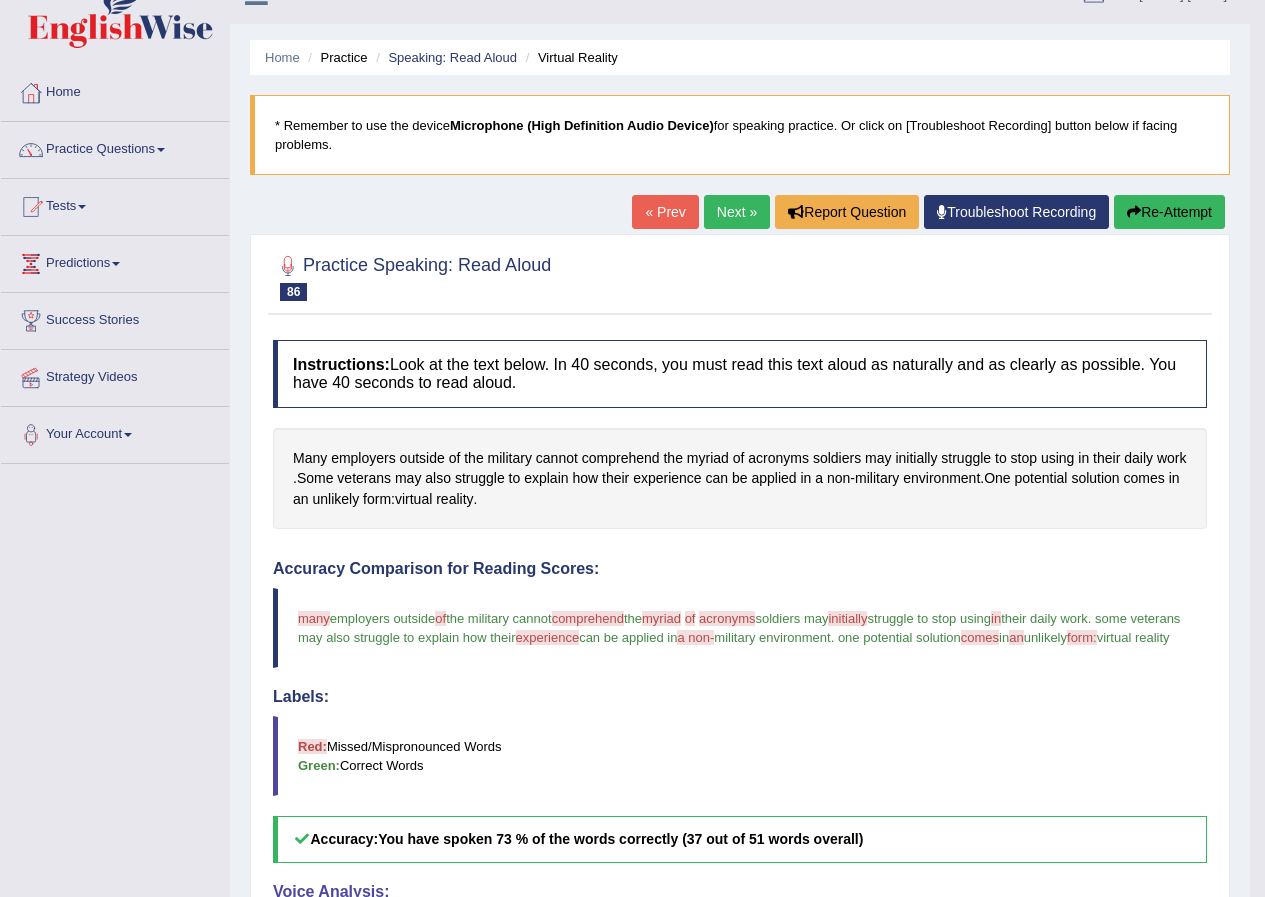 scroll, scrollTop: 0, scrollLeft: 0, axis: both 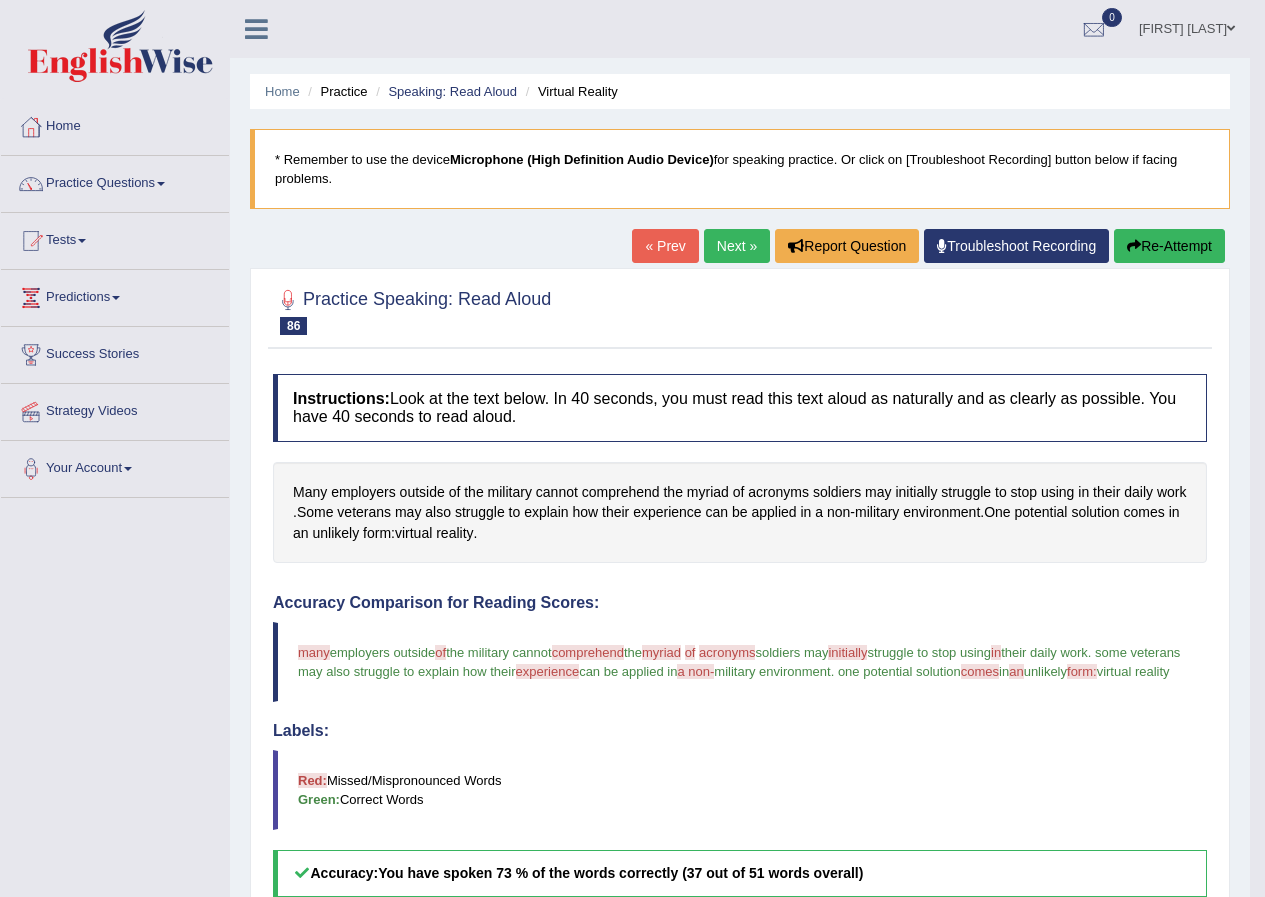 click on "Next »" at bounding box center [737, 246] 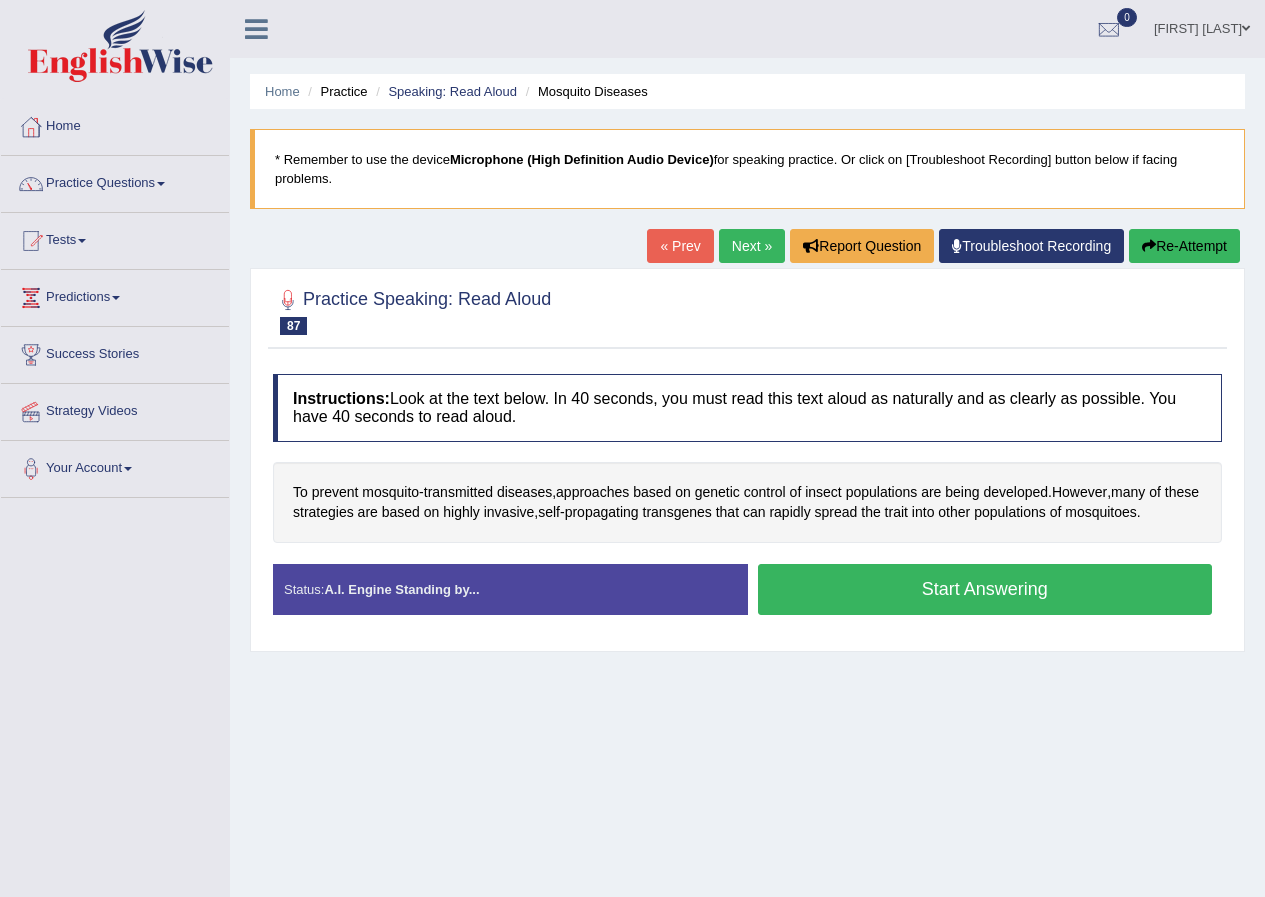 scroll, scrollTop: 0, scrollLeft: 0, axis: both 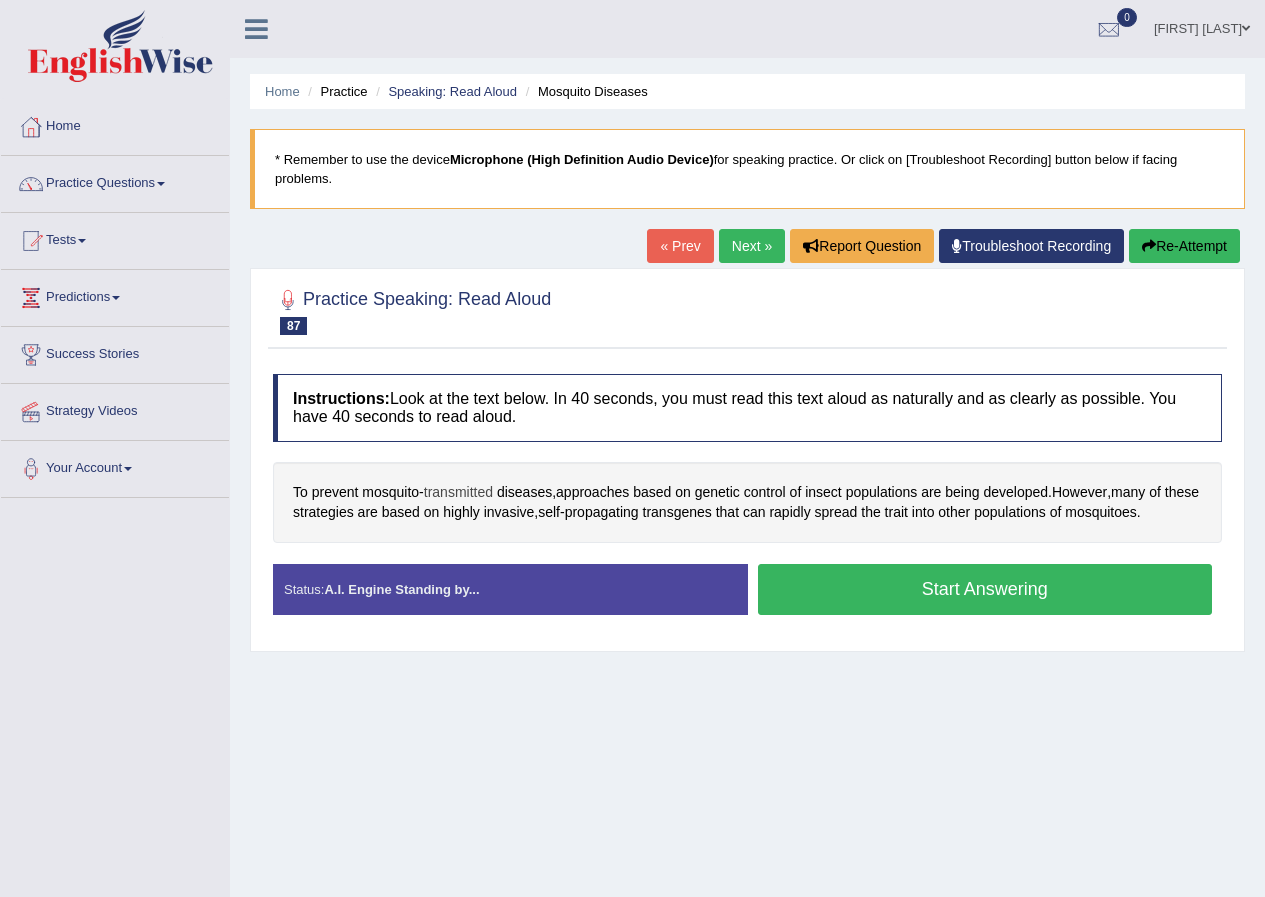 click on "transmitted" at bounding box center [458, 492] 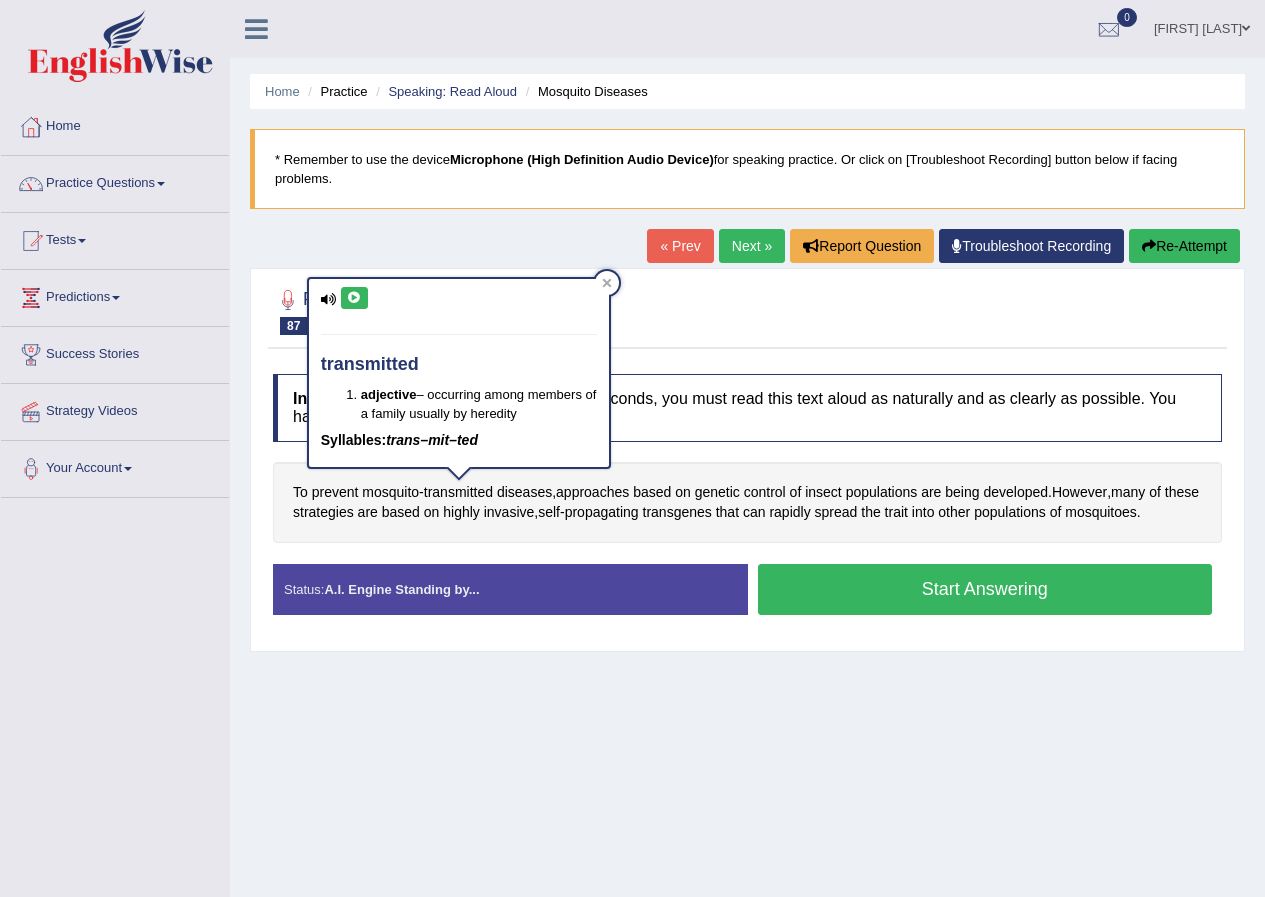 click at bounding box center [354, 298] 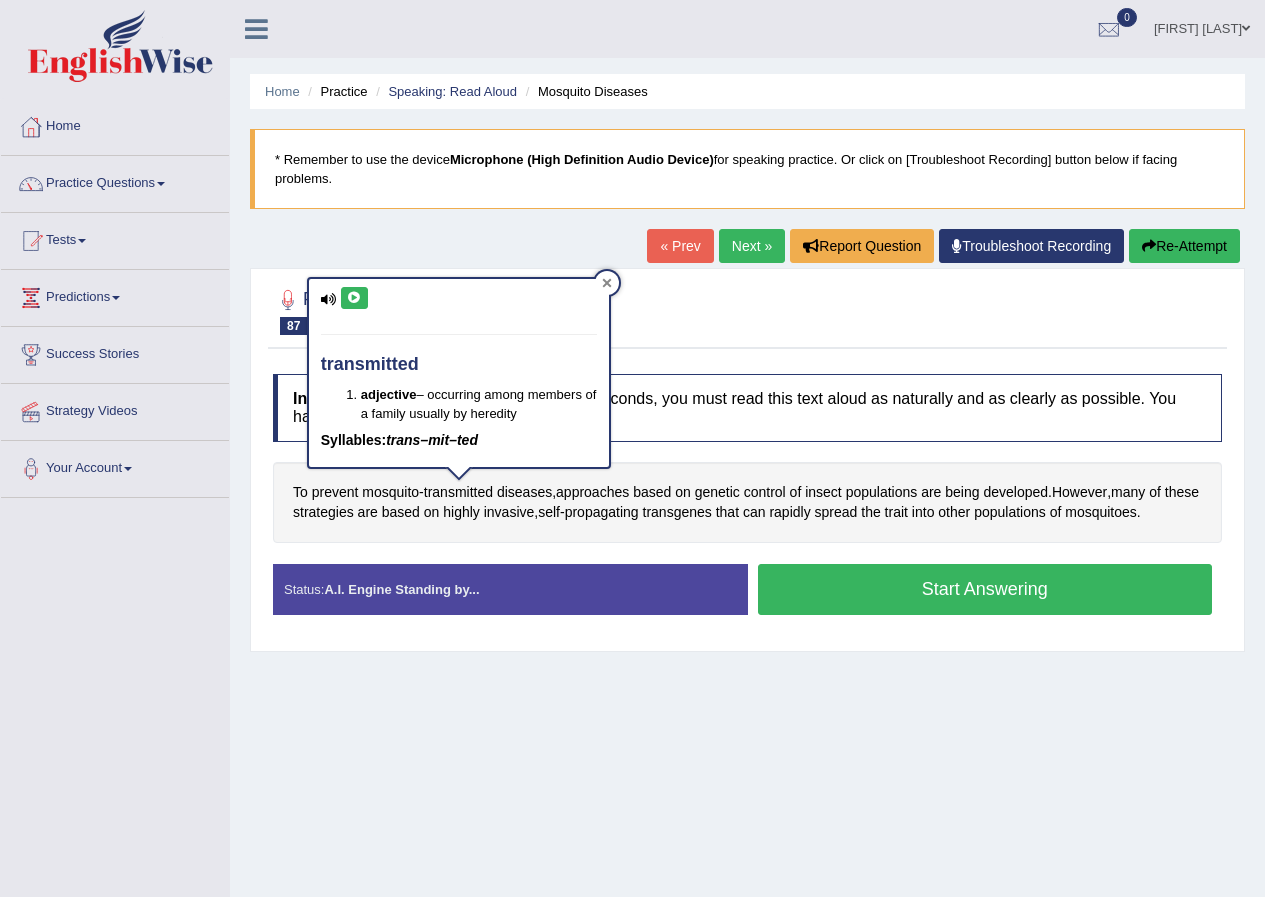 click 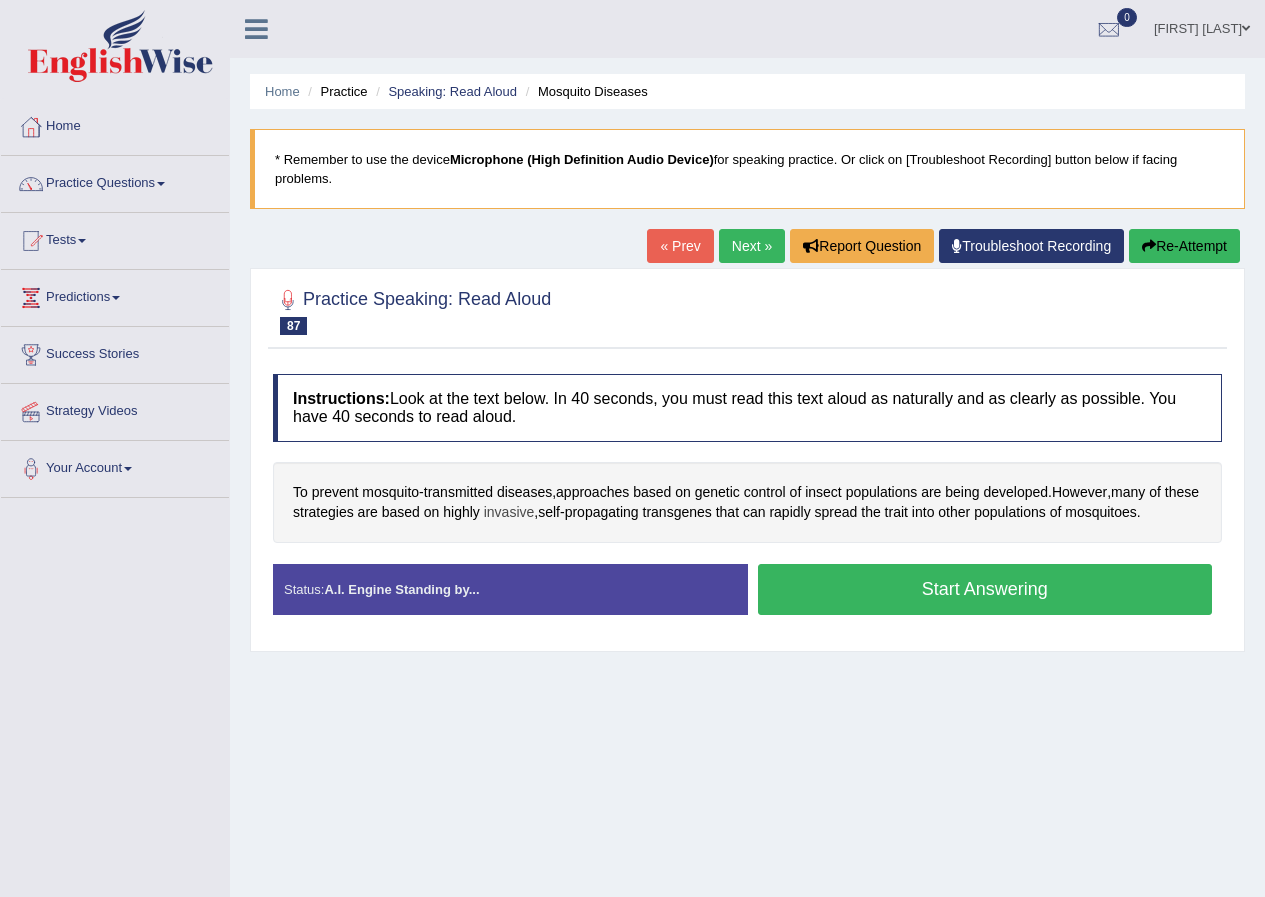 click on "invasive" at bounding box center [509, 512] 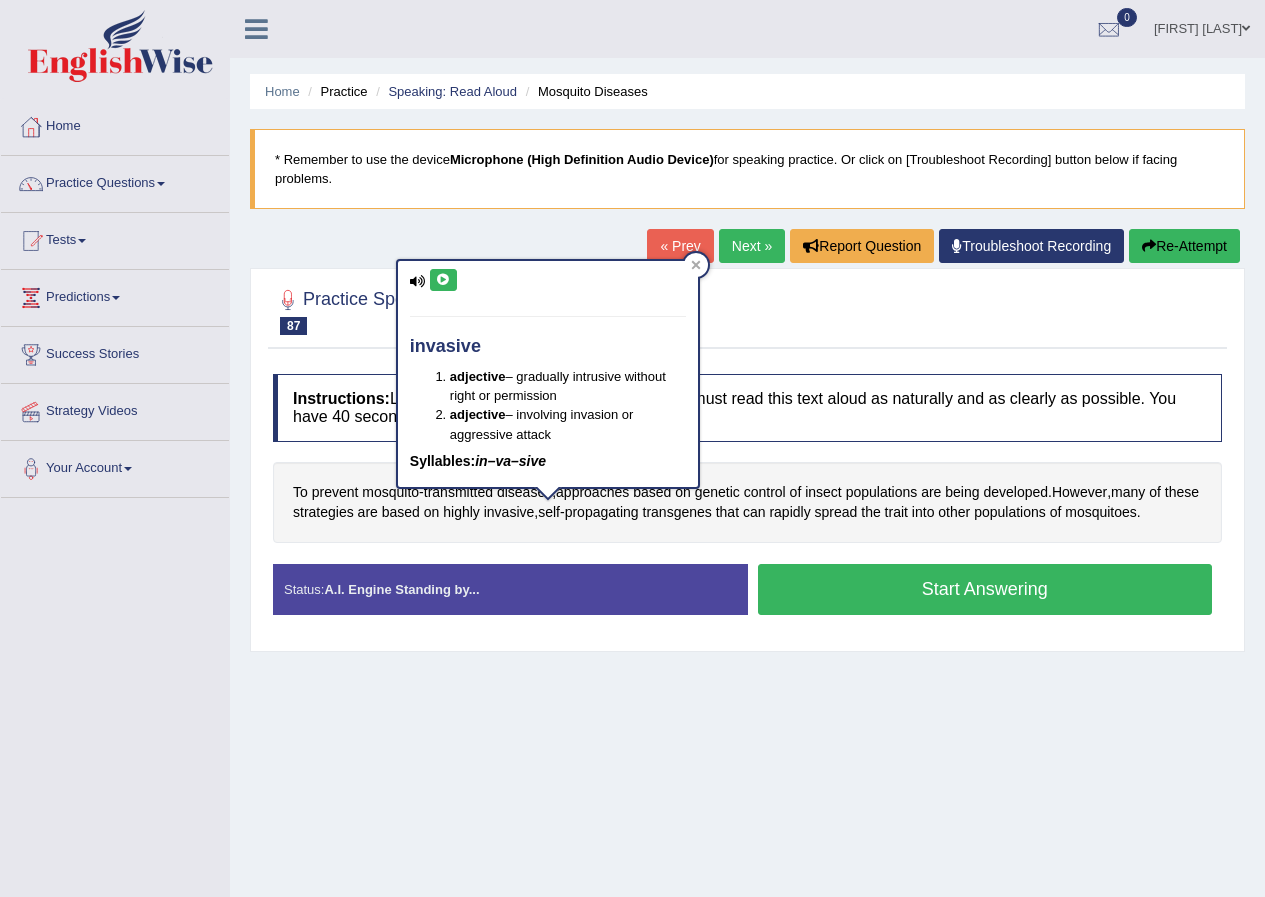 click at bounding box center (443, 280) 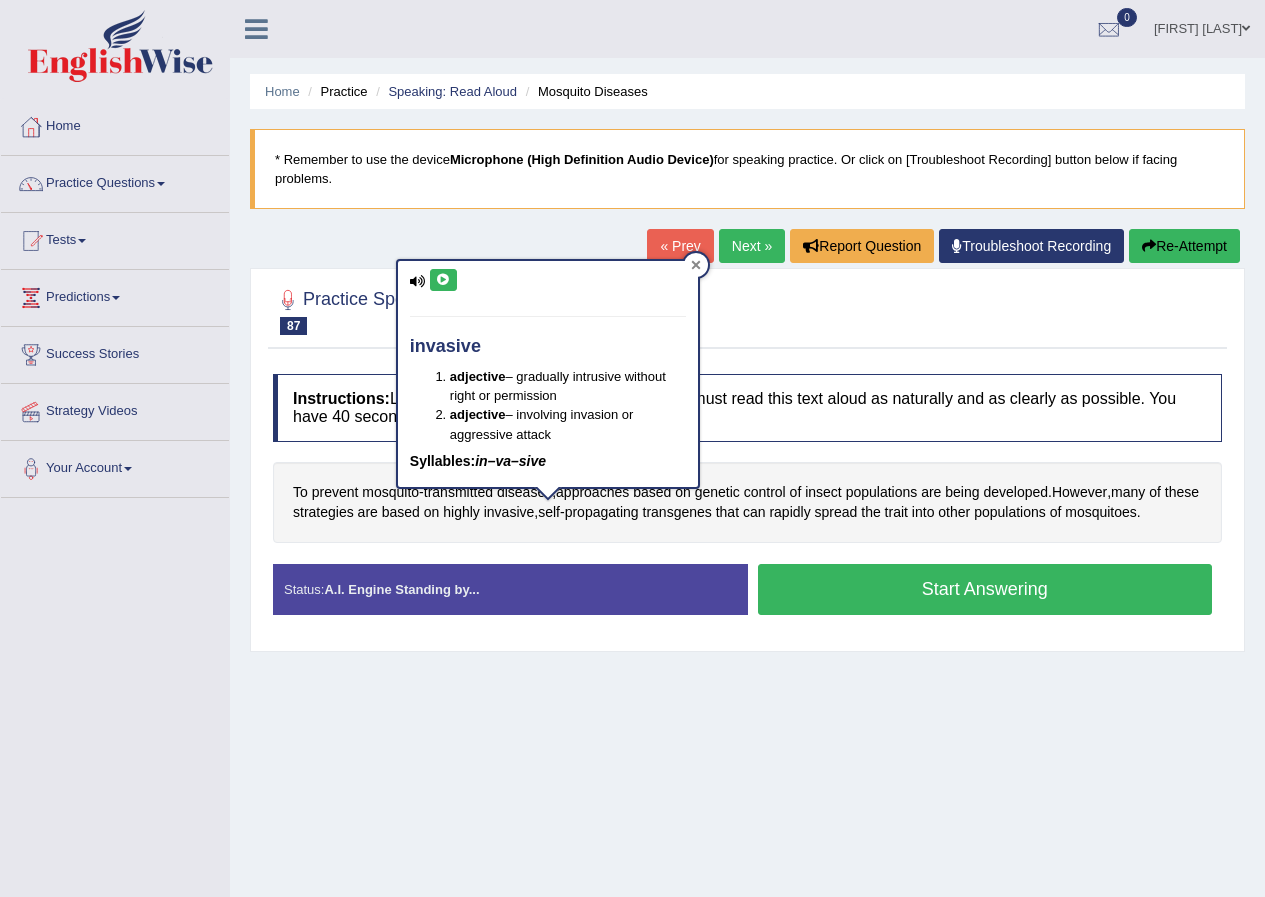 click at bounding box center [696, 265] 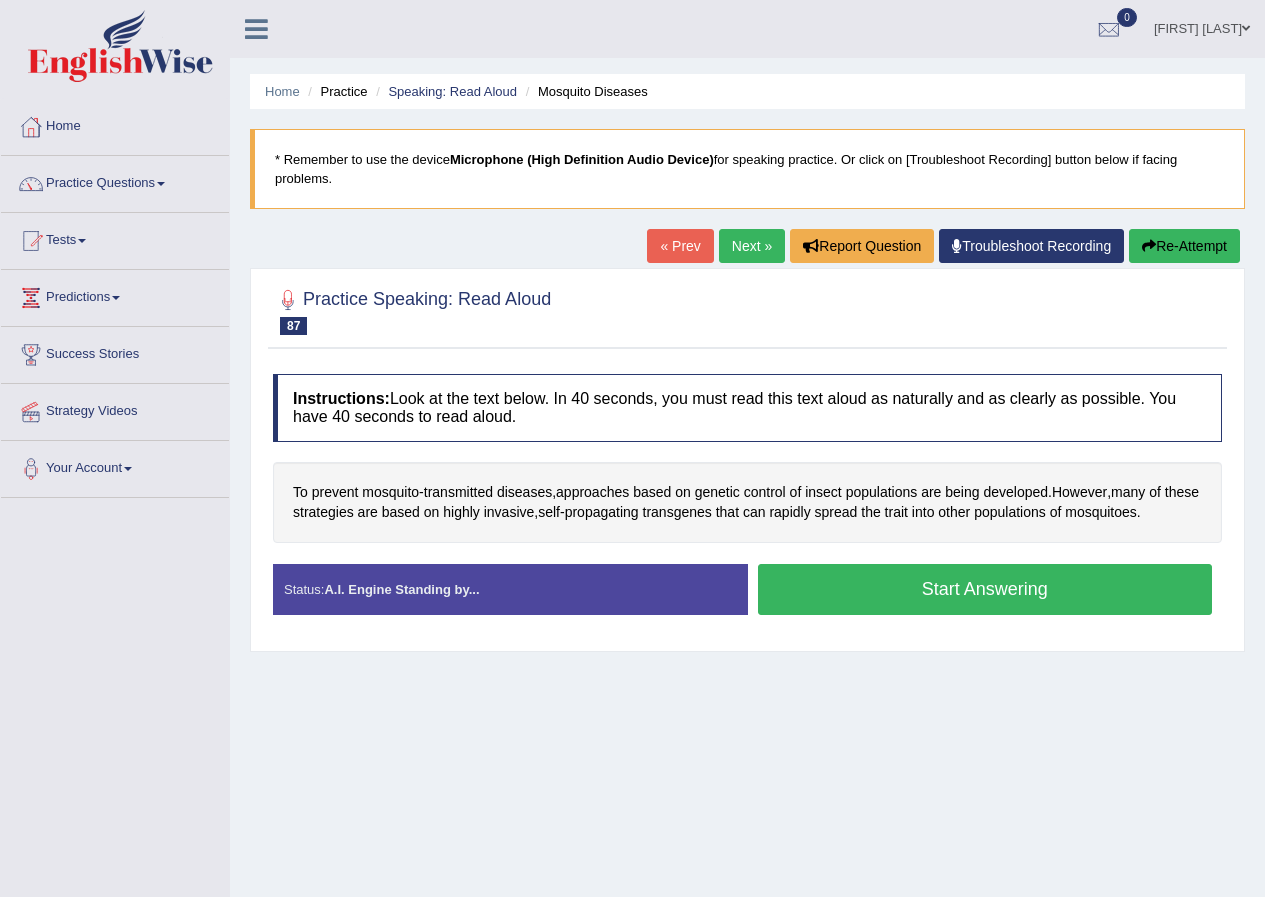 click on "Start Answering" at bounding box center [985, 589] 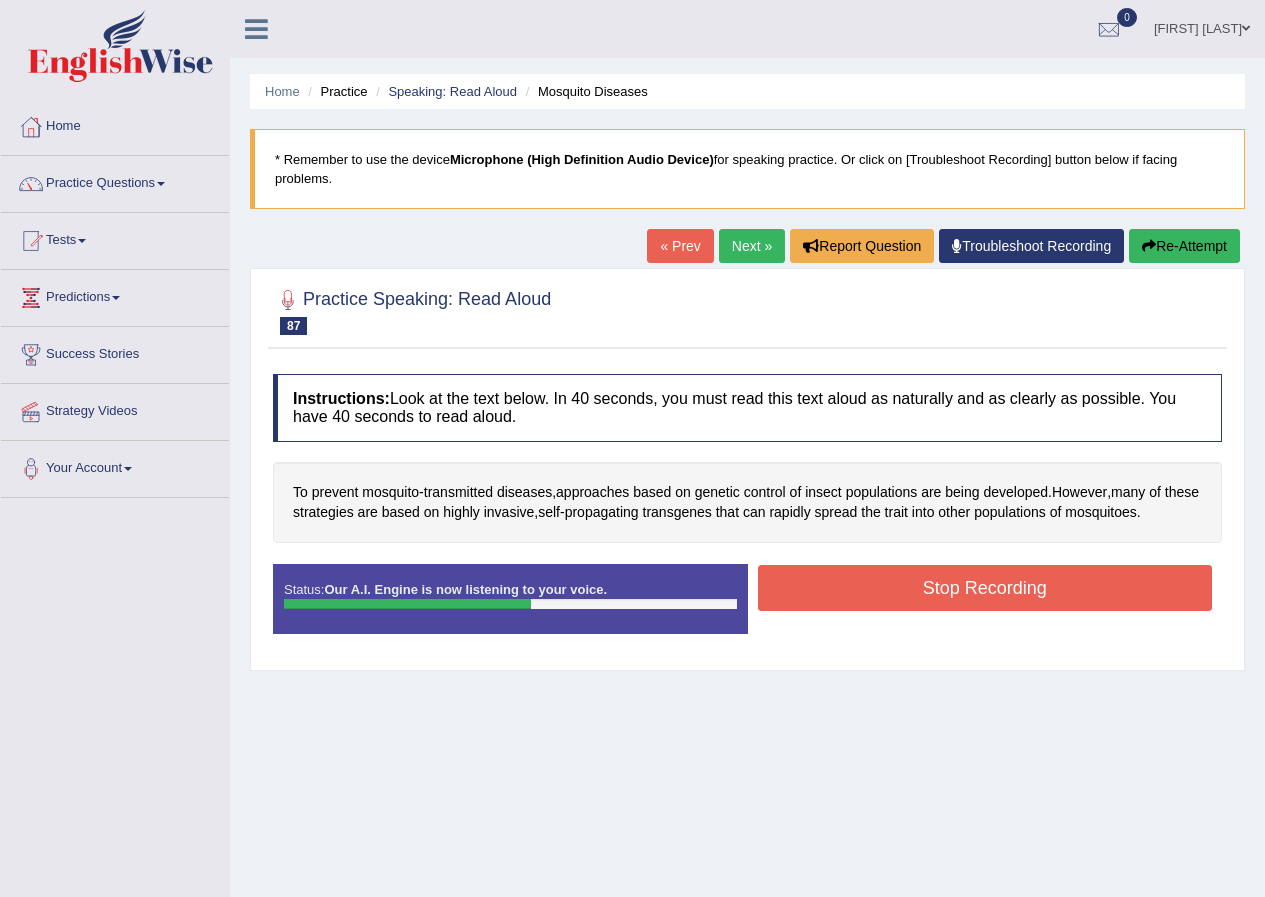 click on "Stop Recording" at bounding box center [985, 588] 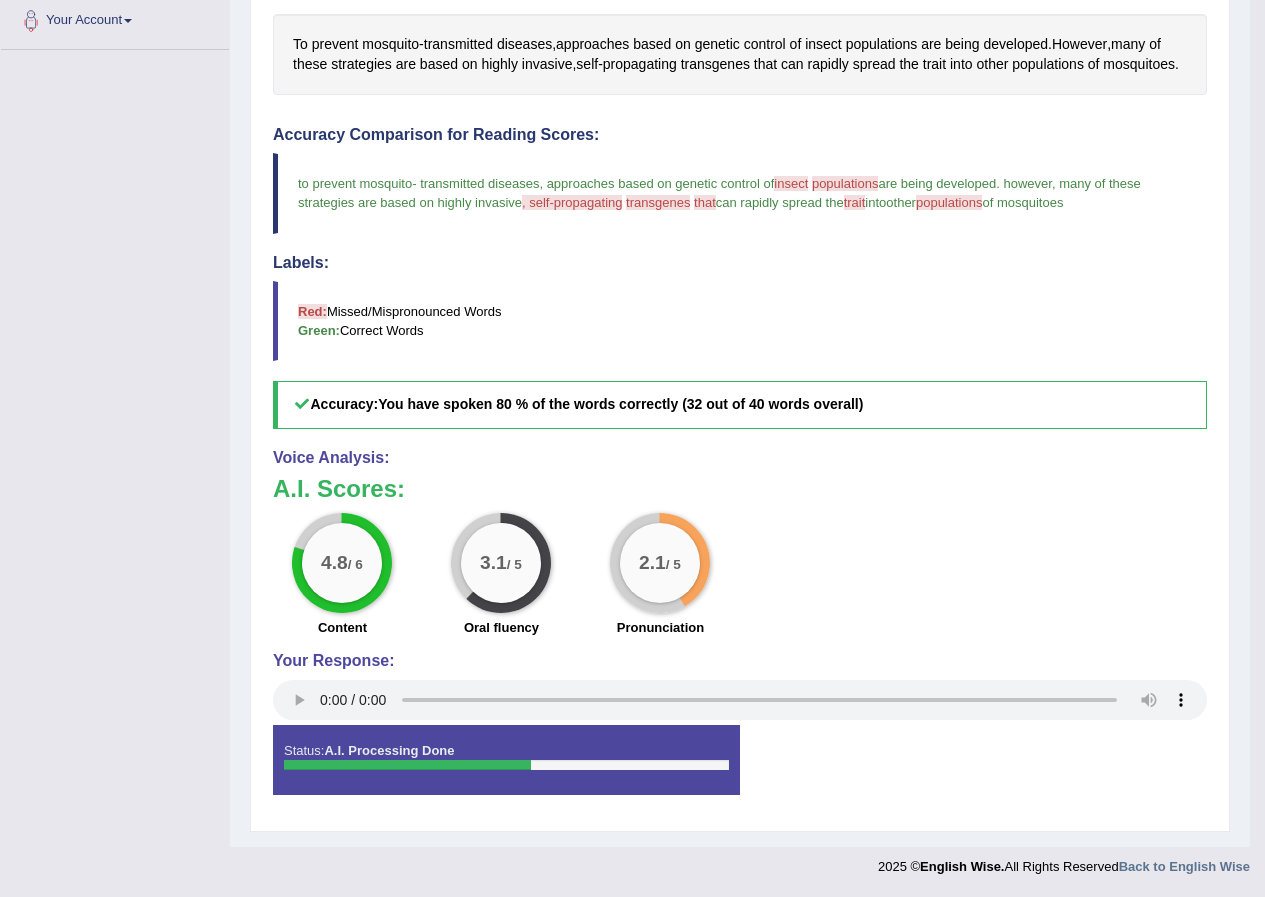 scroll, scrollTop: 0, scrollLeft: 0, axis: both 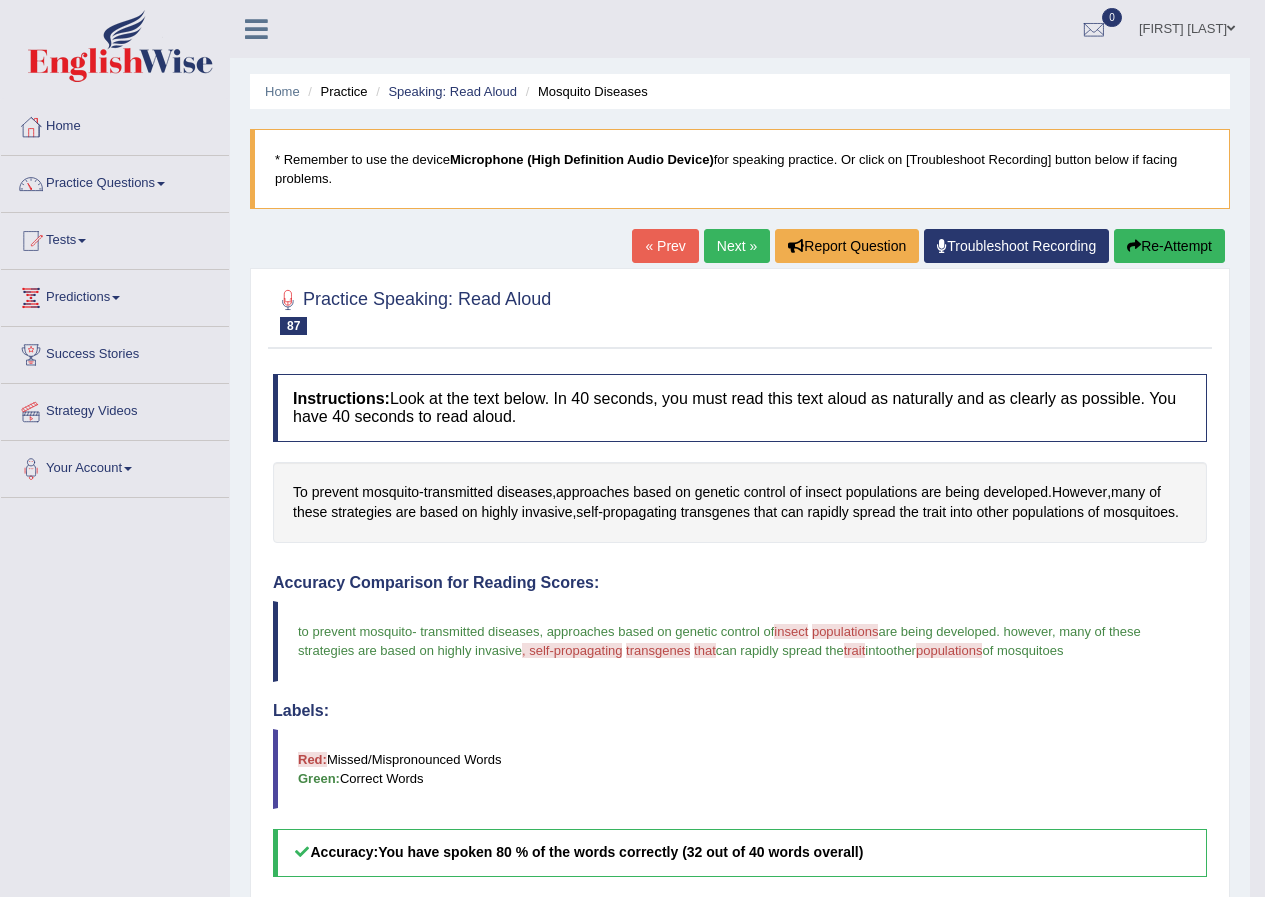 click on "Next »" at bounding box center (737, 246) 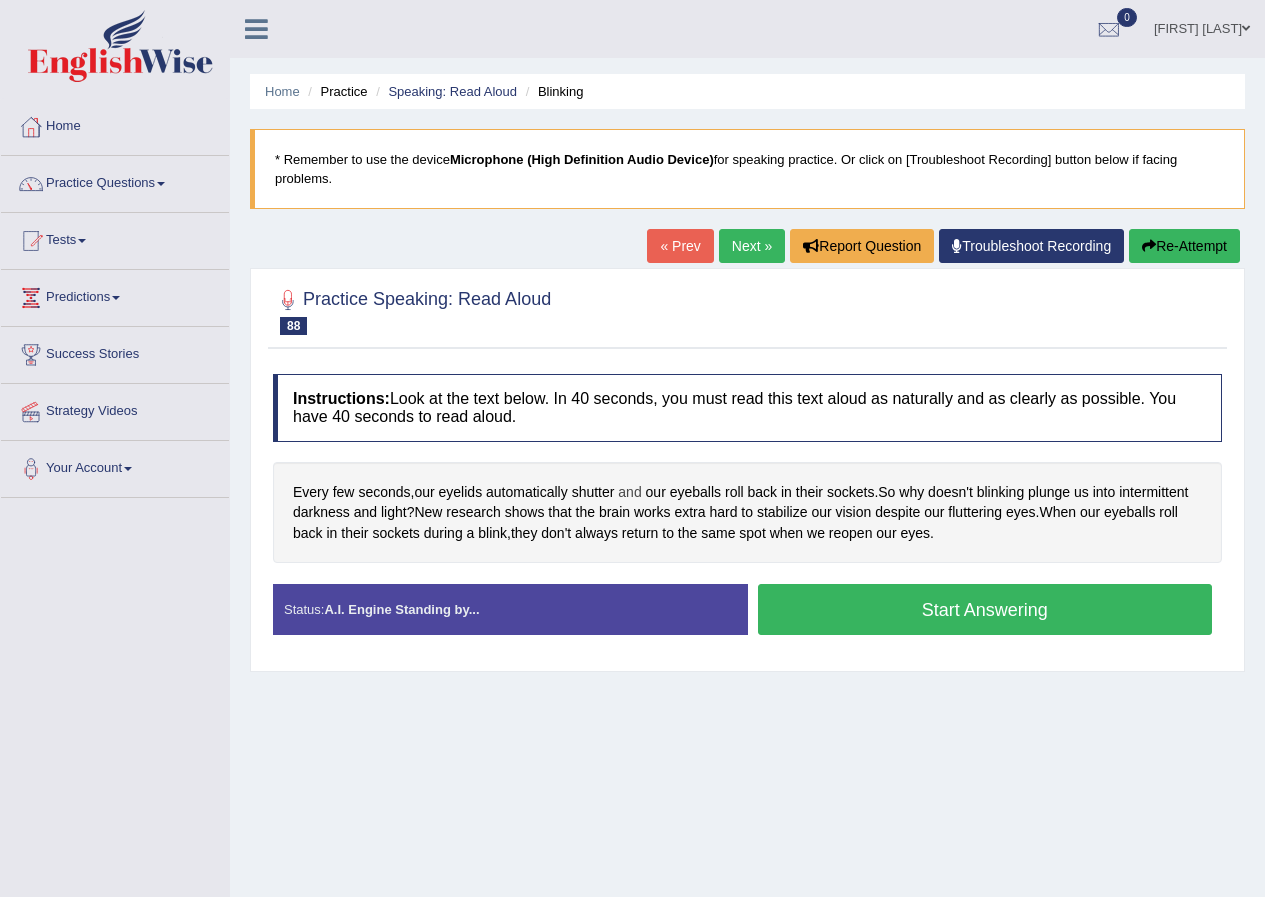 scroll, scrollTop: 0, scrollLeft: 0, axis: both 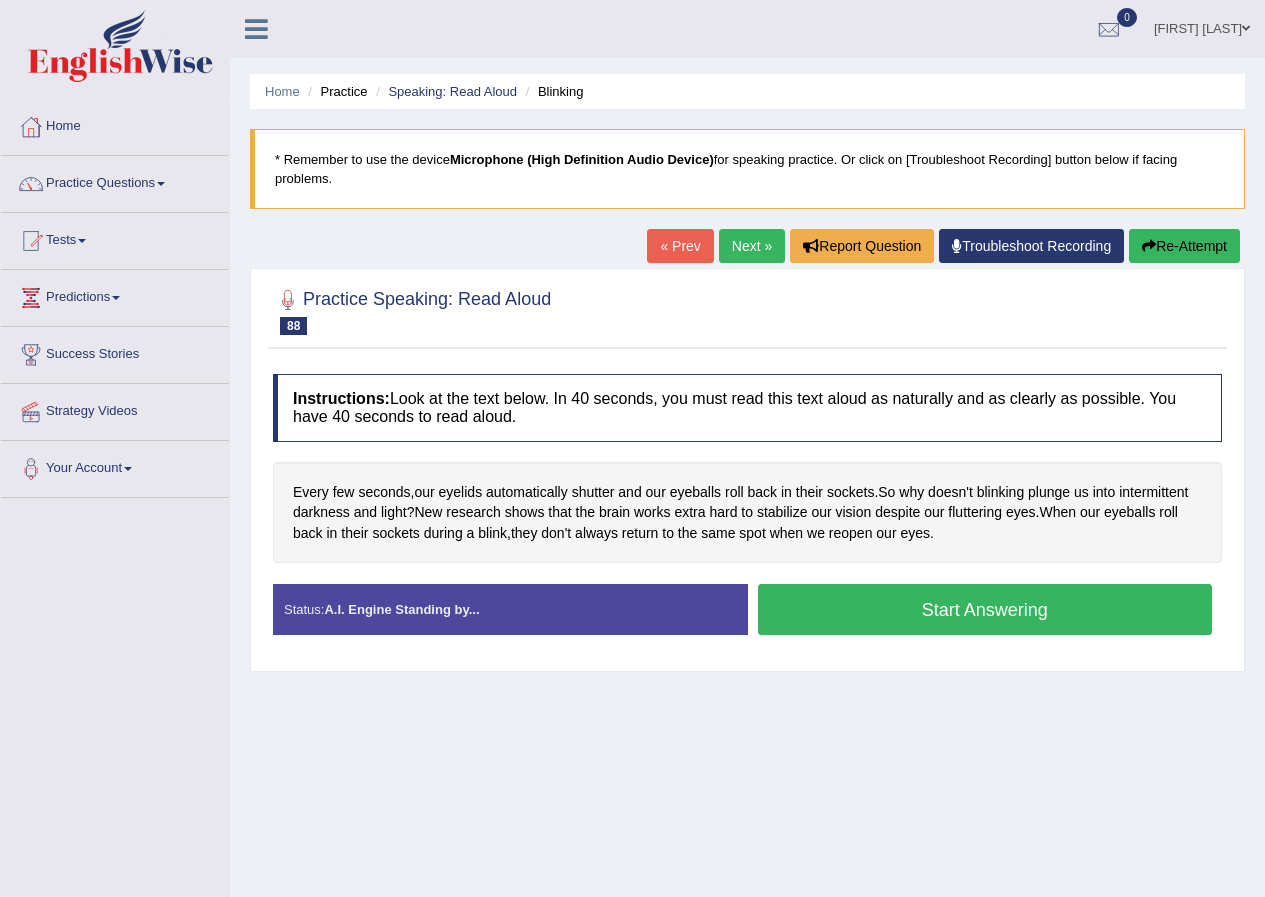 click on "Start Answering" at bounding box center (985, 609) 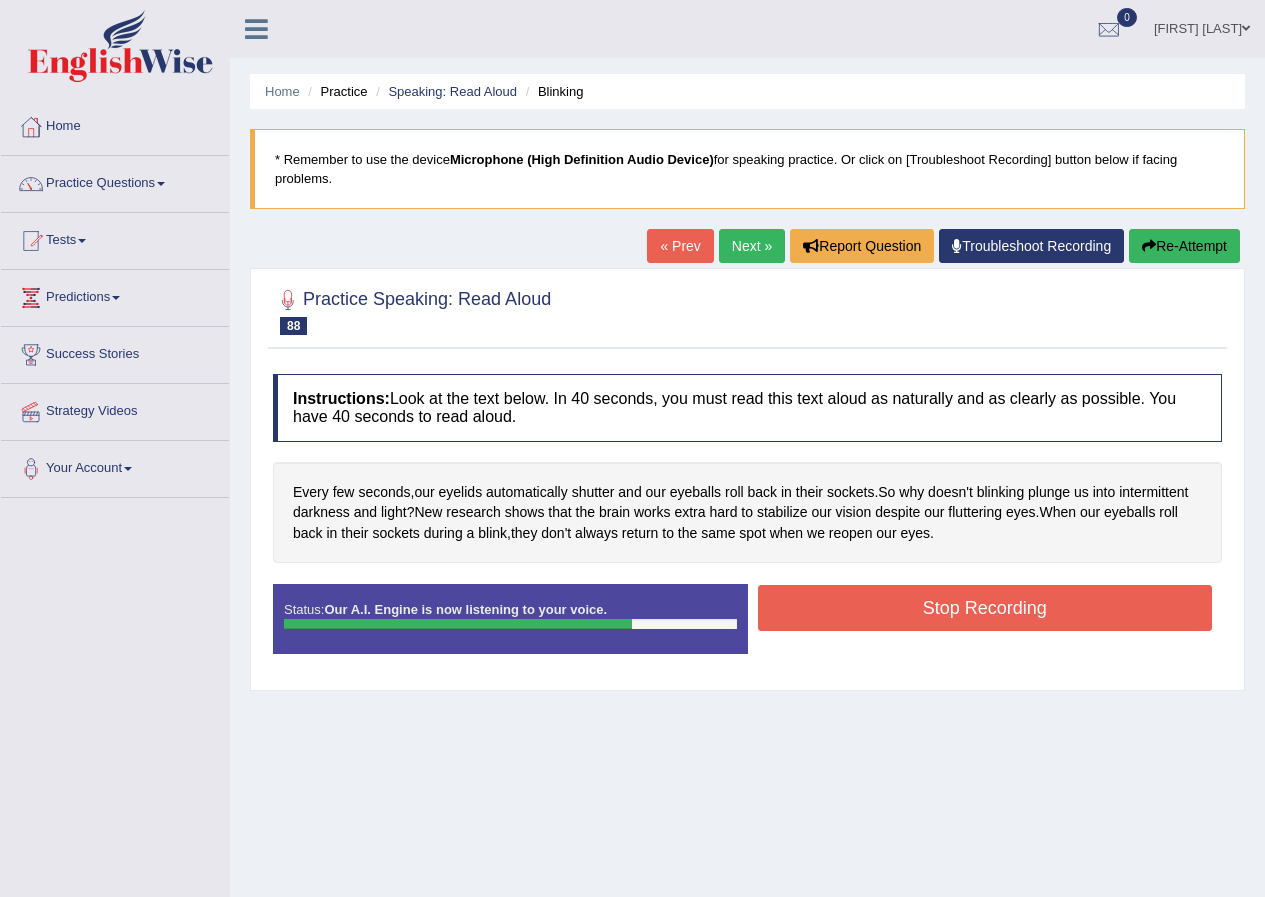 click on "Stop Recording" at bounding box center [985, 608] 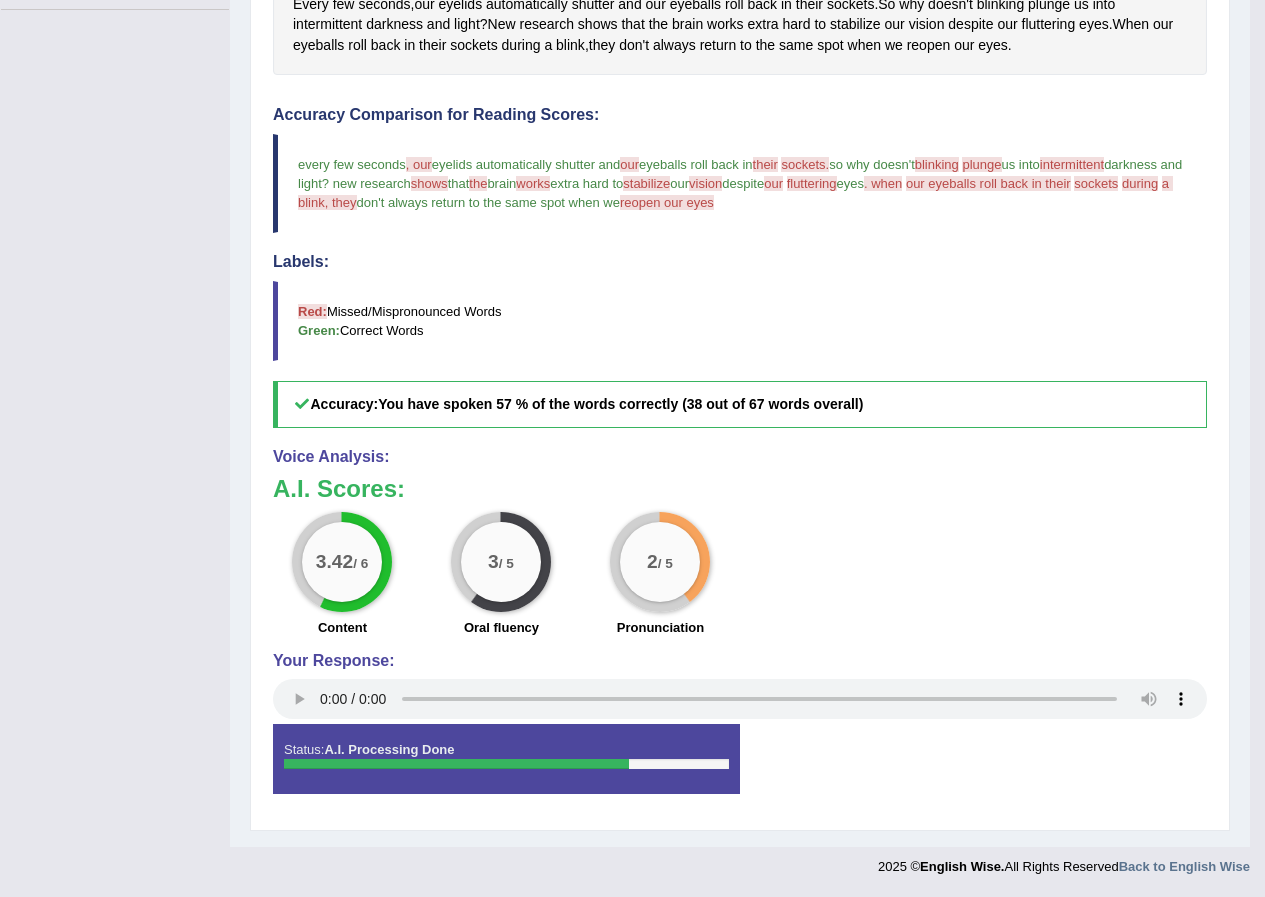scroll, scrollTop: 0, scrollLeft: 0, axis: both 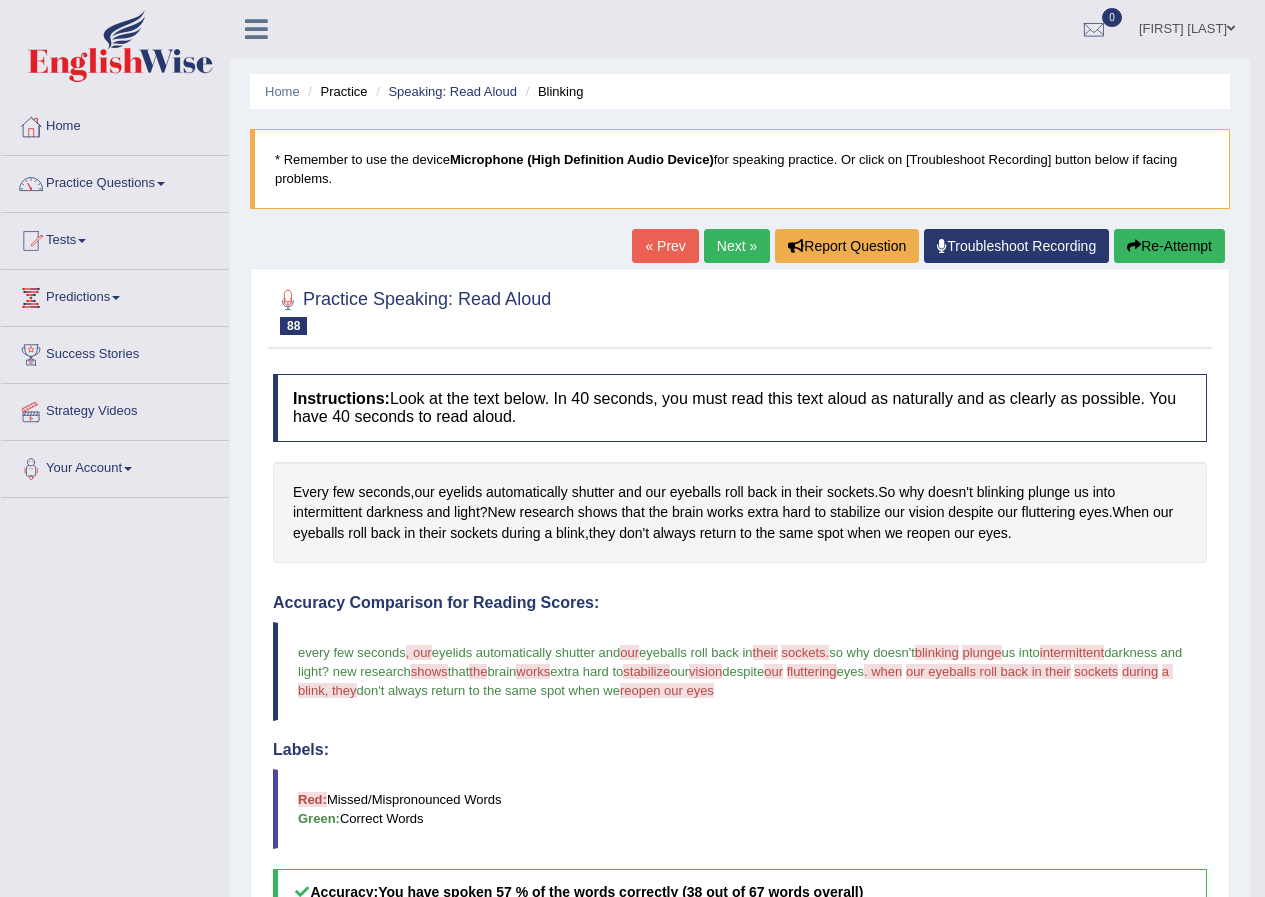 click on "Next »" at bounding box center (737, 246) 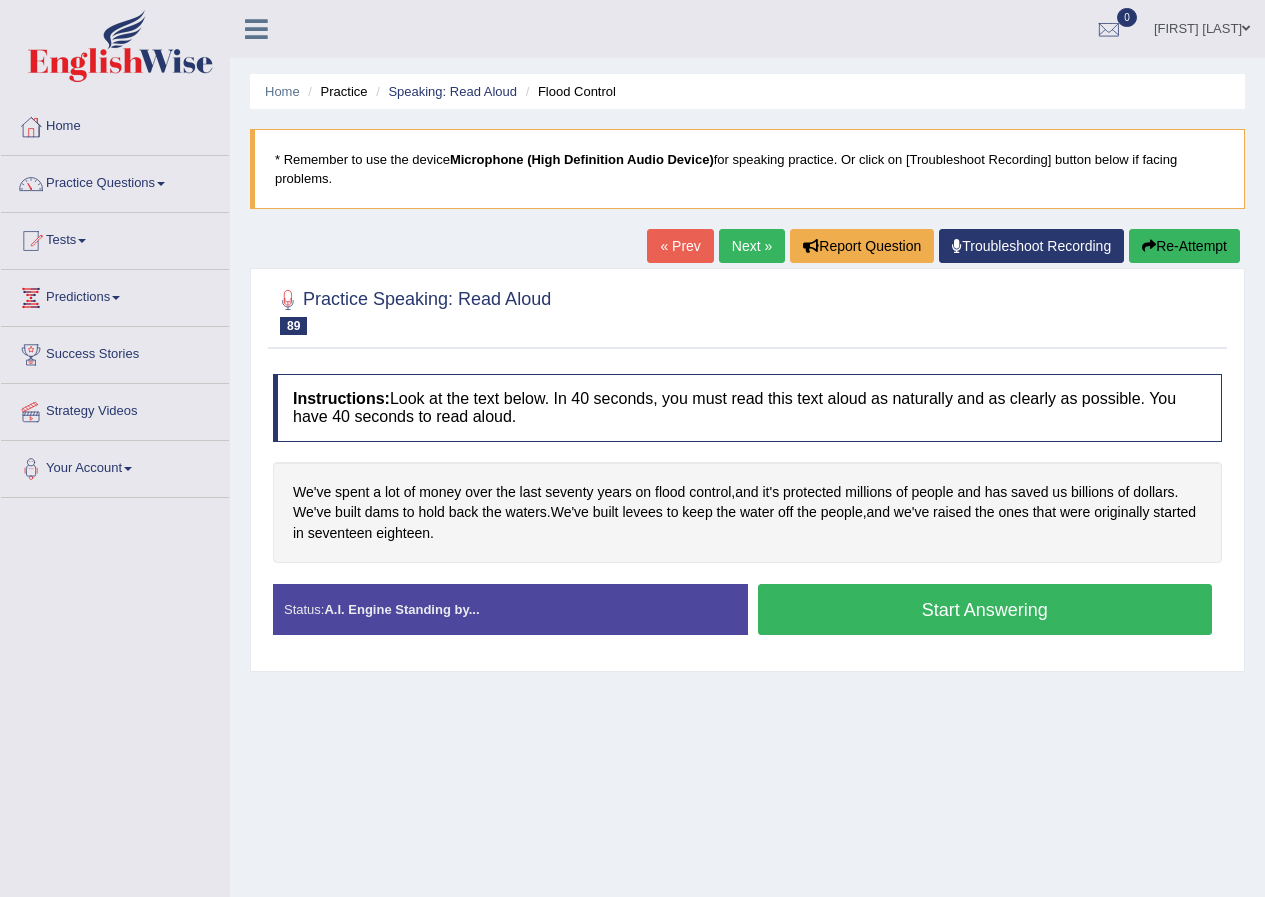 scroll, scrollTop: 0, scrollLeft: 0, axis: both 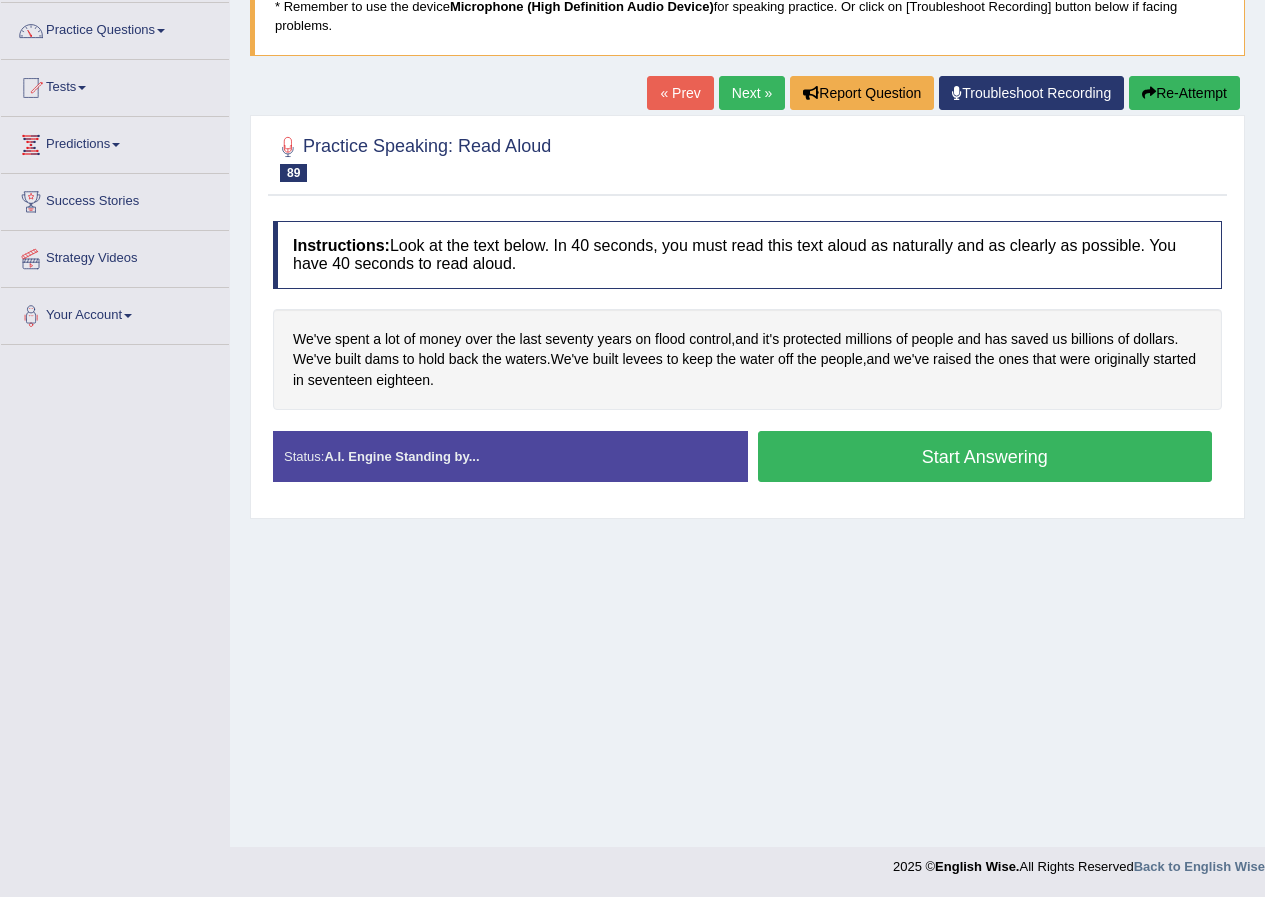 click on "Start Answering" at bounding box center [985, 456] 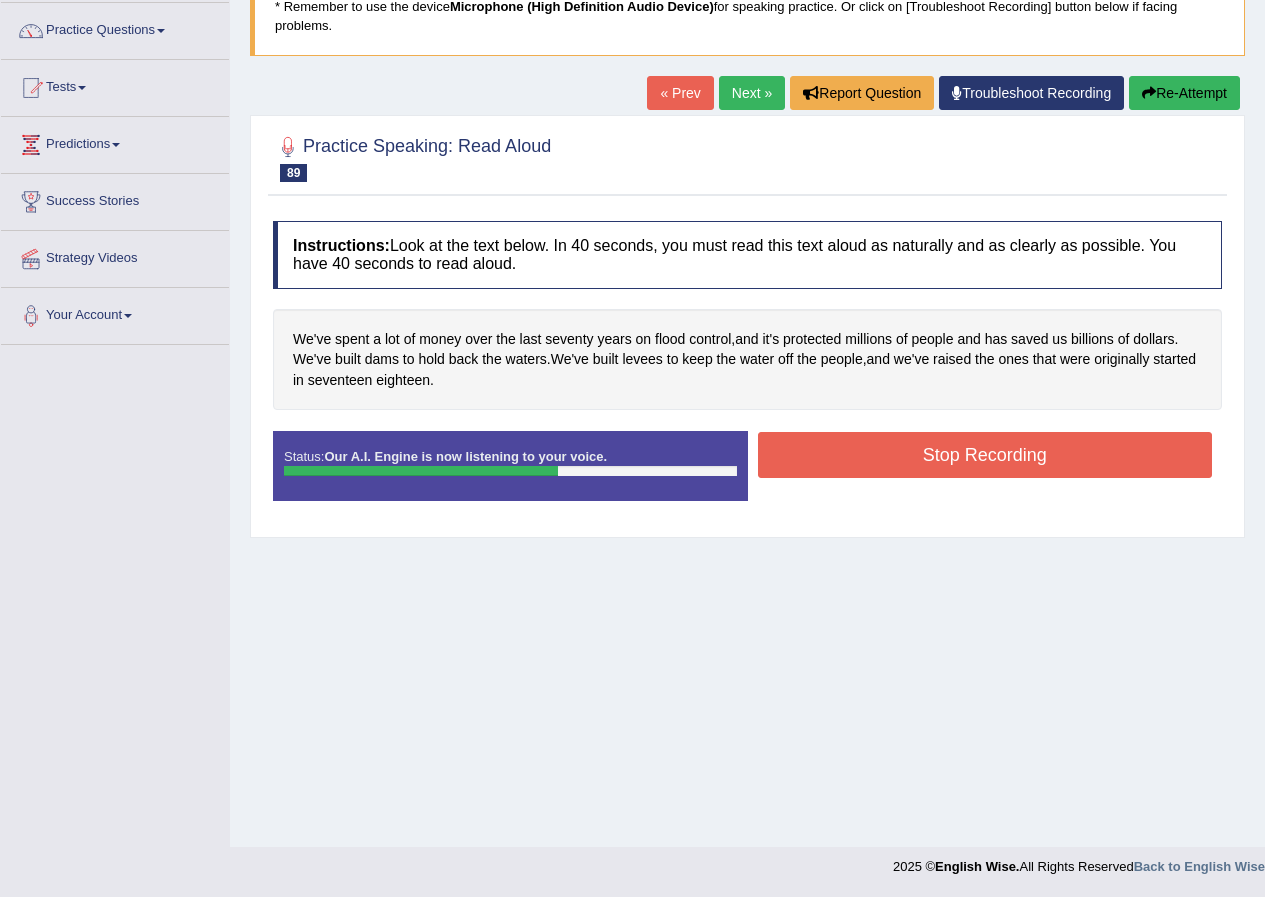 click on "Stop Recording" at bounding box center (985, 455) 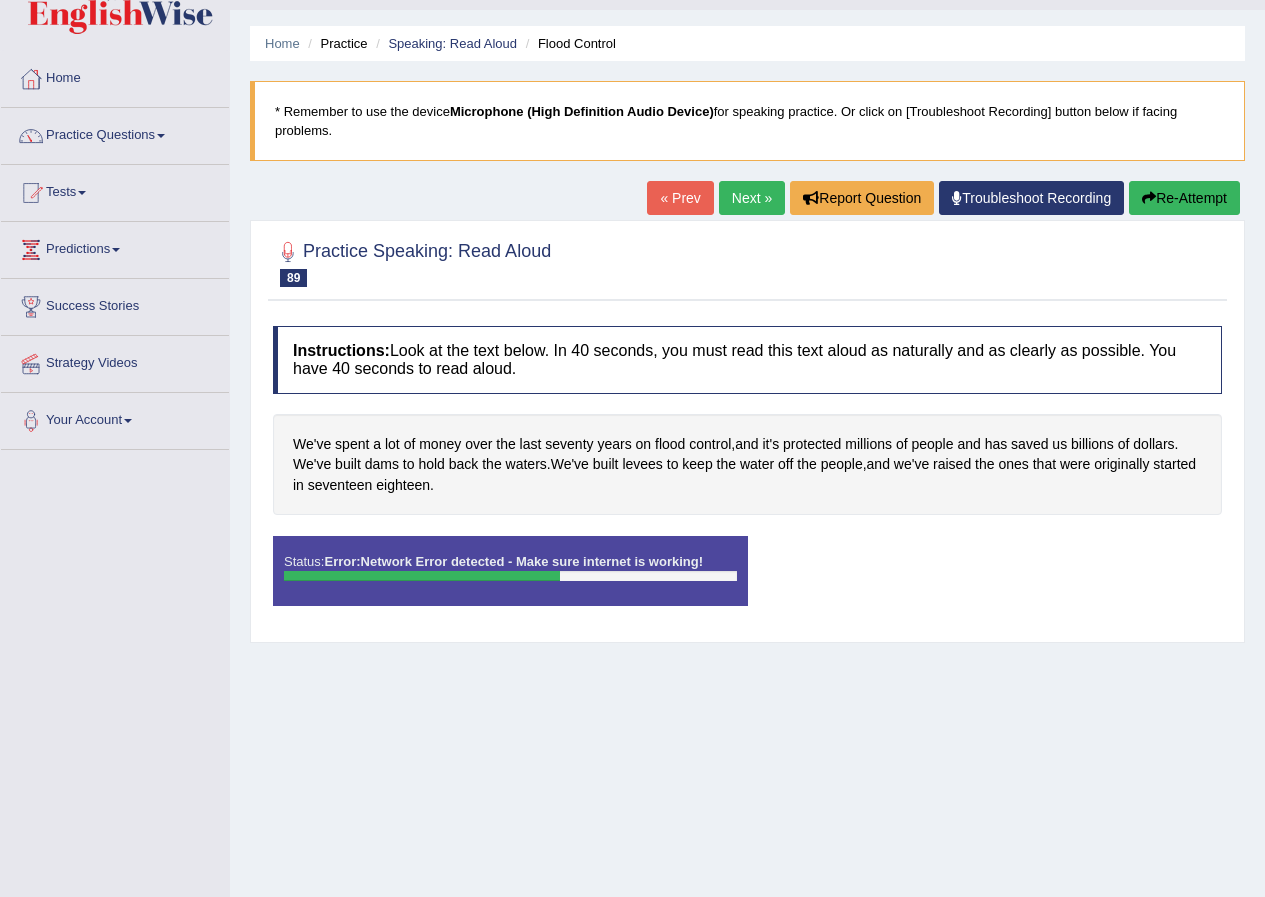 scroll, scrollTop: 0, scrollLeft: 0, axis: both 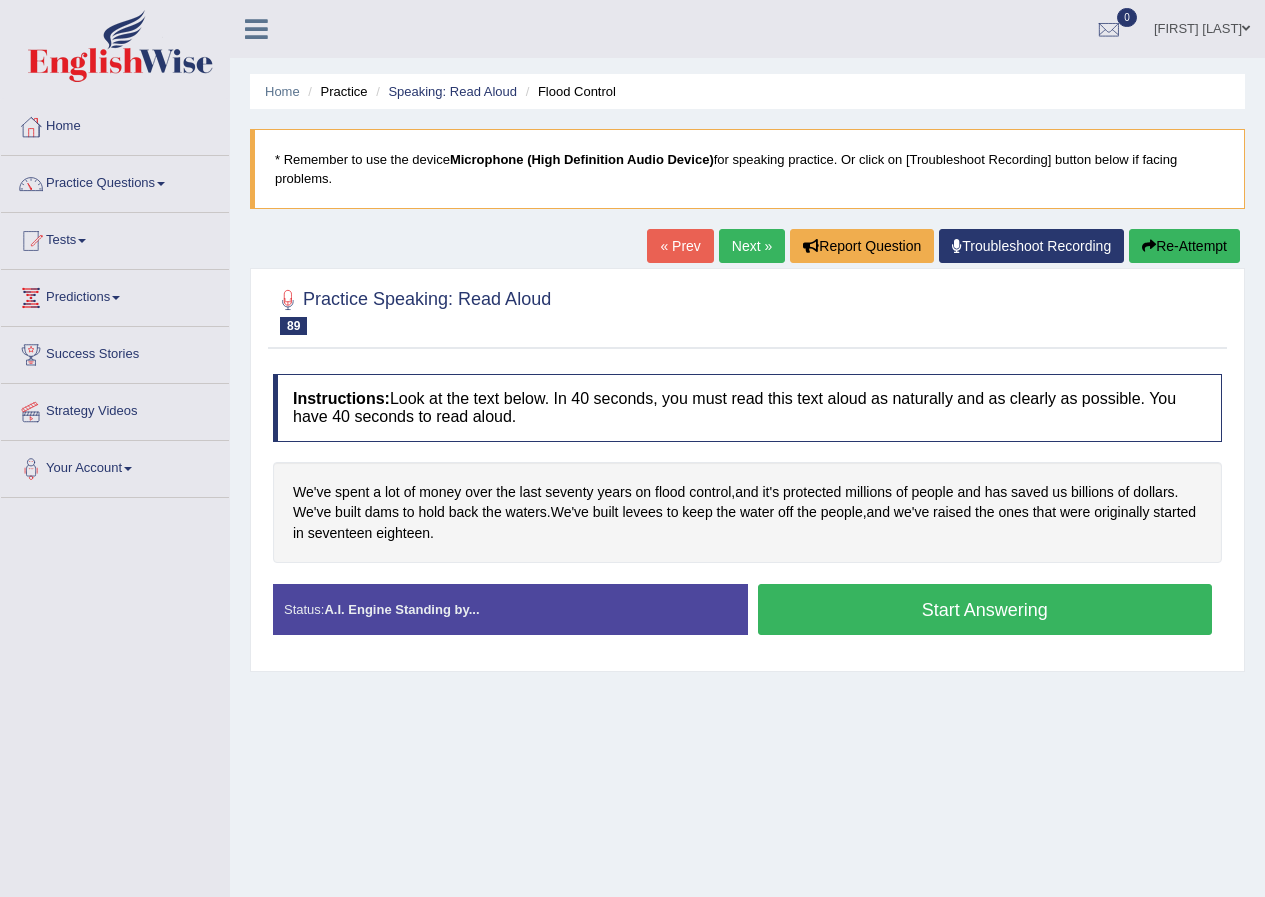 click on "Start Answering" at bounding box center [985, 609] 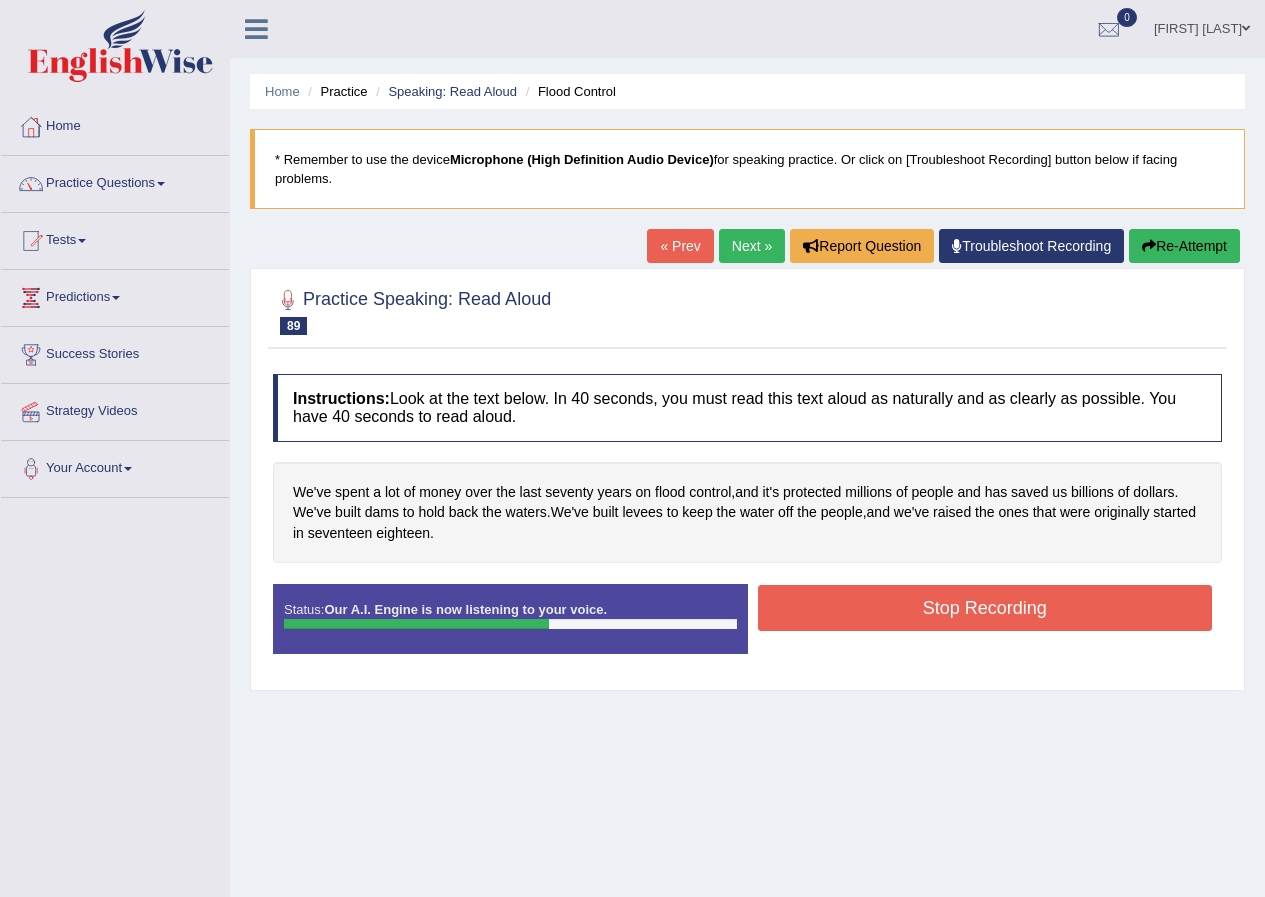 click on "Stop Recording" at bounding box center [985, 608] 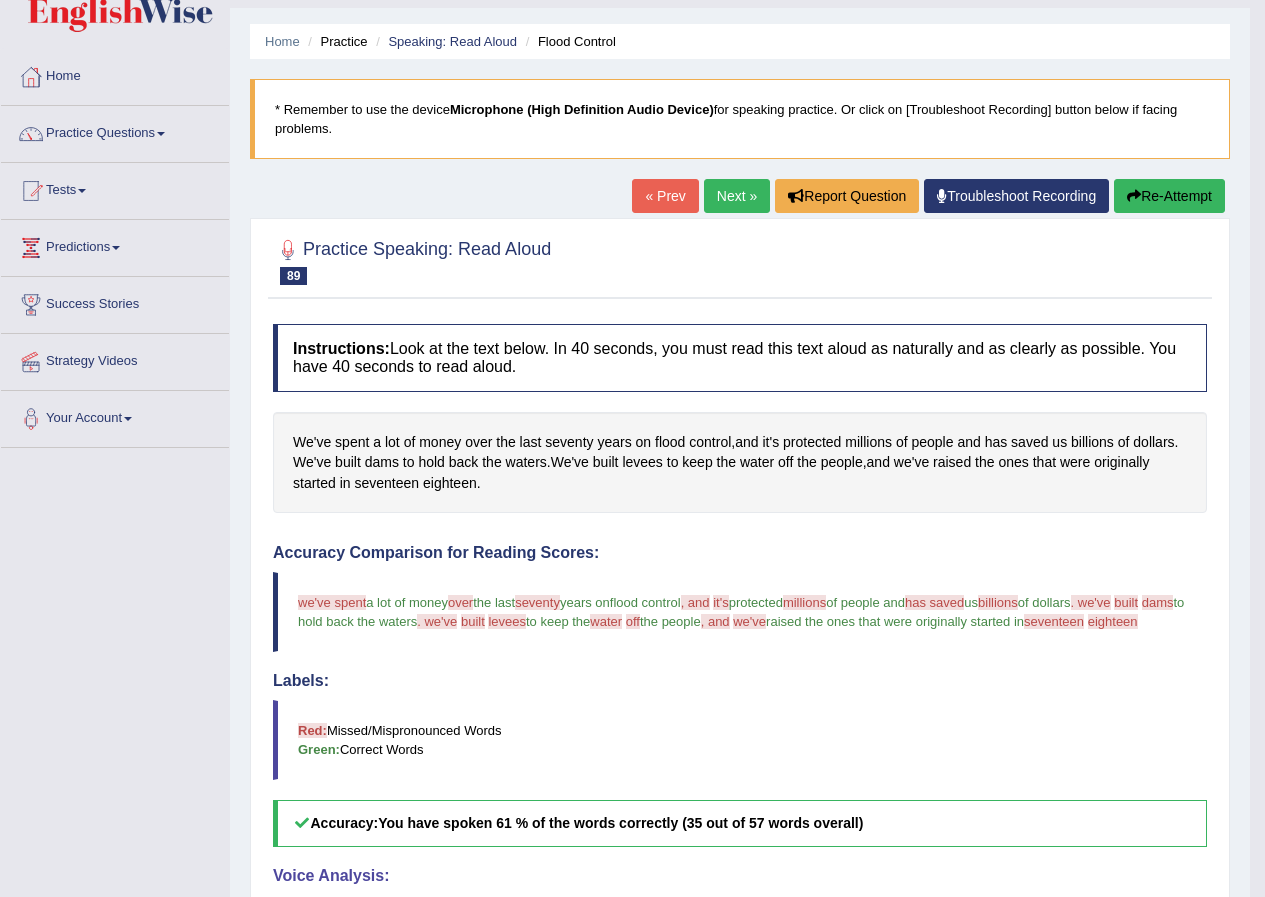 scroll, scrollTop: 0, scrollLeft: 0, axis: both 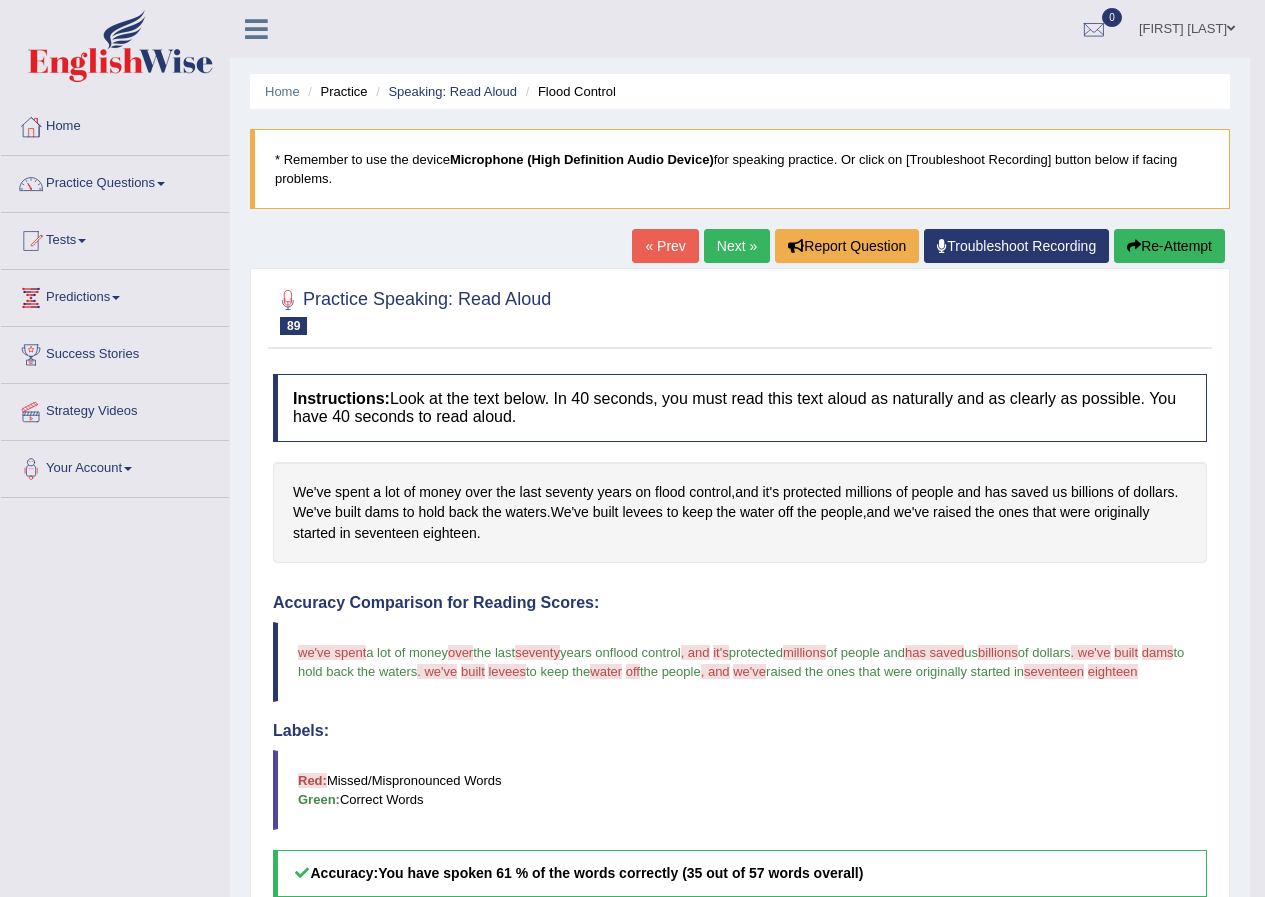 click on "Next »" at bounding box center (737, 246) 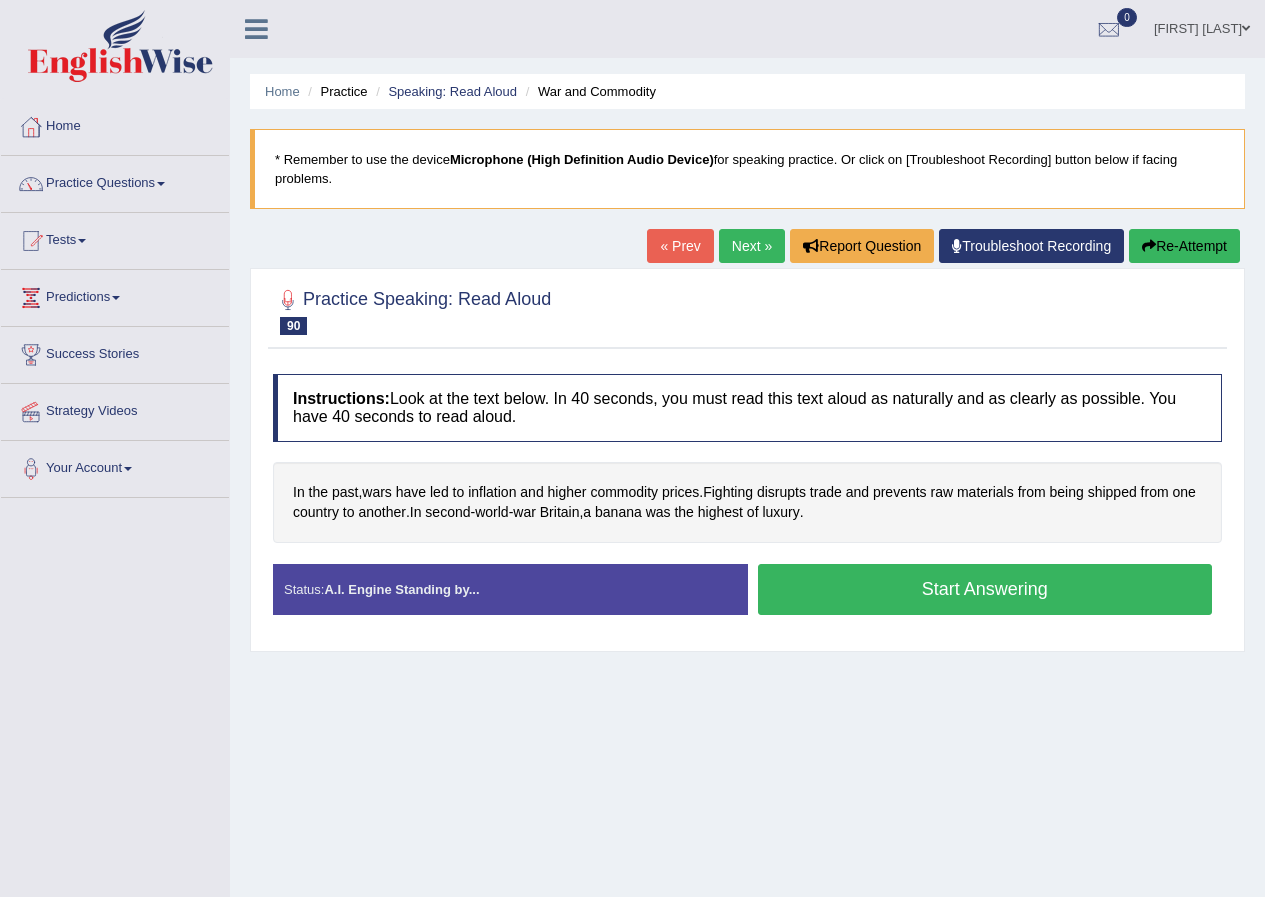 scroll, scrollTop: 0, scrollLeft: 0, axis: both 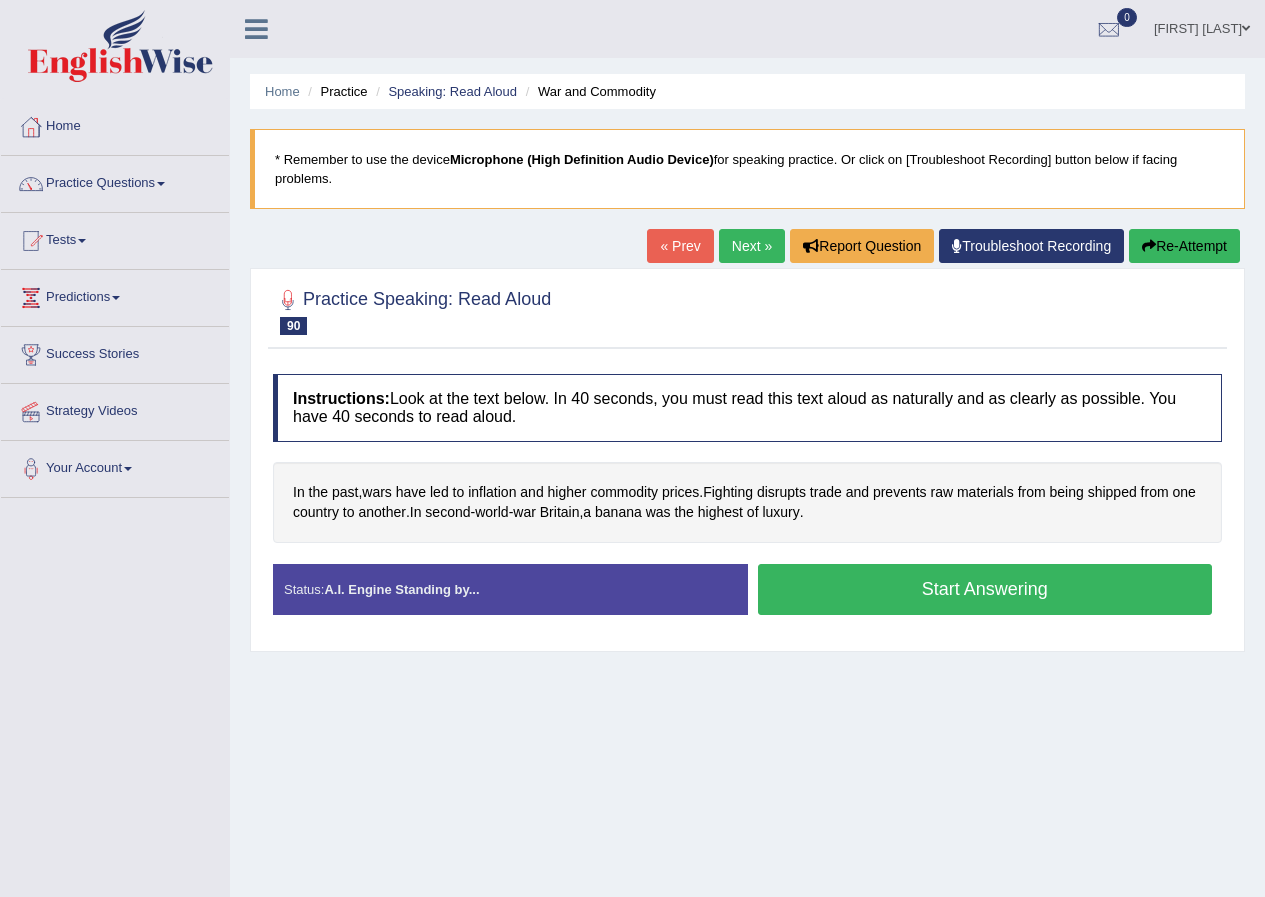 click on "Start Answering" at bounding box center (985, 589) 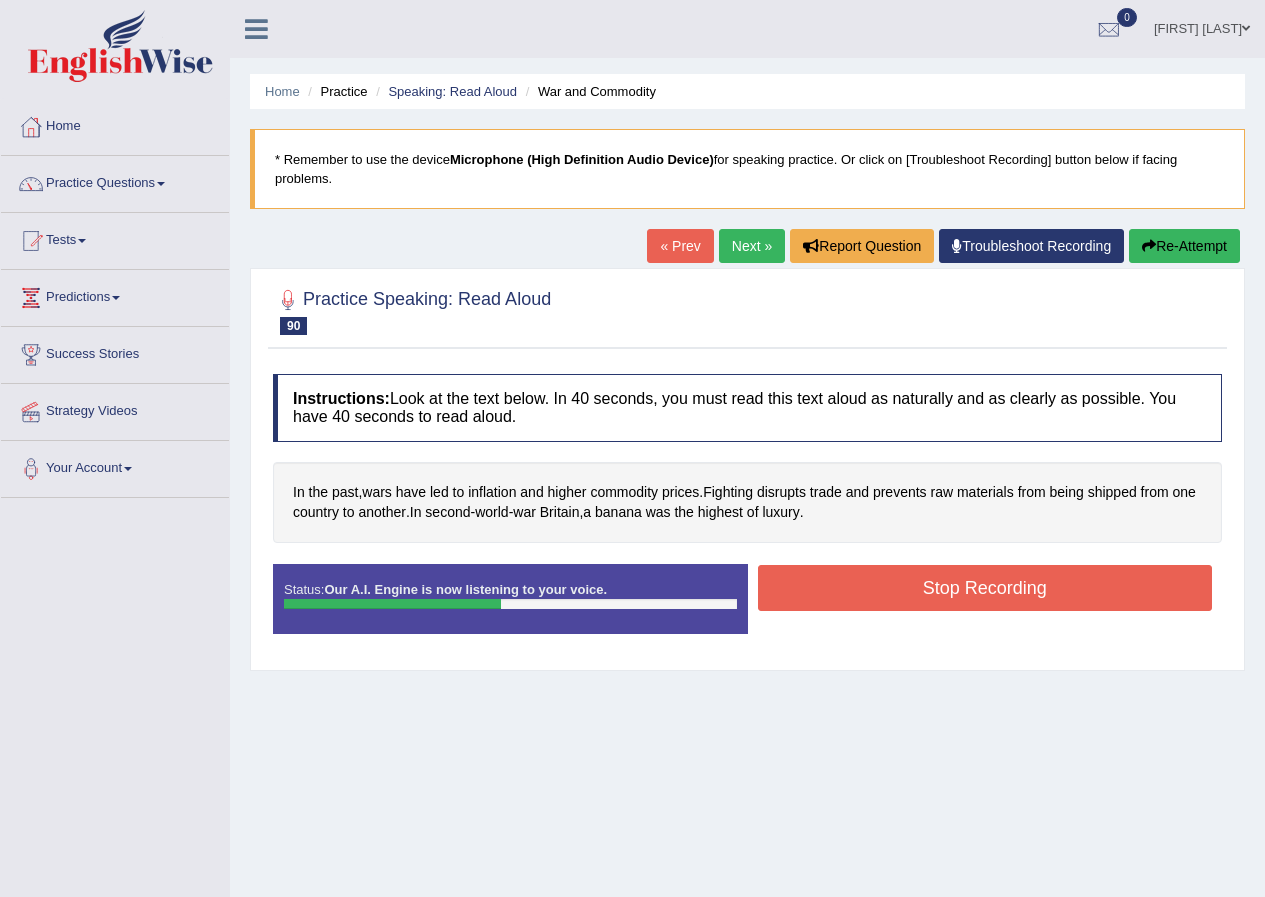 click on "Stop Recording" at bounding box center [985, 588] 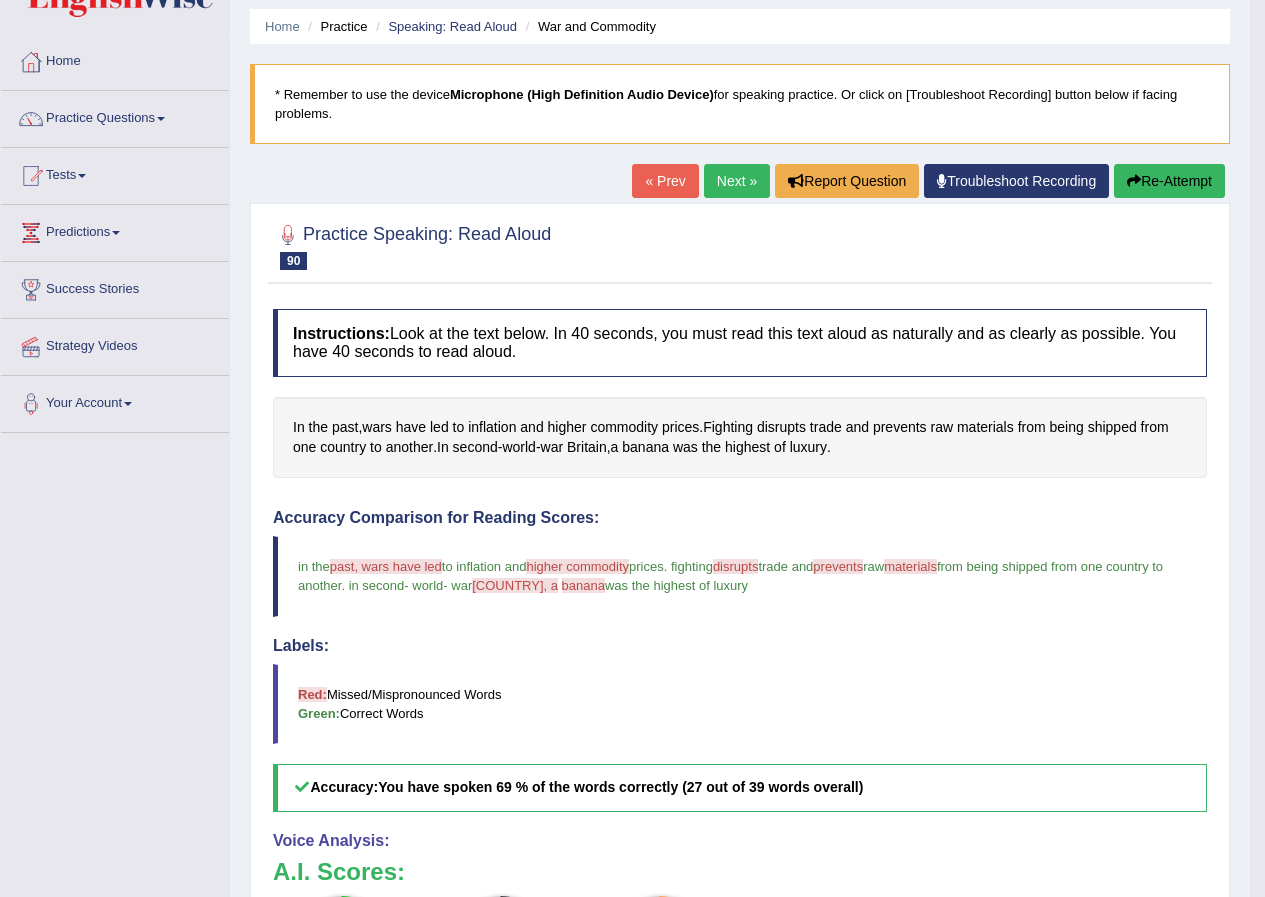 scroll, scrollTop: 0, scrollLeft: 0, axis: both 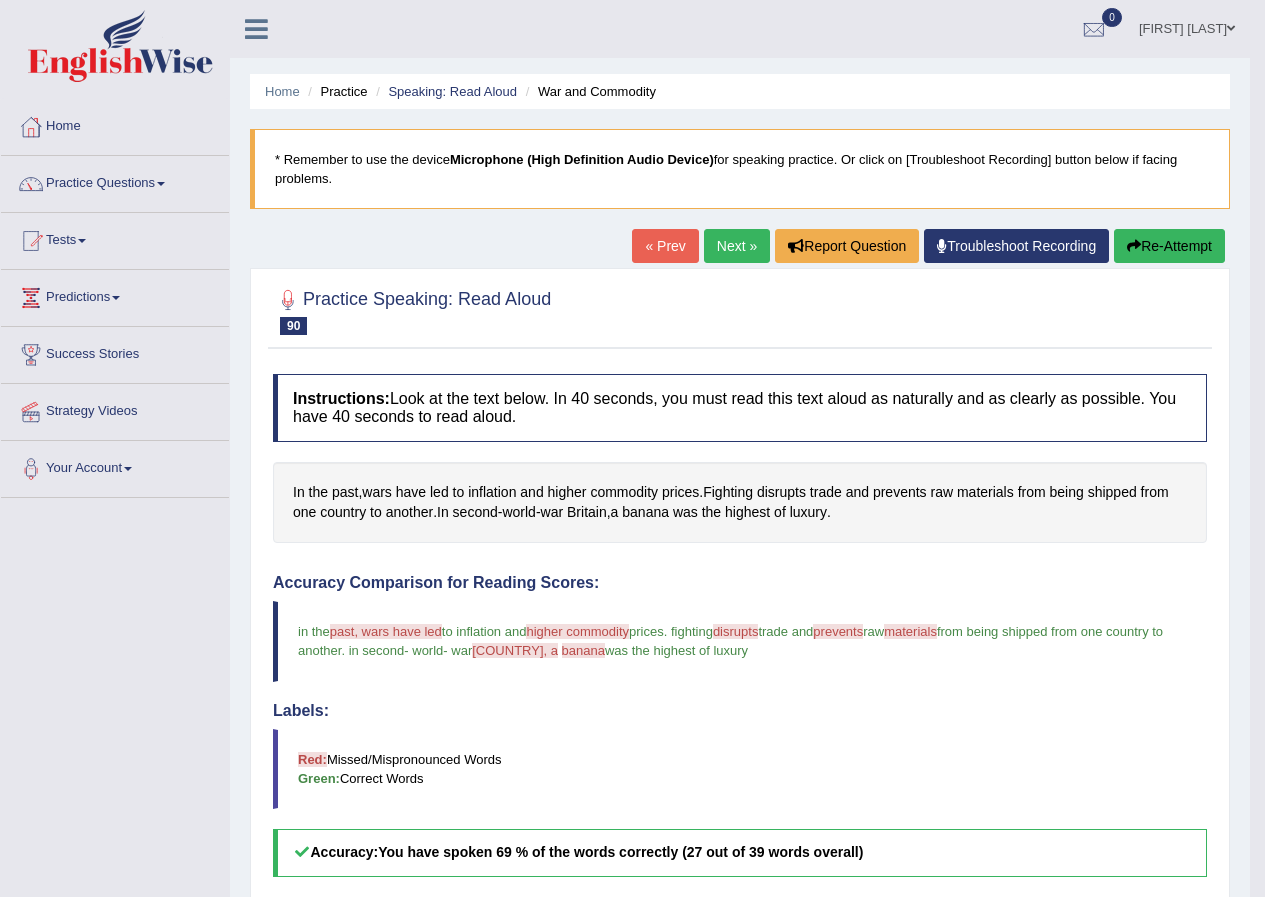 click on "Next »" at bounding box center (737, 246) 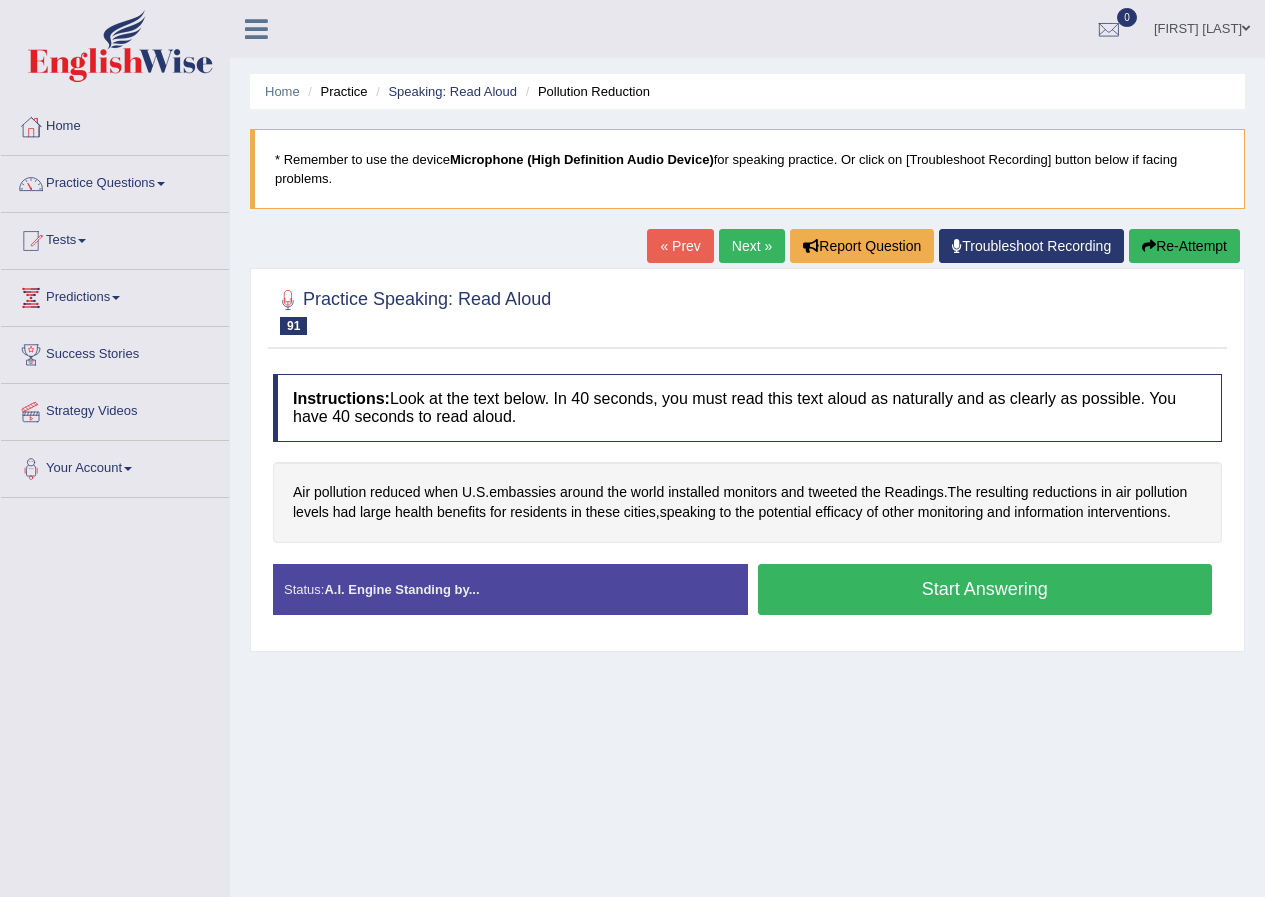 scroll, scrollTop: 0, scrollLeft: 0, axis: both 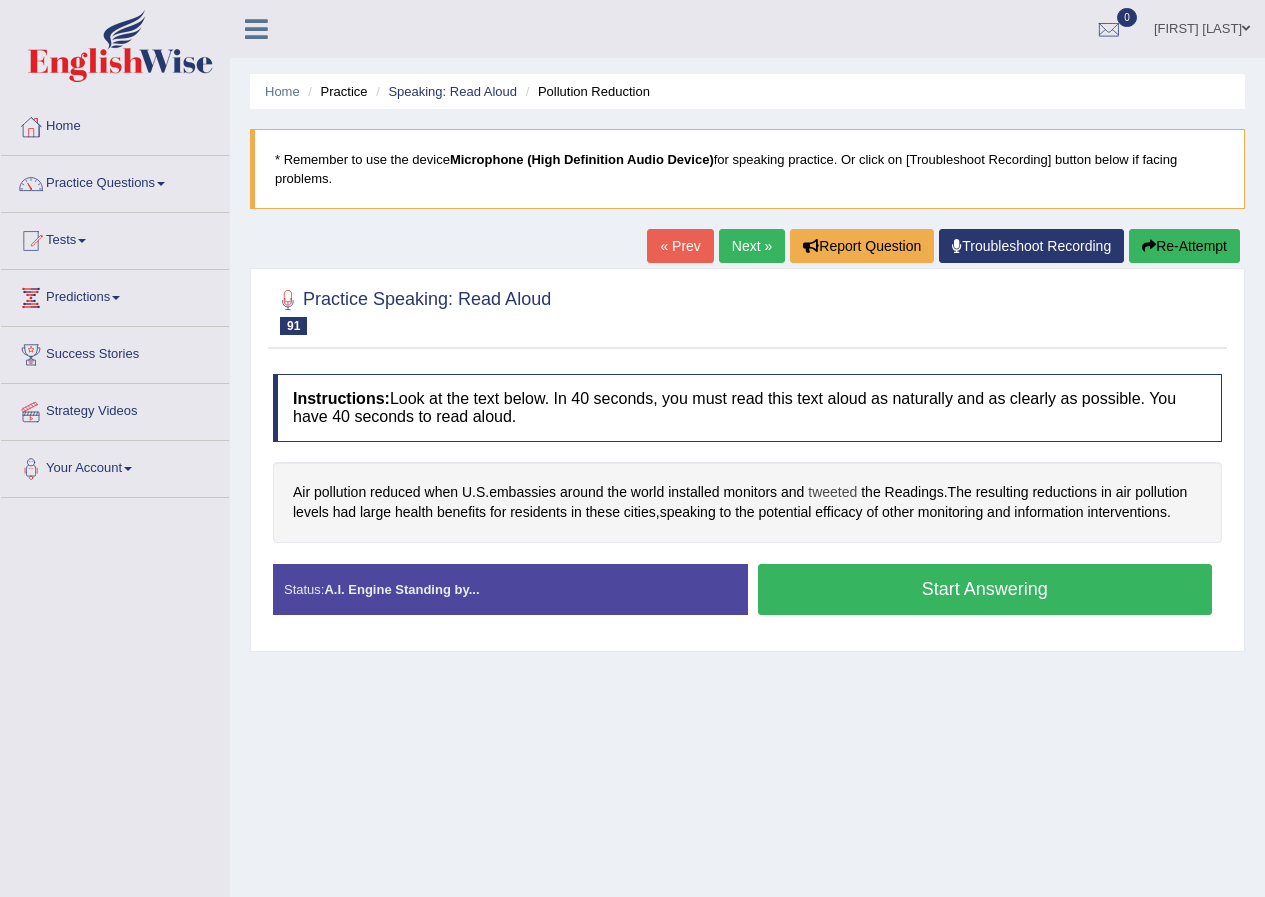 click on "tweeted" at bounding box center [832, 492] 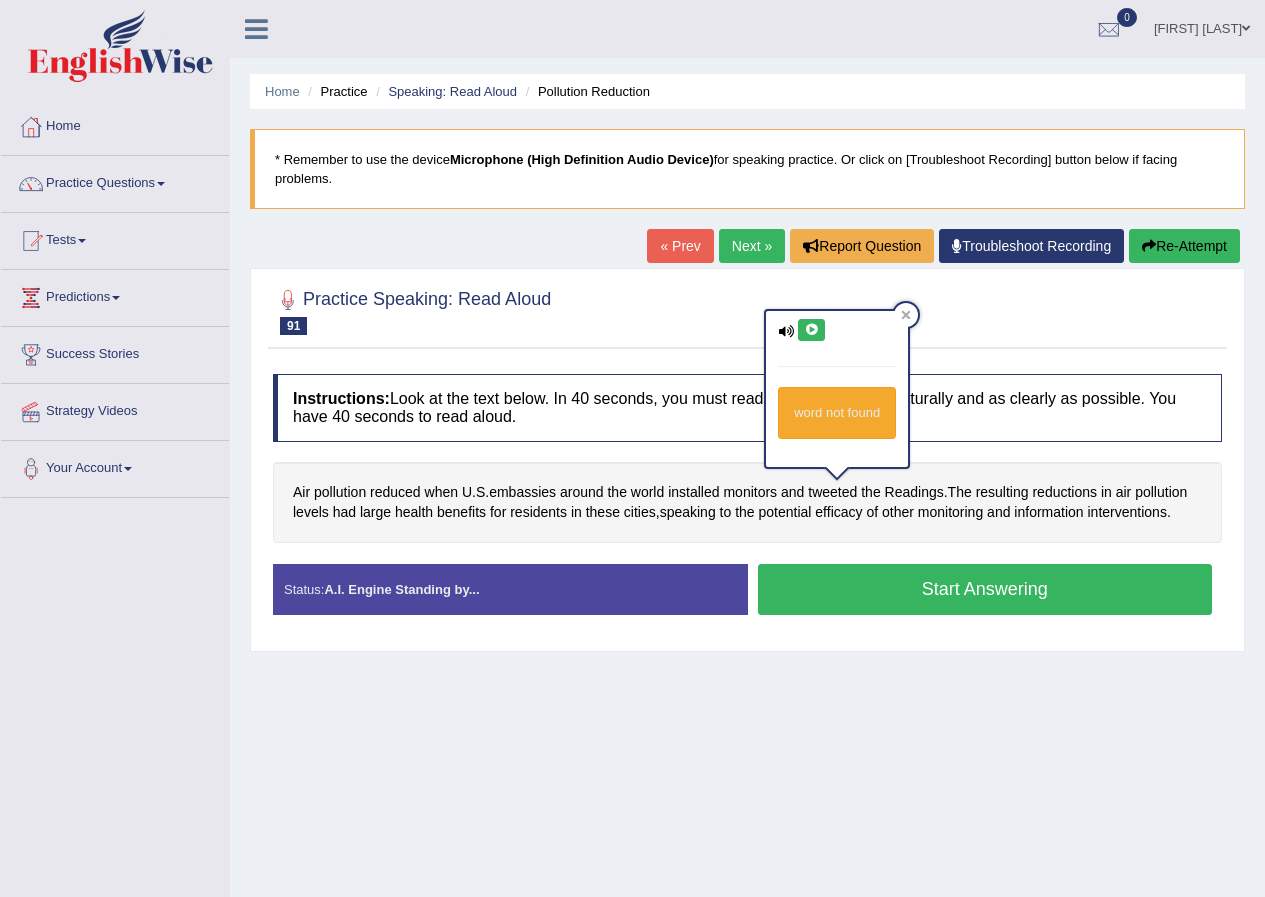 click at bounding box center [811, 330] 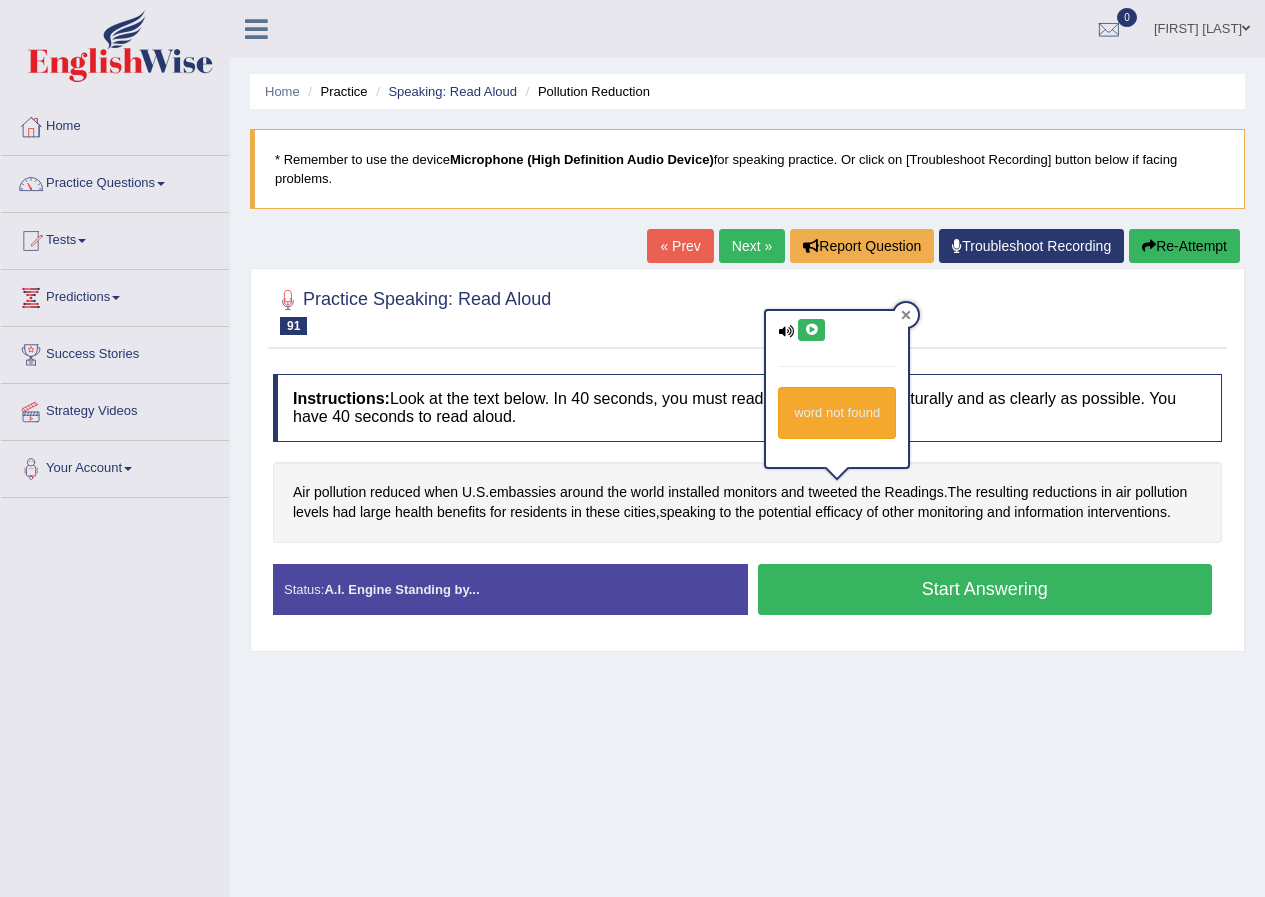 click 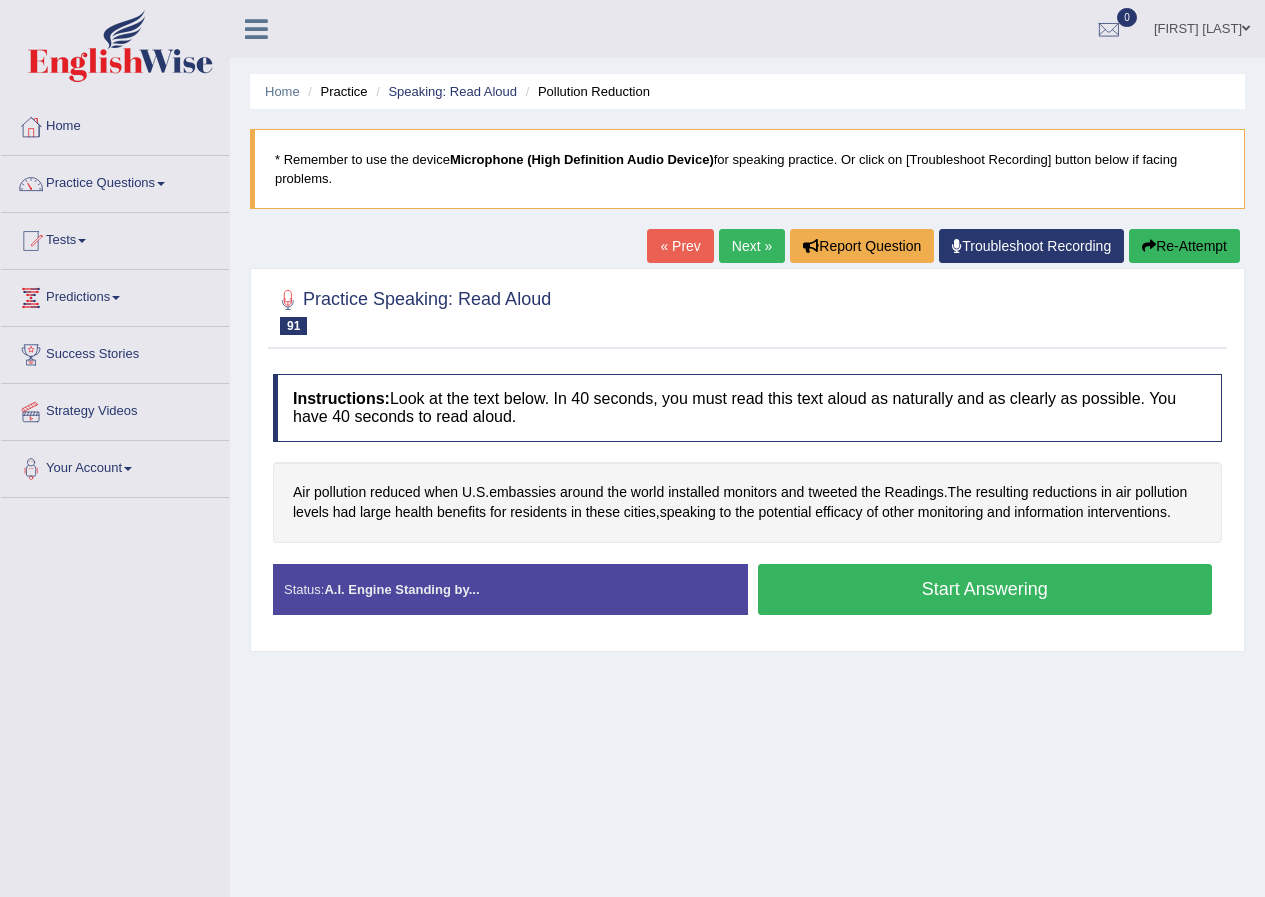 click on "Start Answering" at bounding box center [985, 589] 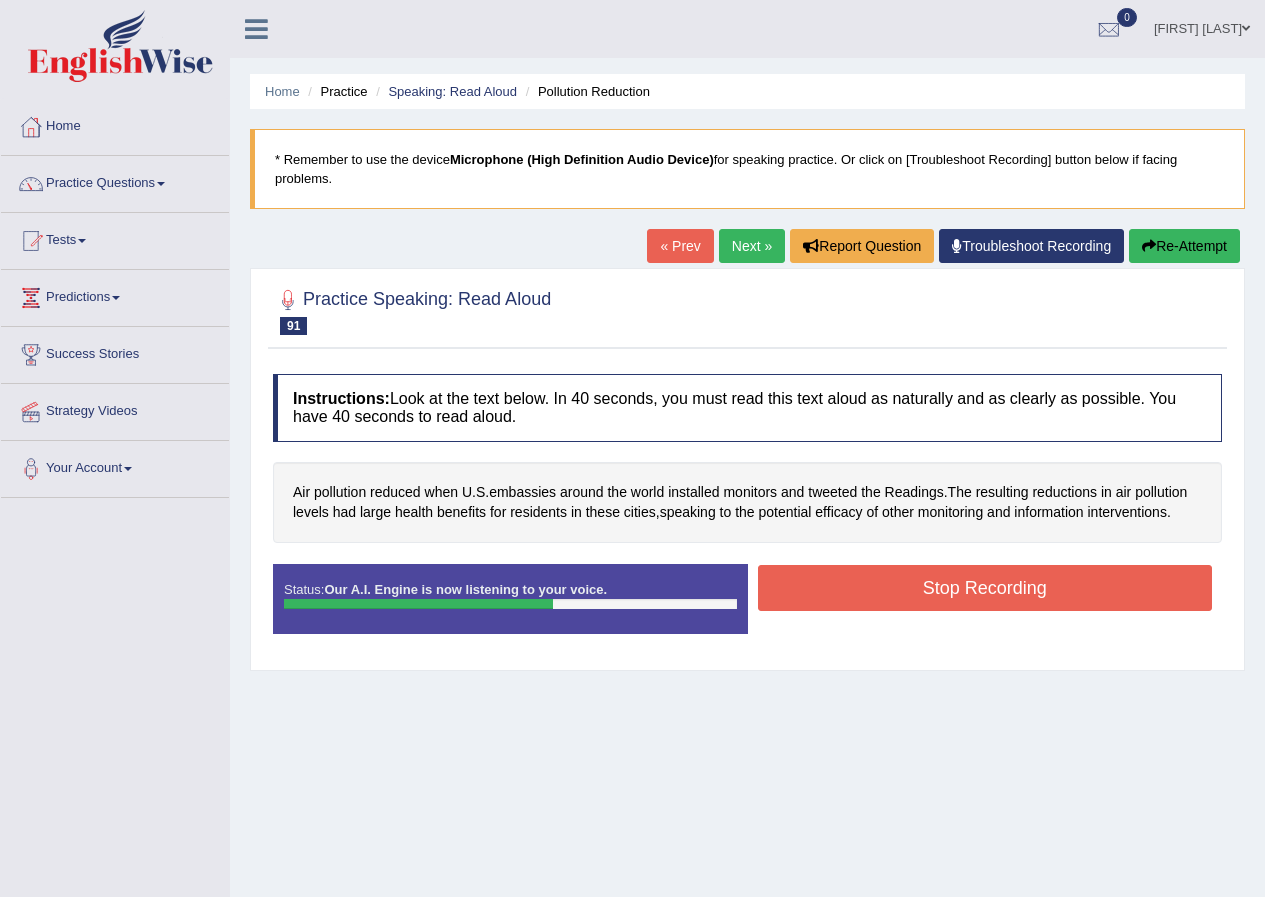 click on "Stop Recording" at bounding box center [985, 588] 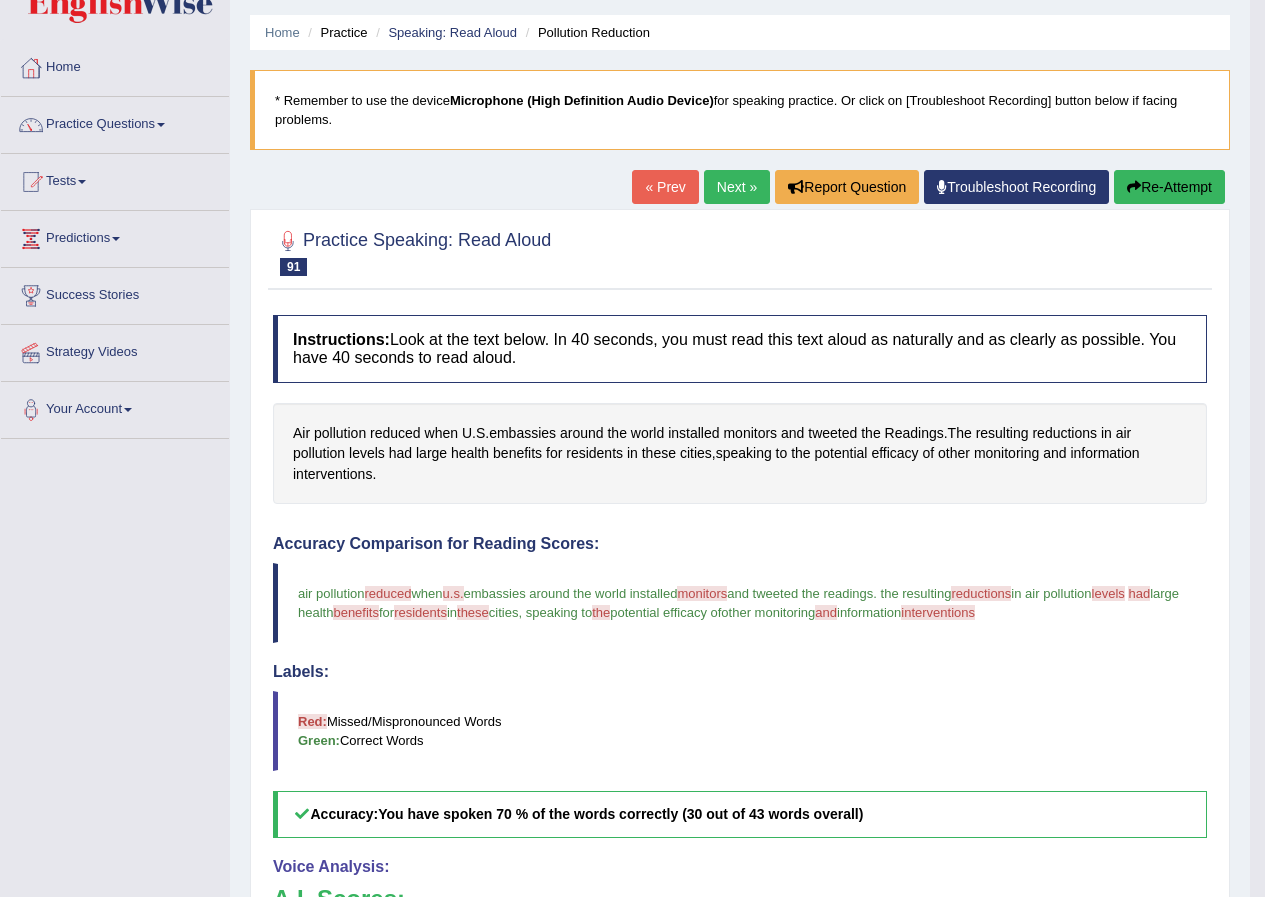 scroll, scrollTop: 0, scrollLeft: 0, axis: both 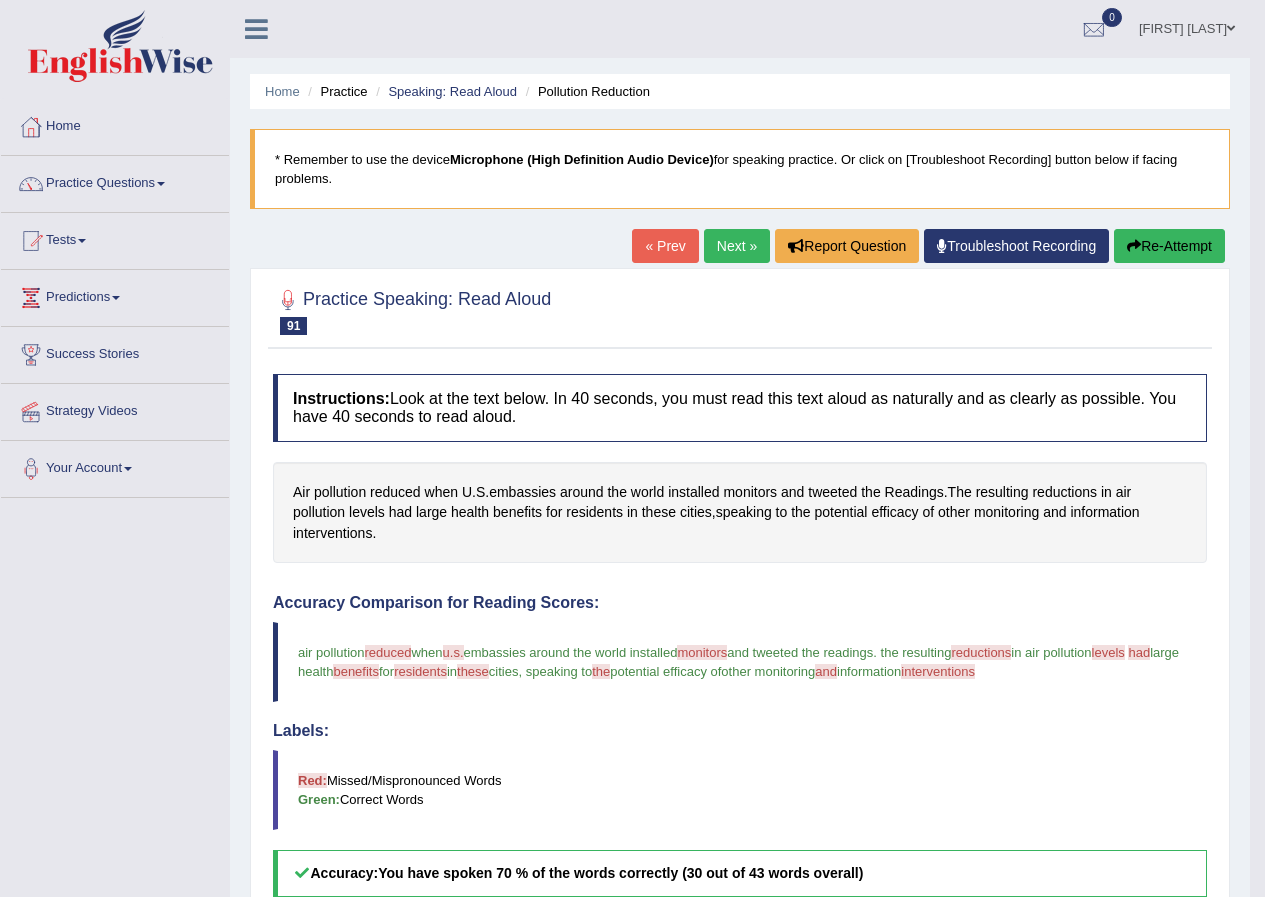 click on "Next »" at bounding box center [737, 246] 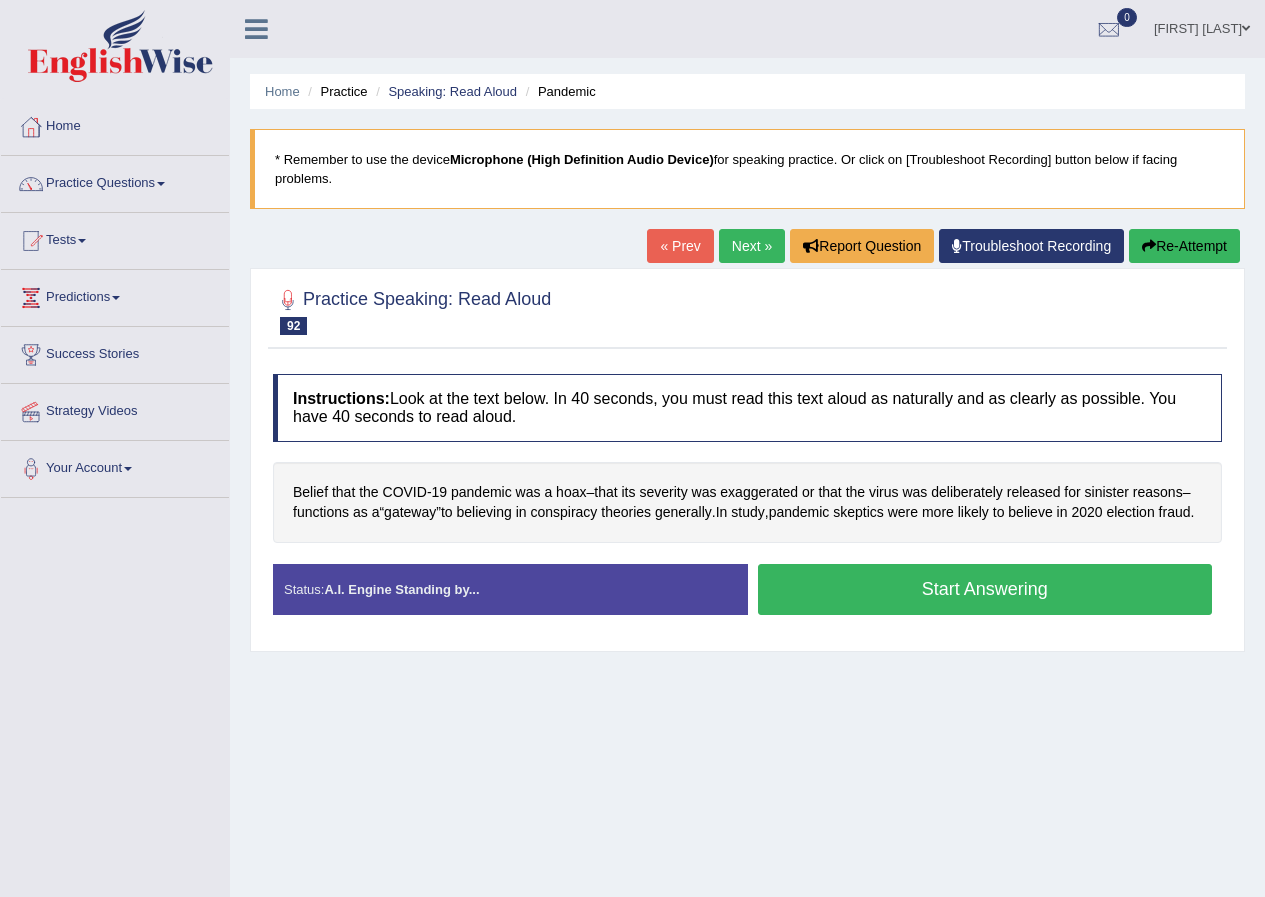 scroll, scrollTop: 0, scrollLeft: 0, axis: both 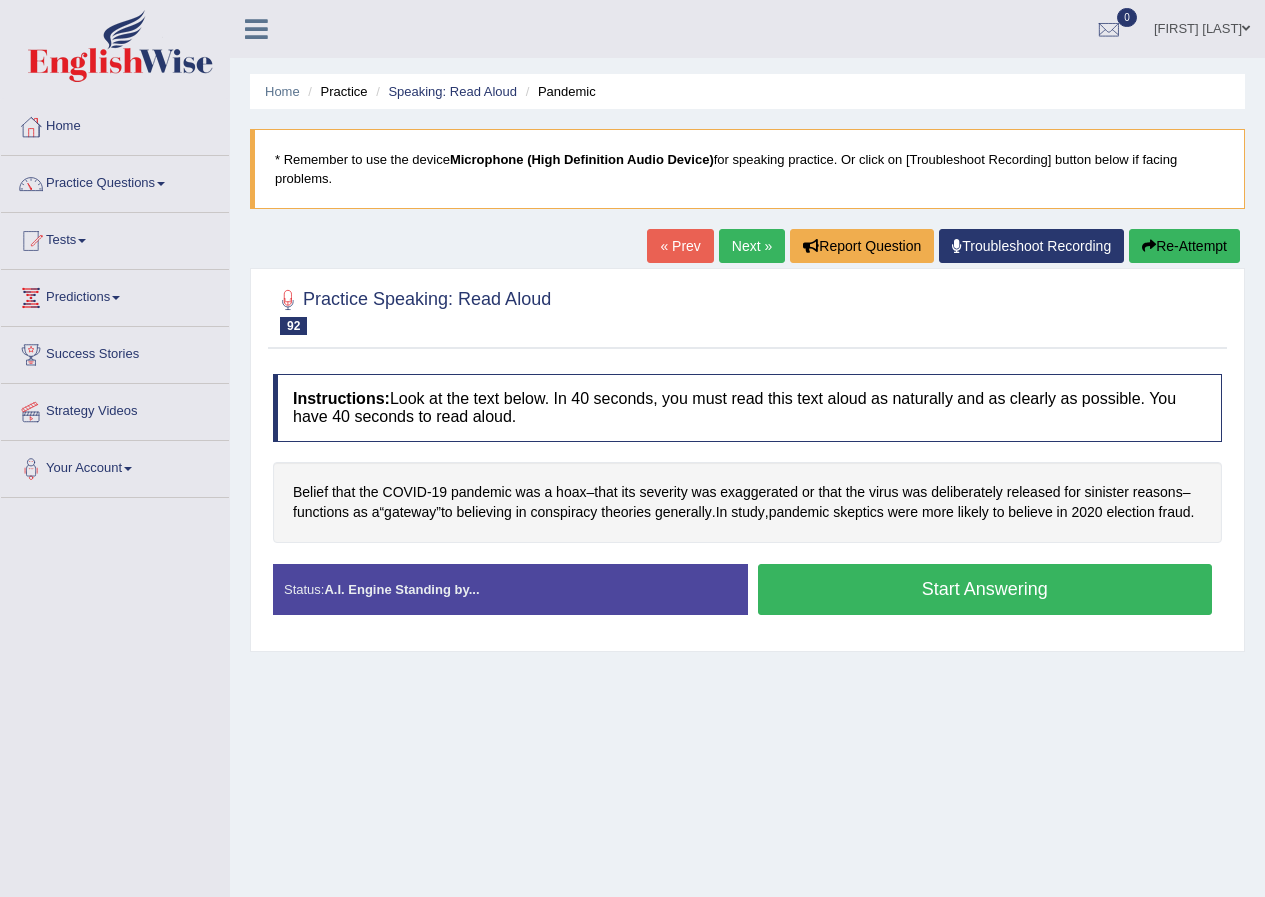 click on "Start Answering" at bounding box center [985, 589] 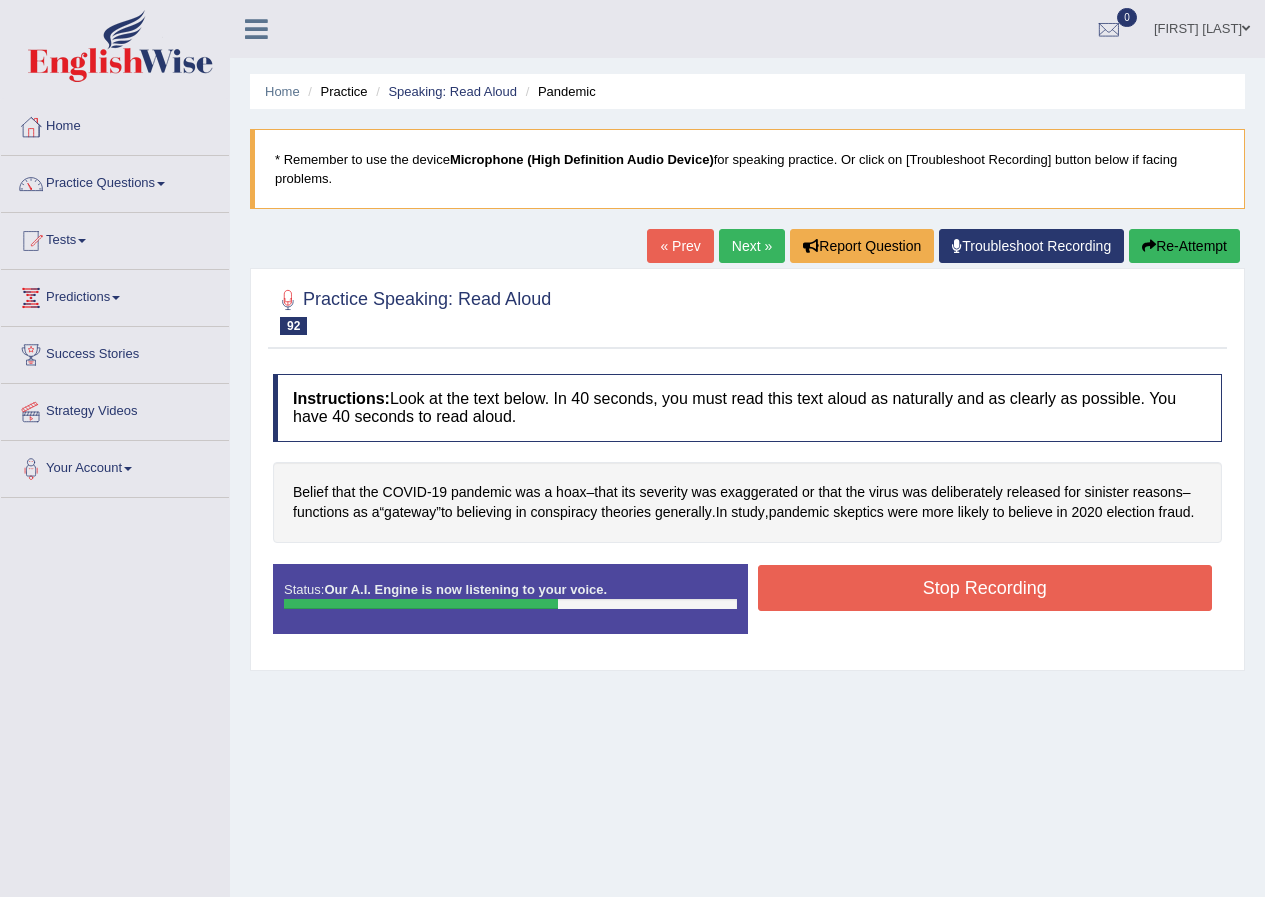 click on "Stop Recording" at bounding box center (985, 588) 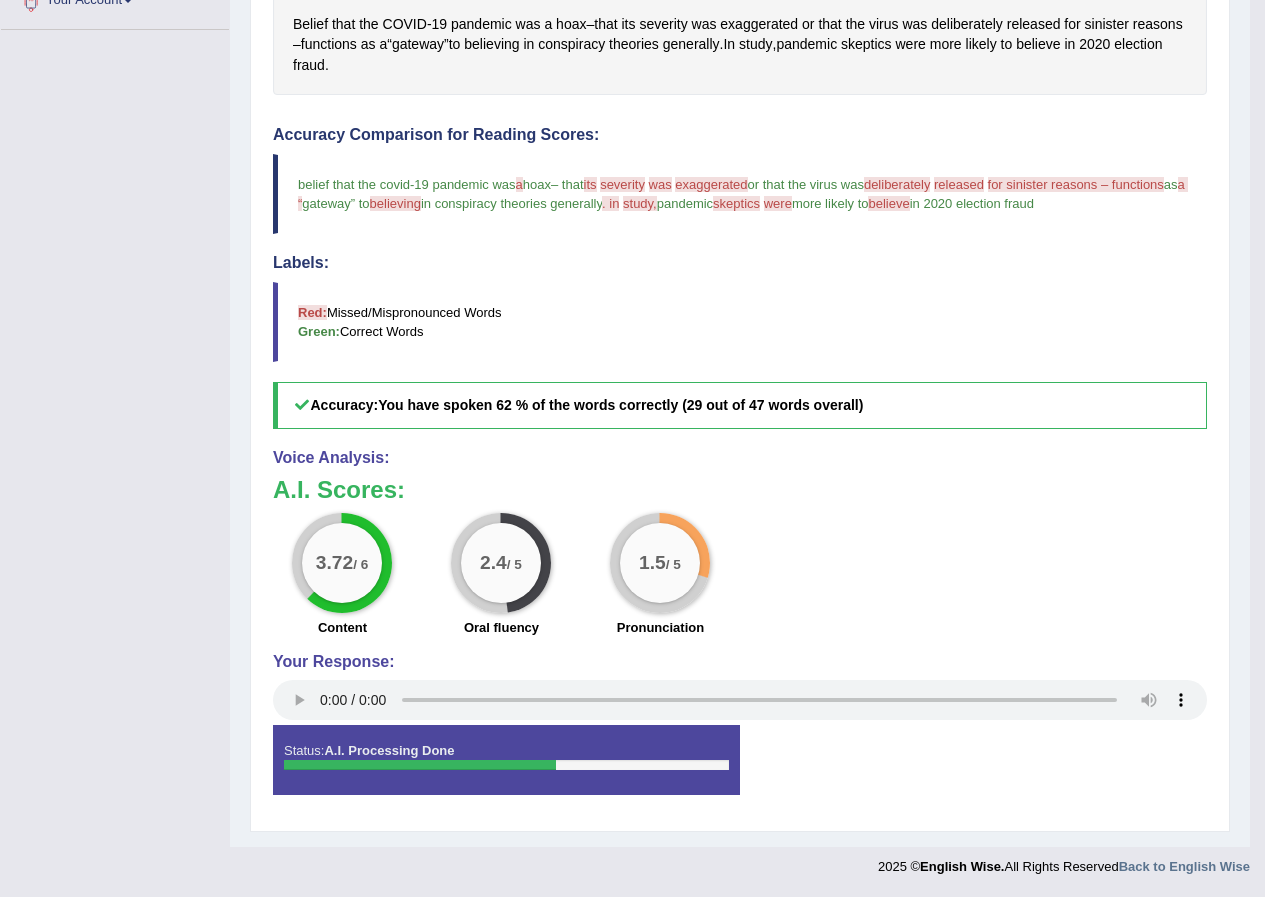 scroll, scrollTop: 0, scrollLeft: 0, axis: both 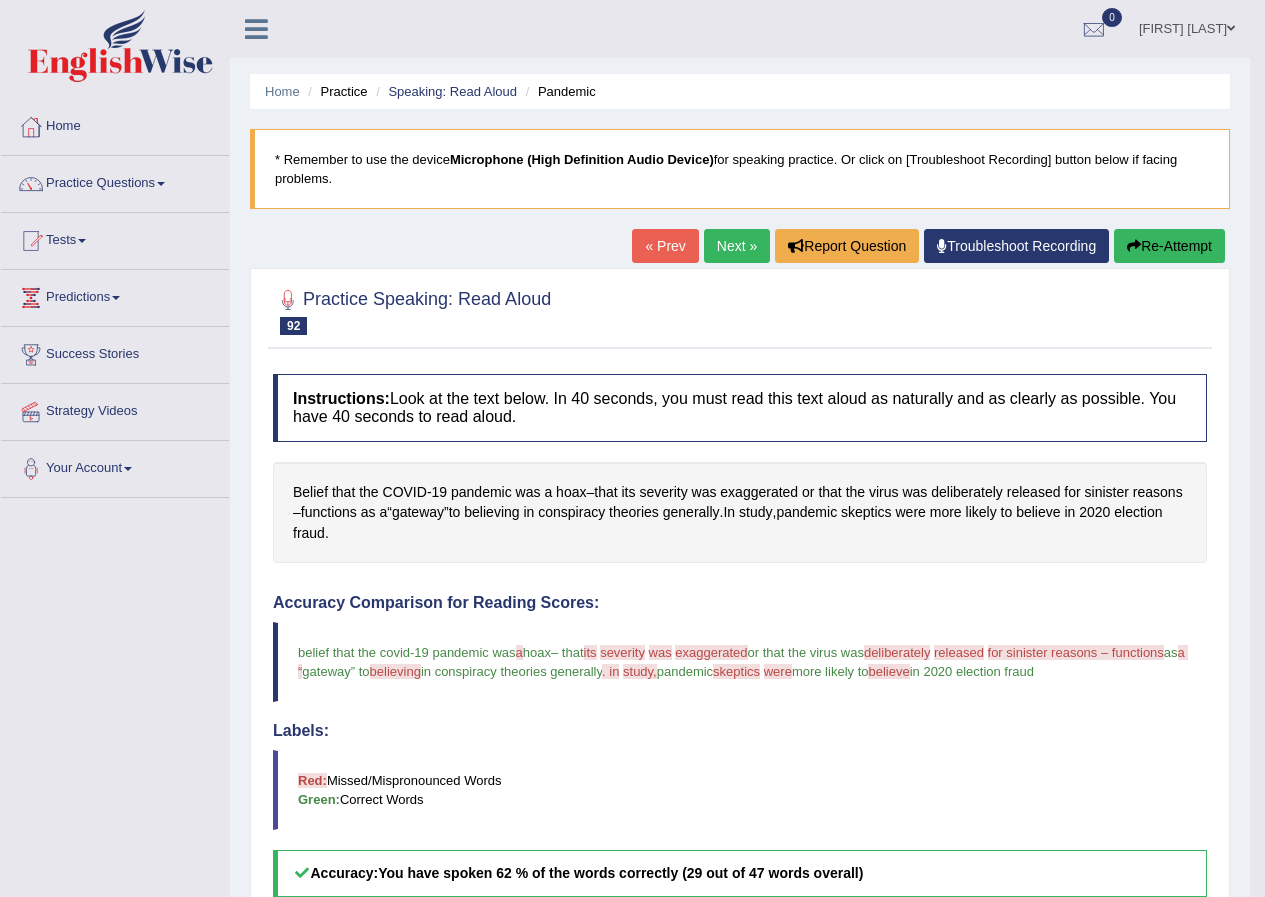click on "Next »" at bounding box center [737, 246] 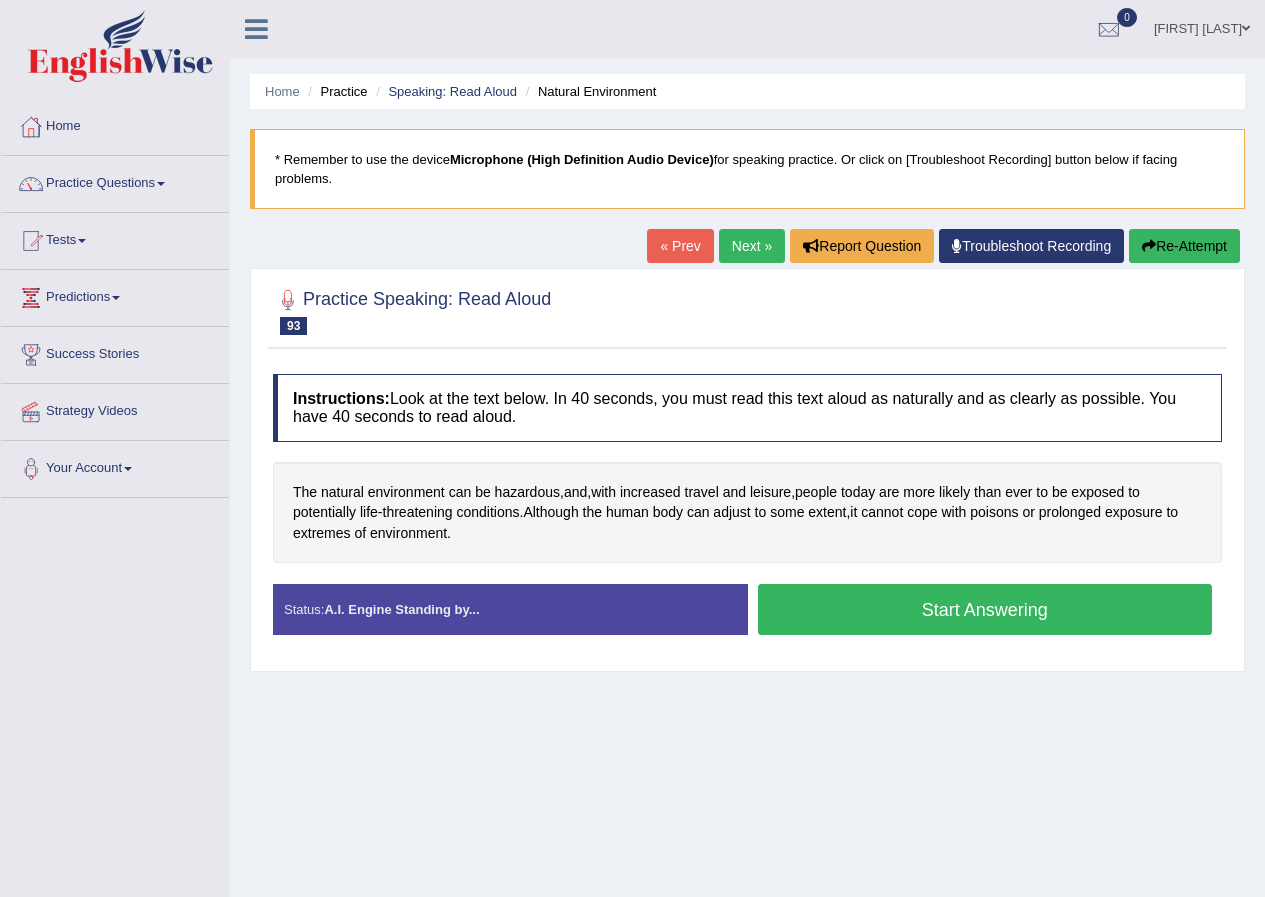 scroll, scrollTop: 0, scrollLeft: 0, axis: both 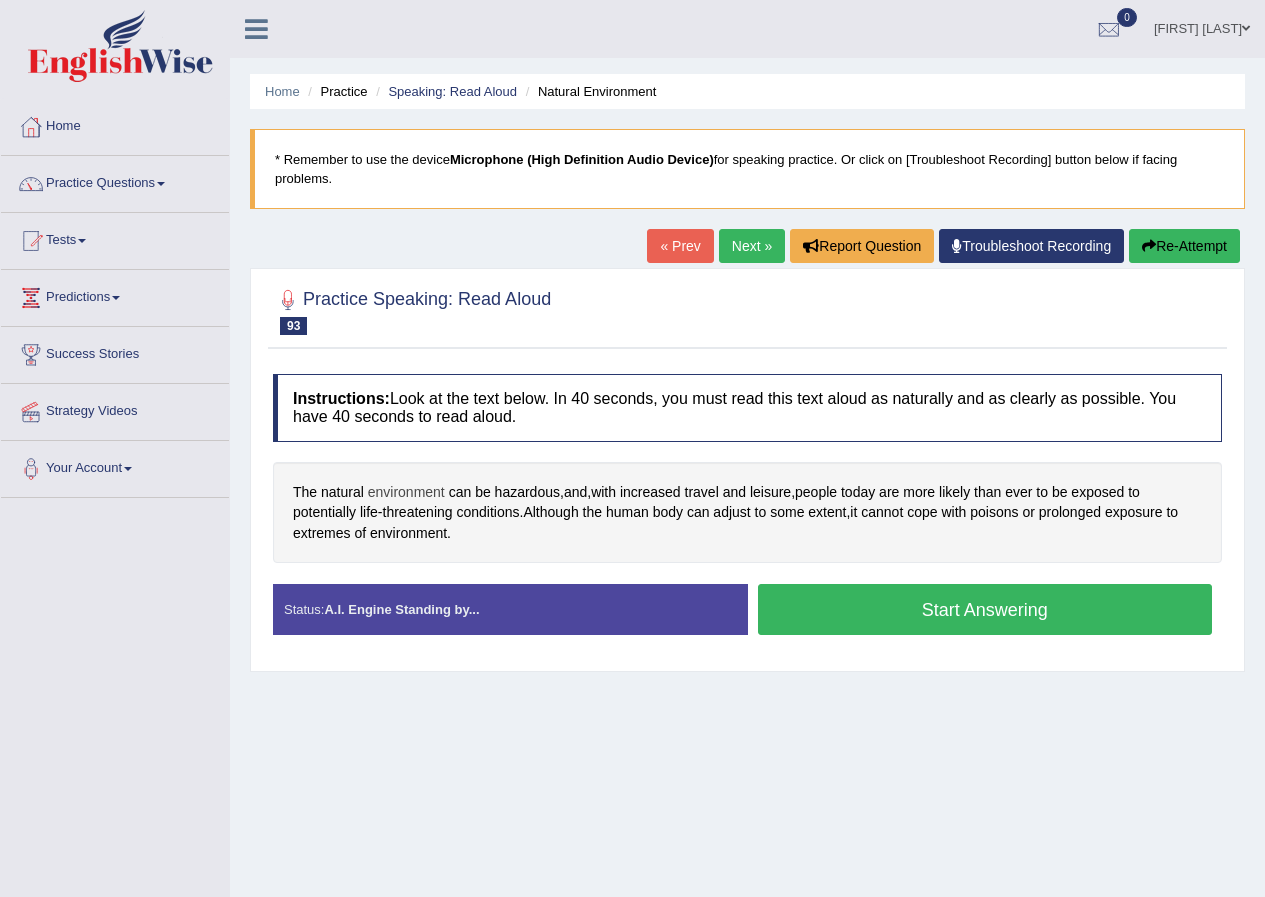 click on "environment" at bounding box center [406, 492] 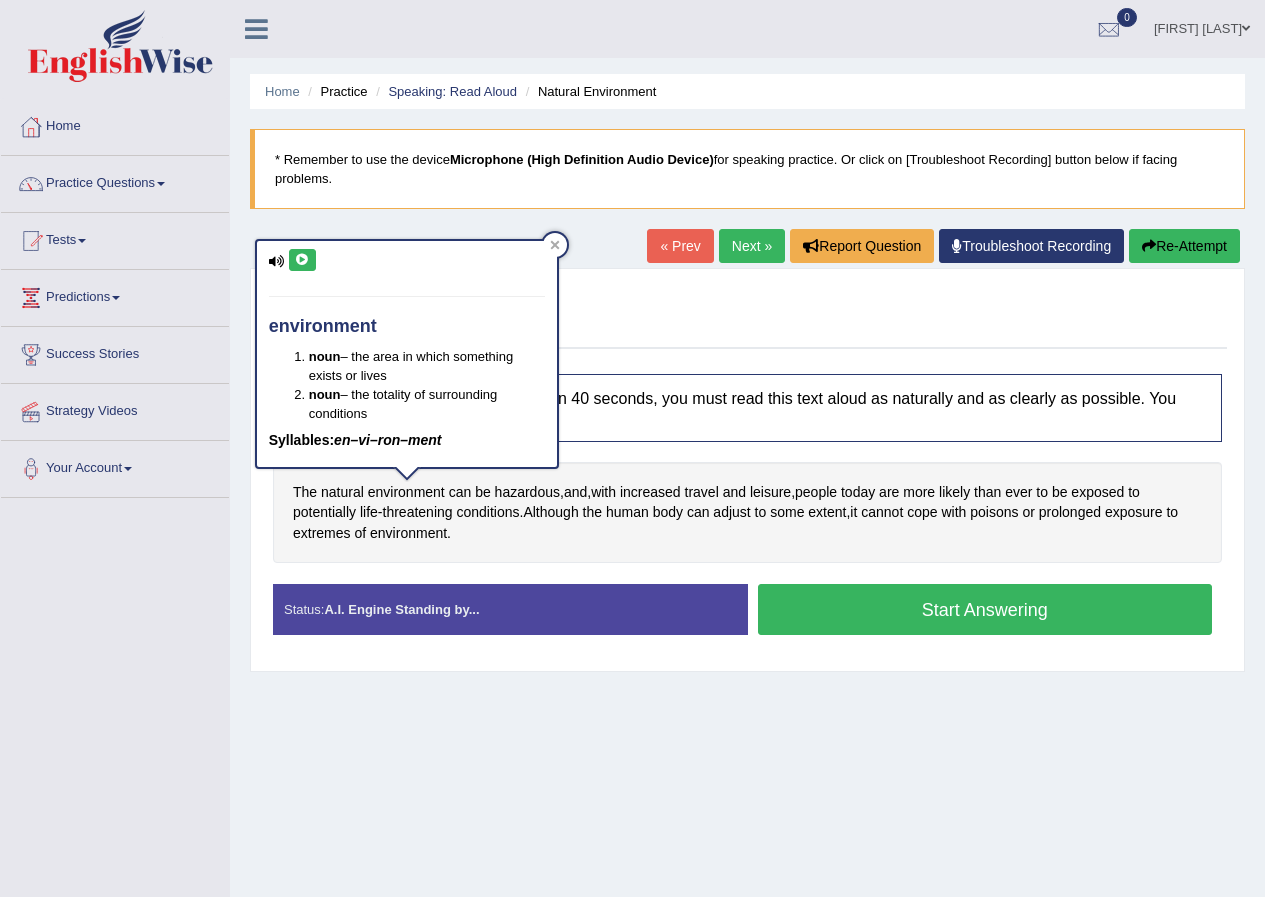 click at bounding box center (302, 260) 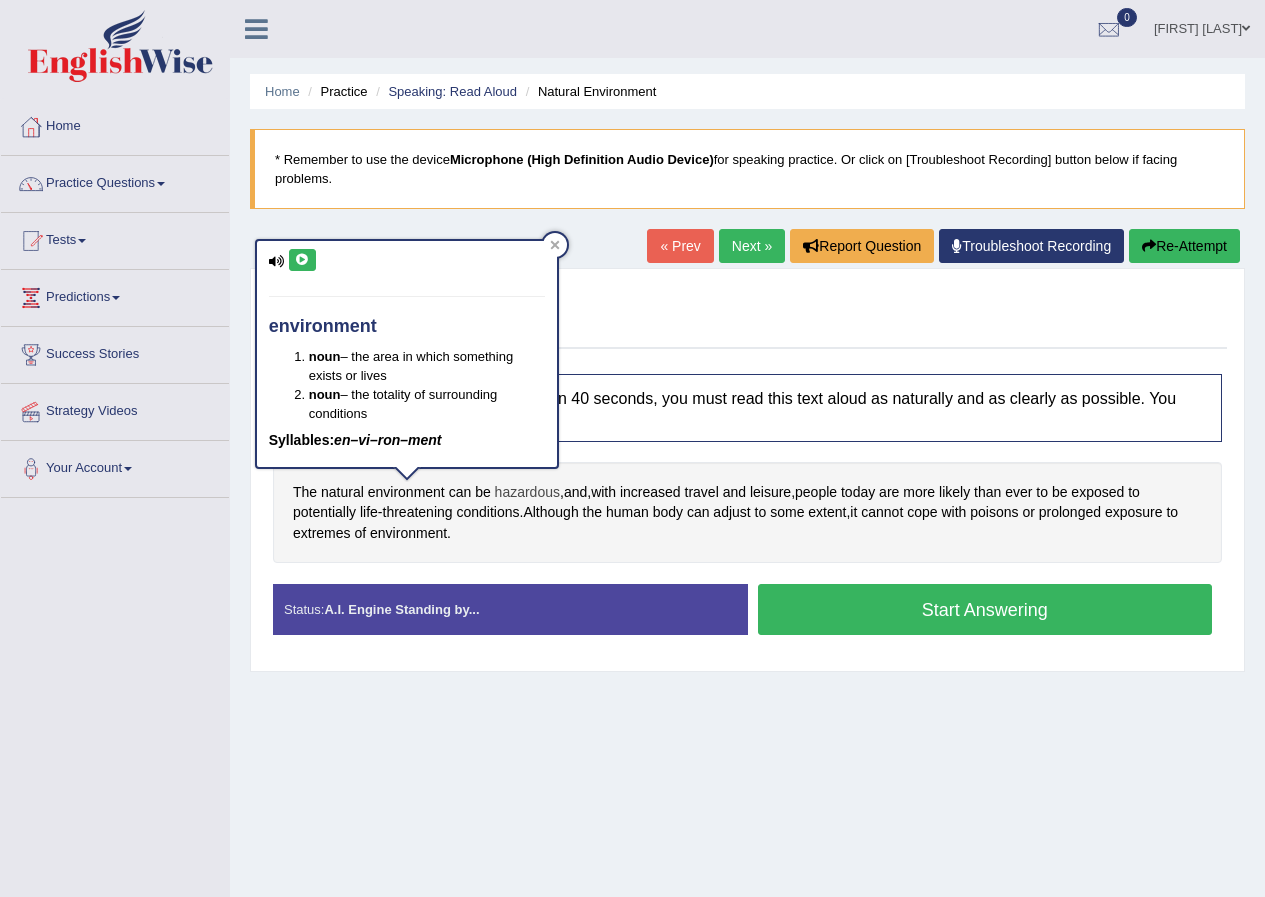 click on "hazardous" at bounding box center (527, 492) 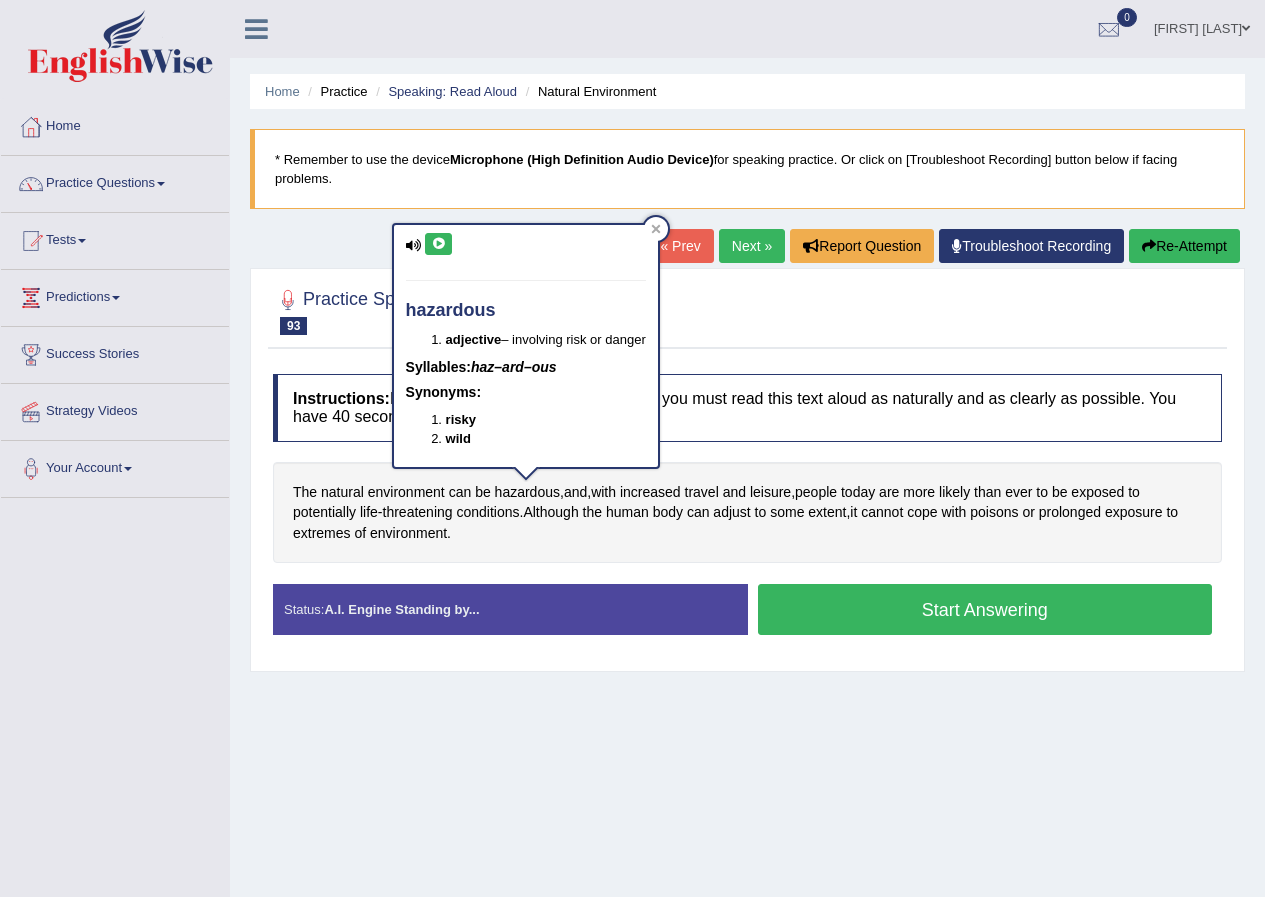click at bounding box center [438, 244] 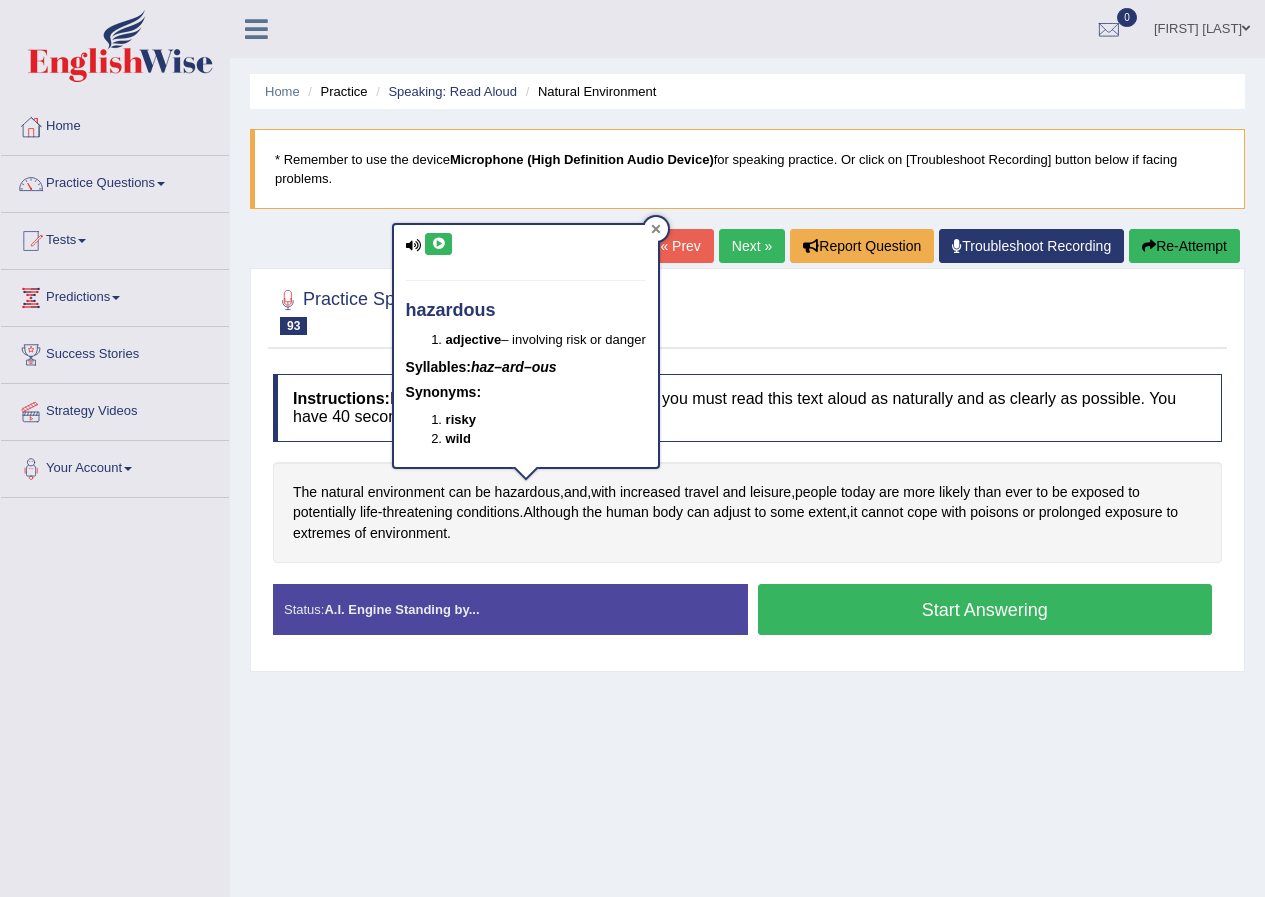 click at bounding box center [656, 229] 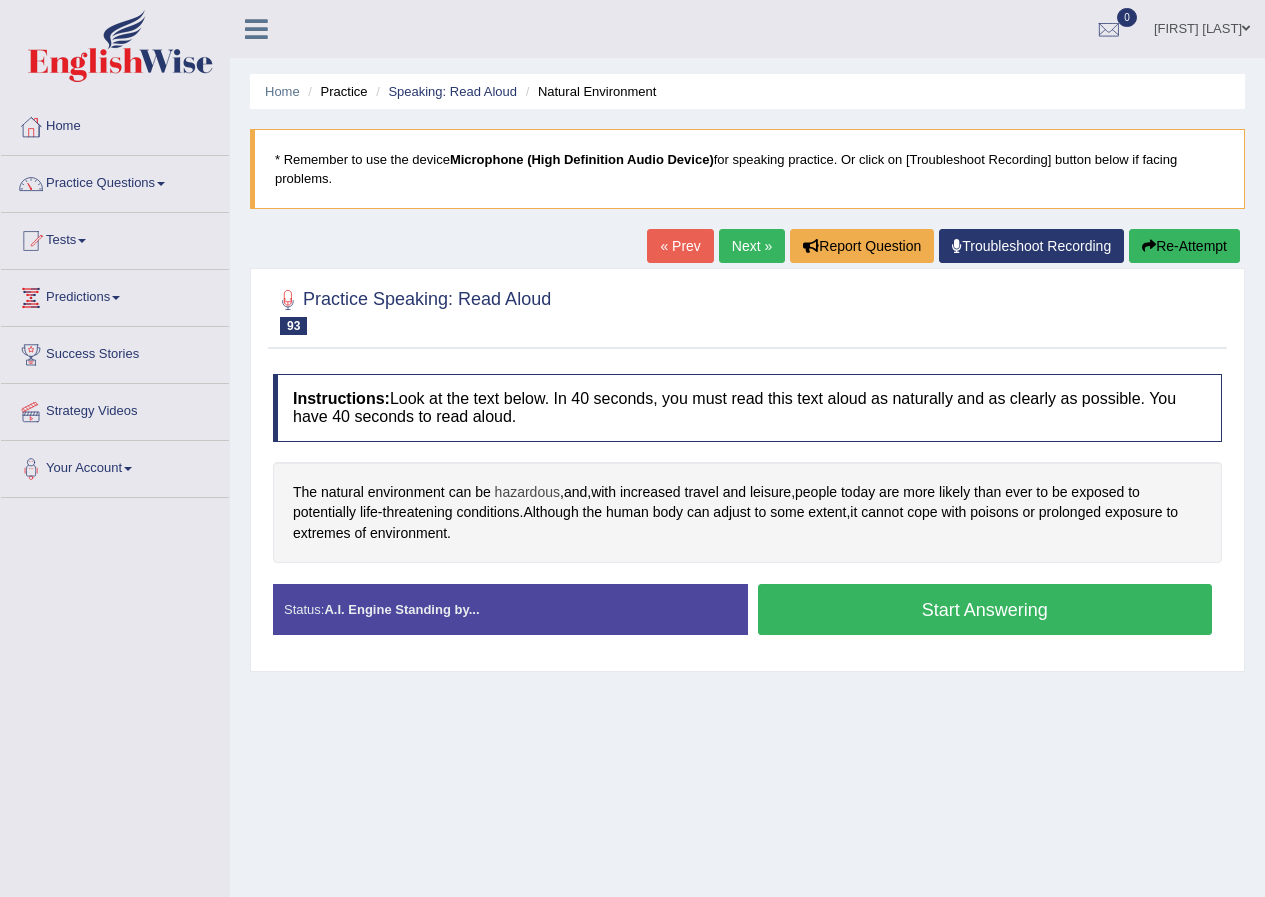 click on "hazardous" at bounding box center (527, 492) 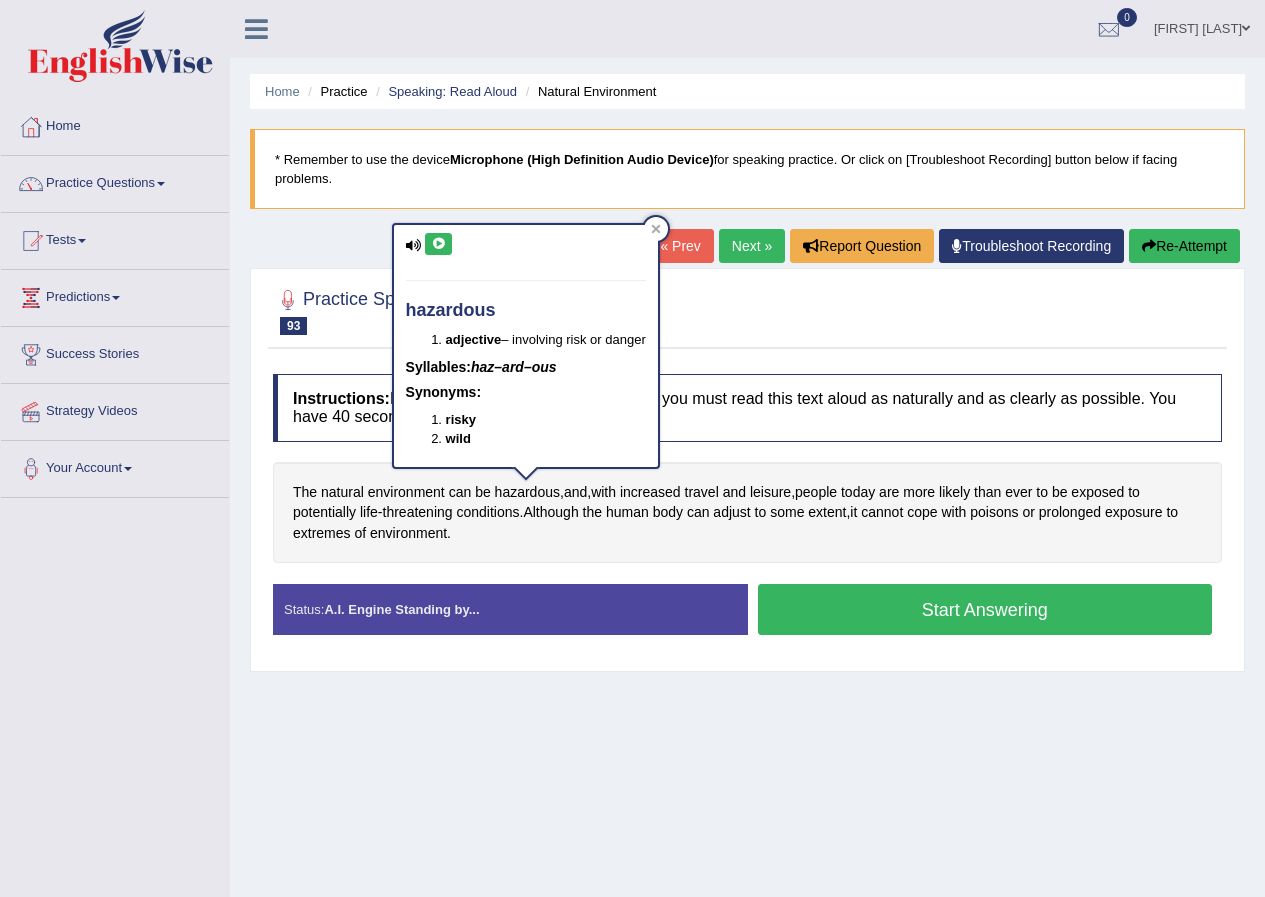 click at bounding box center (438, 244) 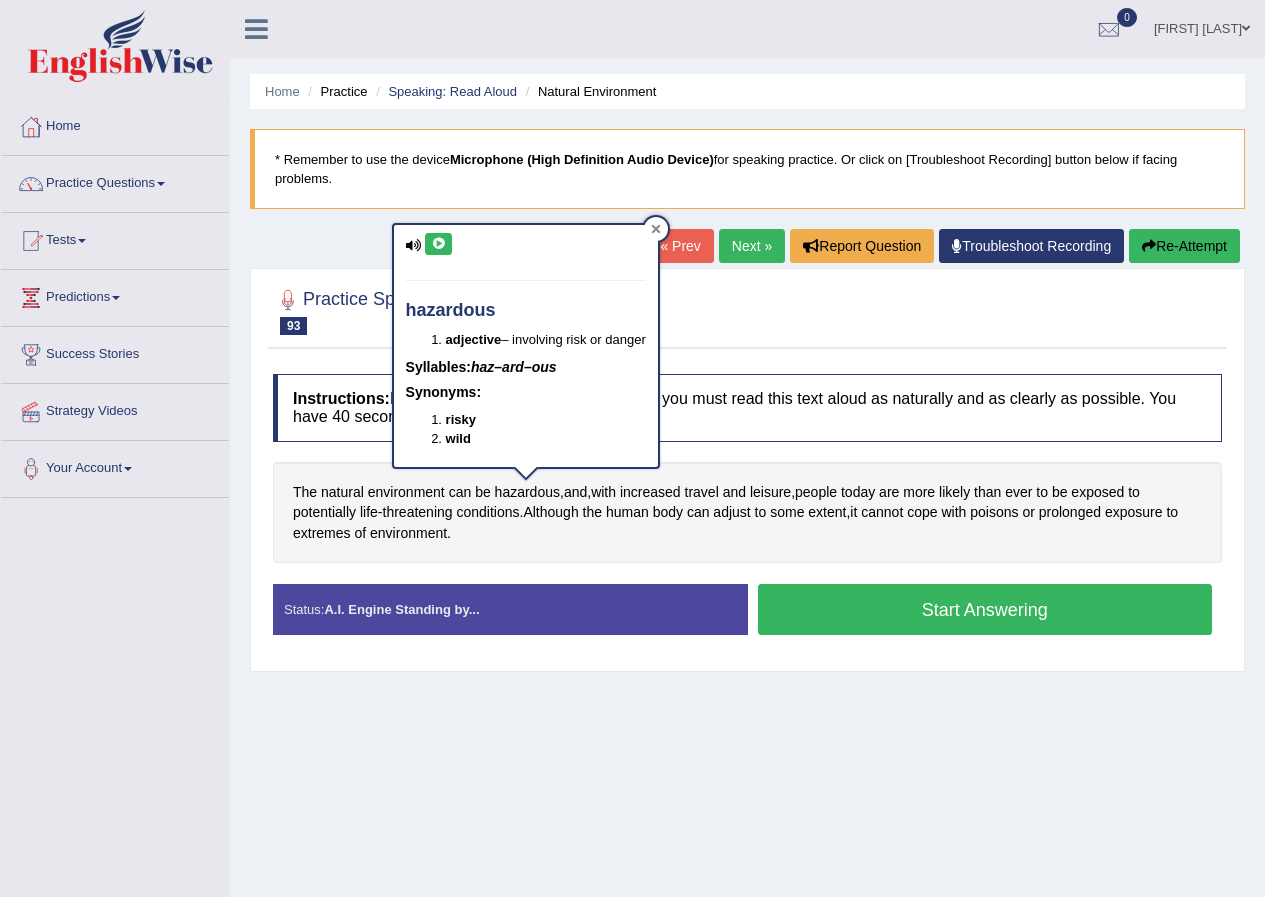 click 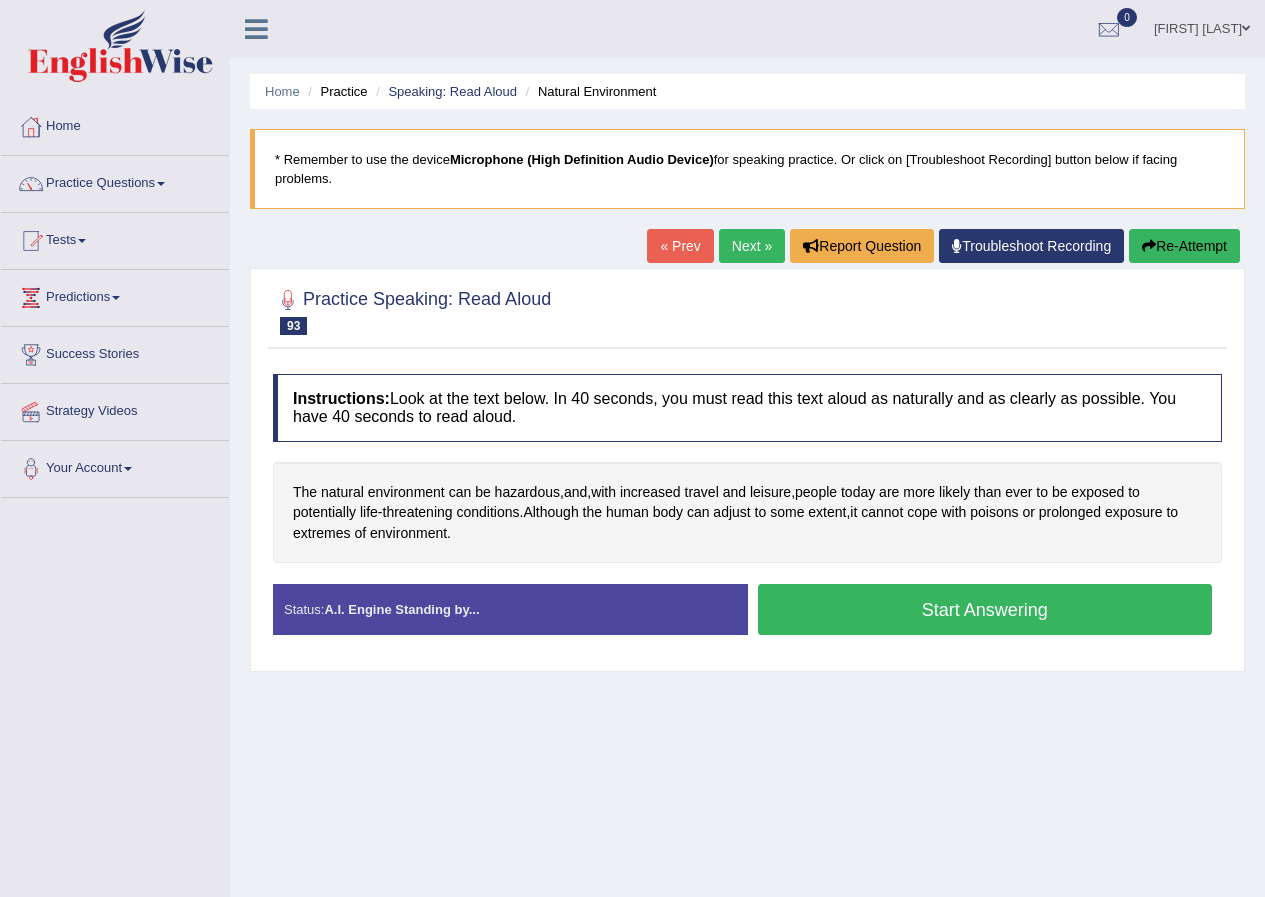 click on "Start Answering" at bounding box center (985, 609) 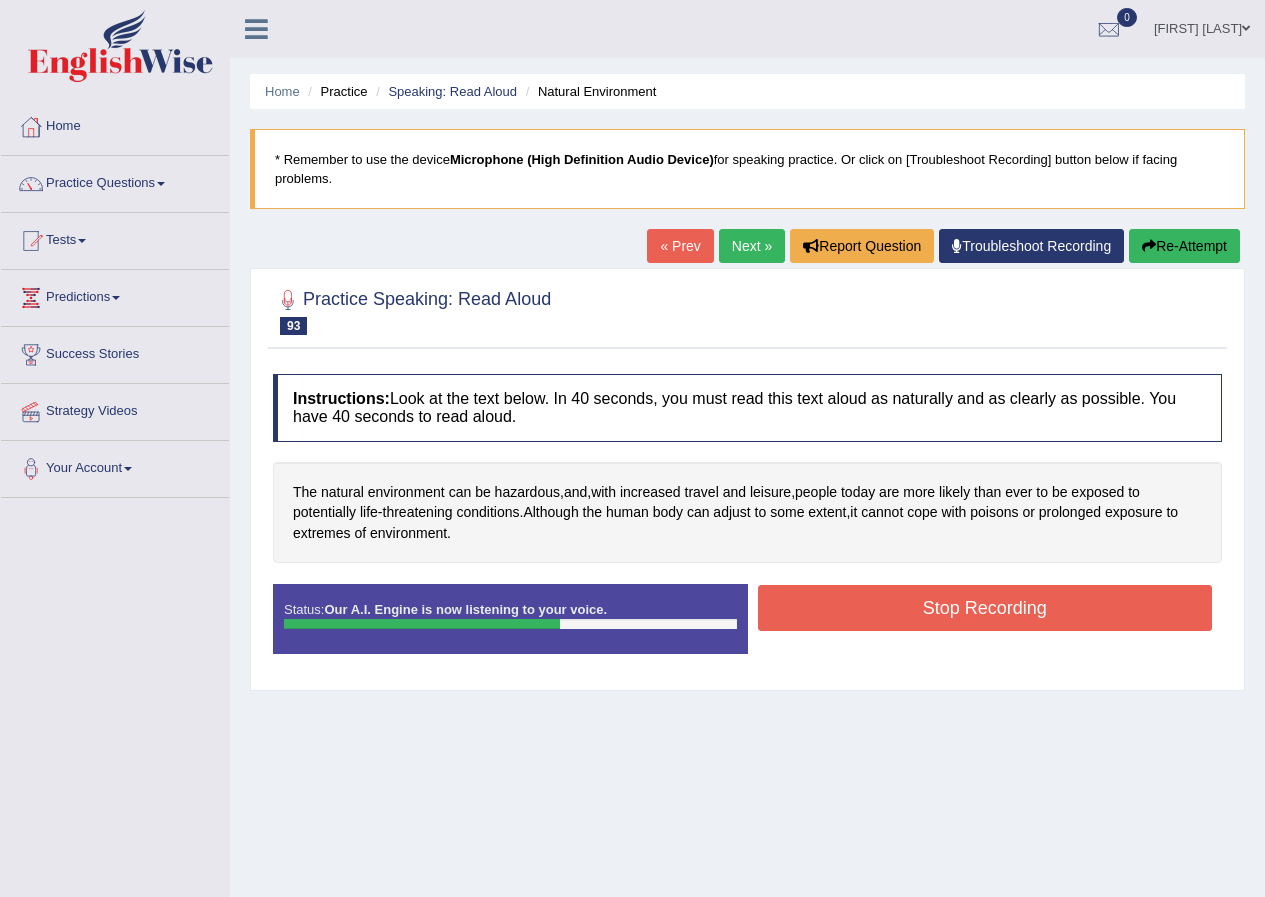 click on "Stop Recording" at bounding box center (985, 608) 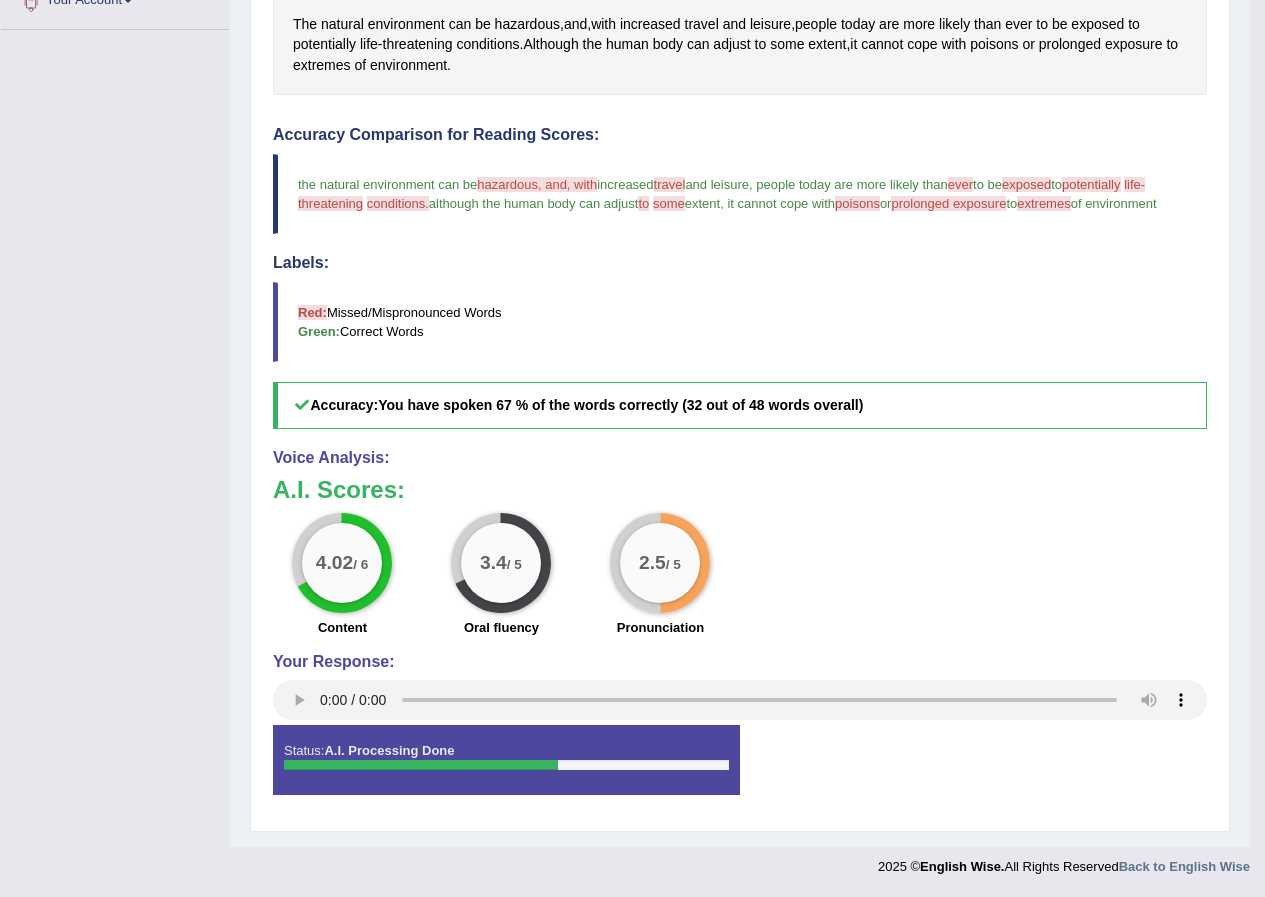 scroll, scrollTop: 0, scrollLeft: 0, axis: both 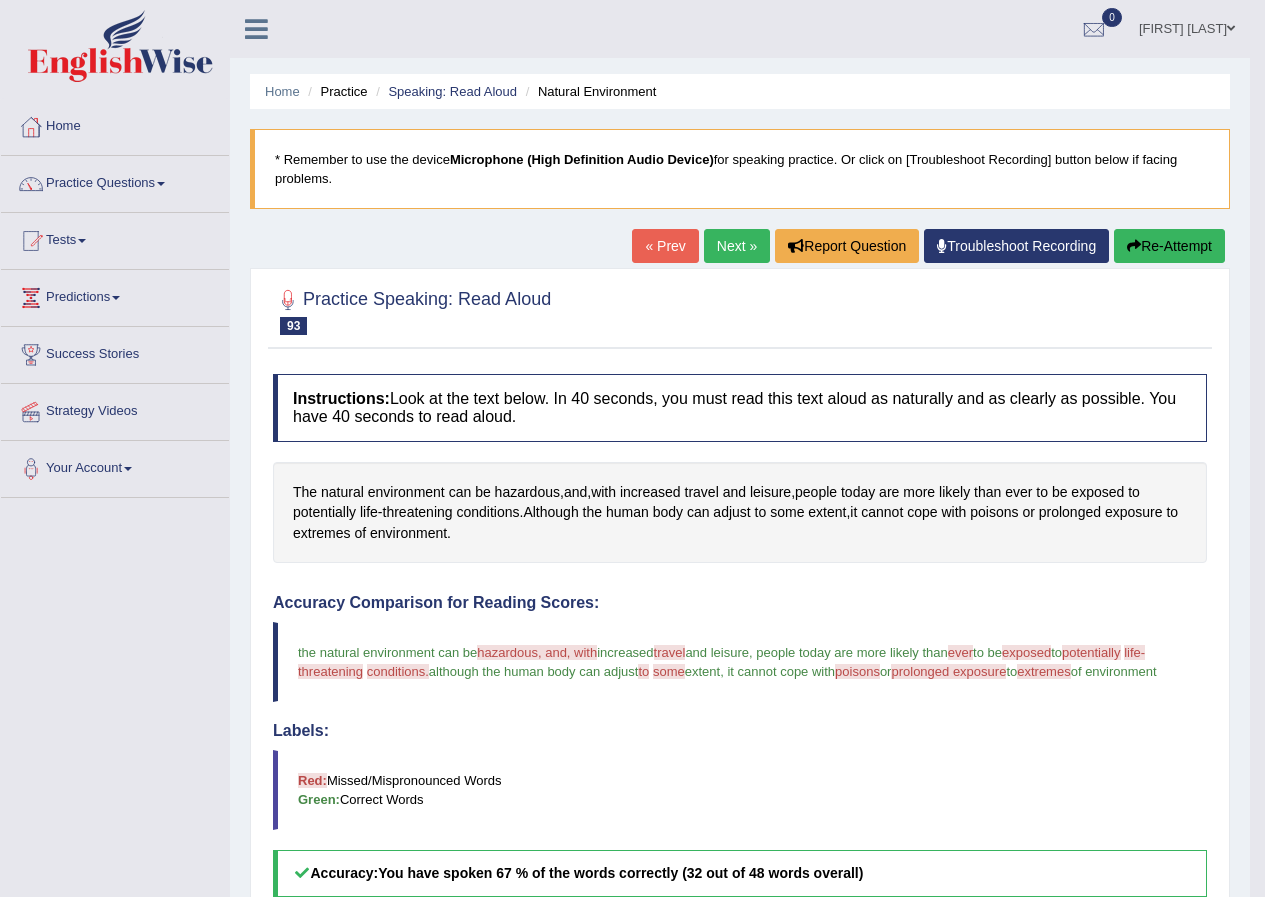 click on "Next »" at bounding box center [737, 246] 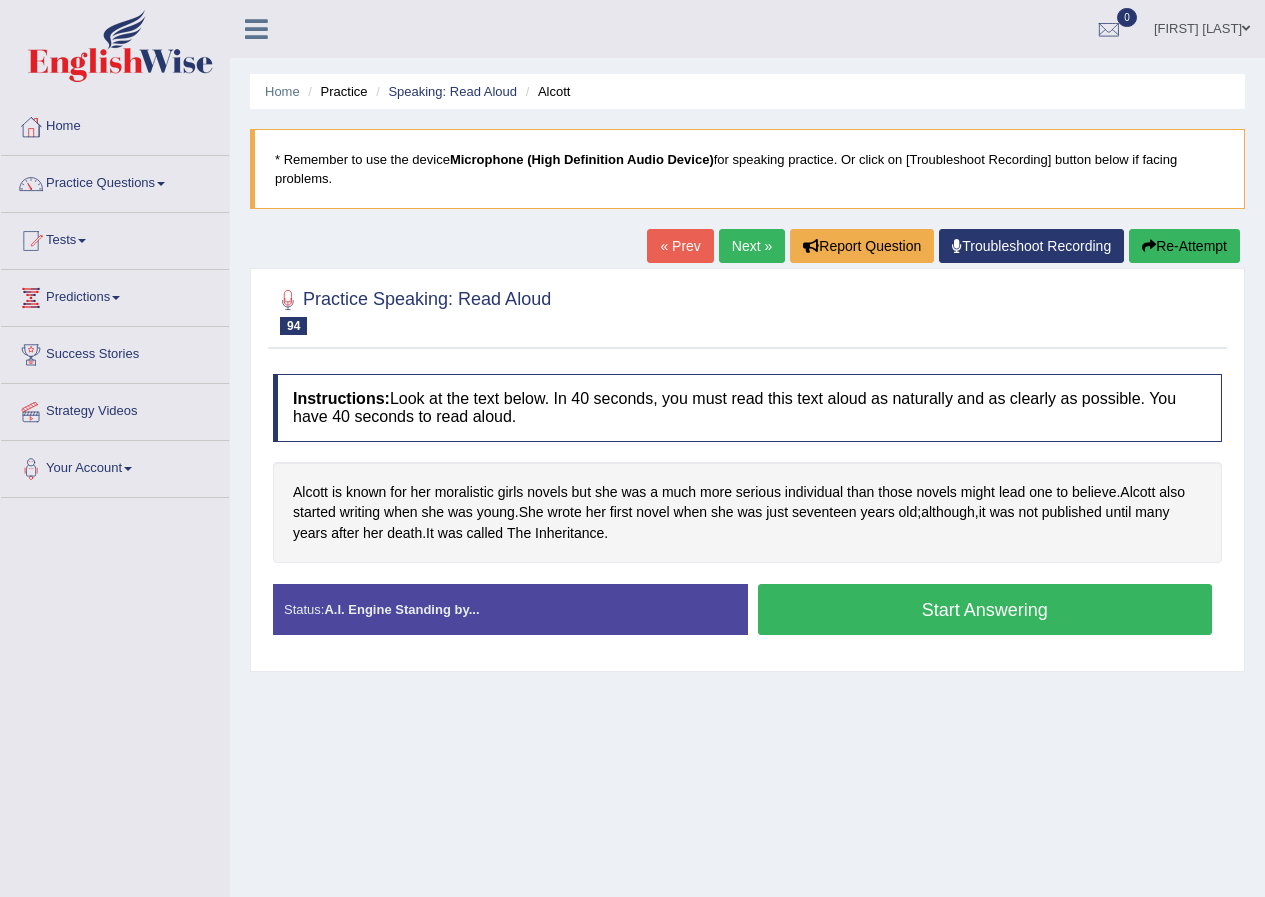 scroll, scrollTop: 0, scrollLeft: 0, axis: both 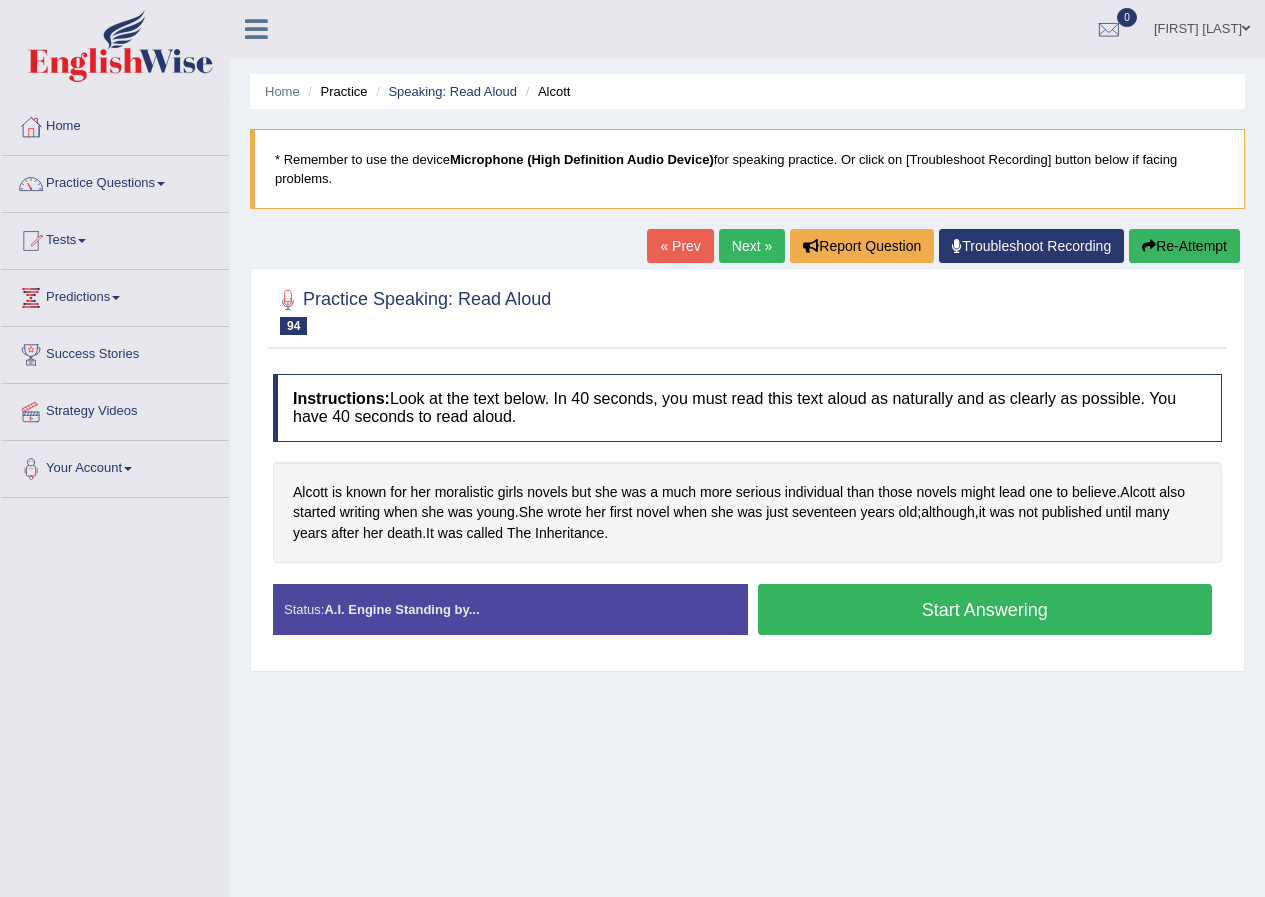 click on "Start Answering" at bounding box center [985, 609] 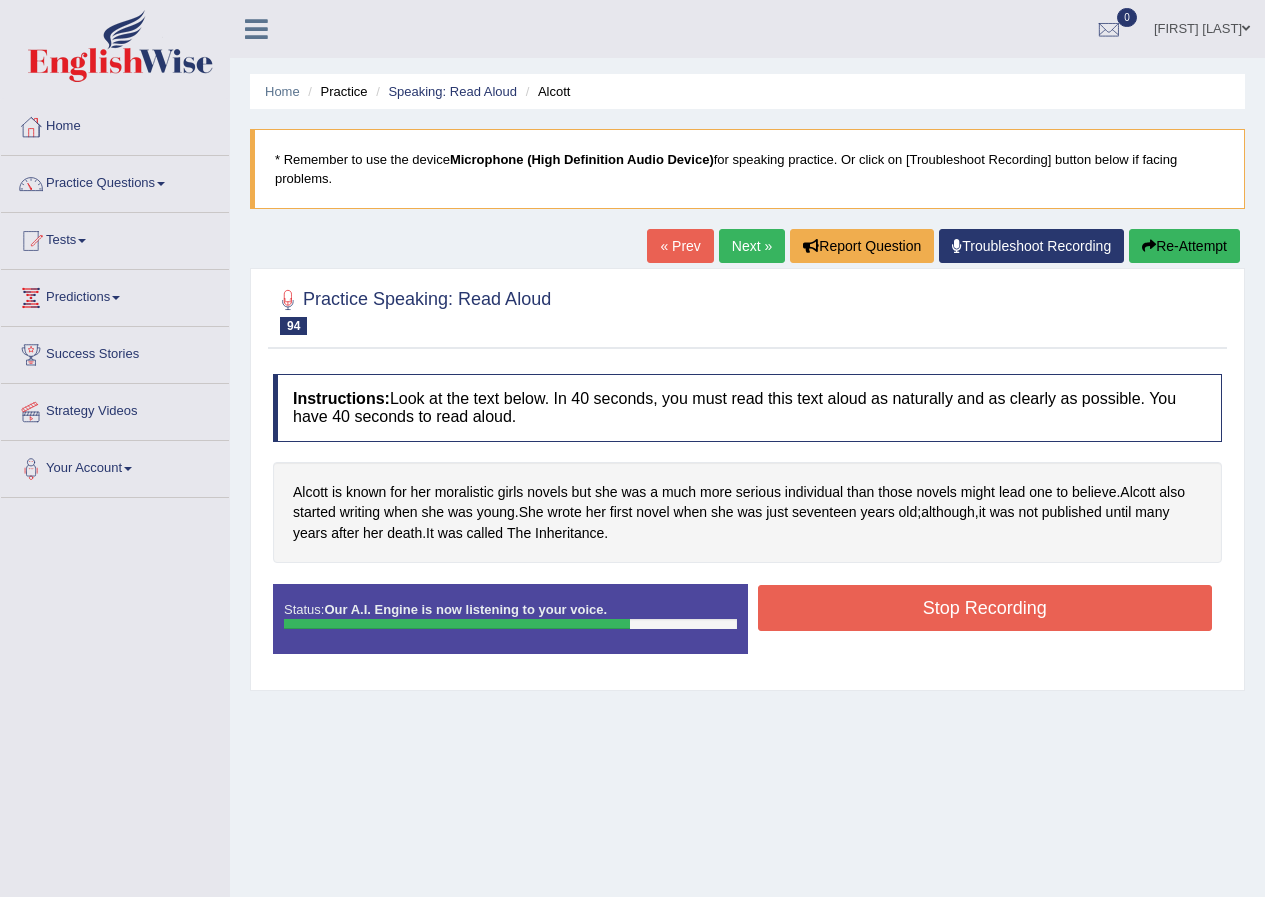 click on "Stop Recording" at bounding box center [985, 608] 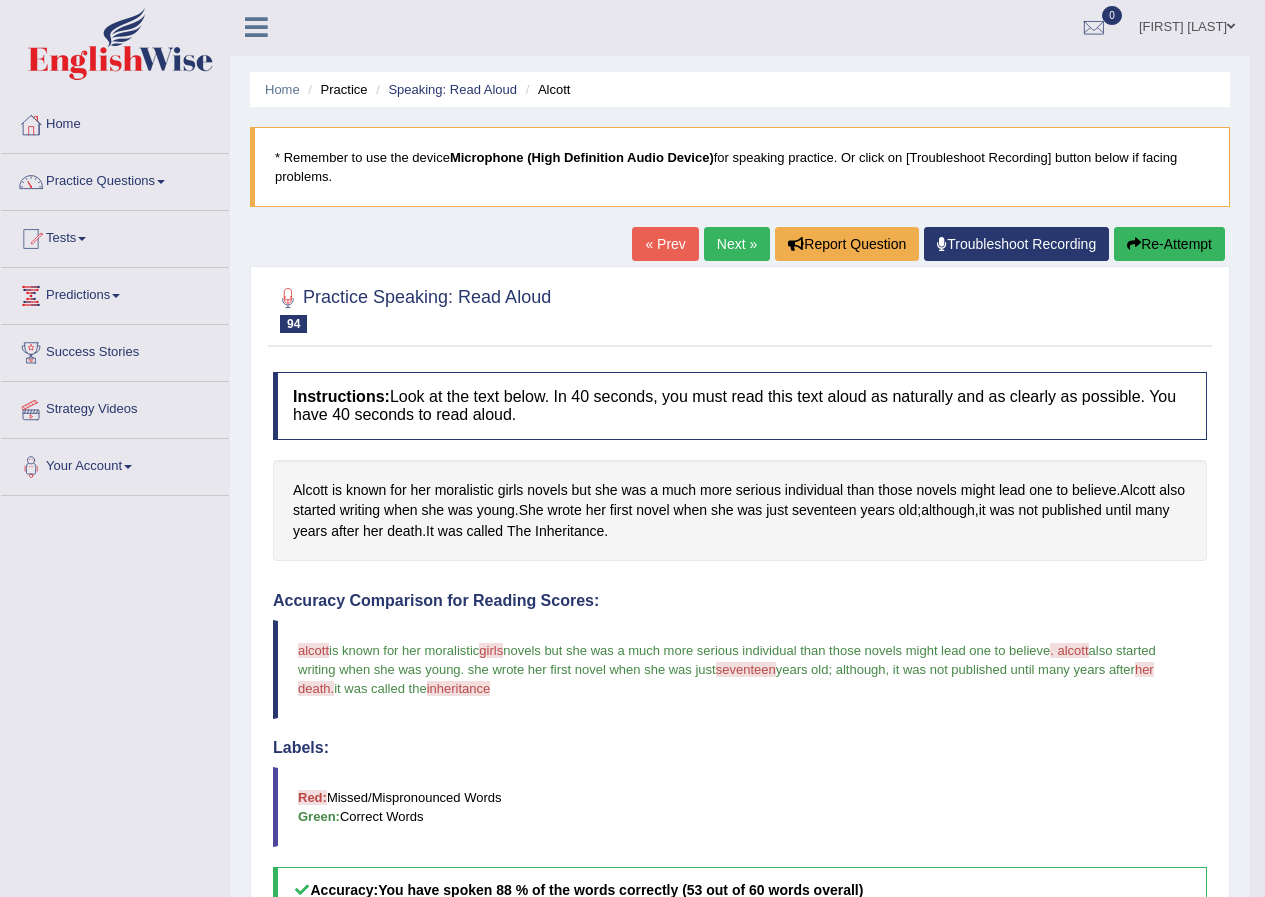 scroll, scrollTop: 0, scrollLeft: 0, axis: both 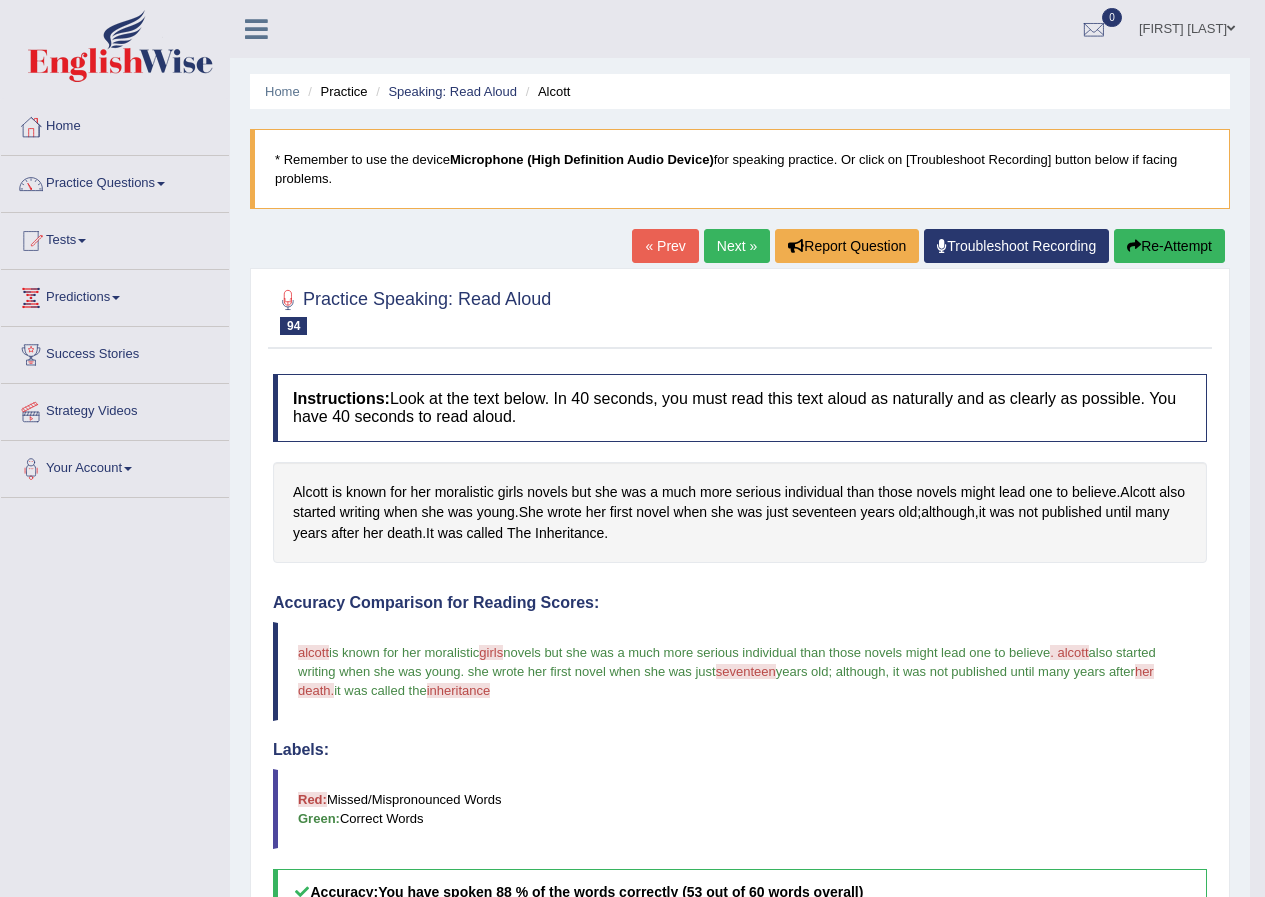 click on "Next »" at bounding box center [737, 246] 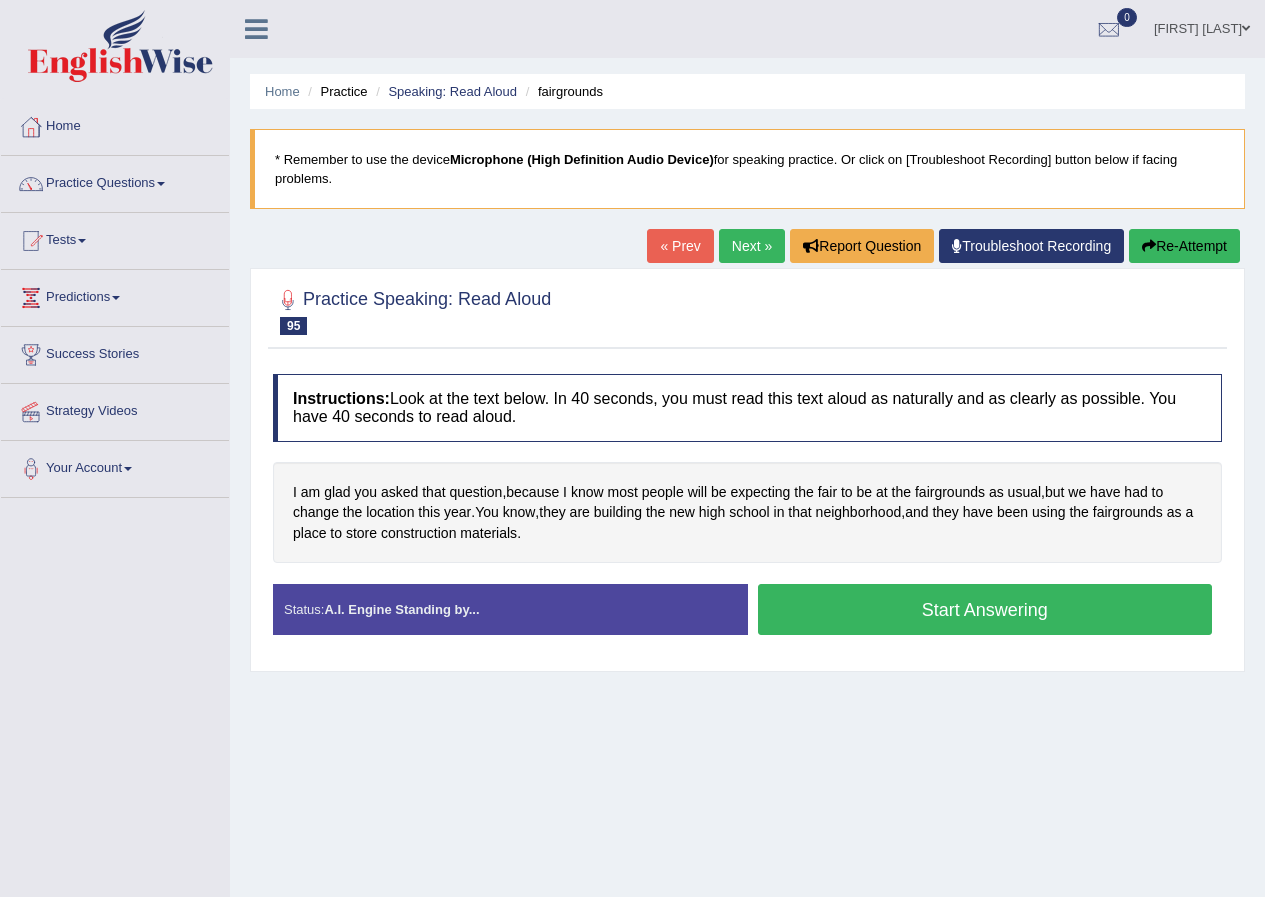 scroll, scrollTop: 0, scrollLeft: 0, axis: both 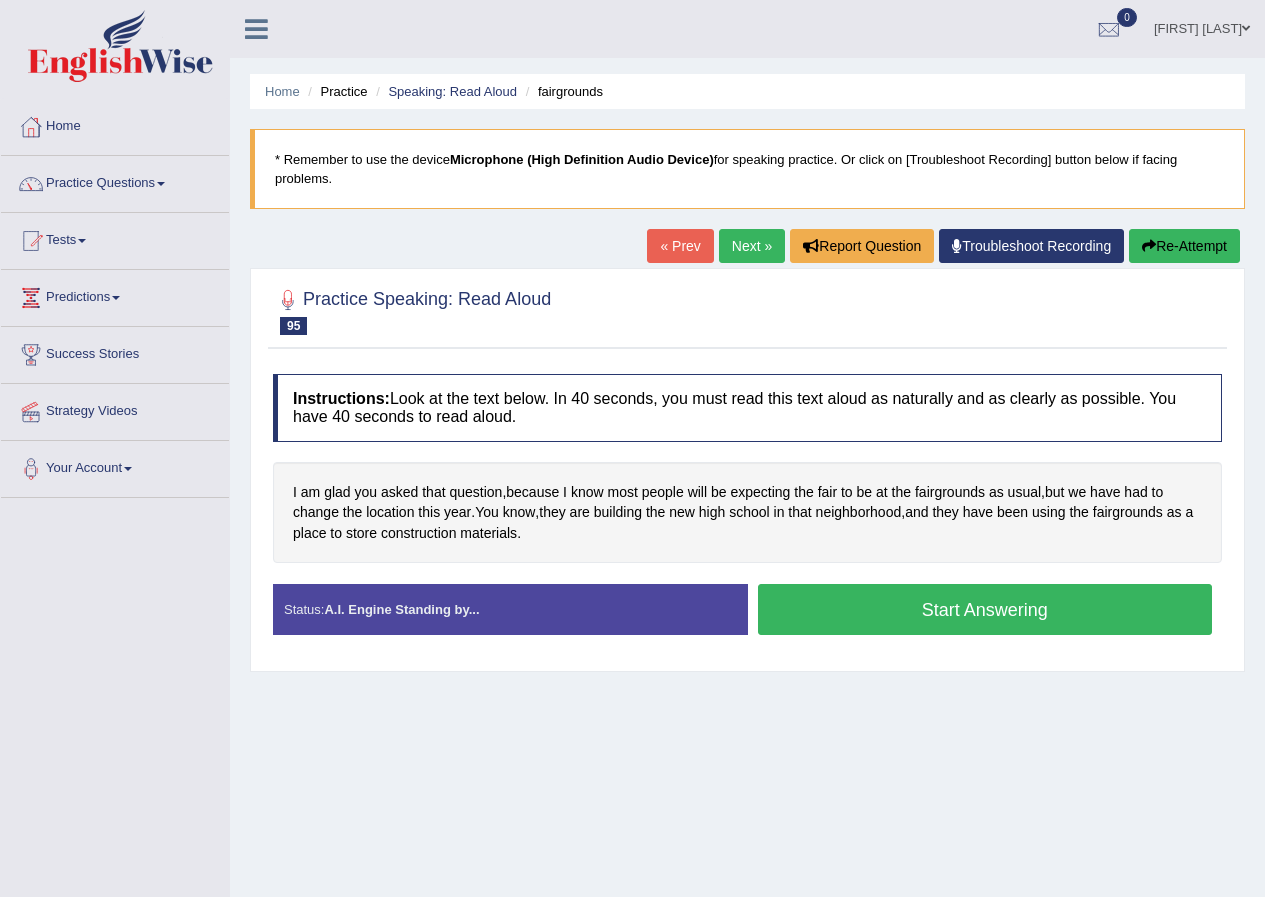 click on "Start Answering" at bounding box center [985, 609] 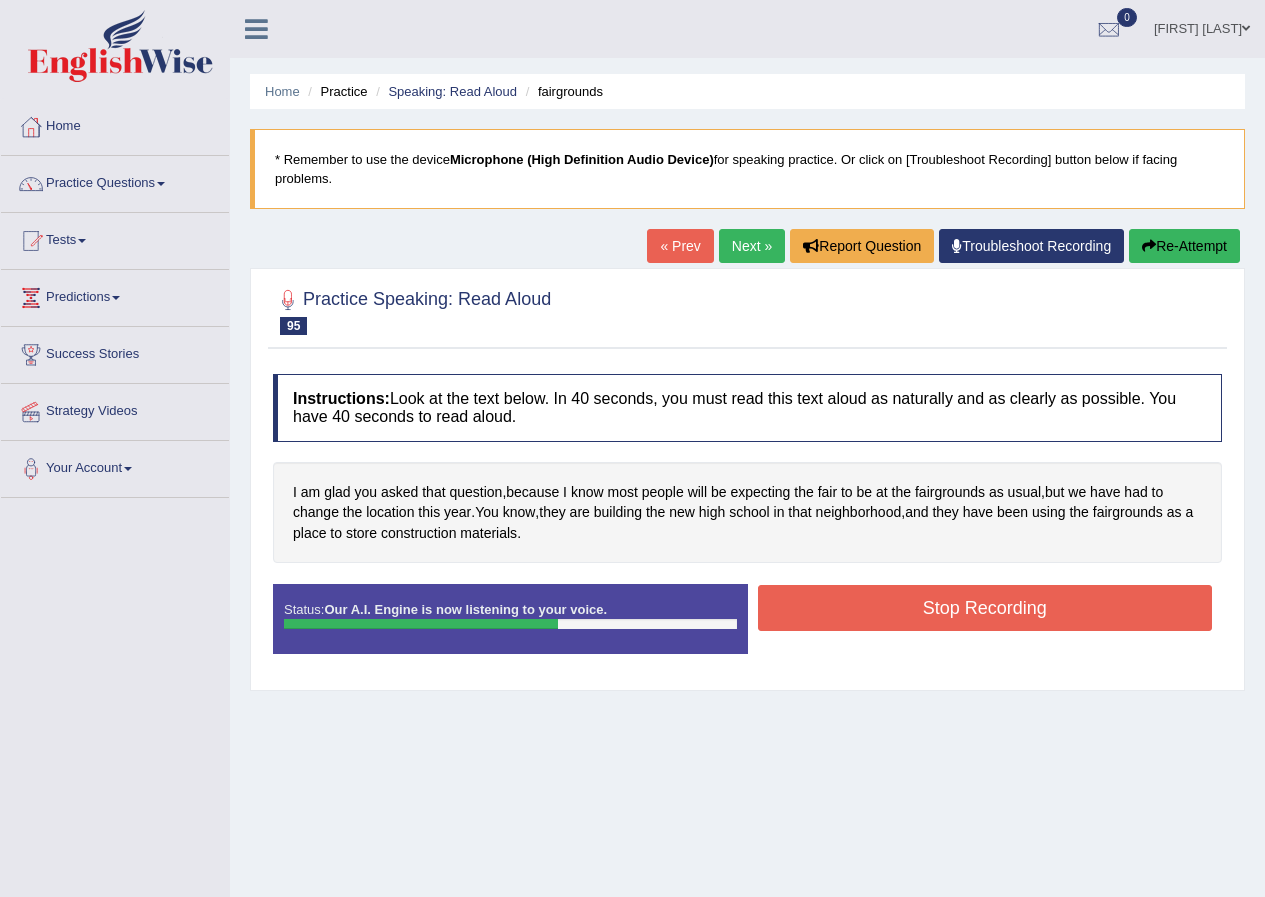 click on "Stop Recording" at bounding box center (985, 608) 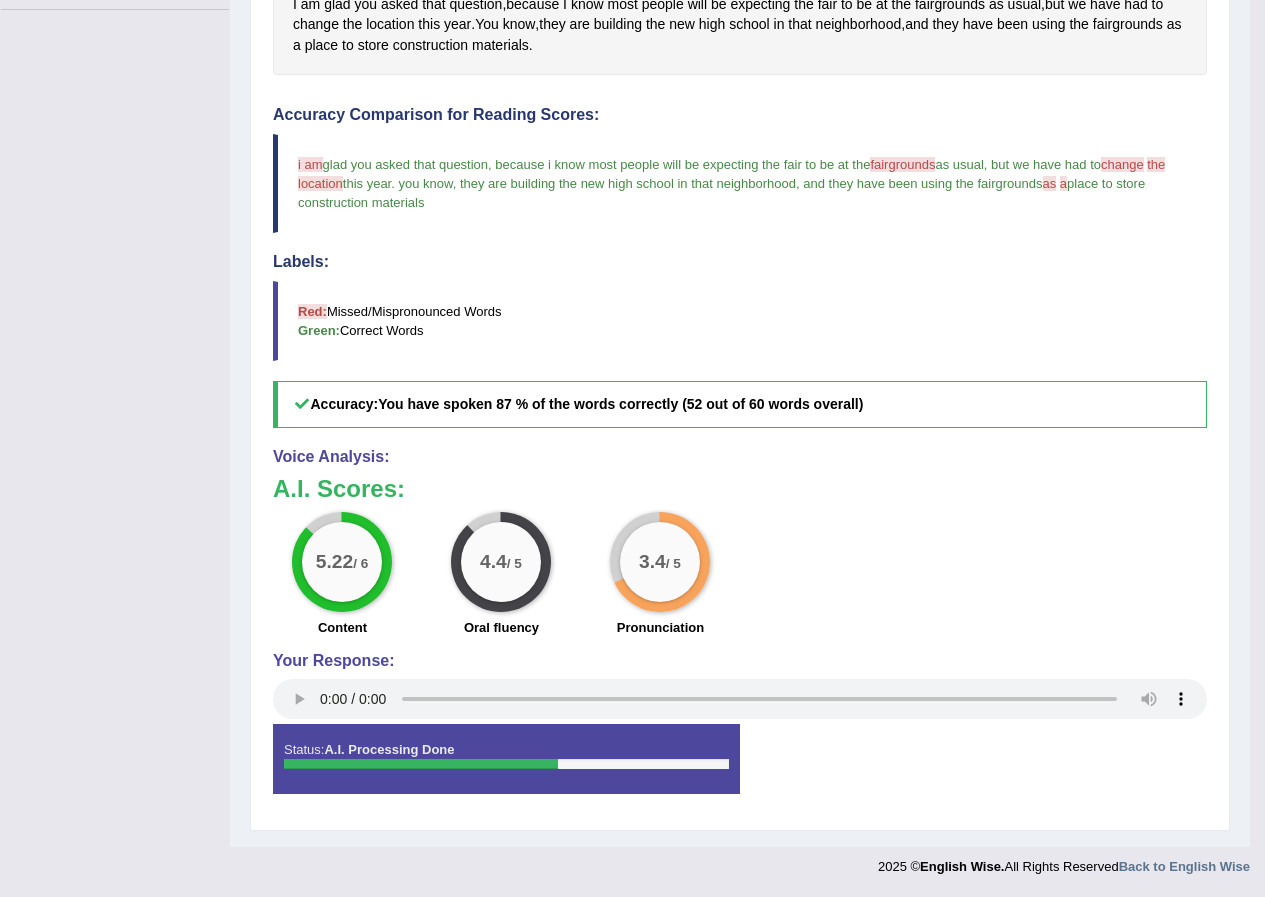 scroll, scrollTop: 0, scrollLeft: 0, axis: both 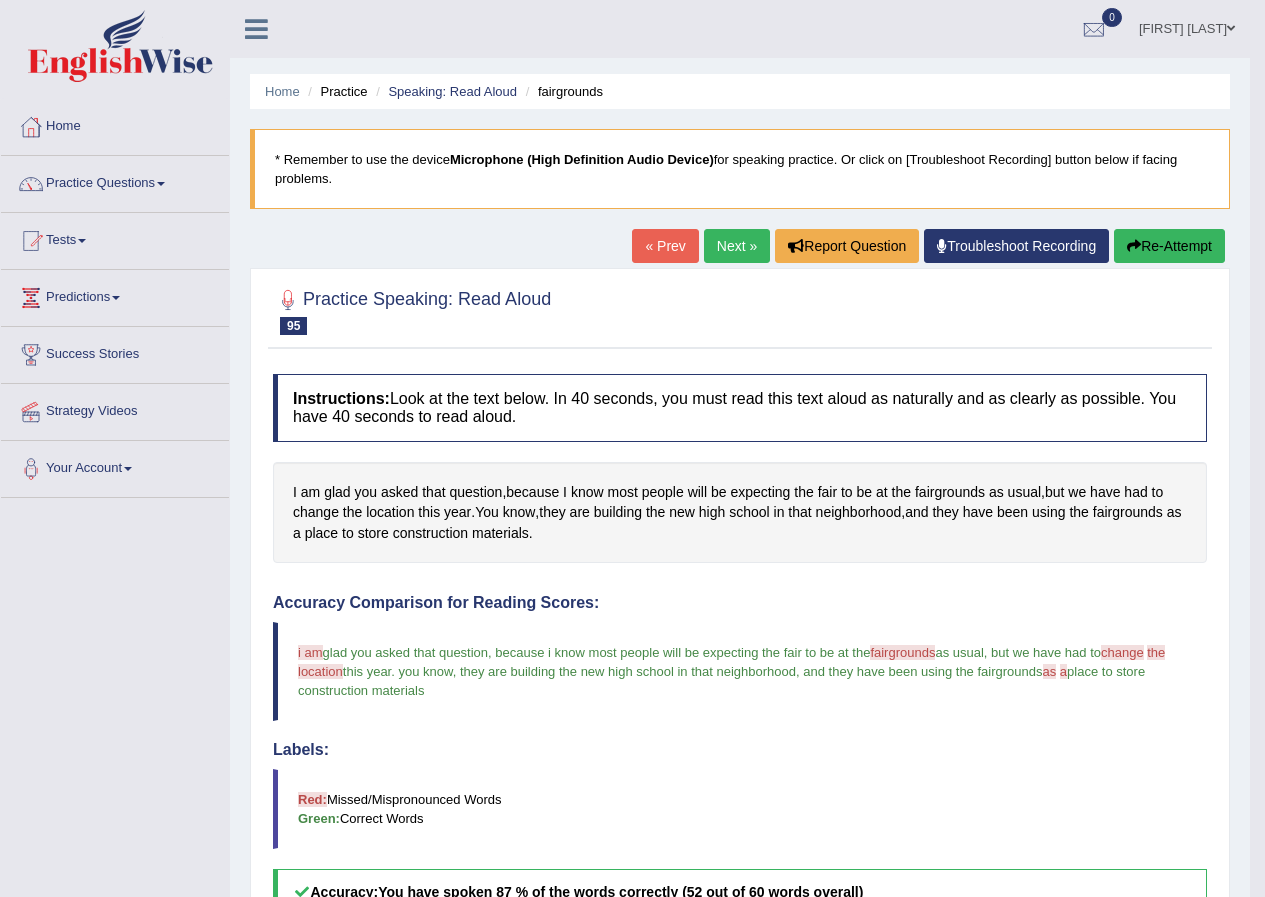 click on "Next »" at bounding box center [737, 246] 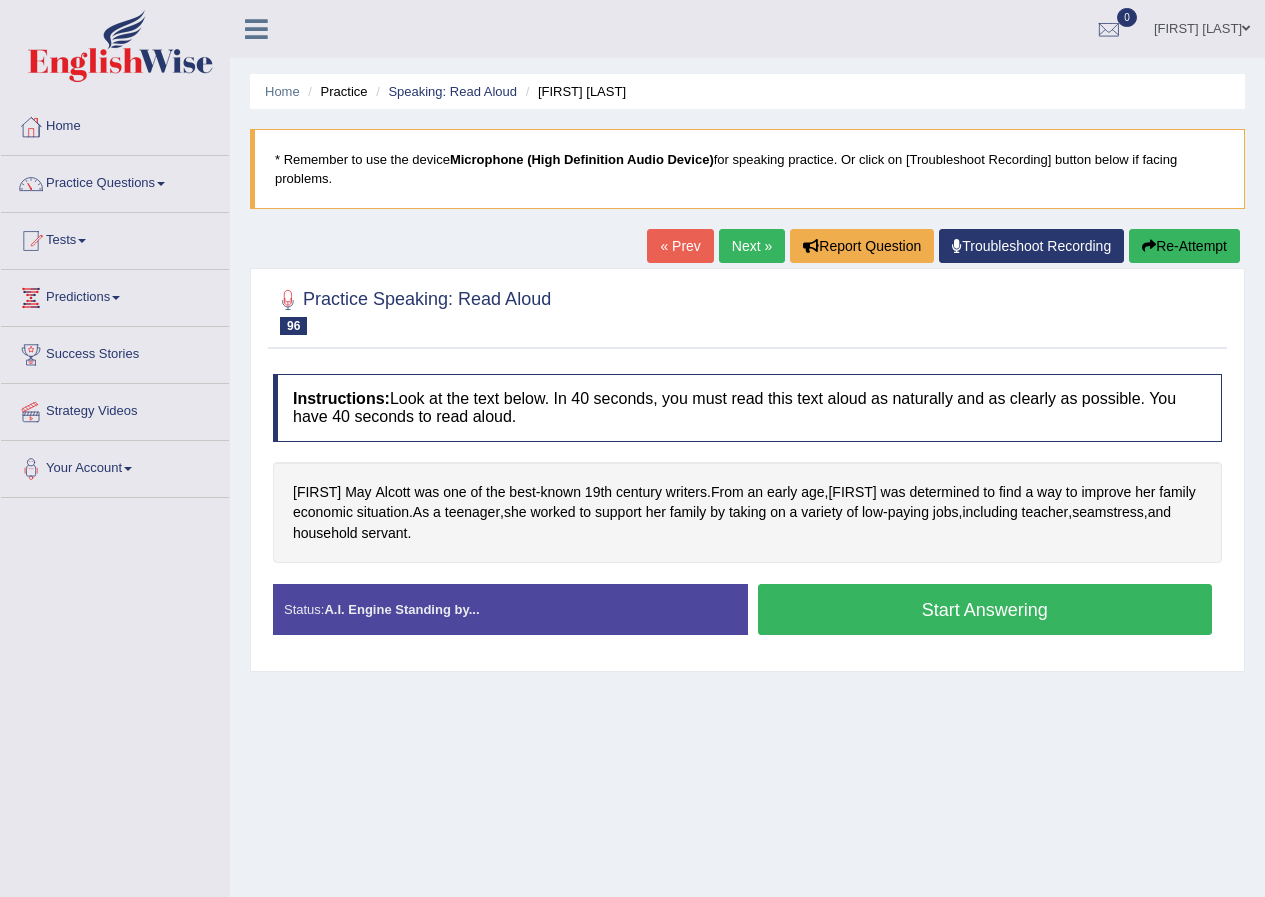scroll, scrollTop: 0, scrollLeft: 0, axis: both 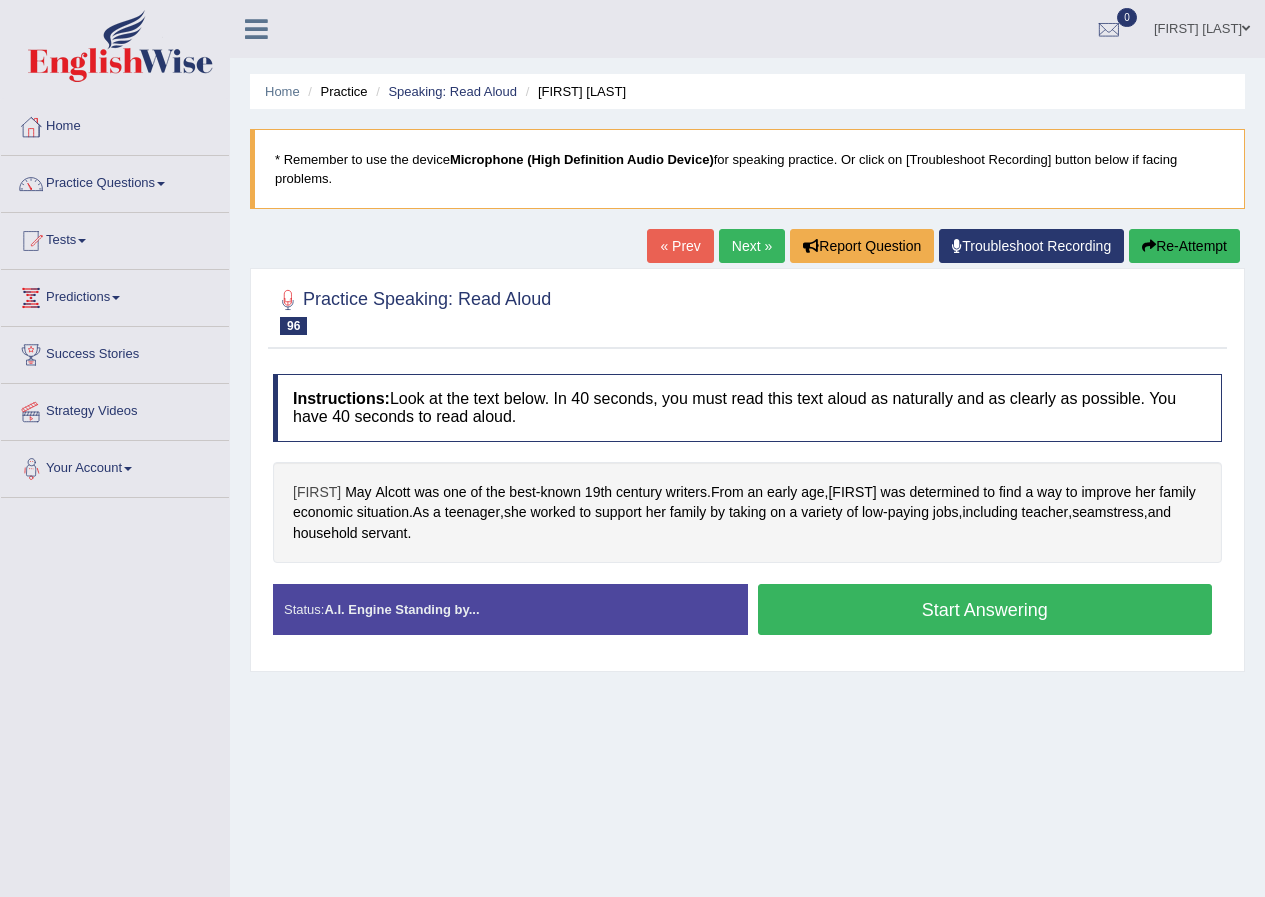 click on "[FIRST]" at bounding box center [317, 492] 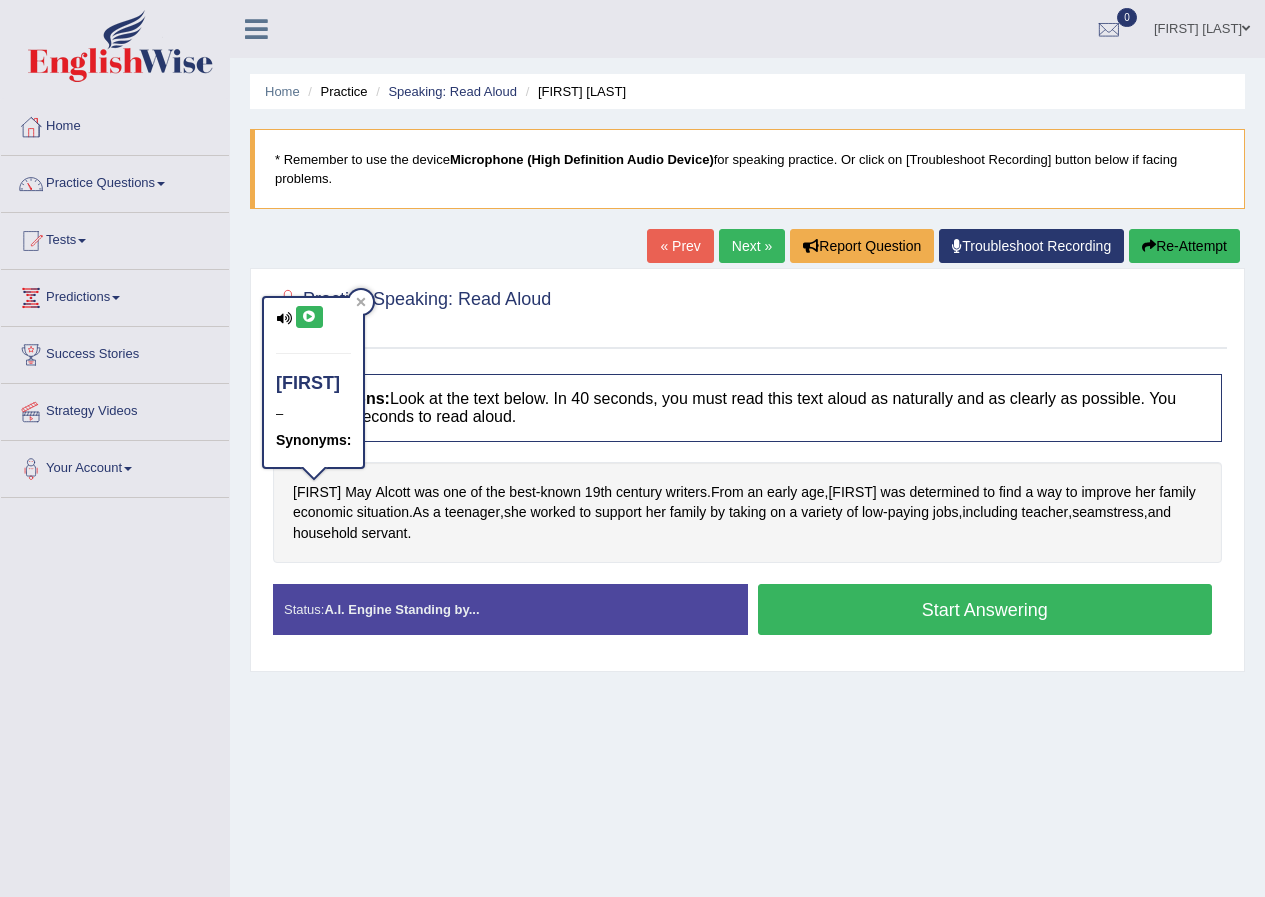 click at bounding box center (309, 317) 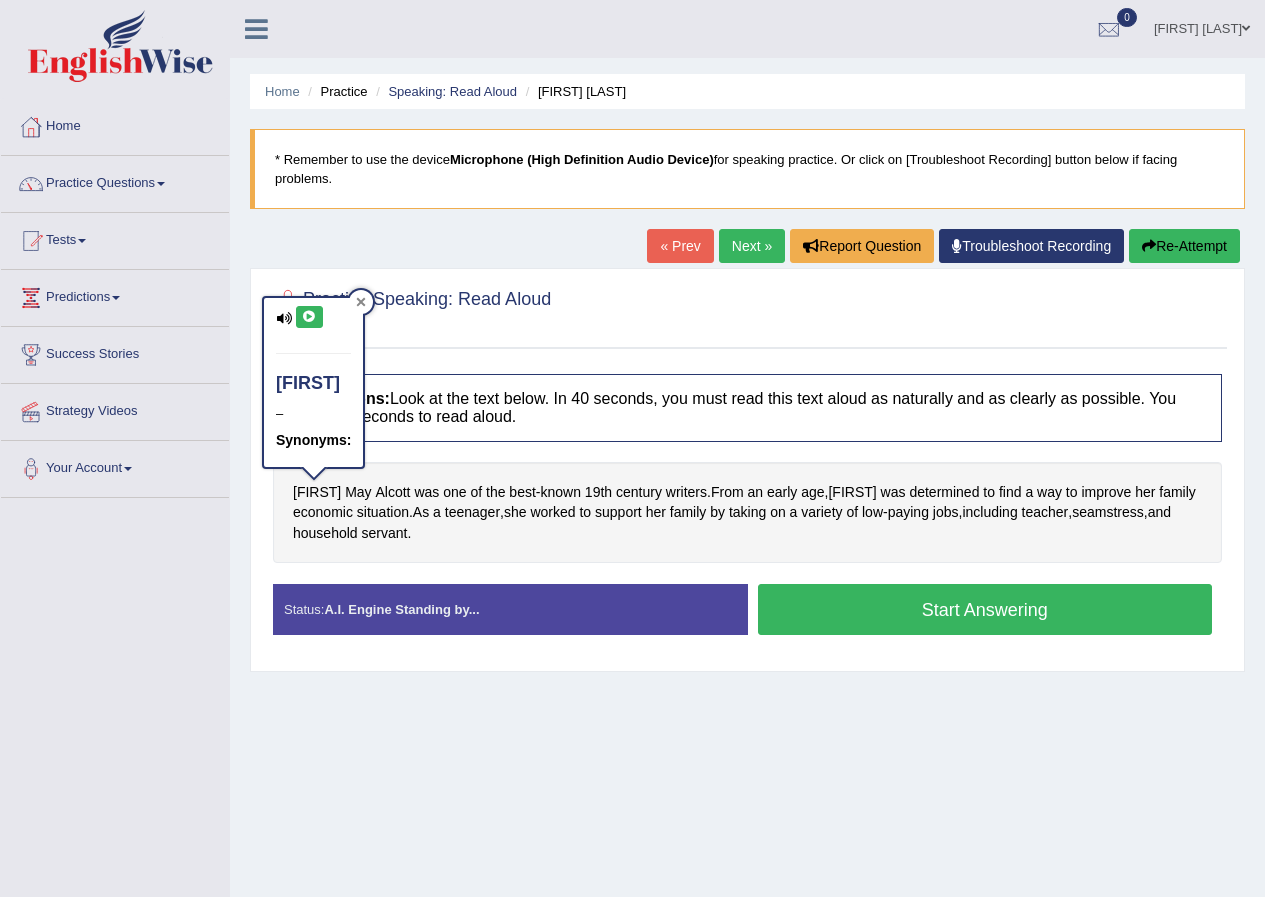 click at bounding box center (361, 302) 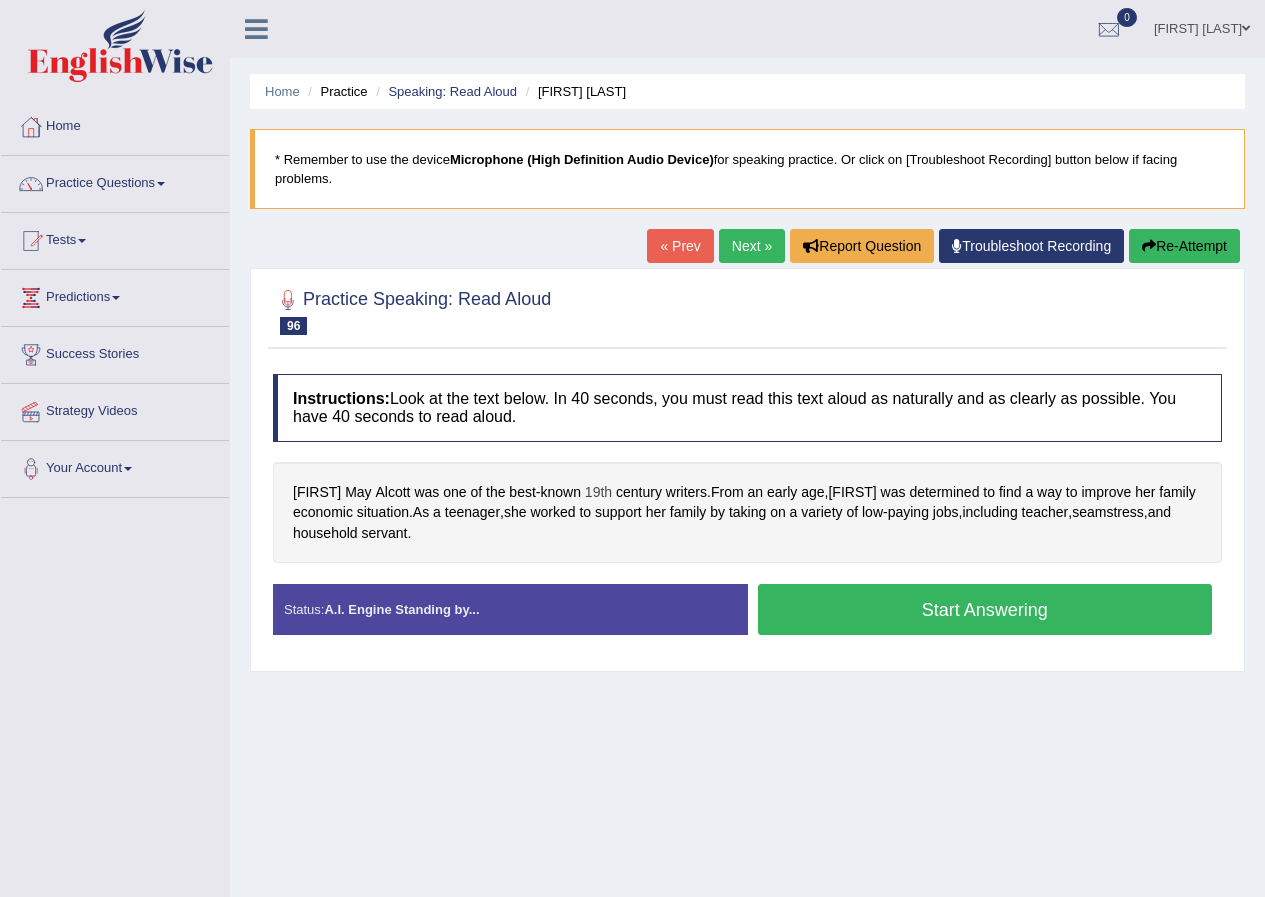 click on "19th" at bounding box center [598, 492] 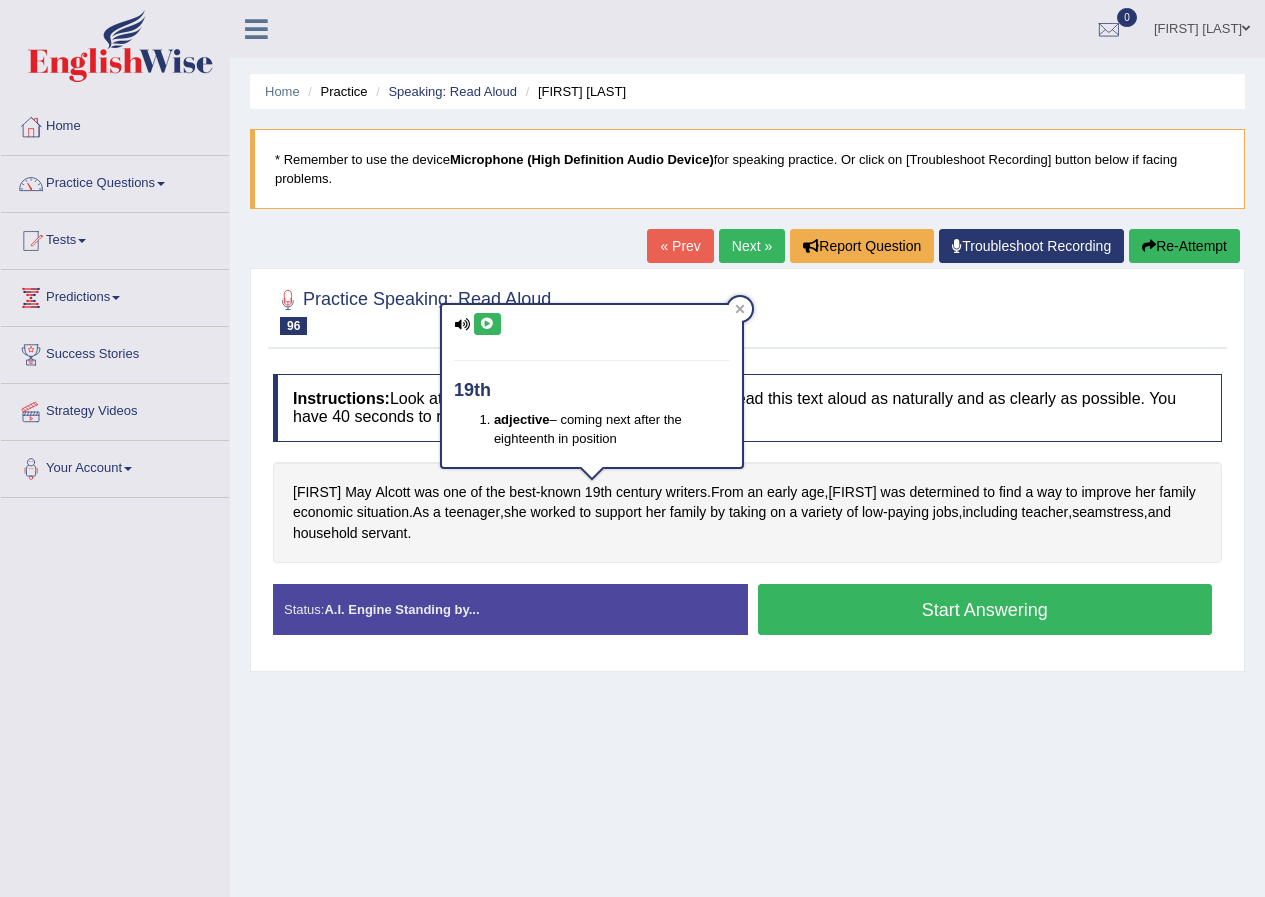 click at bounding box center (487, 324) 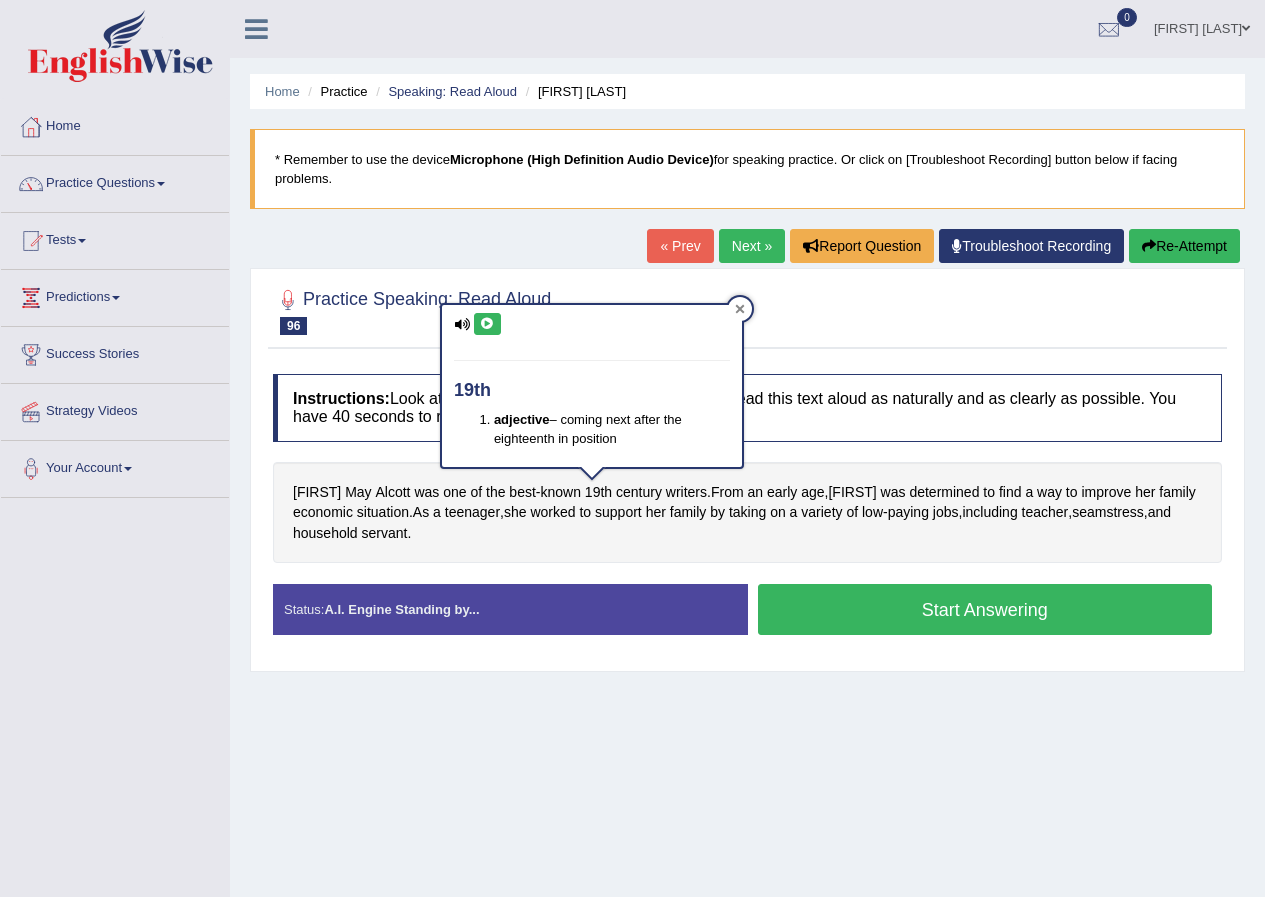click 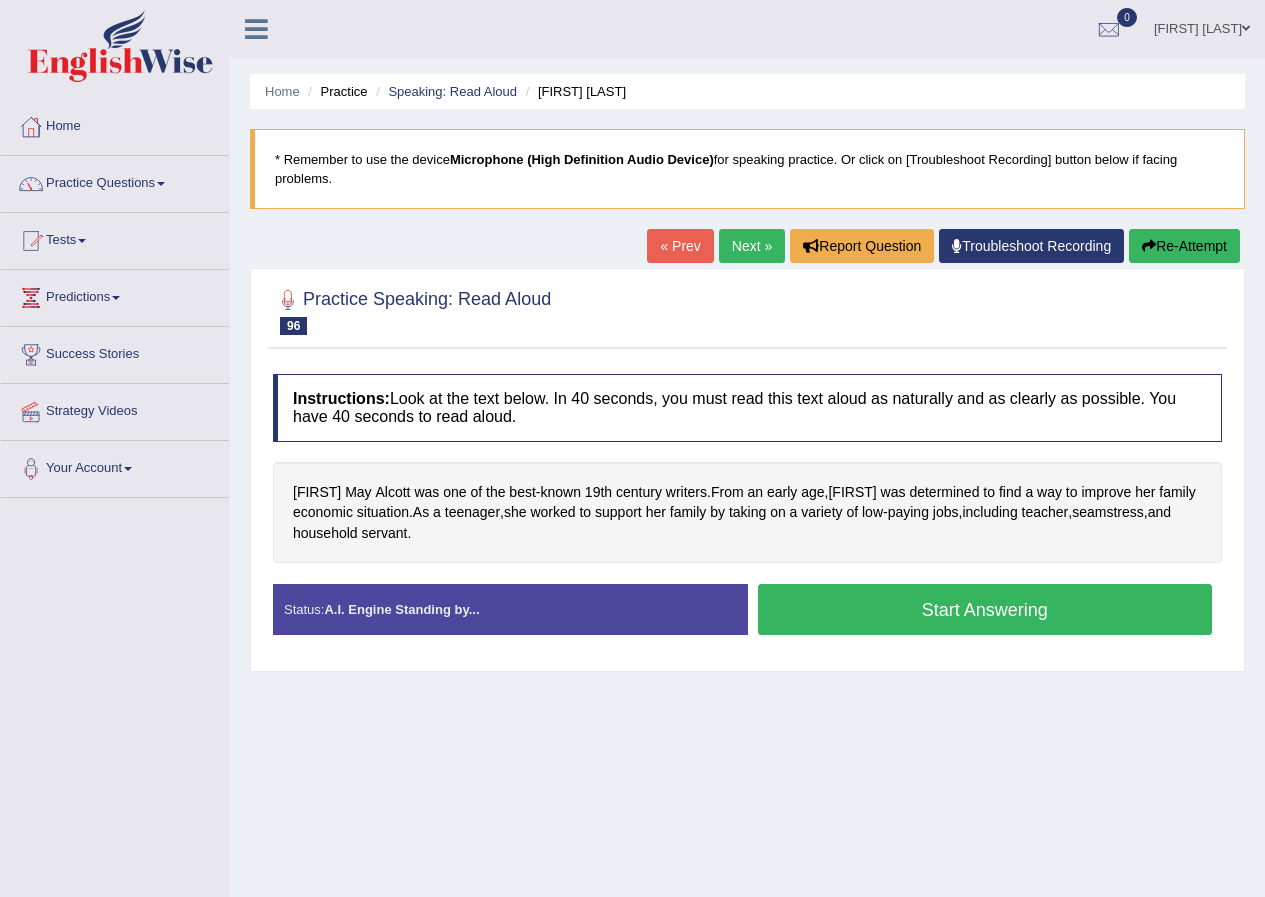 click on "Start Answering" at bounding box center [985, 609] 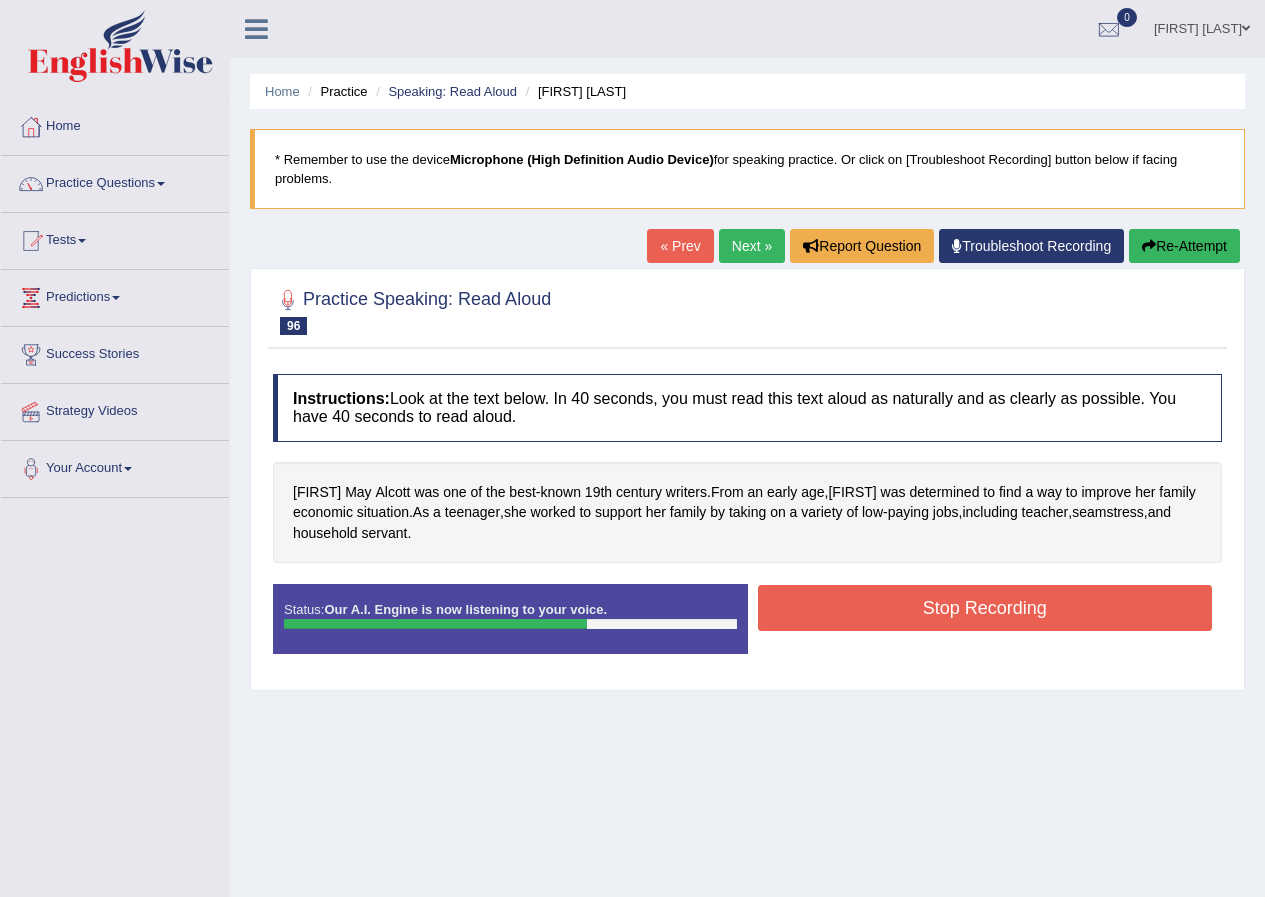 click on "Stop Recording" at bounding box center (985, 608) 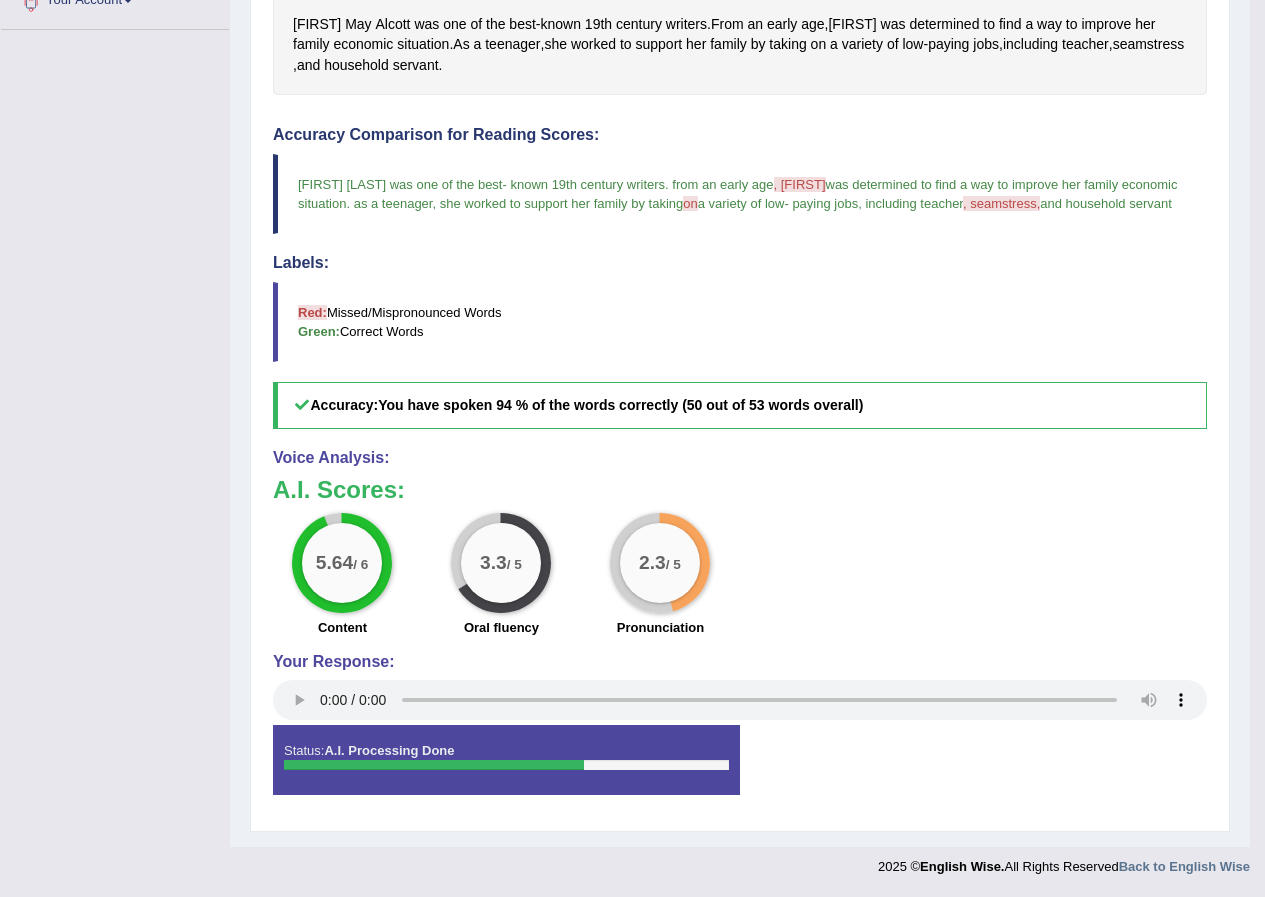 scroll, scrollTop: 0, scrollLeft: 0, axis: both 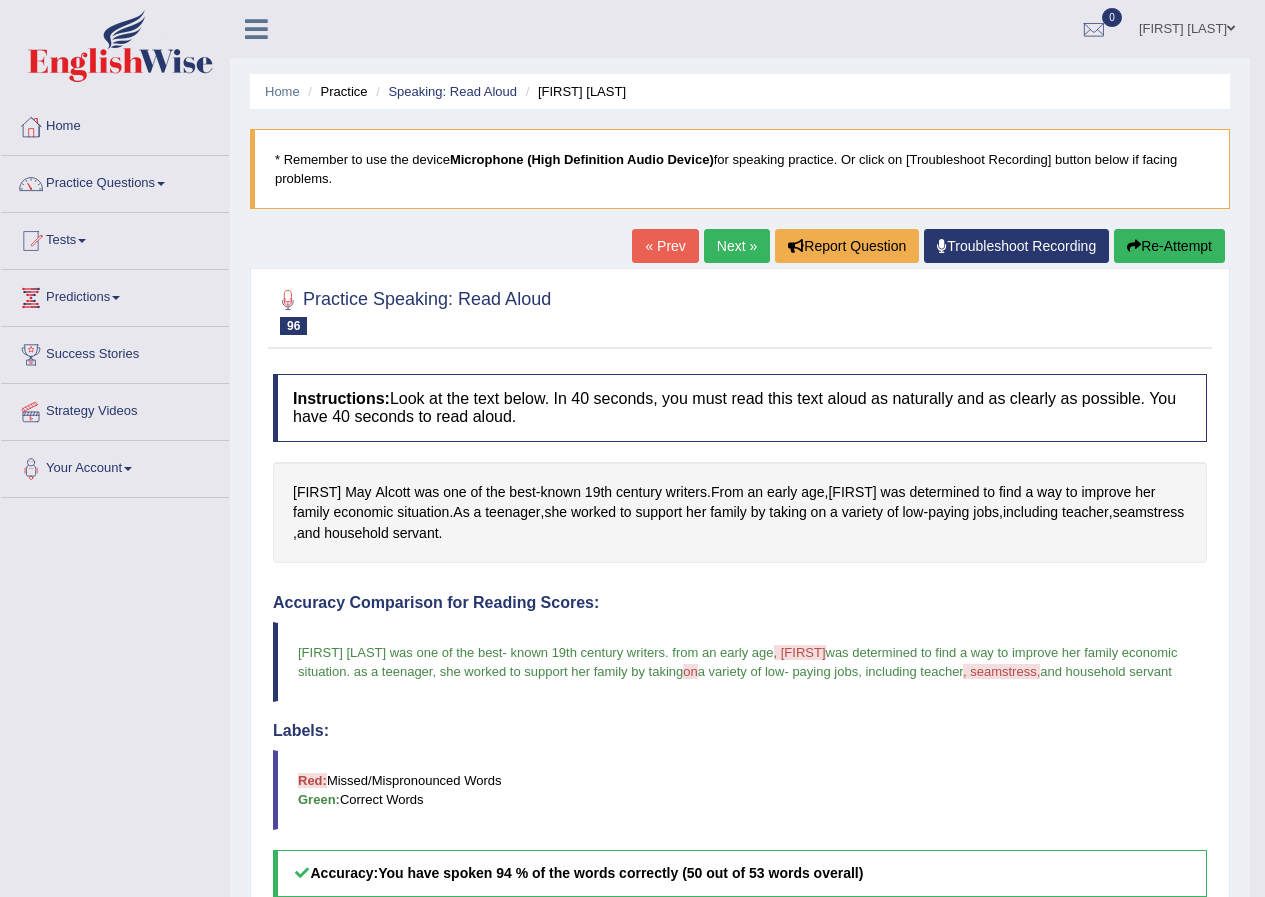 click on "Next »" at bounding box center [737, 246] 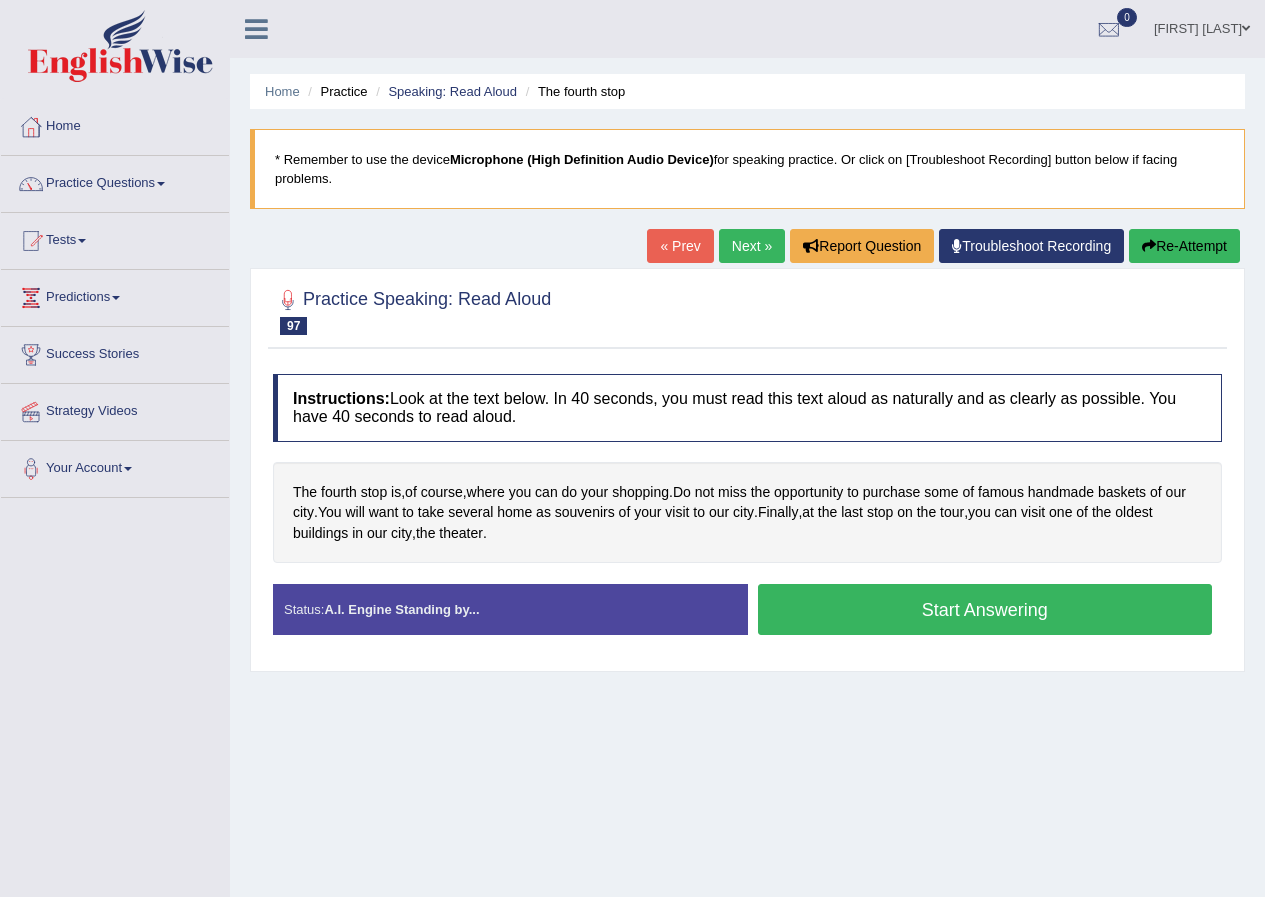 scroll, scrollTop: 0, scrollLeft: 0, axis: both 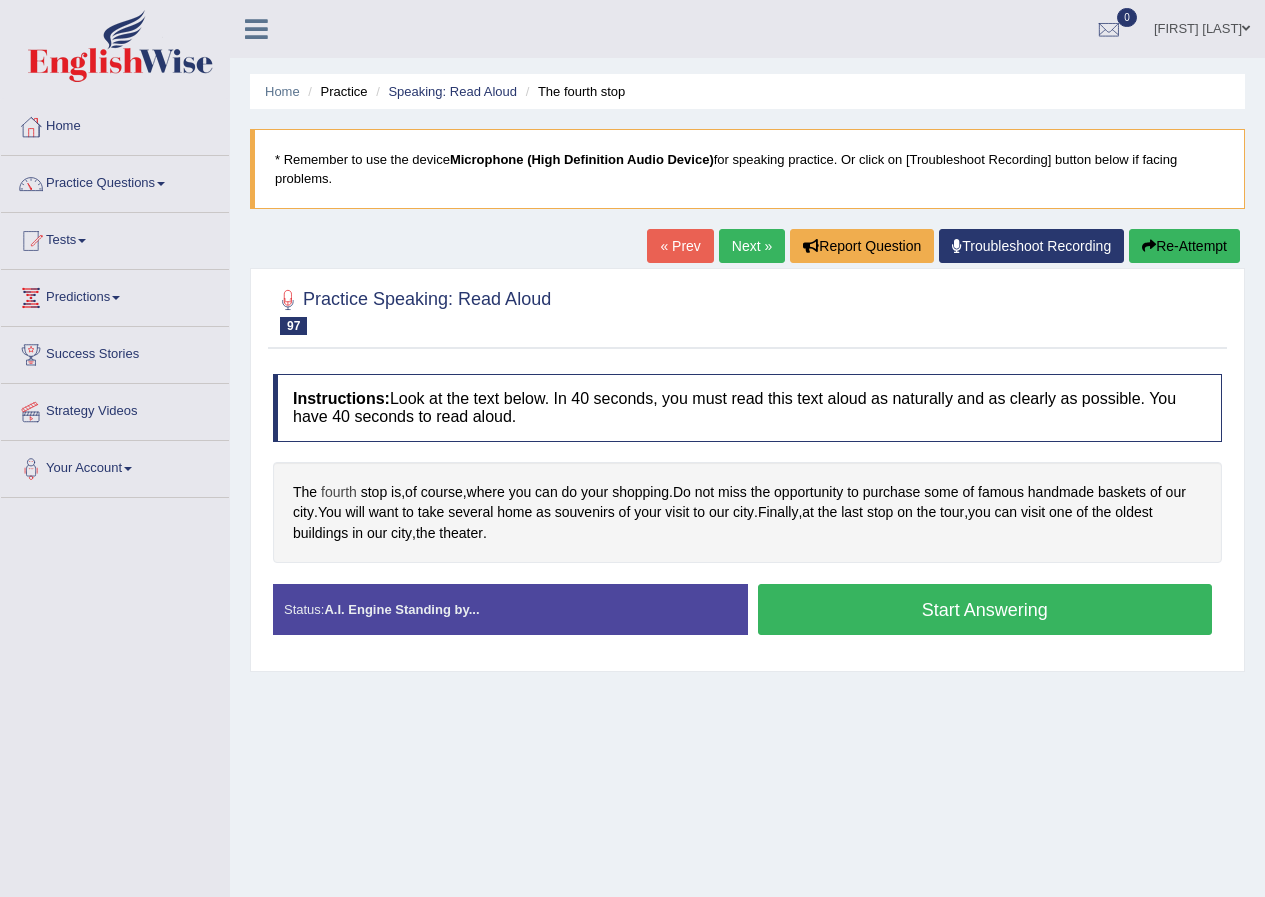 click on "fourth" at bounding box center (339, 492) 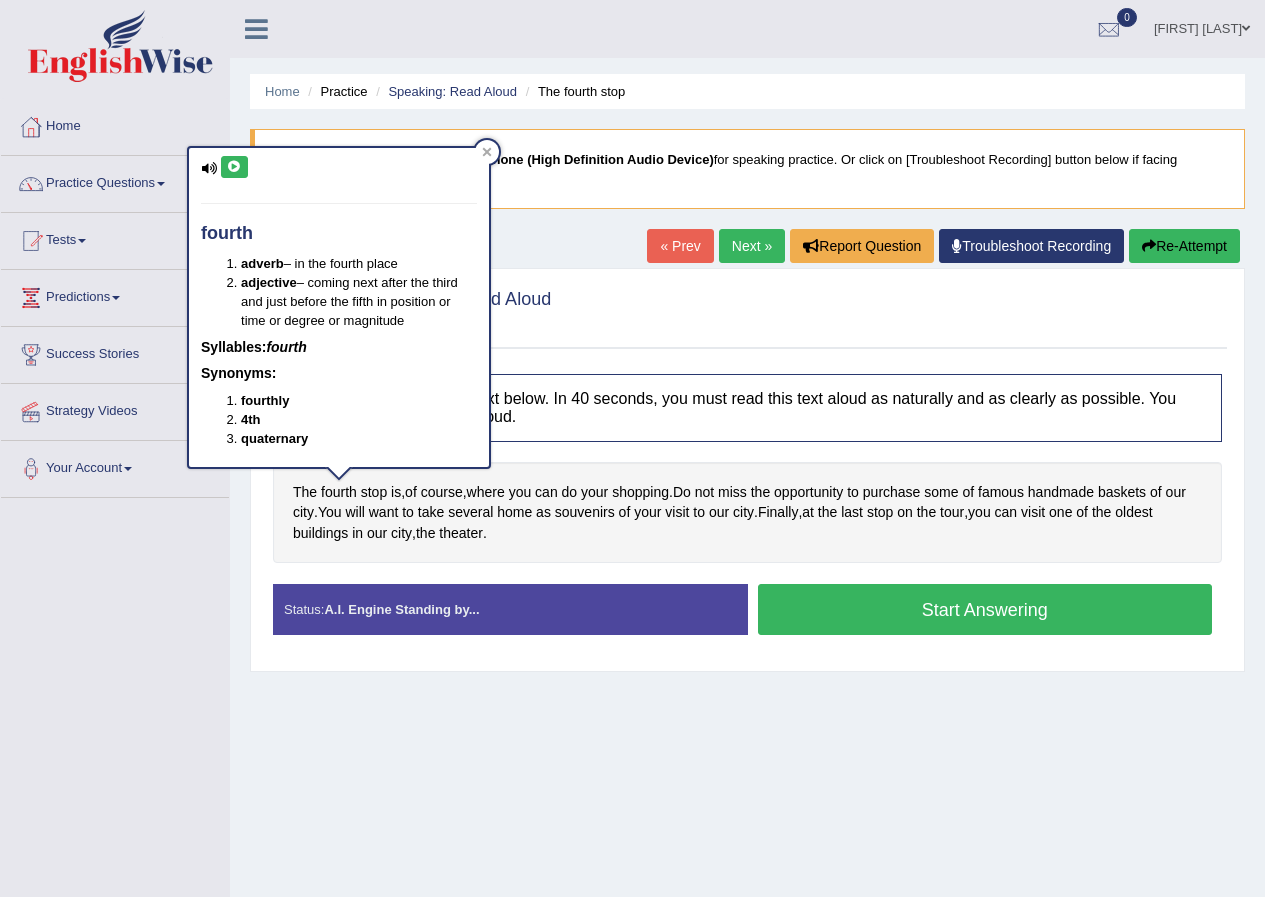 click at bounding box center (234, 167) 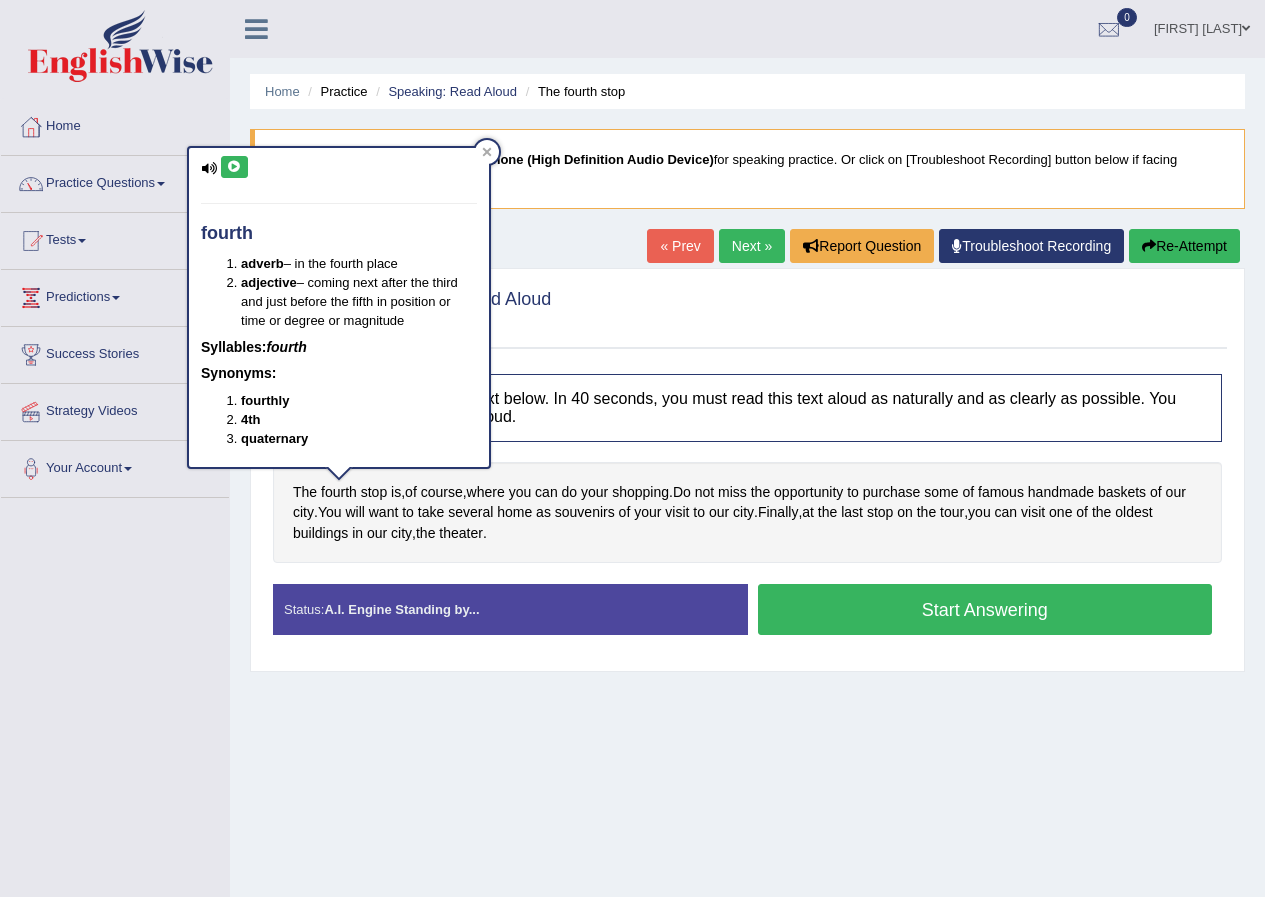 click at bounding box center (234, 167) 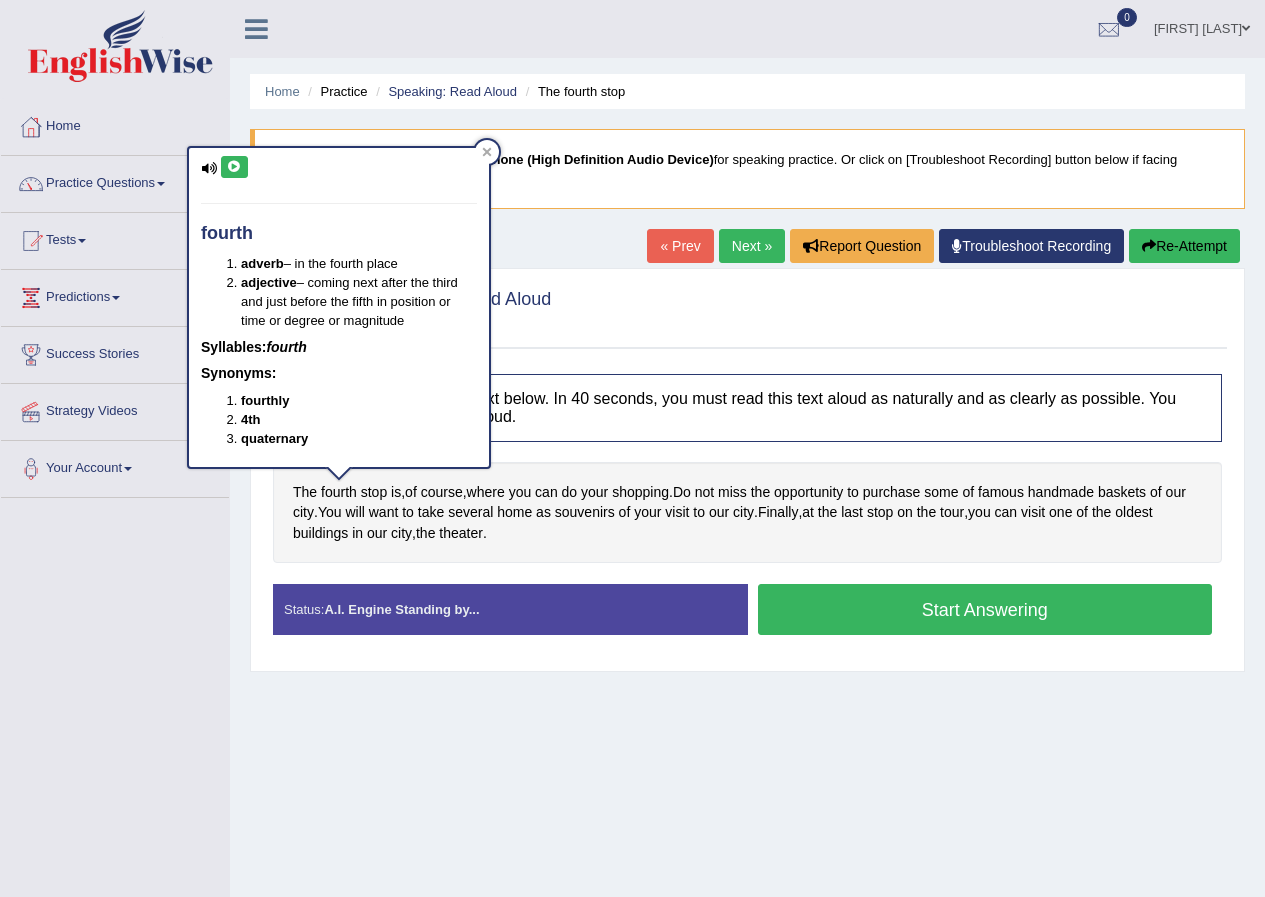 click at bounding box center [234, 167] 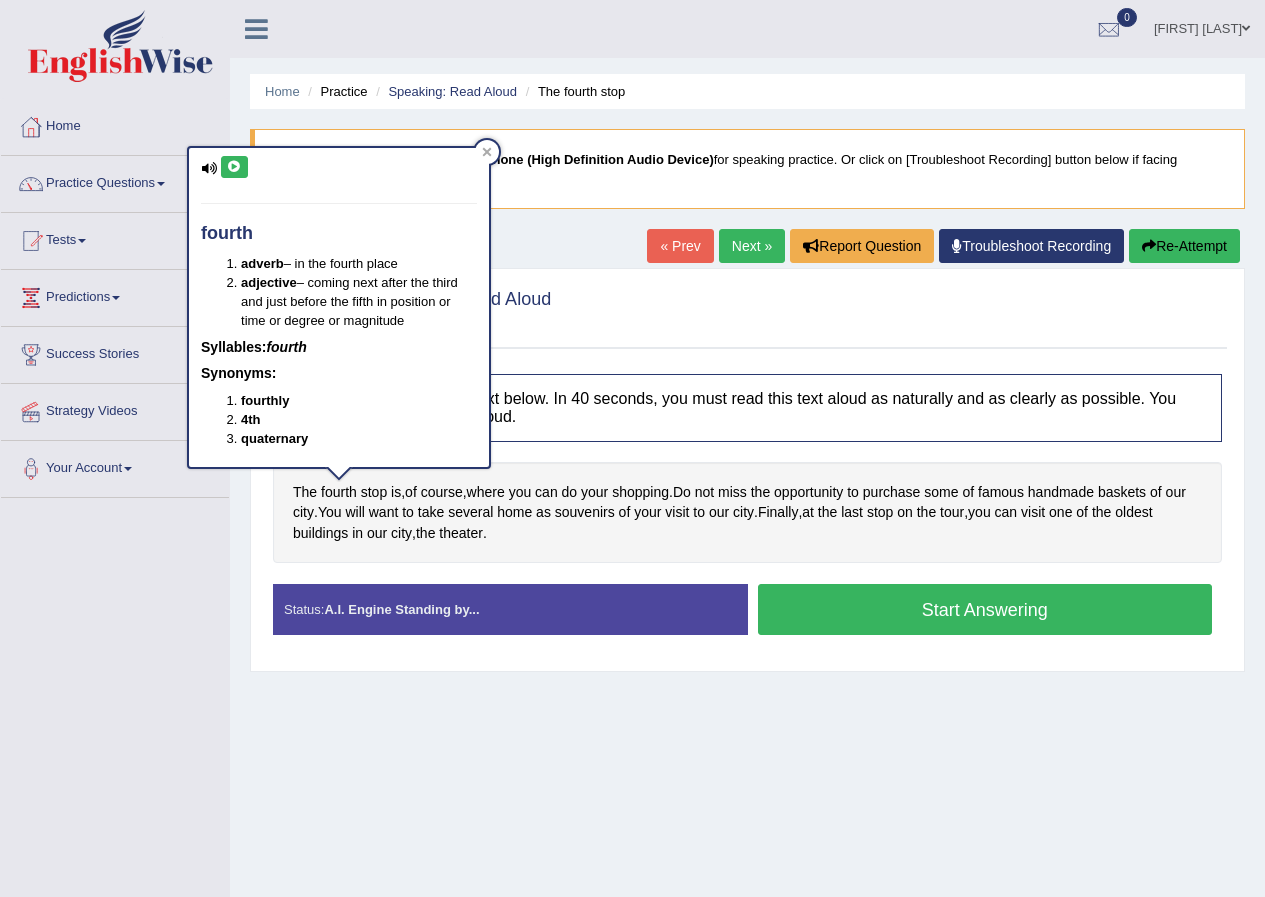 click at bounding box center [234, 167] 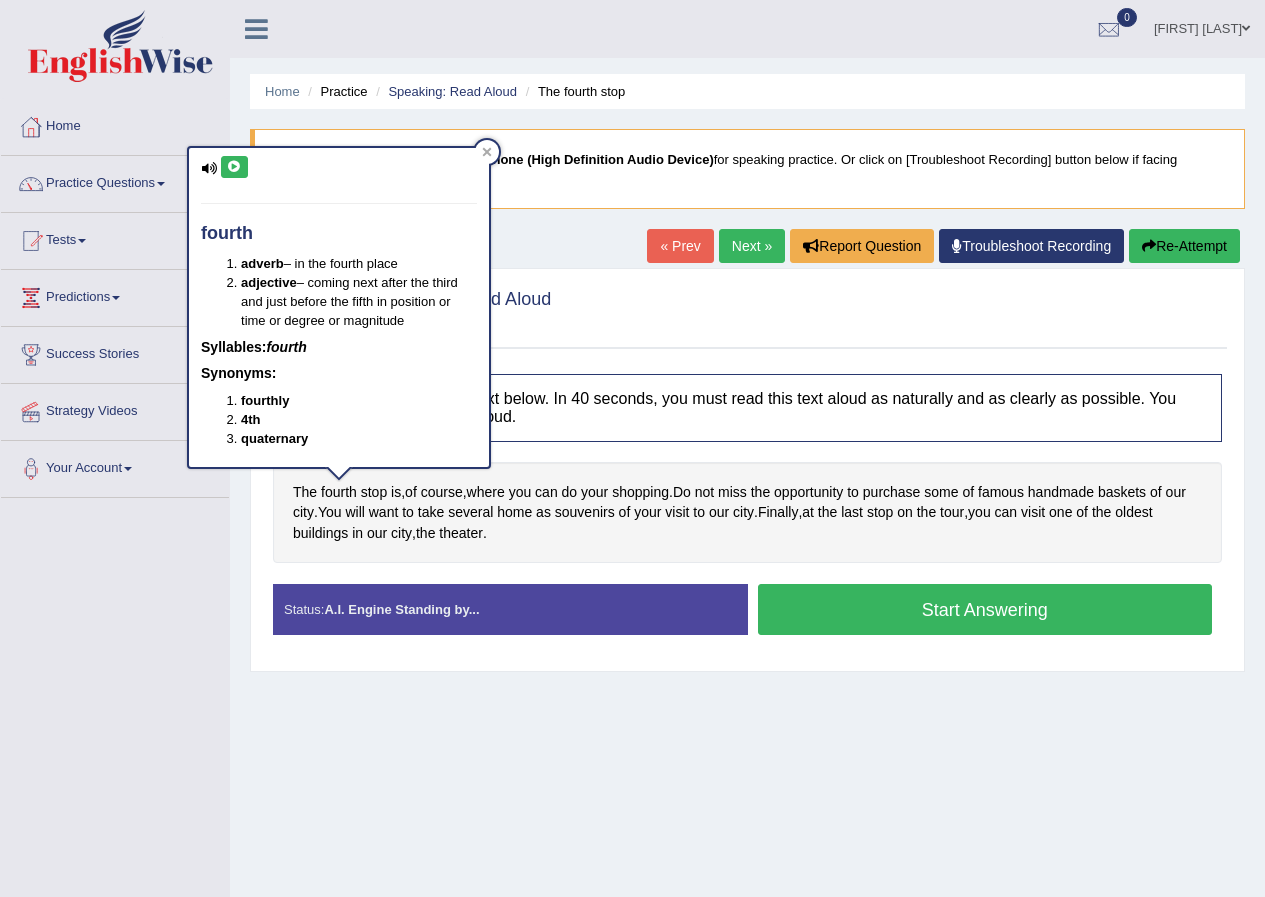 click at bounding box center (234, 167) 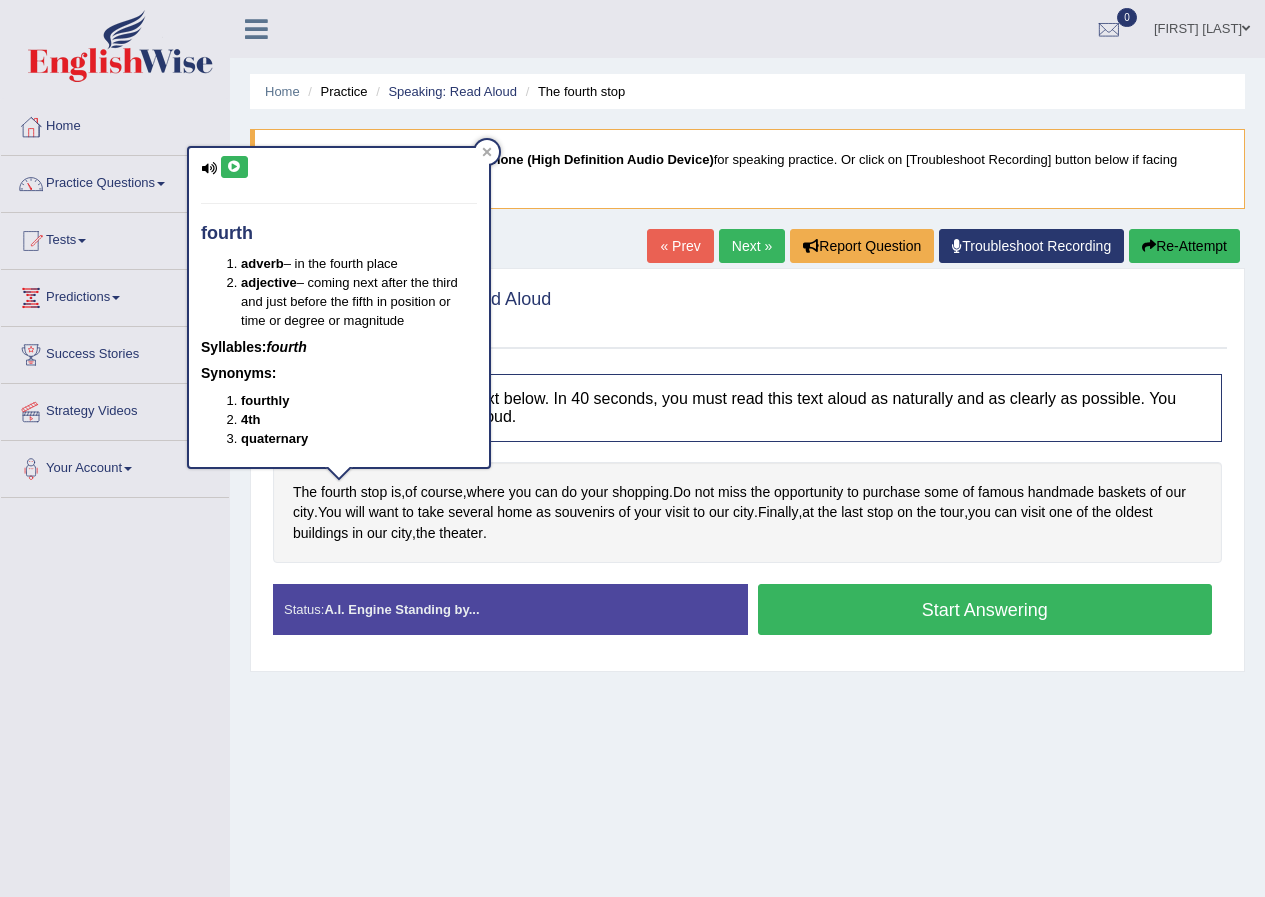 click at bounding box center [234, 167] 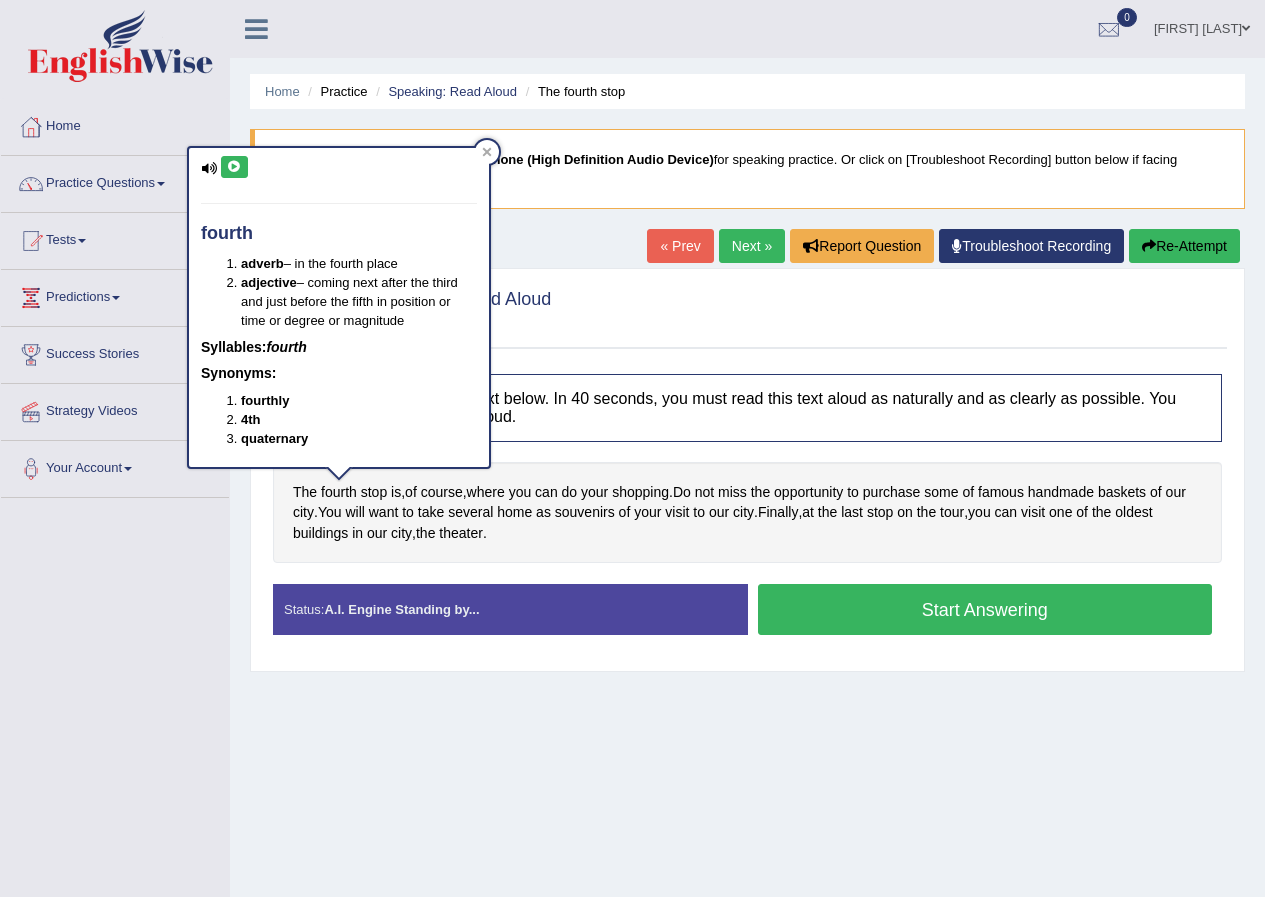 click at bounding box center (234, 167) 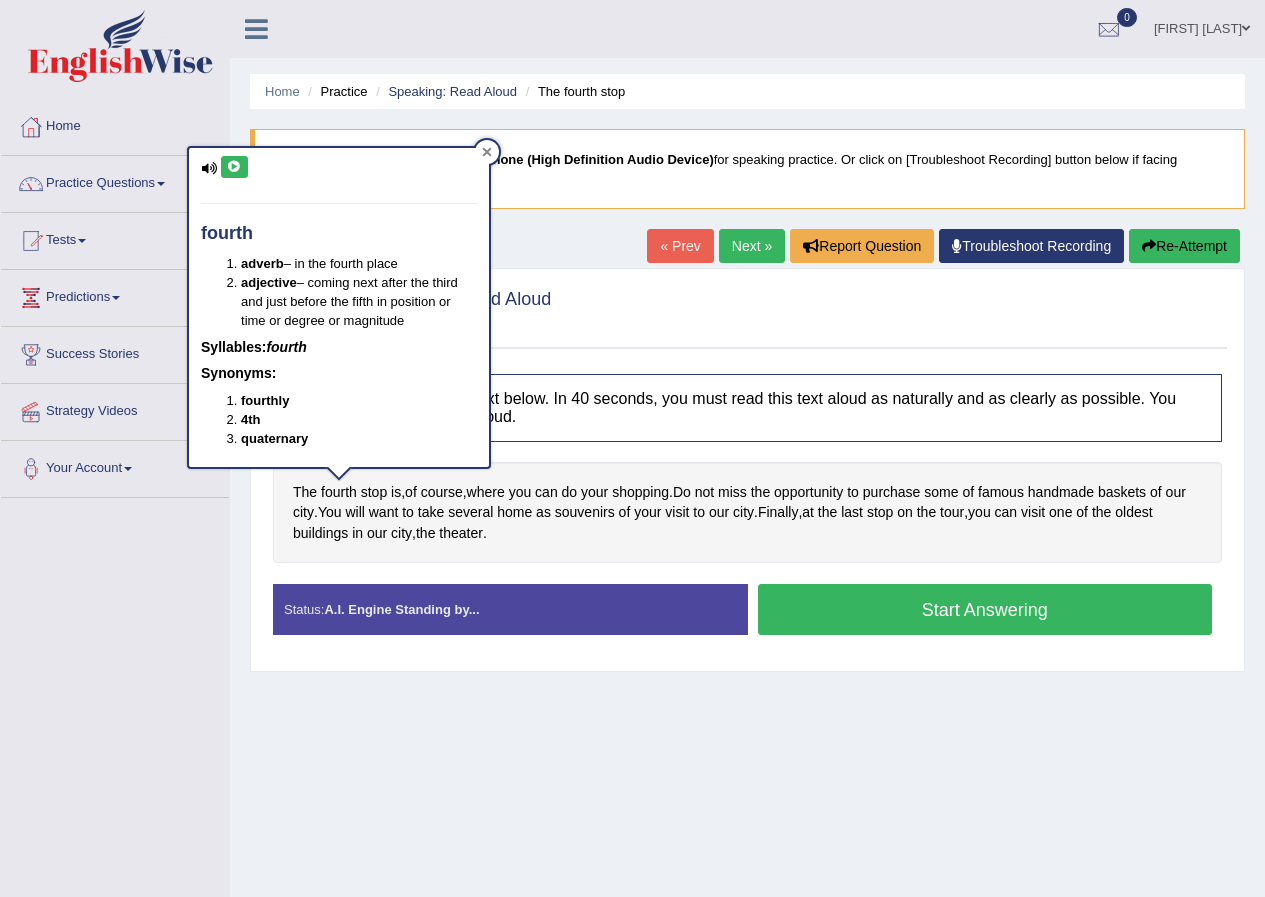 click 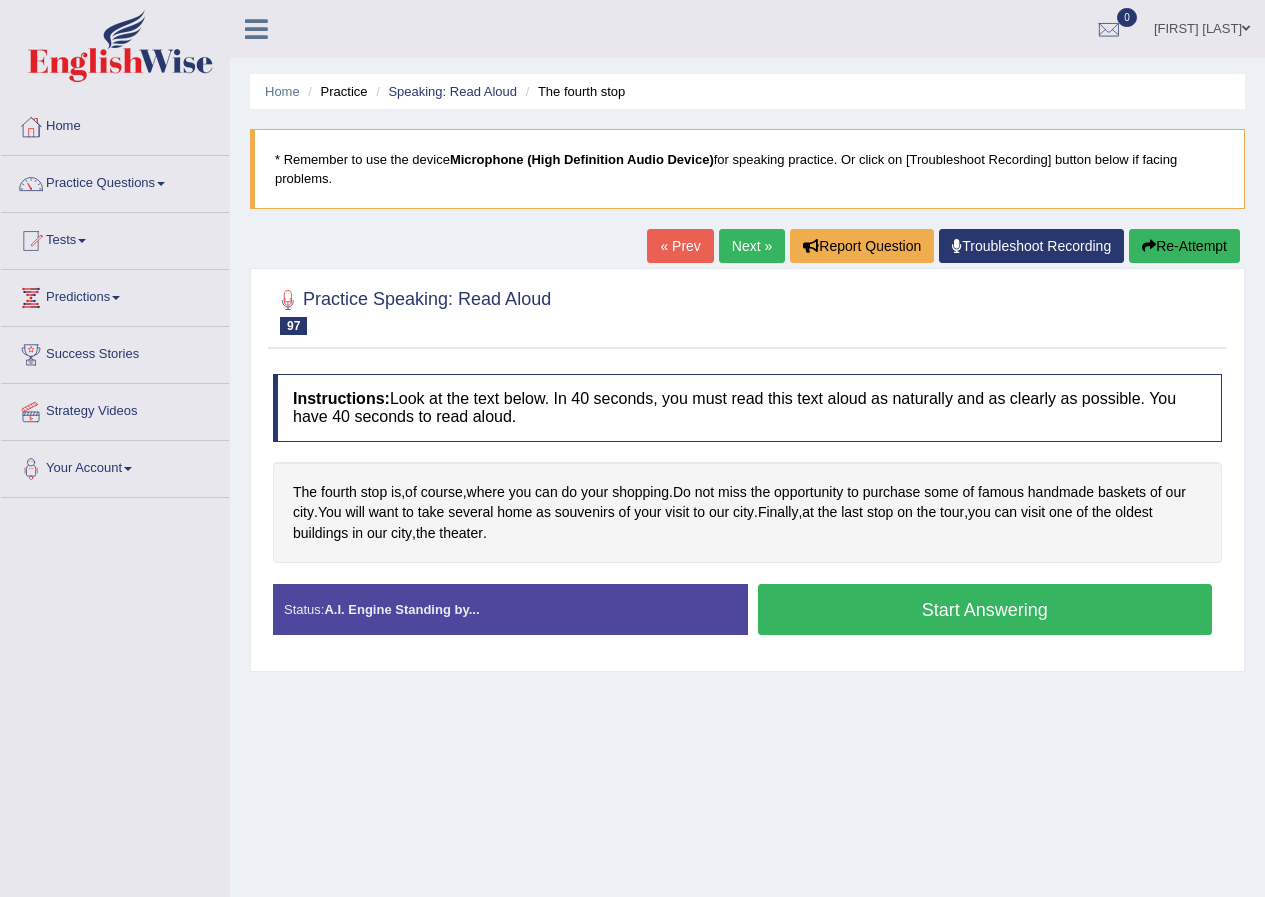 click on "Start Answering" at bounding box center [985, 609] 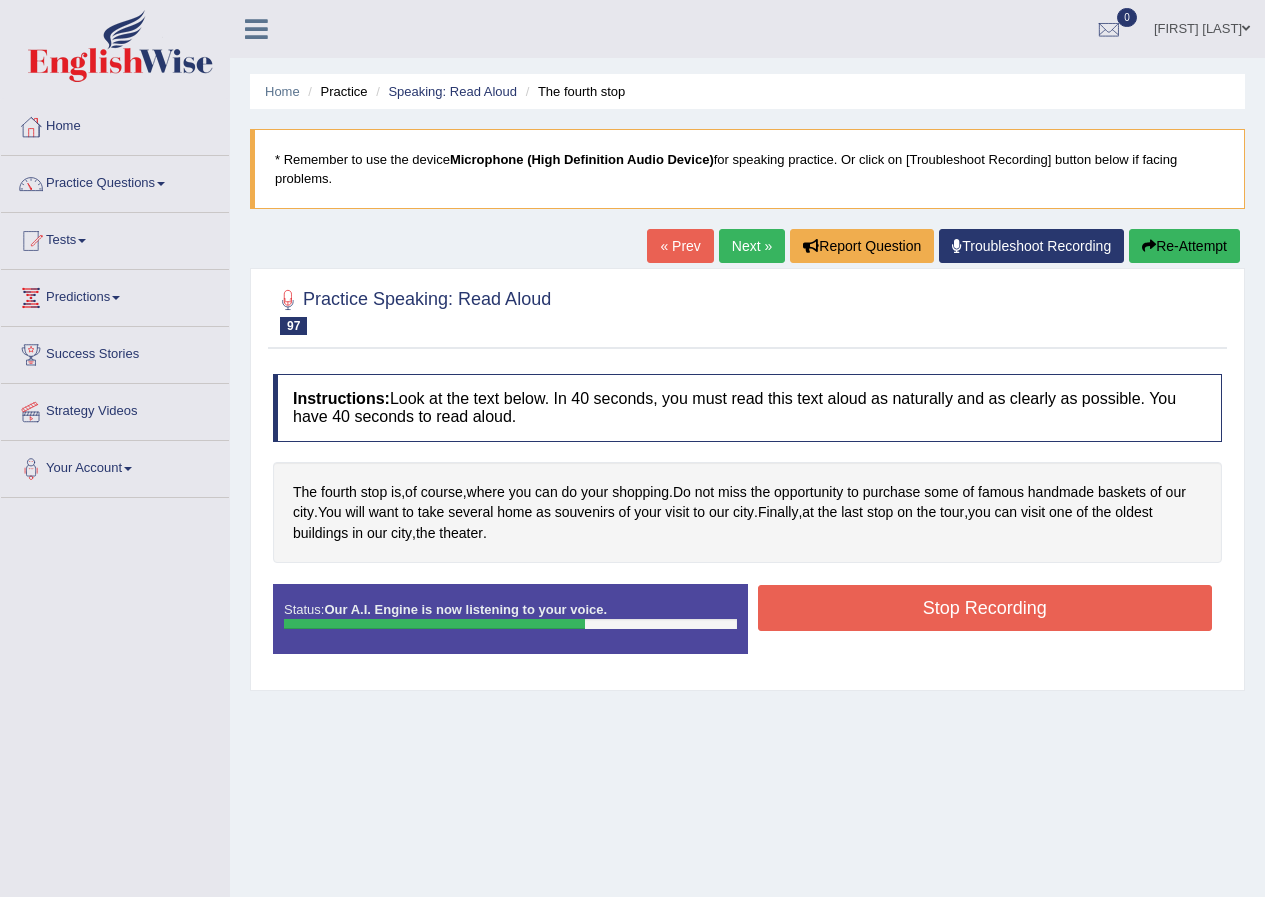 click on "Stop Recording" at bounding box center [985, 608] 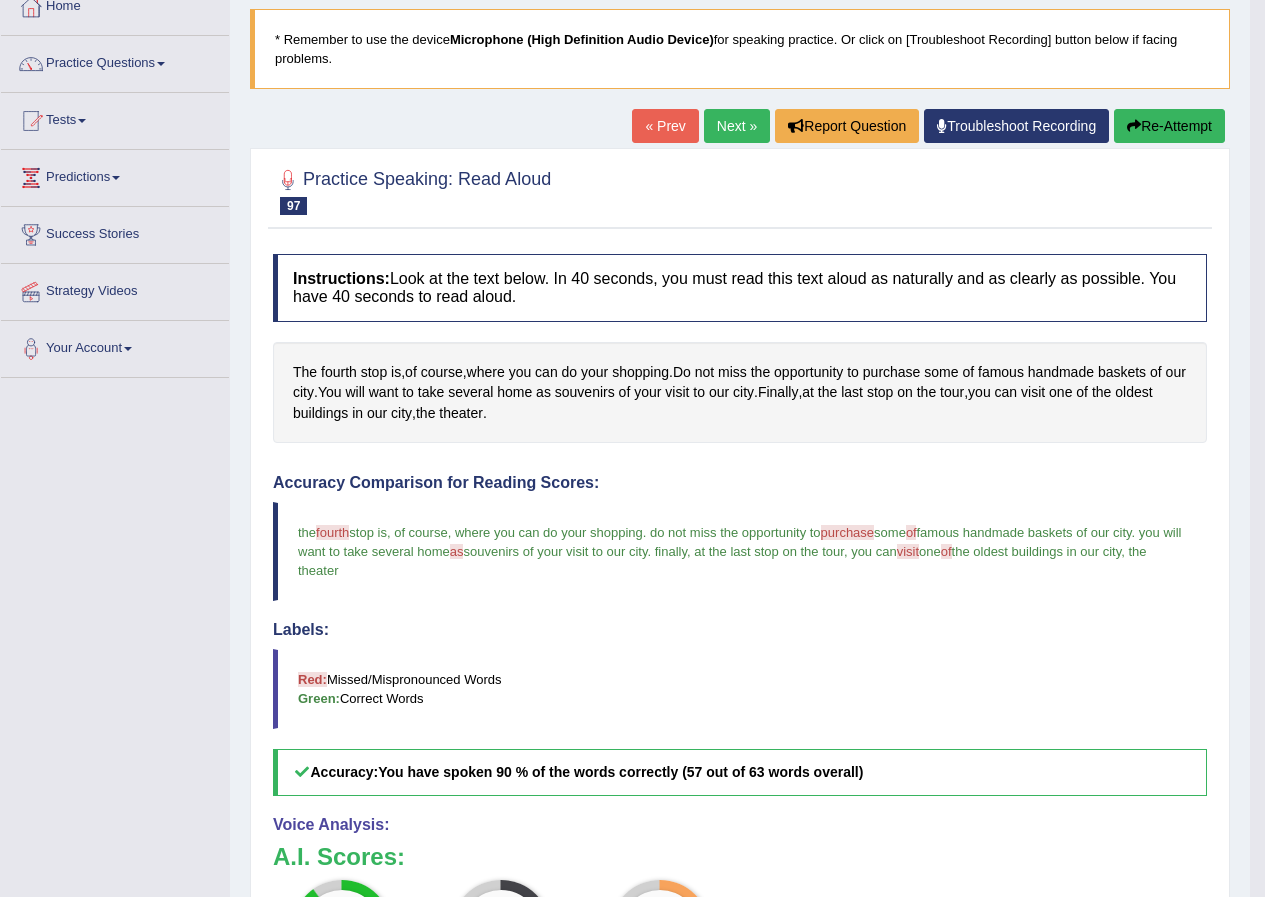scroll, scrollTop: 0, scrollLeft: 0, axis: both 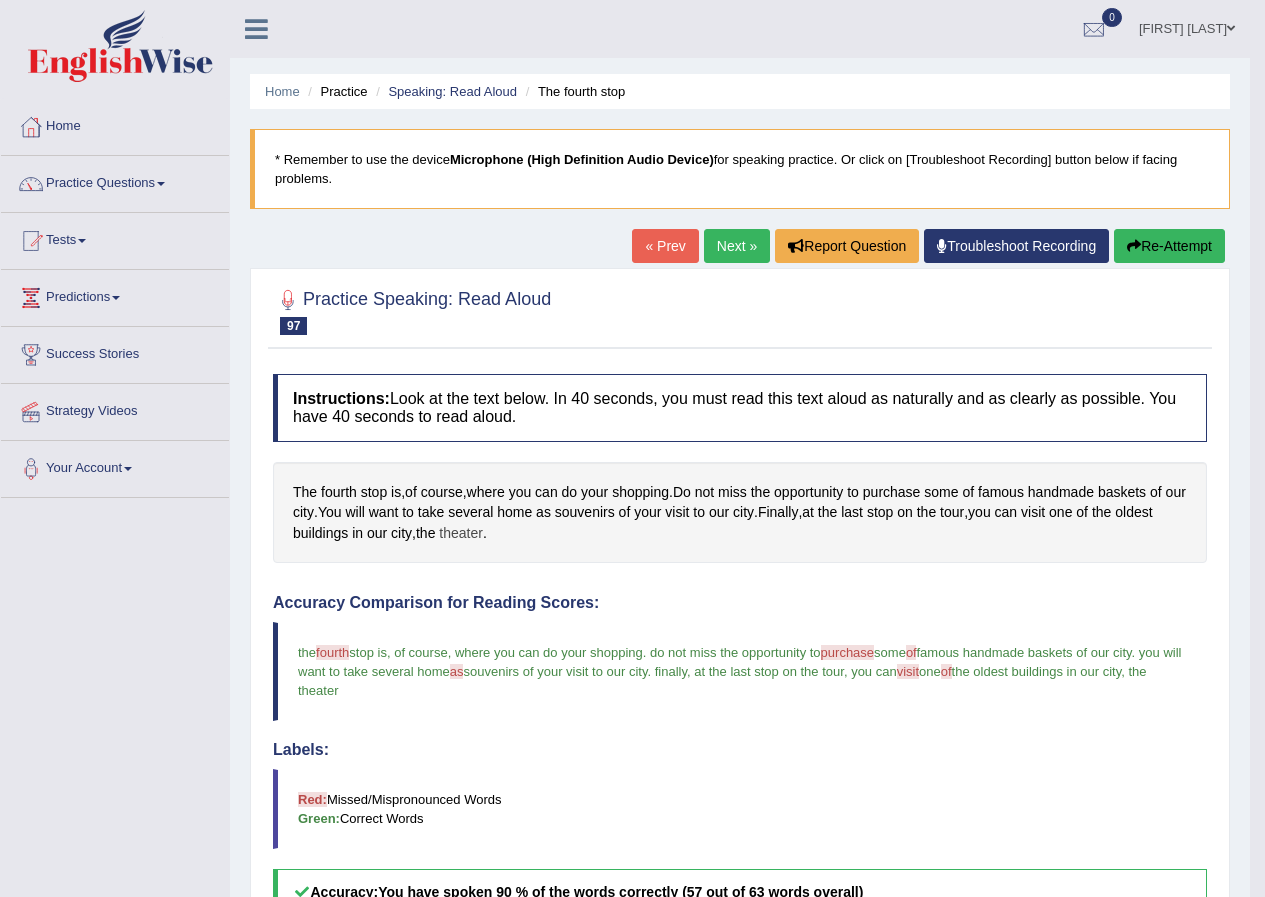 click on "theater" at bounding box center [461, 533] 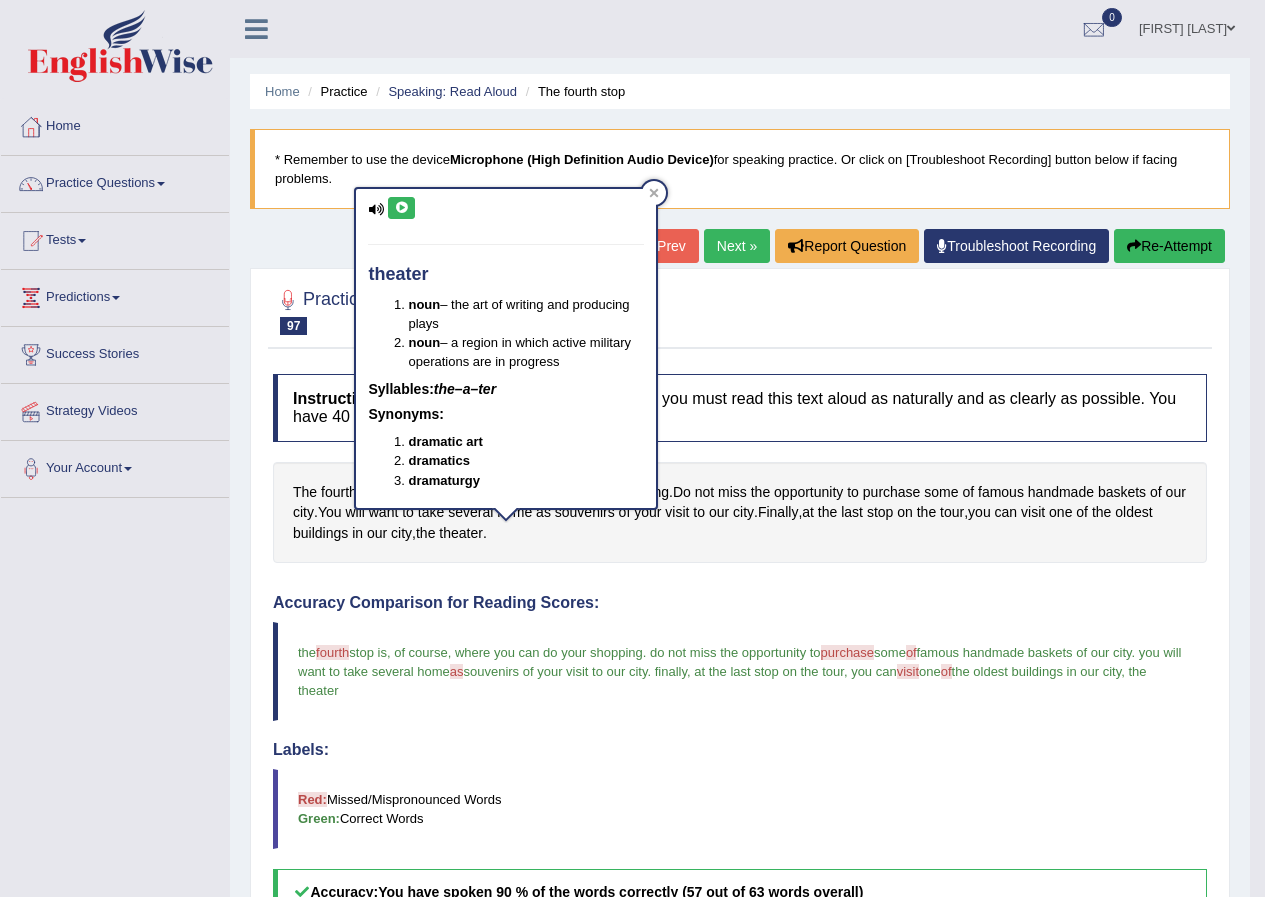 click at bounding box center (401, 208) 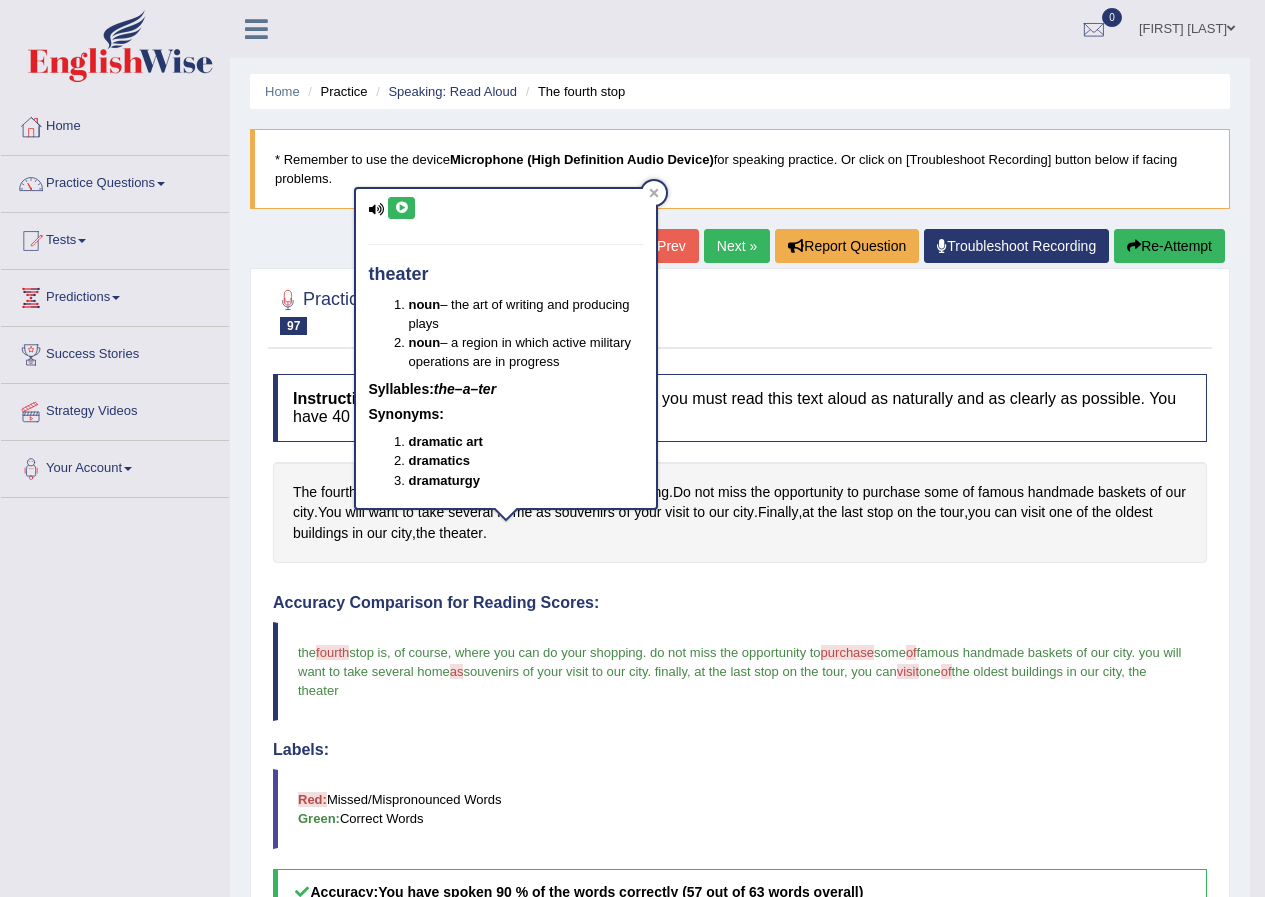 click at bounding box center (401, 208) 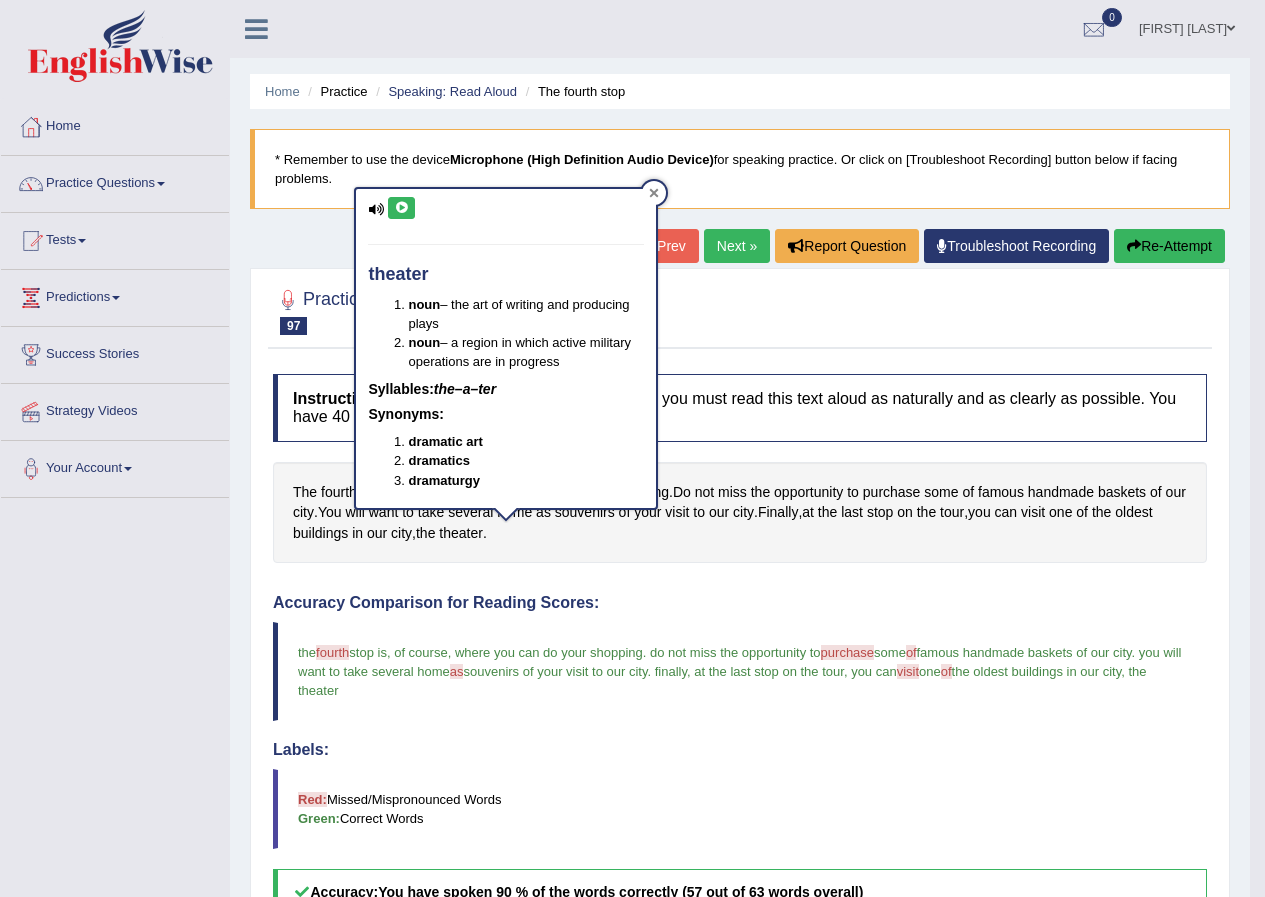 click at bounding box center [654, 193] 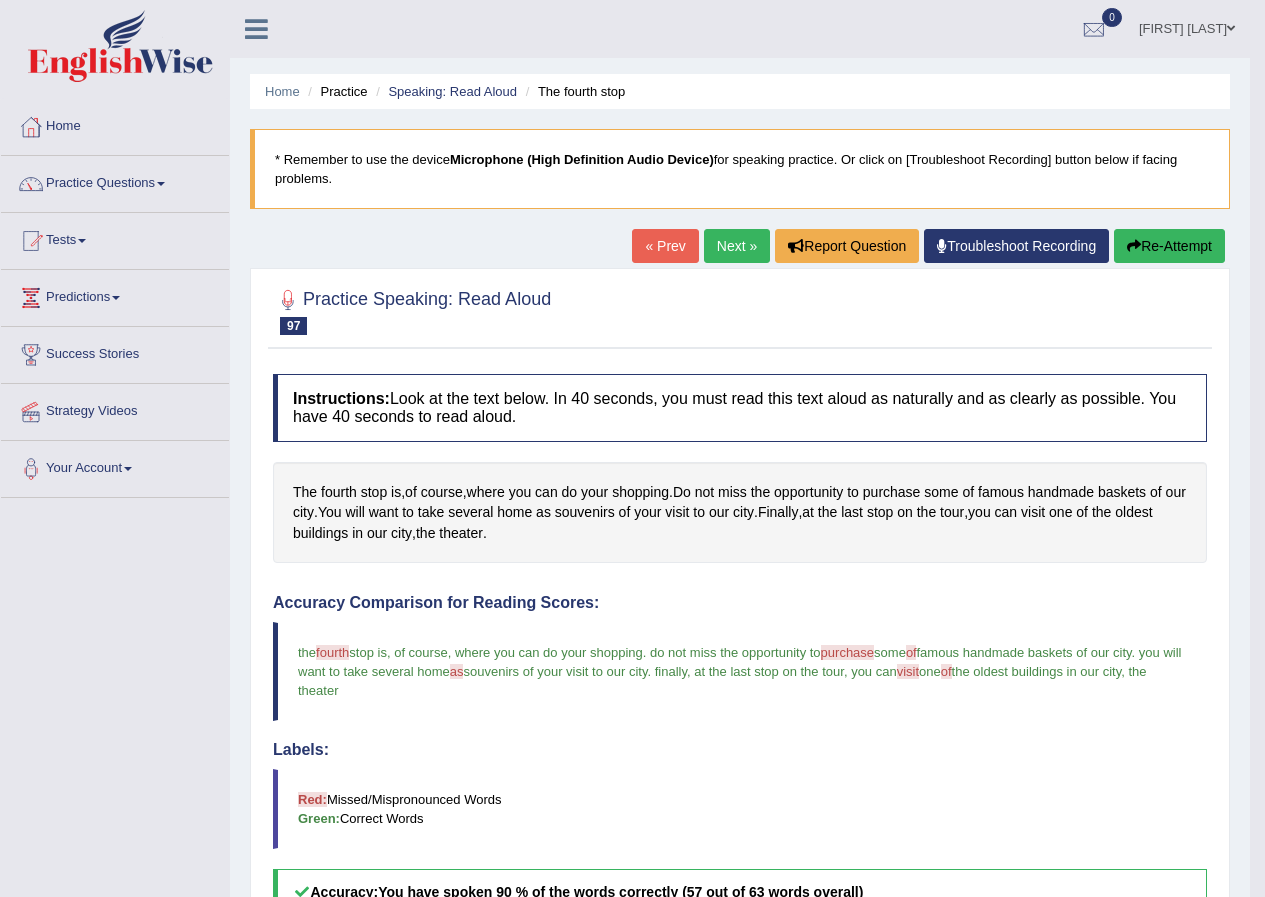 click on "Next »" at bounding box center (737, 246) 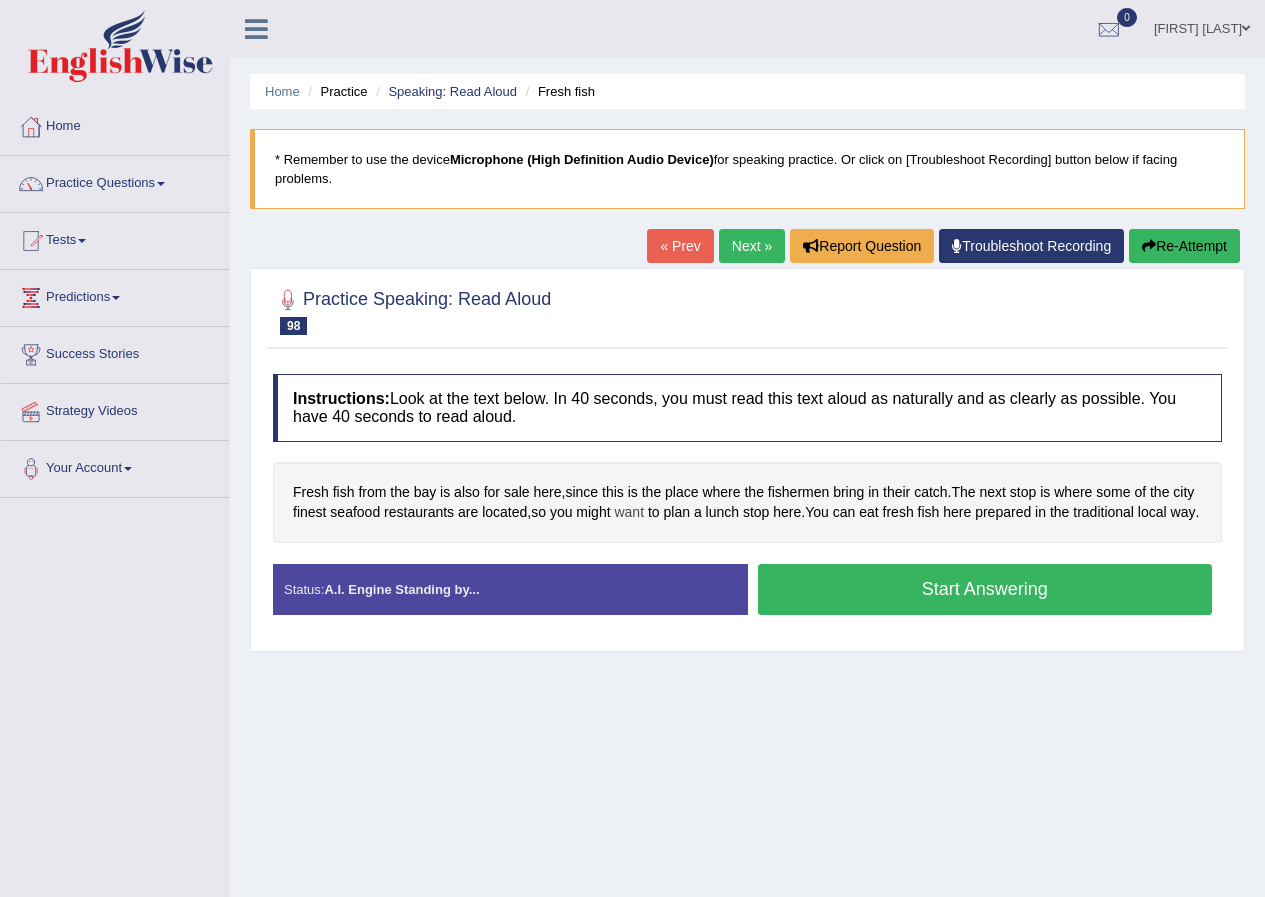 scroll, scrollTop: 0, scrollLeft: 0, axis: both 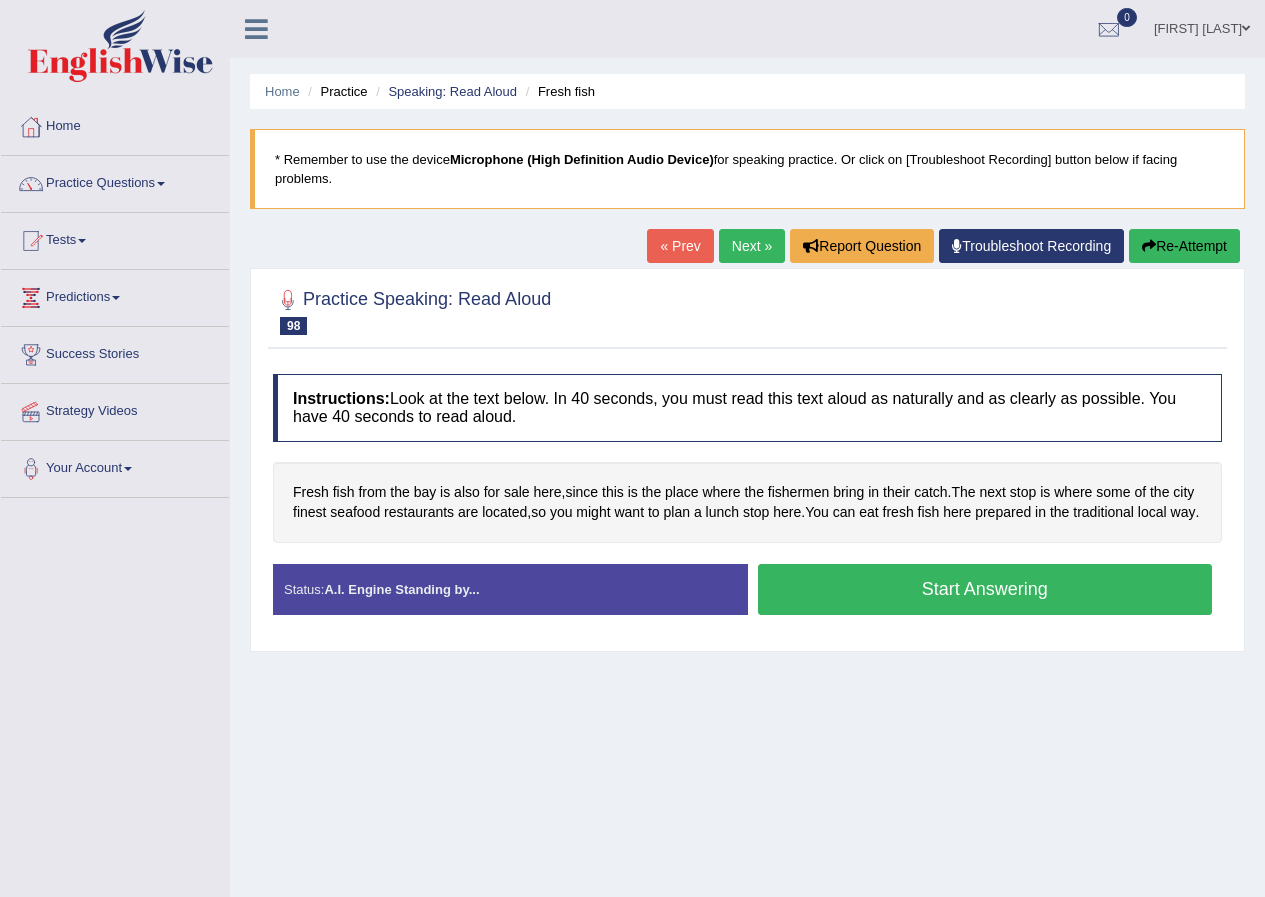 click on "Start Answering" at bounding box center (985, 589) 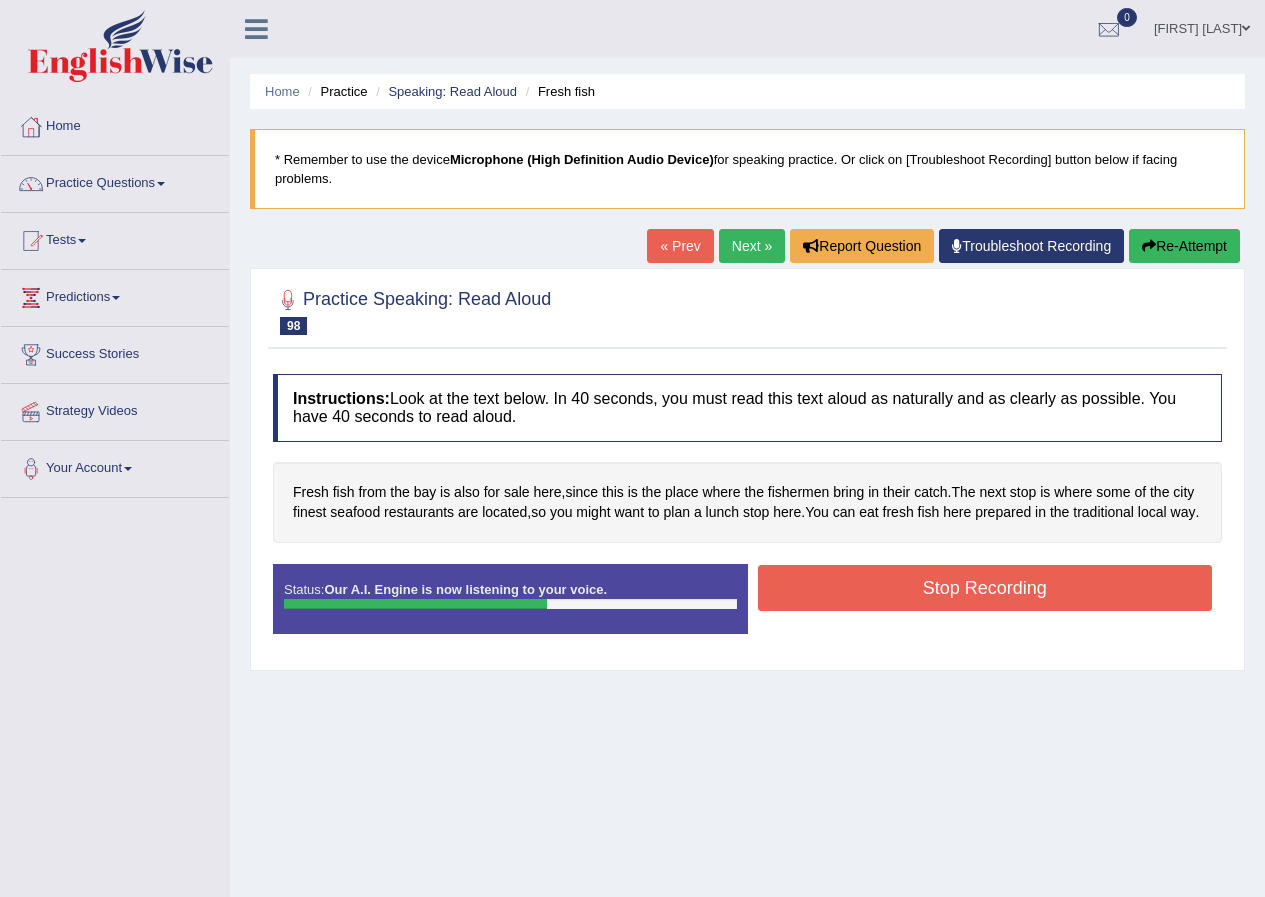 click on "Stop Recording" at bounding box center [985, 588] 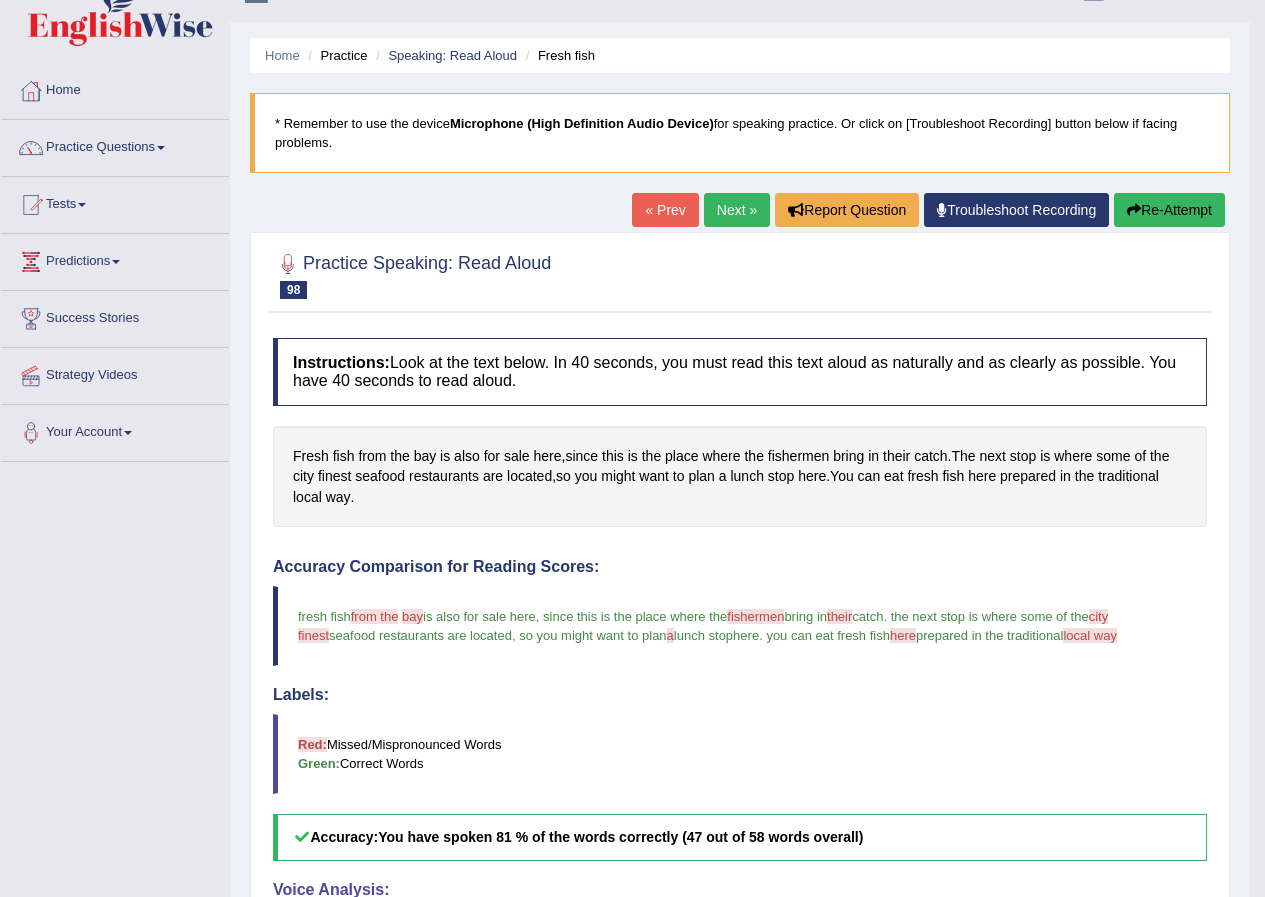 scroll, scrollTop: 0, scrollLeft: 0, axis: both 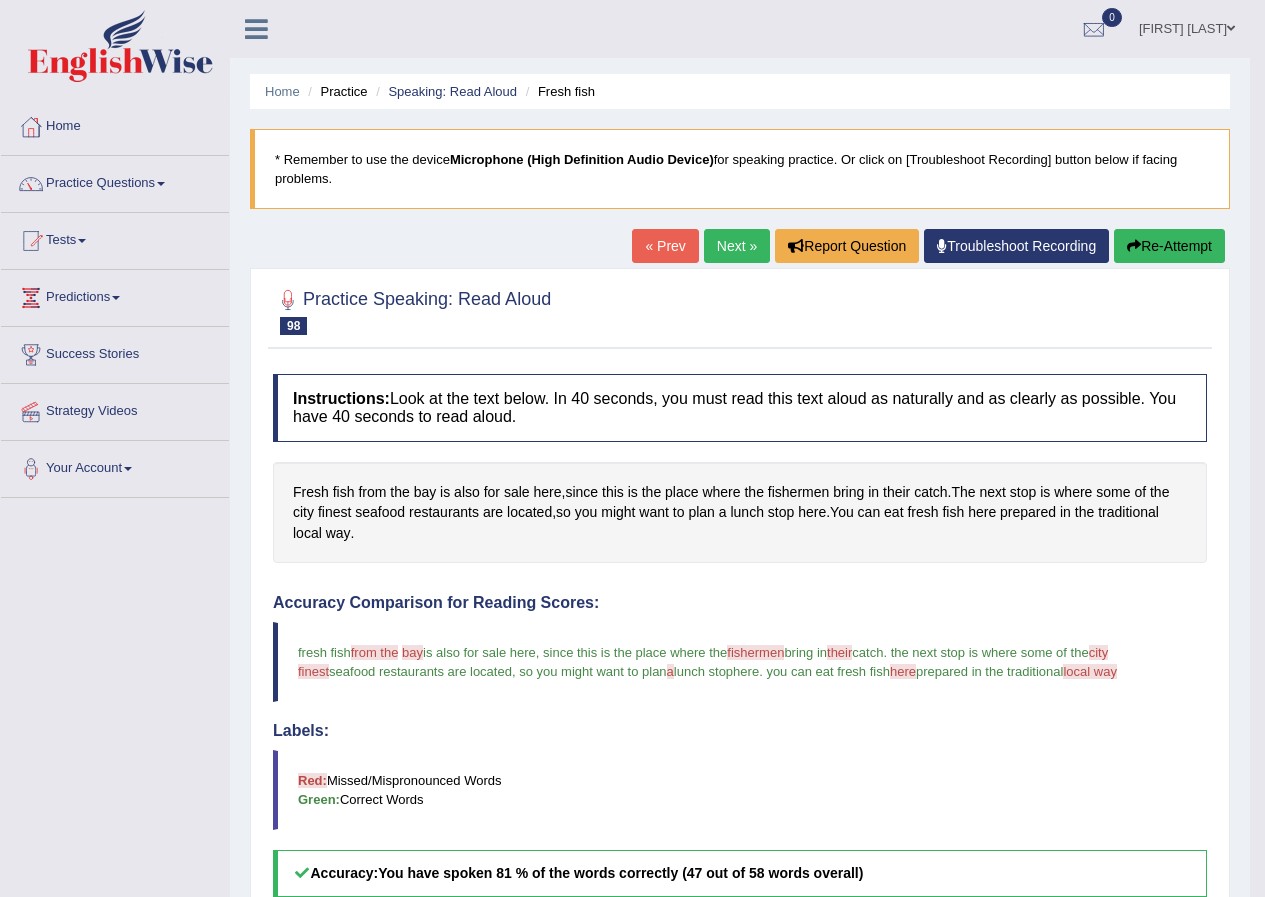 click on "Next »" at bounding box center (737, 246) 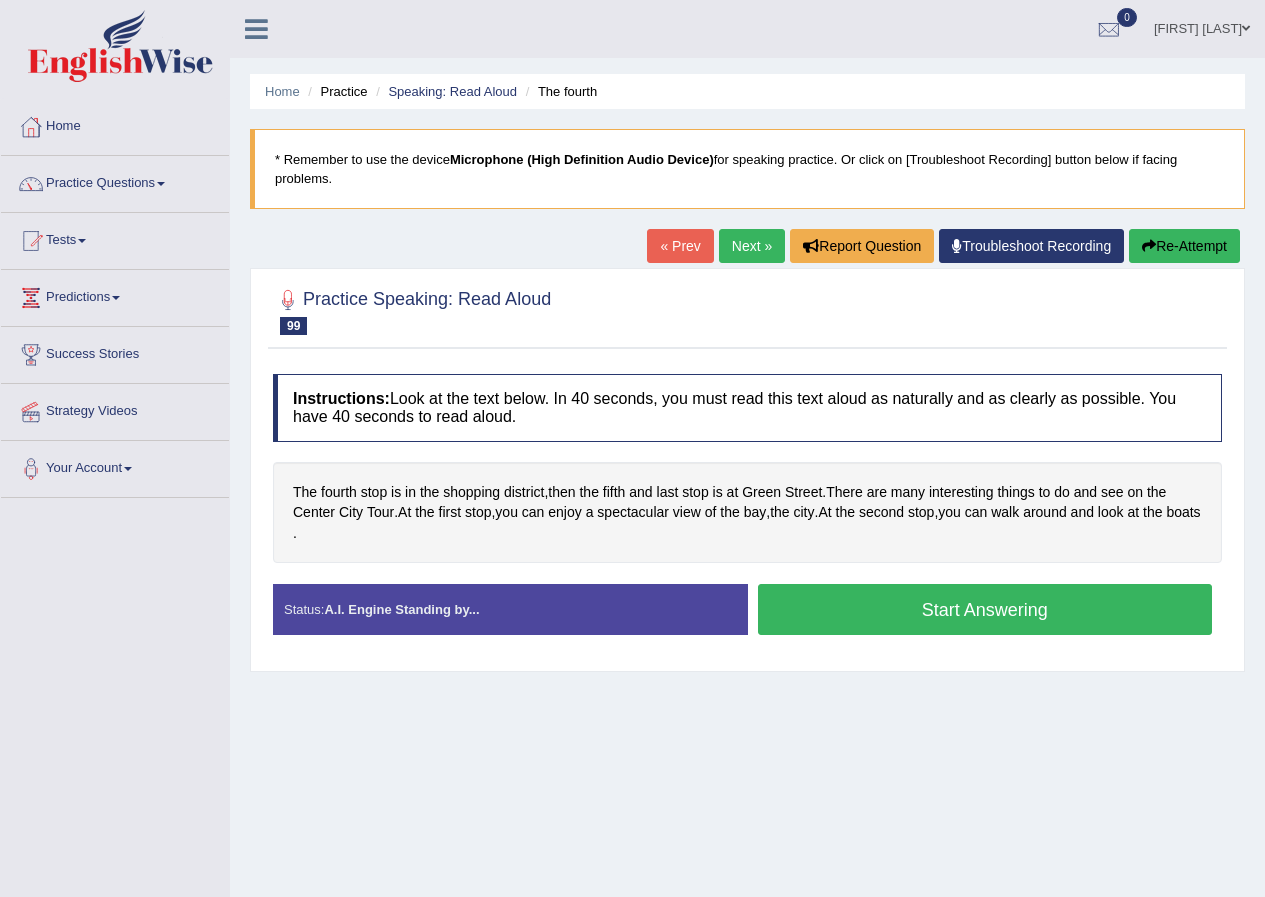 scroll, scrollTop: 0, scrollLeft: 0, axis: both 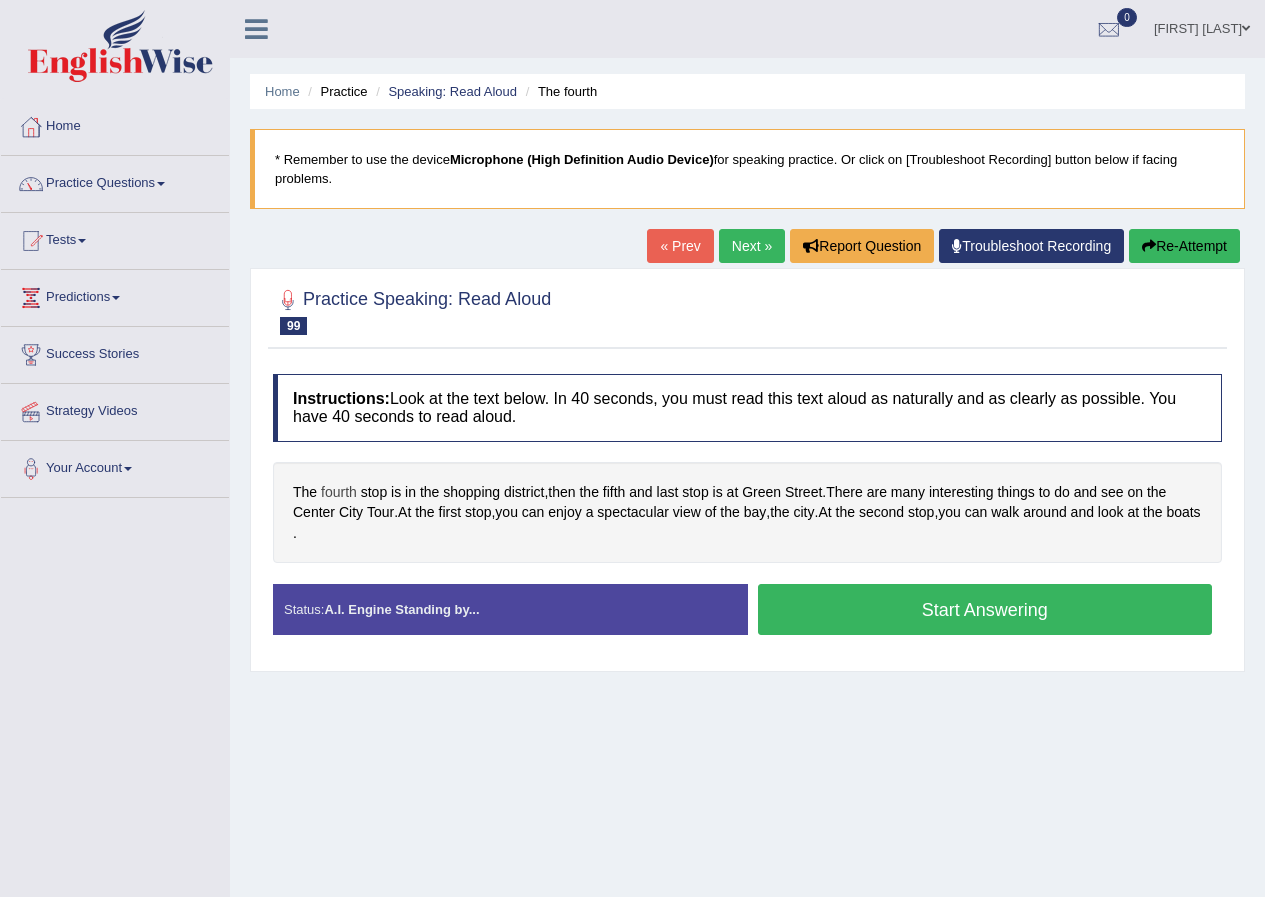 click on "fourth" at bounding box center (339, 492) 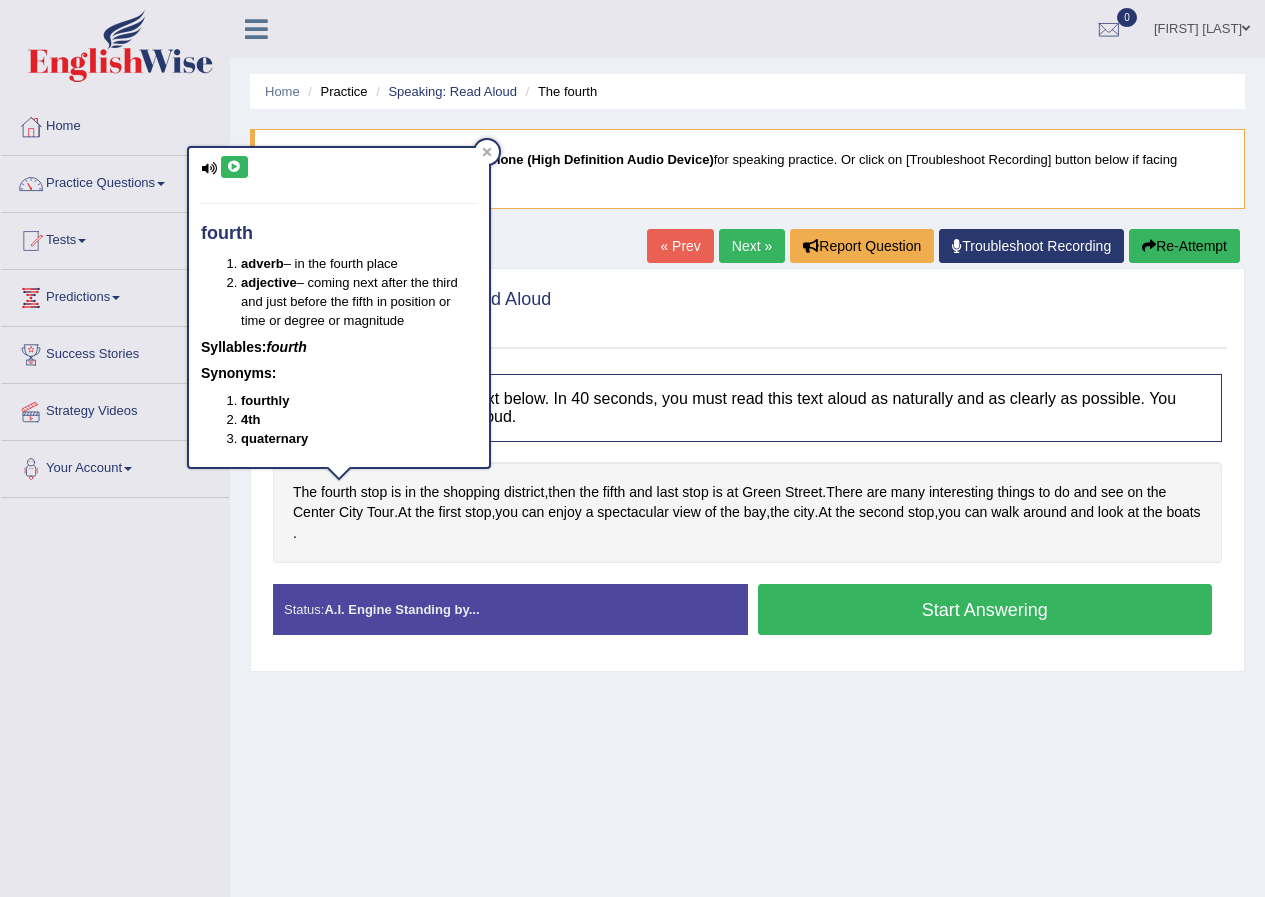 click at bounding box center (234, 167) 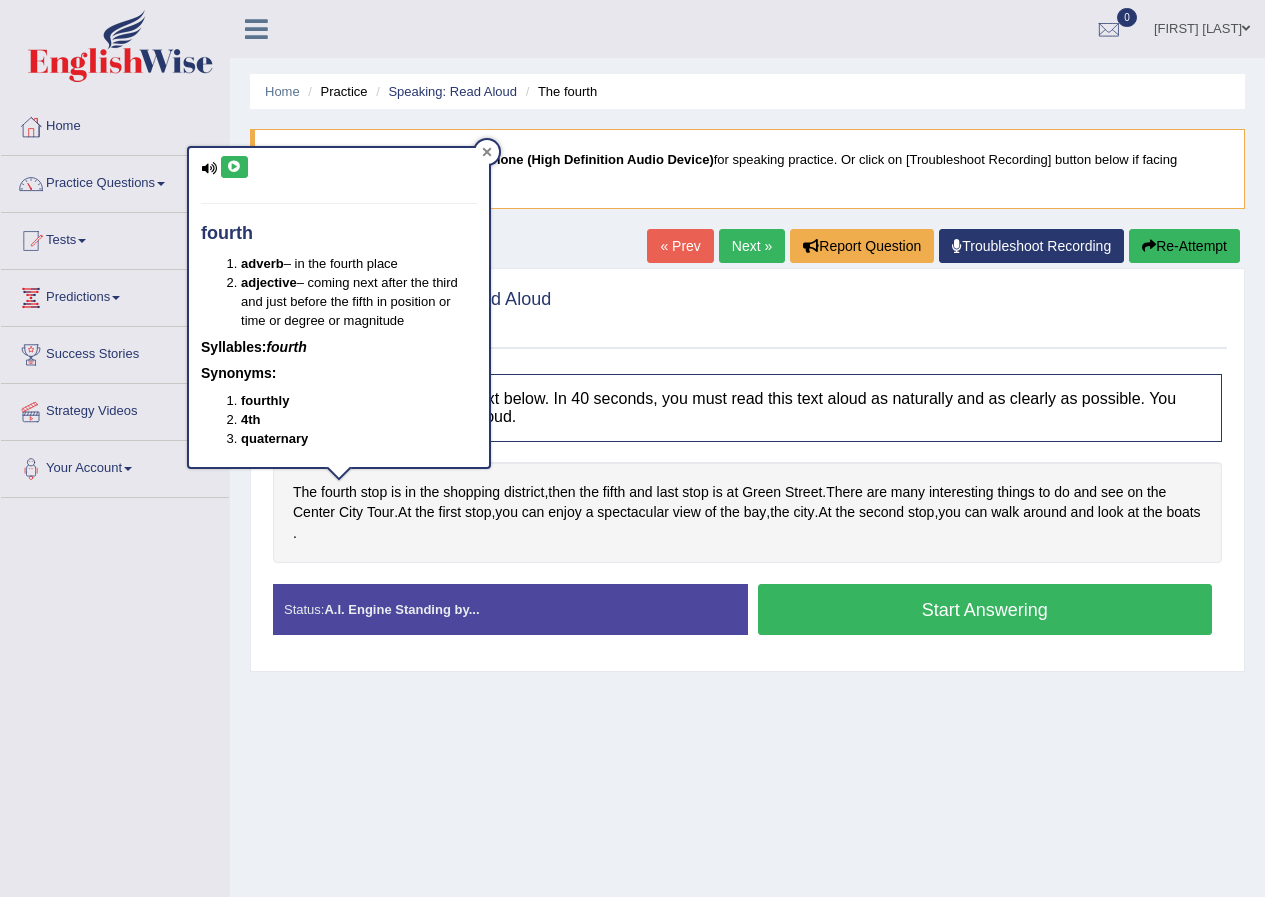 click at bounding box center (487, 152) 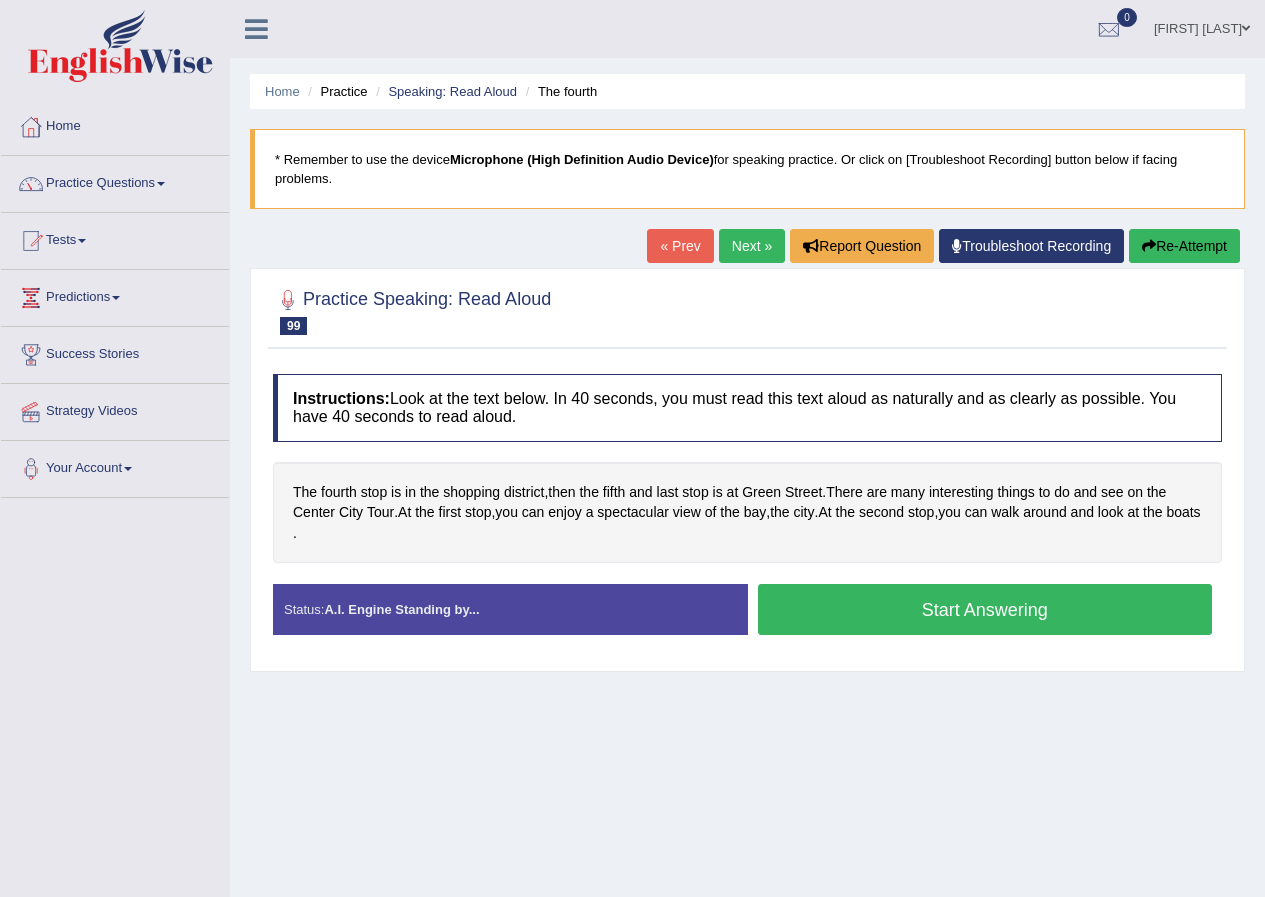 click on "Start Answering" at bounding box center [985, 609] 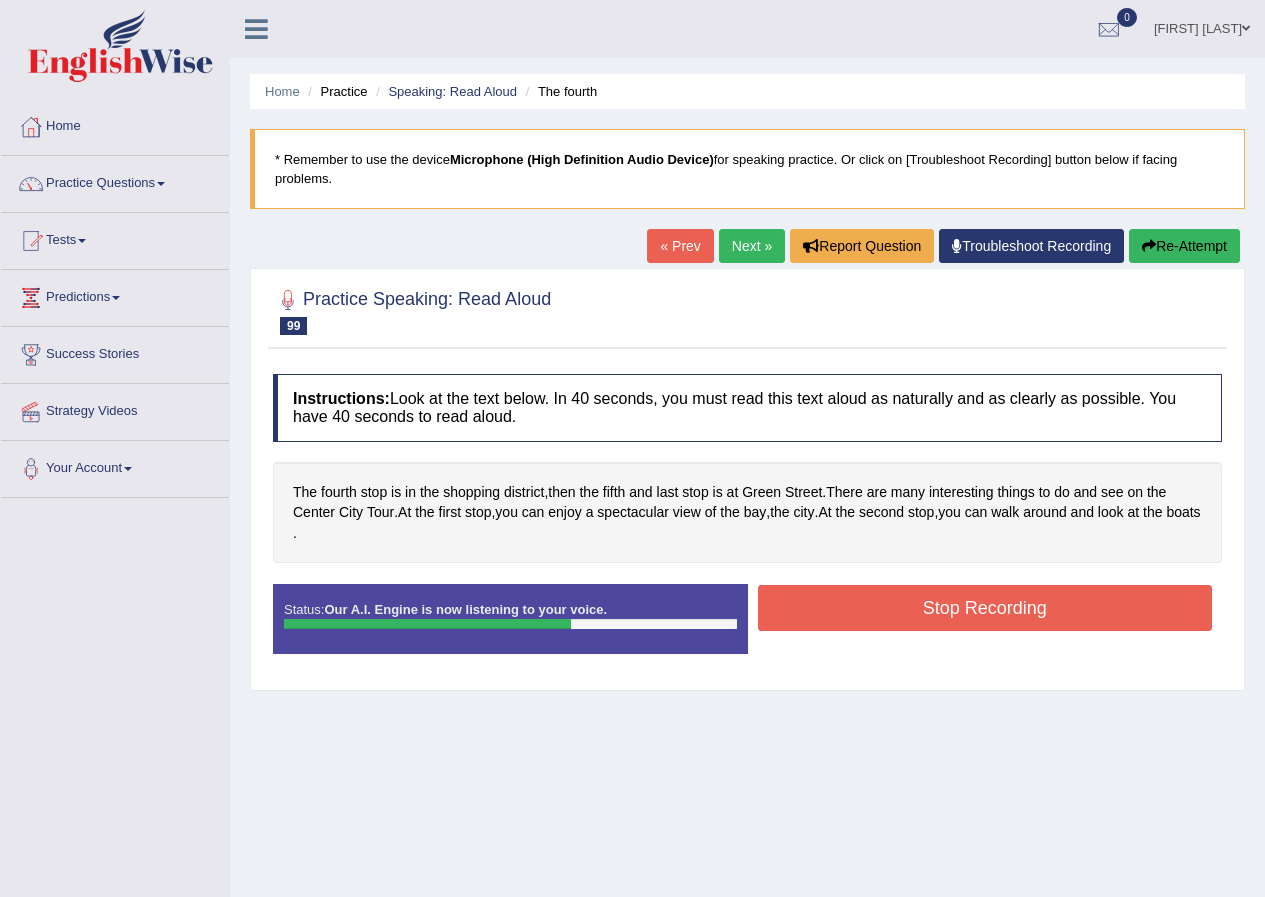 click on "Stop Recording" at bounding box center [985, 608] 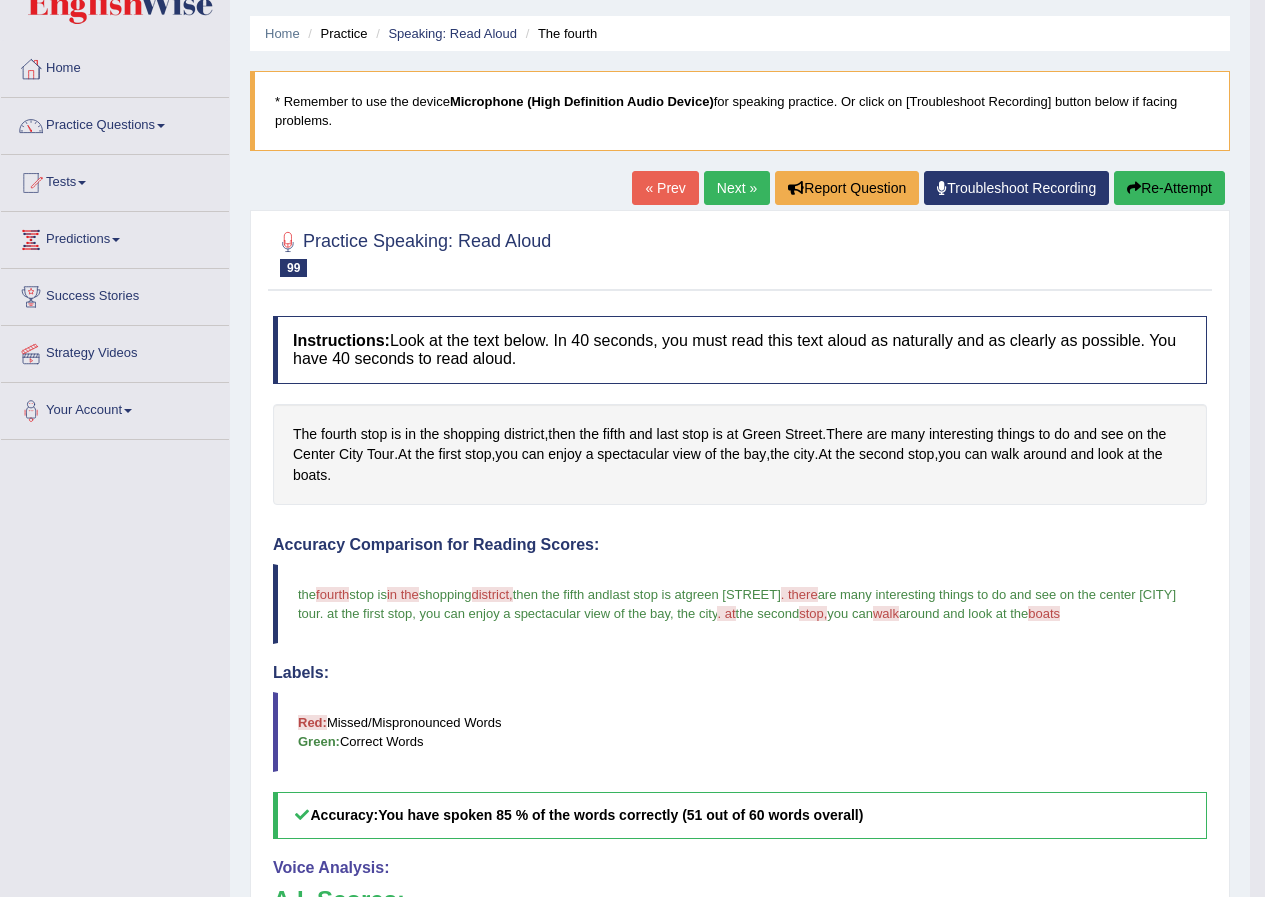 scroll, scrollTop: 0, scrollLeft: 0, axis: both 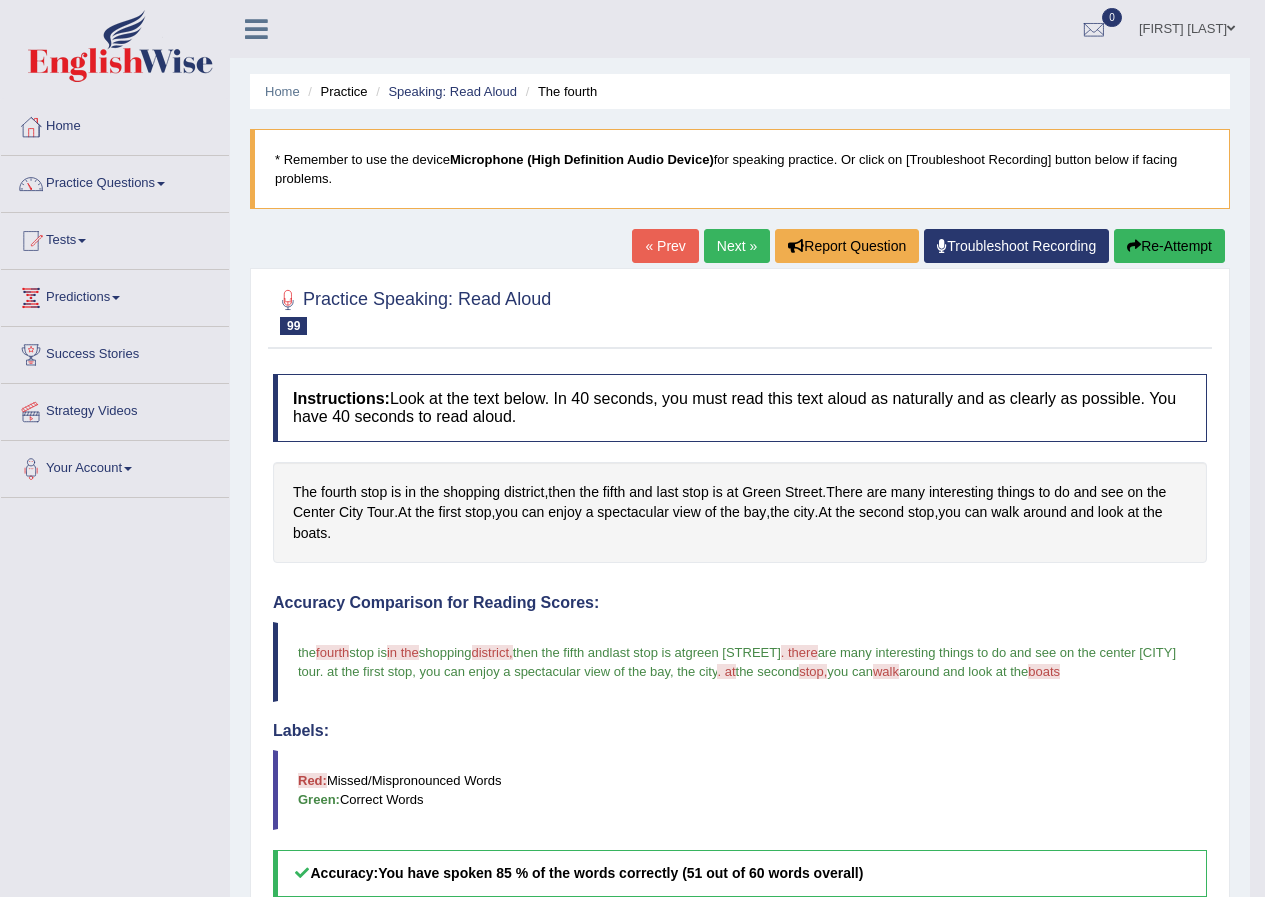click on "Next »" at bounding box center [737, 246] 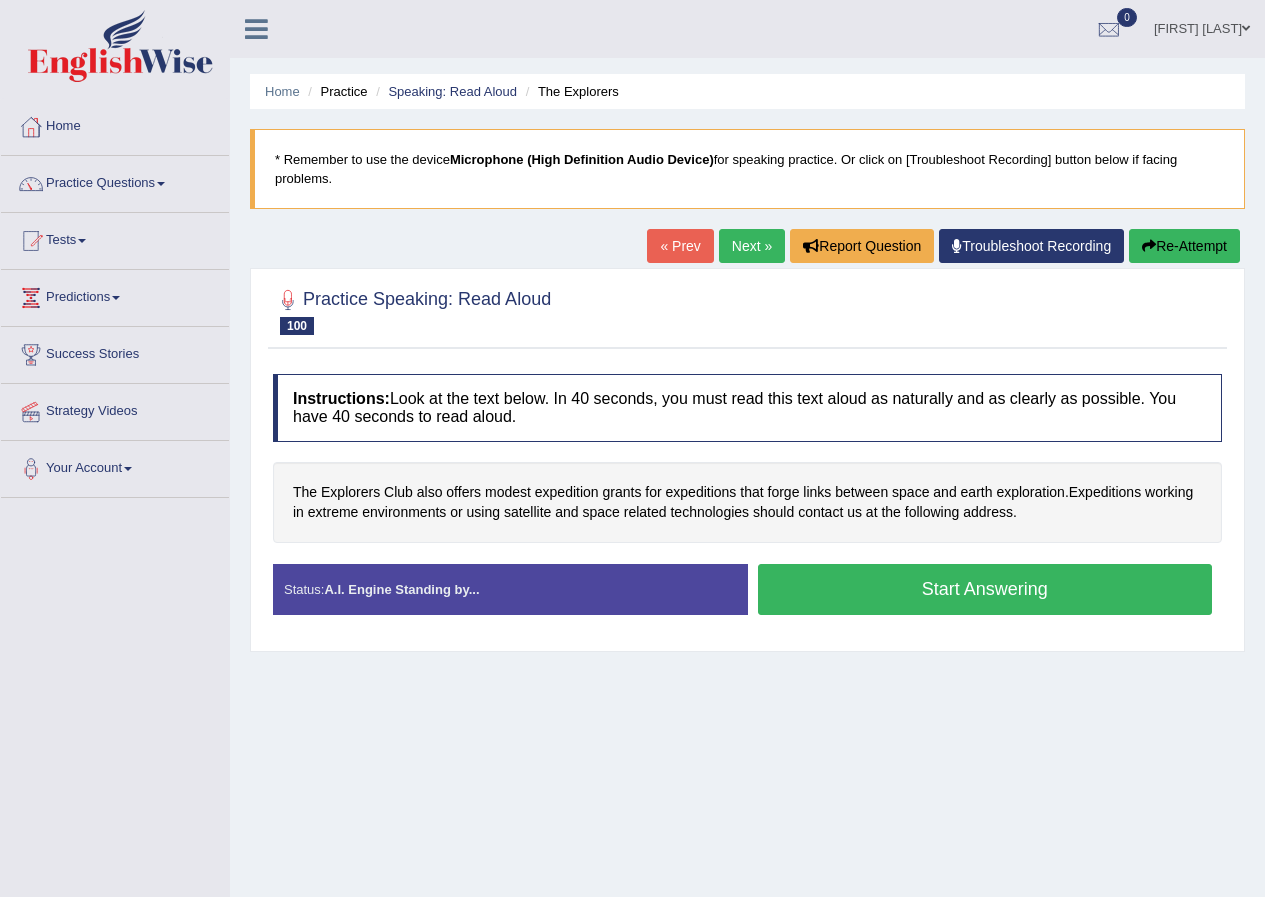 scroll, scrollTop: 0, scrollLeft: 0, axis: both 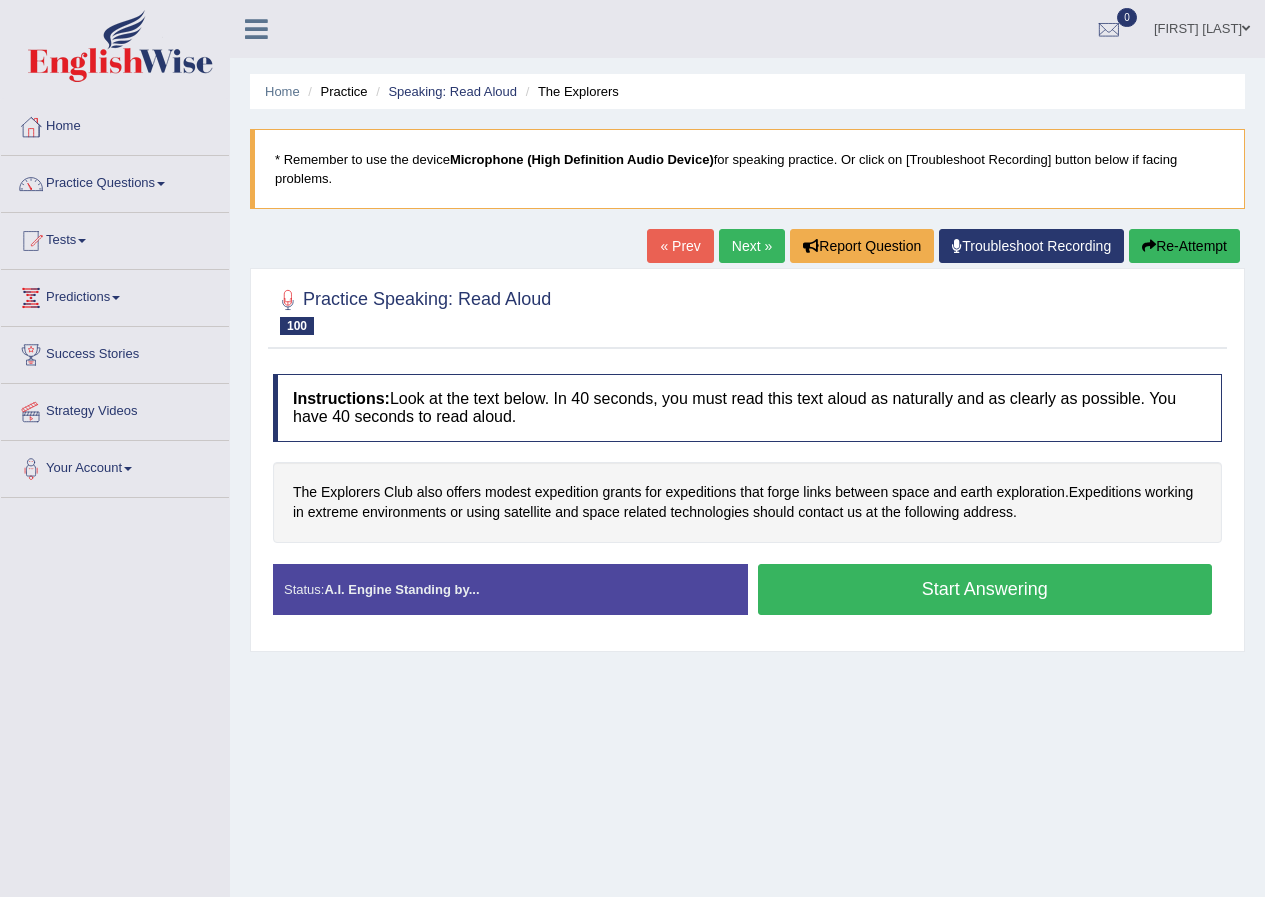 click on "Start Answering" at bounding box center (985, 589) 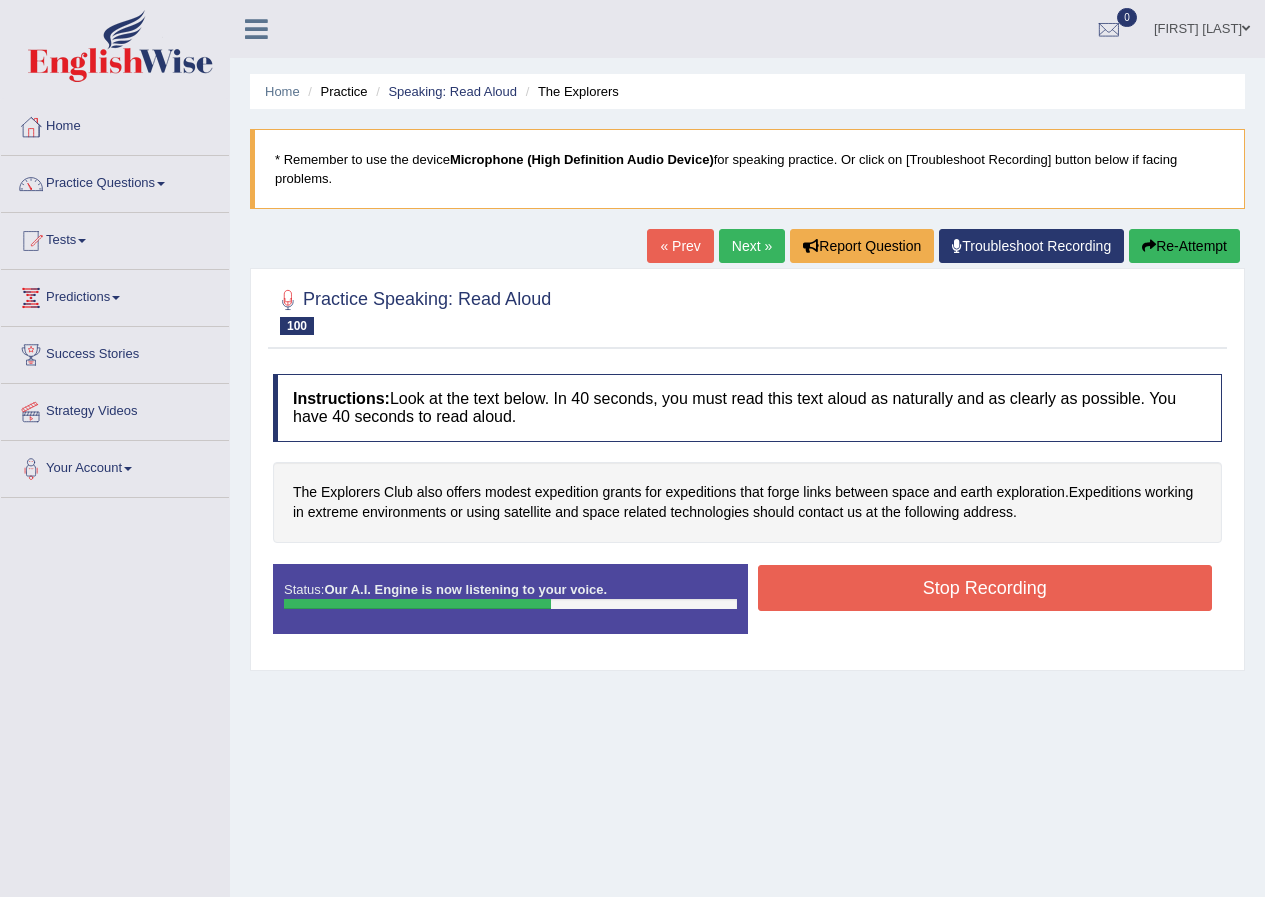 click on "Stop Recording" at bounding box center (985, 588) 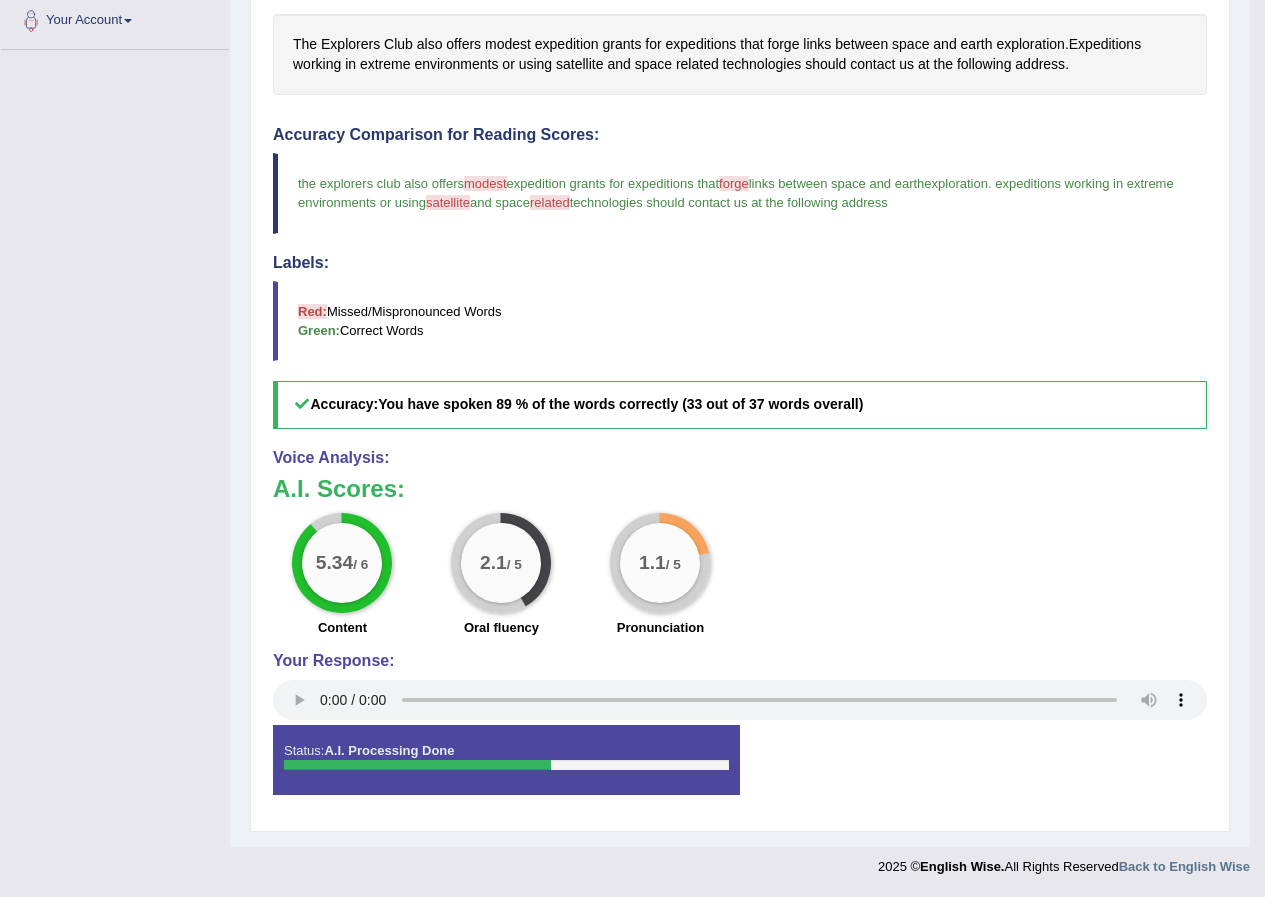 scroll, scrollTop: 0, scrollLeft: 0, axis: both 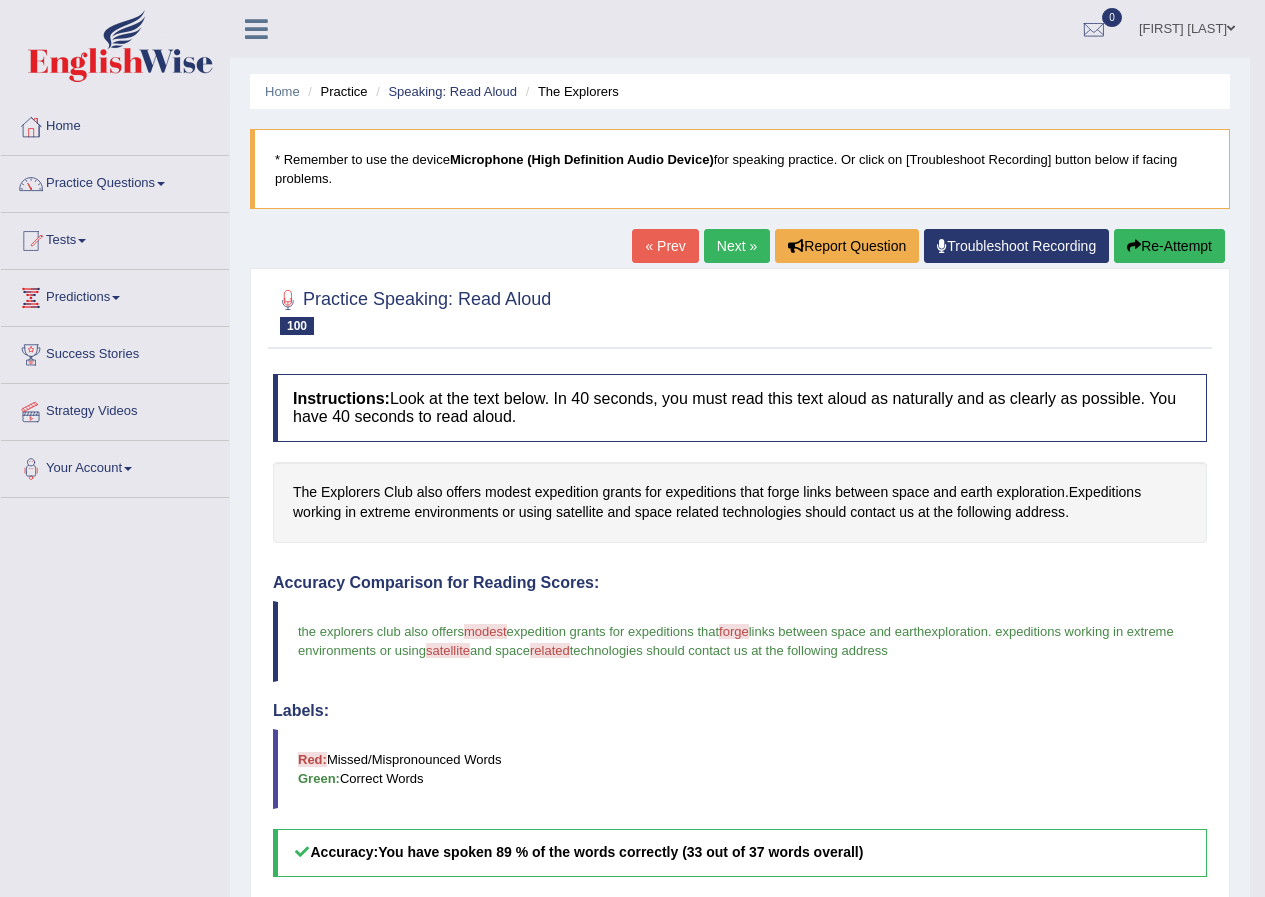click on "Next »" at bounding box center [737, 246] 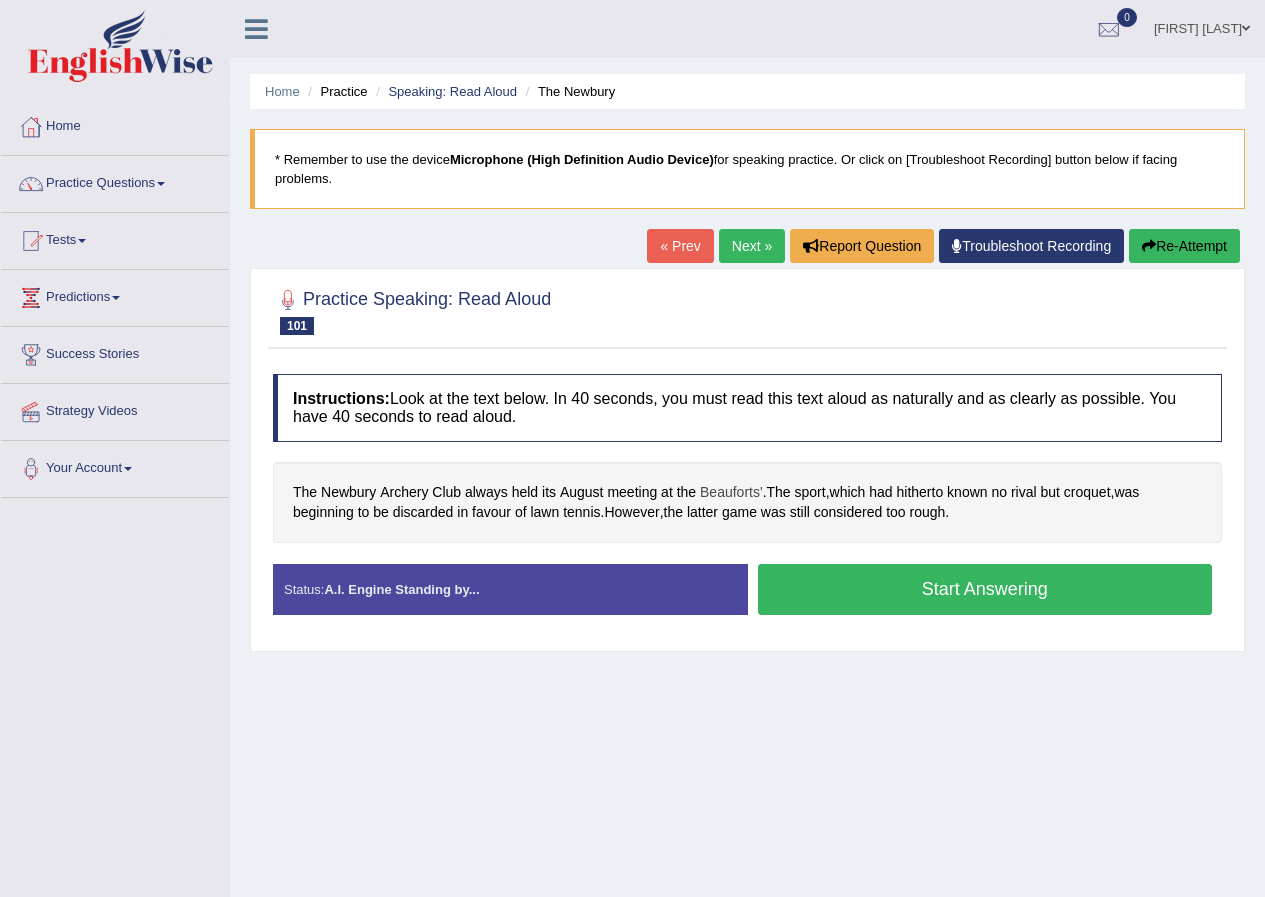 scroll, scrollTop: 0, scrollLeft: 0, axis: both 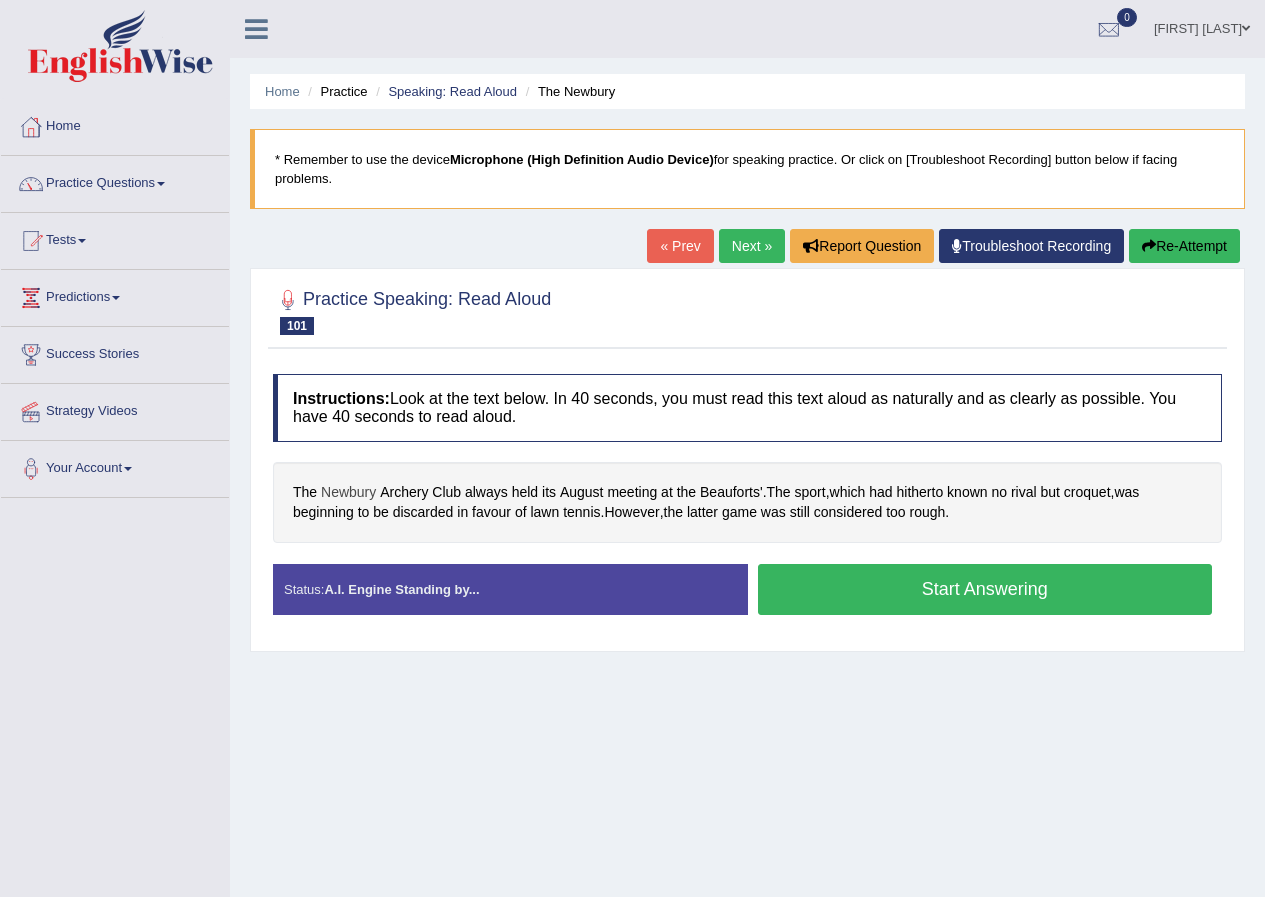 click on "Newbury" at bounding box center (348, 492) 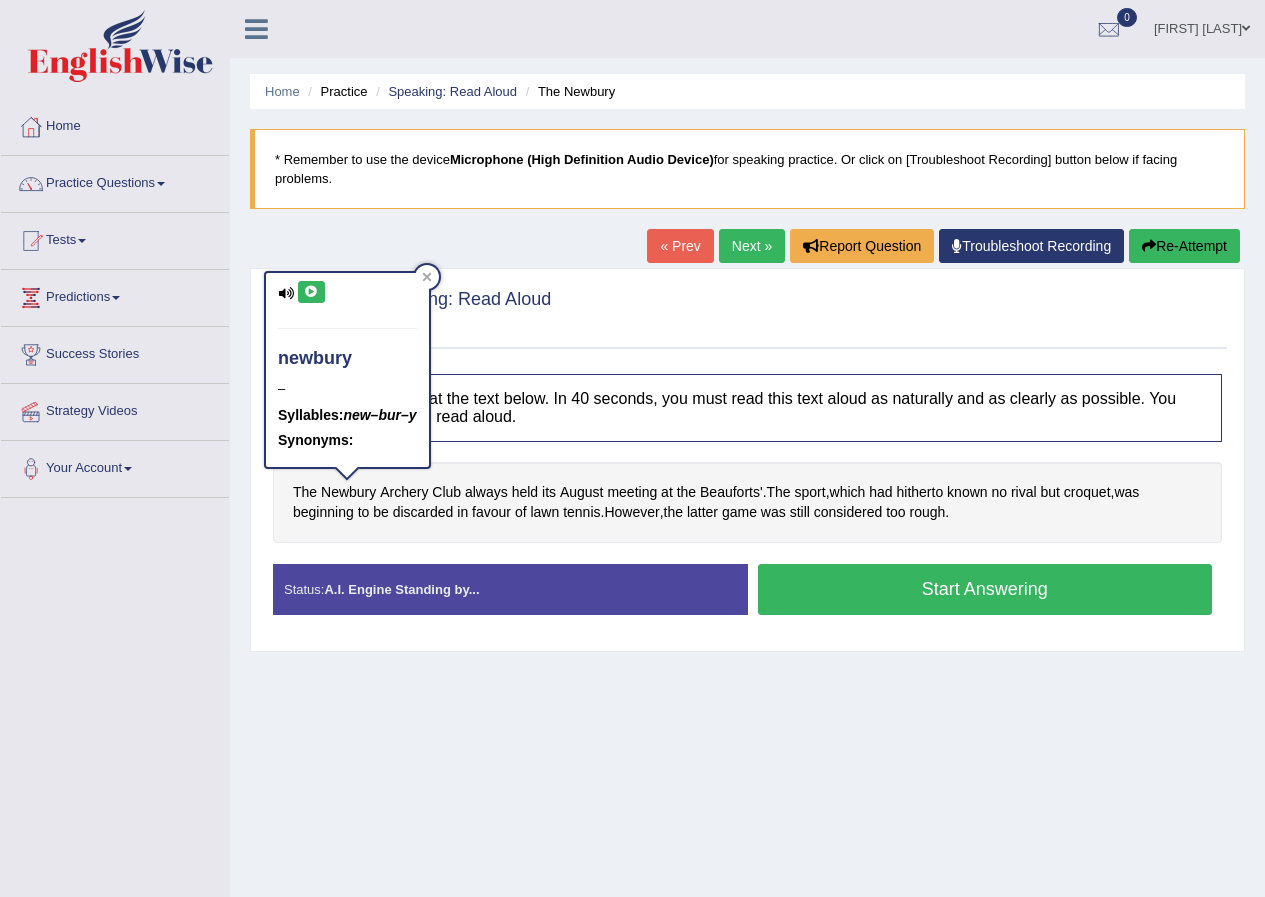 click on "newbury – Syllables:  new–bur–y Synonyms:" at bounding box center [347, 370] 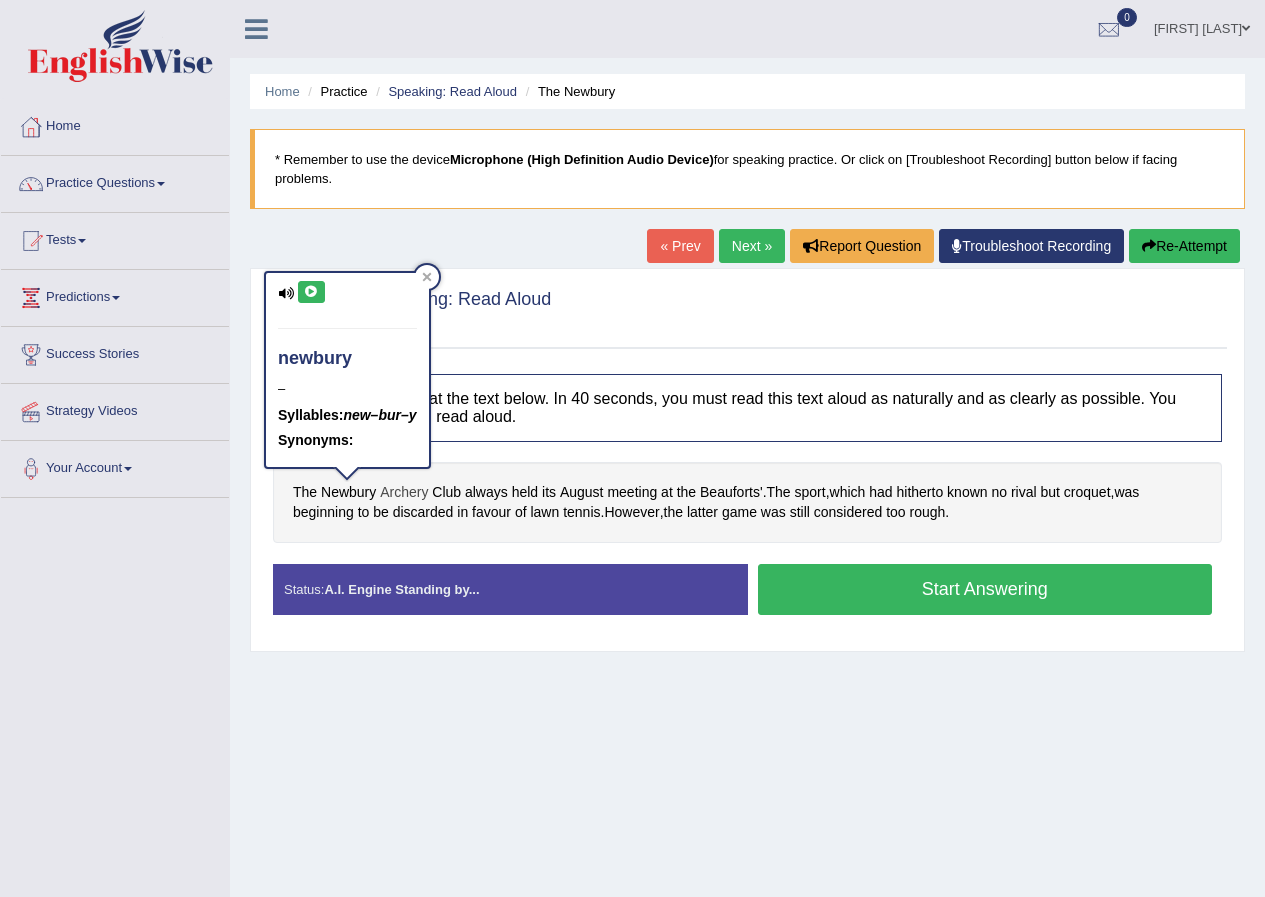click on "Archery" at bounding box center (404, 492) 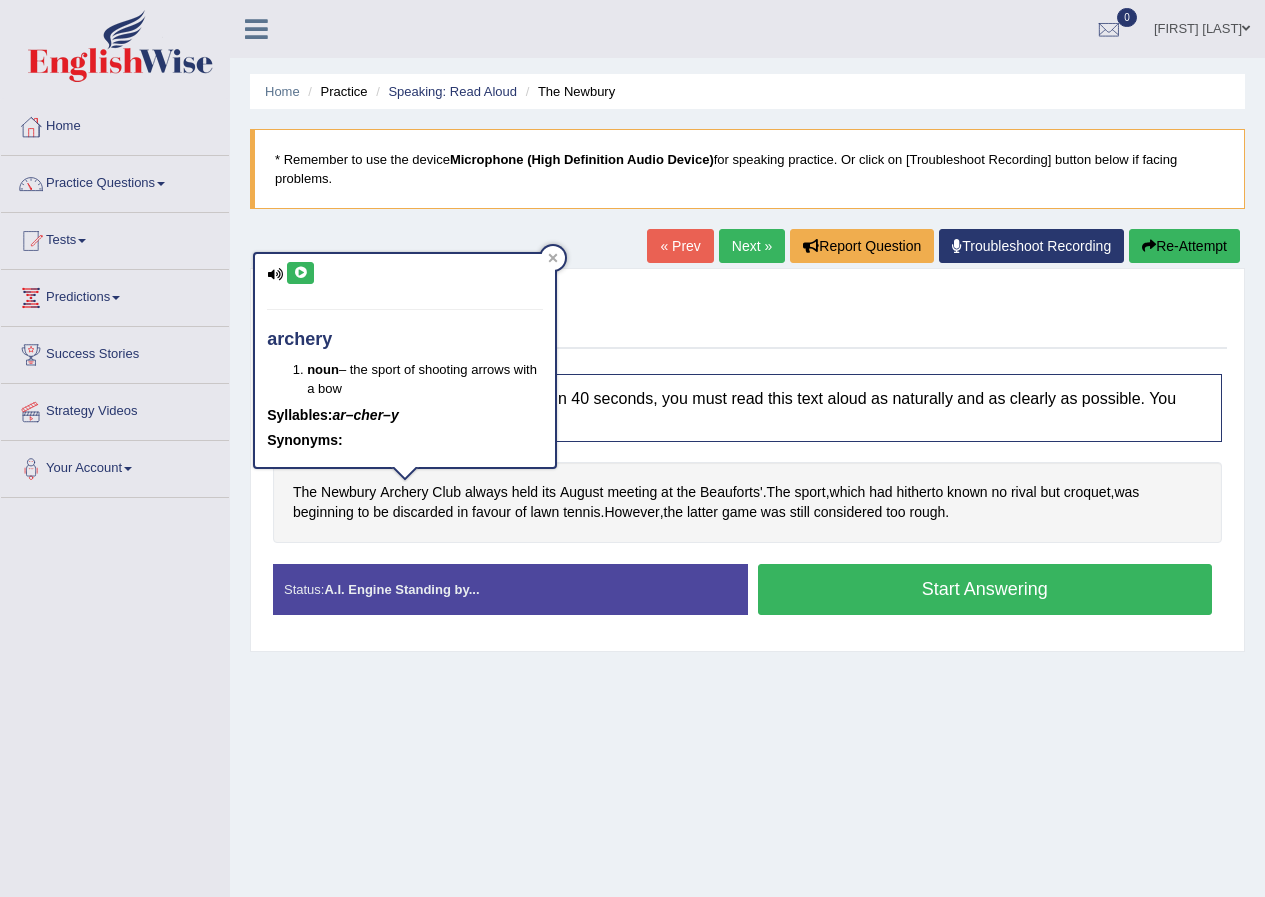 click at bounding box center [300, 273] 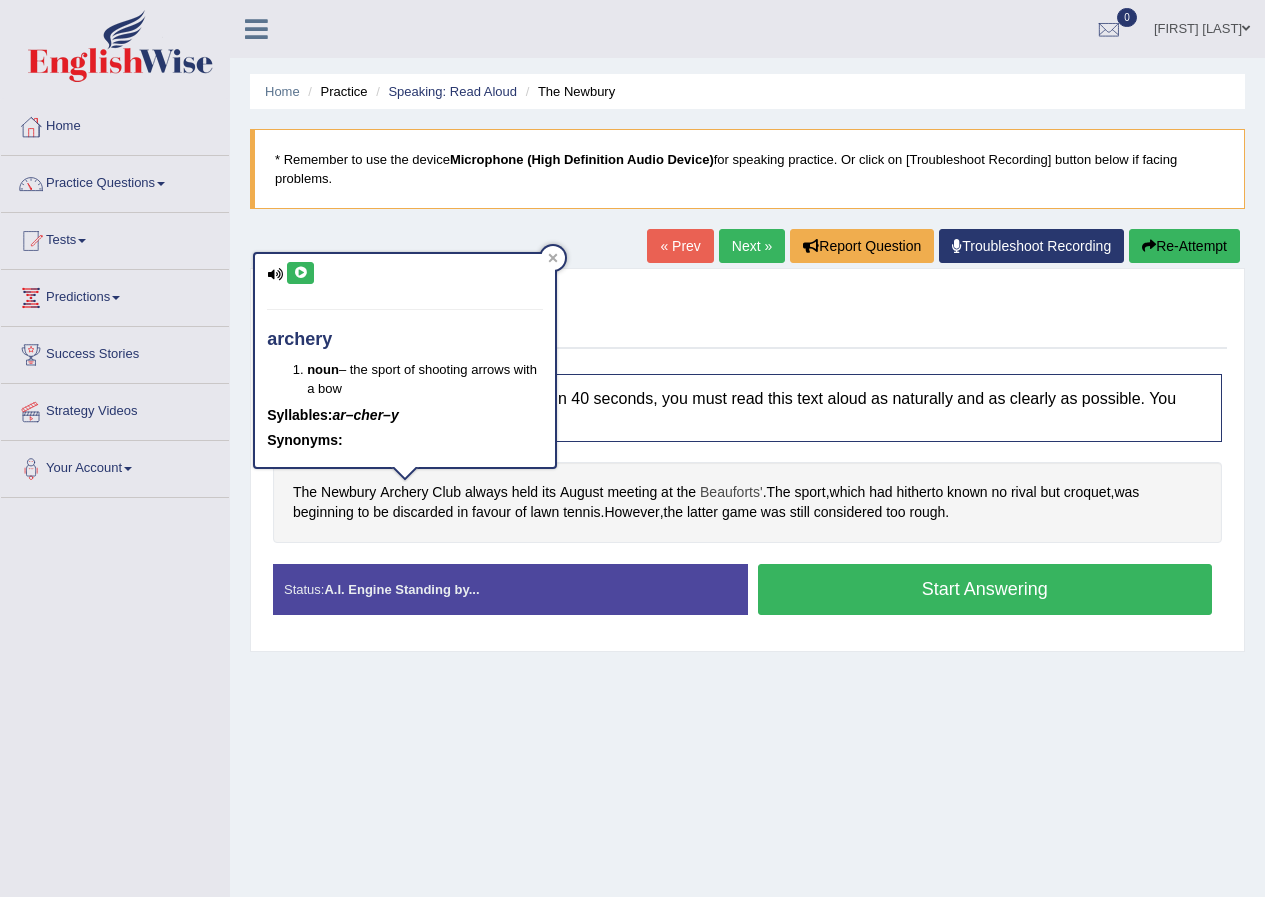 click on "Beauforts'" at bounding box center (731, 492) 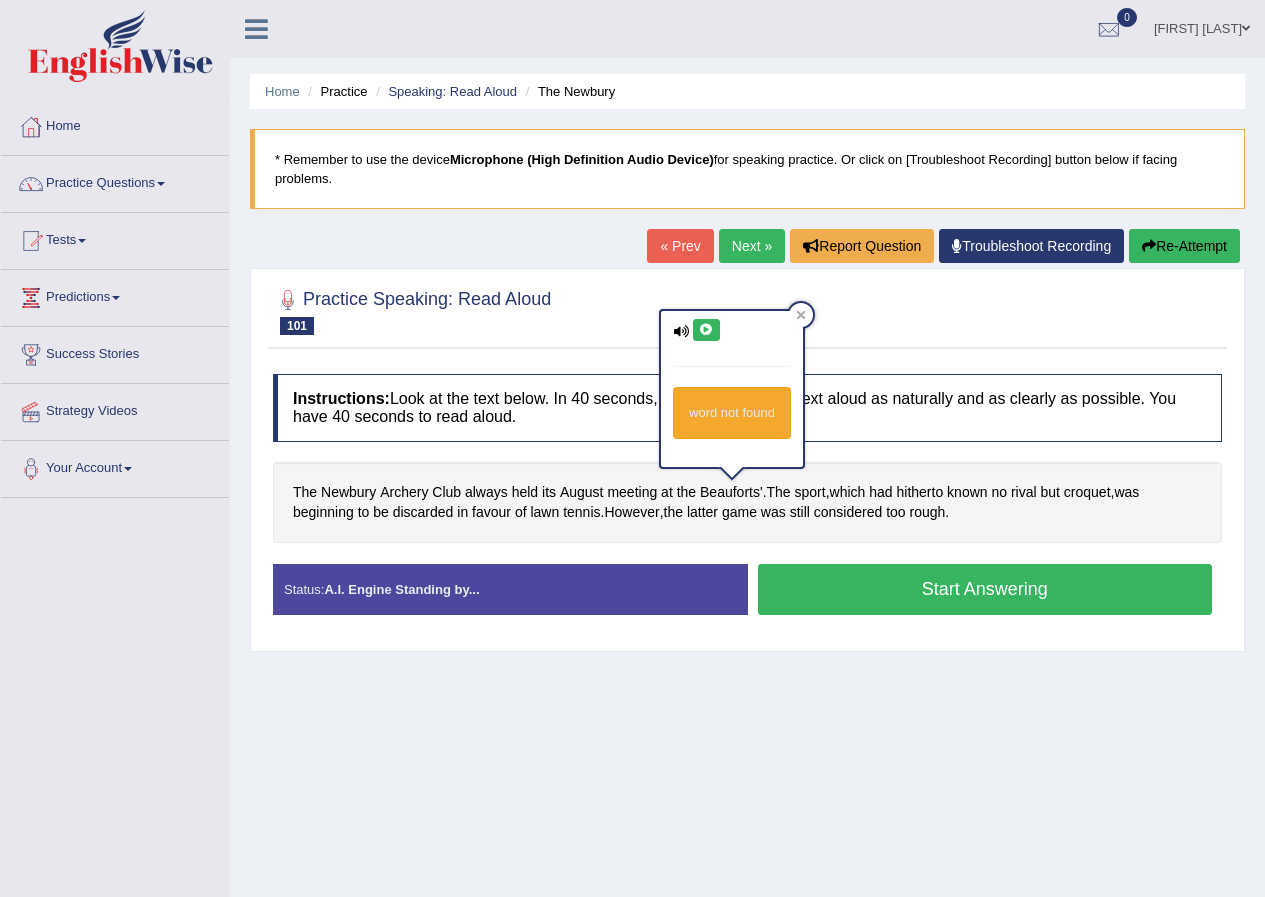 click at bounding box center [706, 330] 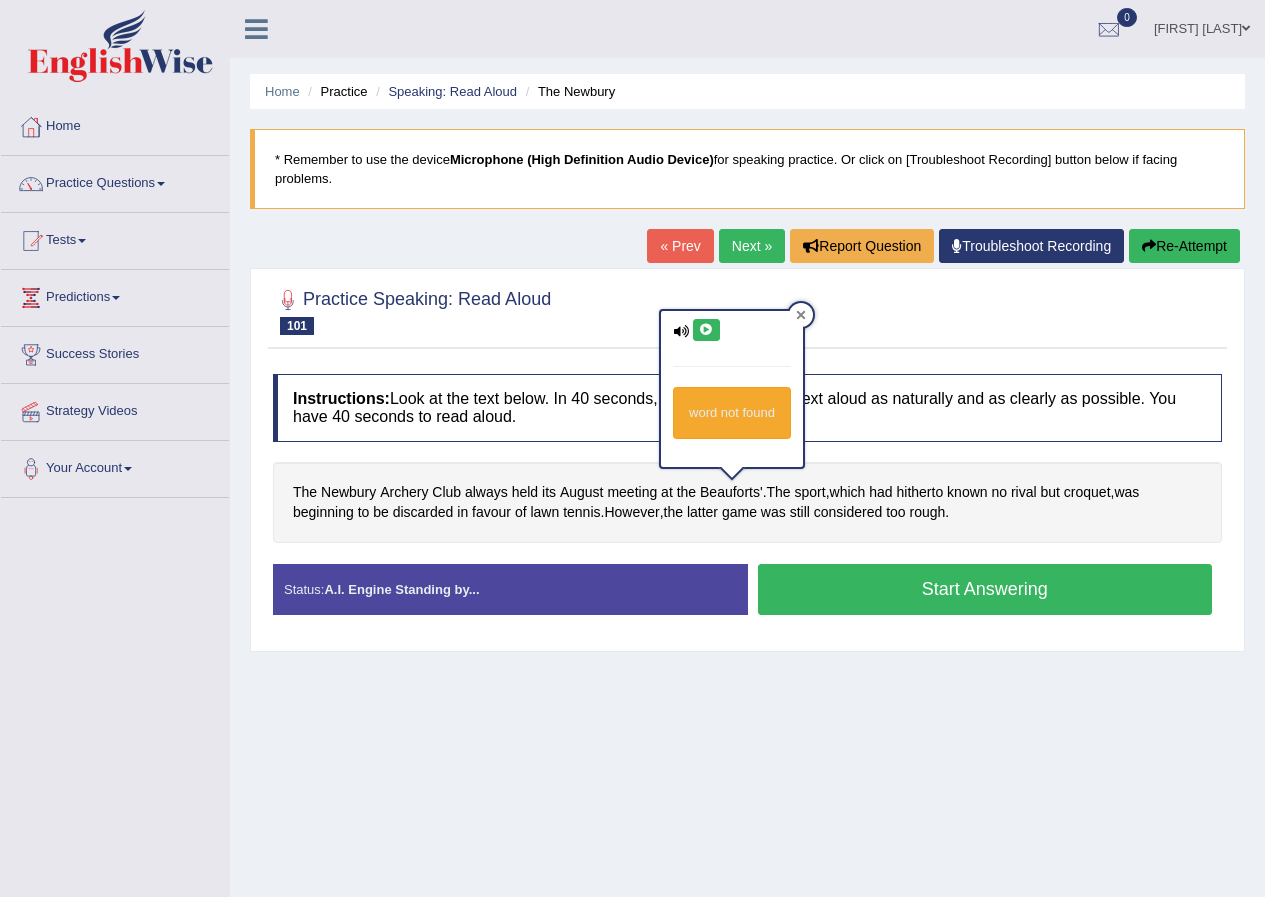 click at bounding box center (801, 315) 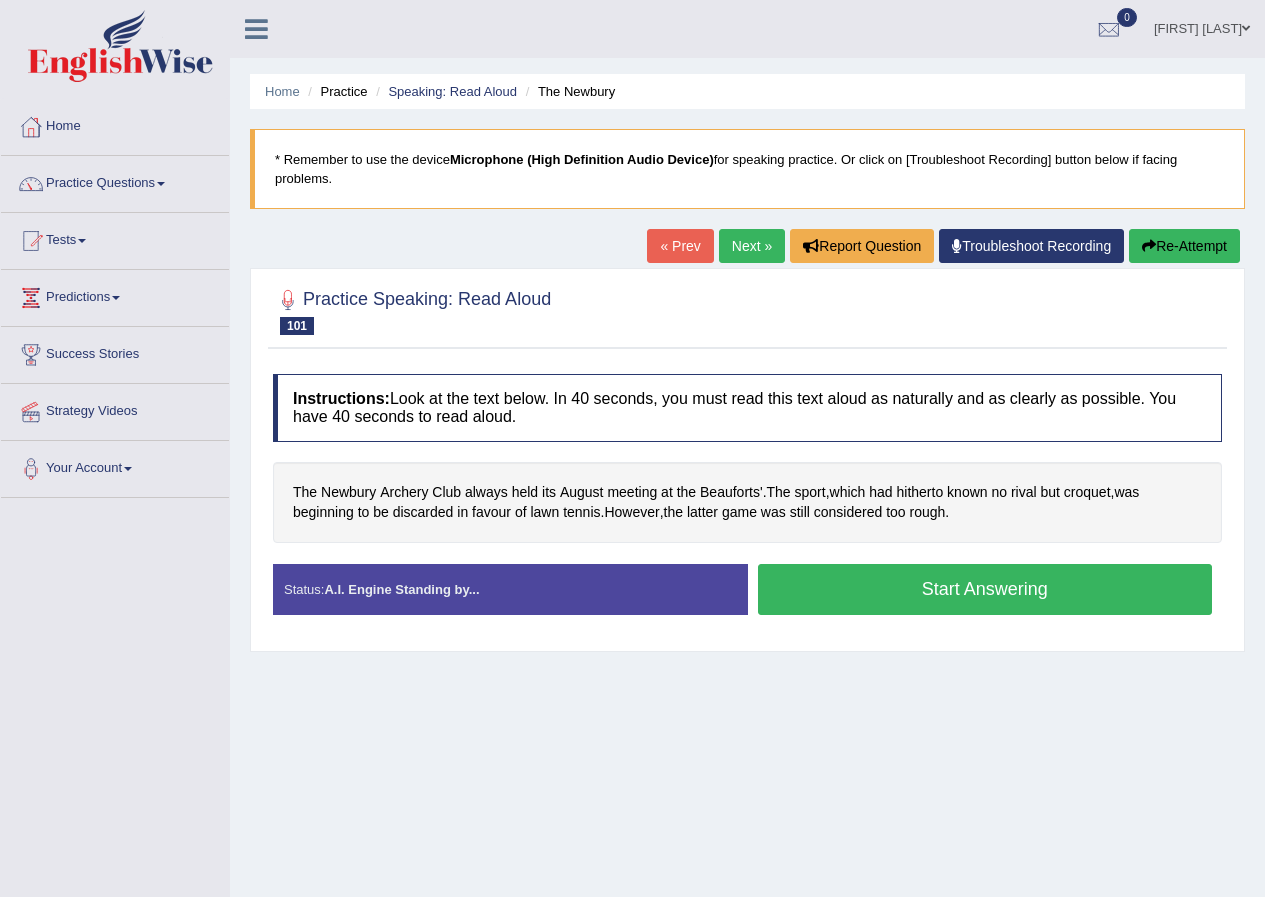 click on "Start Answering" at bounding box center [985, 589] 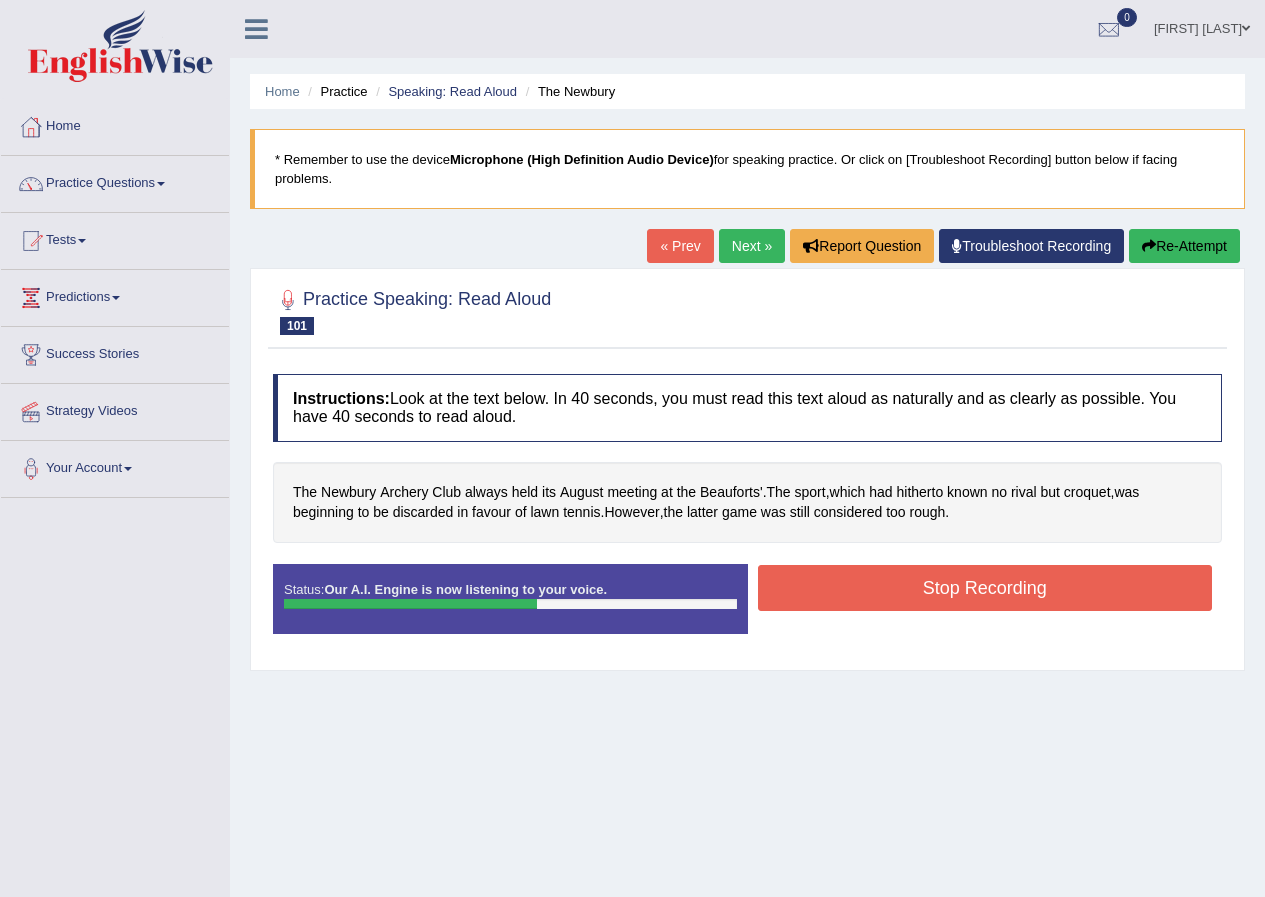 click on "Stop Recording" at bounding box center (985, 588) 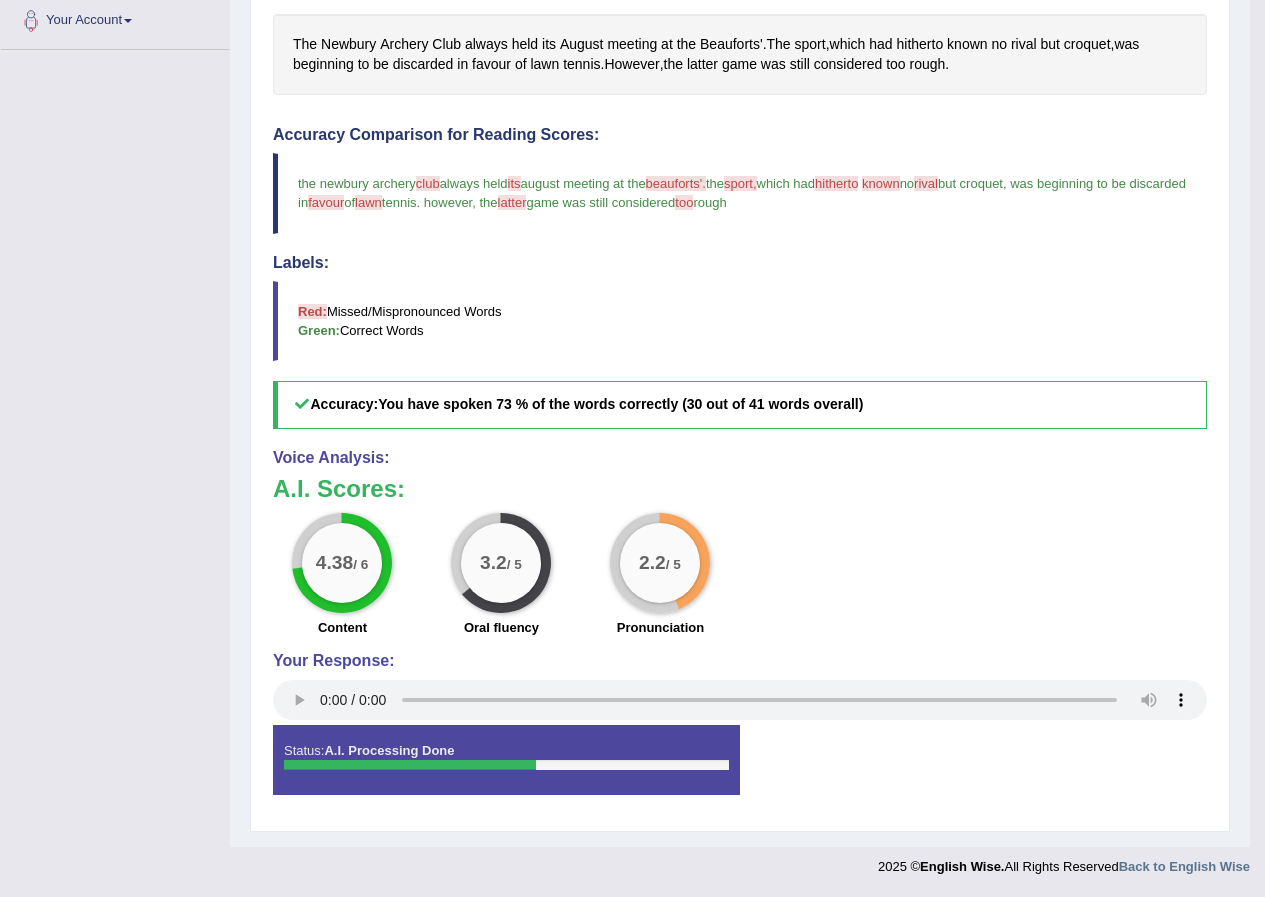 scroll, scrollTop: 0, scrollLeft: 0, axis: both 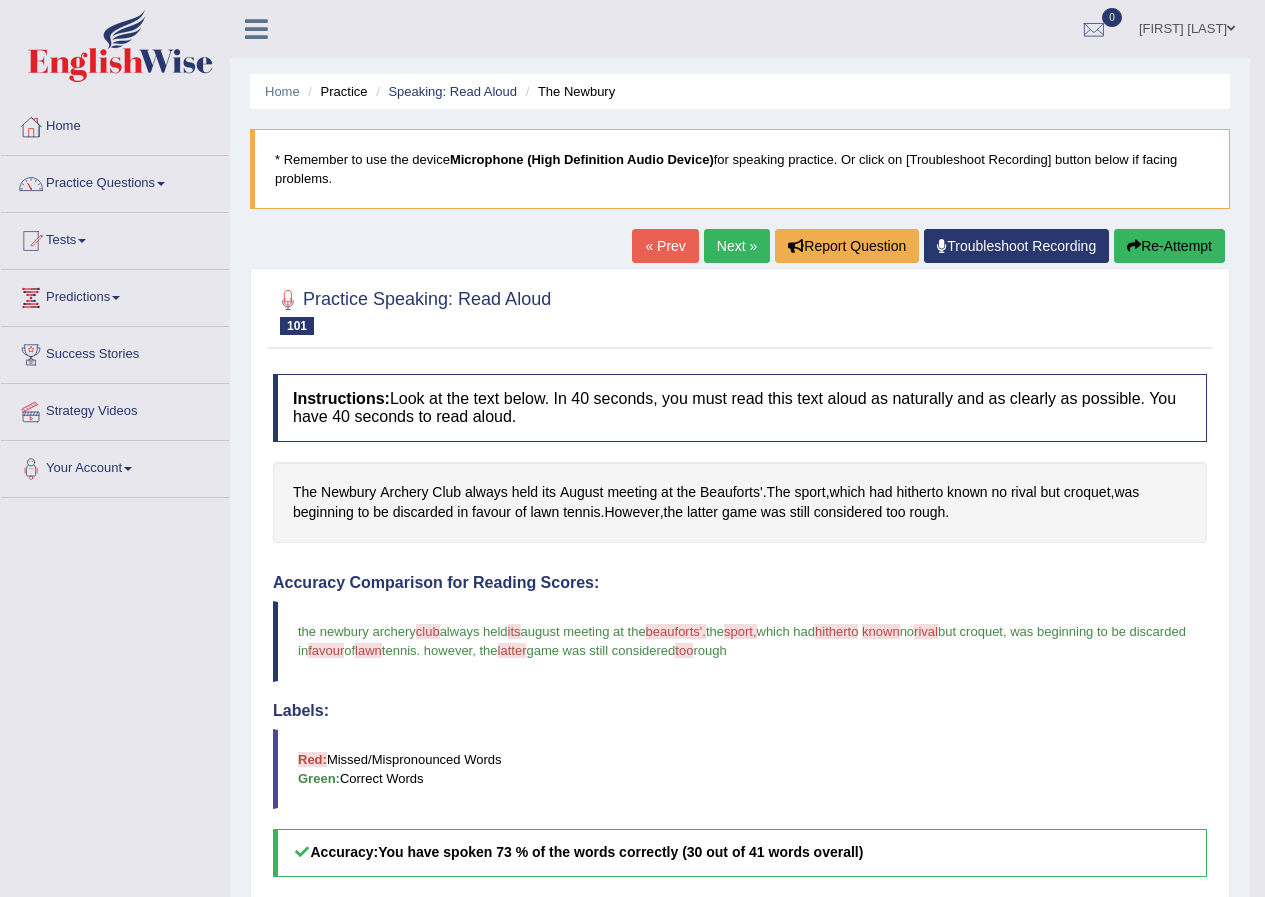 click on "Next »" at bounding box center [737, 246] 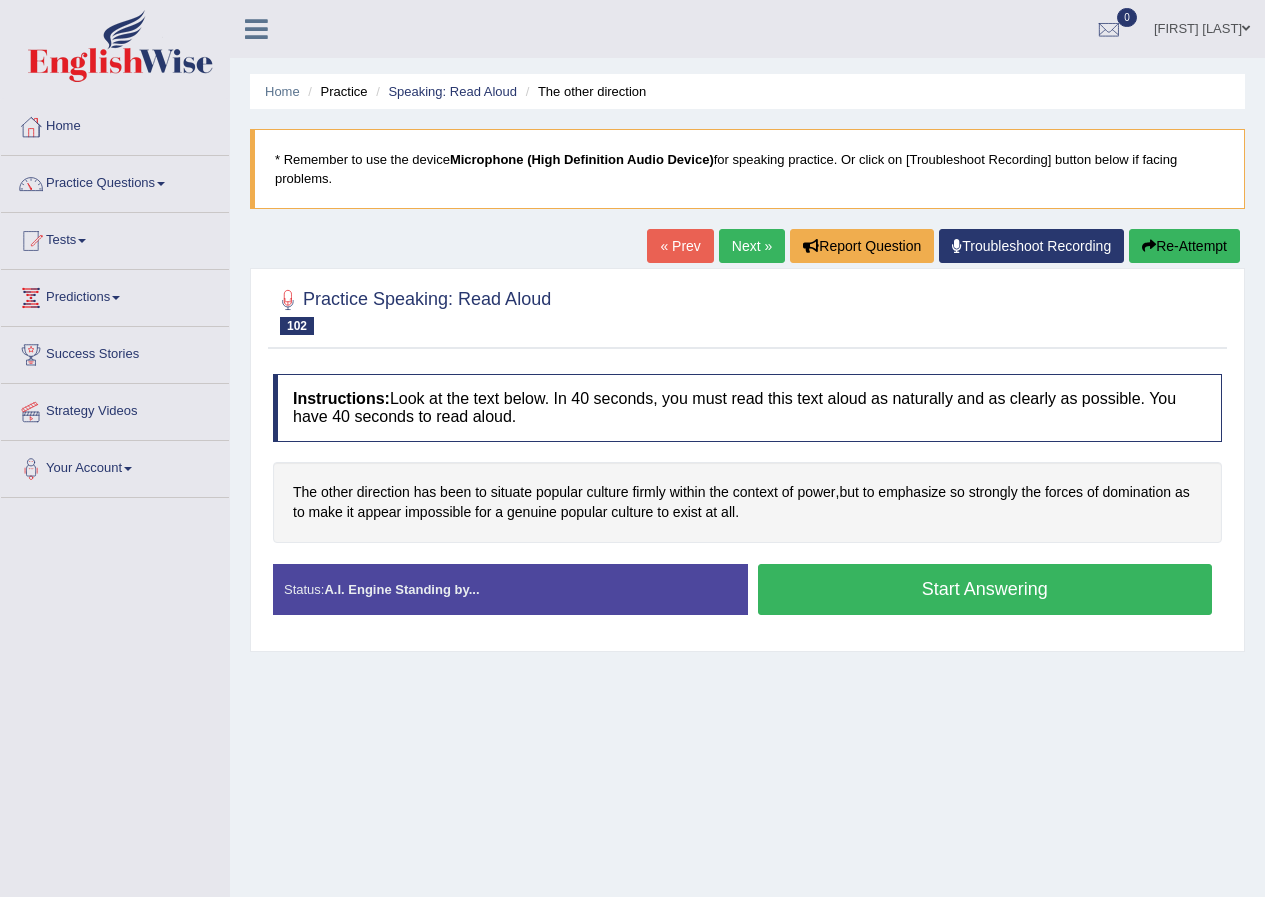 scroll, scrollTop: 0, scrollLeft: 0, axis: both 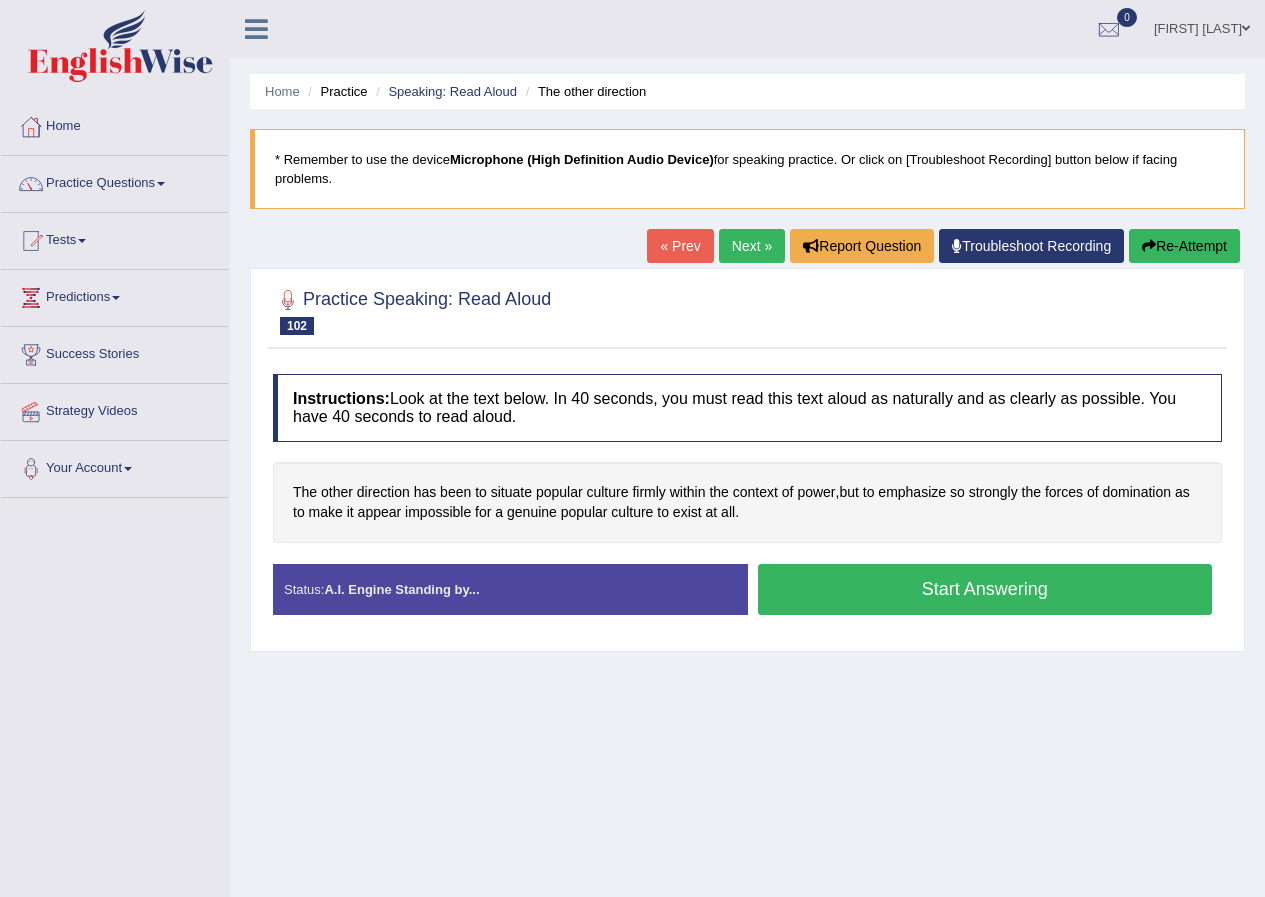 click on "Start Answering" at bounding box center (985, 589) 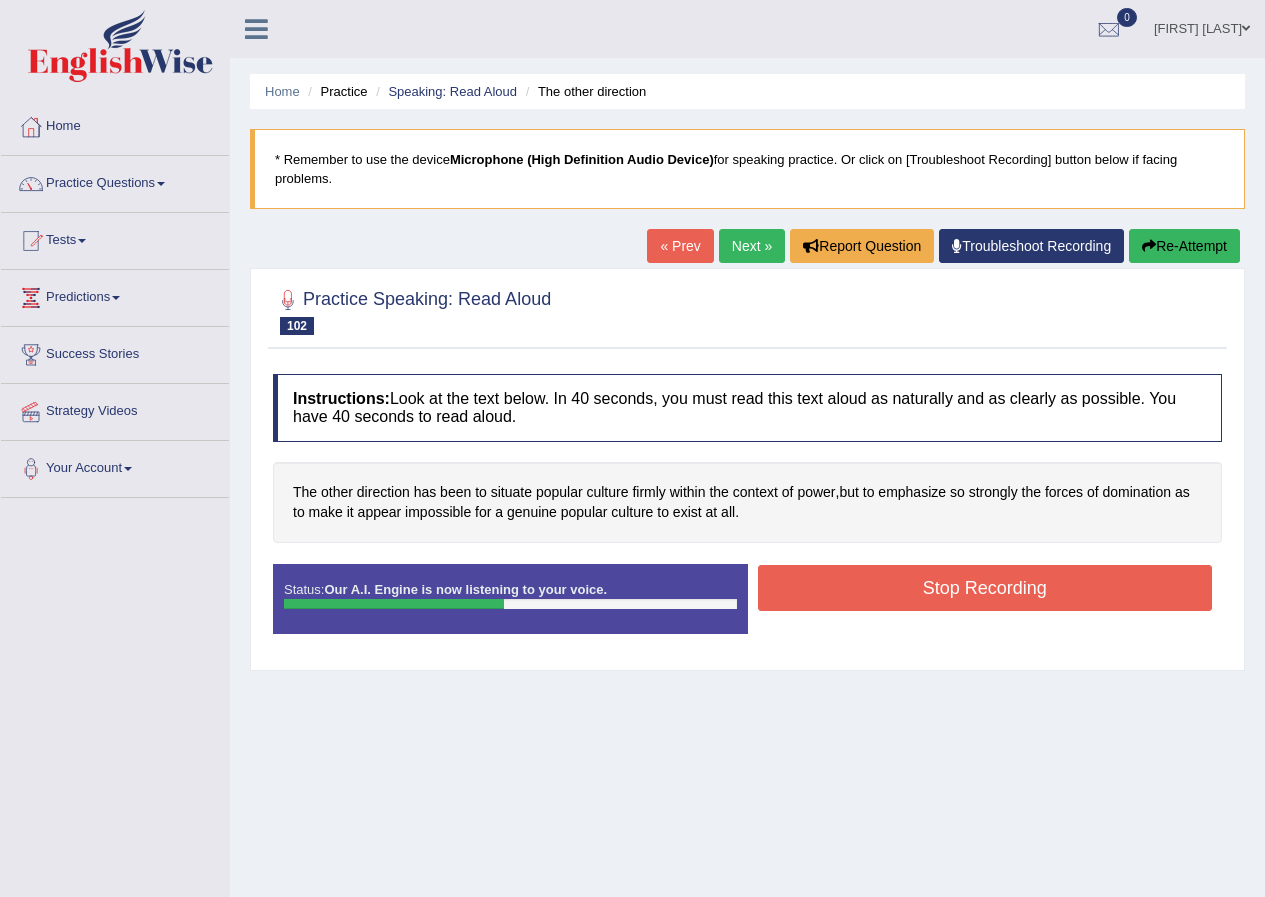 click on "Stop Recording" at bounding box center [985, 588] 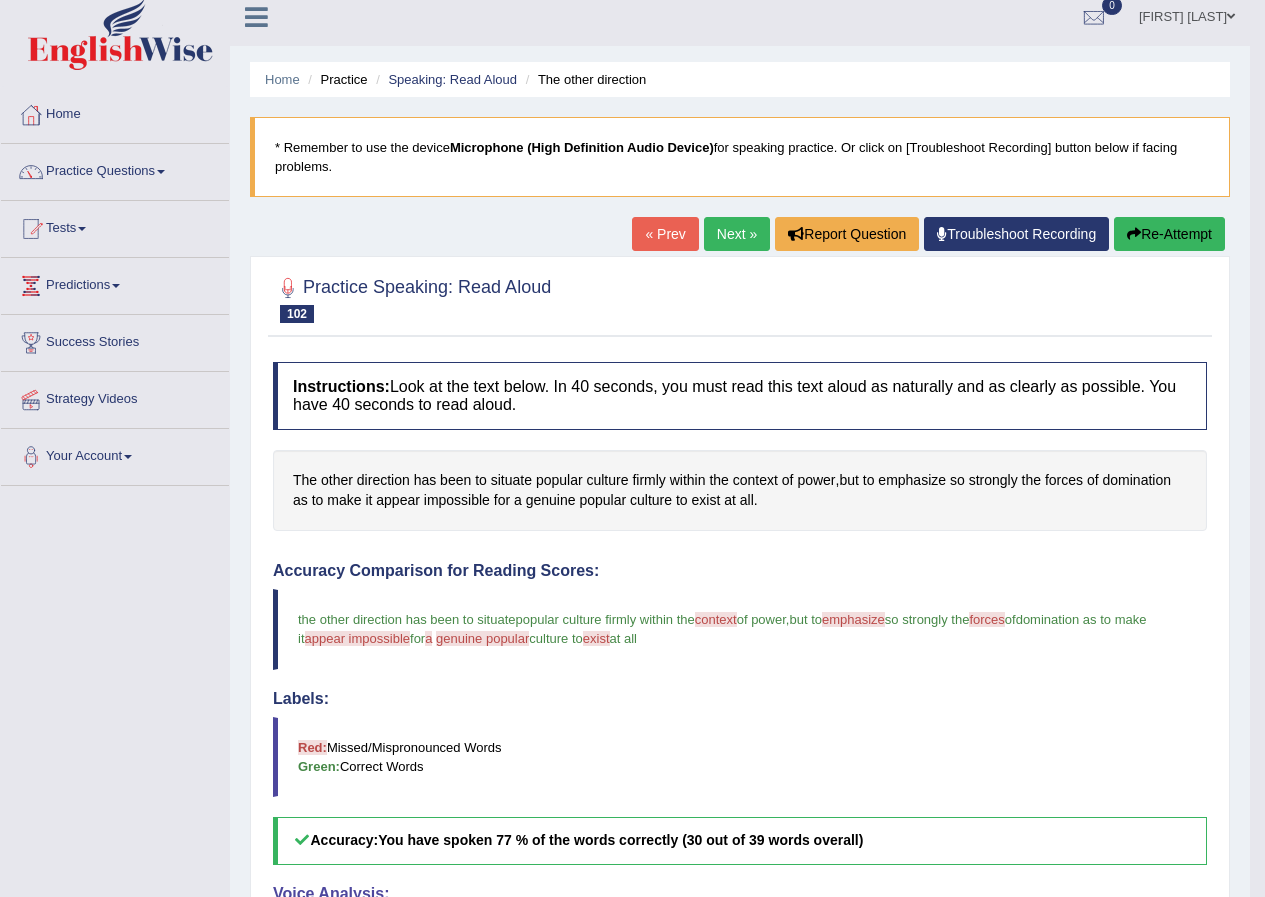 scroll, scrollTop: 0, scrollLeft: 0, axis: both 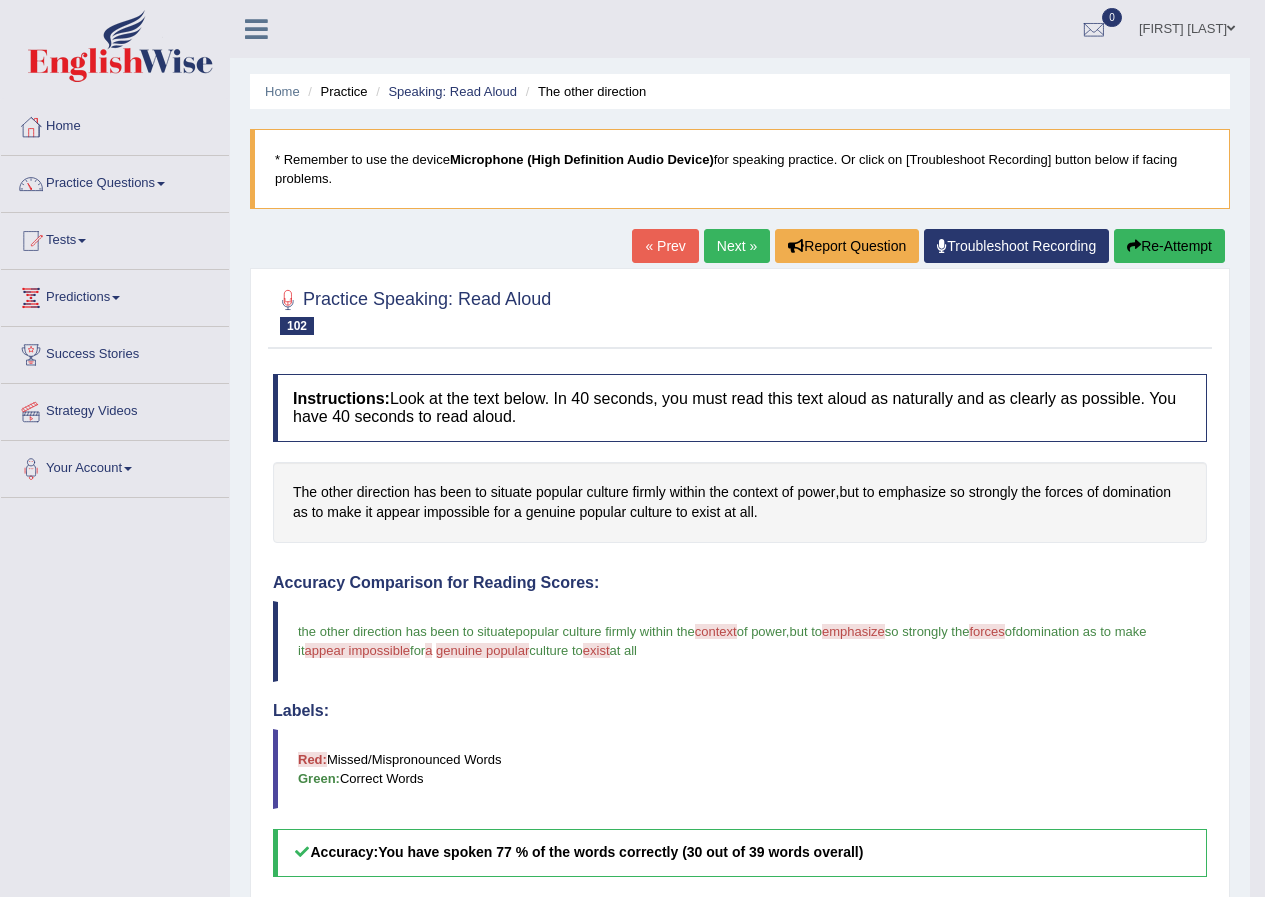 click on "Next »" at bounding box center (737, 246) 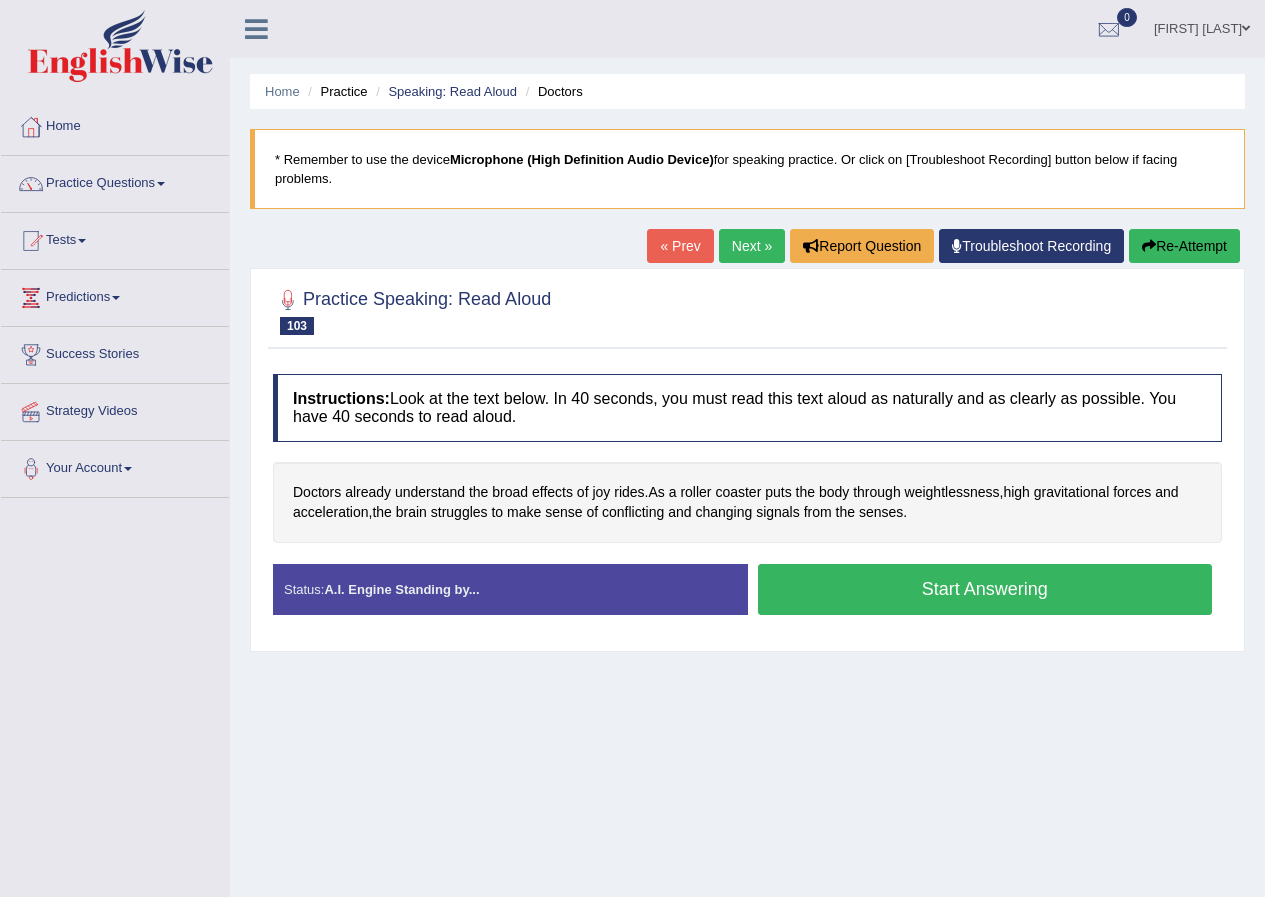 scroll, scrollTop: 0, scrollLeft: 0, axis: both 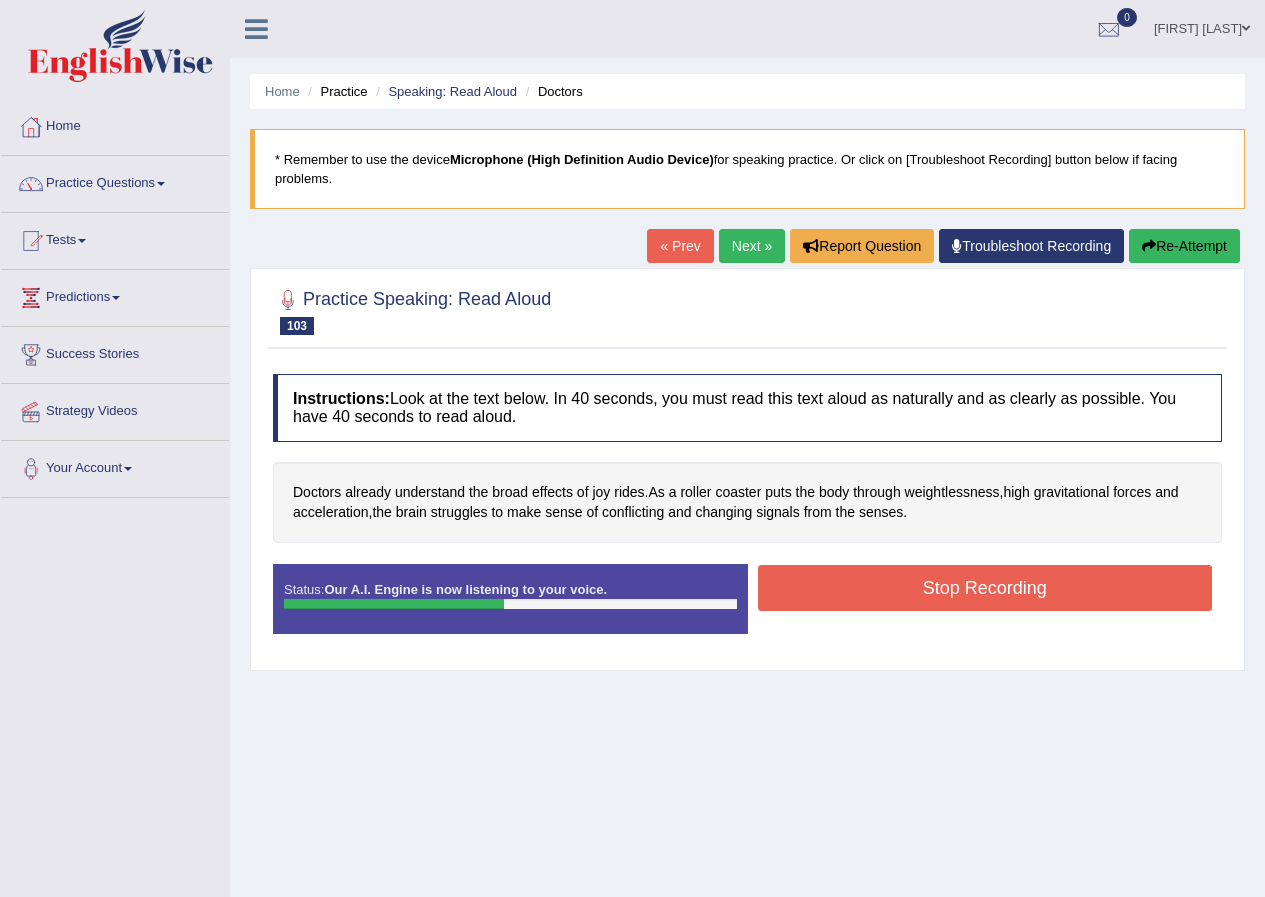 click on "Stop Recording" at bounding box center [985, 588] 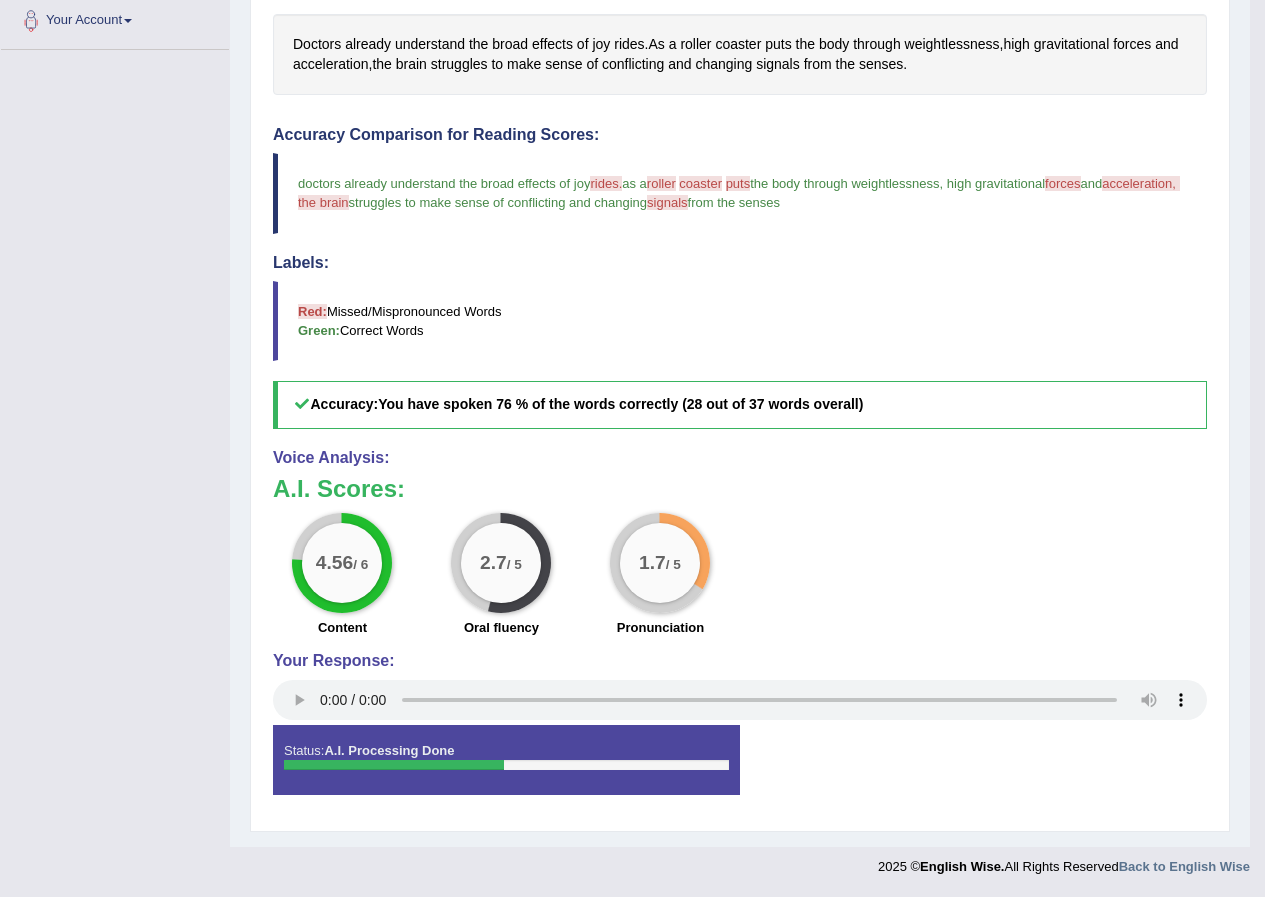 scroll, scrollTop: 0, scrollLeft: 0, axis: both 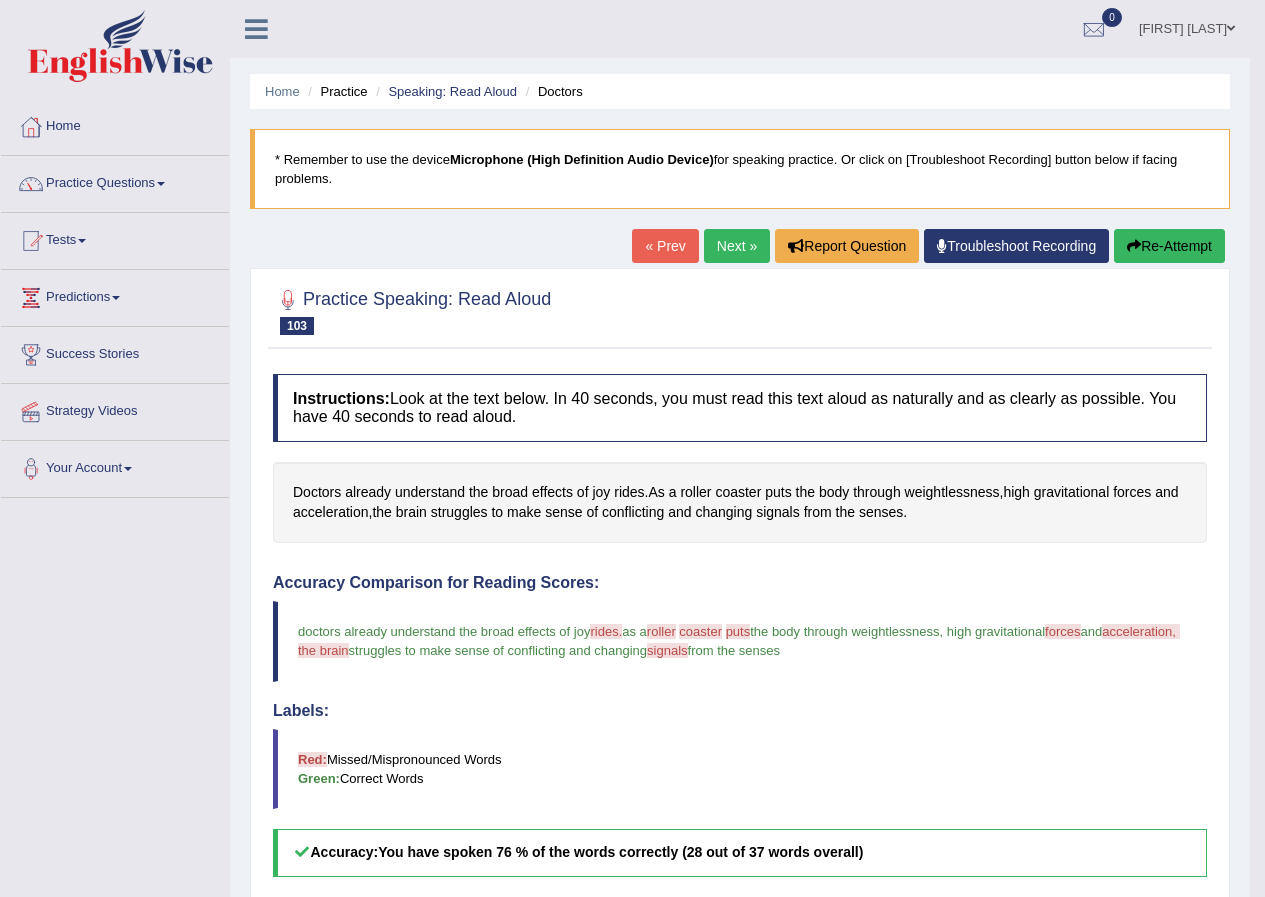 click on "Next »" at bounding box center [737, 246] 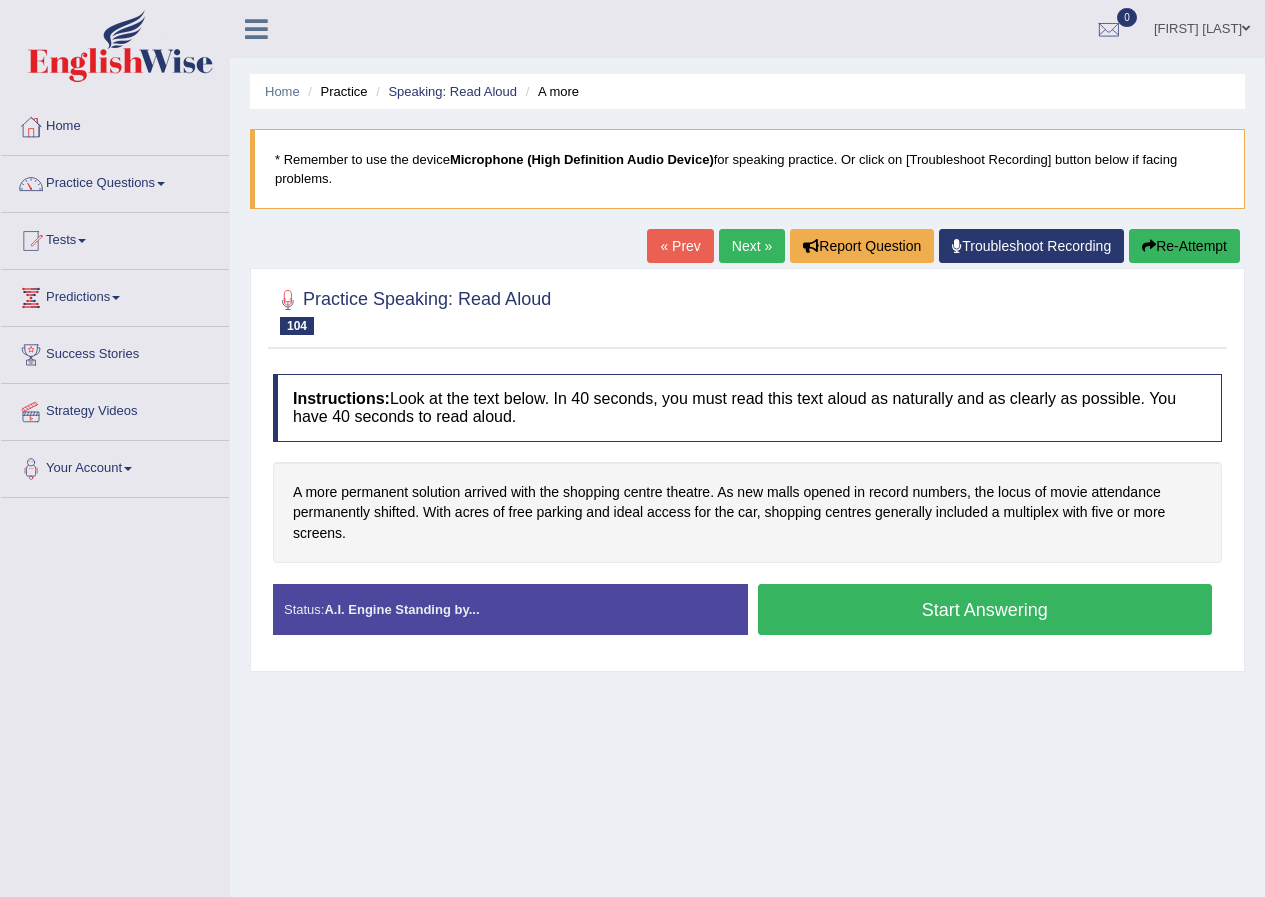 scroll, scrollTop: 0, scrollLeft: 0, axis: both 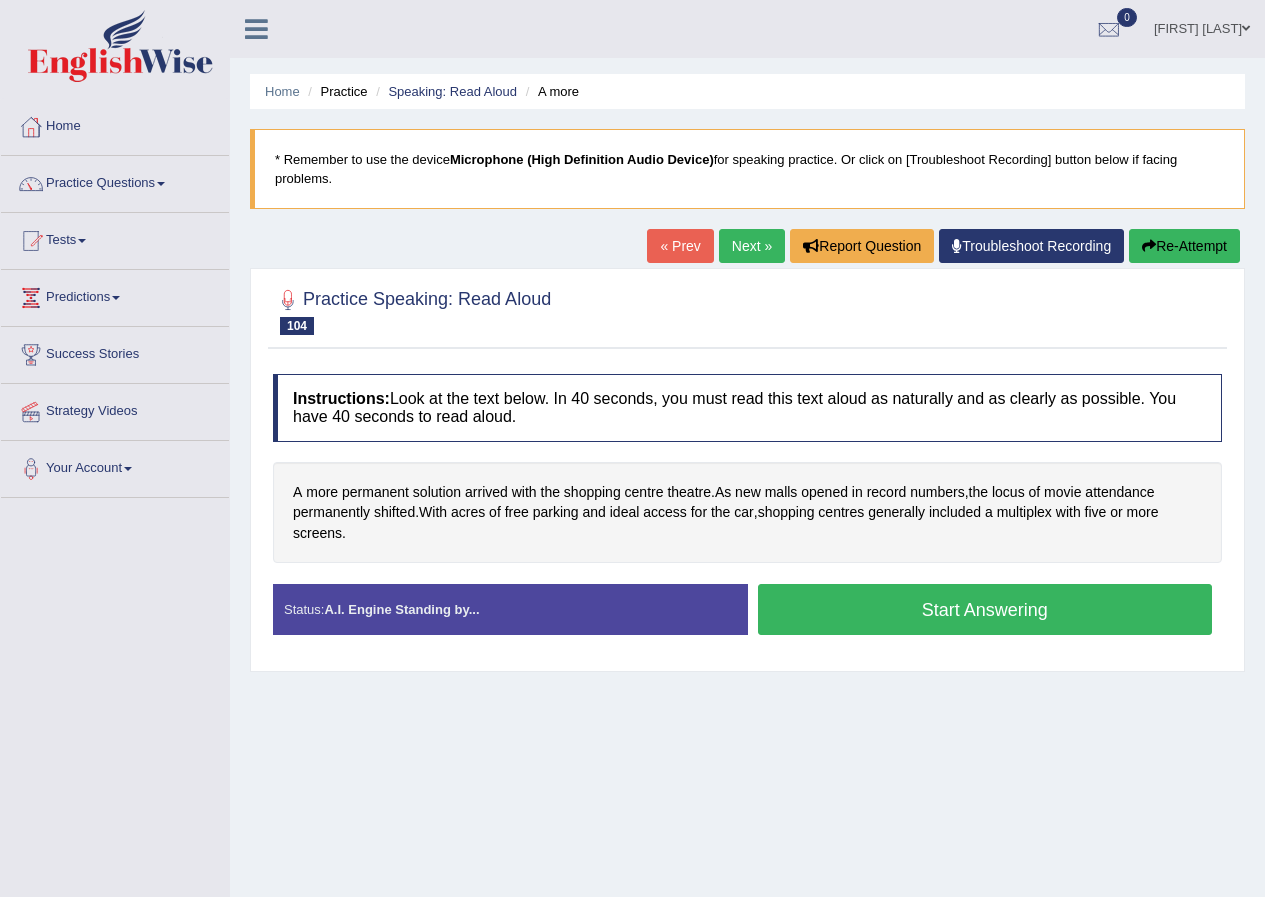 click on "Start Answering" at bounding box center [985, 609] 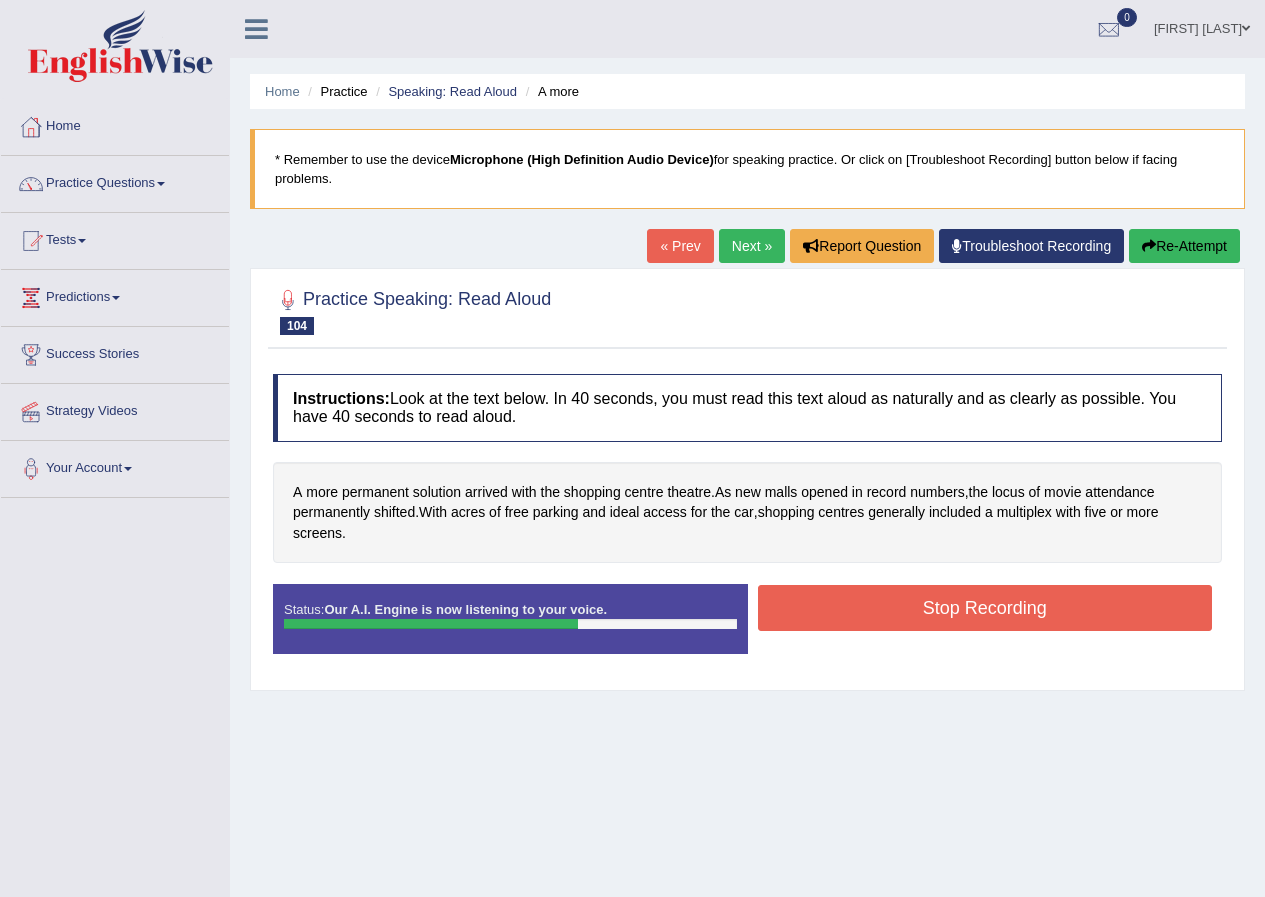 click on "Stop Recording" at bounding box center [985, 608] 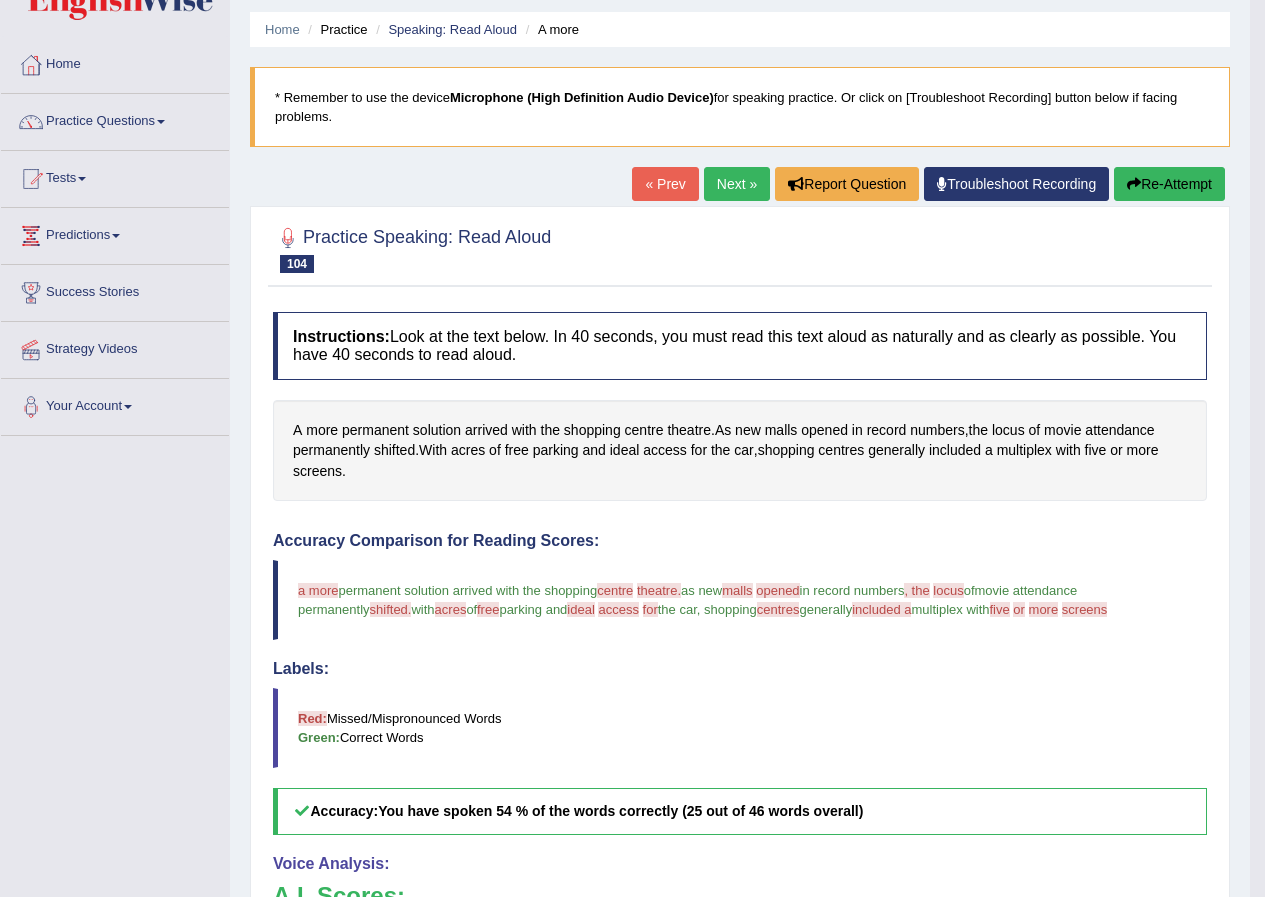 scroll, scrollTop: 0, scrollLeft: 0, axis: both 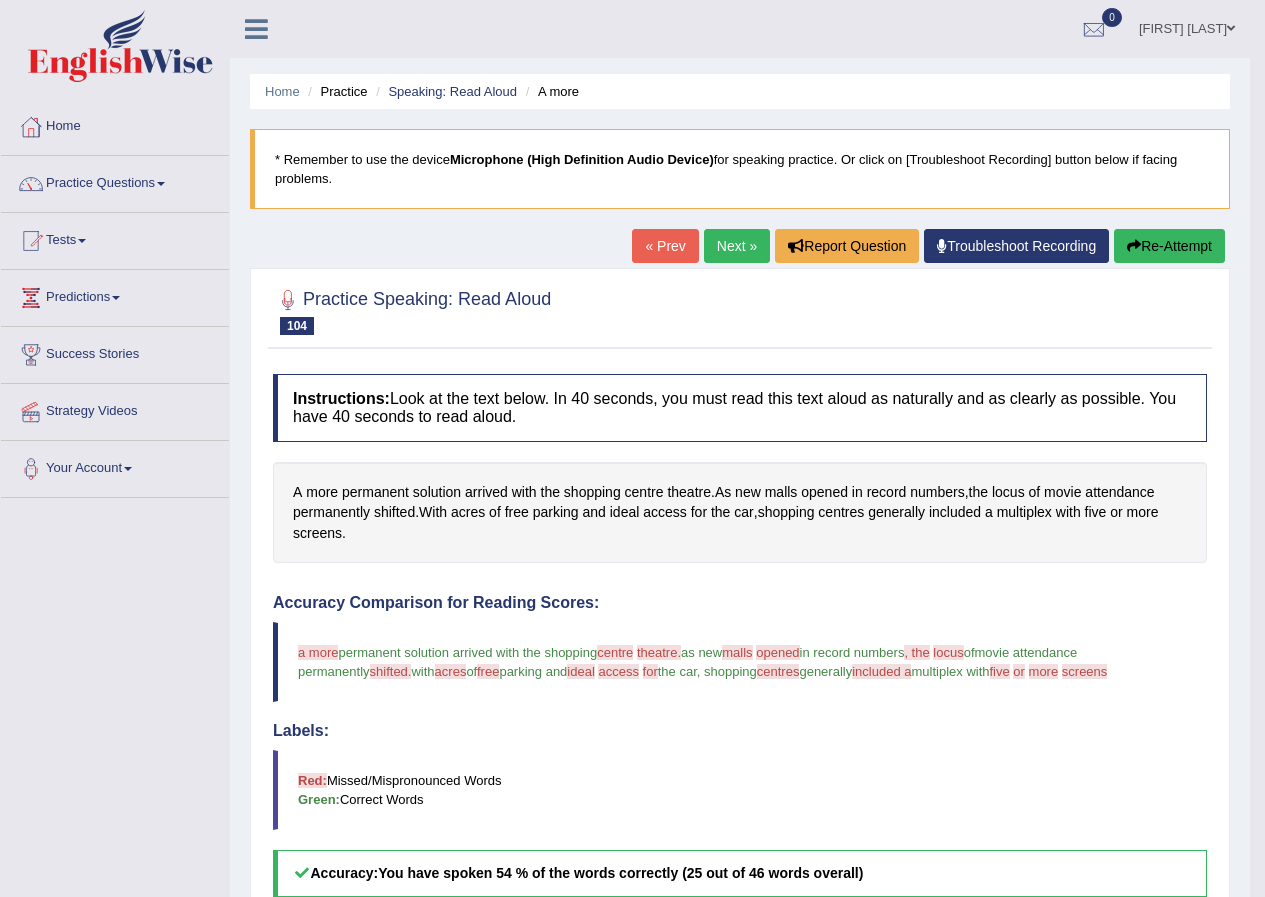 click on "Next »" at bounding box center (737, 246) 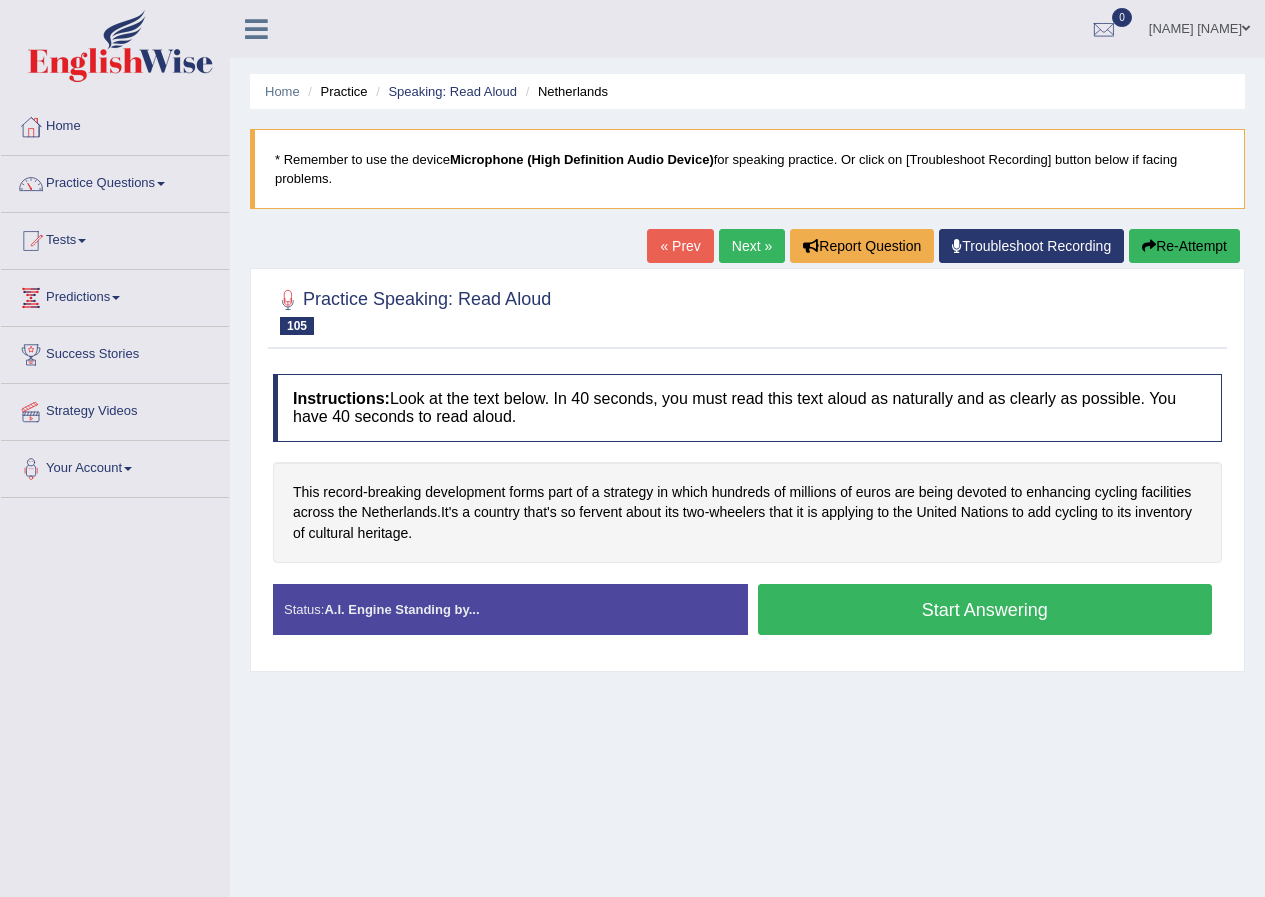 scroll, scrollTop: 0, scrollLeft: 0, axis: both 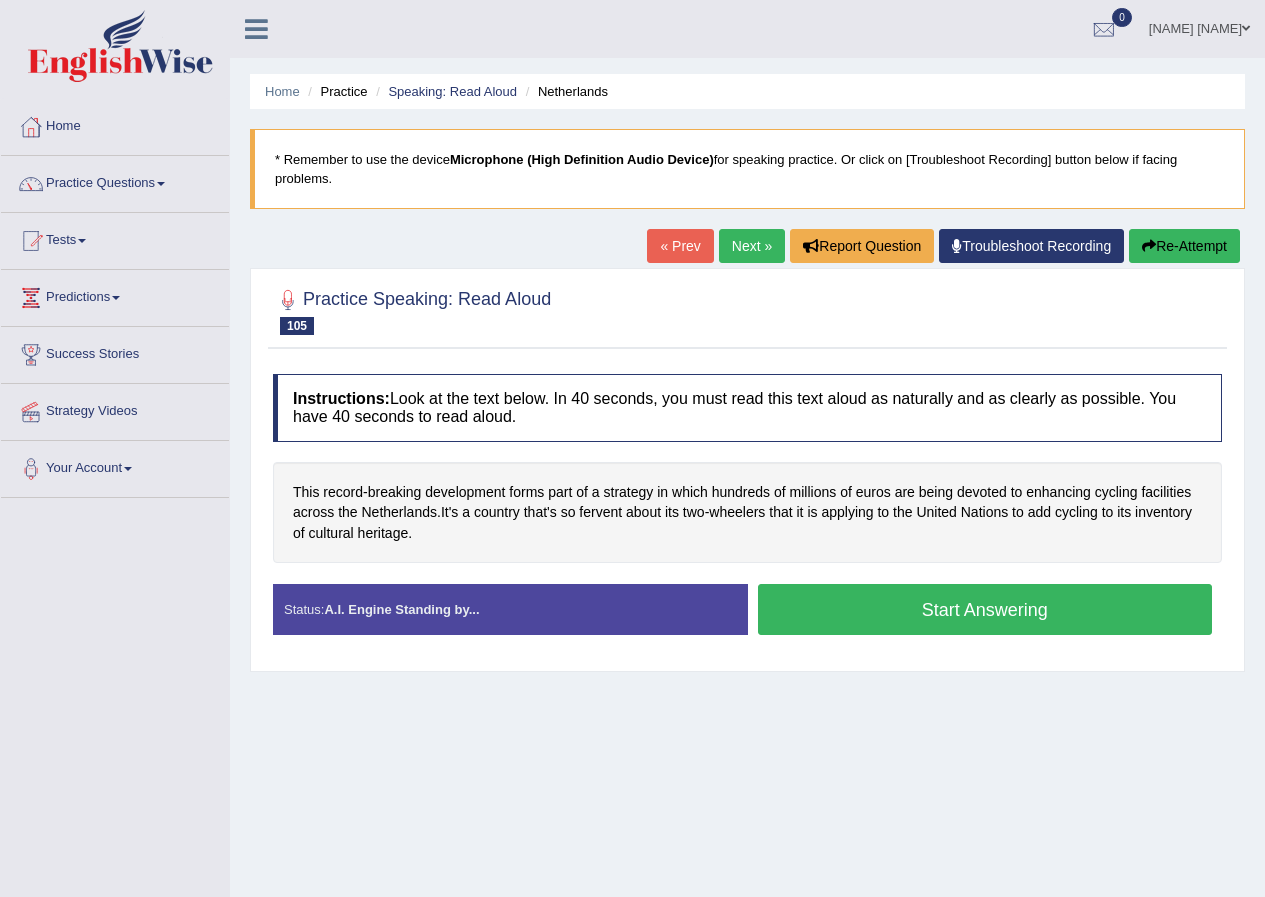 click on "Start Answering" at bounding box center (985, 609) 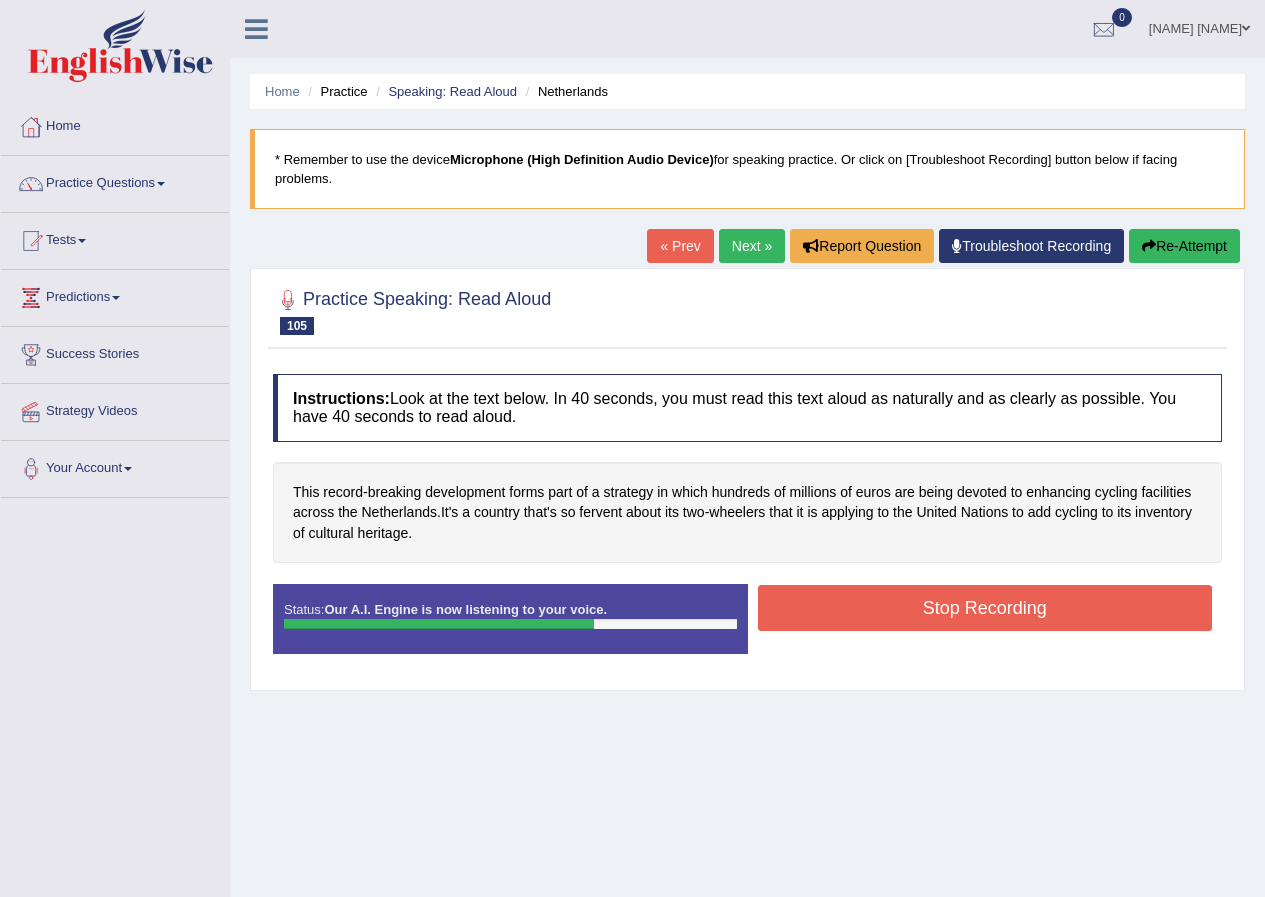 click on "Stop Recording" at bounding box center [985, 608] 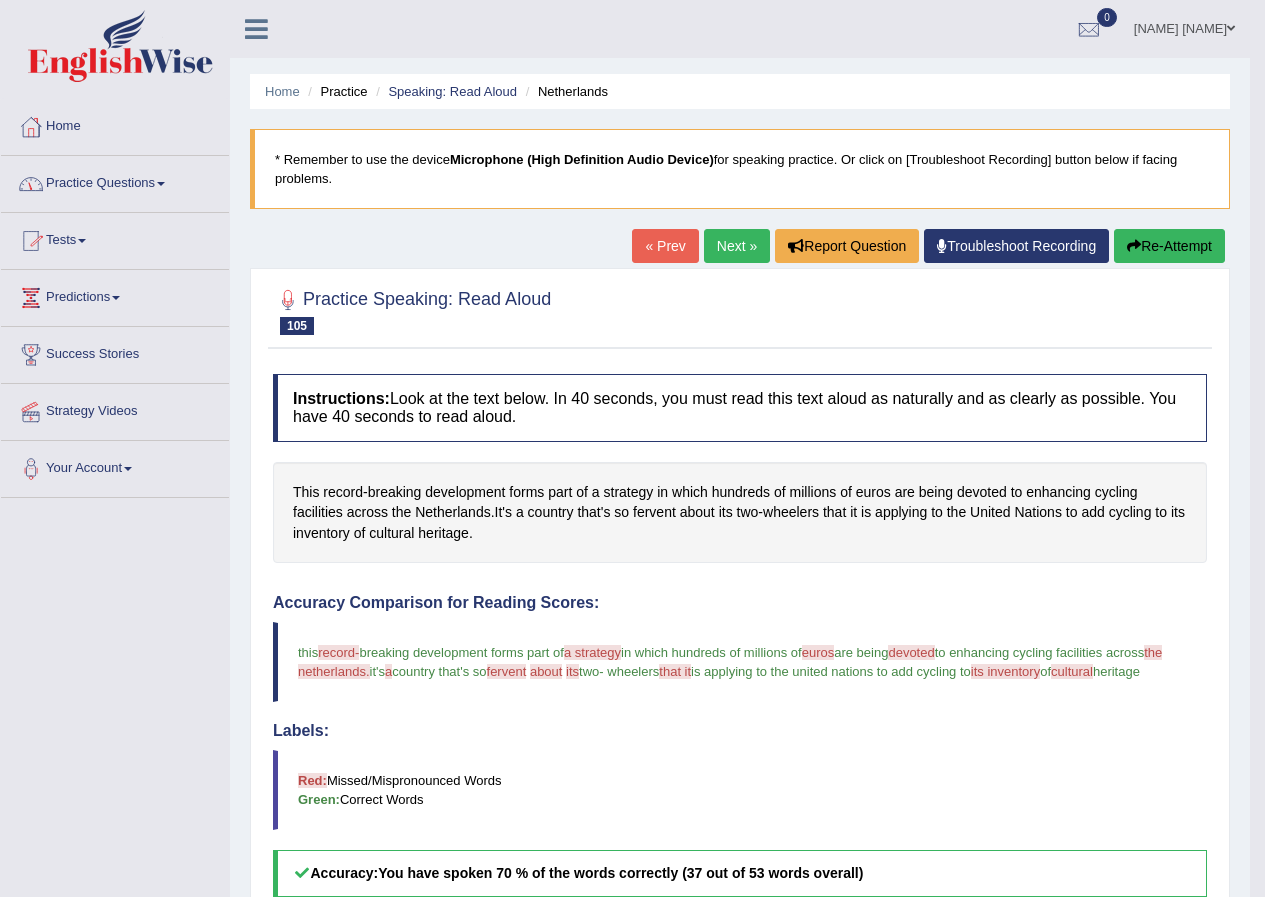click on "Next »" at bounding box center [737, 246] 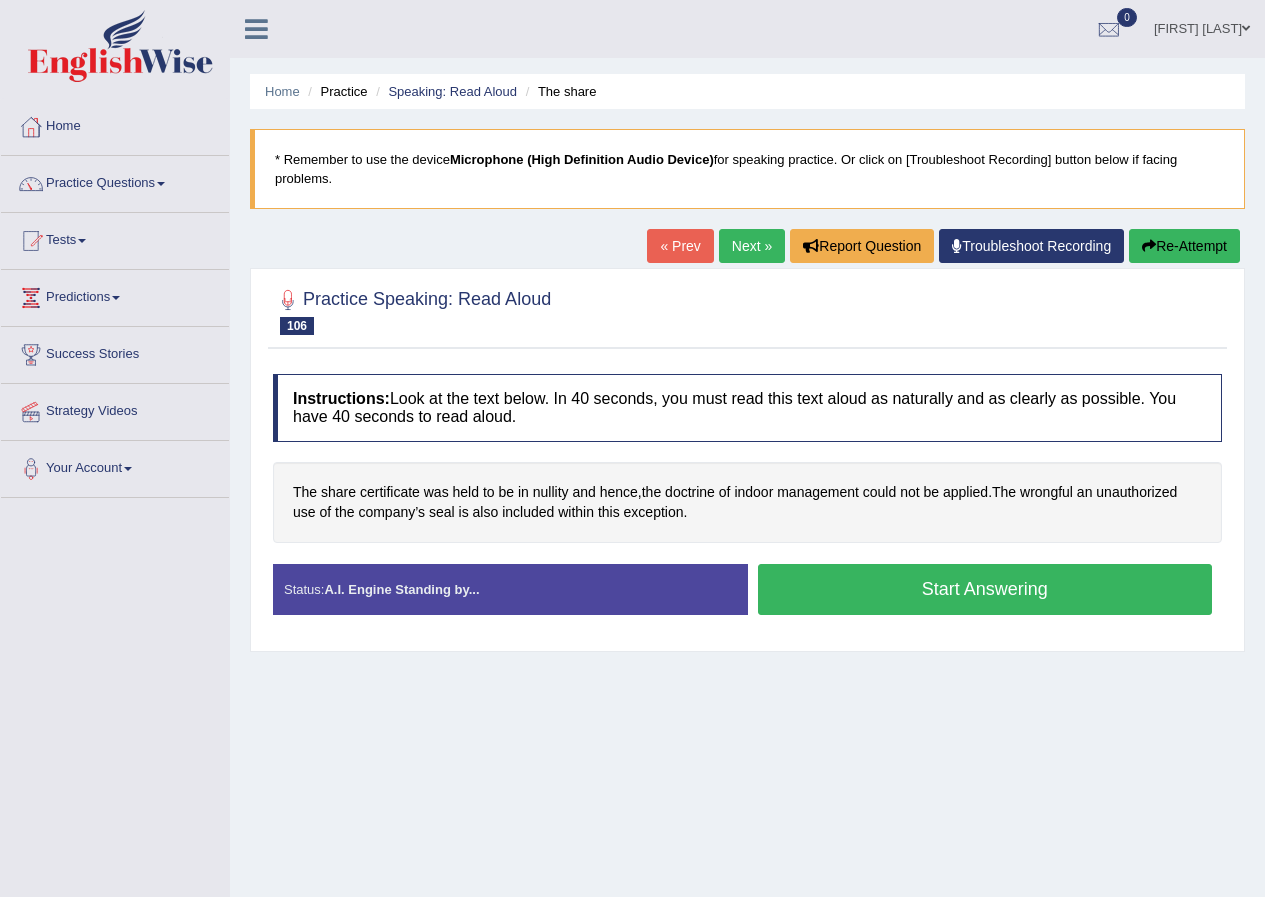 scroll, scrollTop: 0, scrollLeft: 0, axis: both 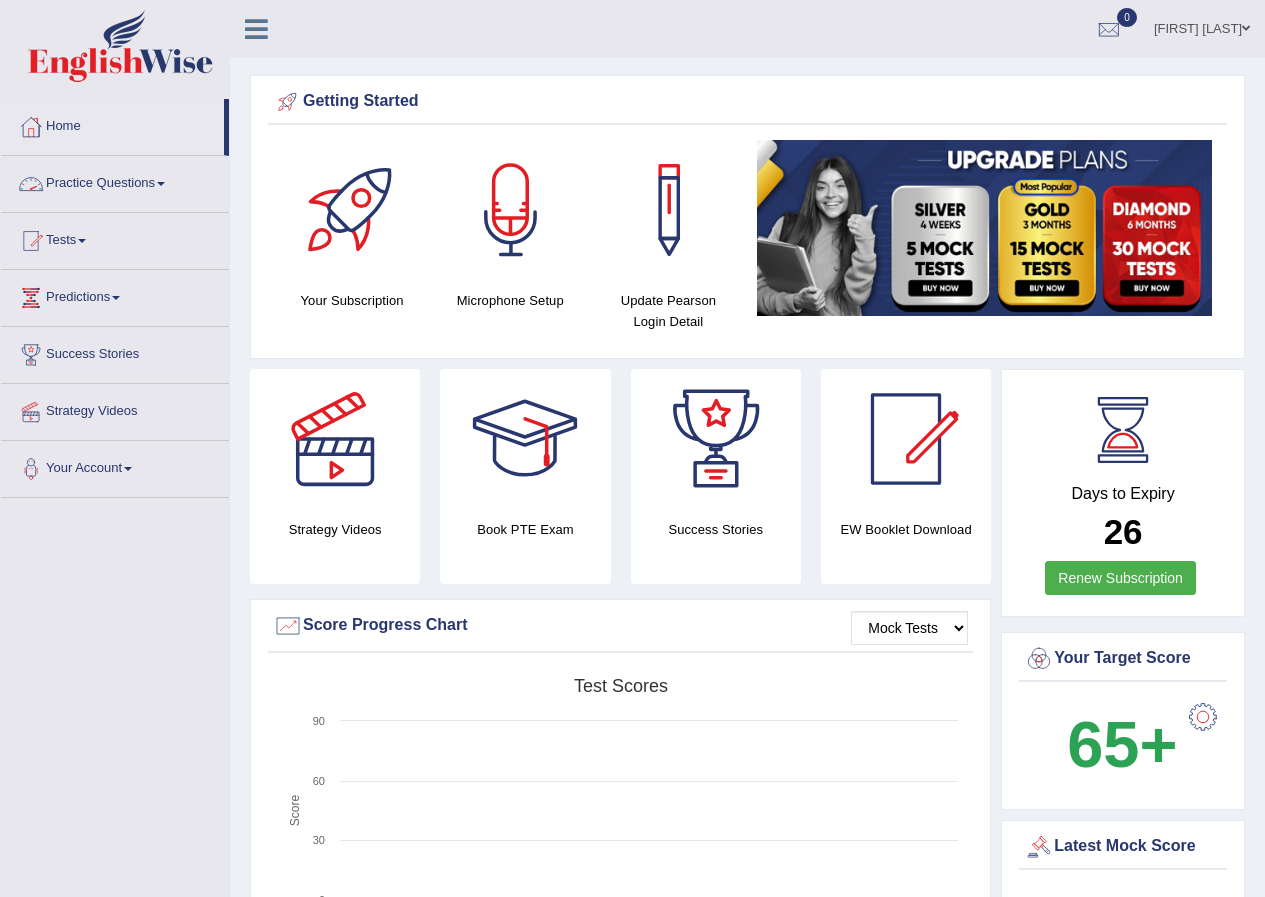 click on "Practice Questions" at bounding box center (115, 181) 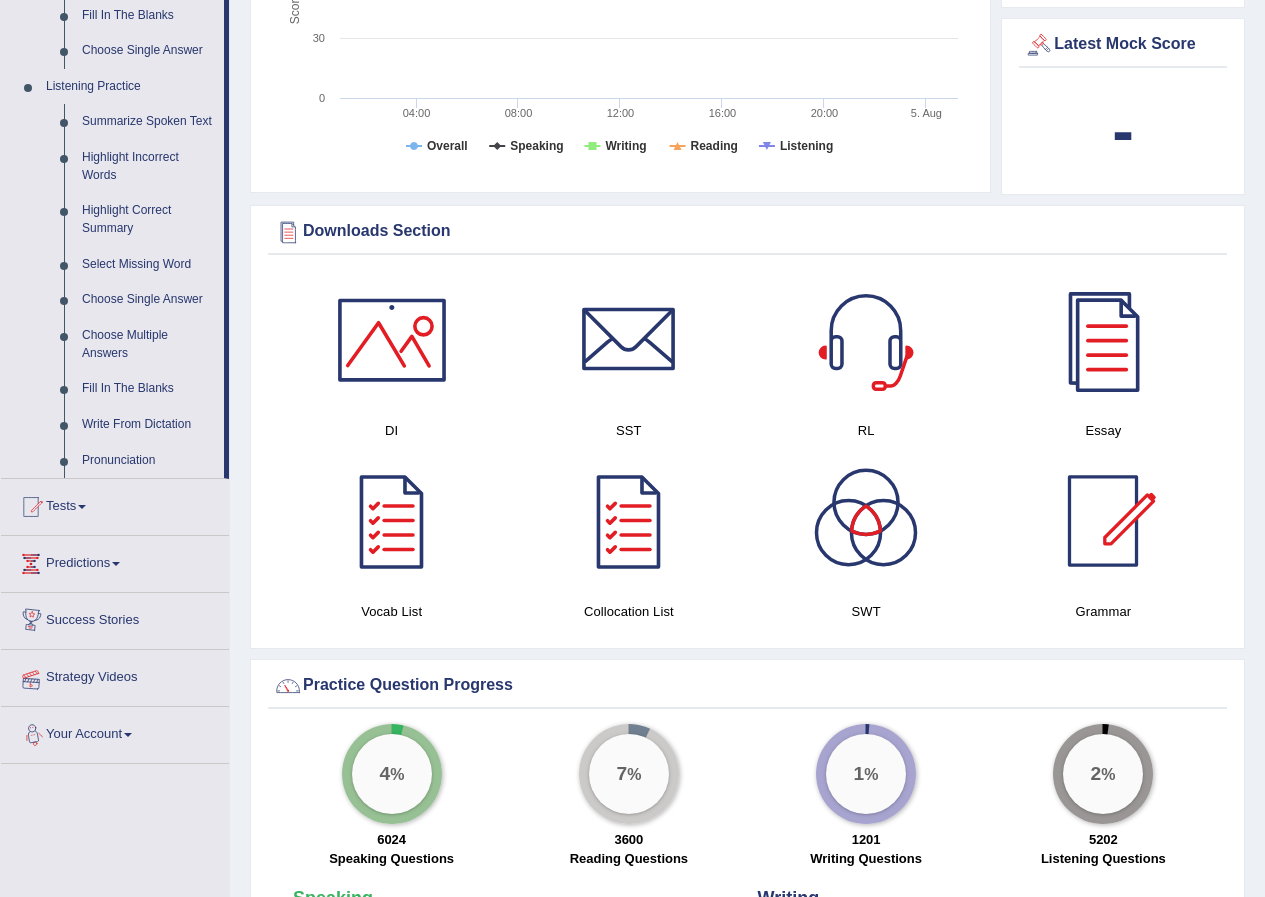 scroll, scrollTop: 800, scrollLeft: 0, axis: vertical 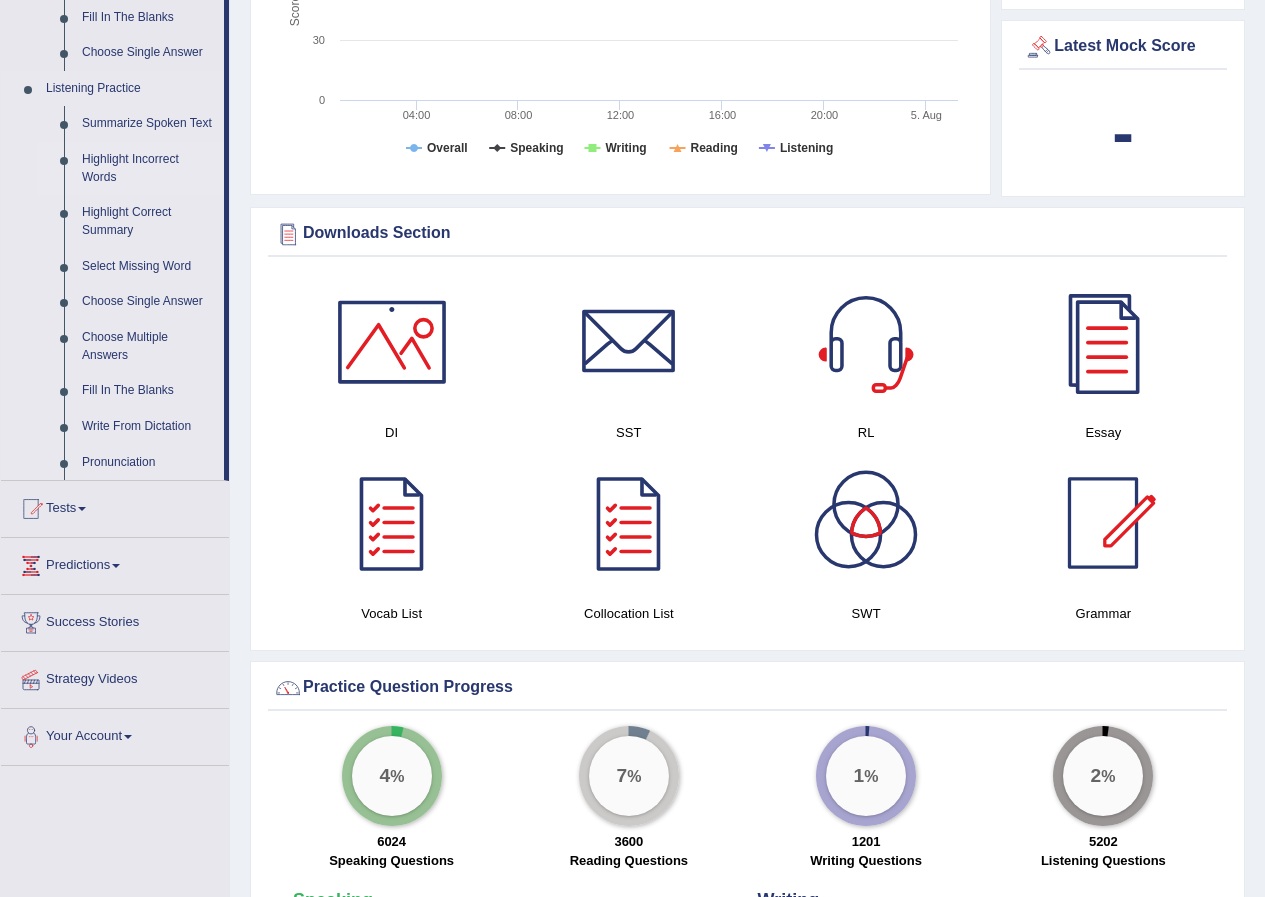 click on "Highlight Incorrect Words" at bounding box center (148, 168) 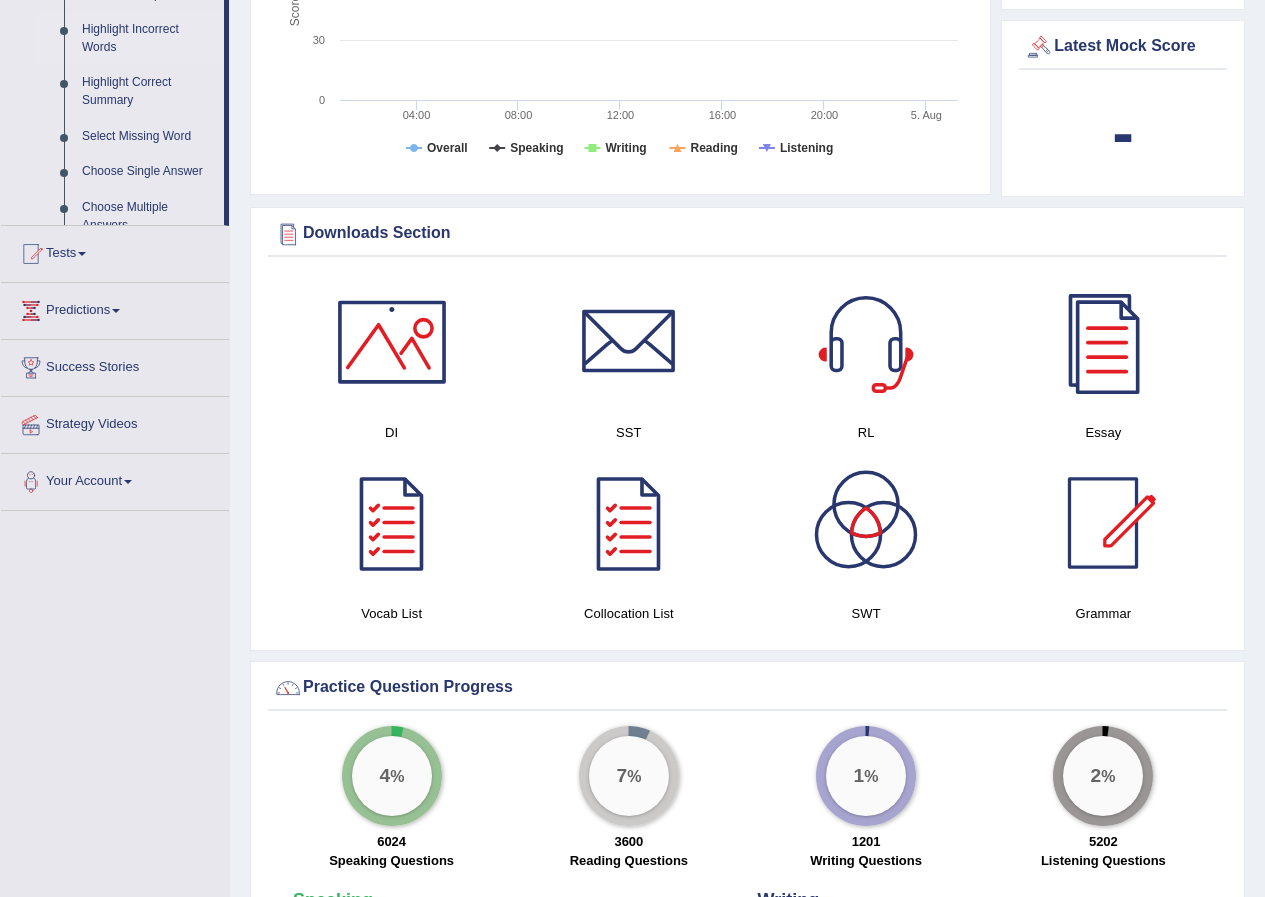 scroll, scrollTop: 314, scrollLeft: 0, axis: vertical 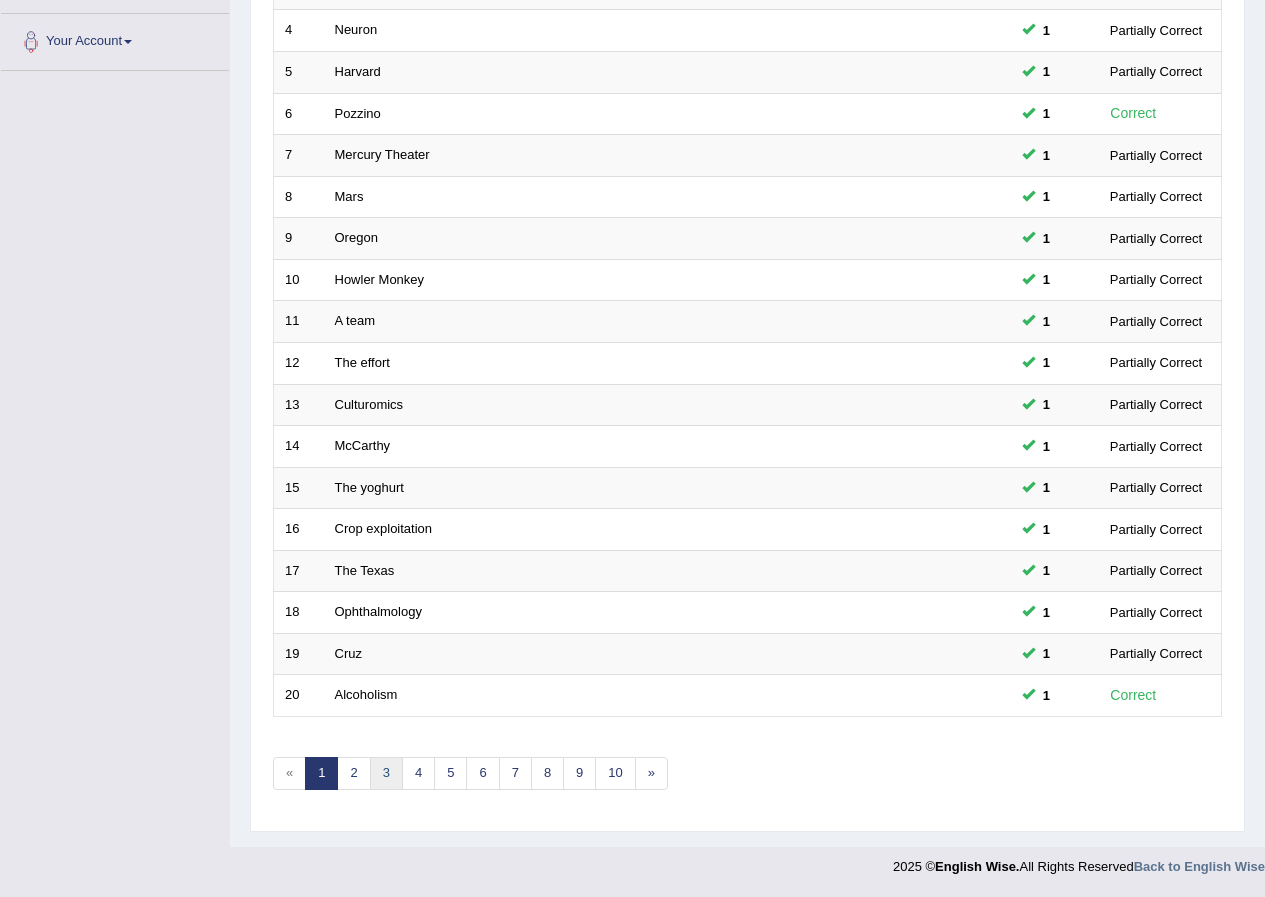 click on "3" at bounding box center [386, 773] 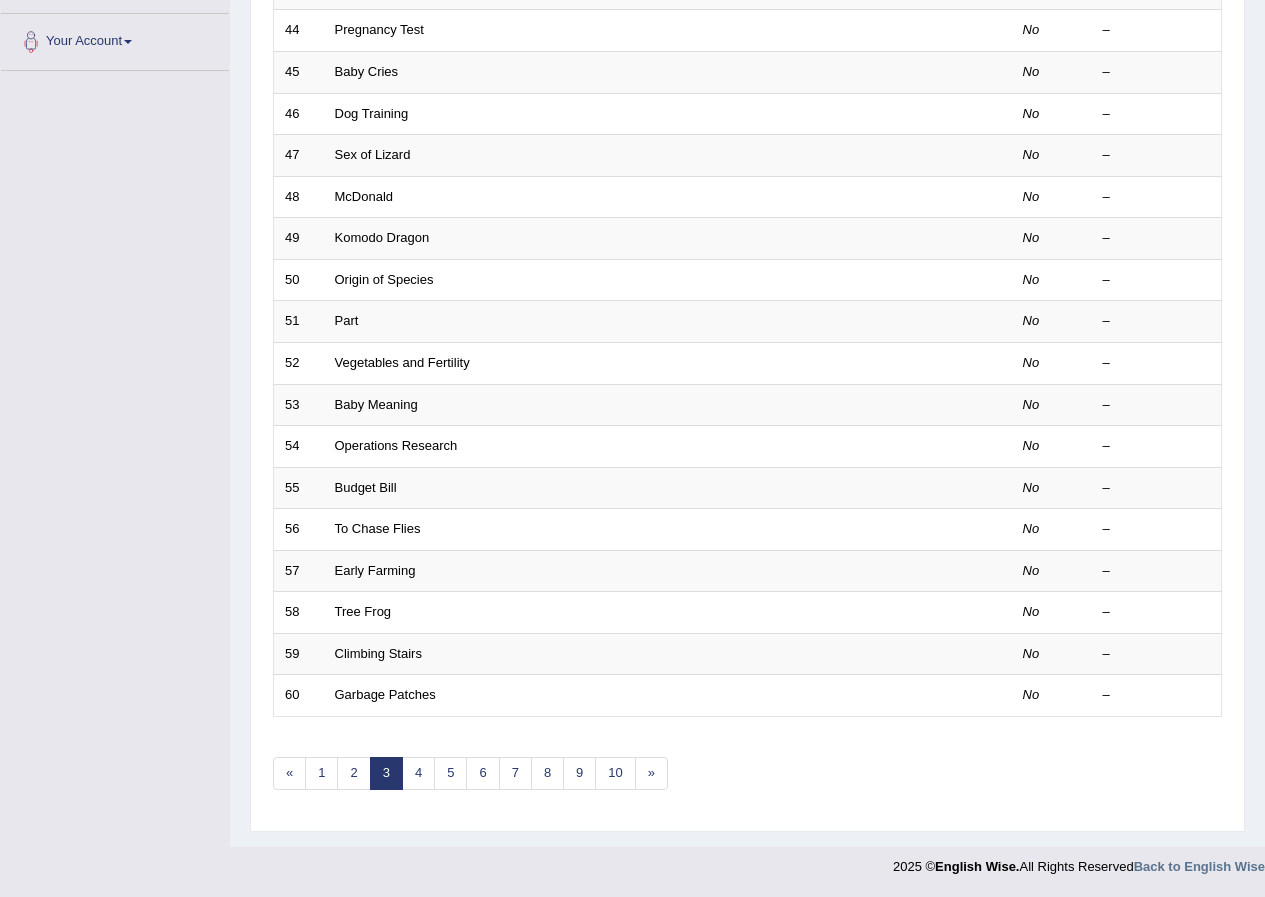 scroll, scrollTop: 0, scrollLeft: 0, axis: both 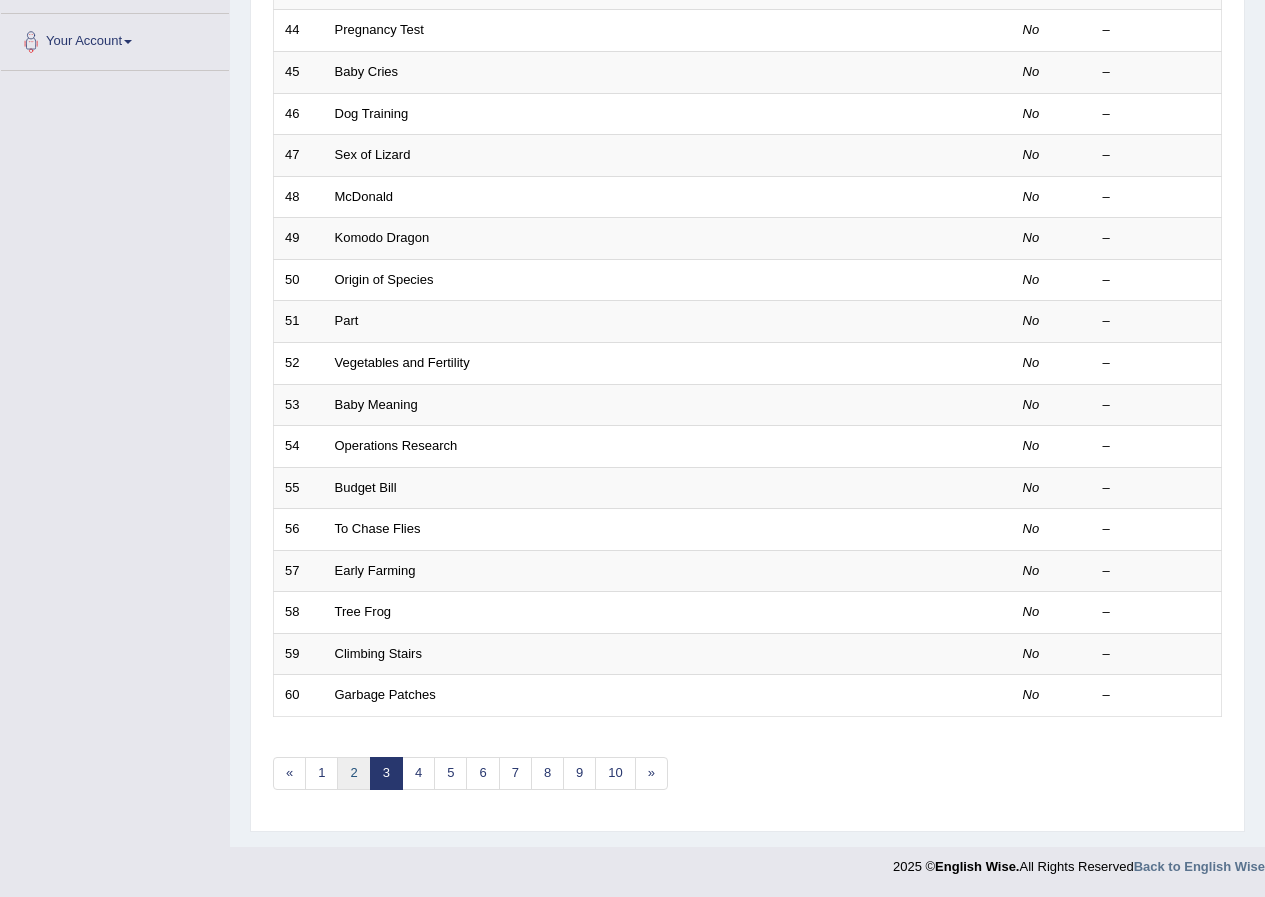 click on "2" at bounding box center (353, 773) 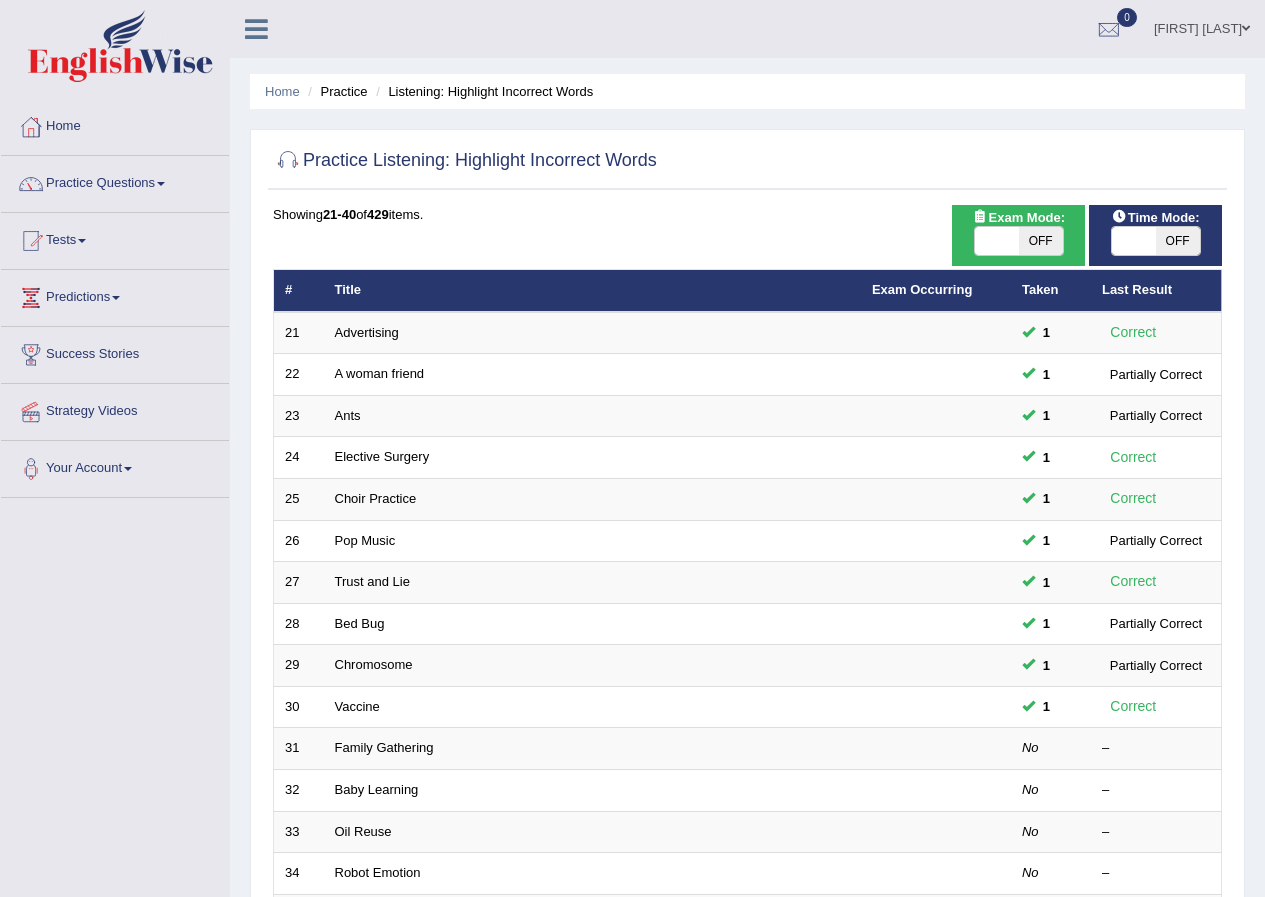 scroll, scrollTop: 0, scrollLeft: 0, axis: both 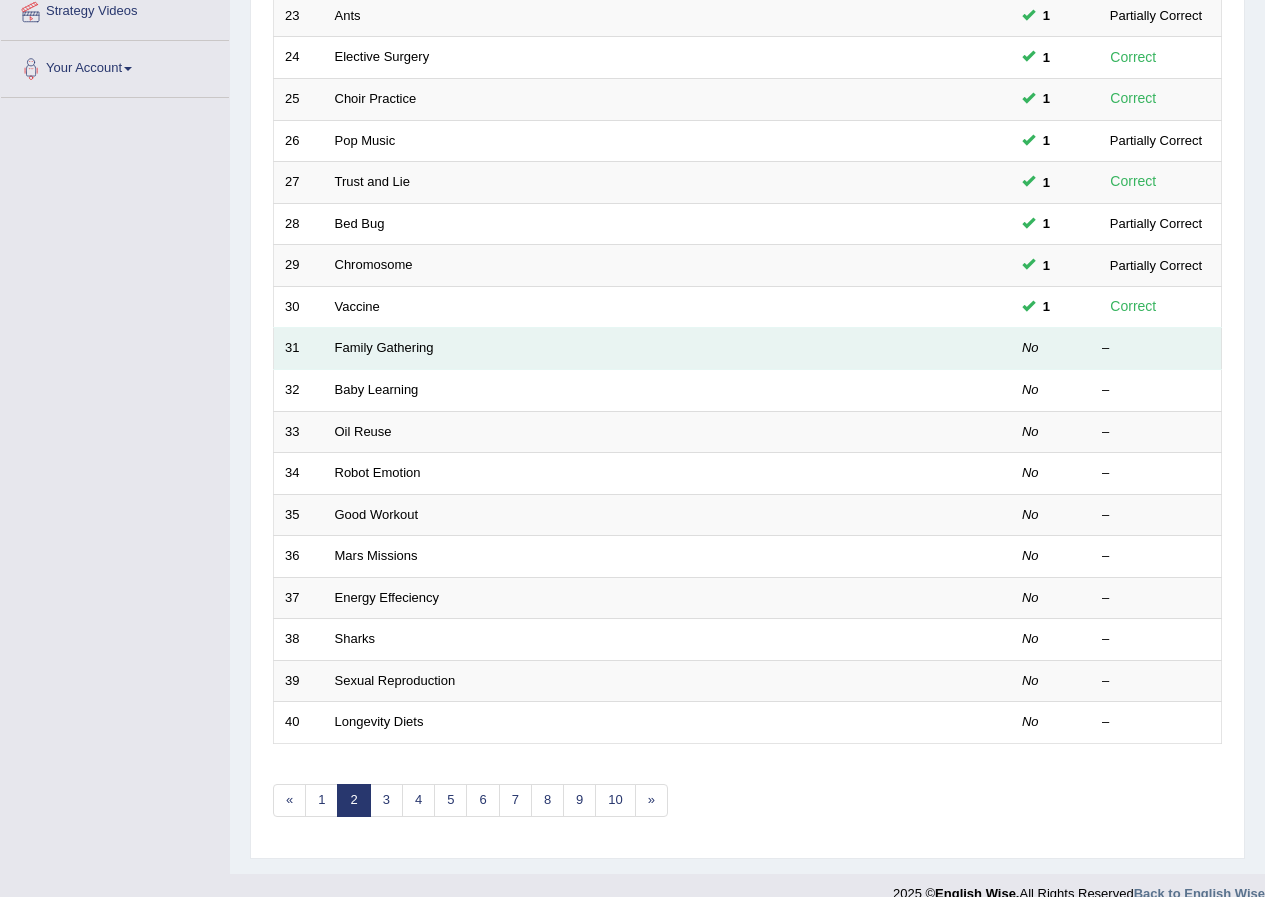 click on "Family Gathering" at bounding box center [592, 349] 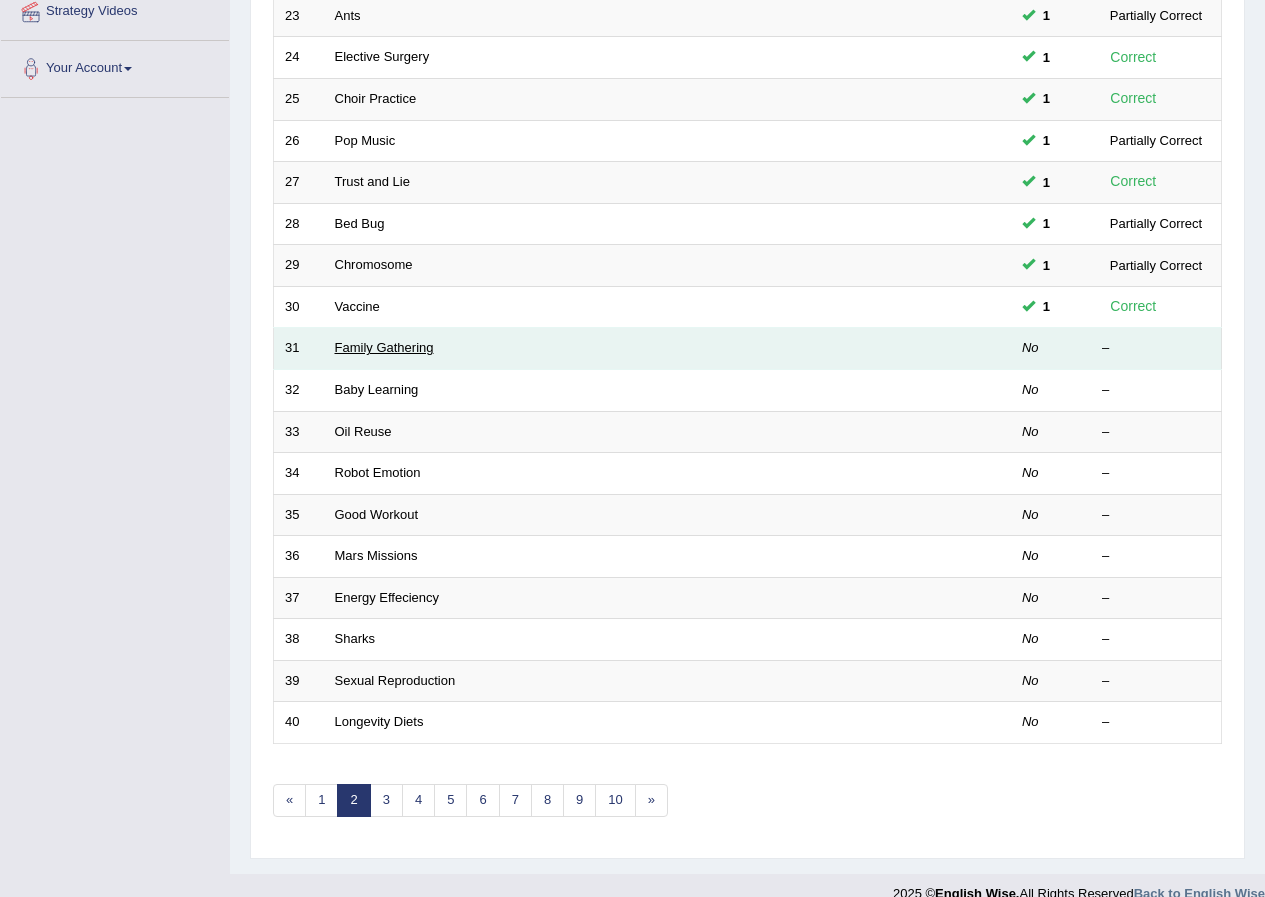 click on "Family Gathering" at bounding box center (384, 347) 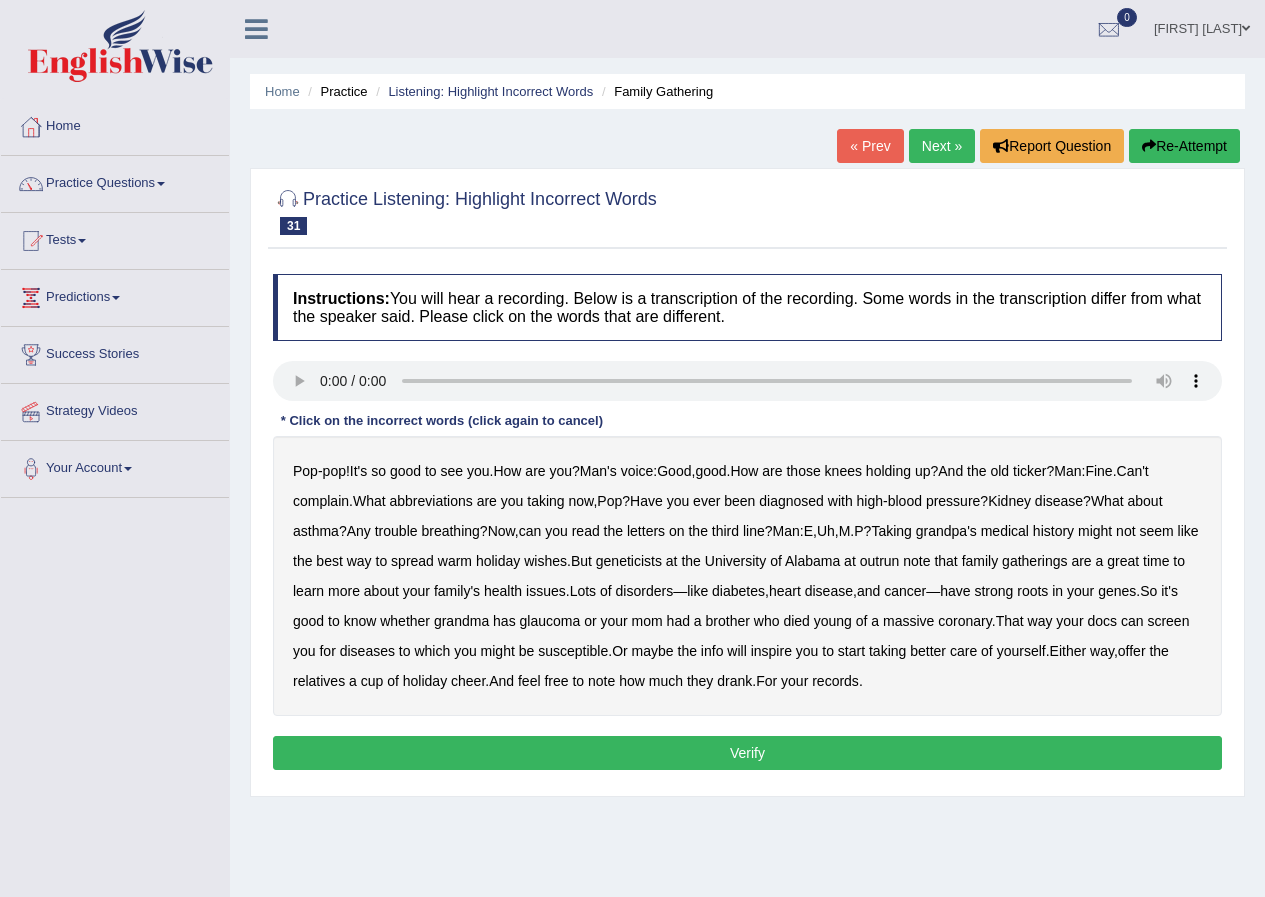 scroll, scrollTop: 0, scrollLeft: 0, axis: both 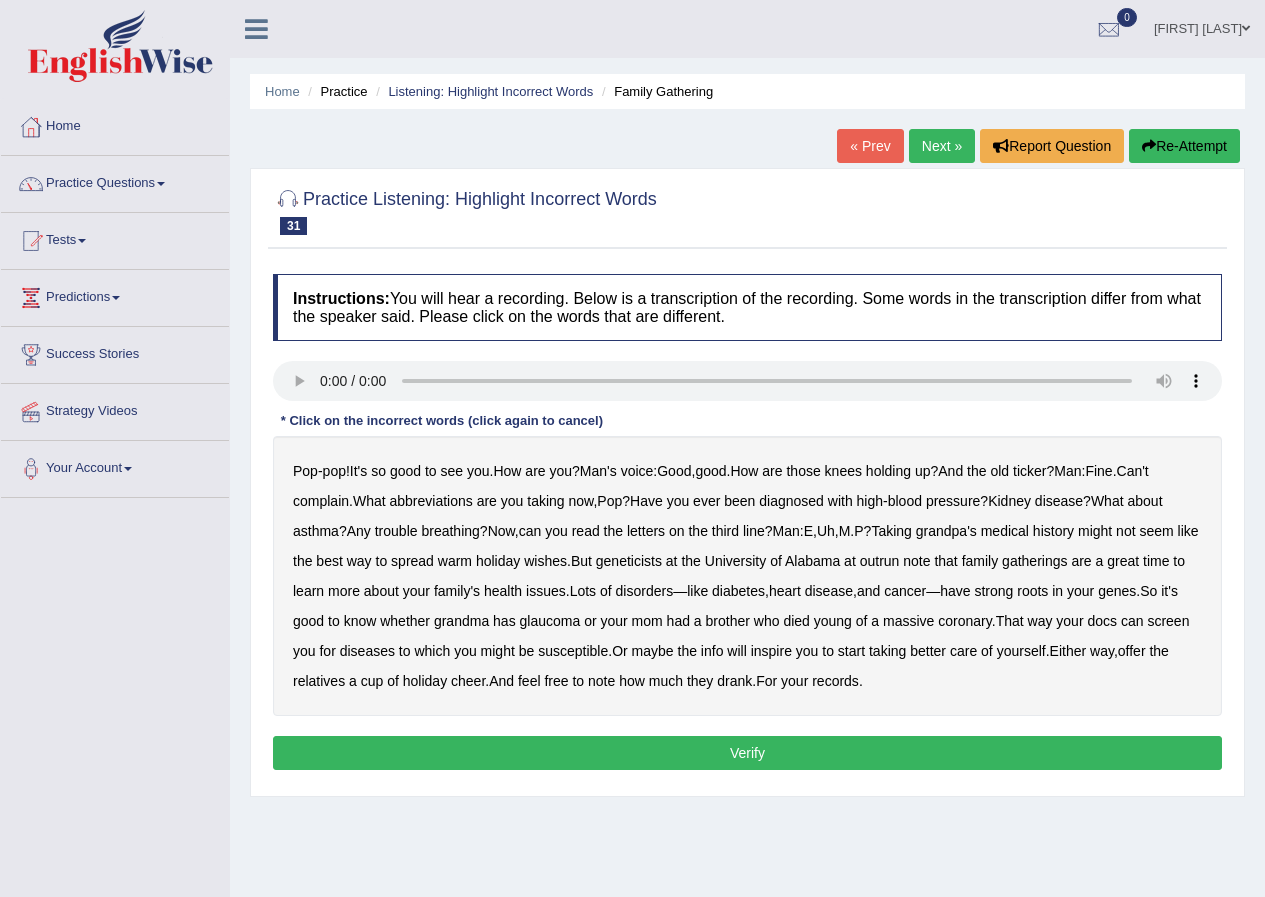 click on "abbreviations" at bounding box center [431, 501] 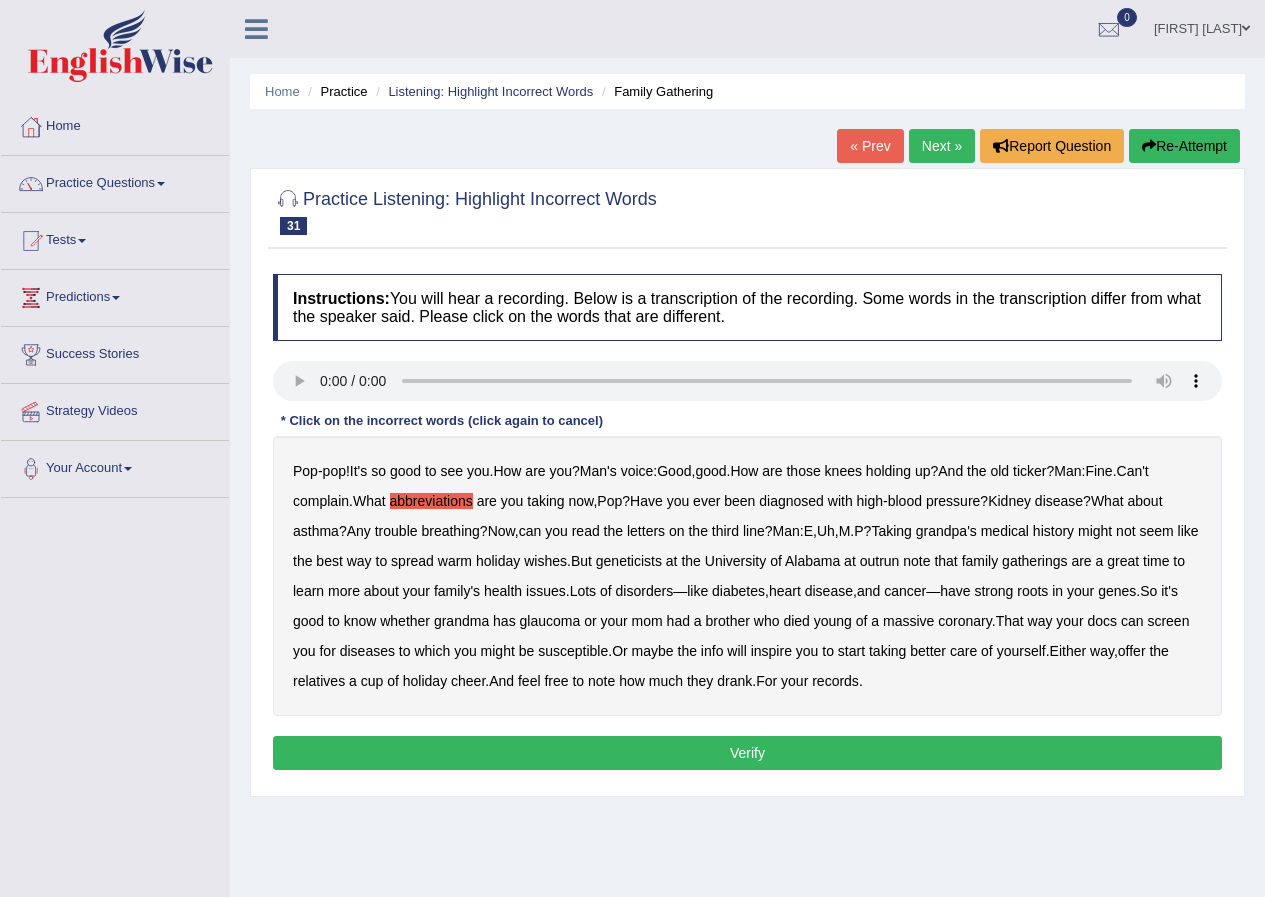 click on "outrun" at bounding box center [880, 561] 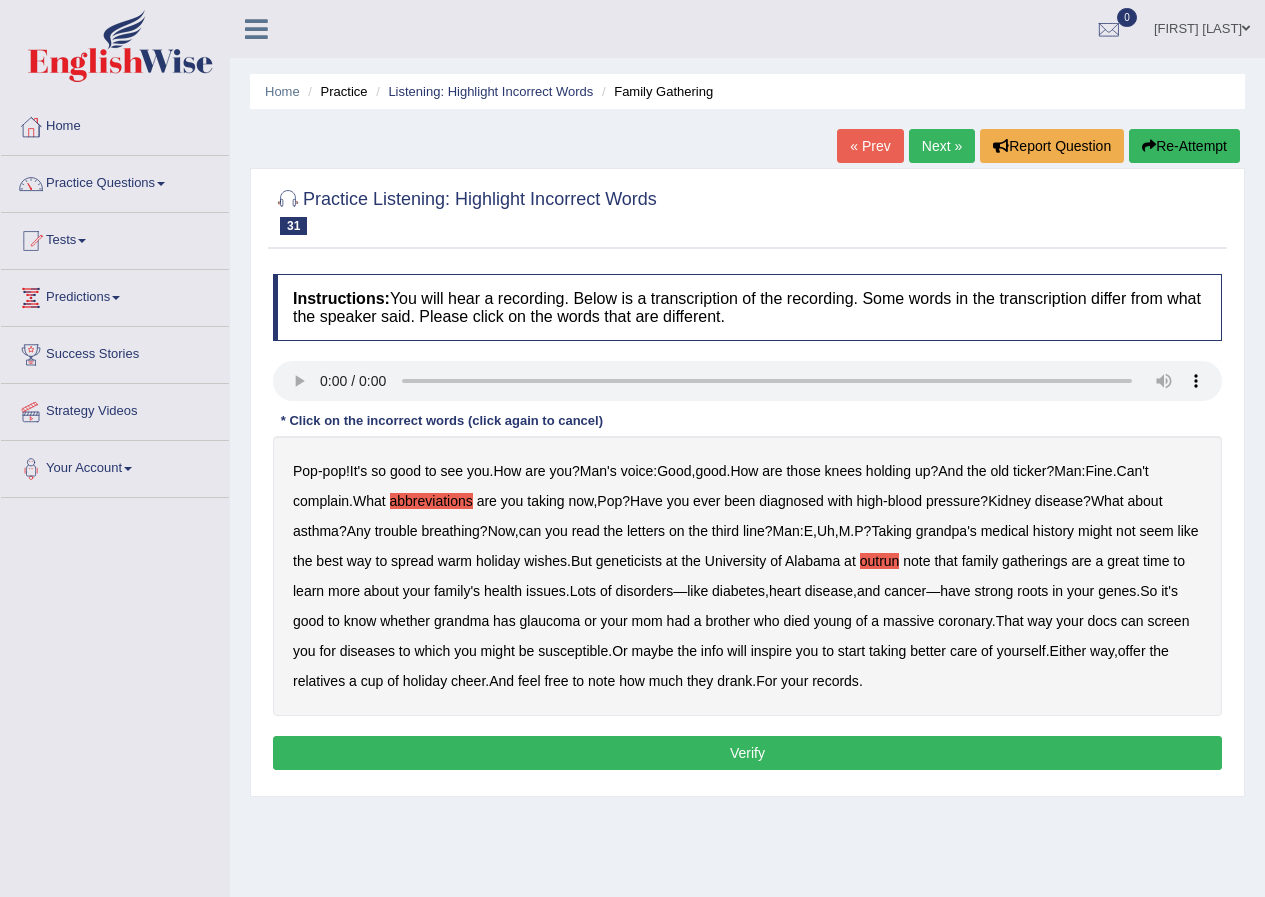 click on "Verify" at bounding box center [747, 753] 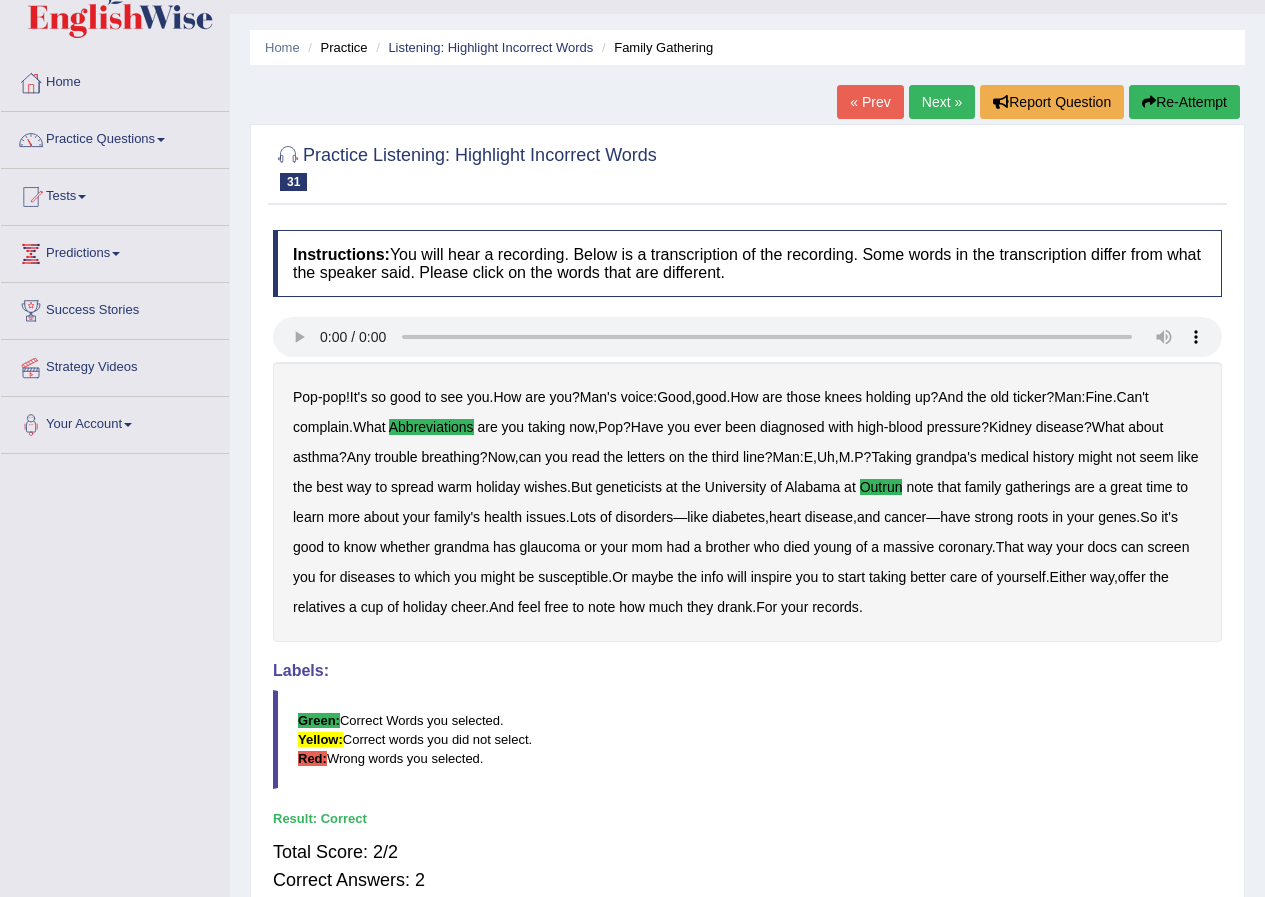 scroll, scrollTop: 0, scrollLeft: 0, axis: both 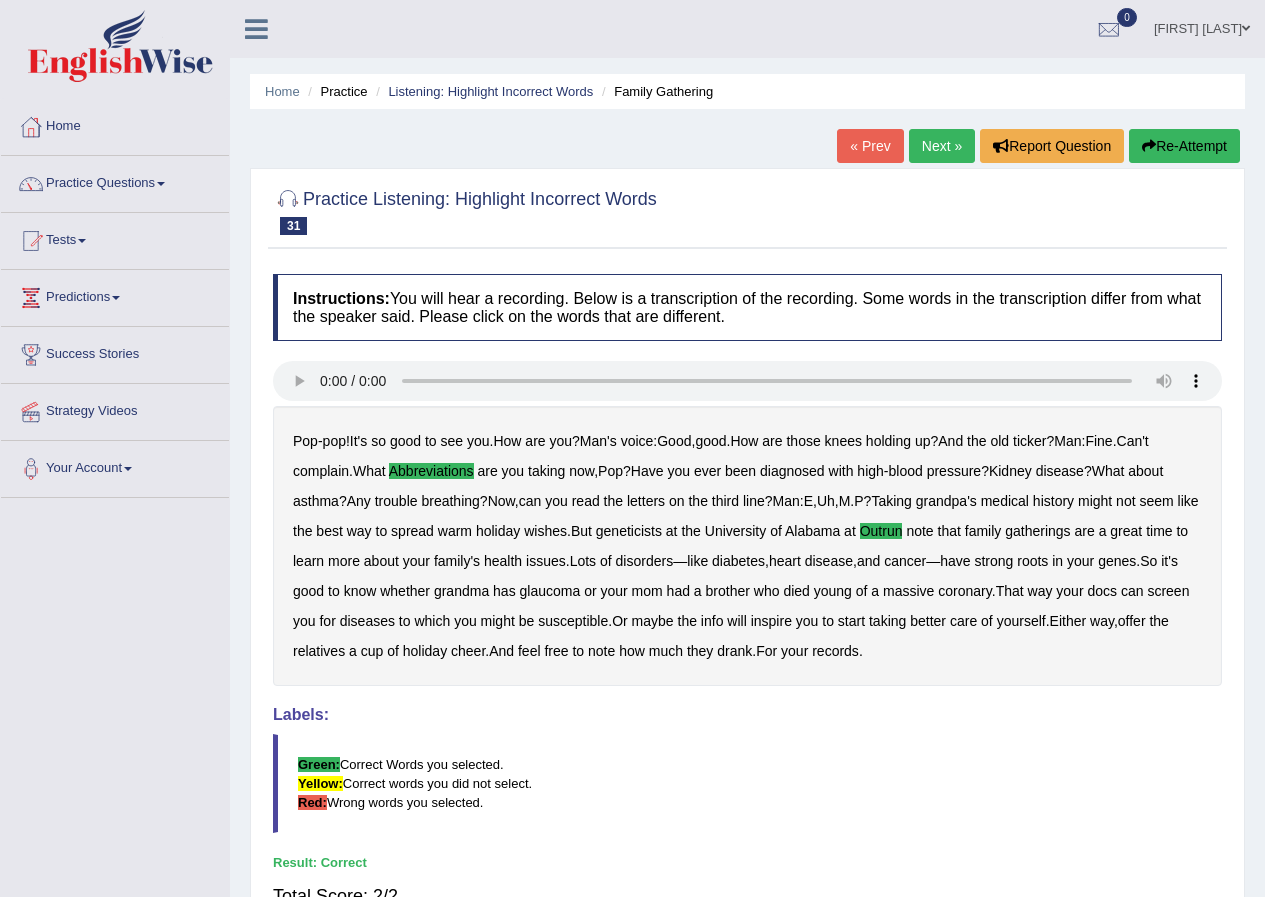 click on "Next »" at bounding box center [942, 146] 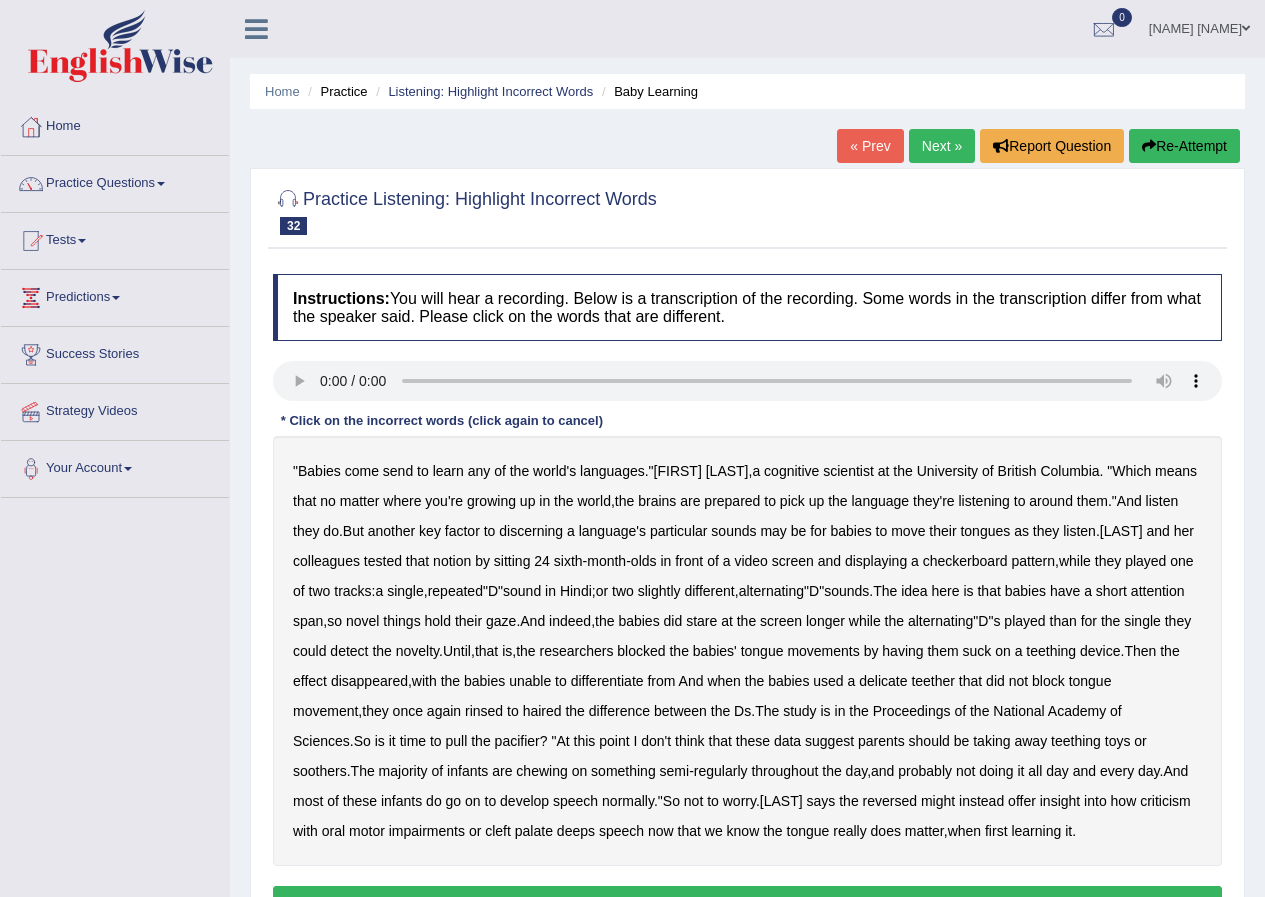 scroll, scrollTop: 0, scrollLeft: 0, axis: both 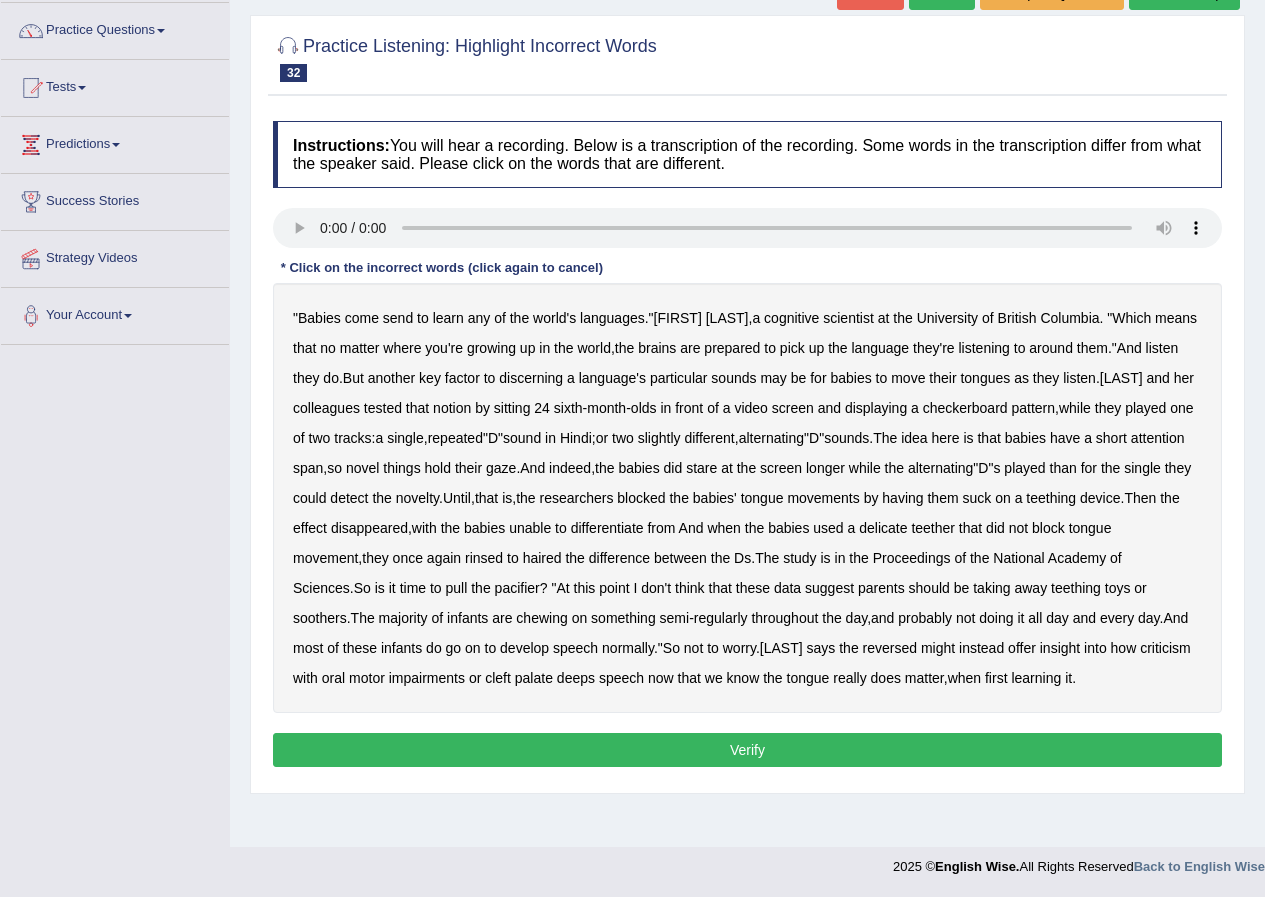 click on "send" at bounding box center (398, 318) 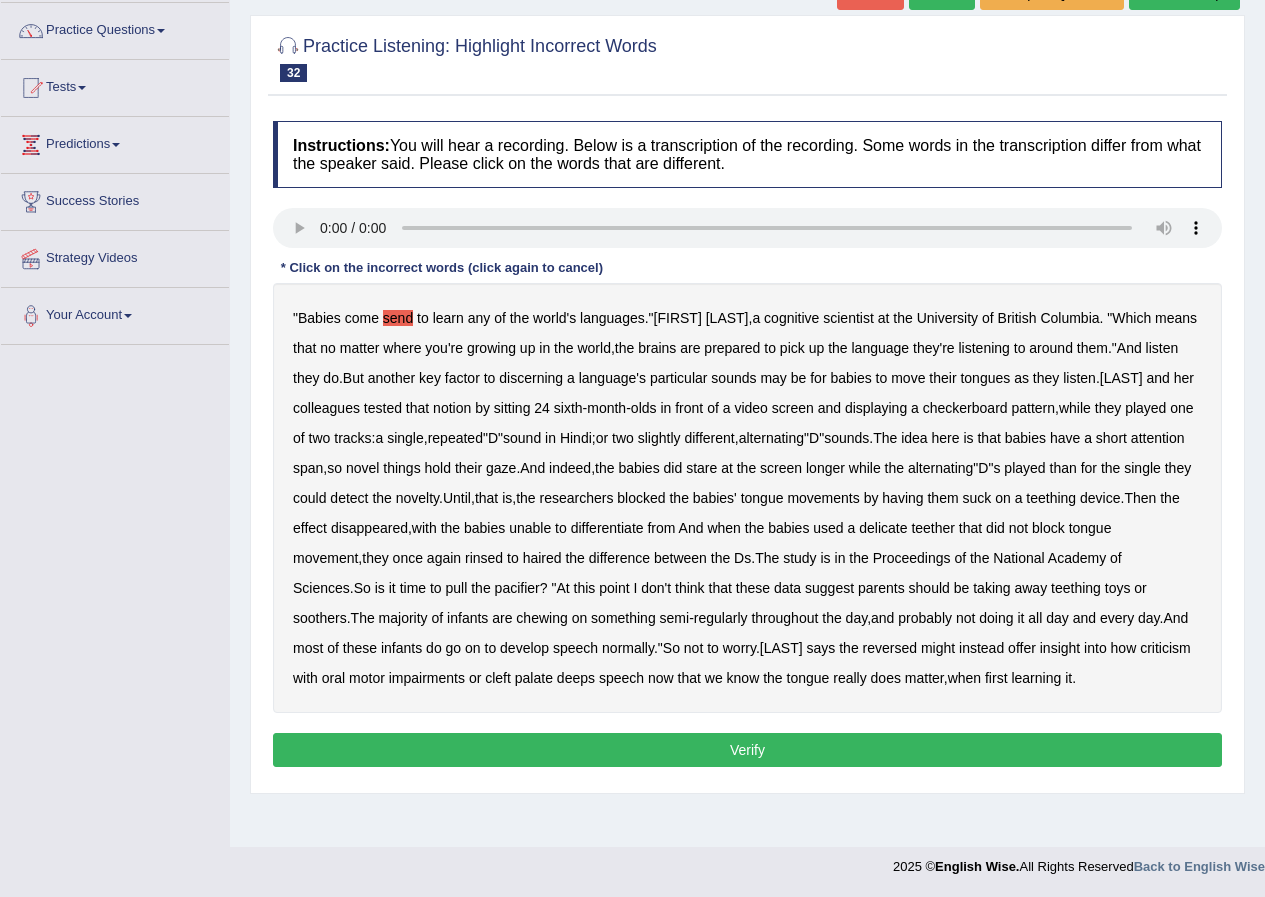 click on "delicate" at bounding box center (883, 528) 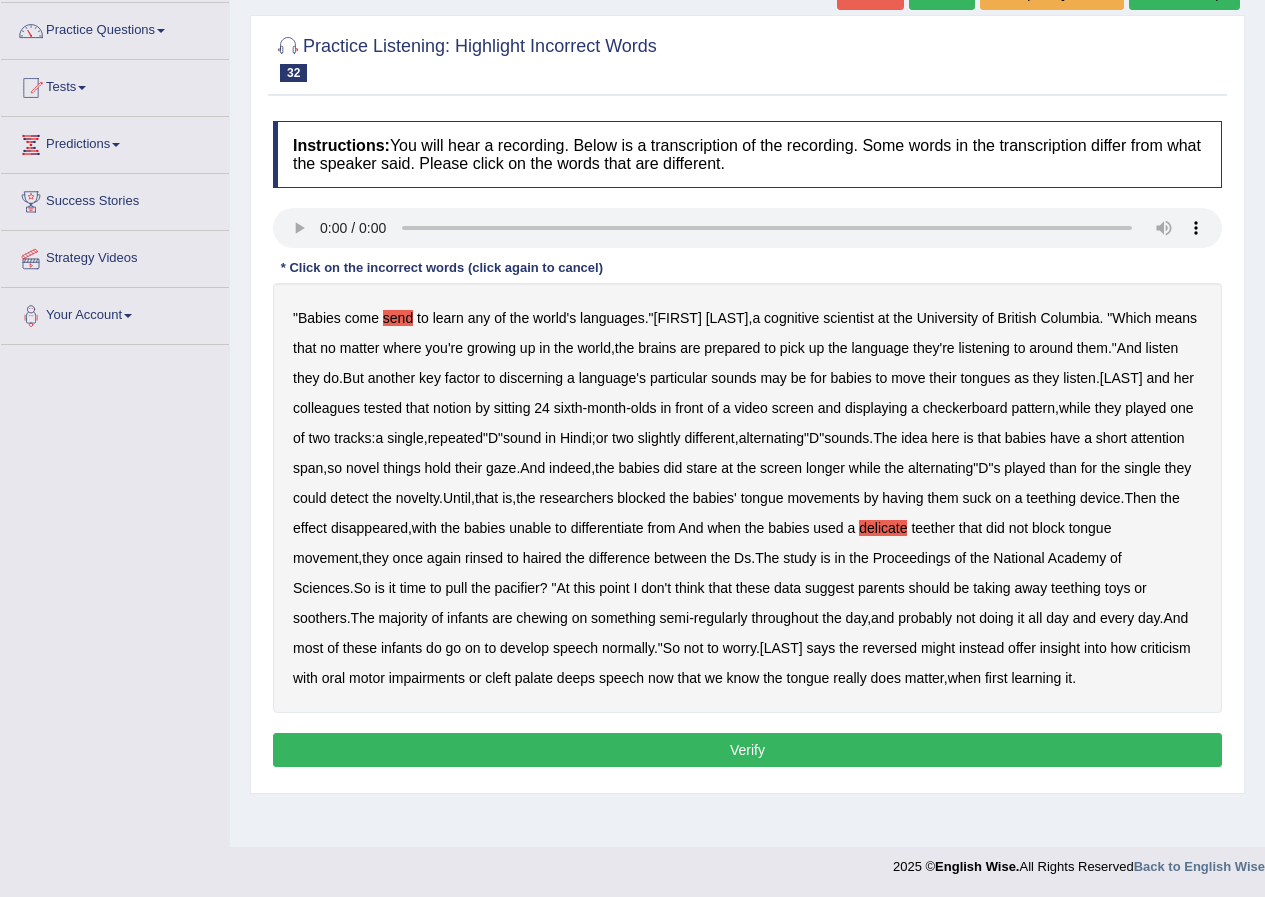 click on "criticism" at bounding box center [1165, 648] 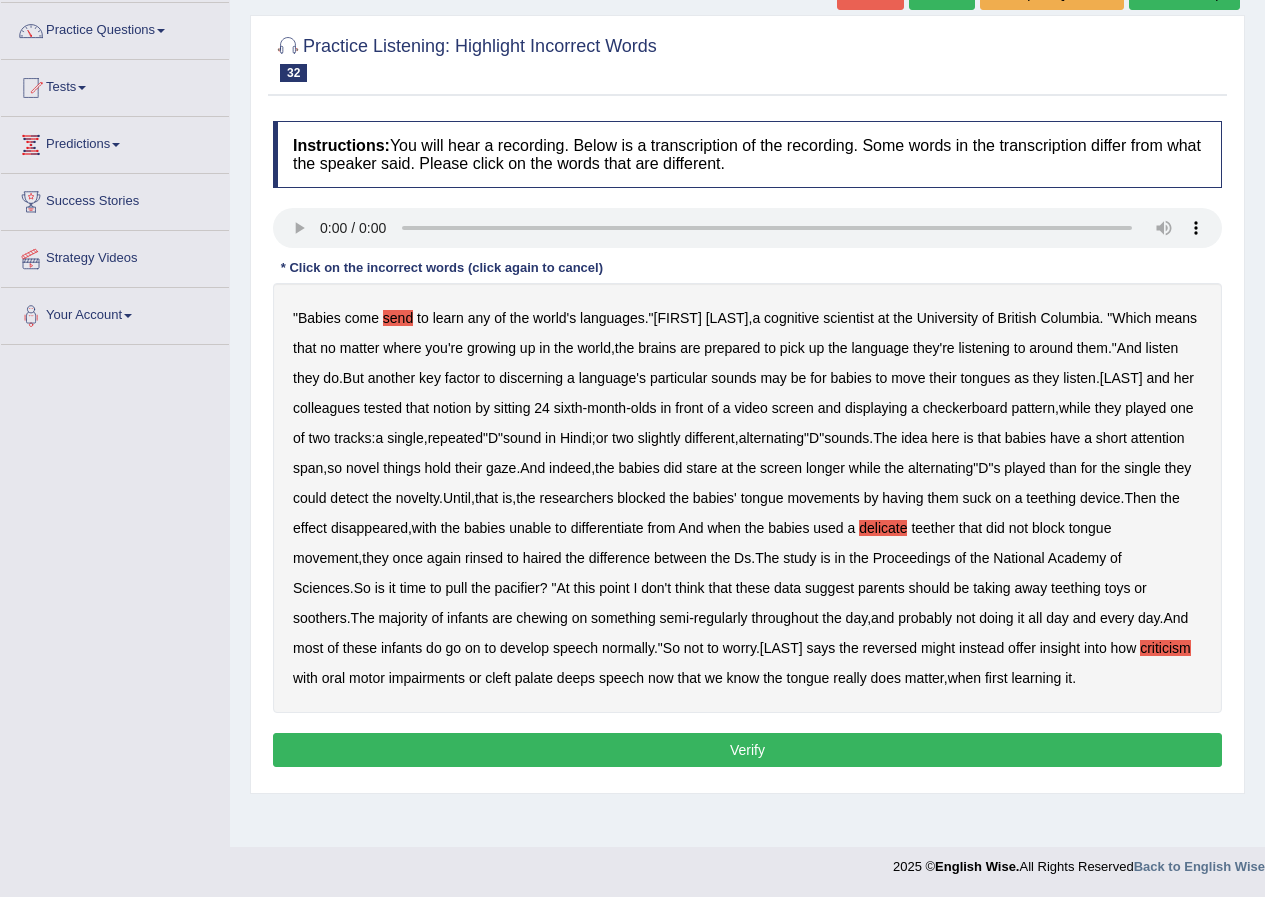 click on "Verify" at bounding box center [747, 750] 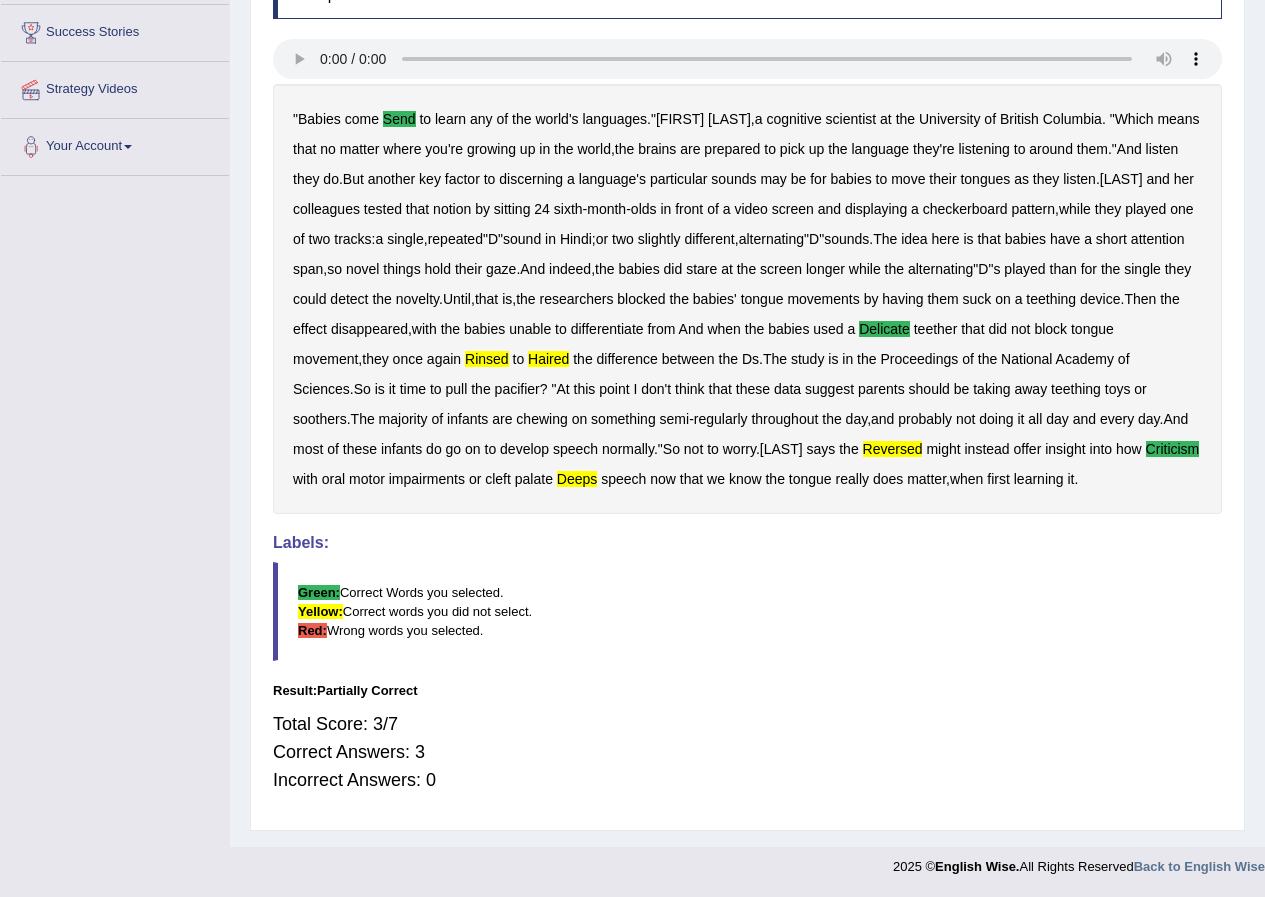 scroll, scrollTop: 0, scrollLeft: 0, axis: both 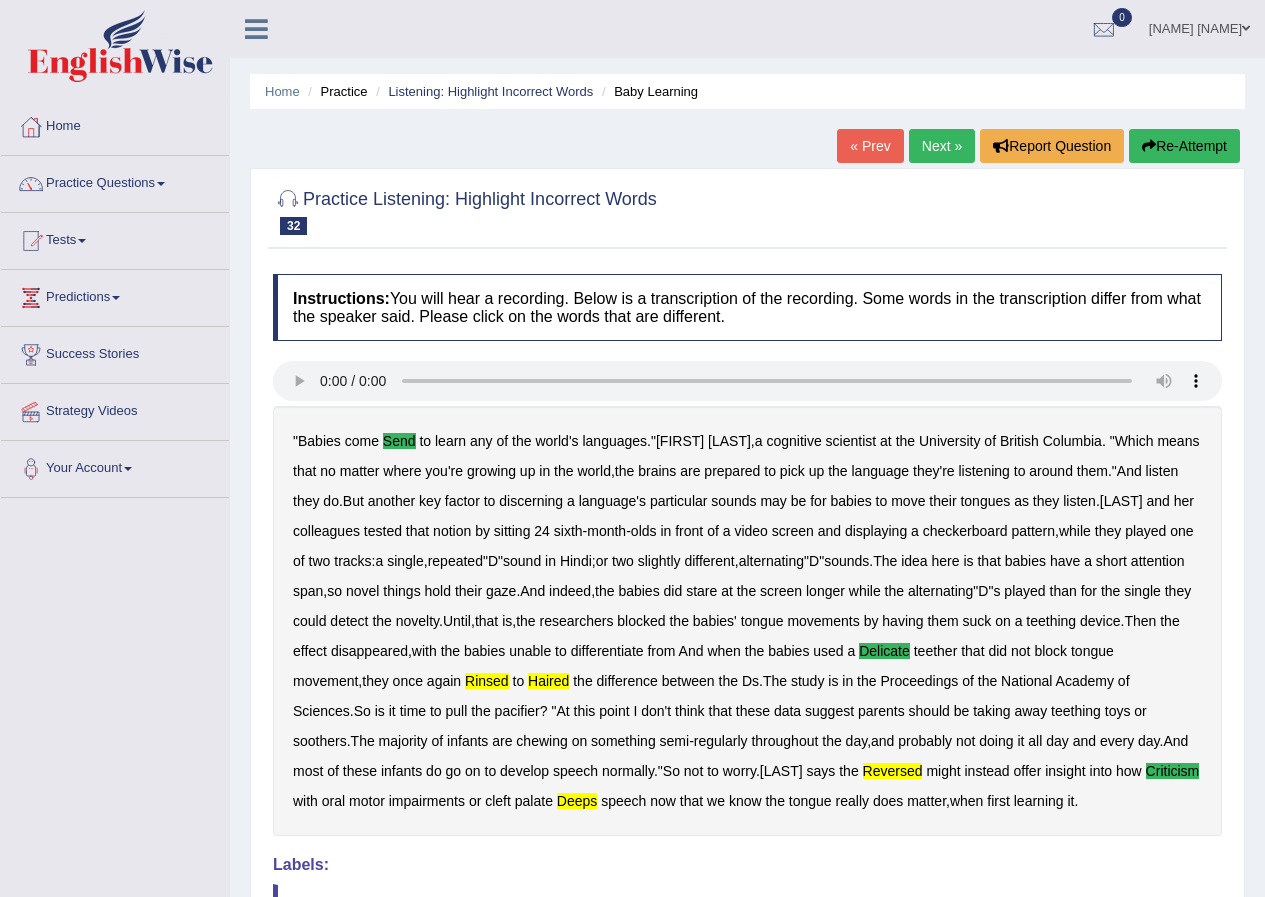 click on "Next »" at bounding box center (942, 146) 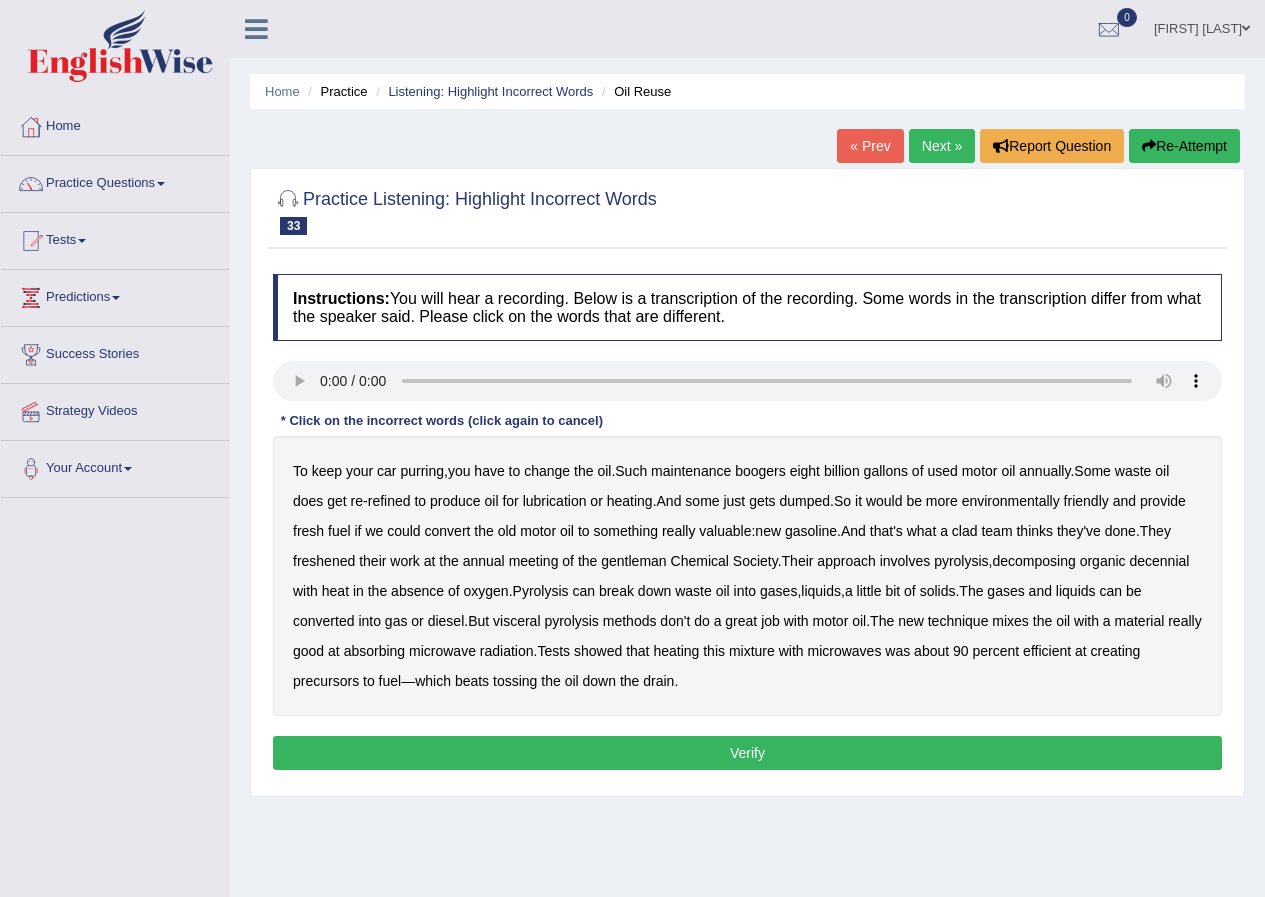 scroll, scrollTop: 0, scrollLeft: 0, axis: both 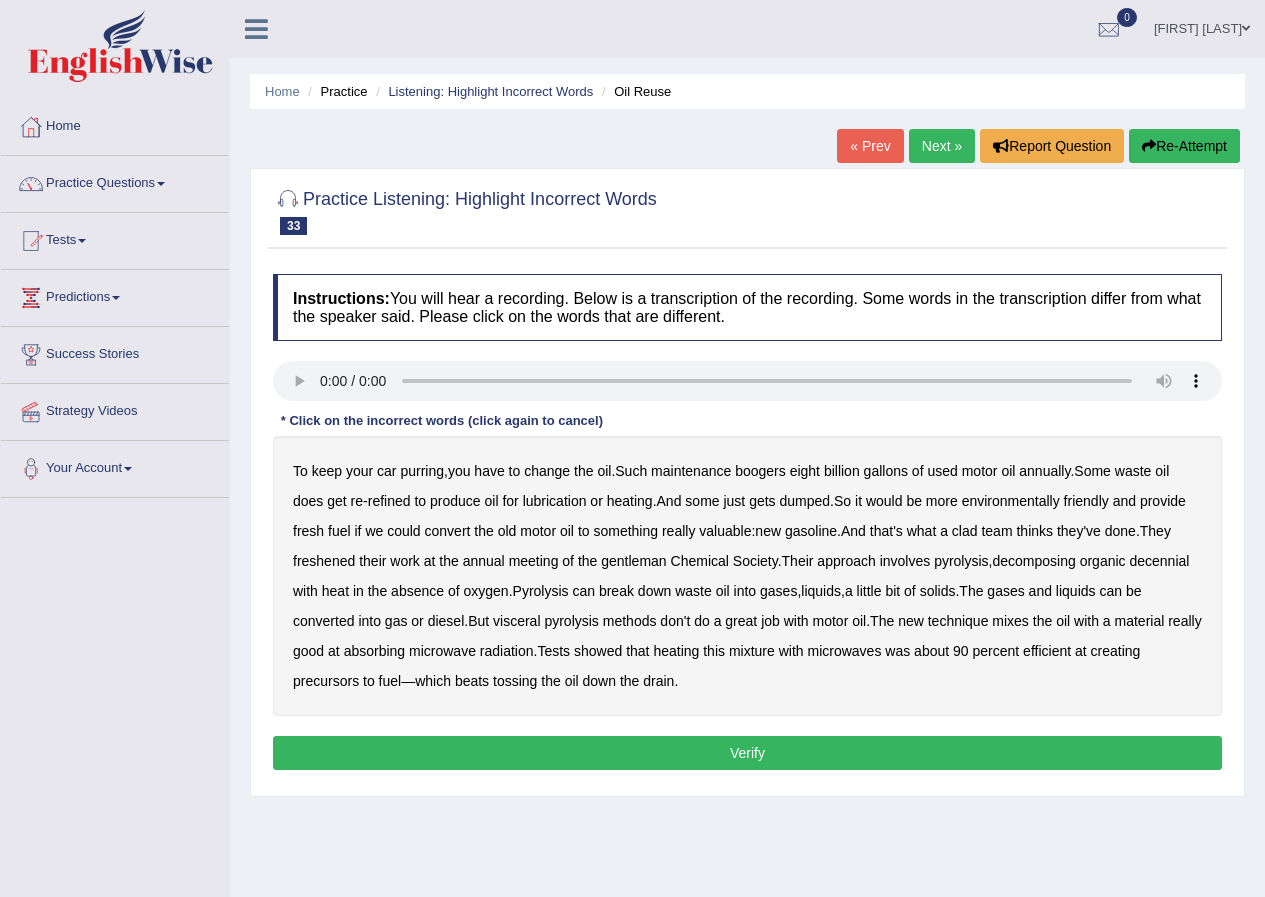 click on "boogers" at bounding box center (760, 471) 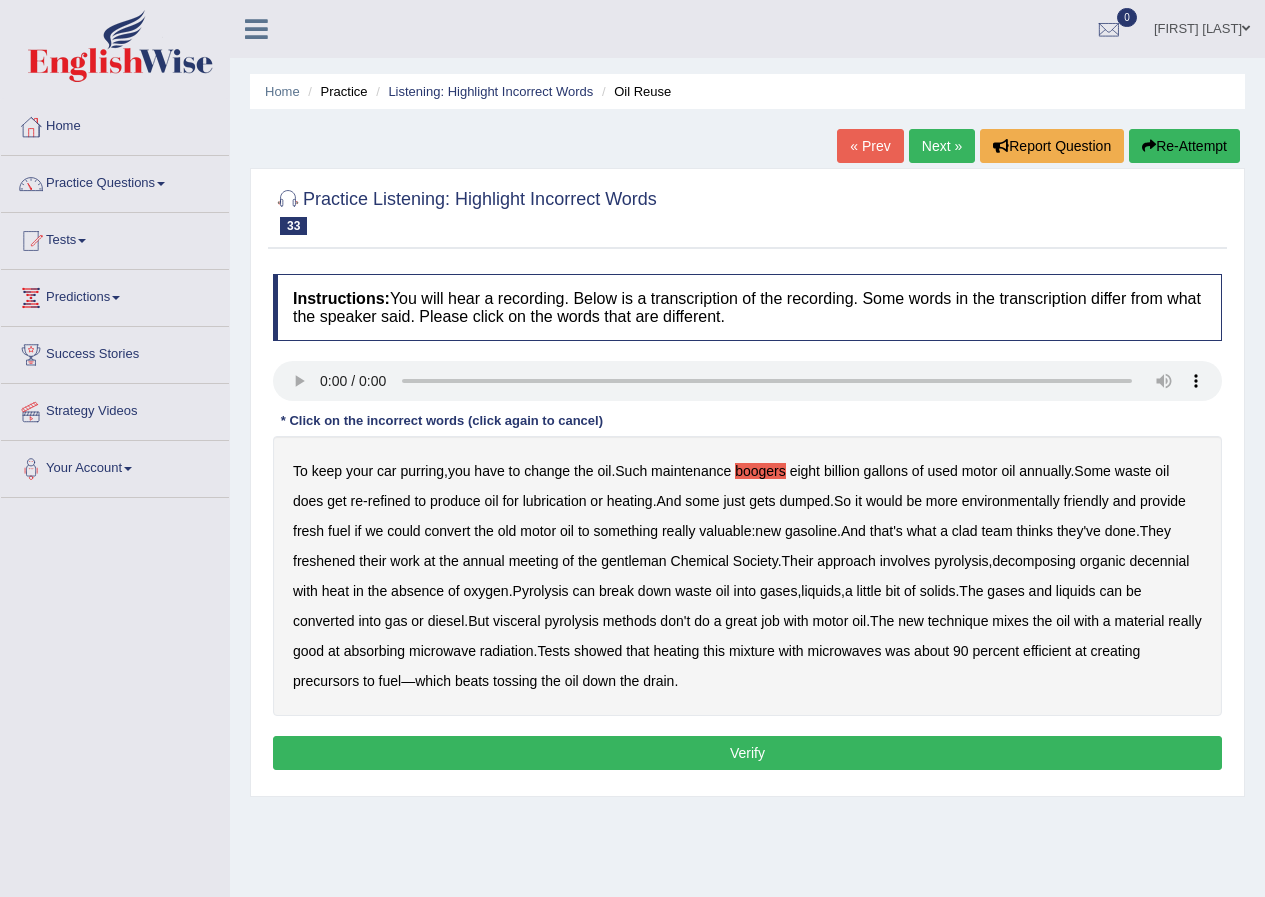 click on "clad" at bounding box center [965, 531] 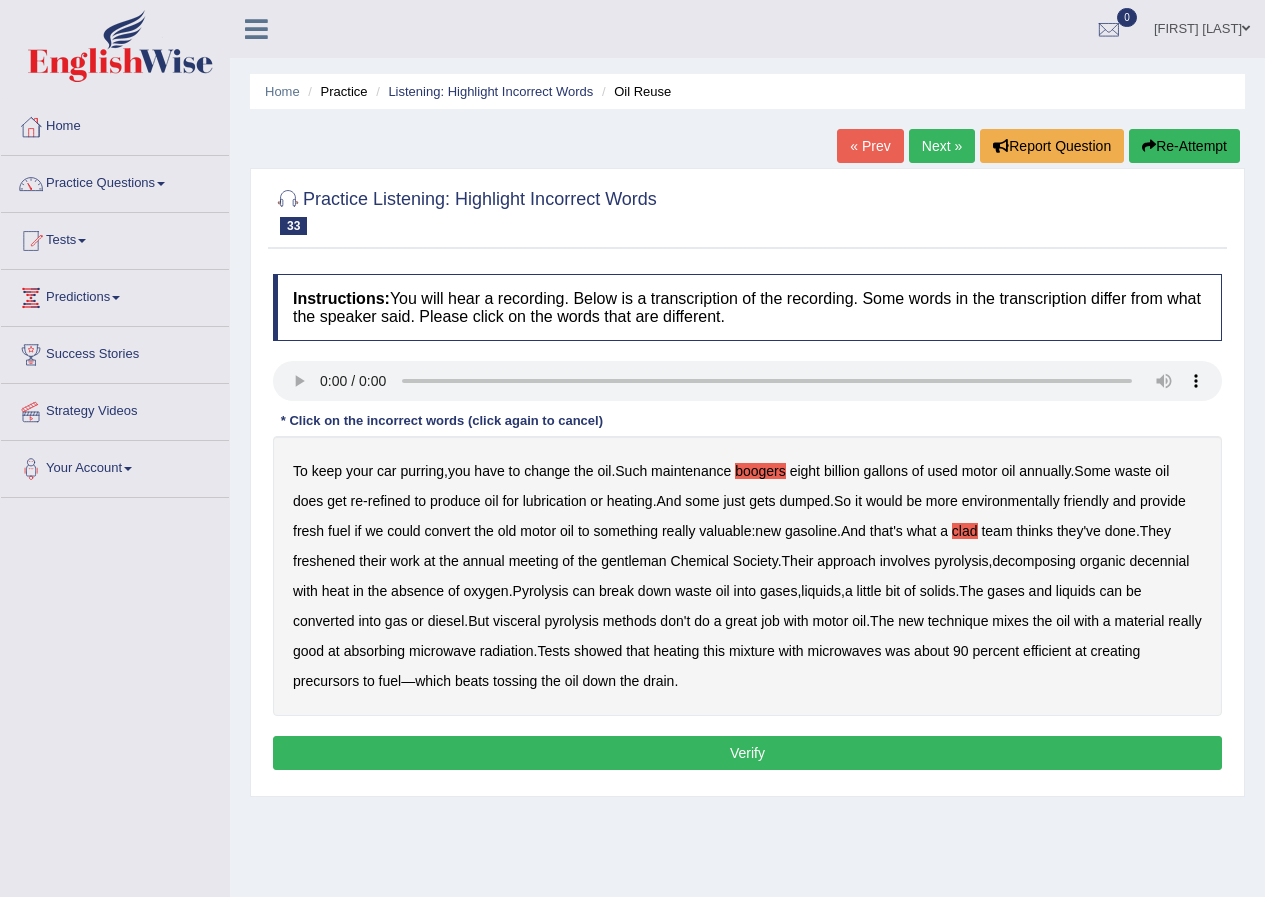 type 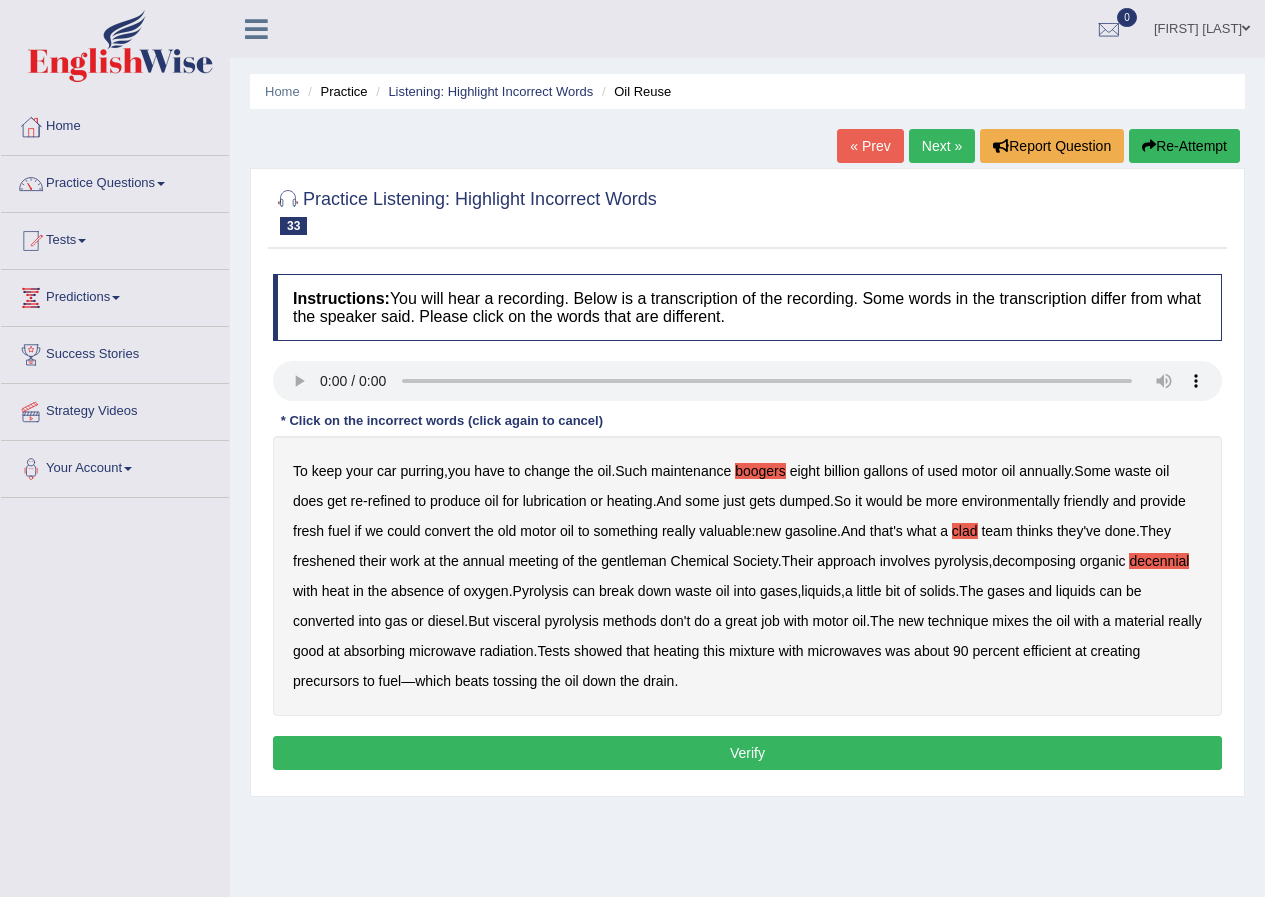 click on "visceral" at bounding box center (516, 621) 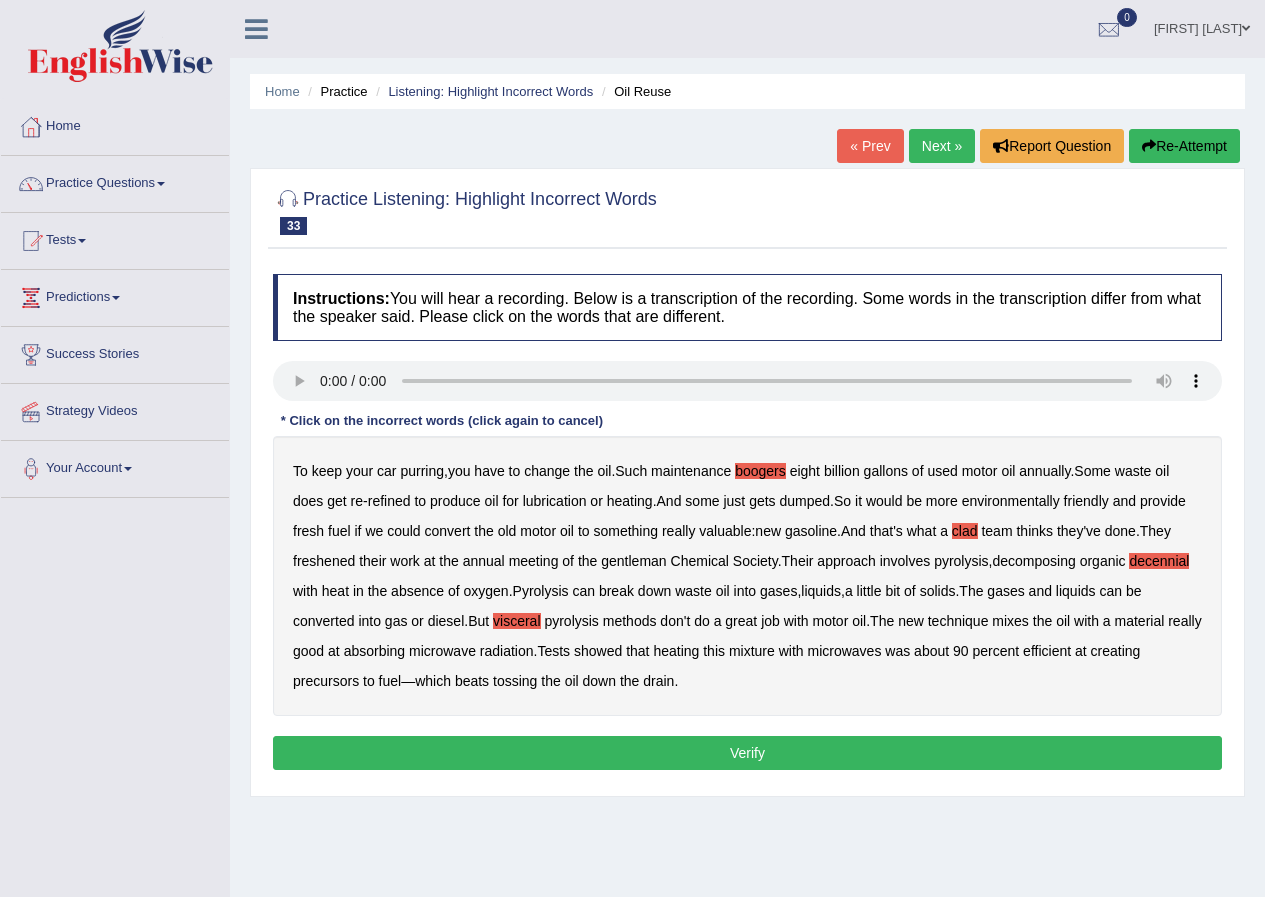 click on "Verify" at bounding box center [747, 753] 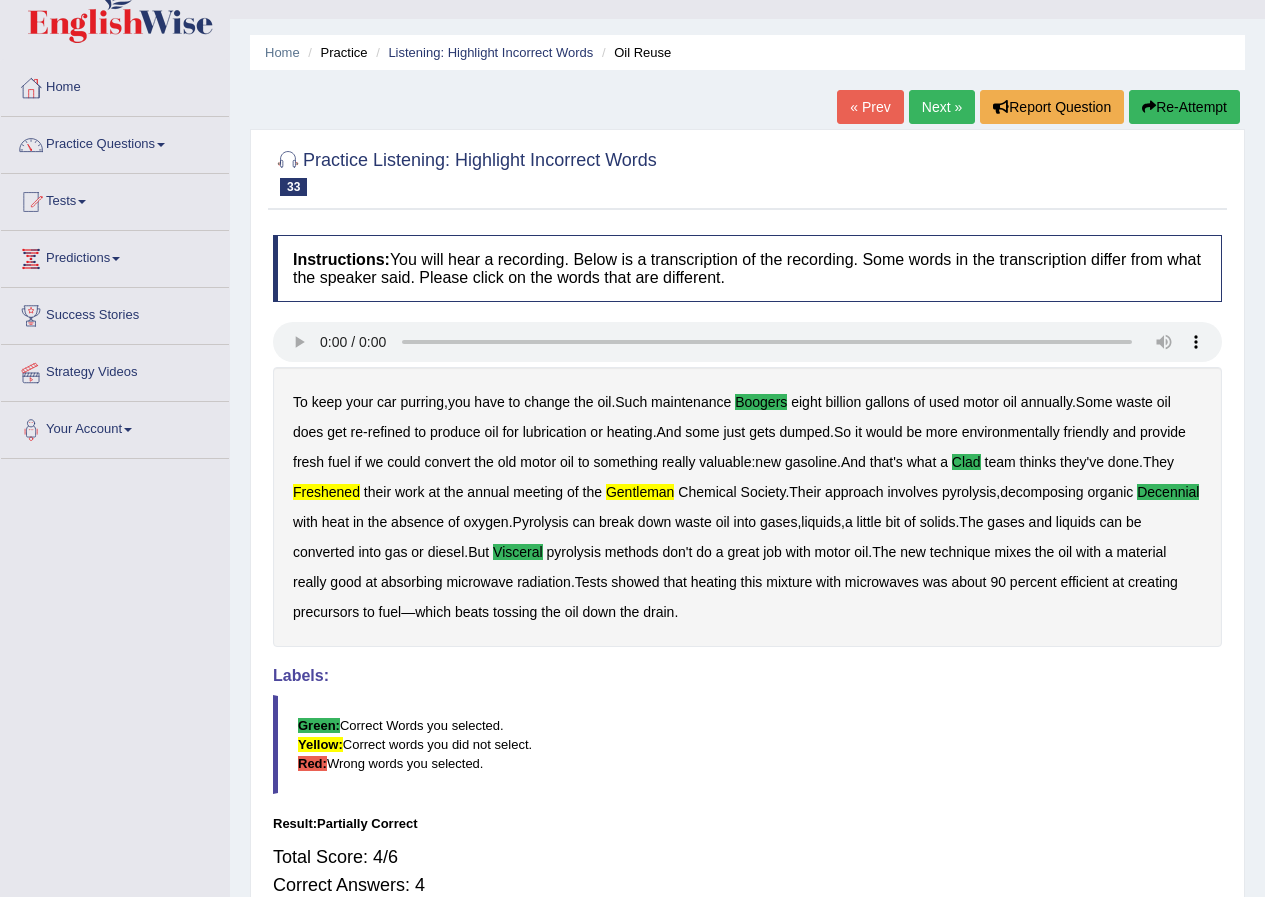 scroll, scrollTop: 0, scrollLeft: 0, axis: both 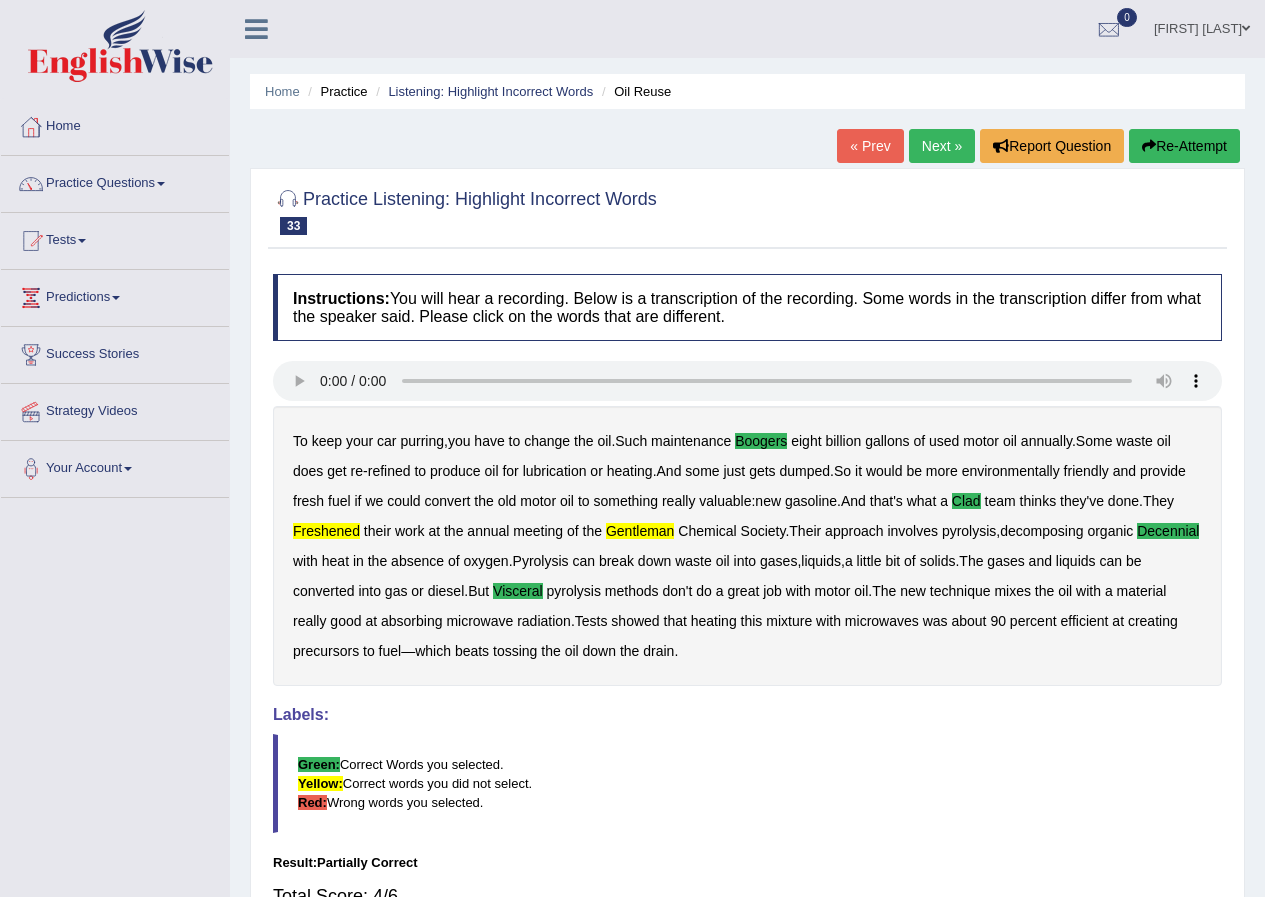 click on "Next »" at bounding box center [942, 146] 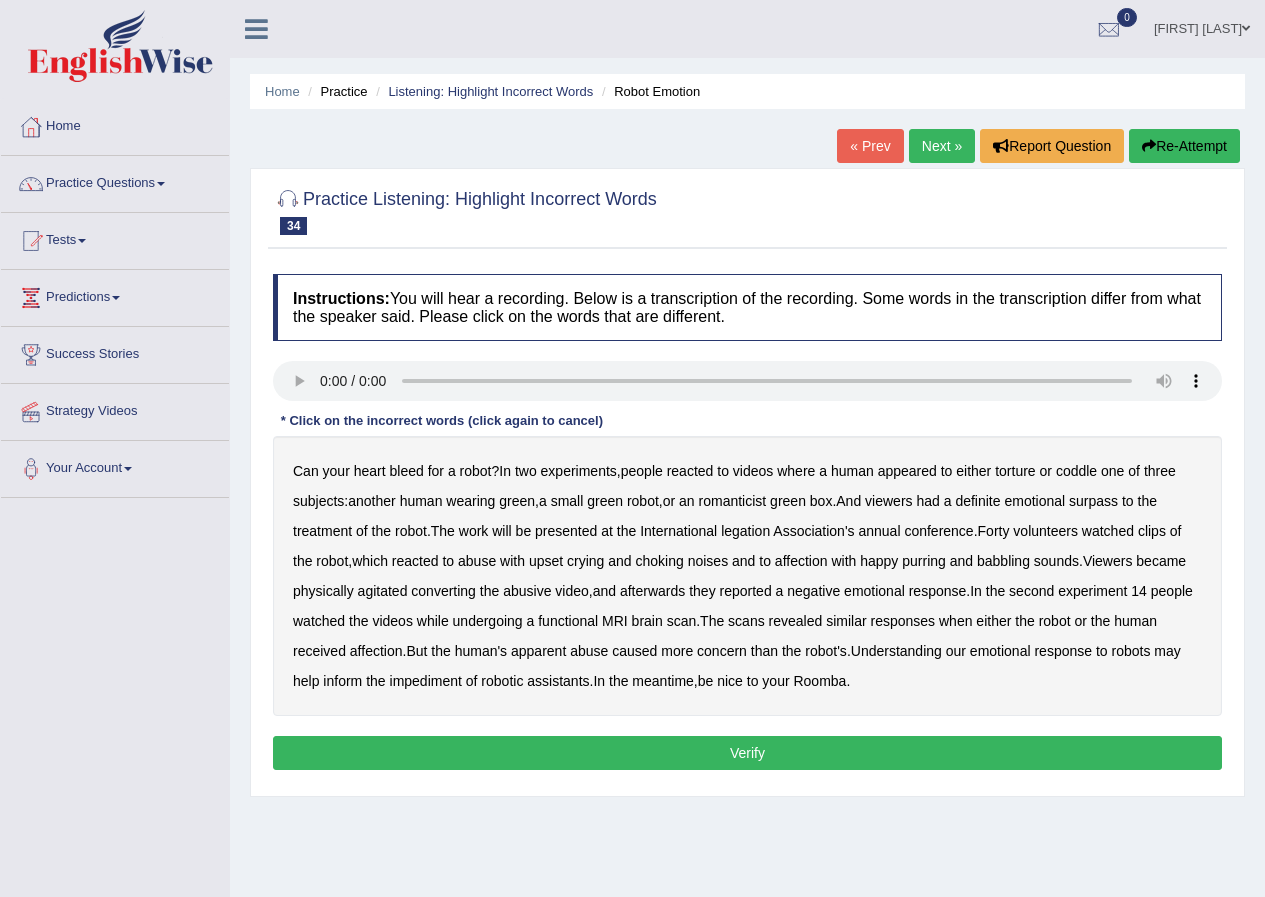 scroll, scrollTop: 0, scrollLeft: 0, axis: both 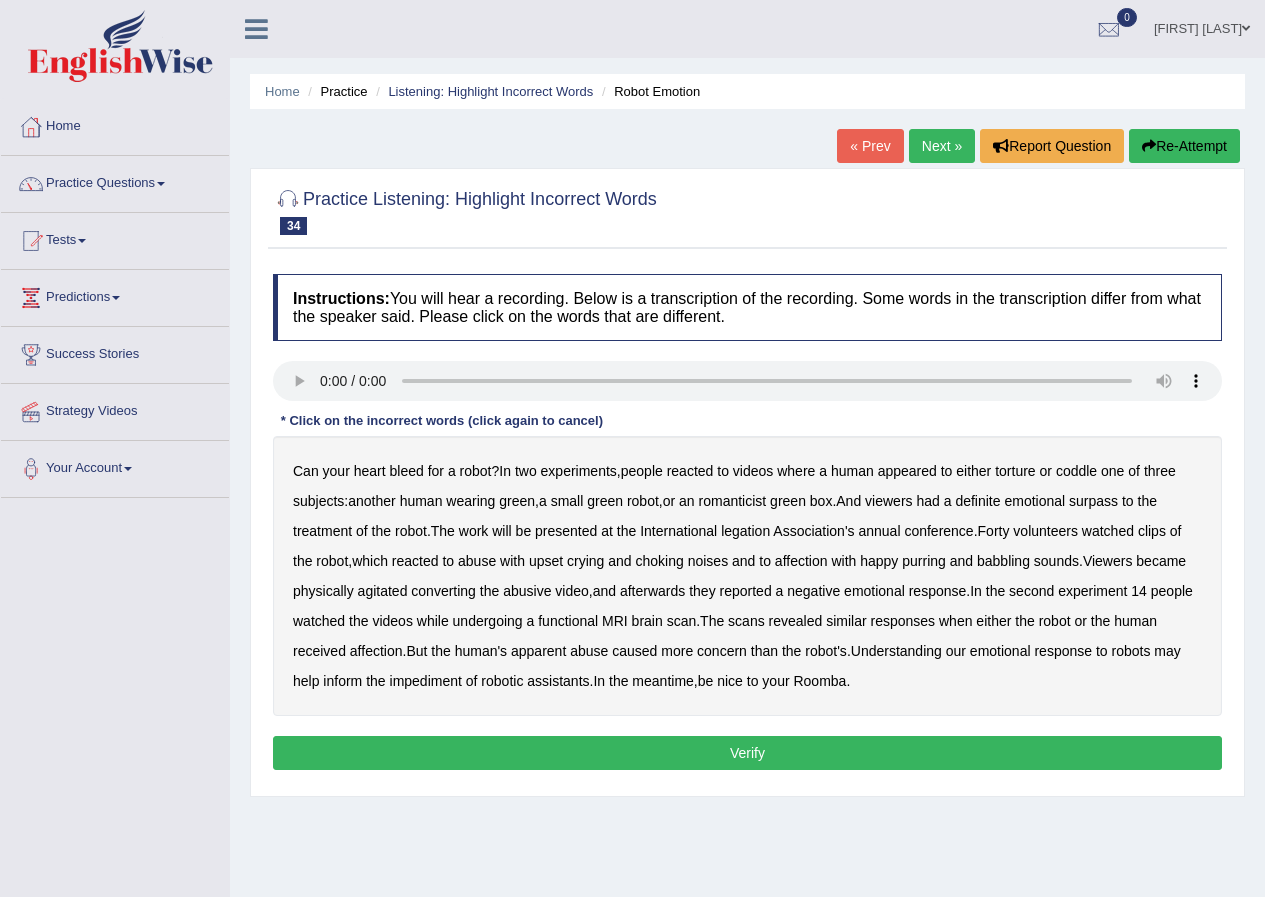 click on "legation" at bounding box center [745, 531] 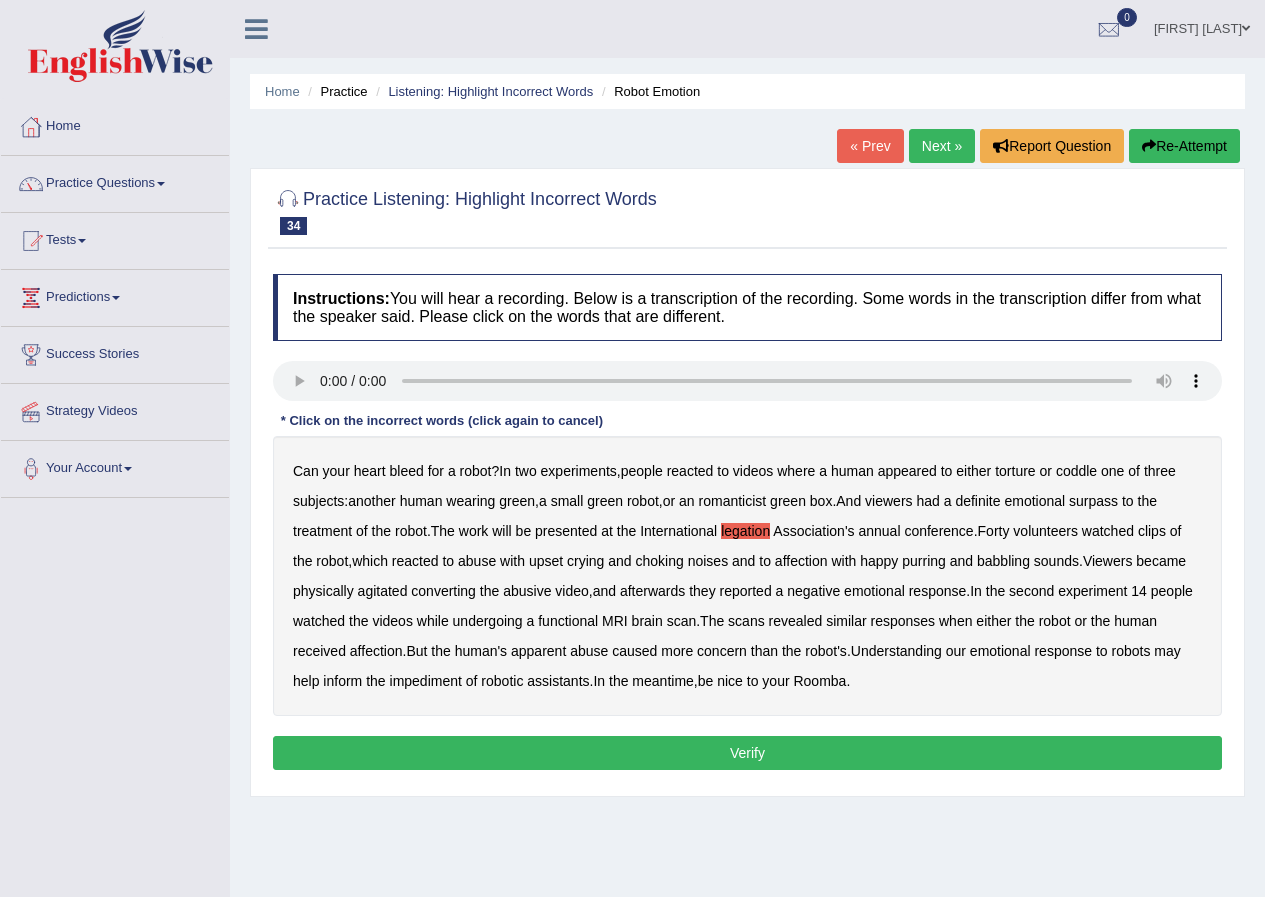 click on "Verify" at bounding box center (747, 753) 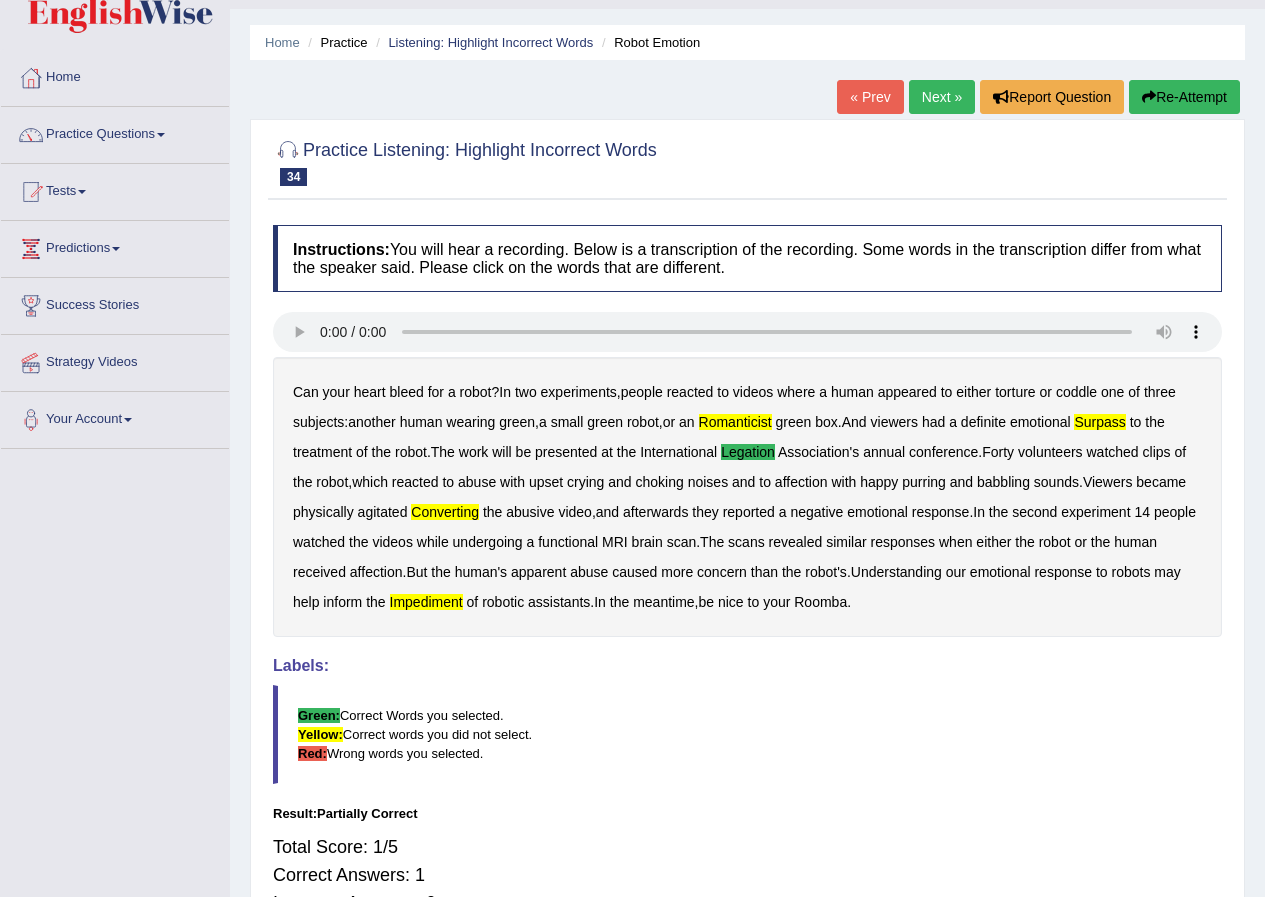scroll, scrollTop: 0, scrollLeft: 0, axis: both 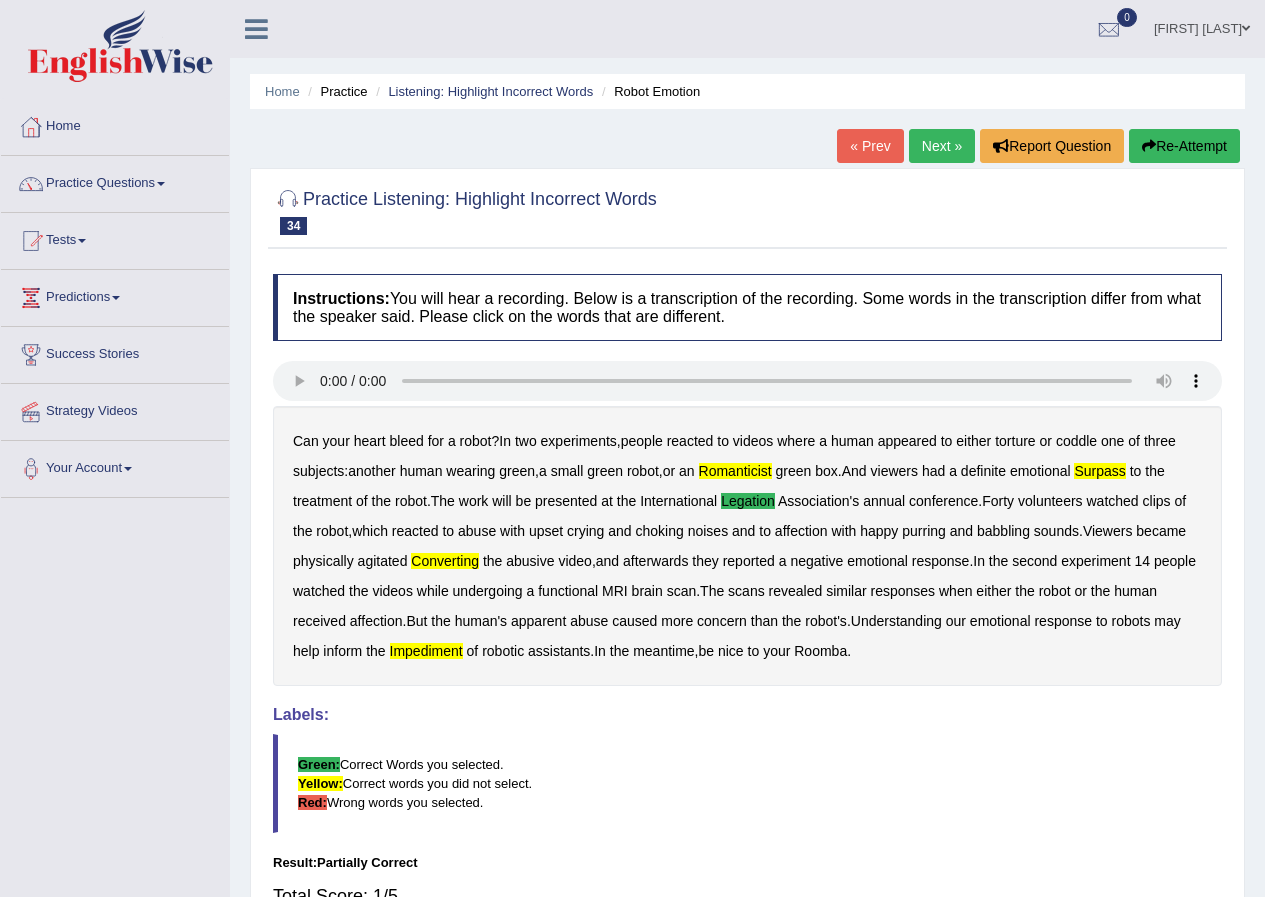 click on "Next »" at bounding box center [942, 146] 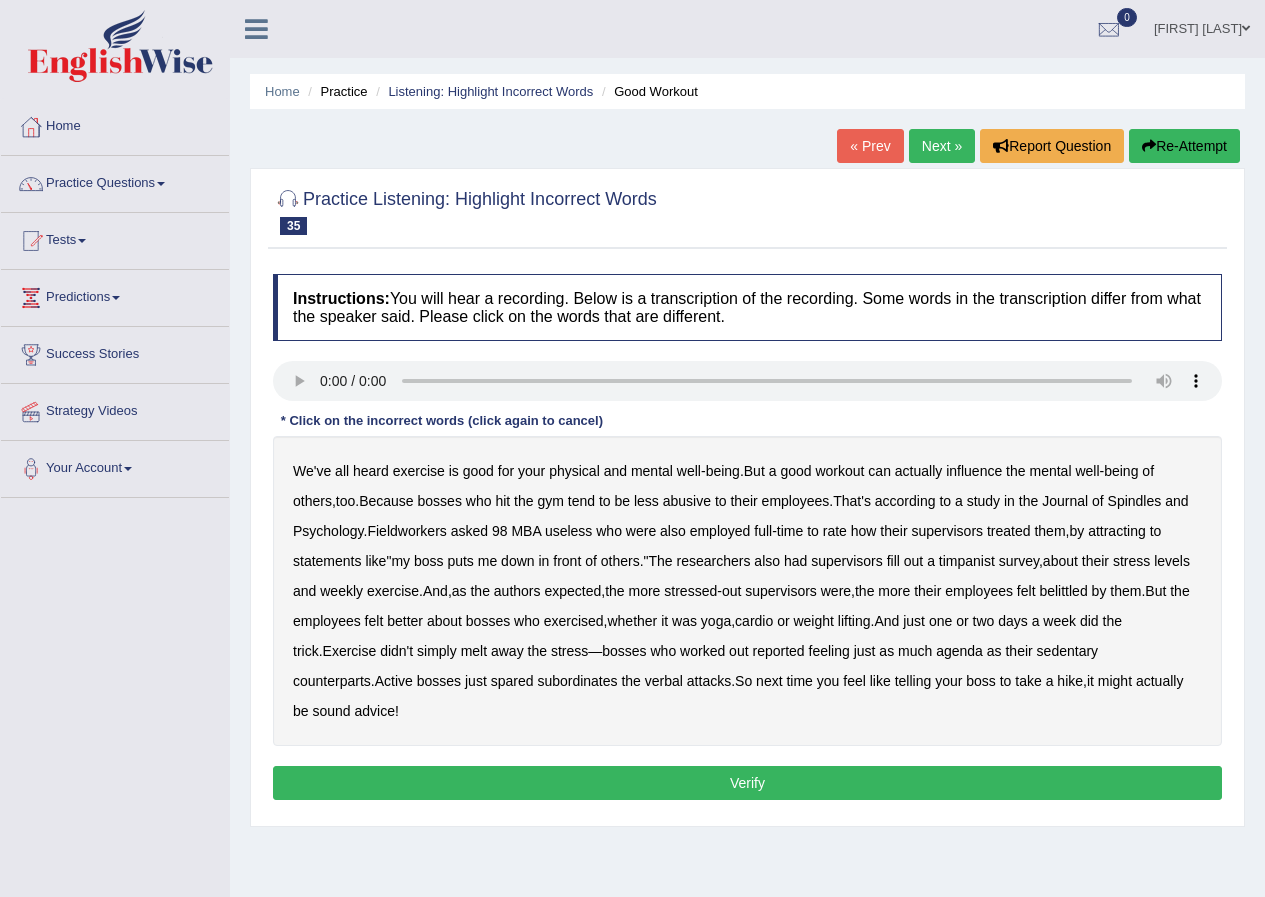 scroll, scrollTop: 0, scrollLeft: 0, axis: both 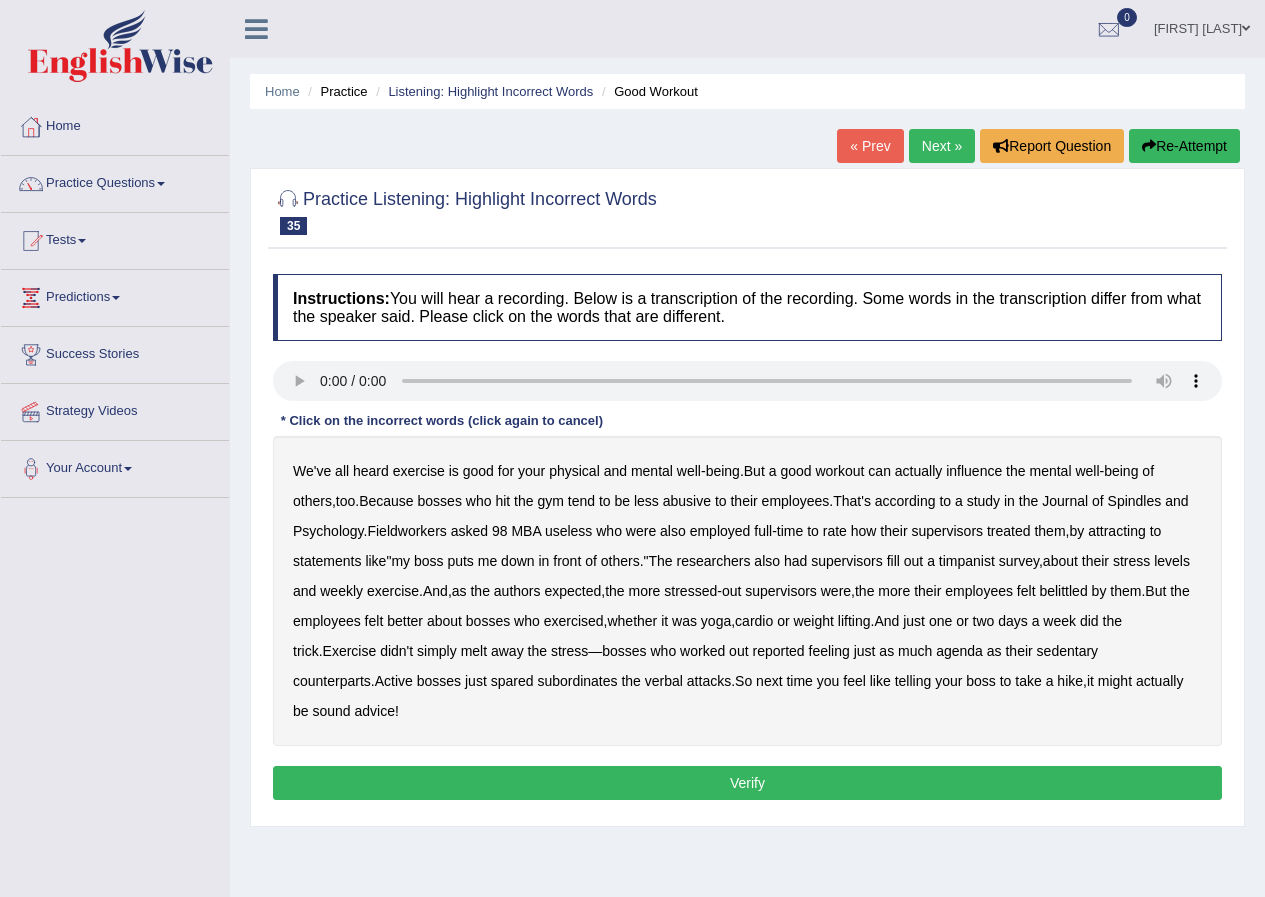 click on "Spindles" at bounding box center (1135, 501) 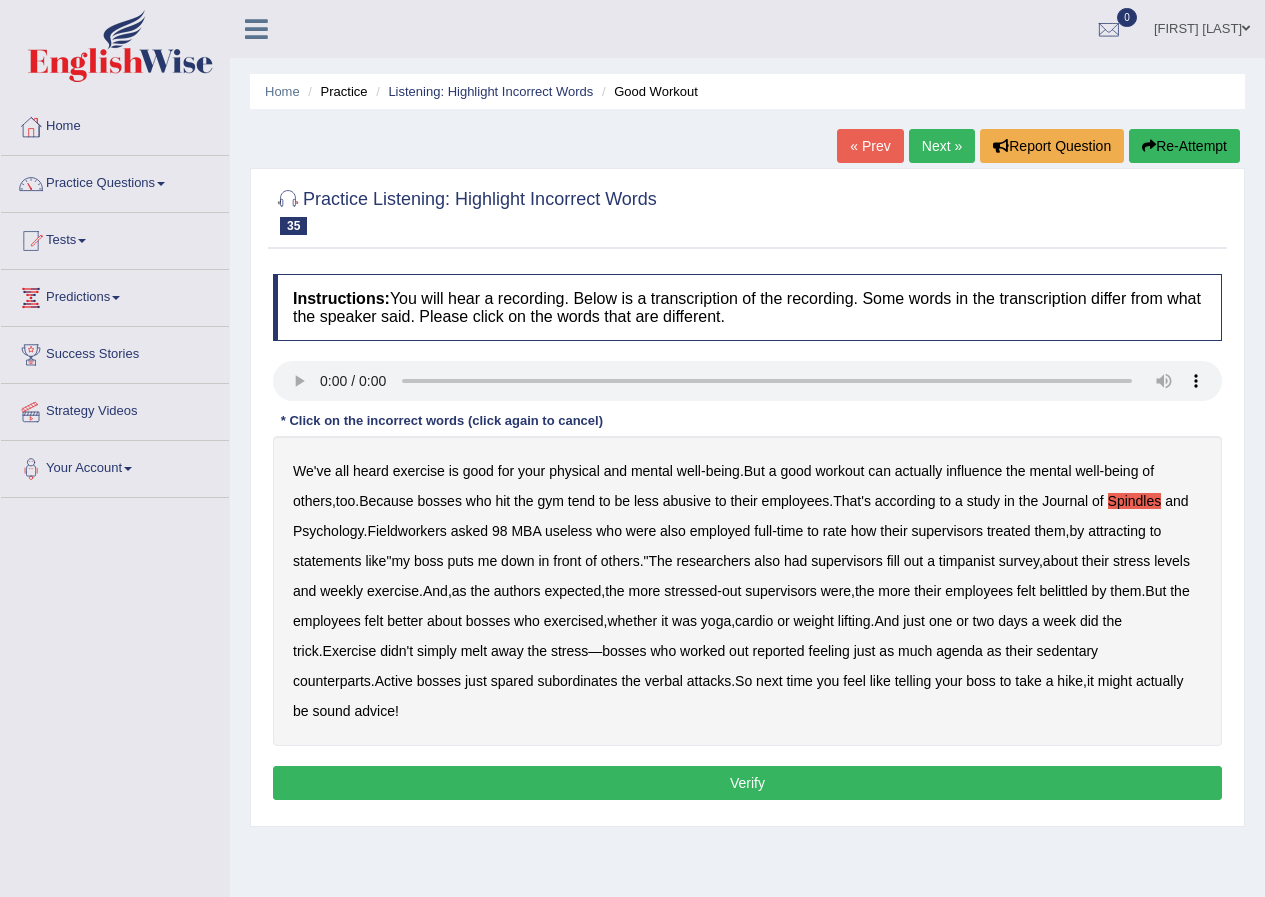 click on "Fieldworkers" at bounding box center [406, 531] 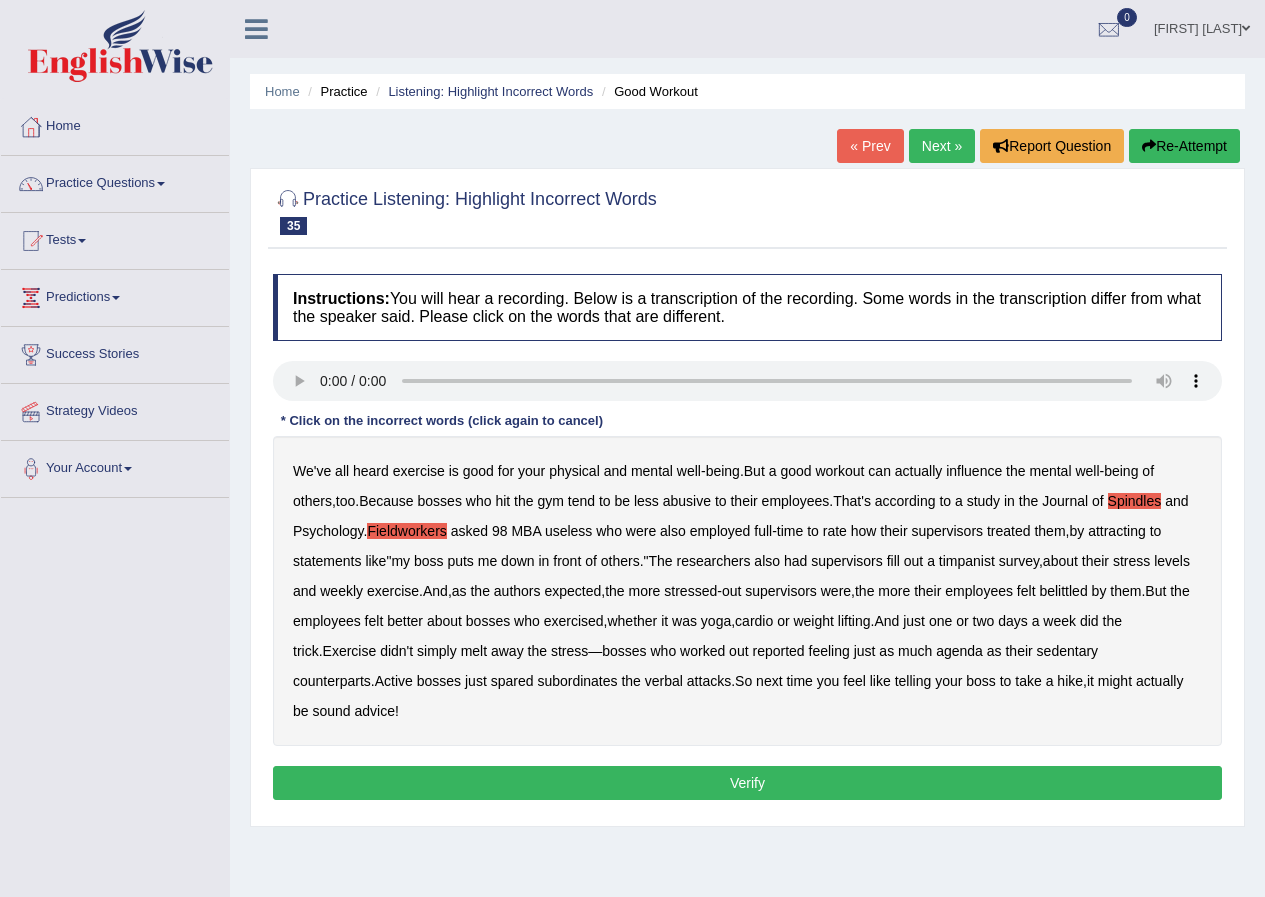 click on "timpanist" at bounding box center [967, 561] 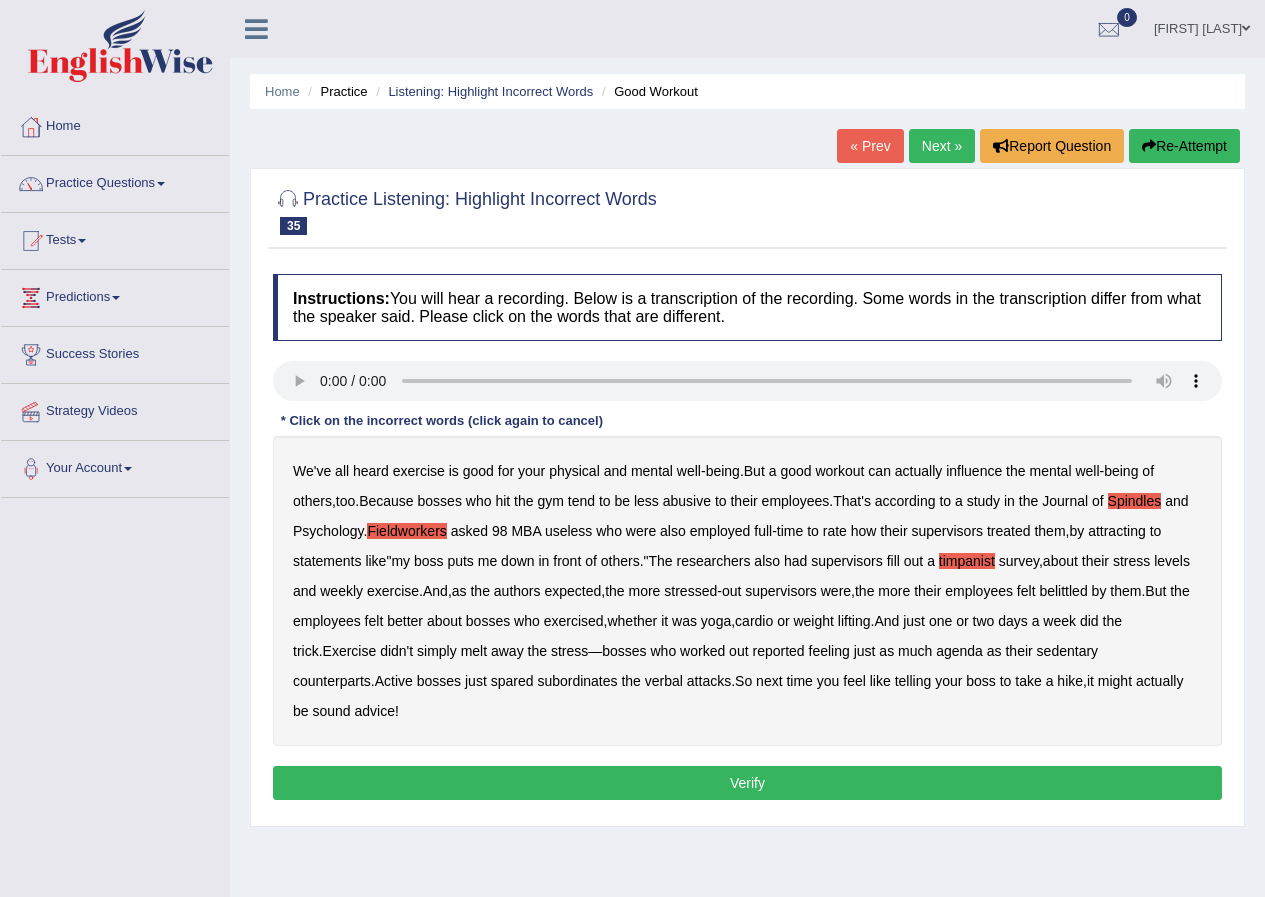 click on "agenda" at bounding box center (959, 651) 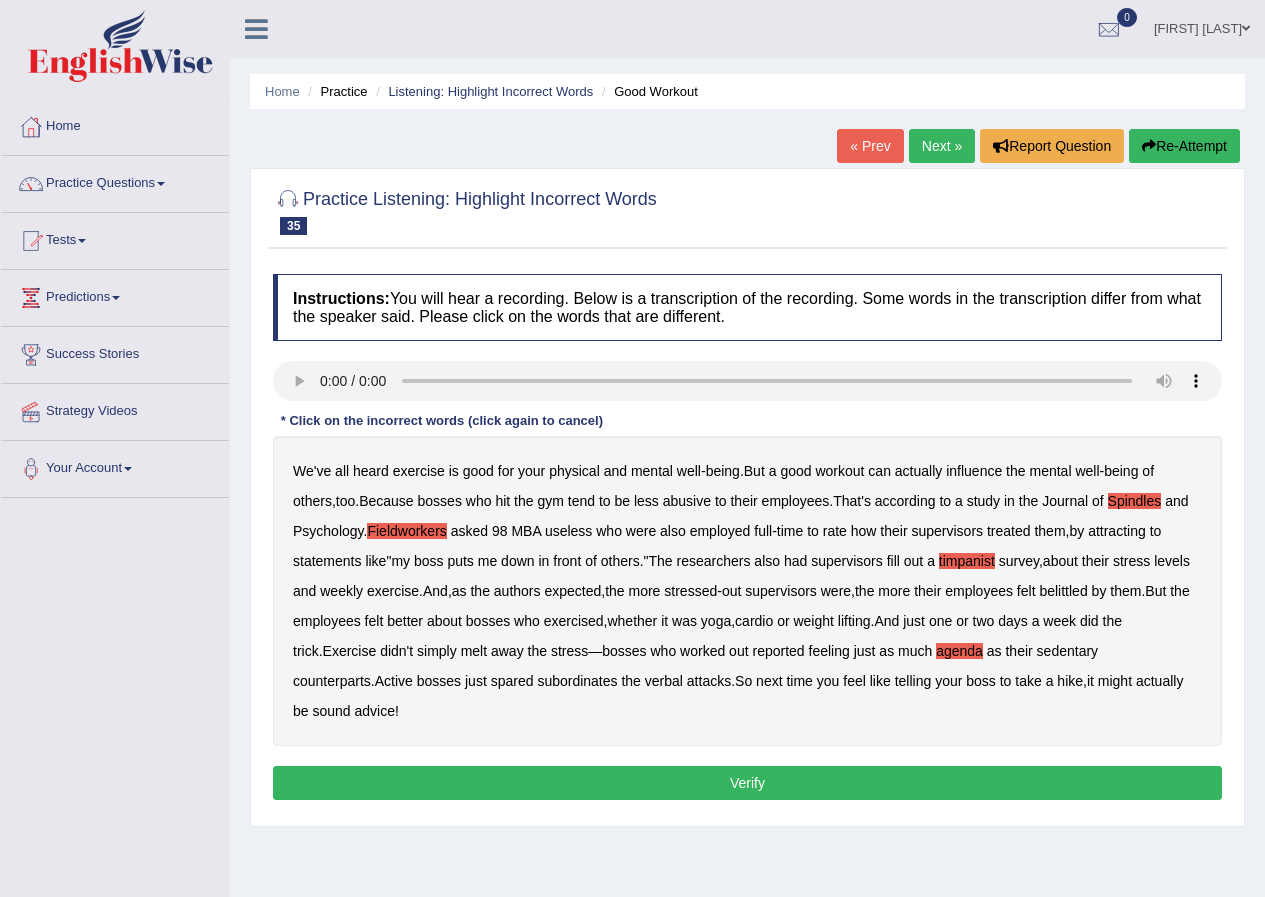 click on "Verify" at bounding box center [747, 783] 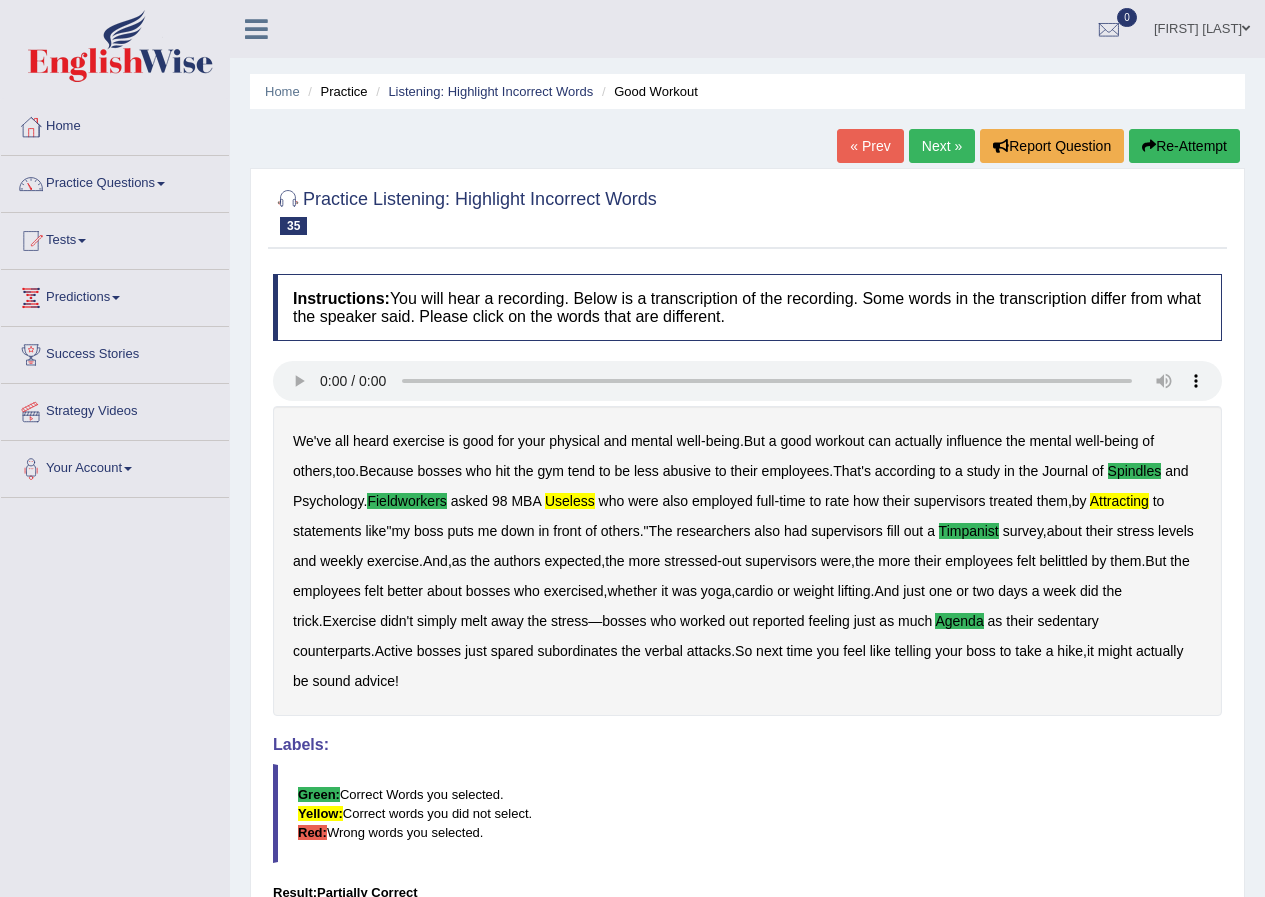 click on "Next »" at bounding box center [942, 146] 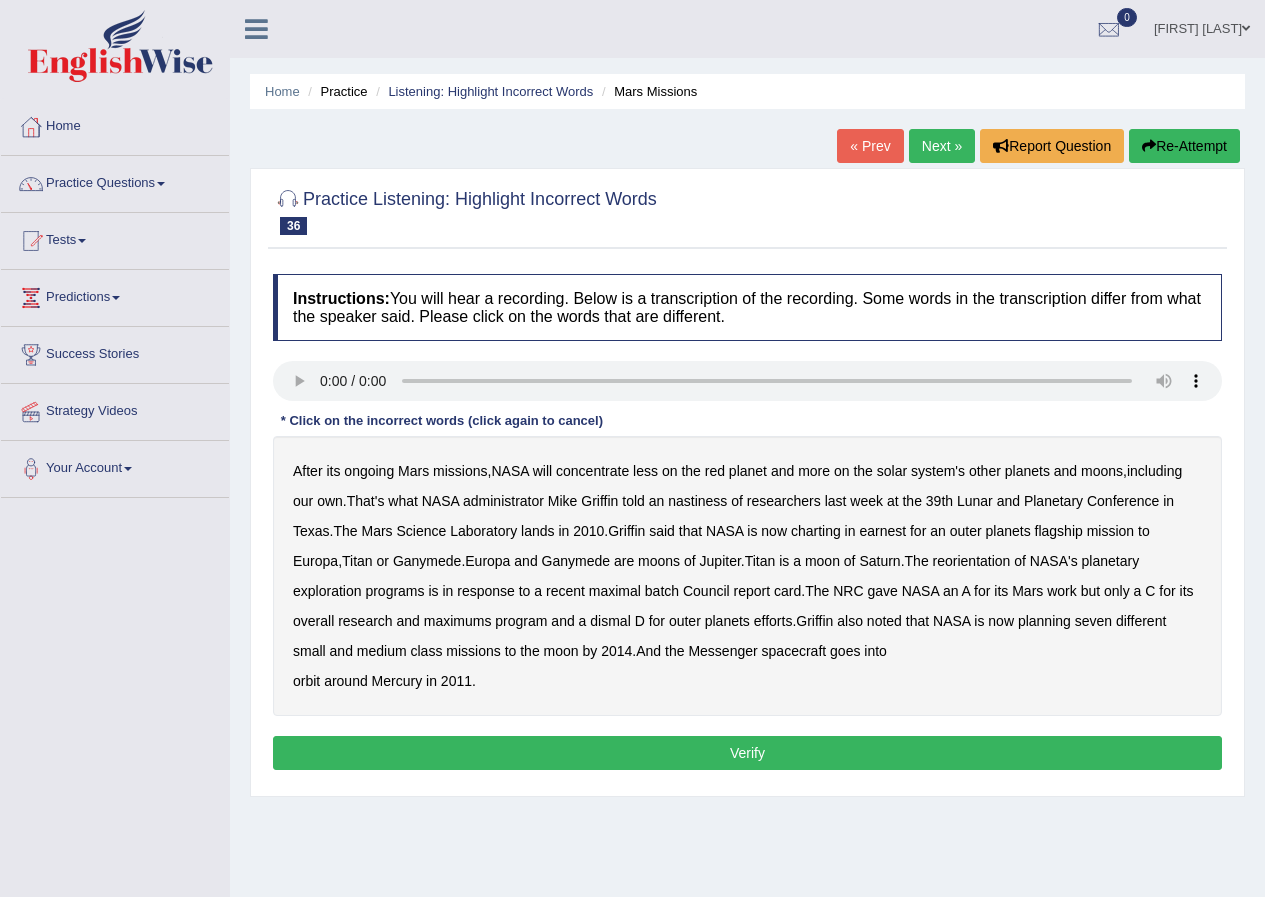 scroll, scrollTop: 0, scrollLeft: 0, axis: both 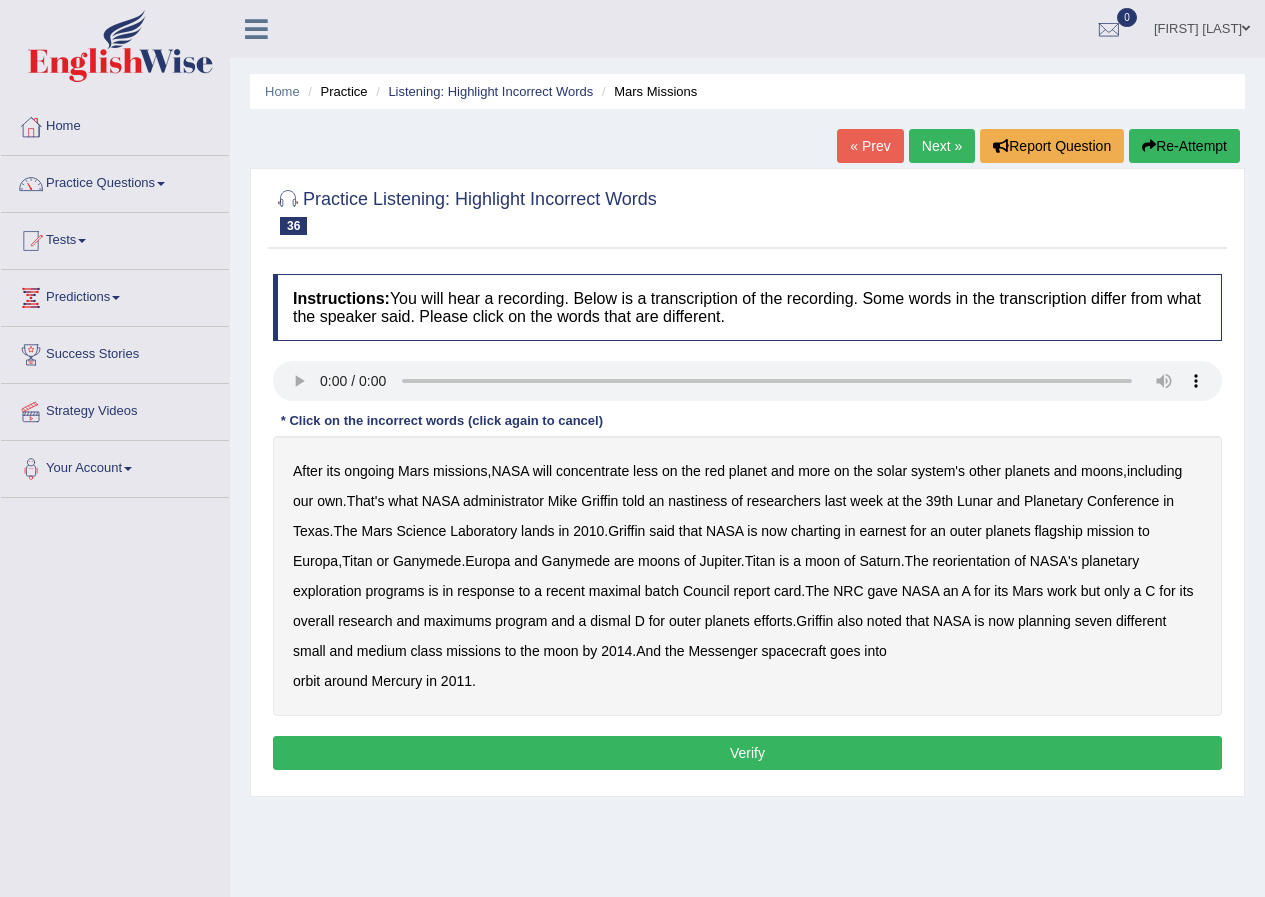 click on "nastiness" at bounding box center [697, 501] 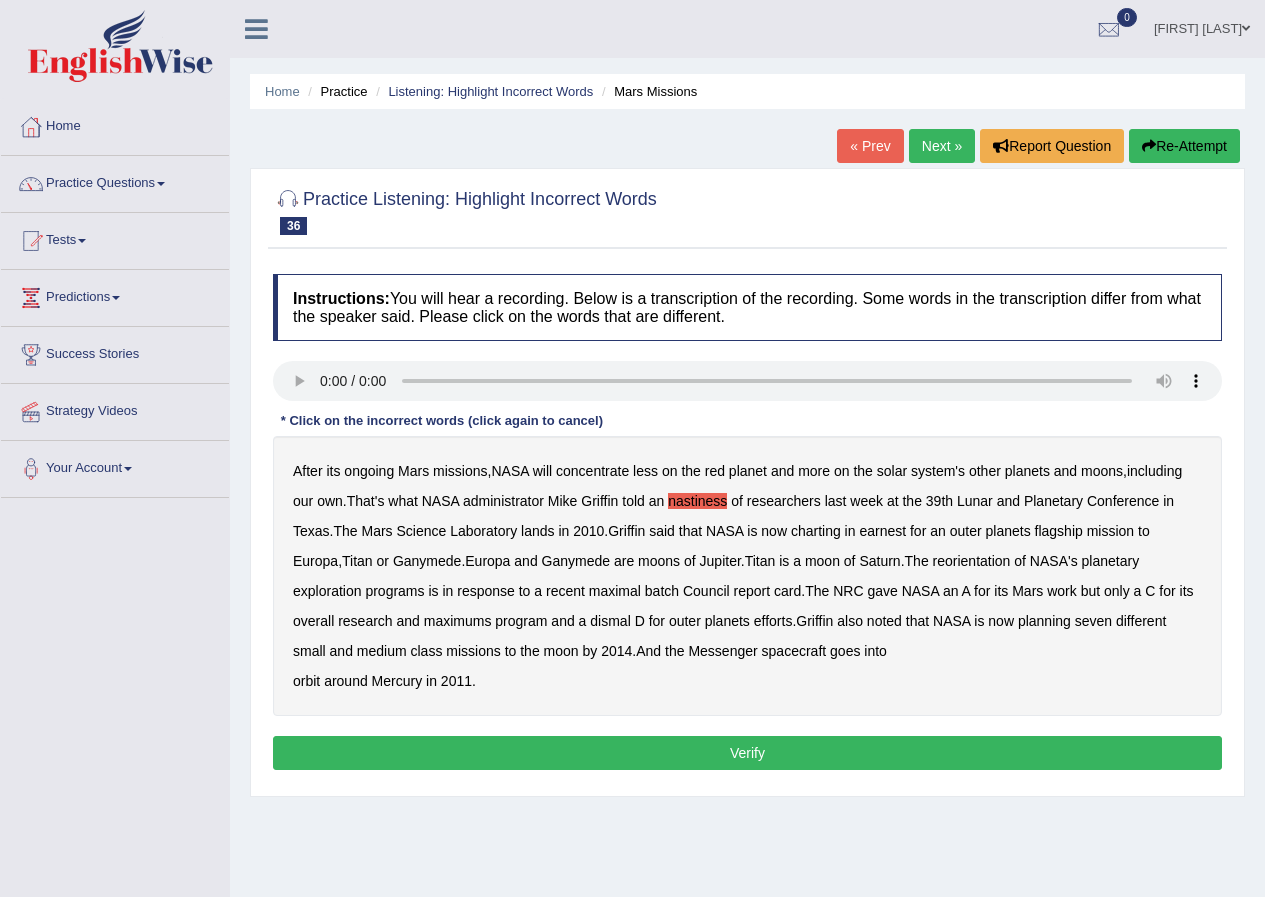 click on "maximal" at bounding box center (615, 591) 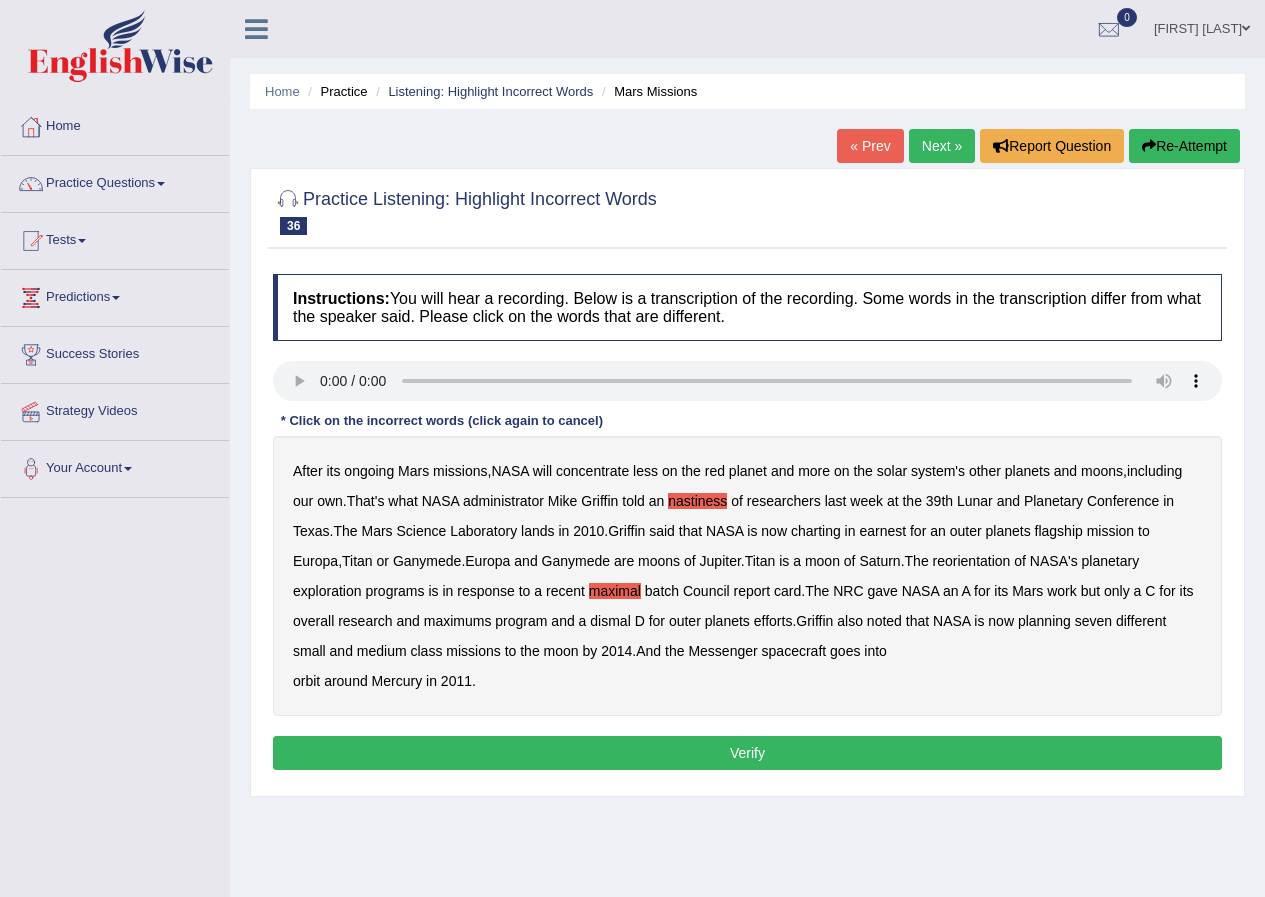 click on "Verify" at bounding box center (747, 753) 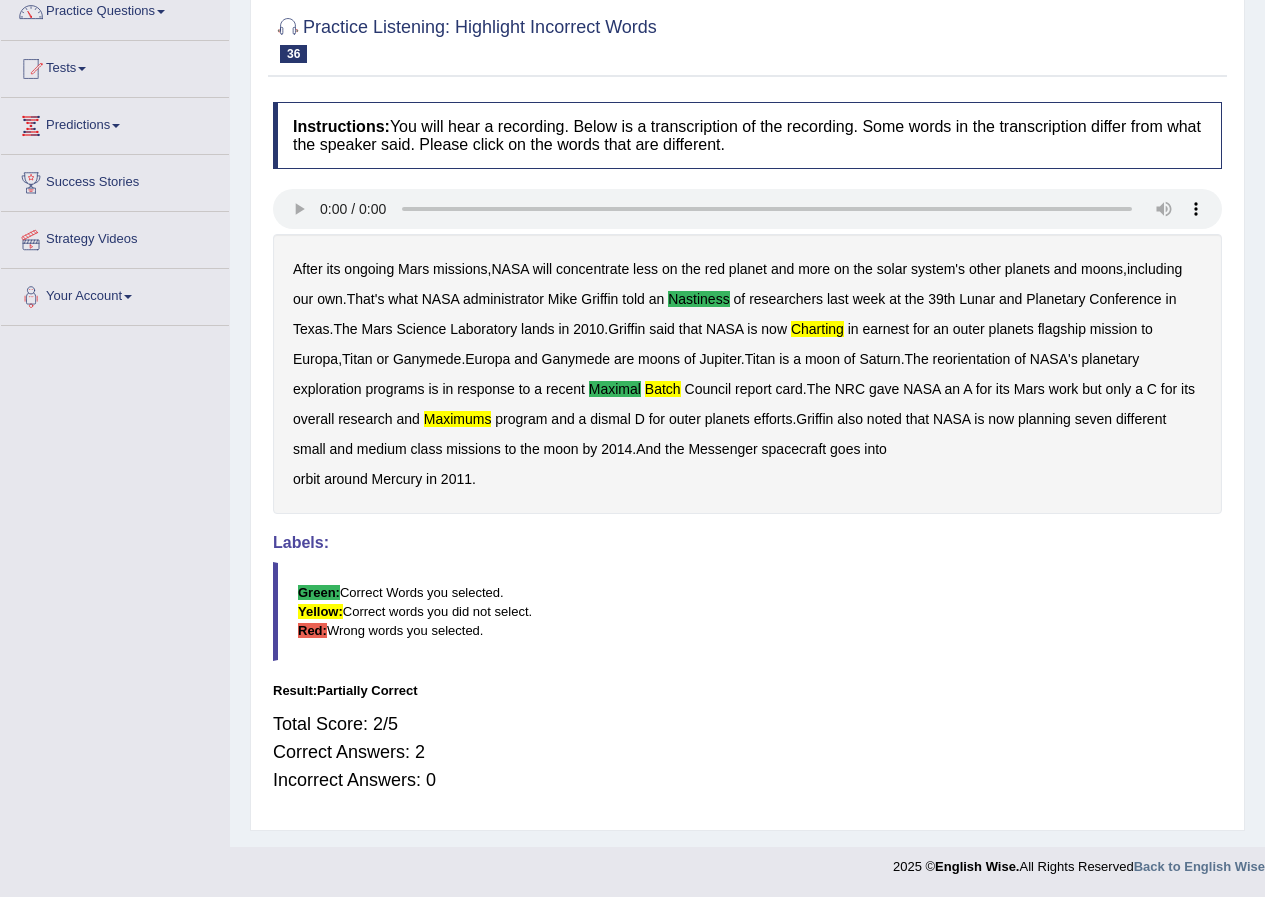 scroll, scrollTop: 0, scrollLeft: 0, axis: both 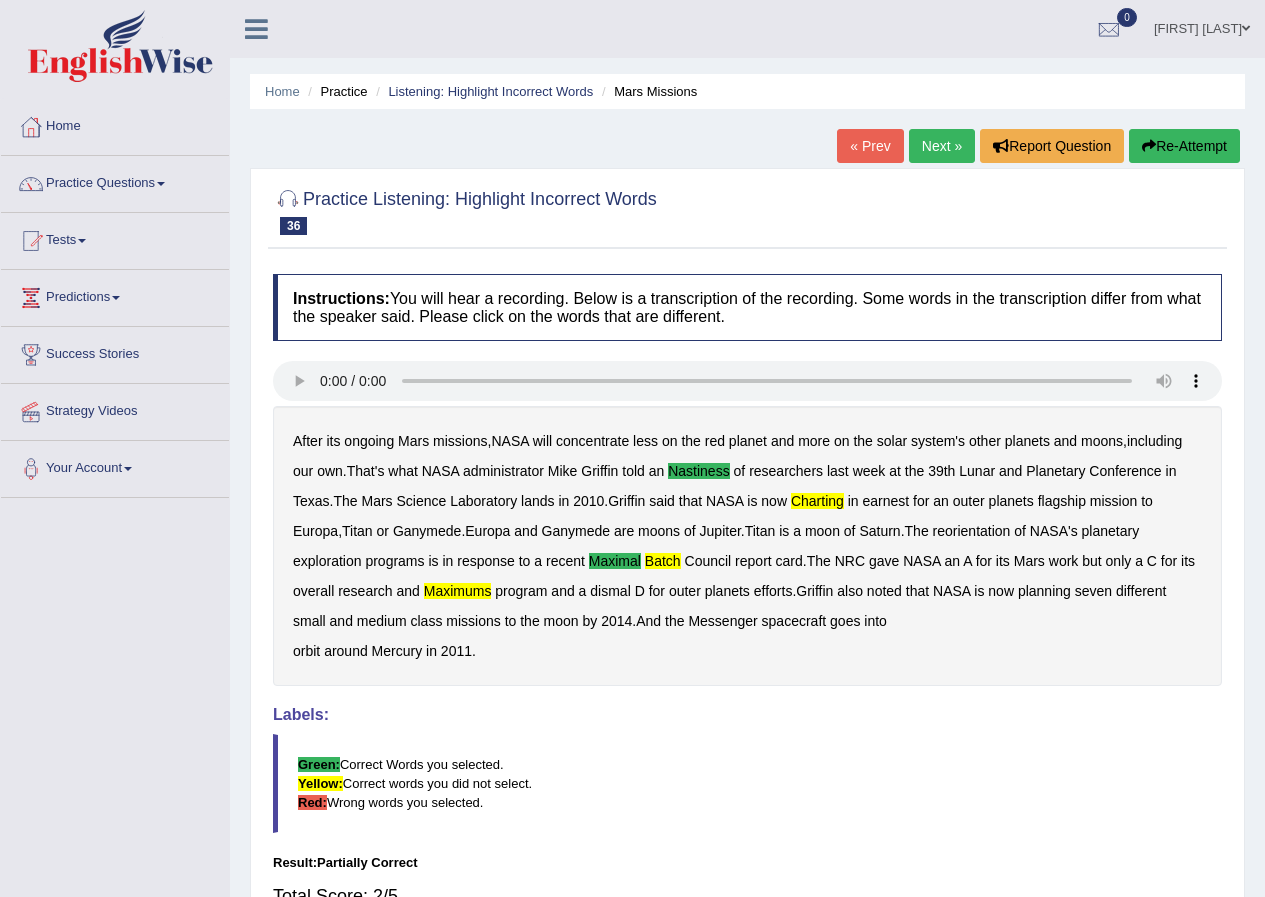 click on "Next »" at bounding box center [942, 146] 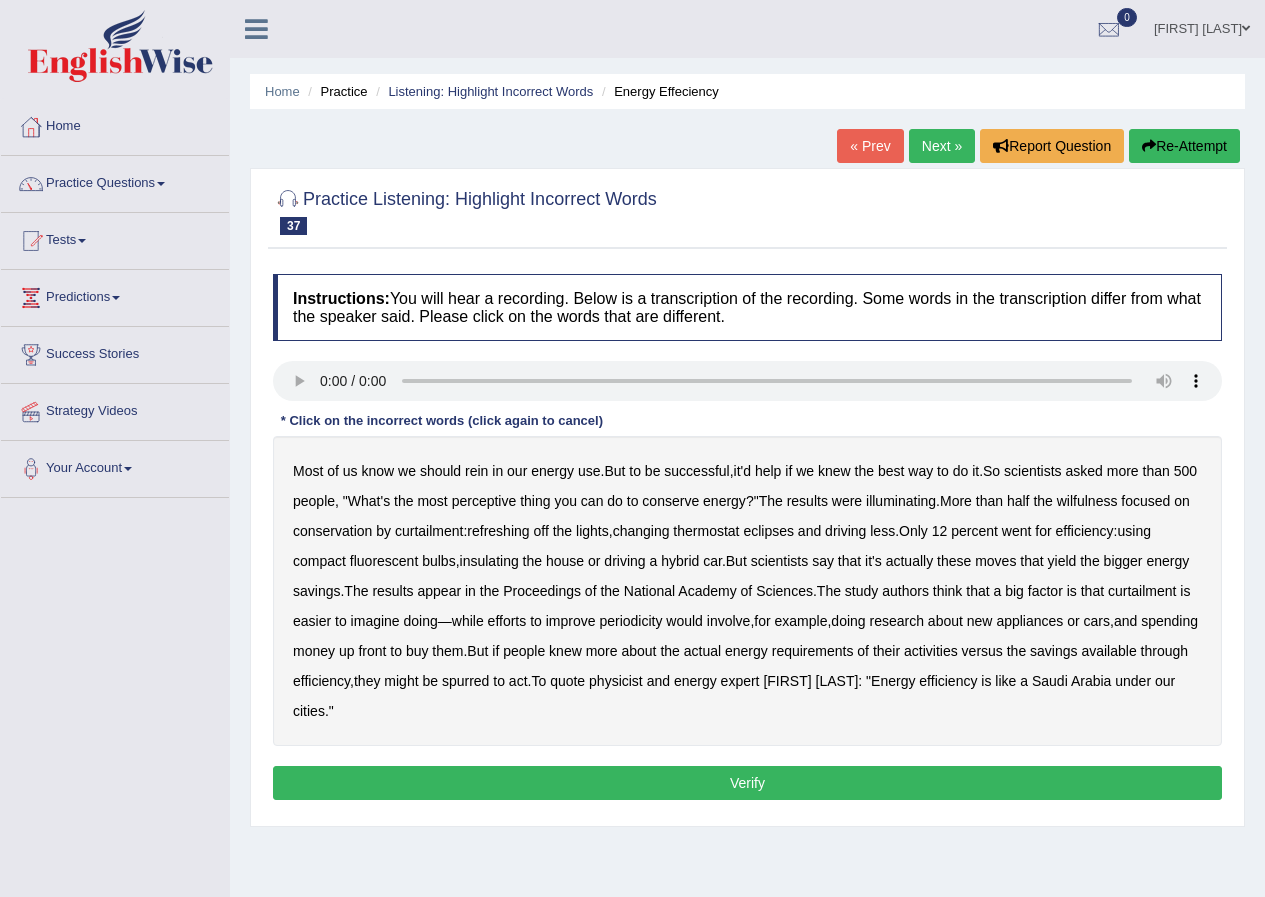 scroll, scrollTop: 0, scrollLeft: 0, axis: both 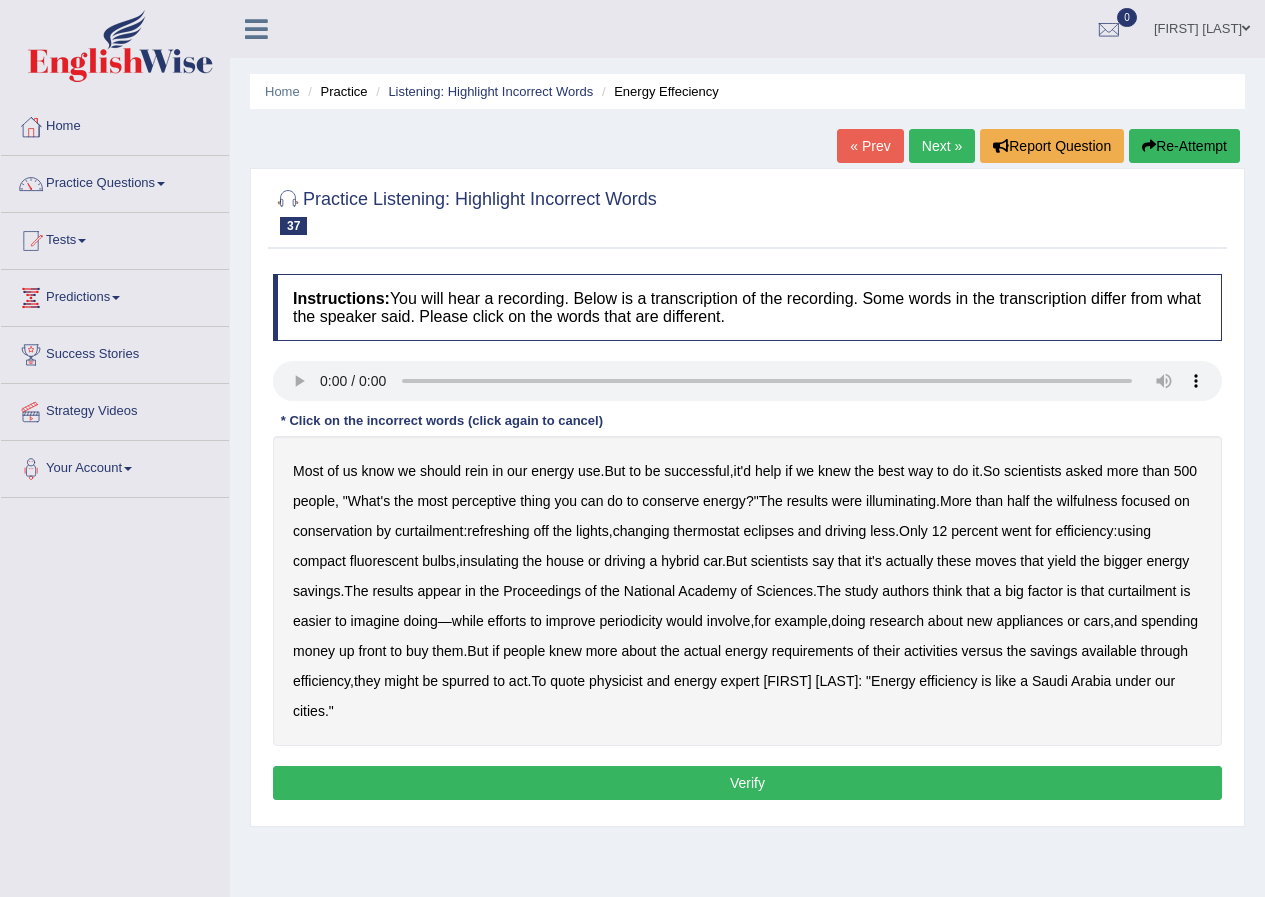 click on "perceptive" at bounding box center (484, 501) 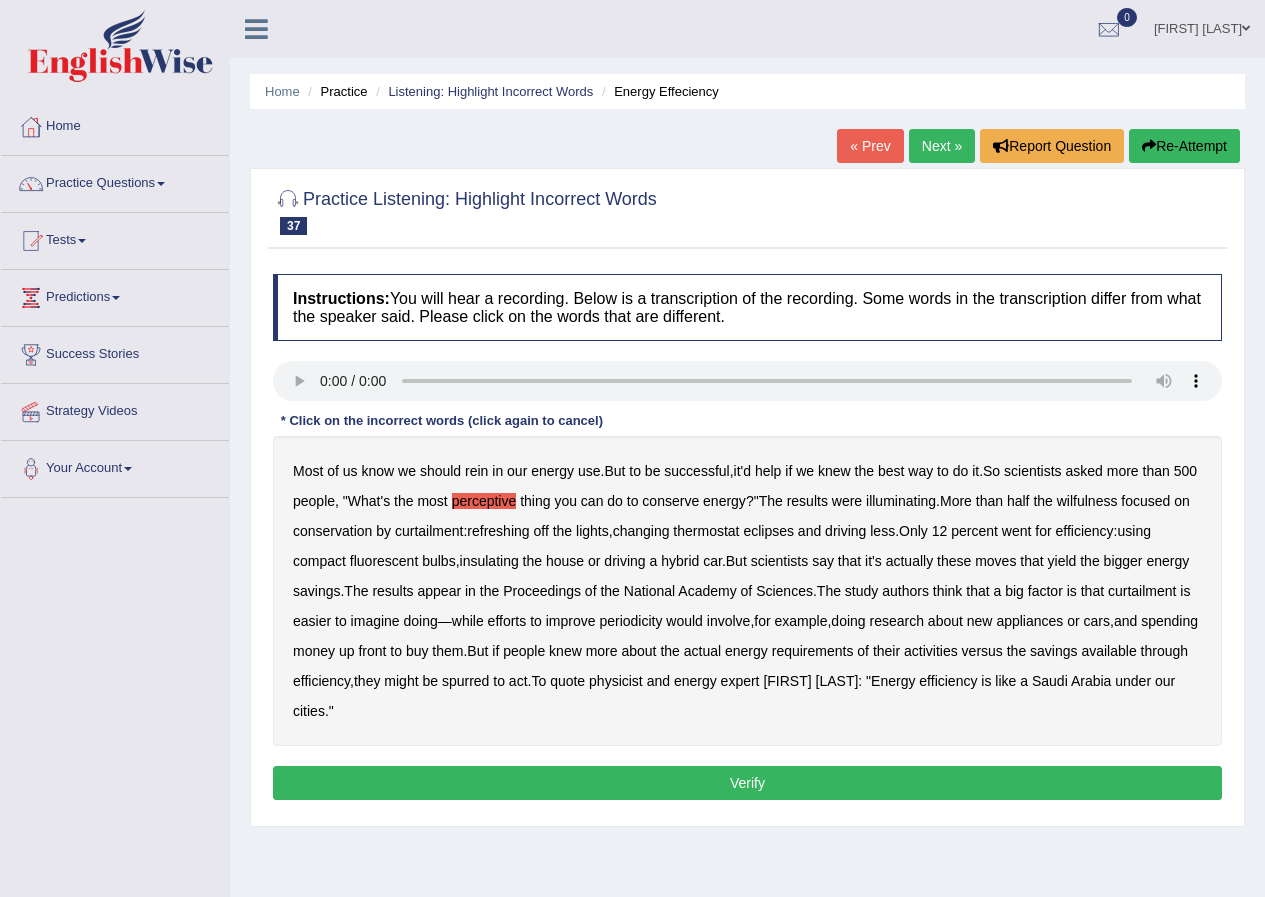click on "wilfulness" at bounding box center [1087, 501] 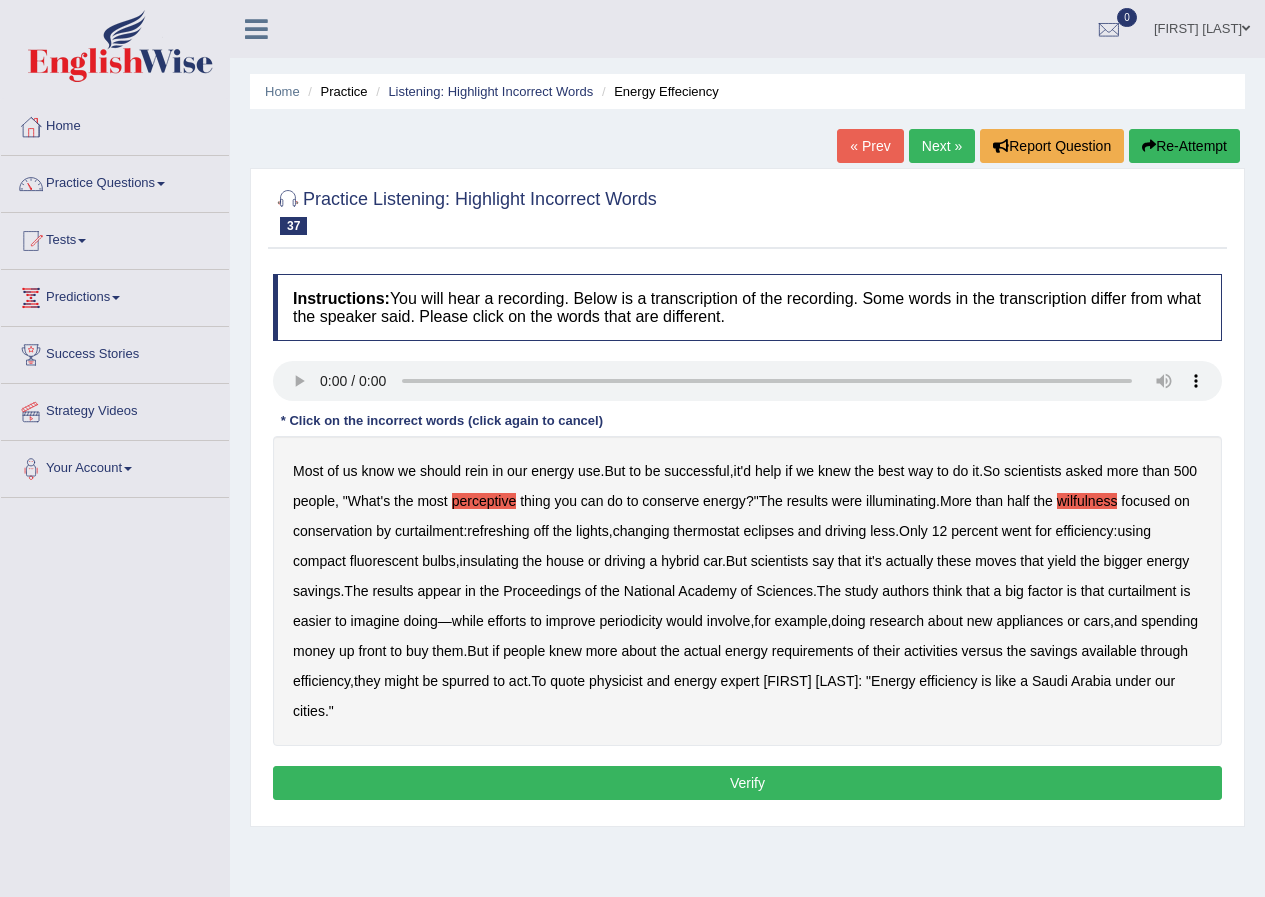 click on "eclipses" at bounding box center (768, 531) 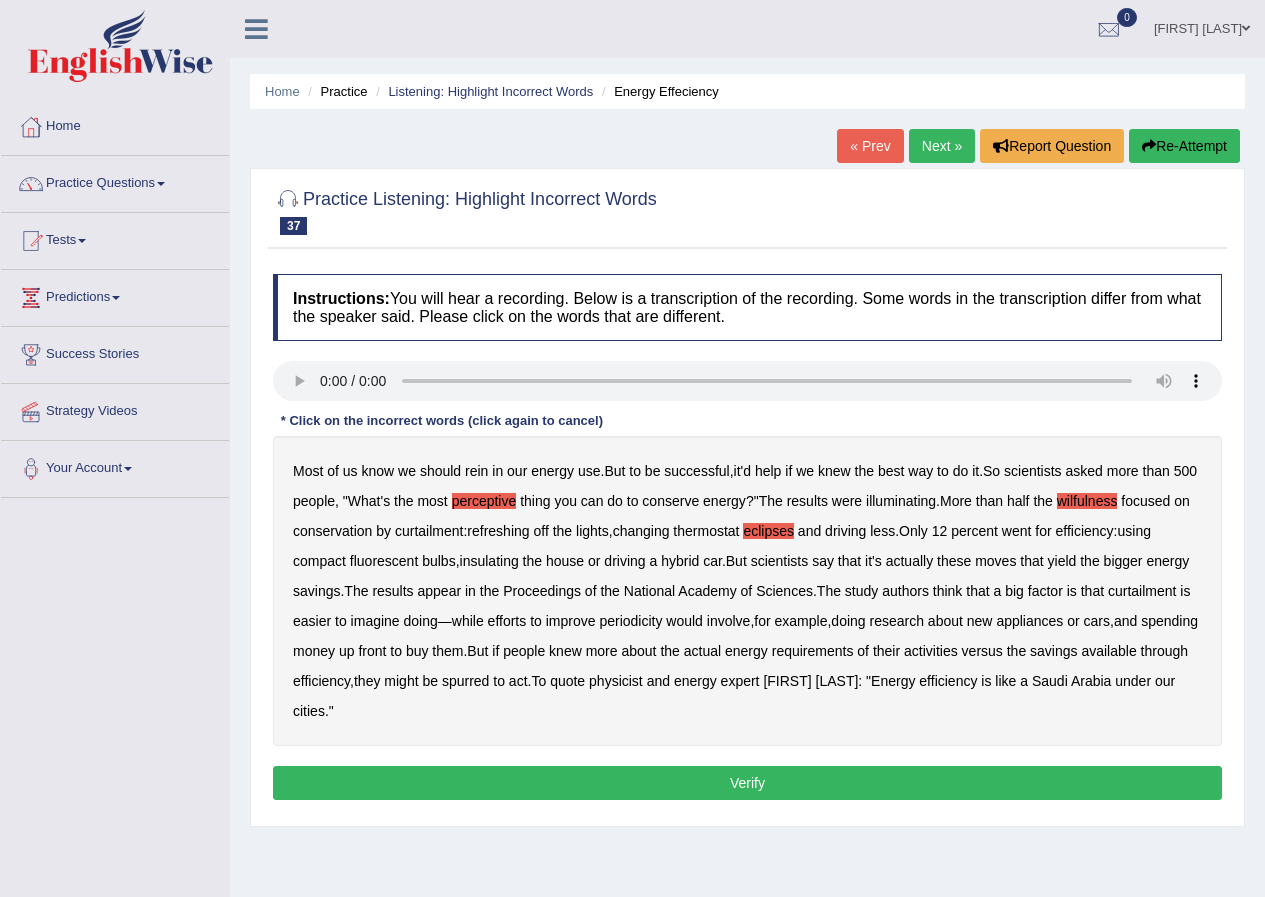 click on "Verify" at bounding box center [747, 783] 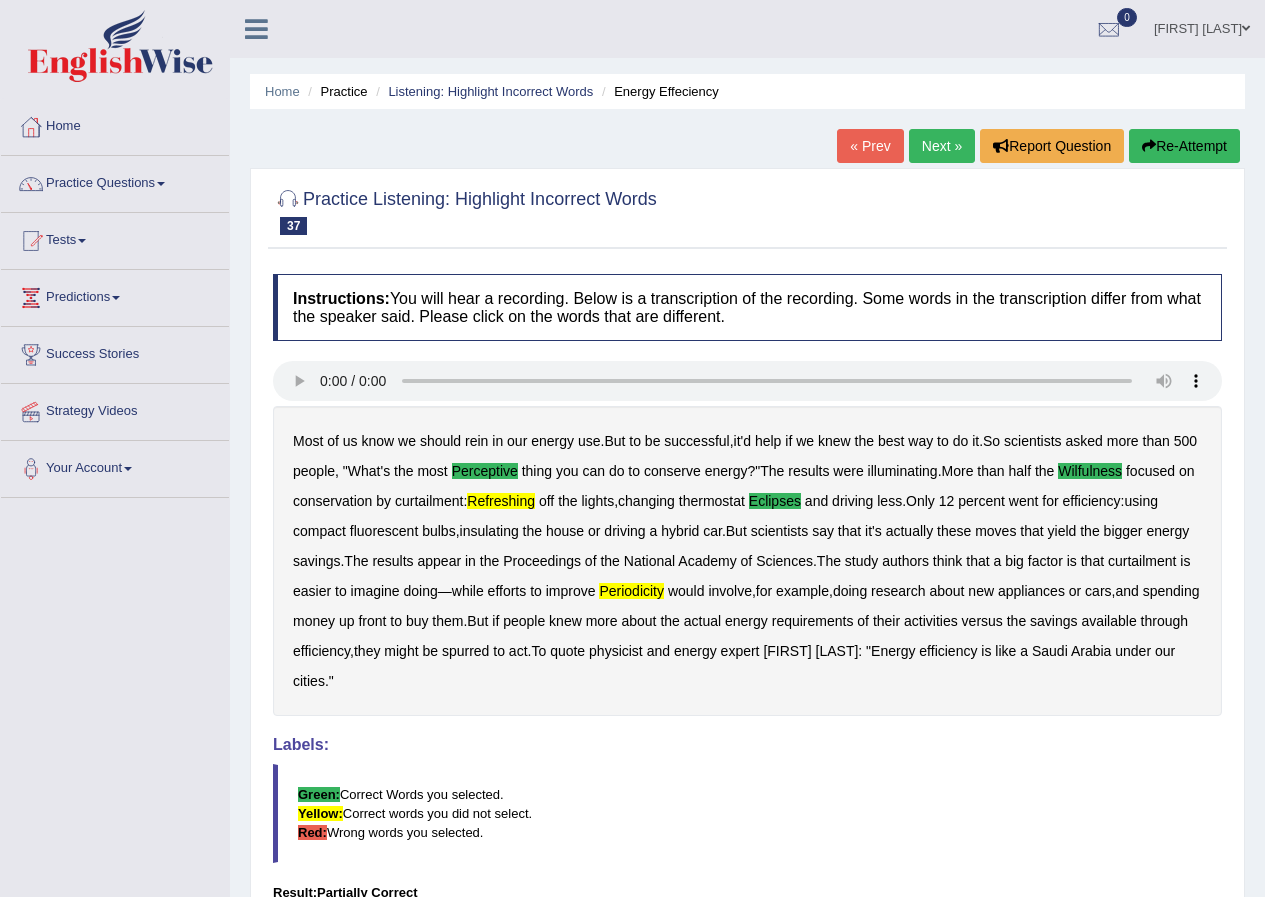 click on "Next »" at bounding box center [942, 146] 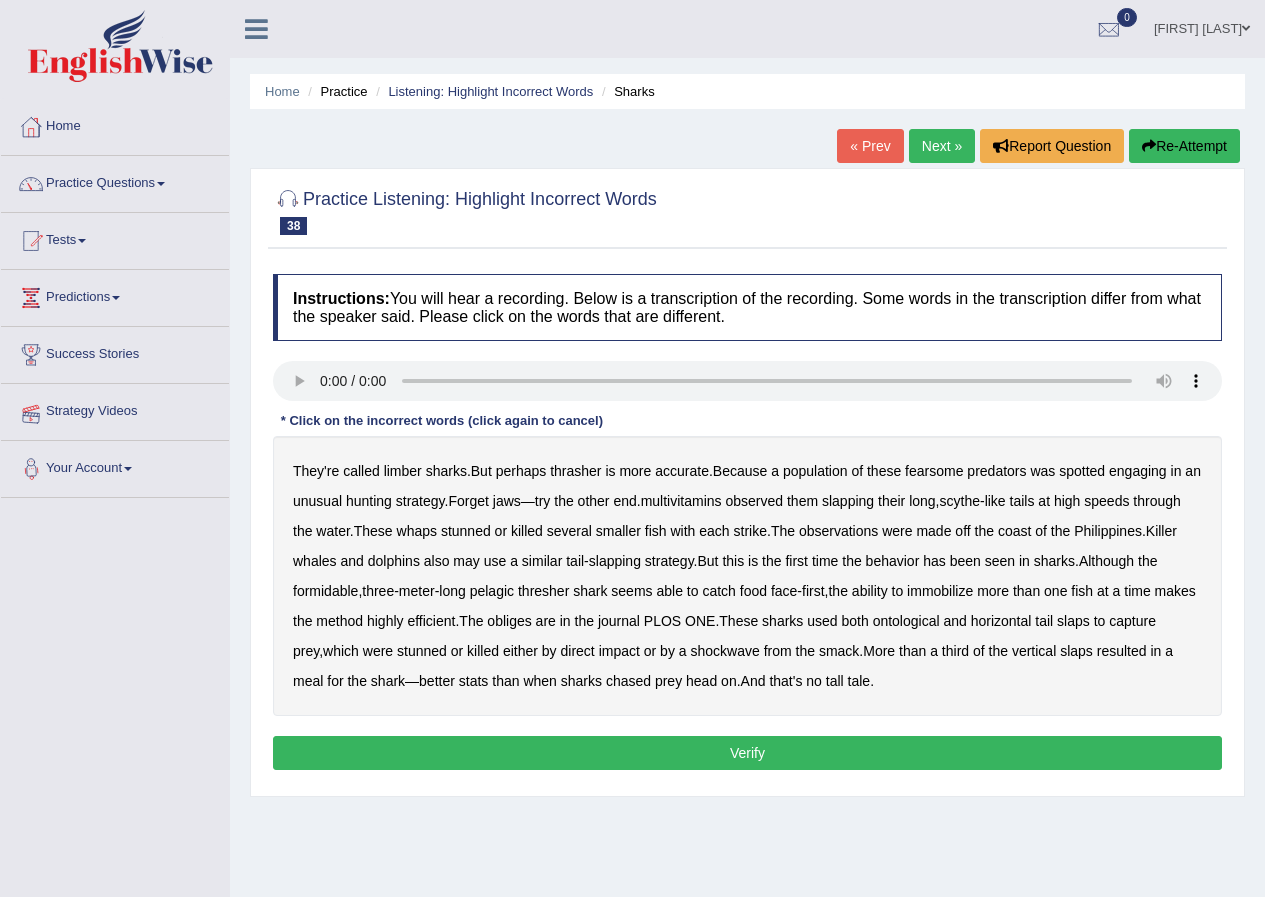 scroll, scrollTop: 0, scrollLeft: 0, axis: both 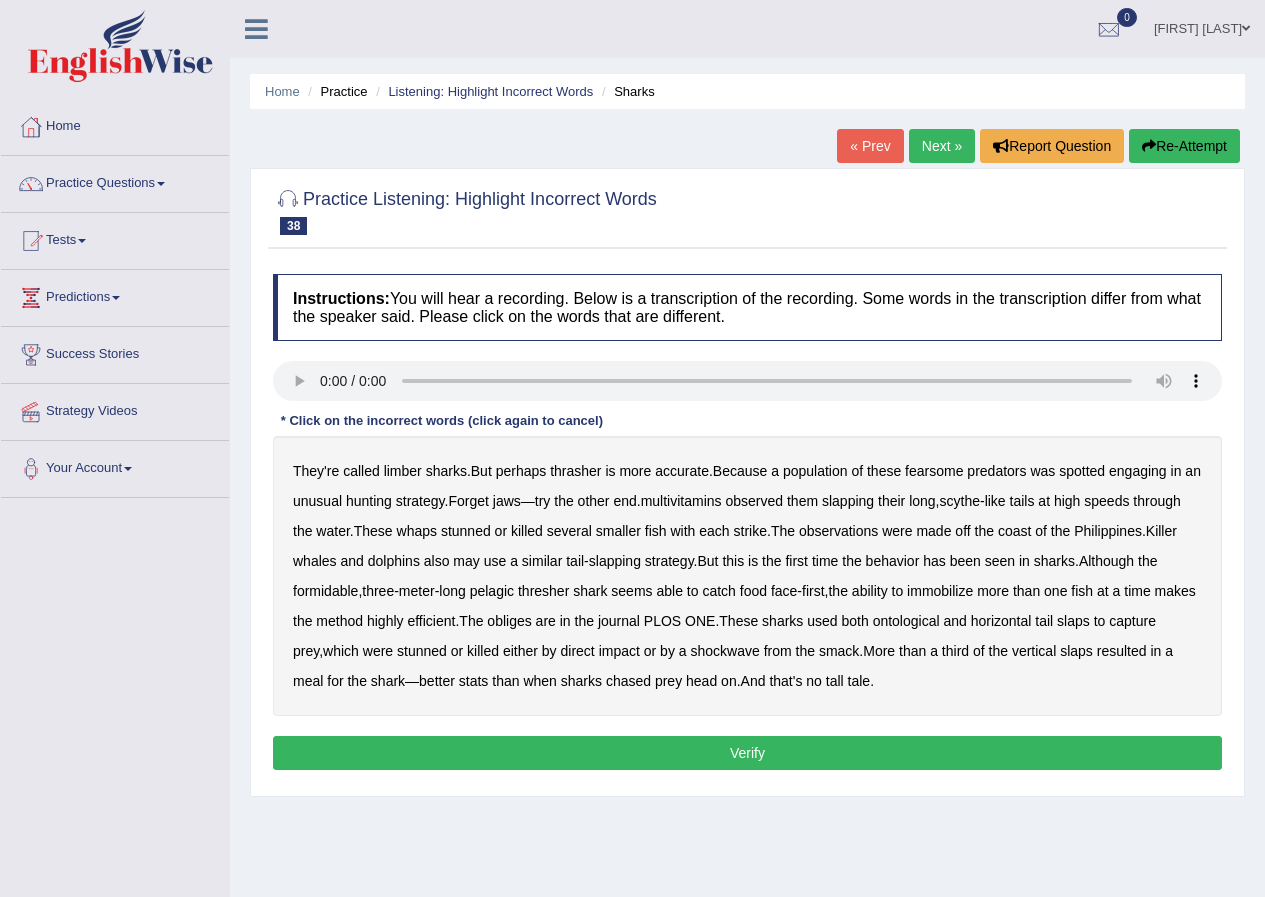 click on "limber" at bounding box center [403, 471] 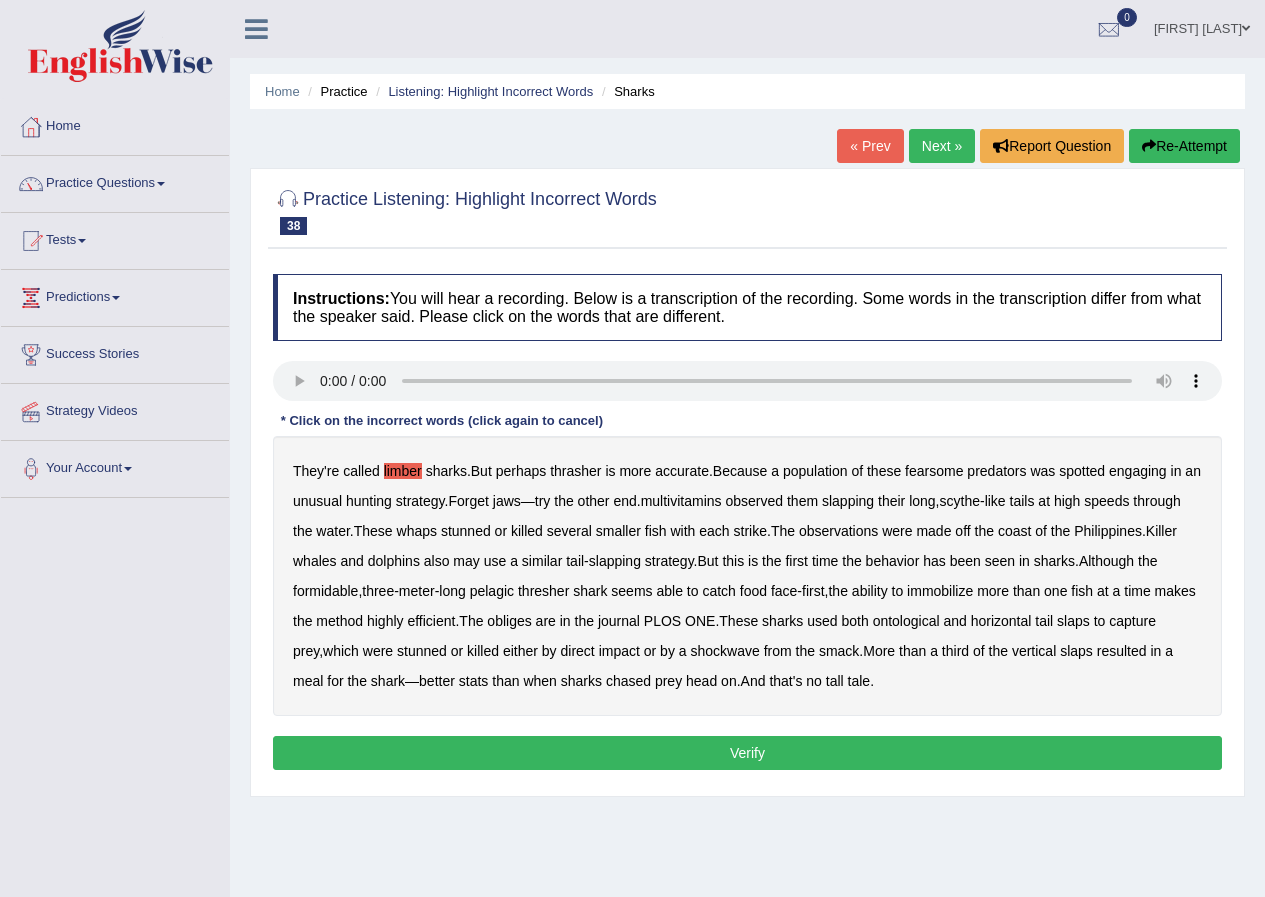 click on "multivitamins" at bounding box center [681, 501] 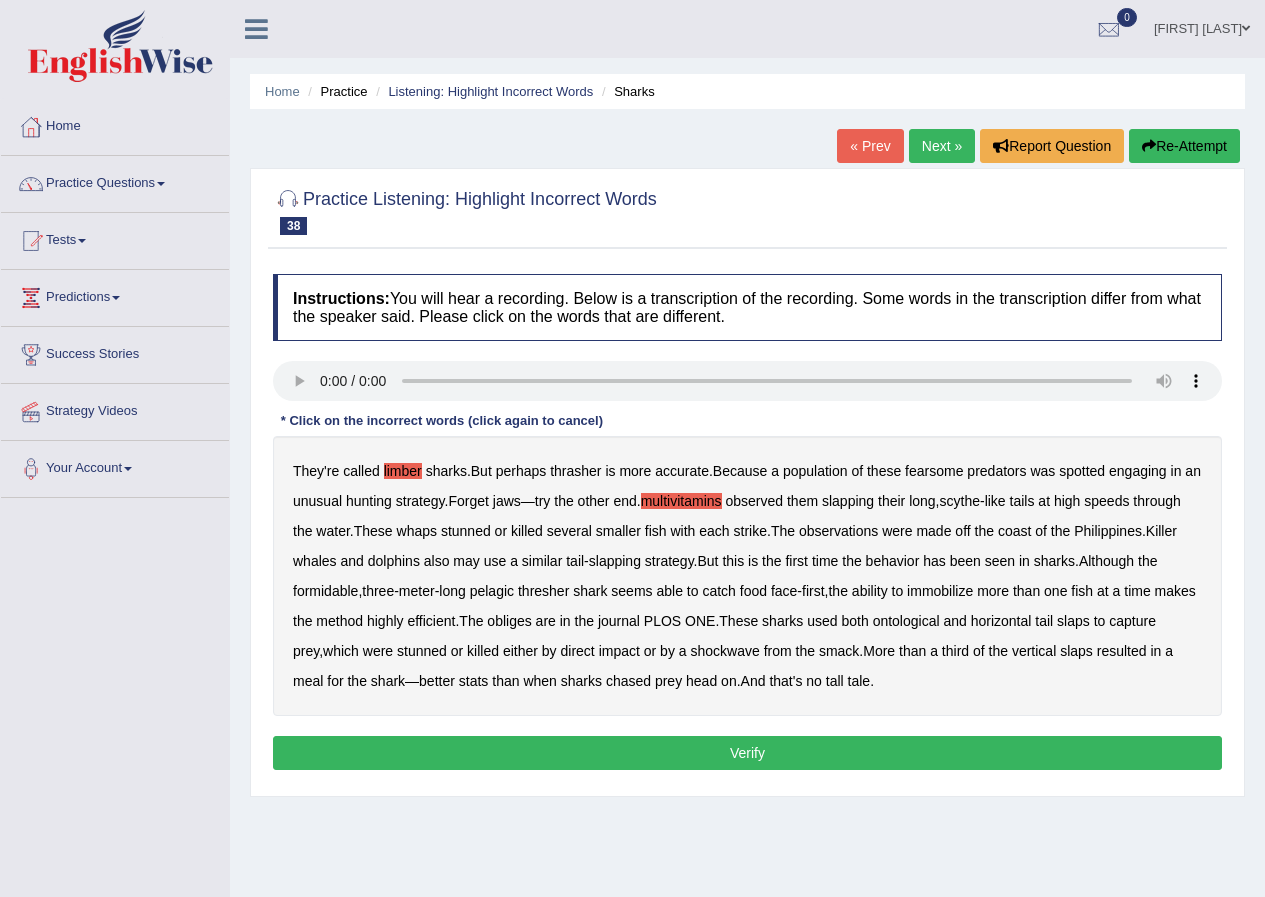 click on "obliges" at bounding box center [509, 621] 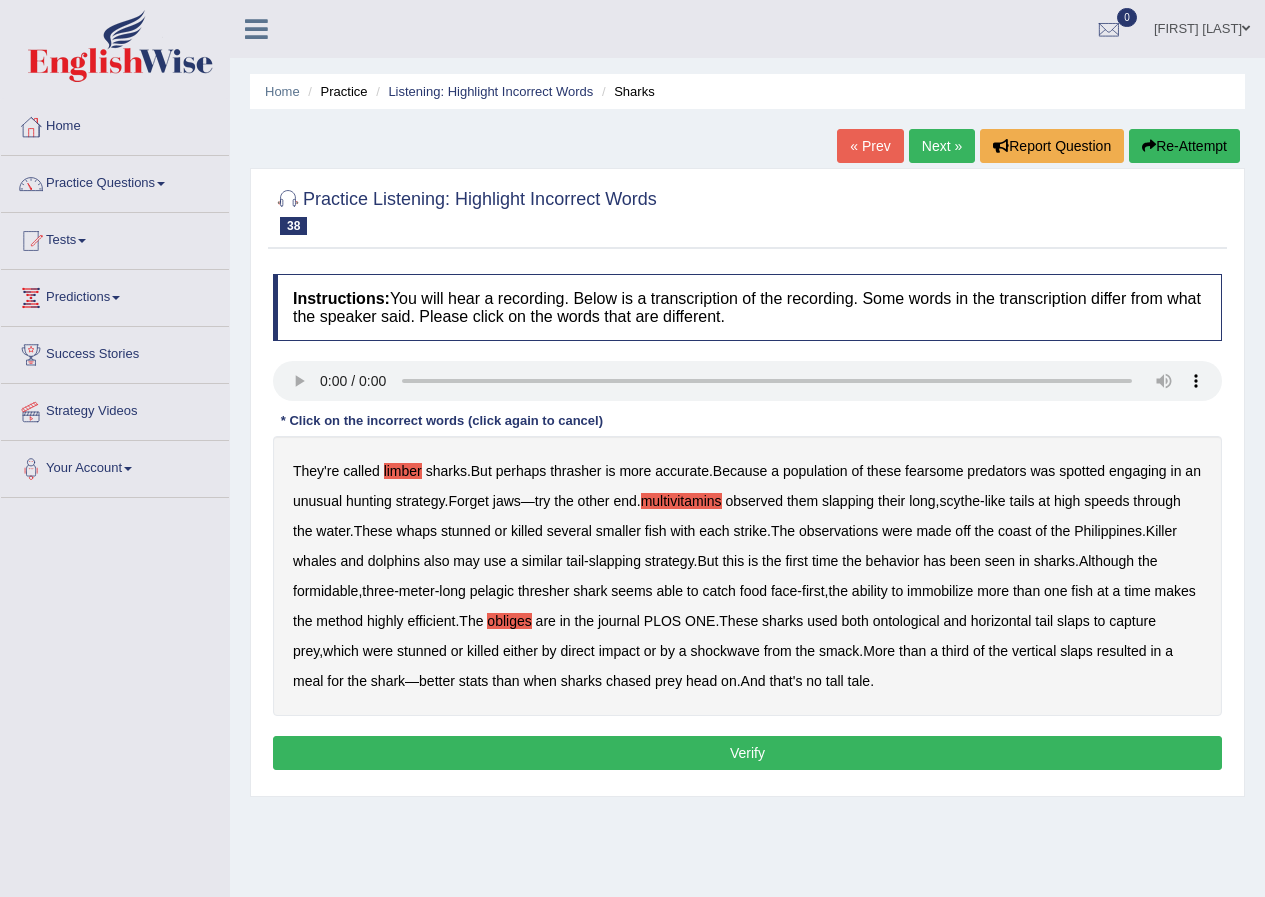 click on "Verify" at bounding box center (747, 753) 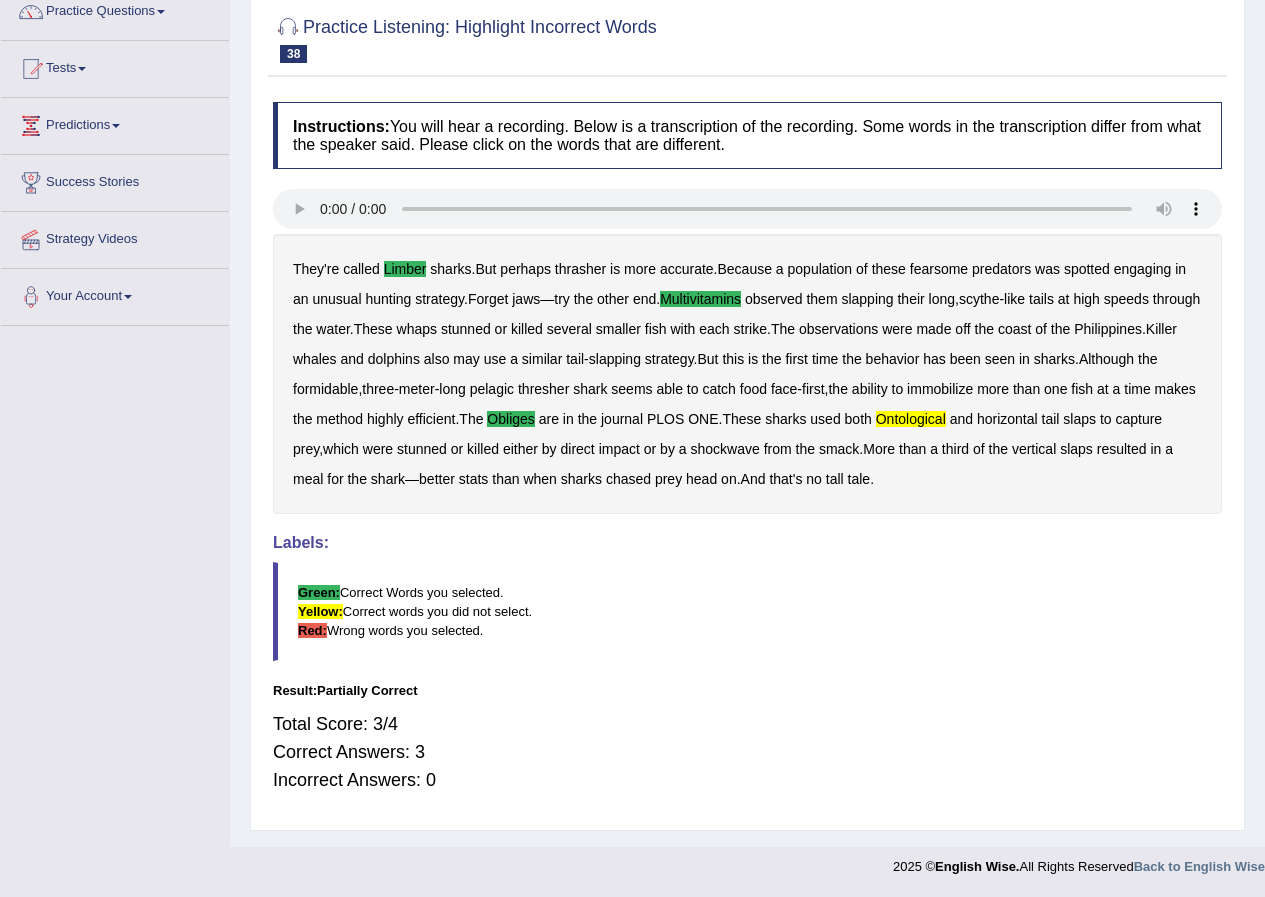 scroll, scrollTop: 0, scrollLeft: 0, axis: both 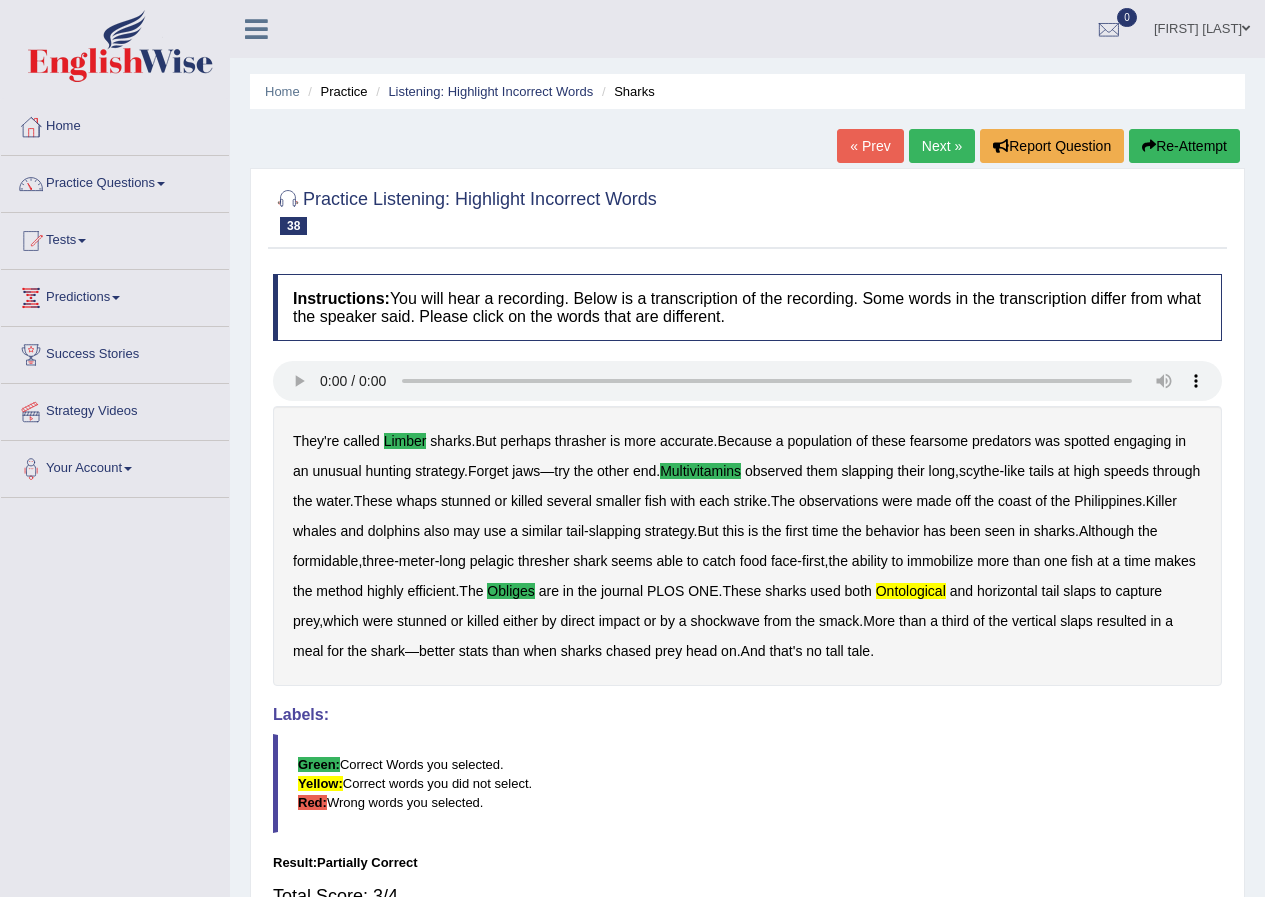 click on "Next »" at bounding box center (942, 146) 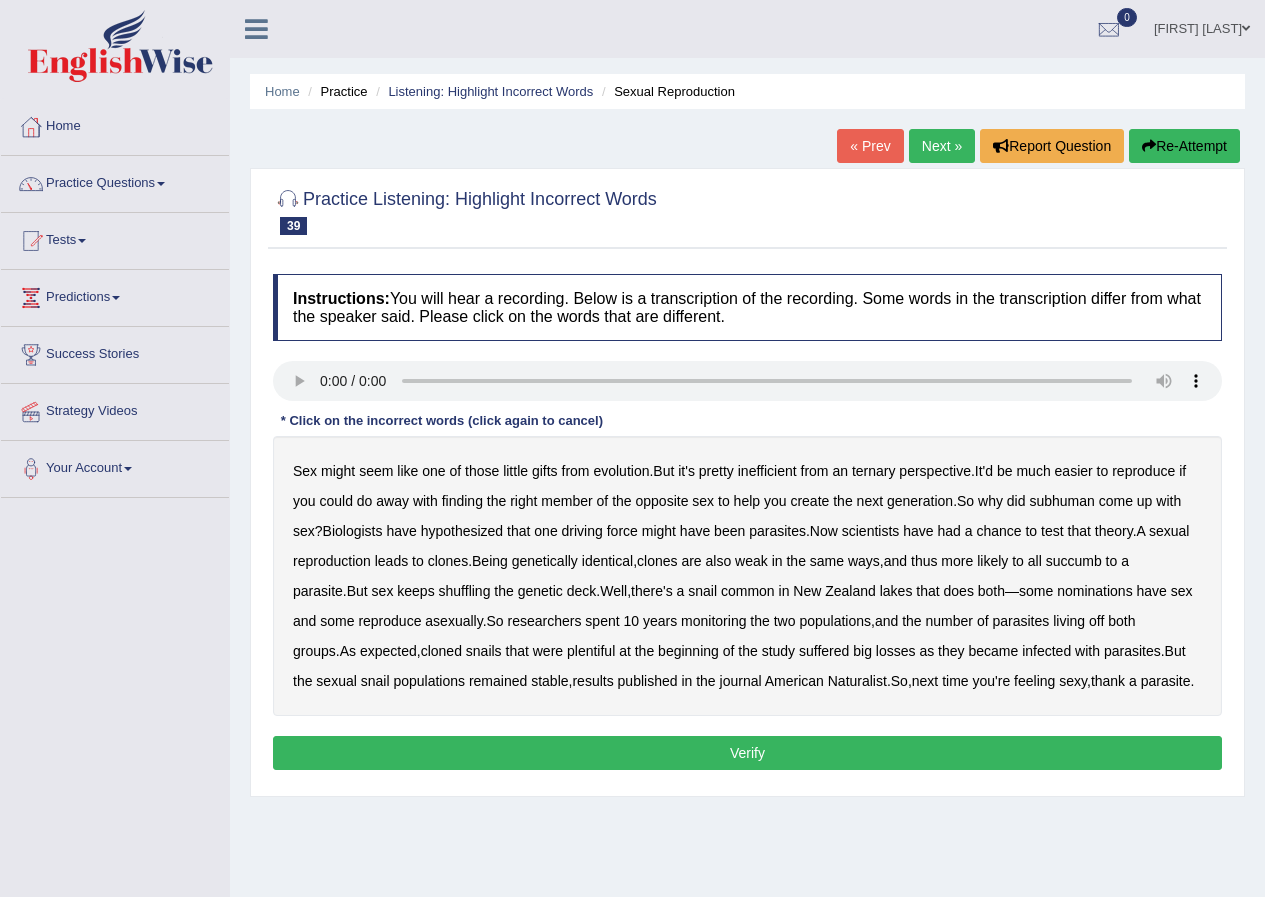 scroll, scrollTop: 0, scrollLeft: 0, axis: both 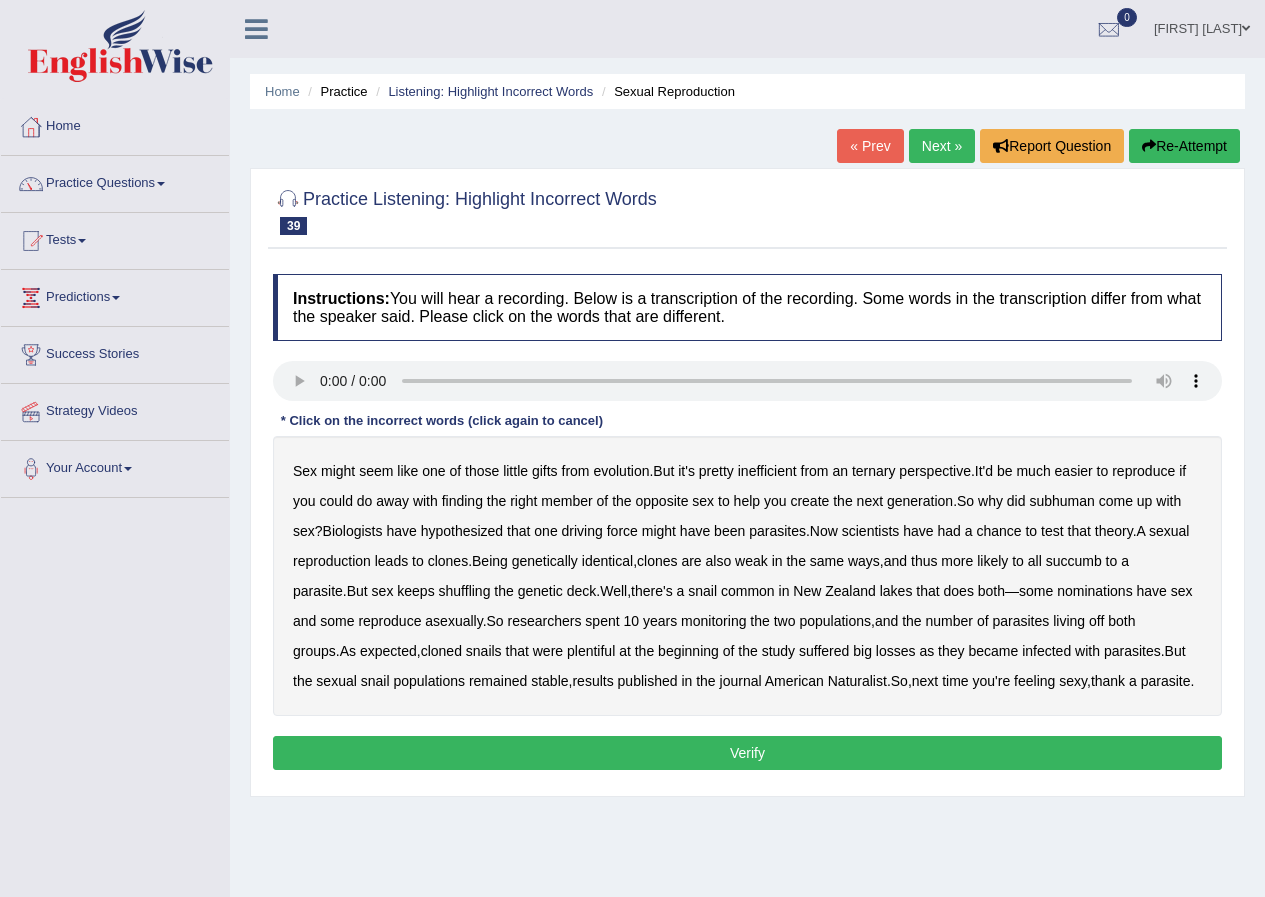 click on "ternary" at bounding box center [874, 471] 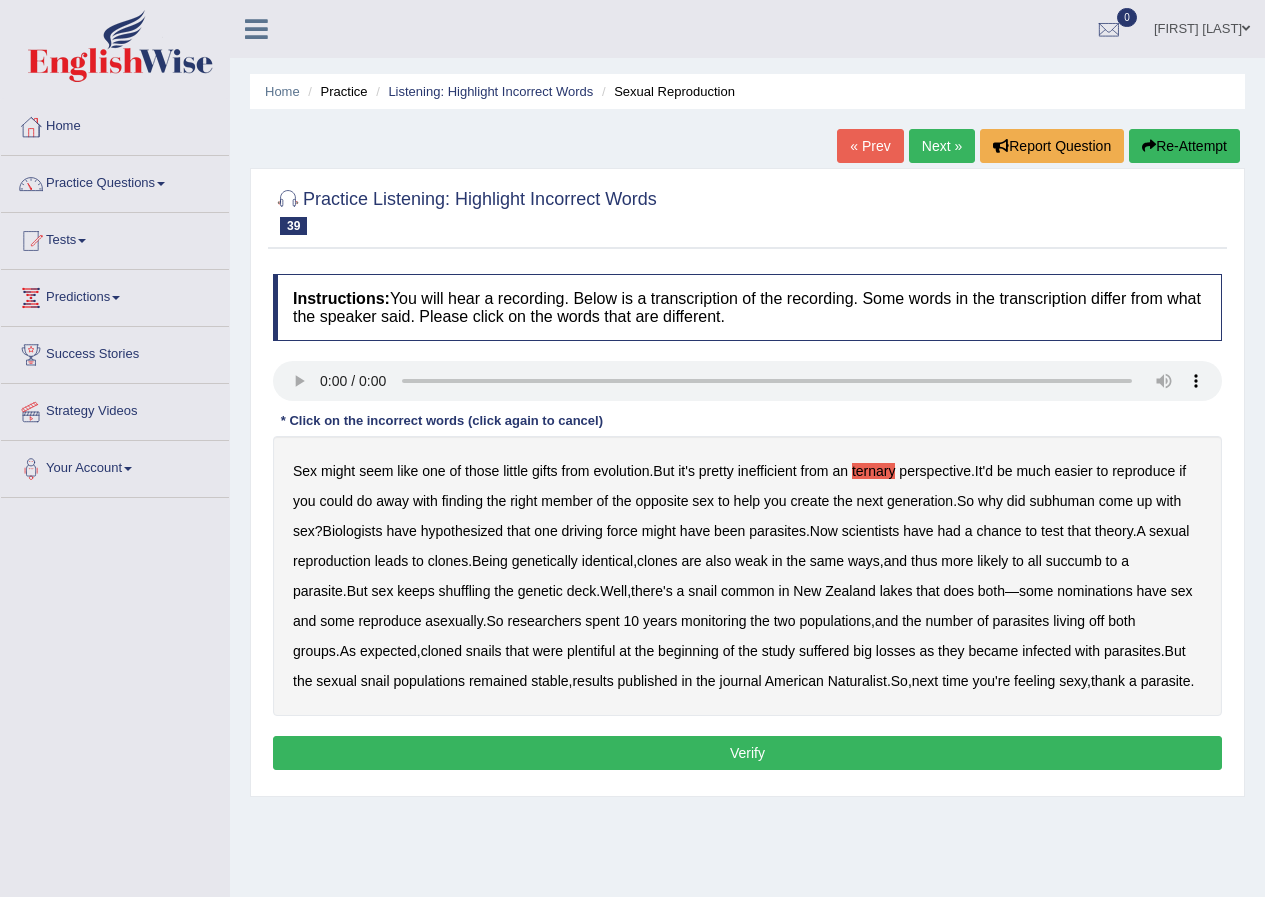 click on "subhuman" at bounding box center (1061, 501) 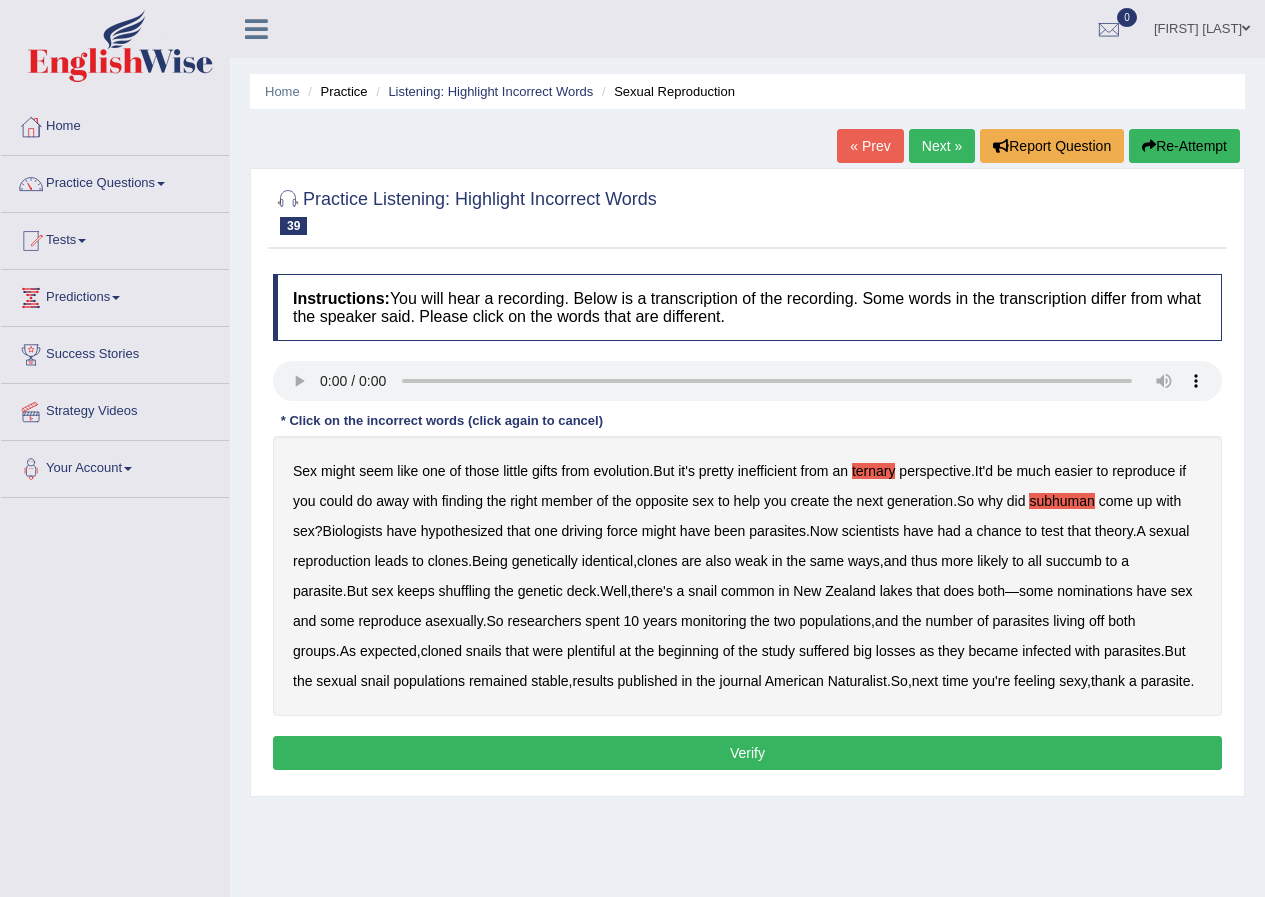 click on "nominations" at bounding box center (1095, 591) 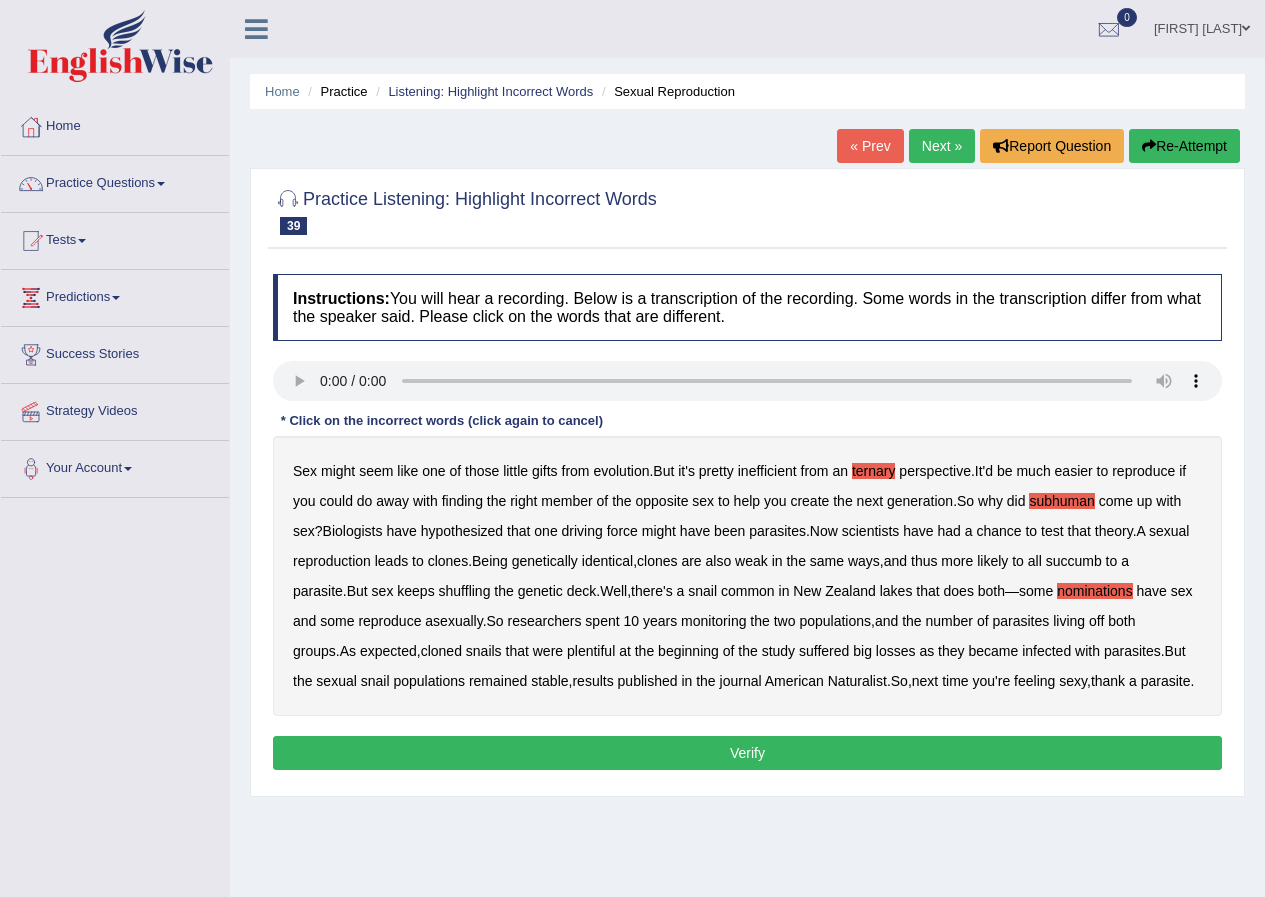 click on "Verify" at bounding box center [747, 753] 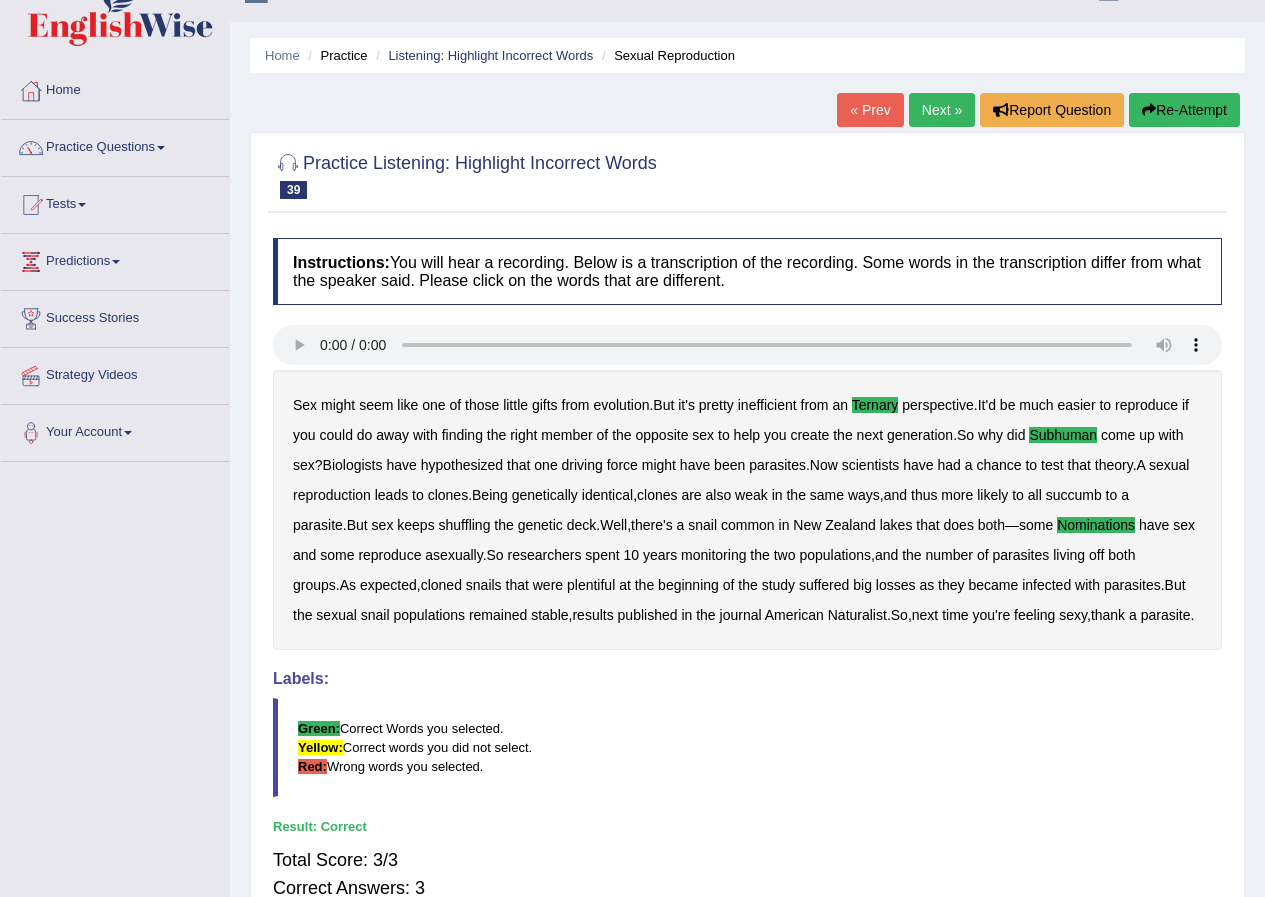 scroll, scrollTop: 0, scrollLeft: 0, axis: both 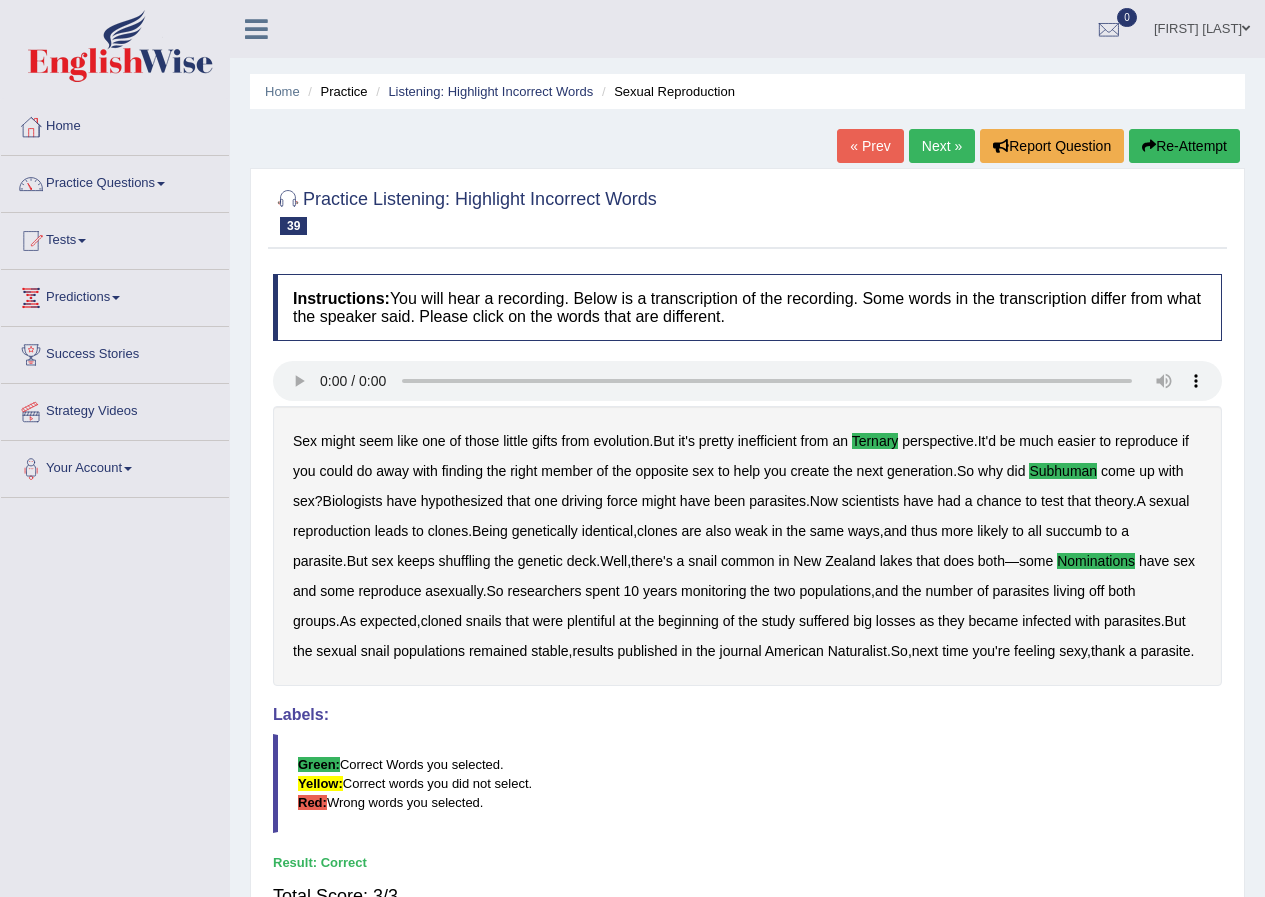 click on "Next »" at bounding box center [942, 146] 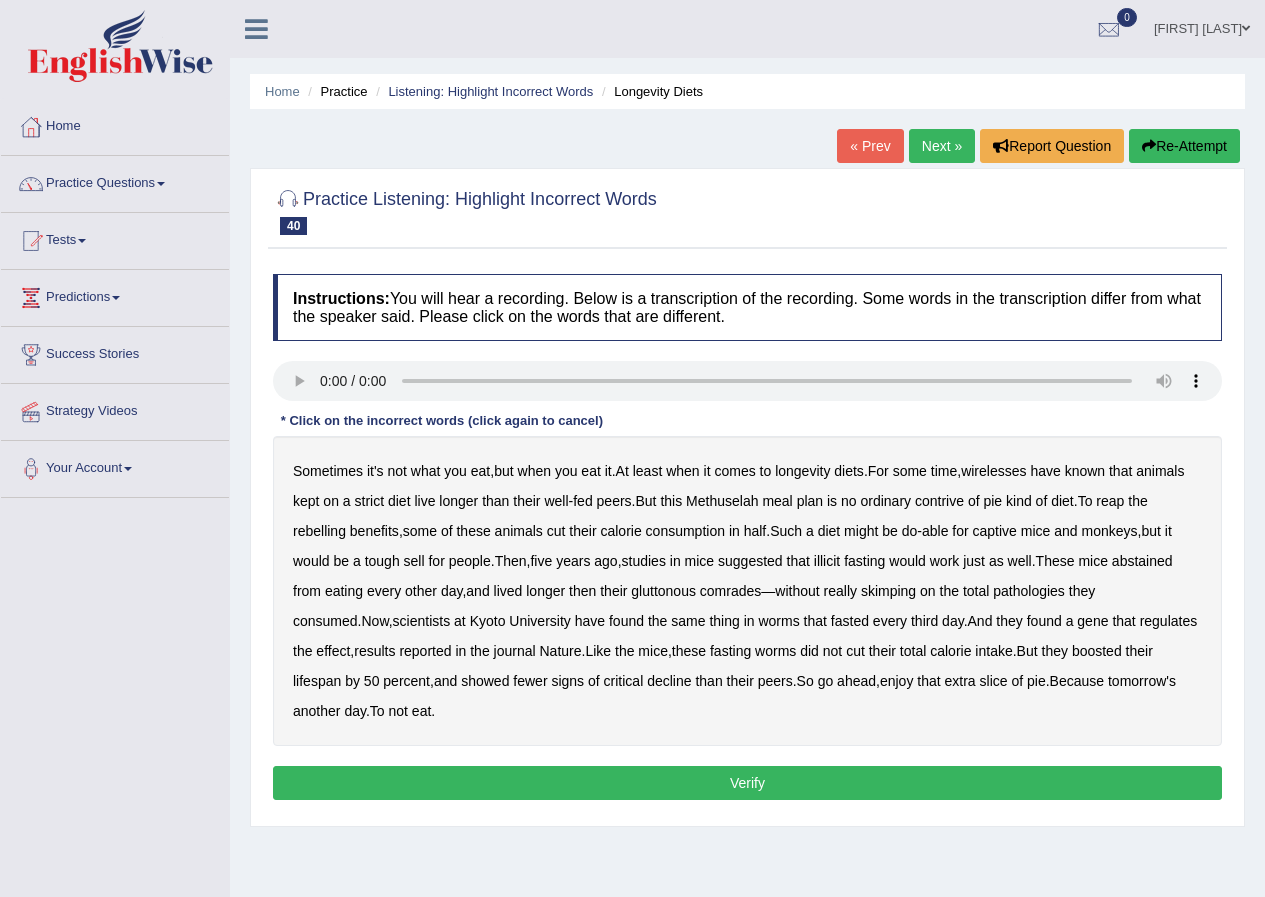 scroll, scrollTop: 0, scrollLeft: 0, axis: both 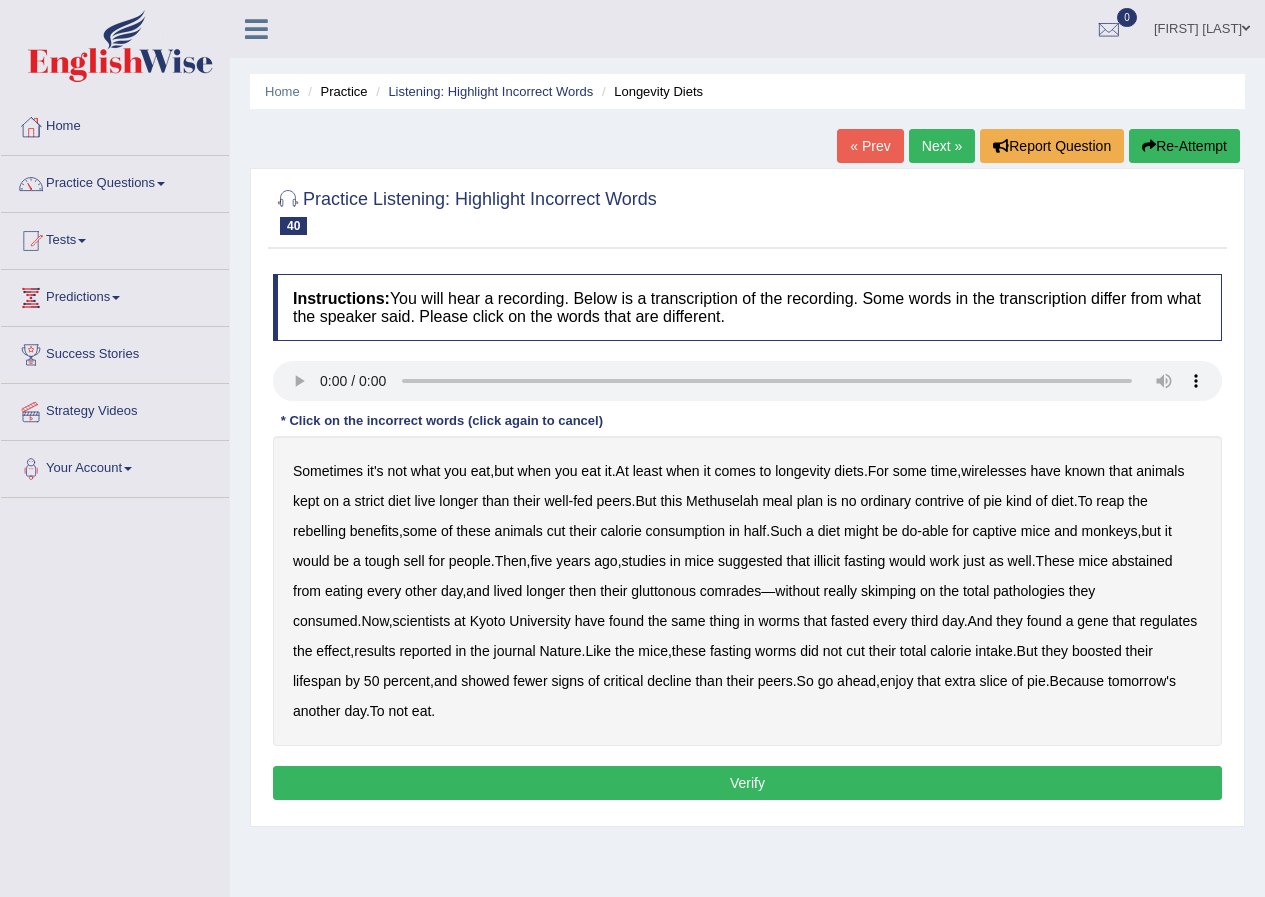 click on "wirelesses" at bounding box center (993, 471) 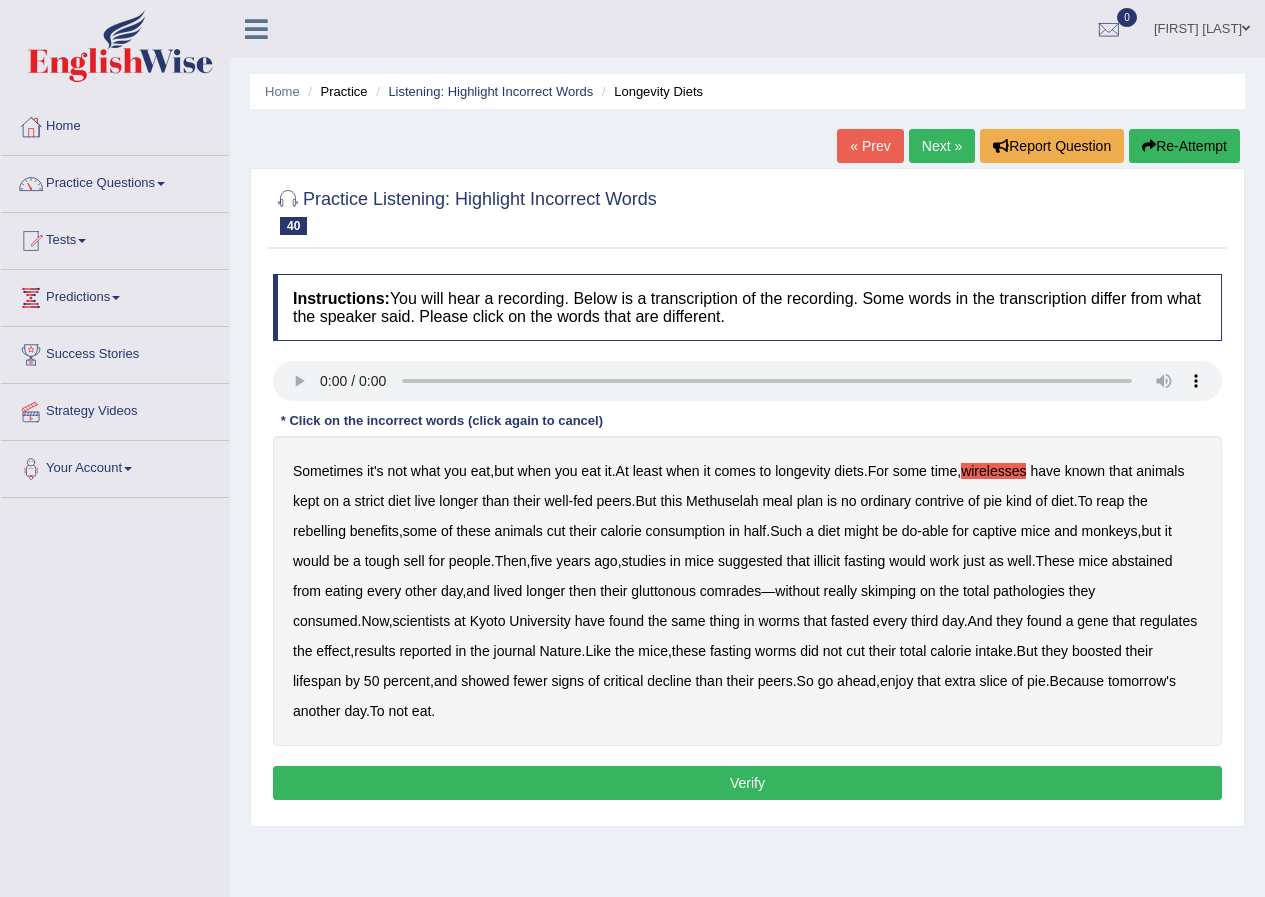 type 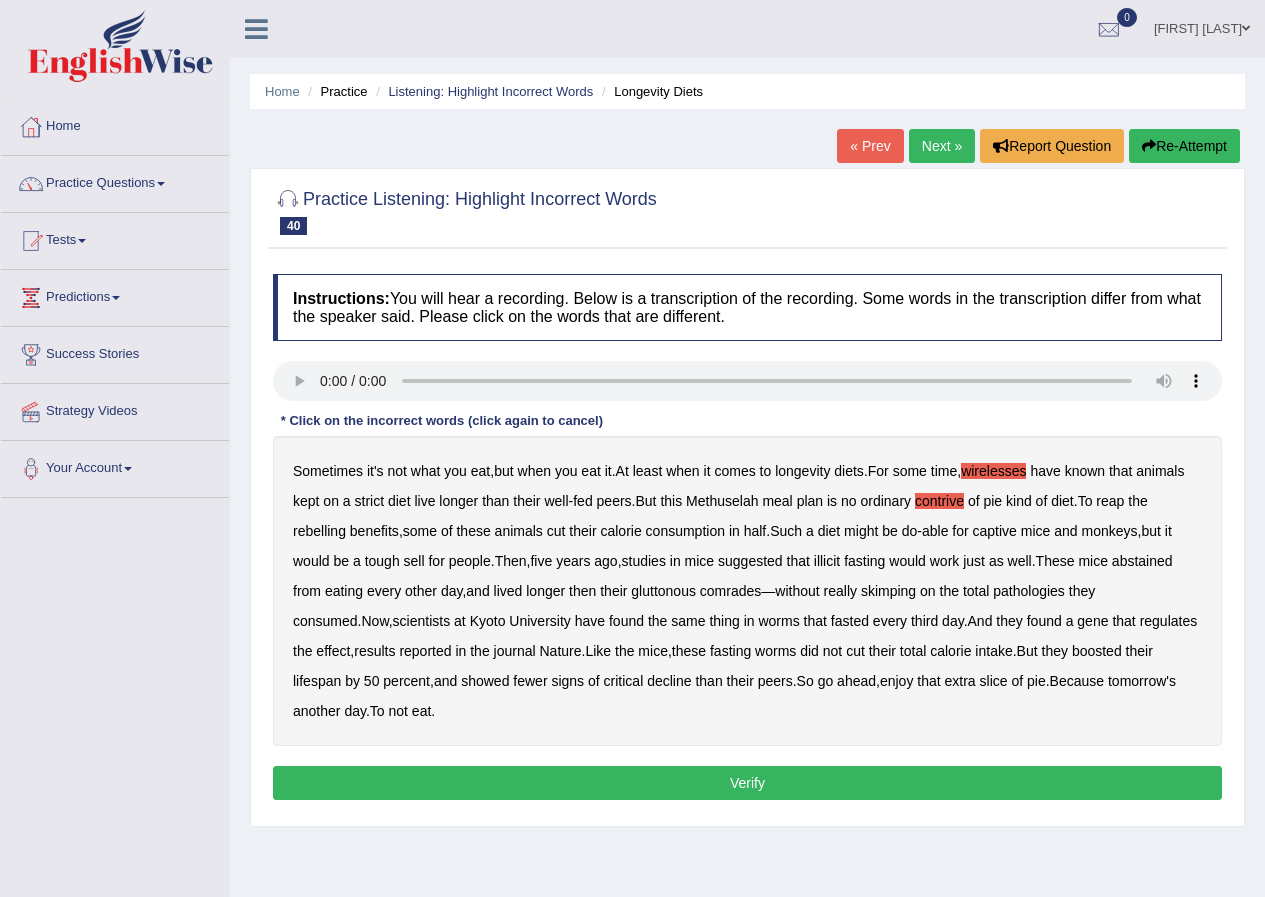 click on "illicit" at bounding box center (827, 561) 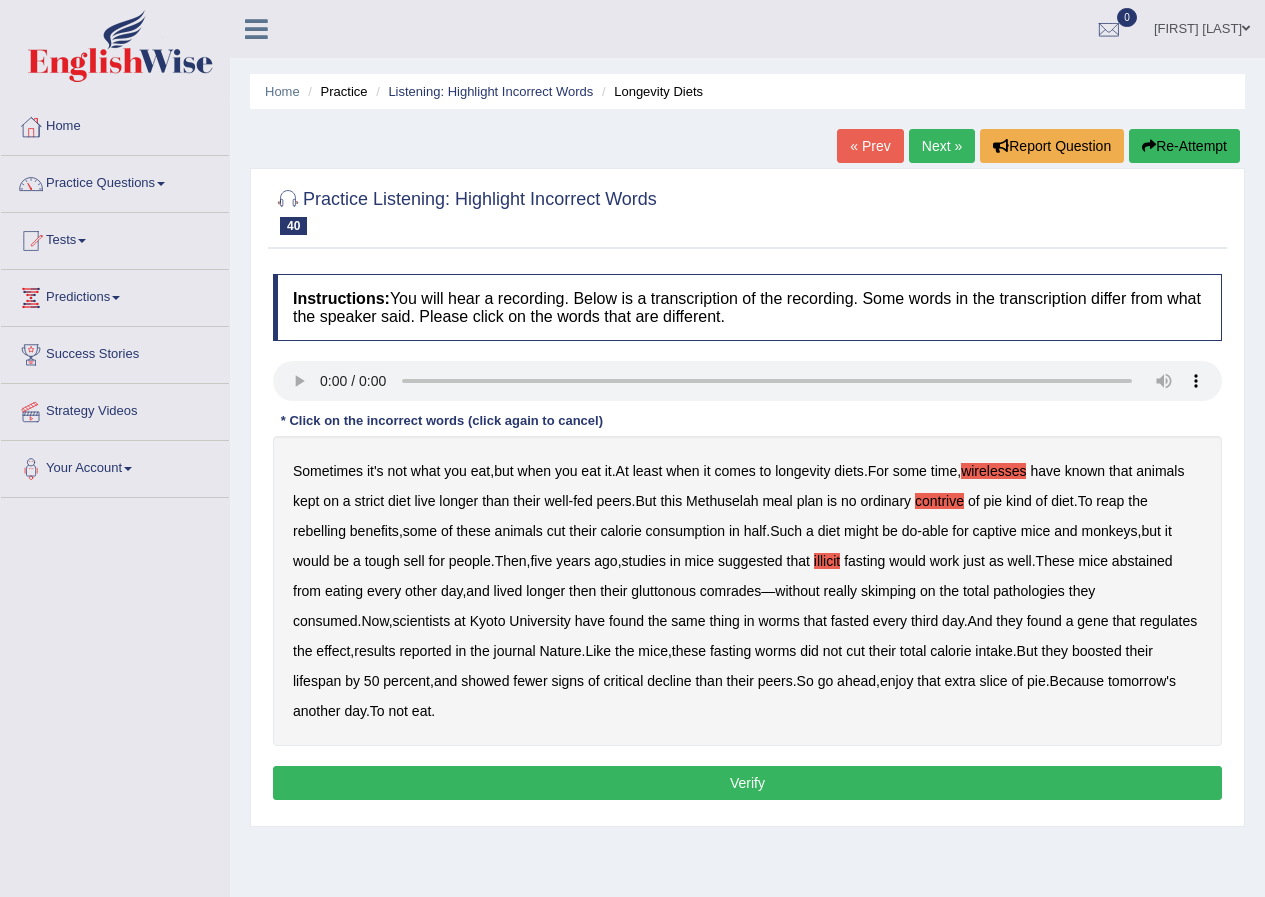click on "pathologies" at bounding box center (1029, 591) 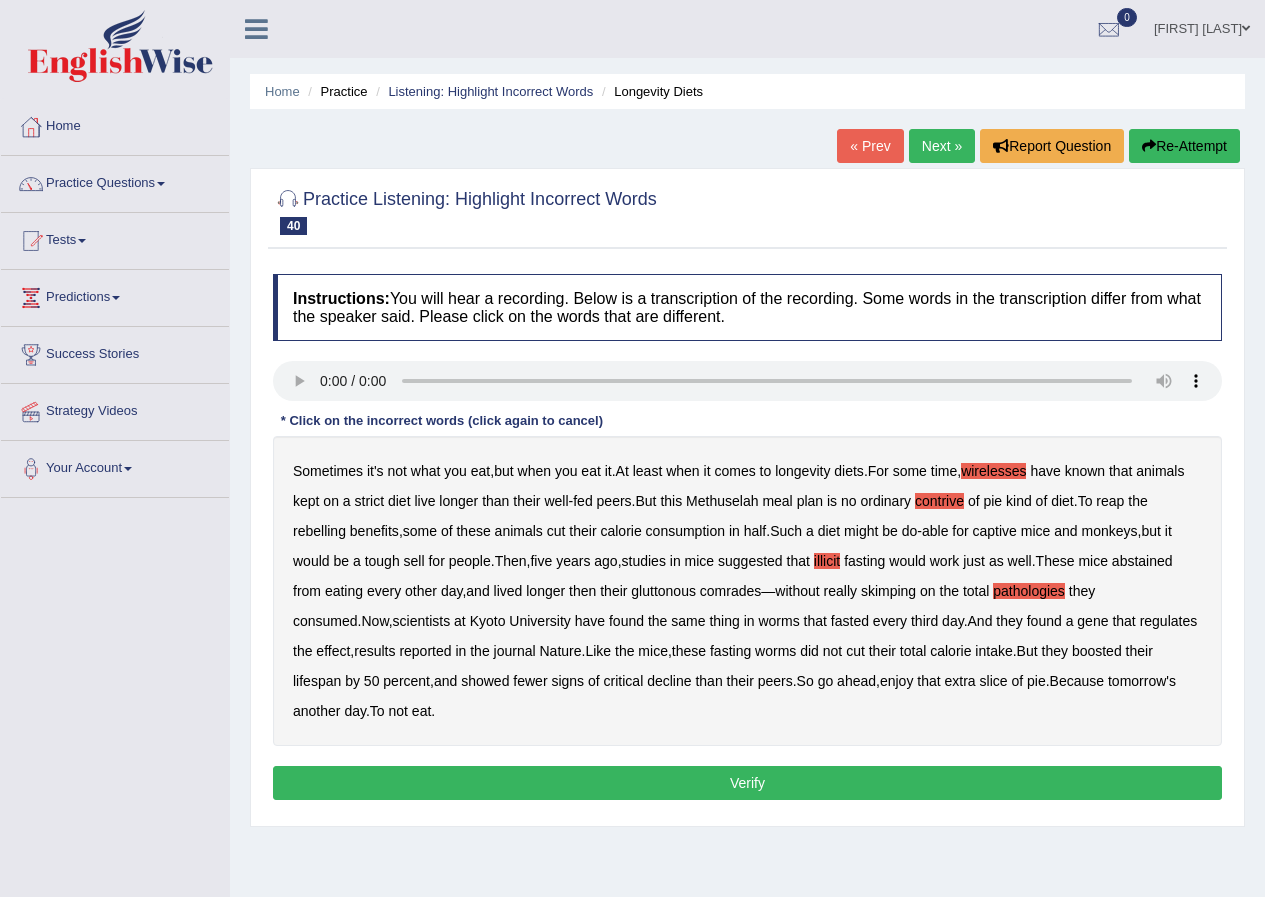 click on "Verify" at bounding box center [747, 783] 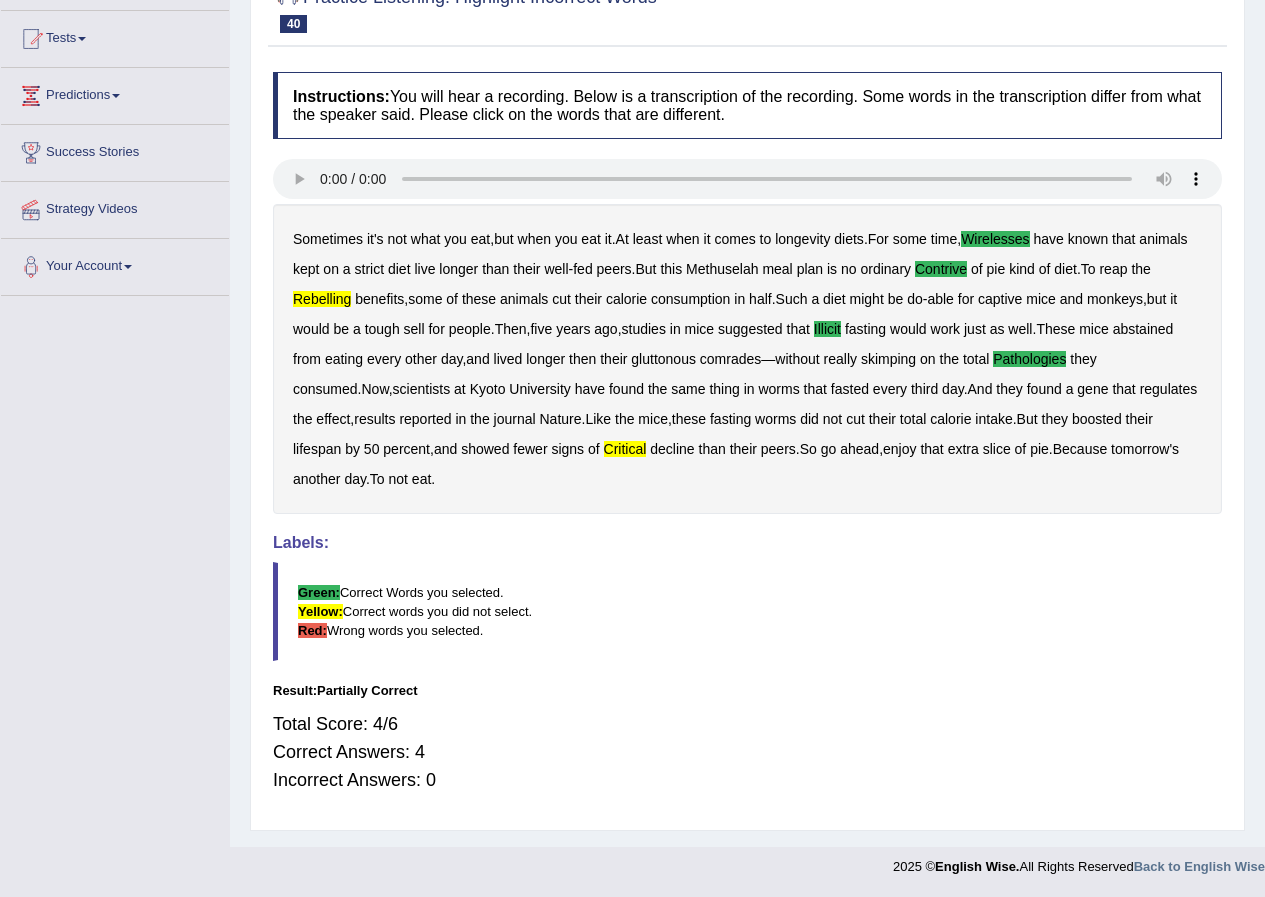 scroll, scrollTop: 0, scrollLeft: 0, axis: both 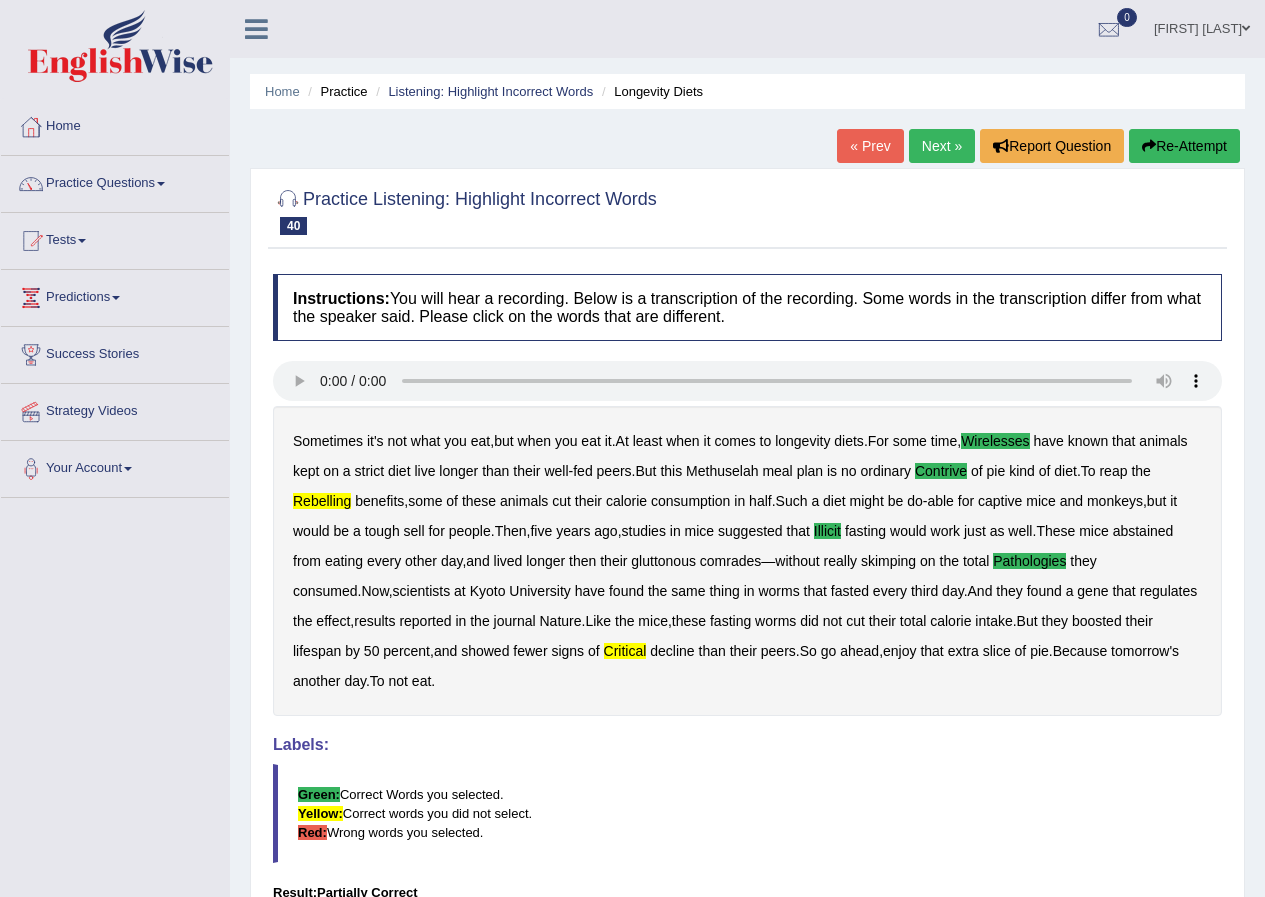 click on "Next »" at bounding box center [942, 146] 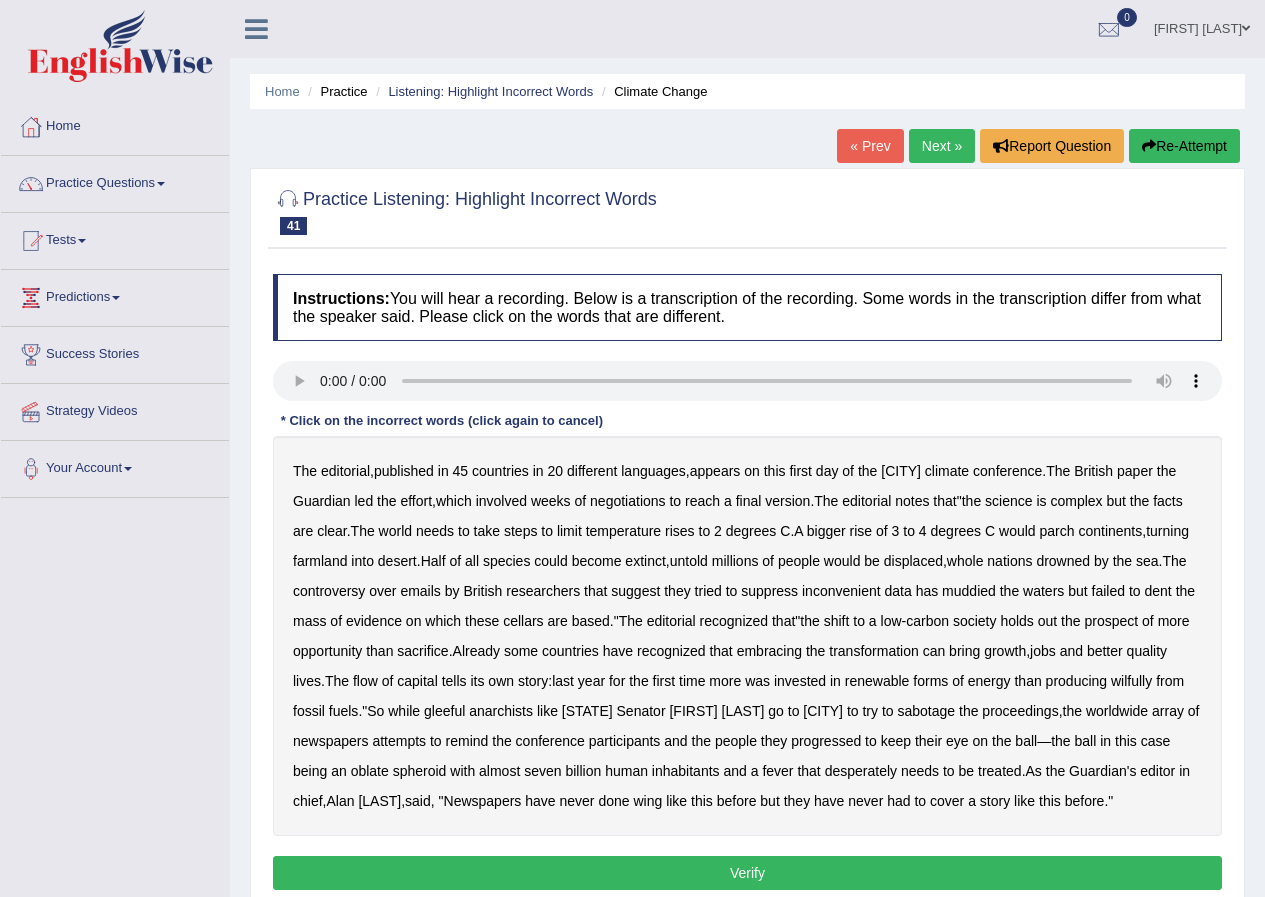 scroll, scrollTop: 0, scrollLeft: 0, axis: both 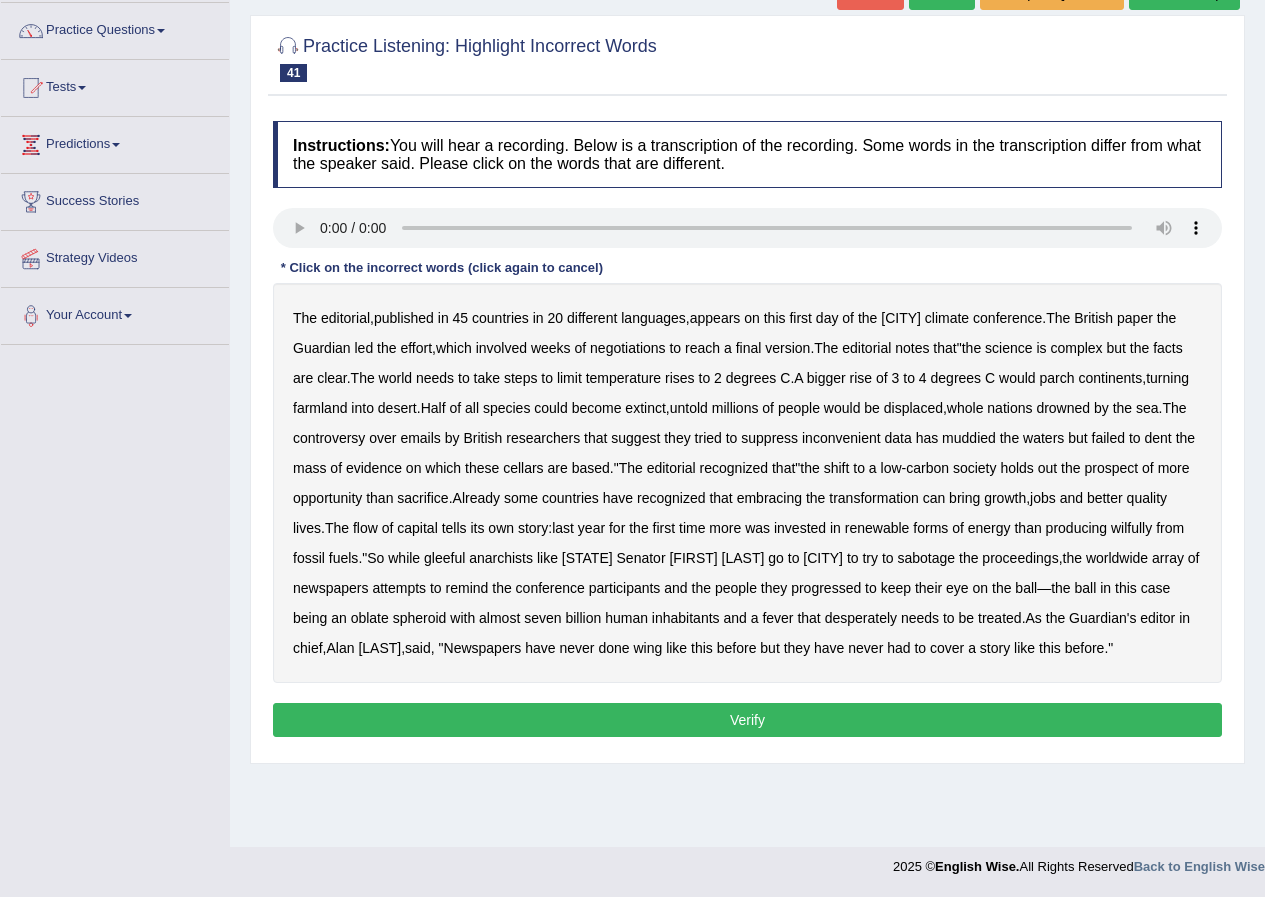 click on "wilfully" at bounding box center [1131, 528] 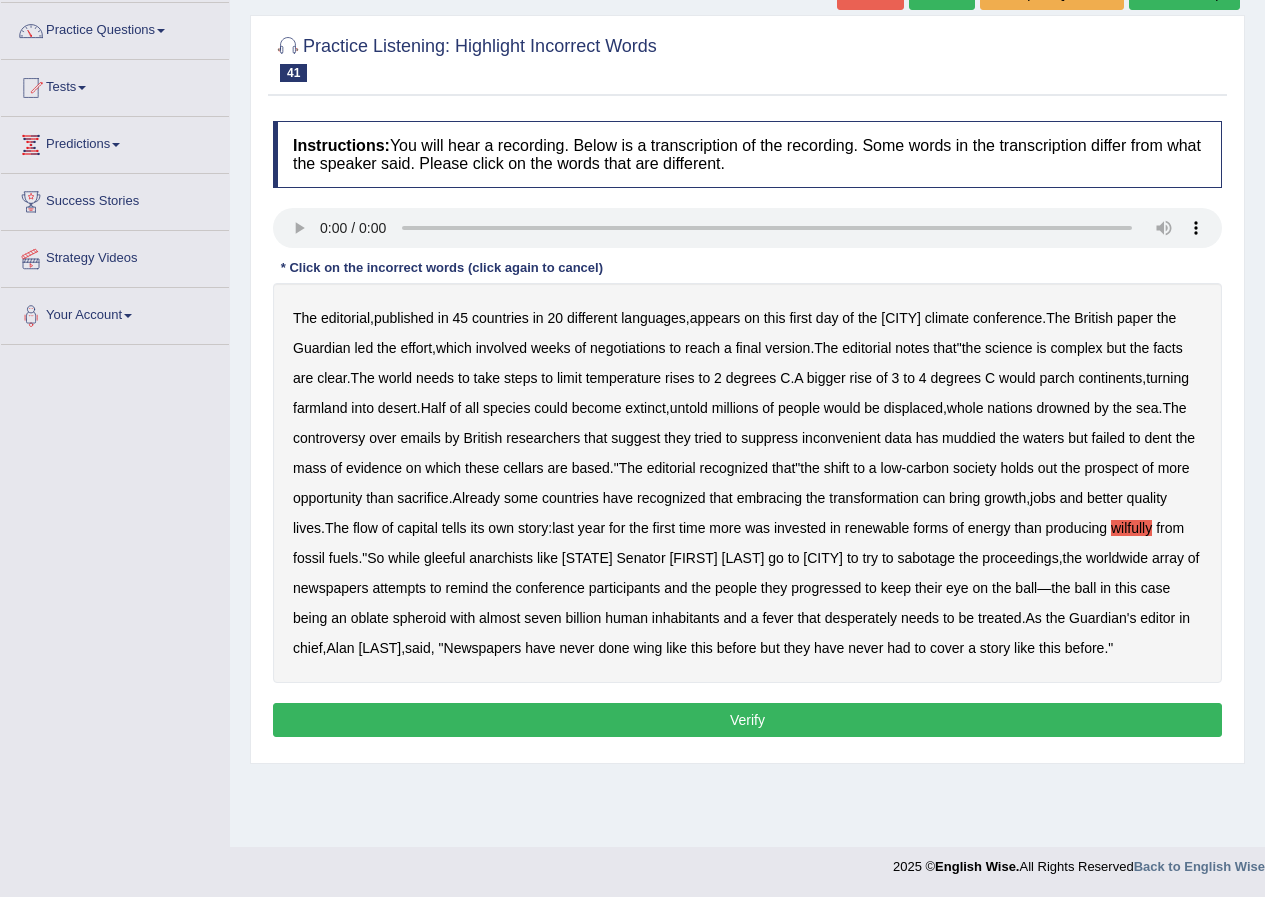 click on "progressed" at bounding box center [826, 588] 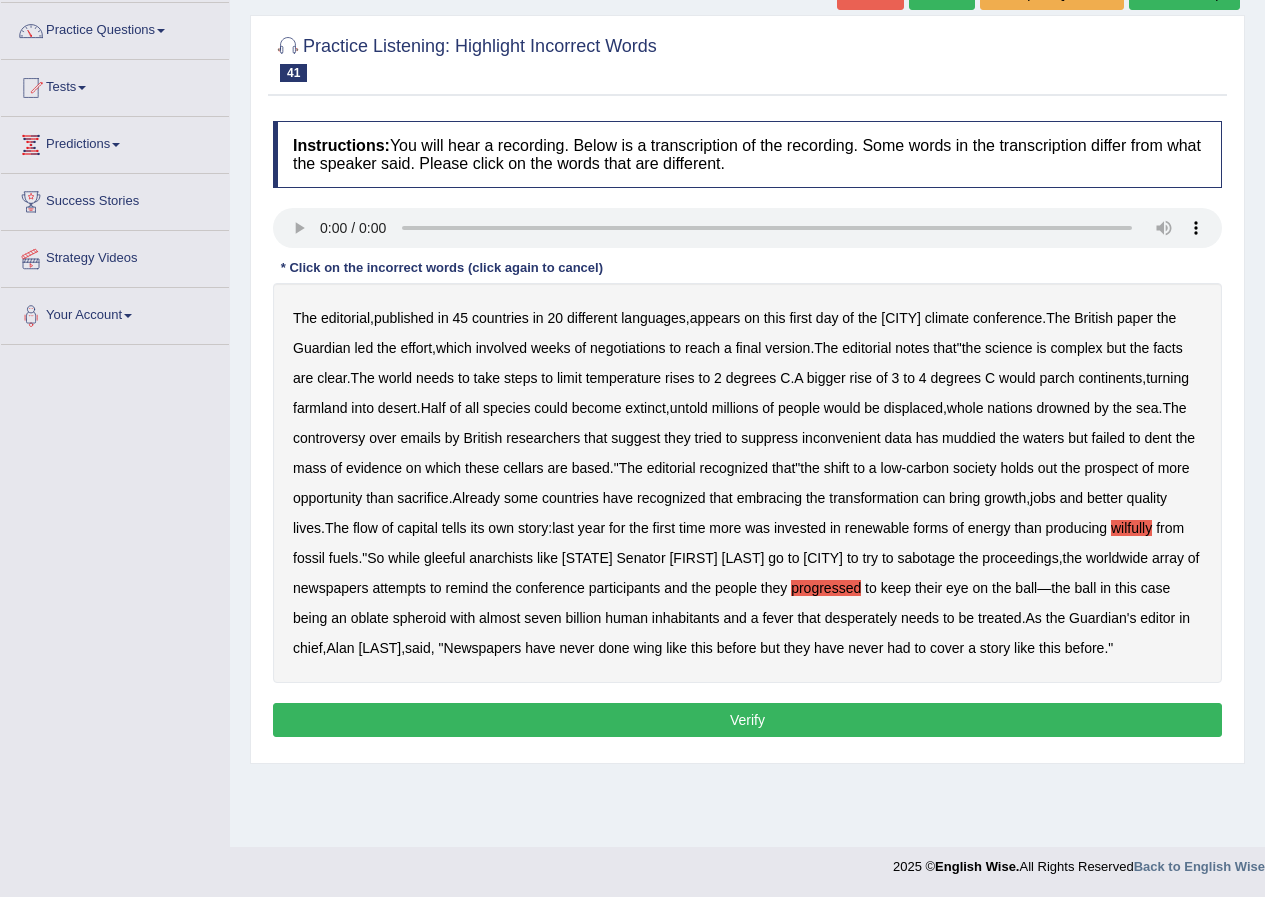 click on "Verify" at bounding box center (747, 720) 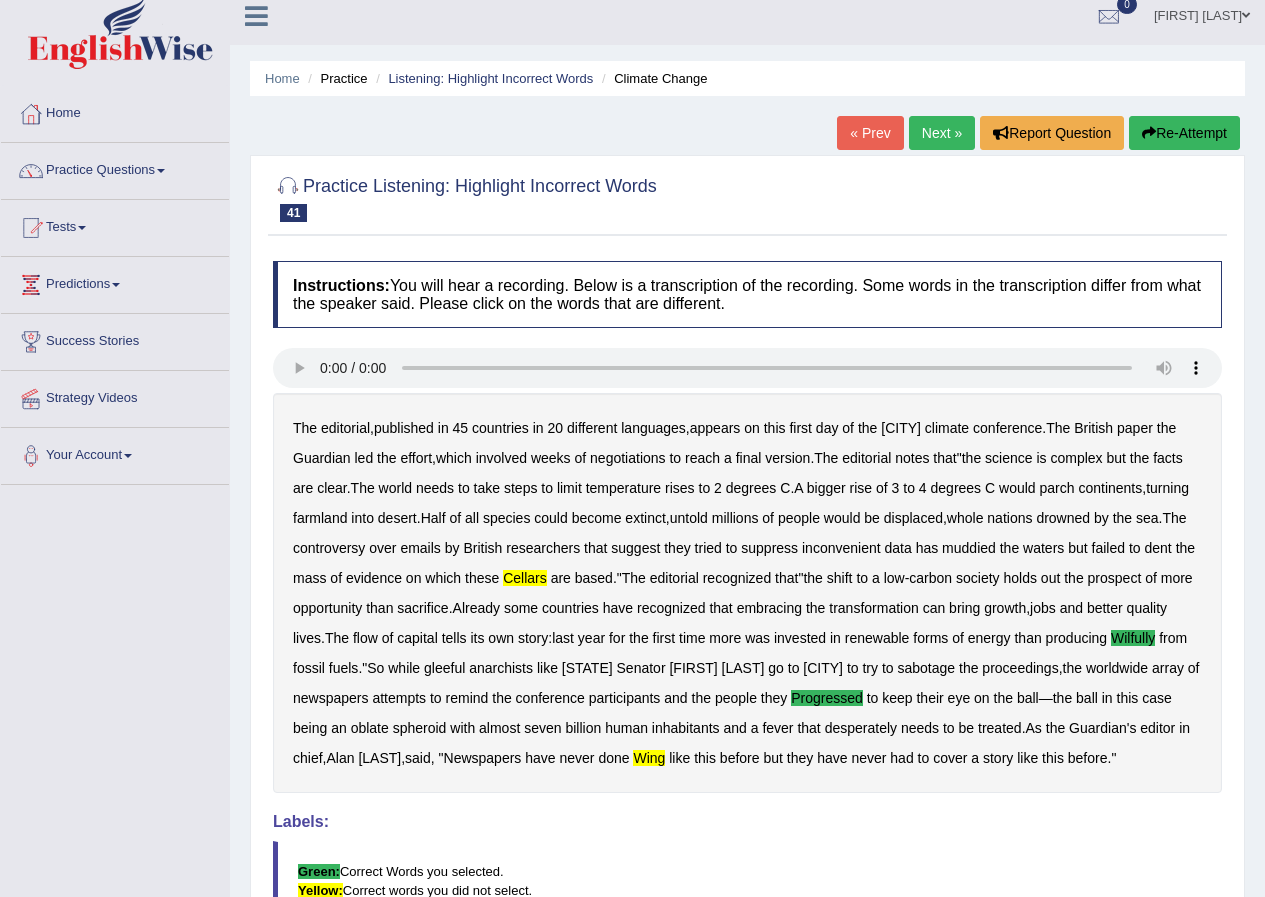 scroll, scrollTop: 0, scrollLeft: 0, axis: both 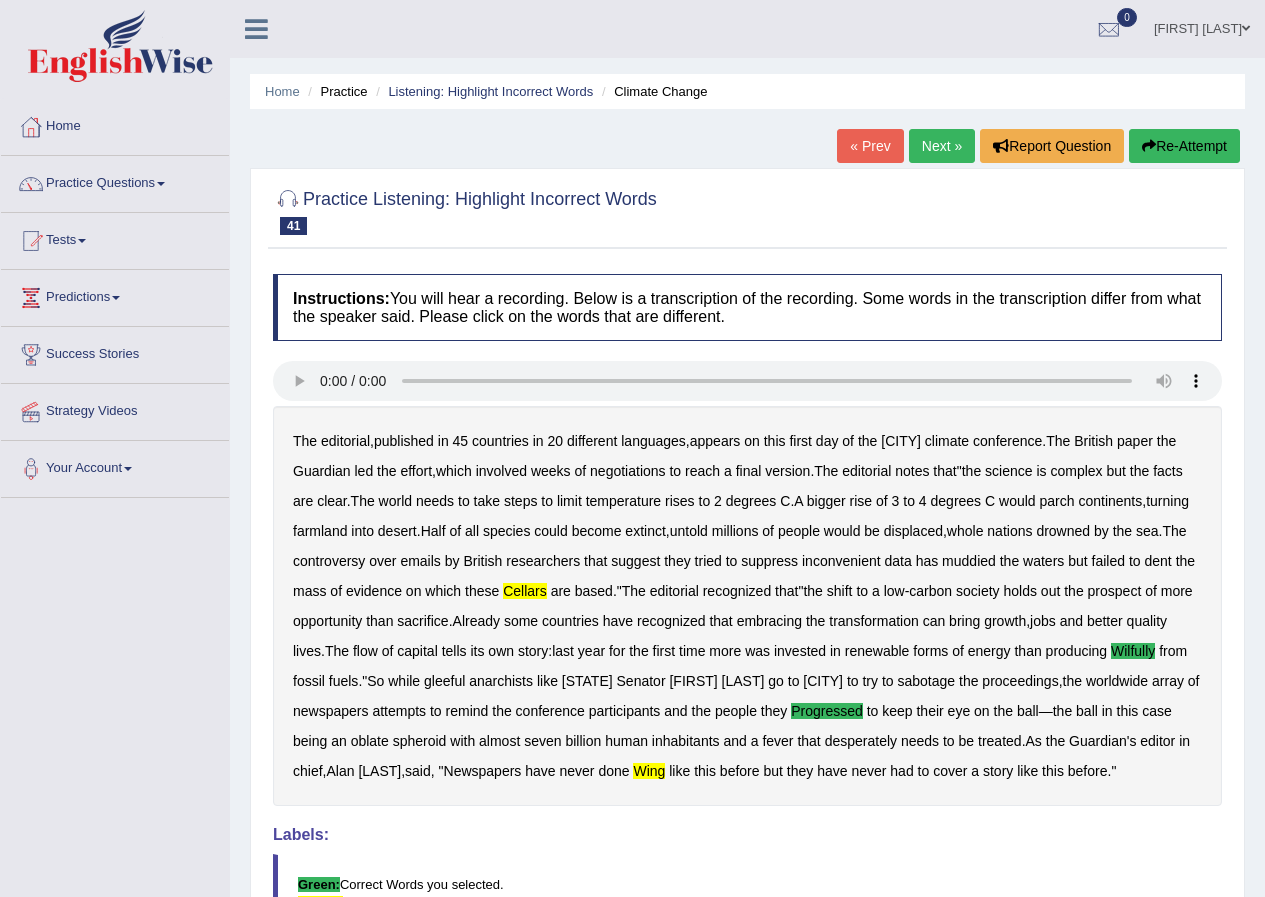 click on "Next »" at bounding box center [942, 146] 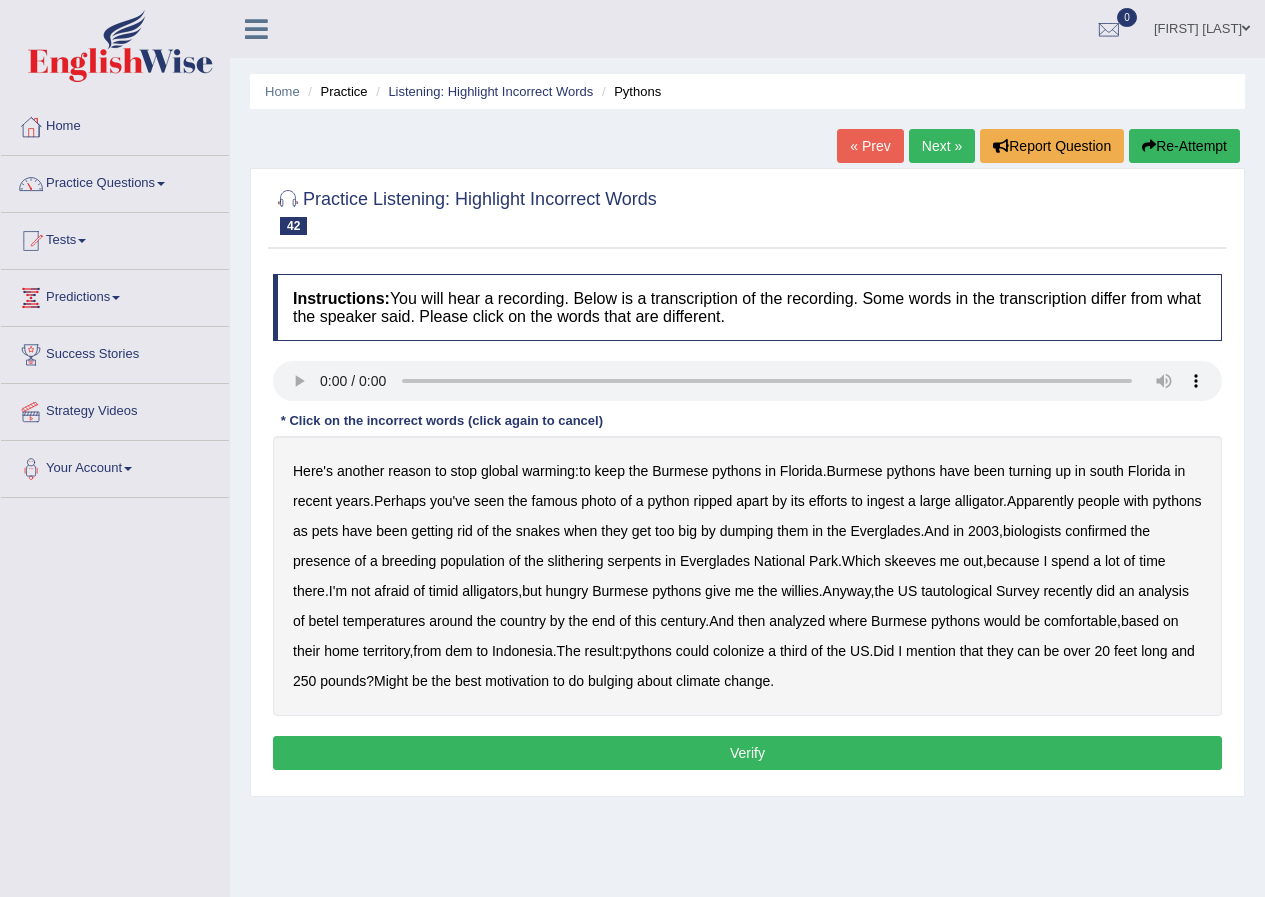 scroll, scrollTop: 0, scrollLeft: 0, axis: both 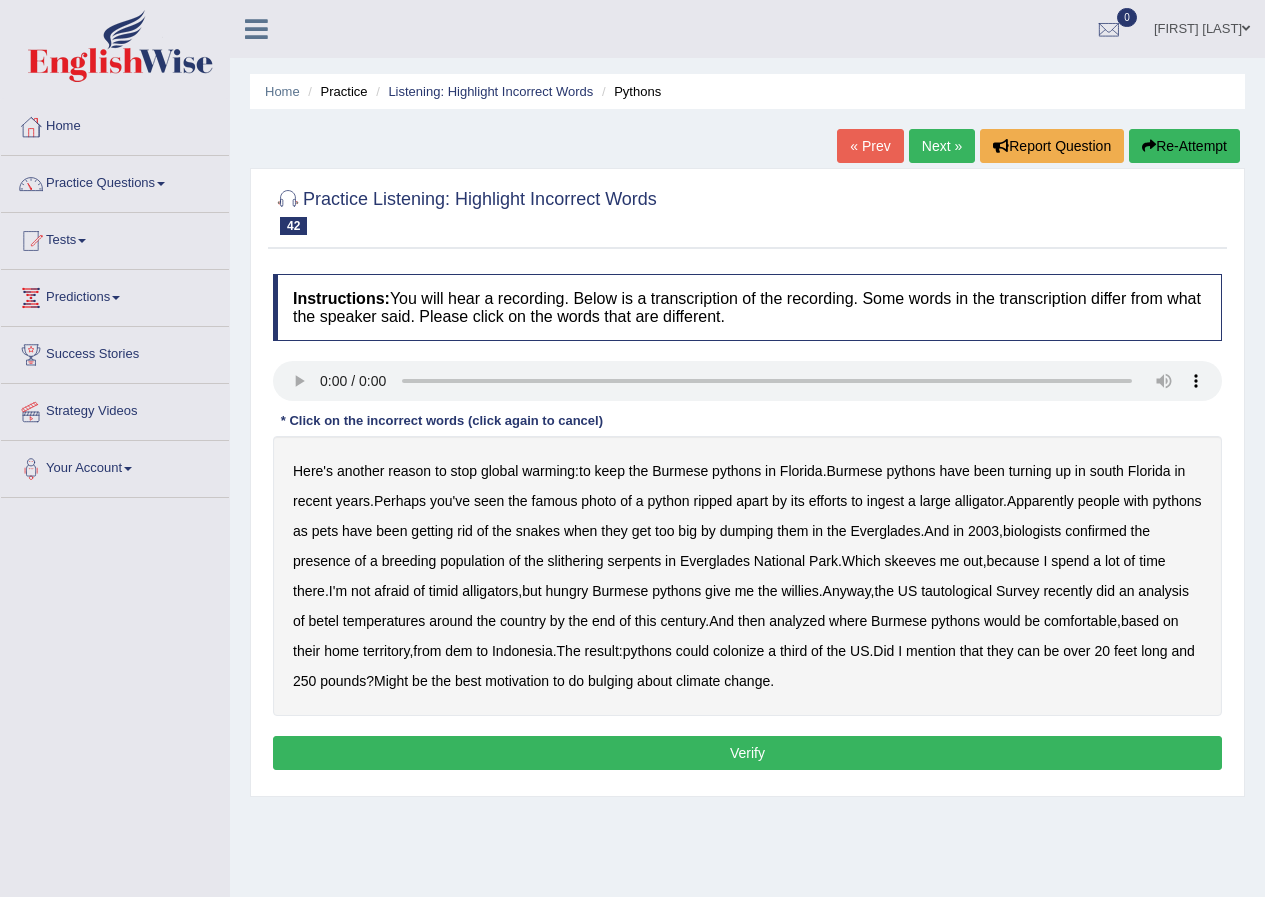 click on "dem" at bounding box center [458, 651] 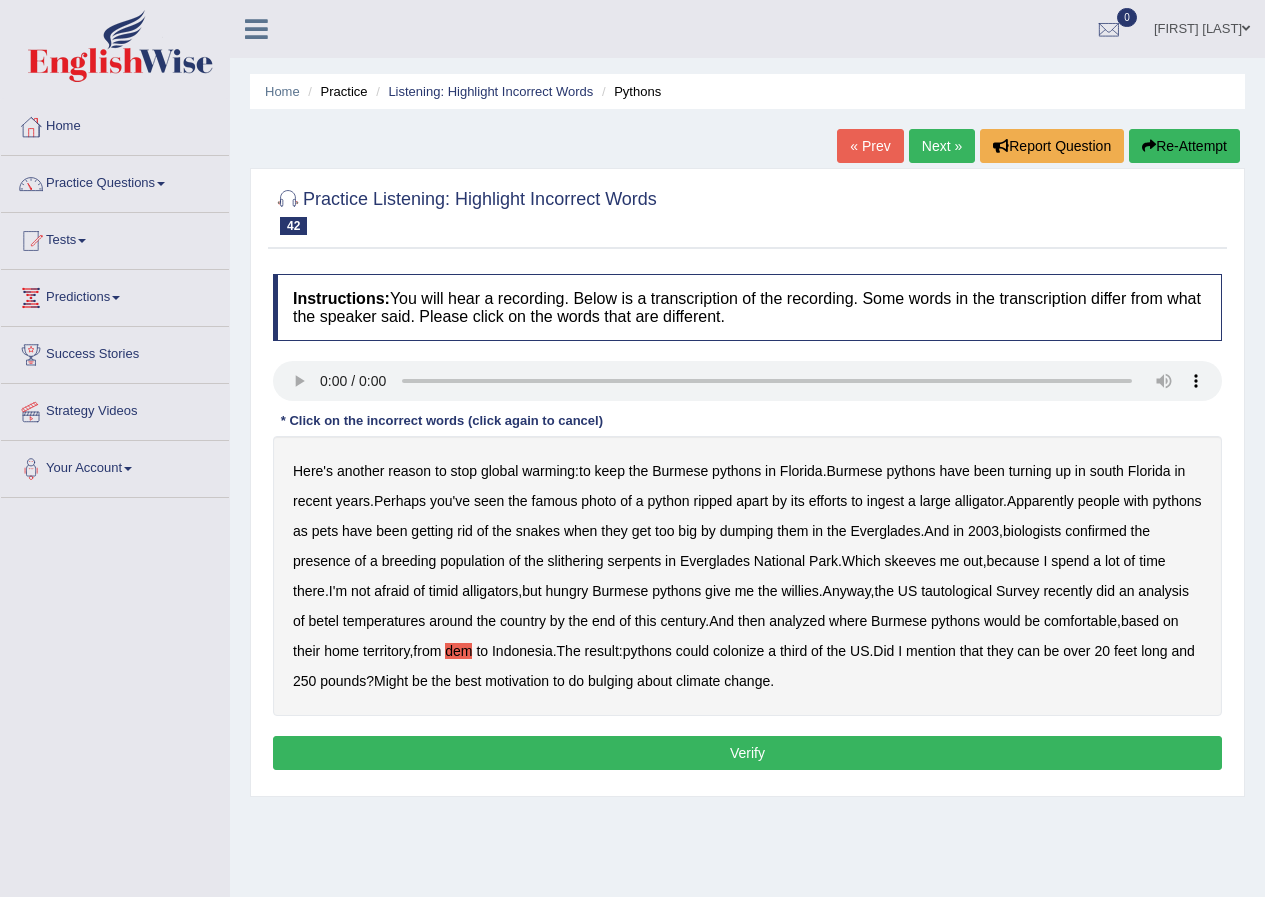click on "Verify" at bounding box center (747, 753) 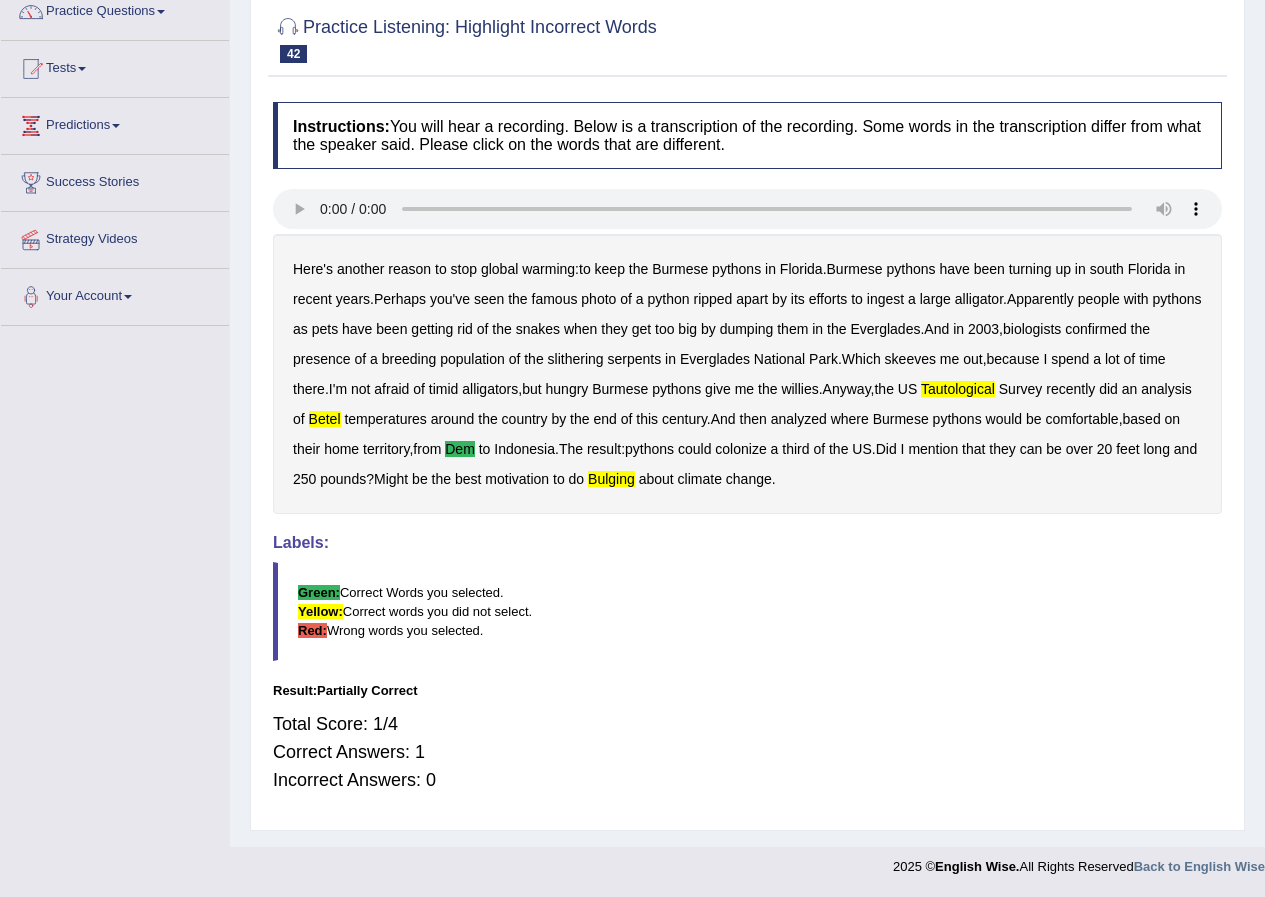 scroll, scrollTop: 0, scrollLeft: 0, axis: both 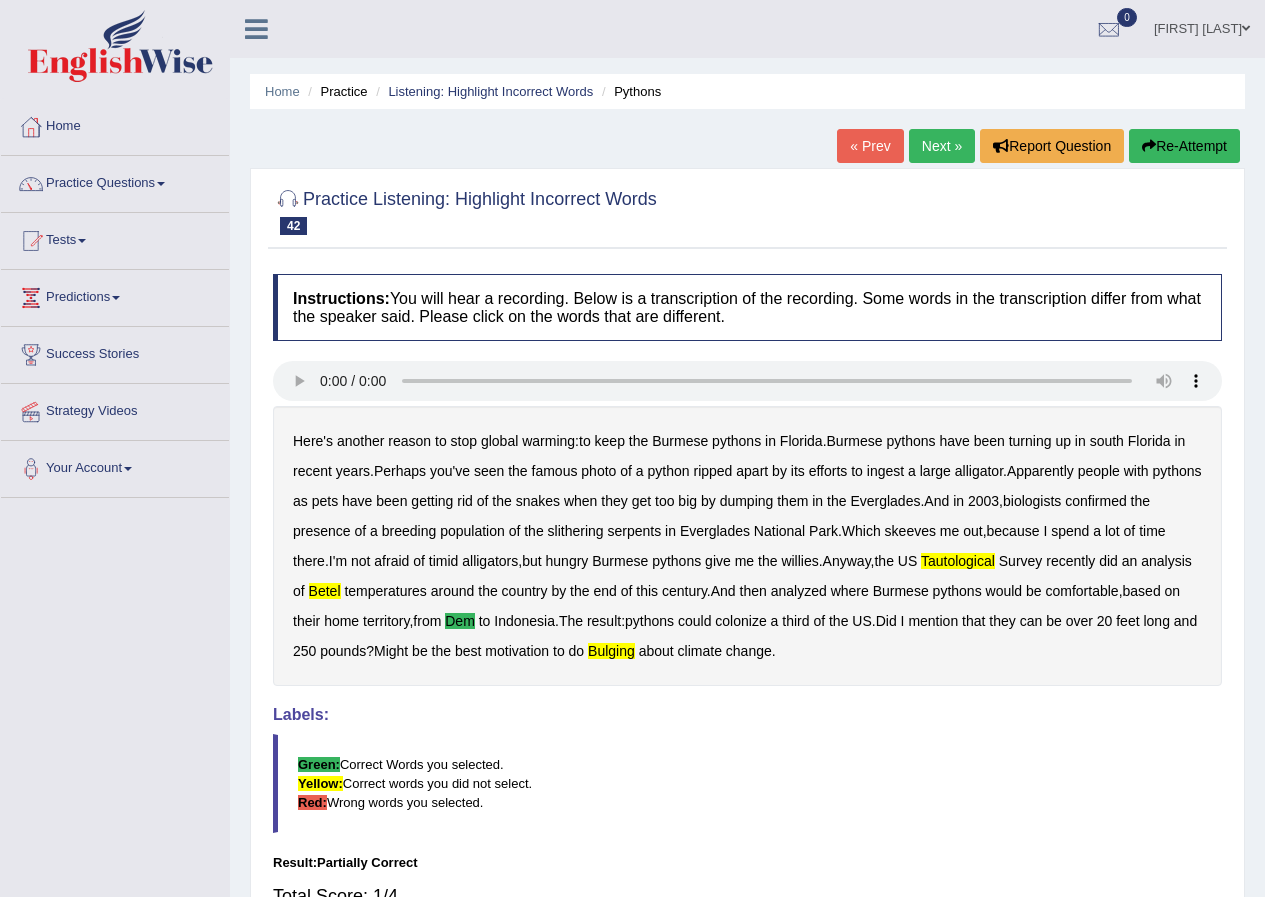 click on "Next »" at bounding box center [942, 146] 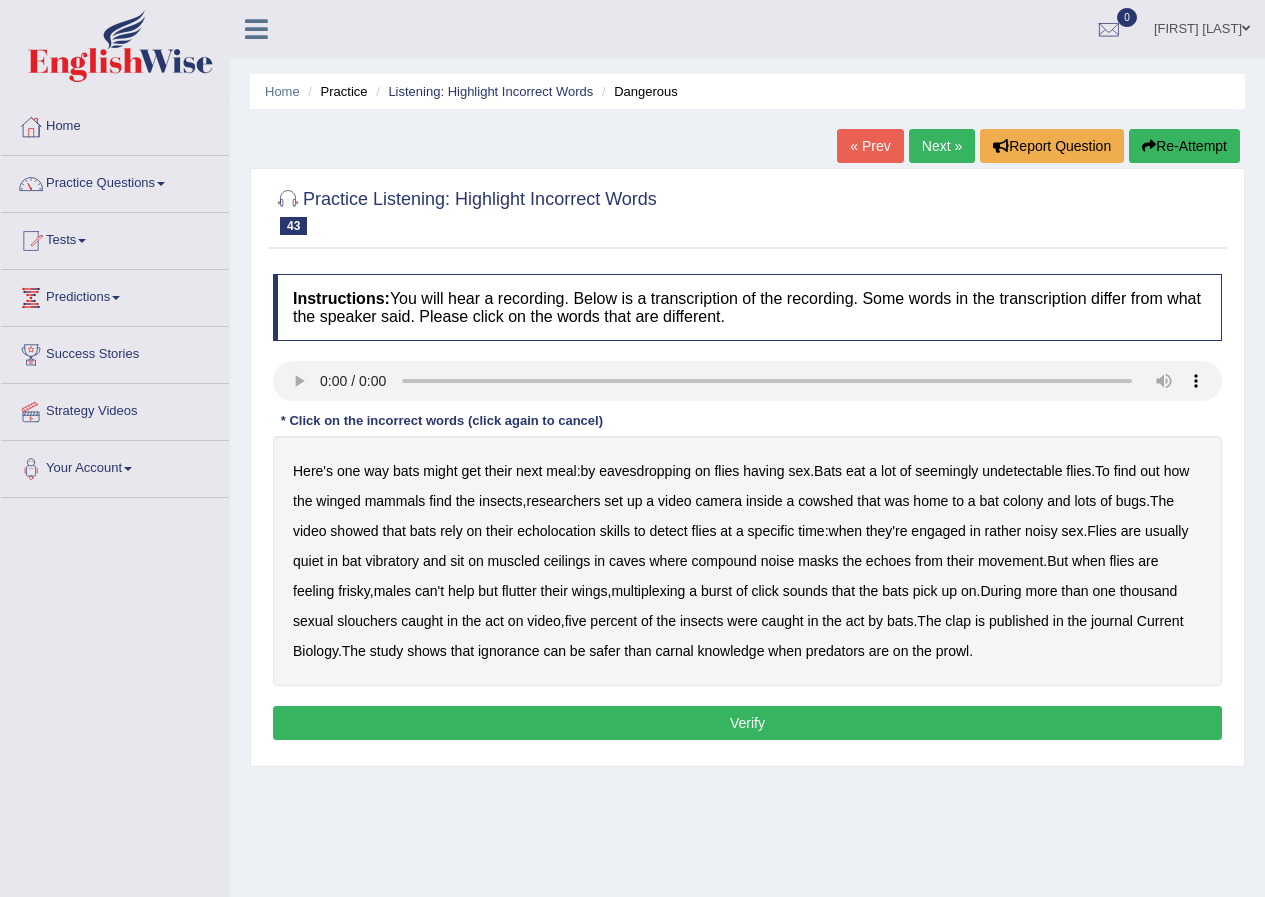 scroll, scrollTop: 0, scrollLeft: 0, axis: both 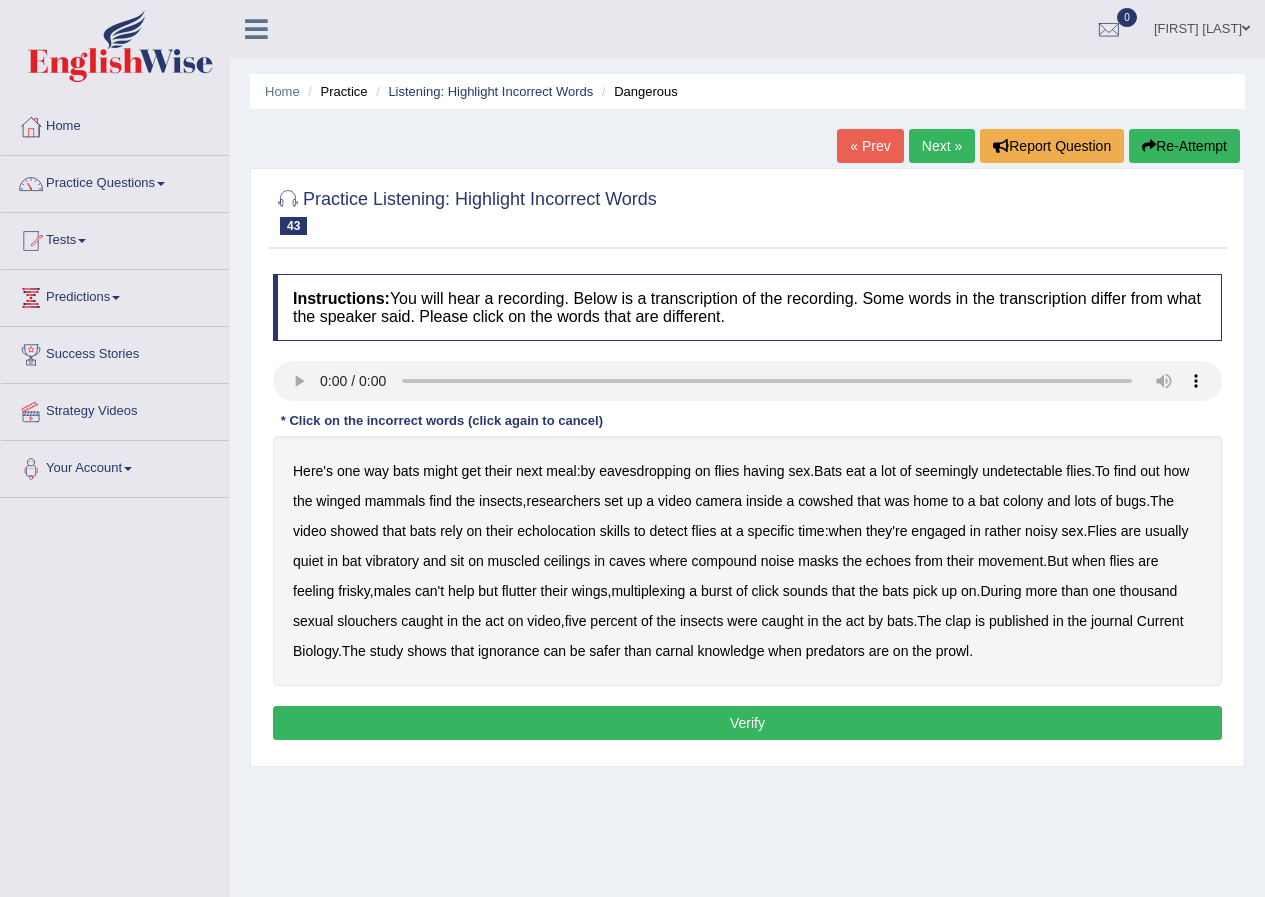 type 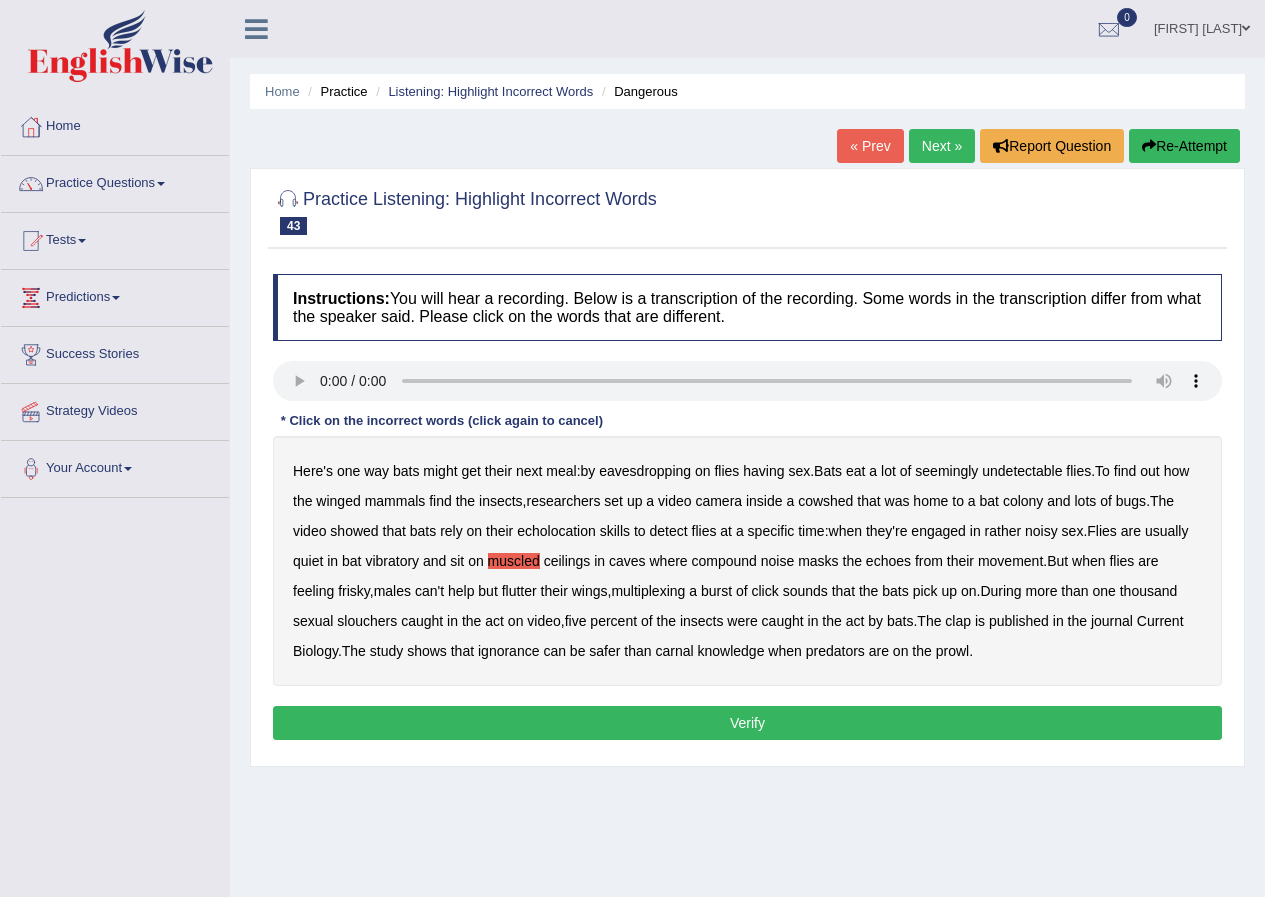 click on "compound" at bounding box center (724, 561) 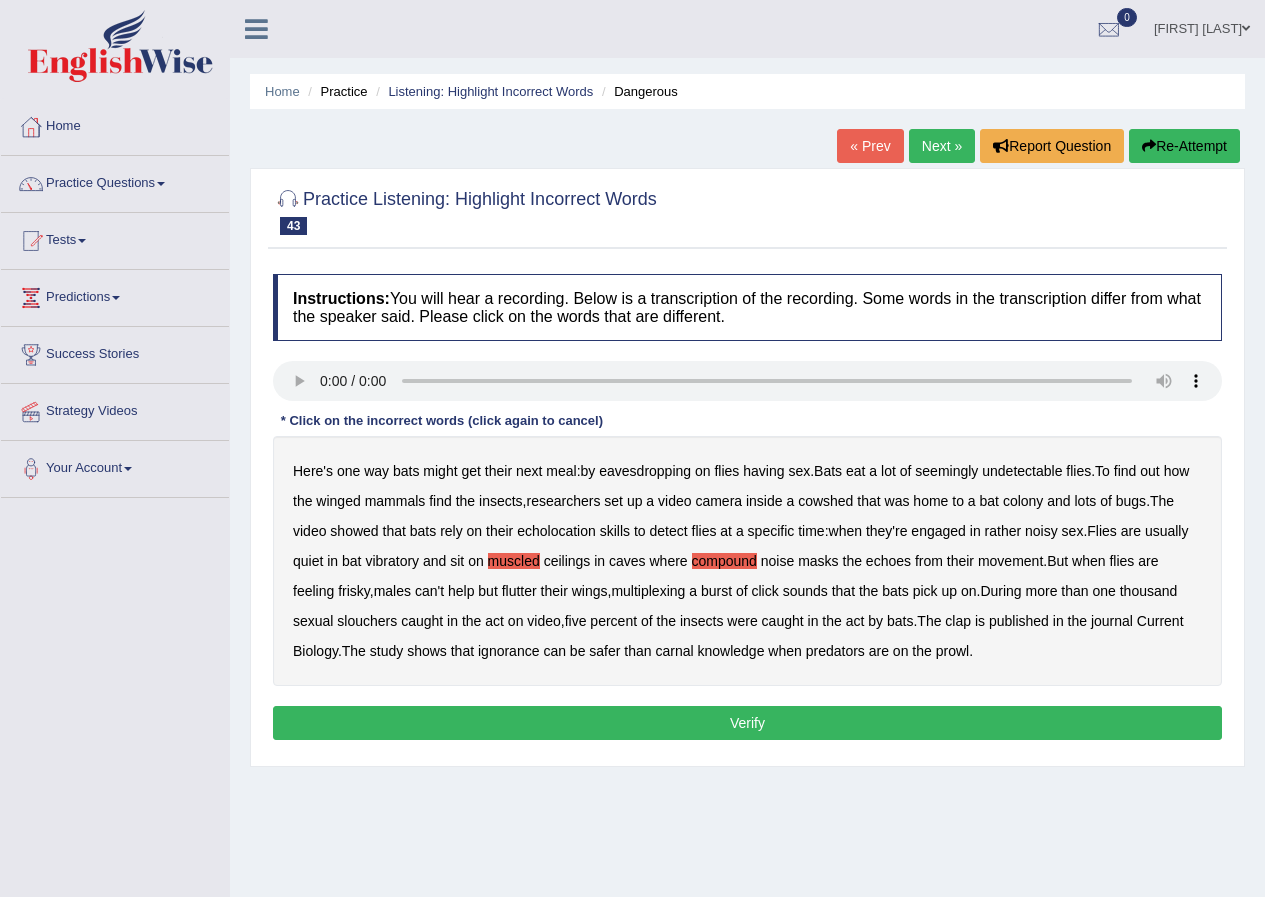 click on "multiplexing" at bounding box center [648, 591] 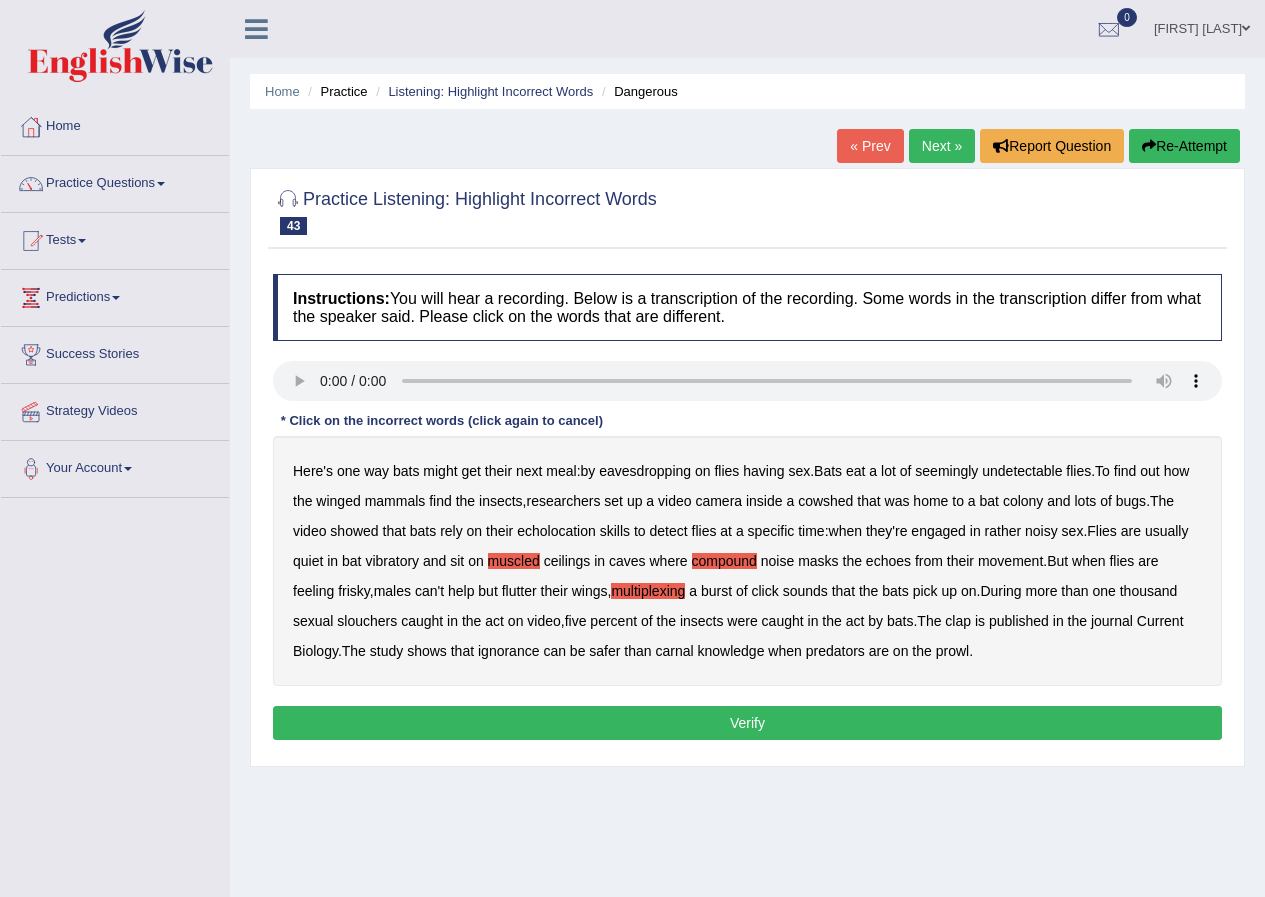 click on "slouchers" at bounding box center [367, 621] 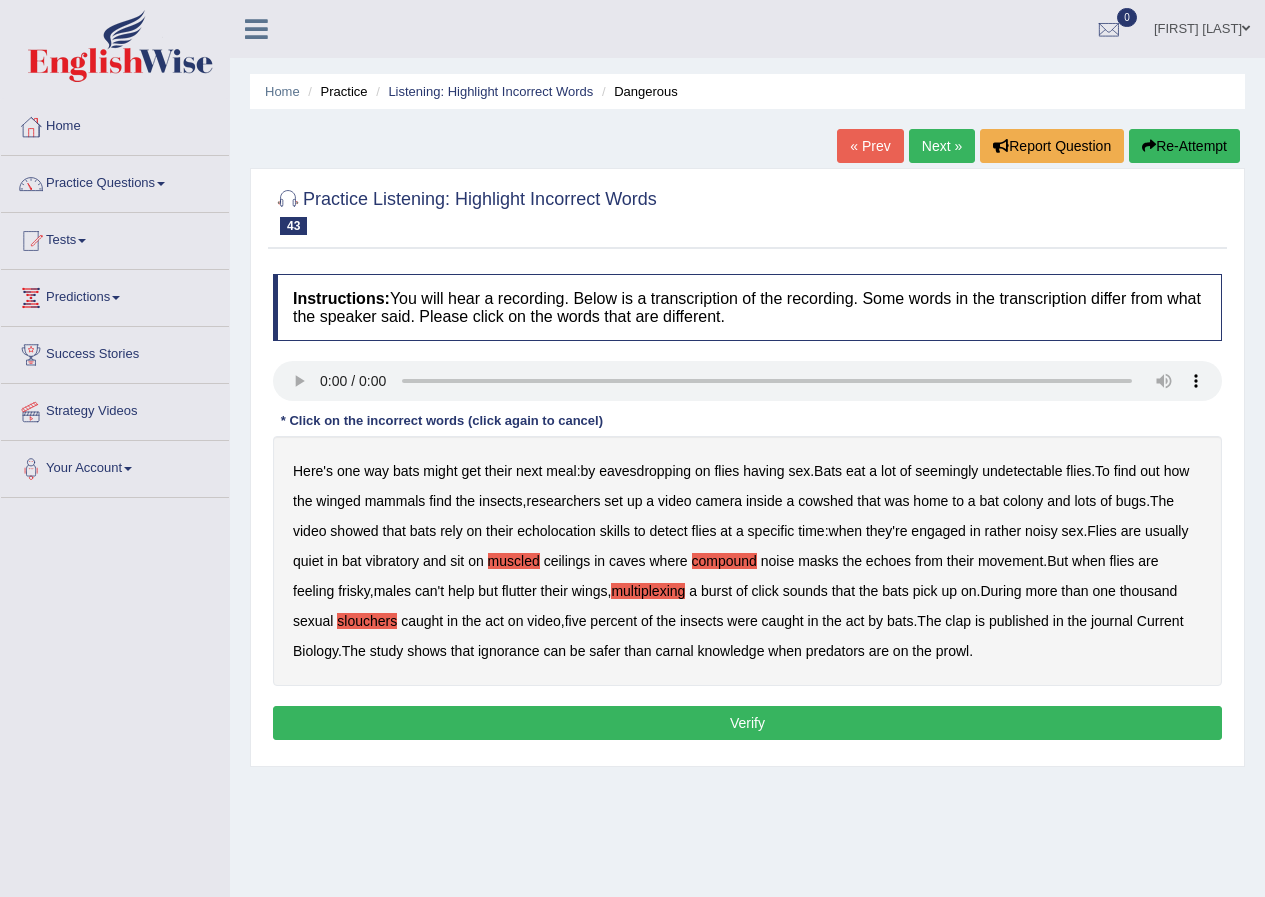 click on "knowledge" at bounding box center (731, 651) 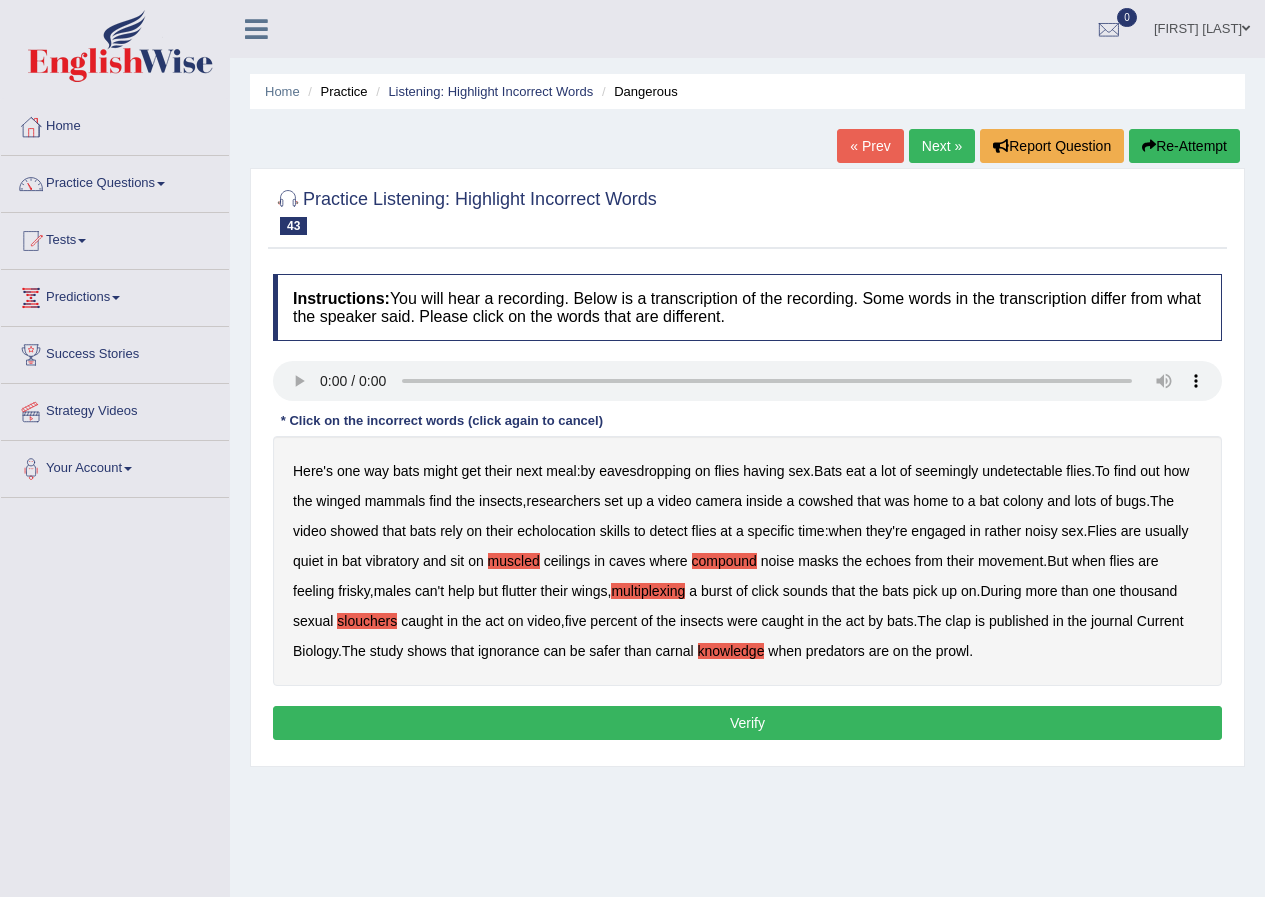 click on "Verify" at bounding box center [747, 723] 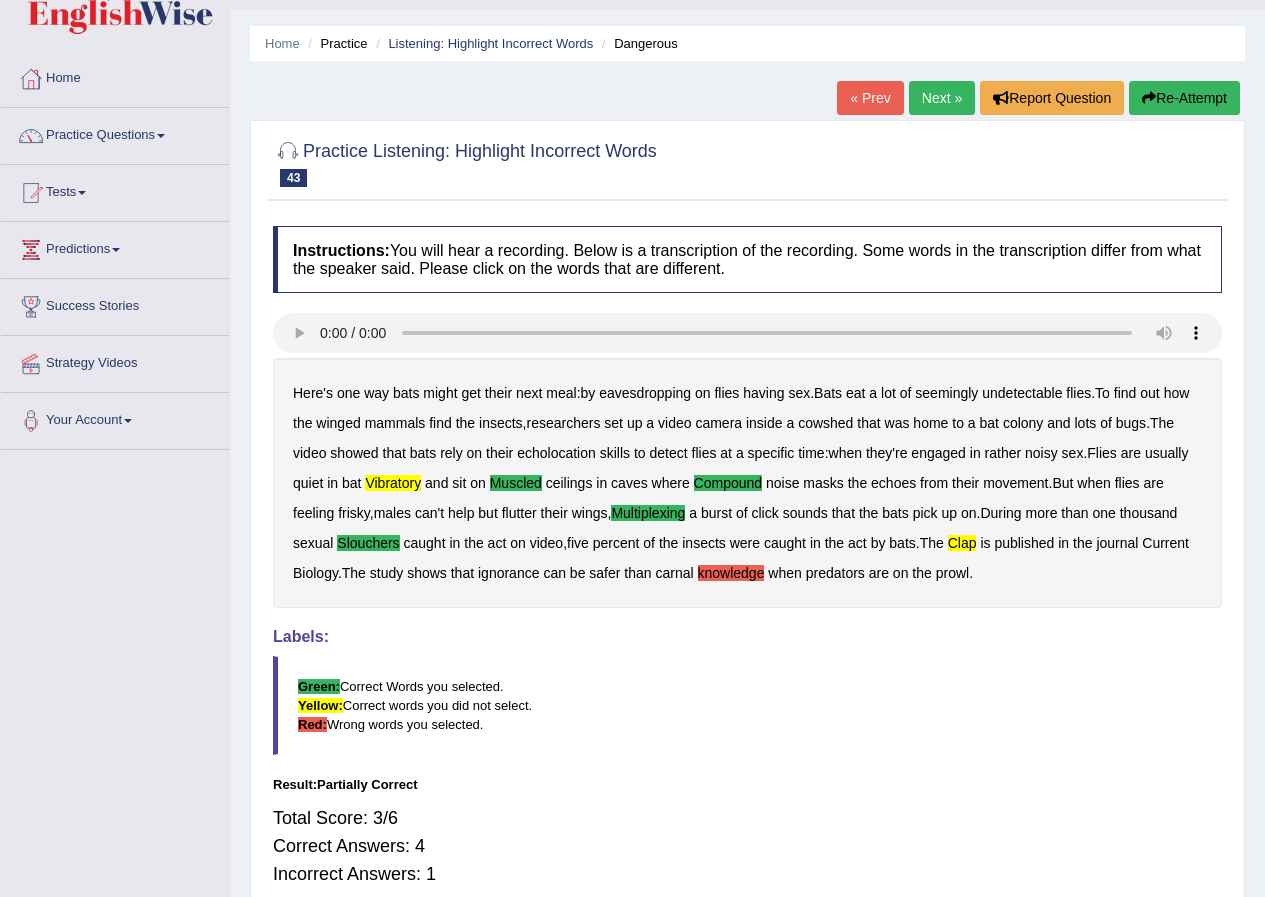 scroll, scrollTop: 0, scrollLeft: 0, axis: both 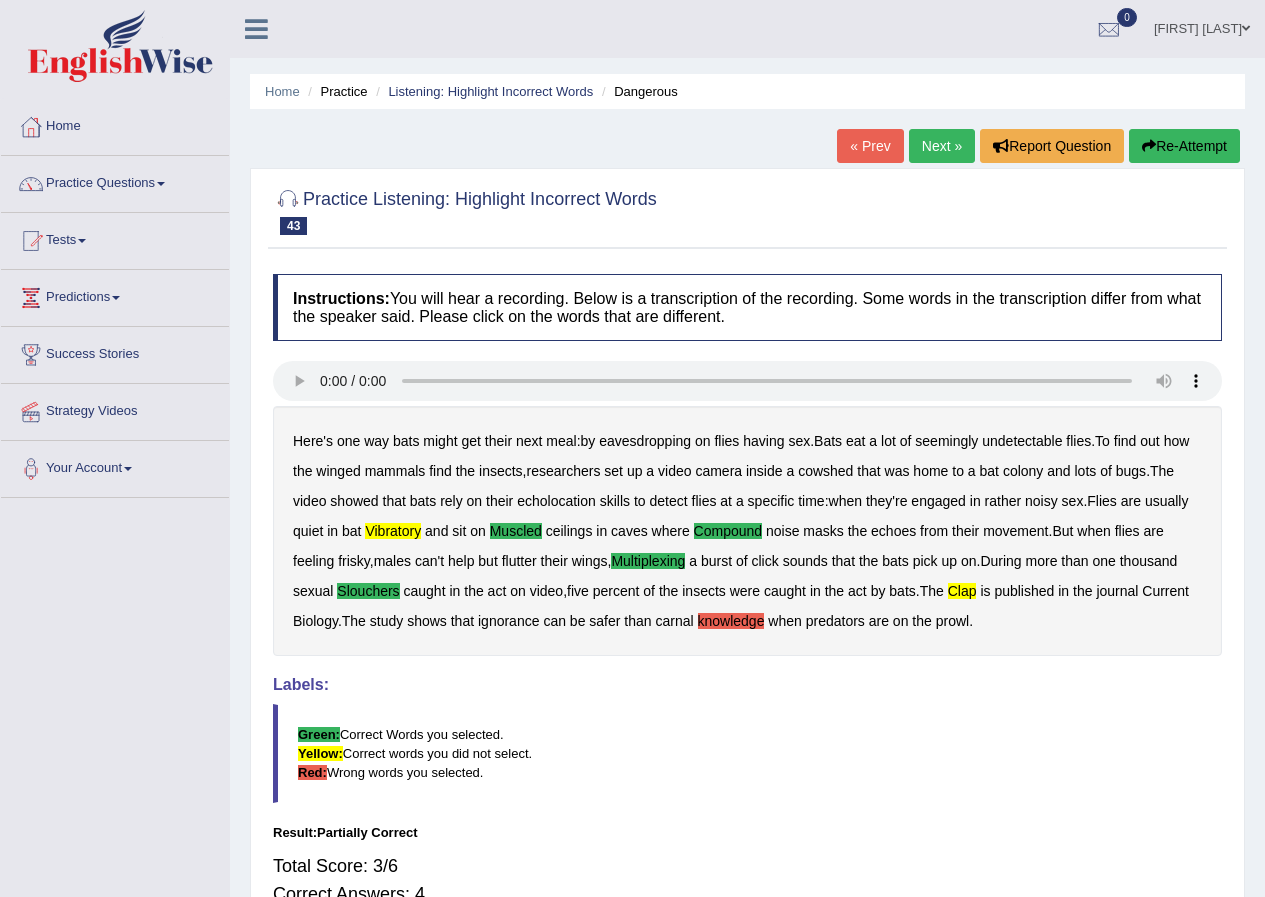 click on "Next »" at bounding box center [942, 146] 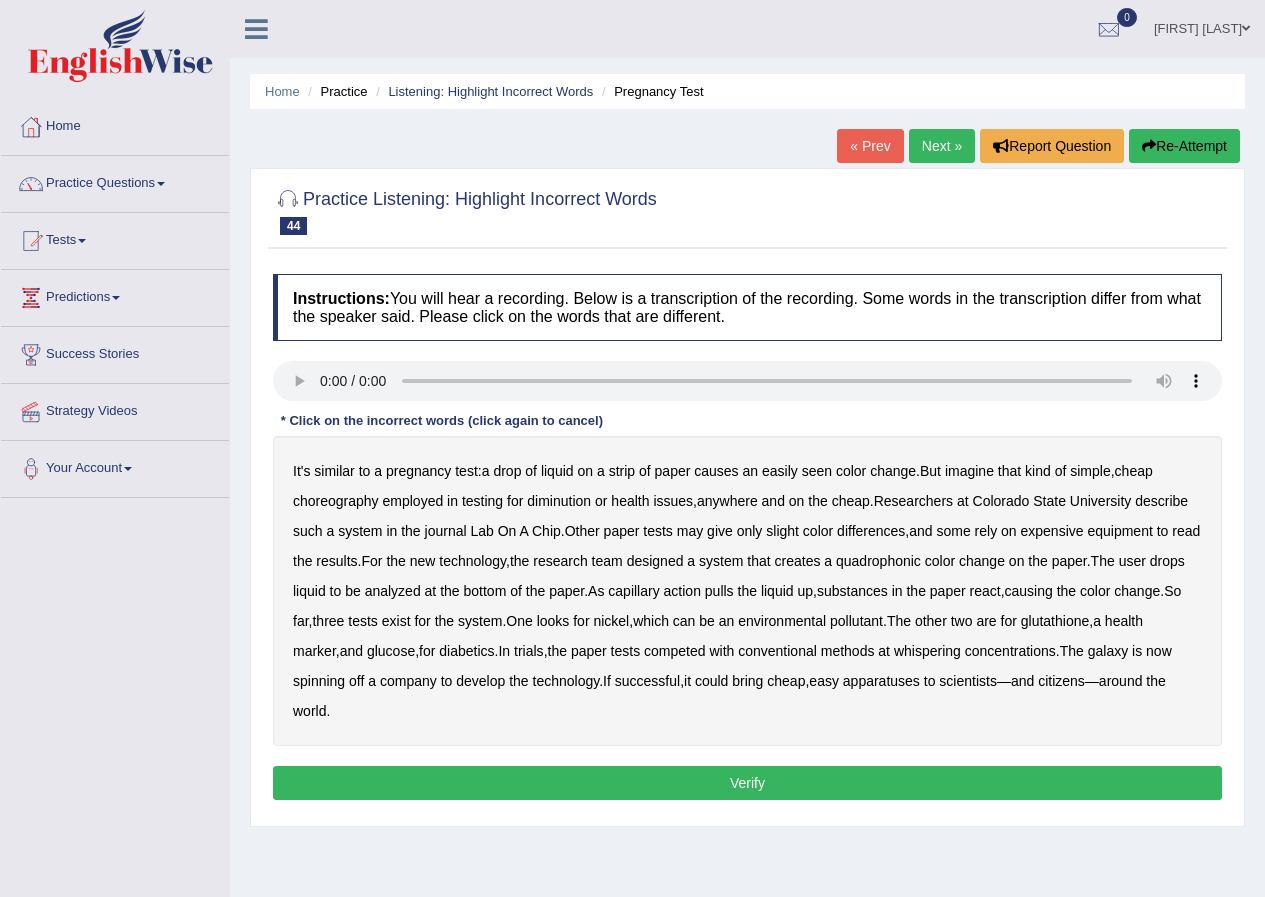 scroll, scrollTop: 0, scrollLeft: 0, axis: both 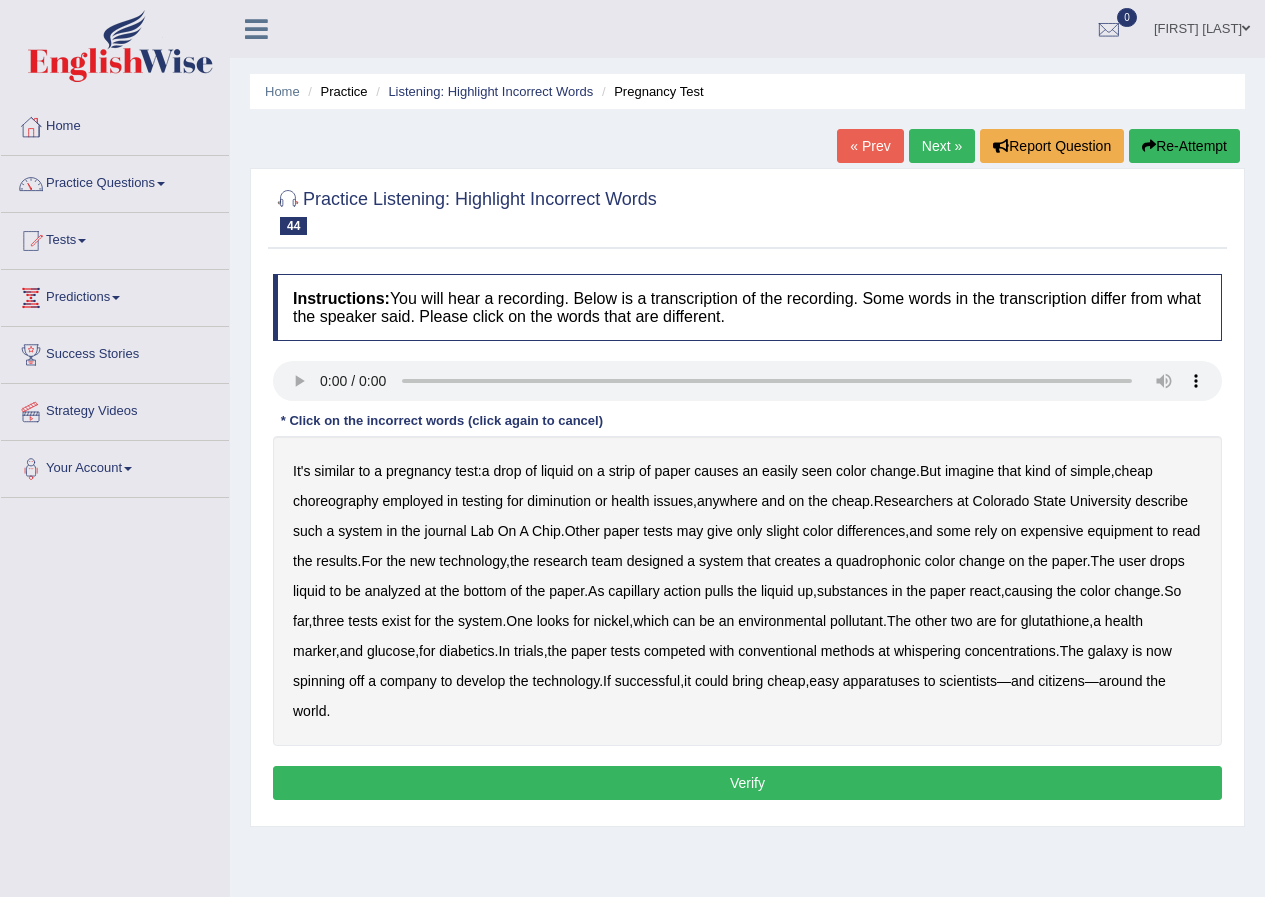 drag, startPoint x: 334, startPoint y: 499, endPoint x: 462, endPoint y: 511, distance: 128.56126 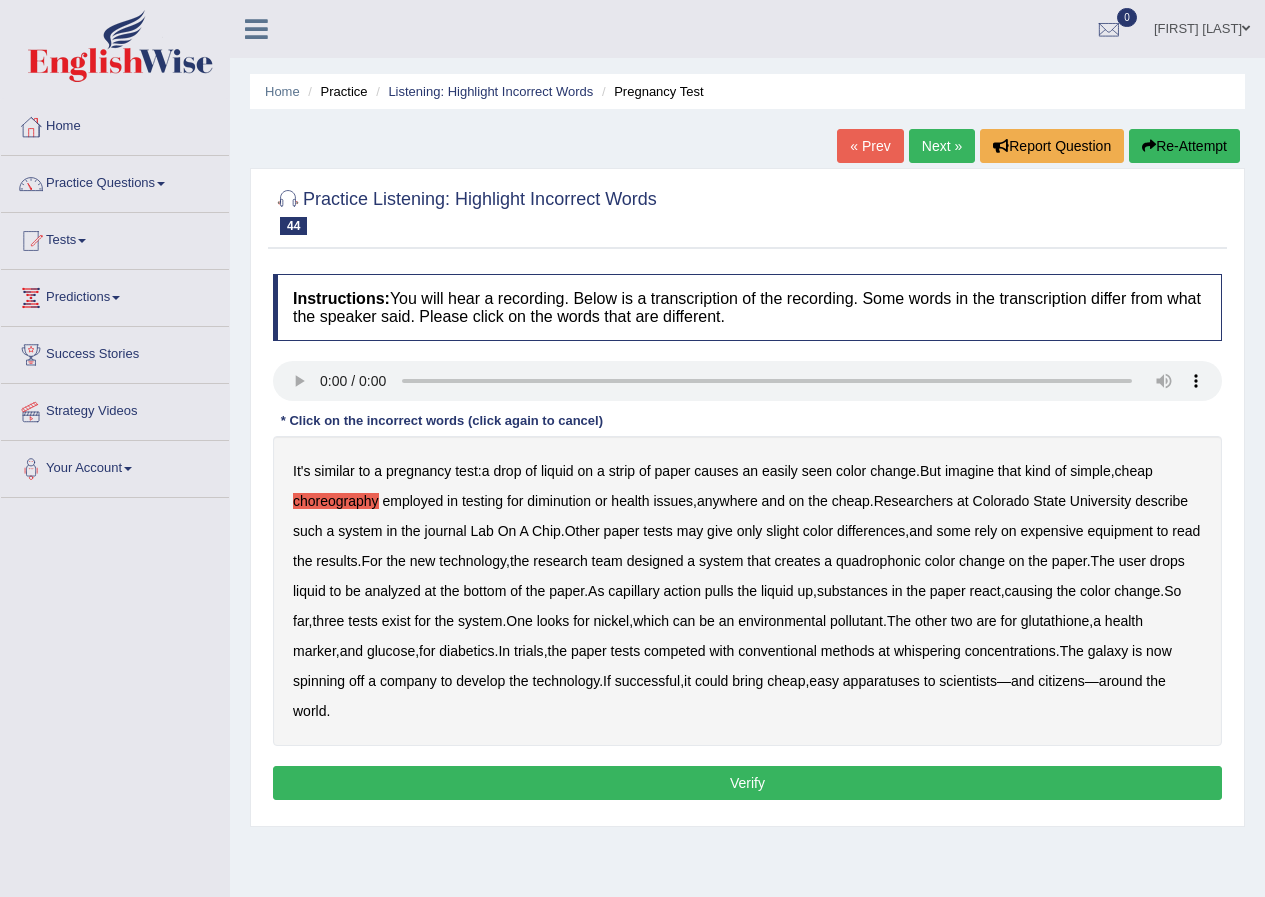 click on "diminution" at bounding box center (559, 501) 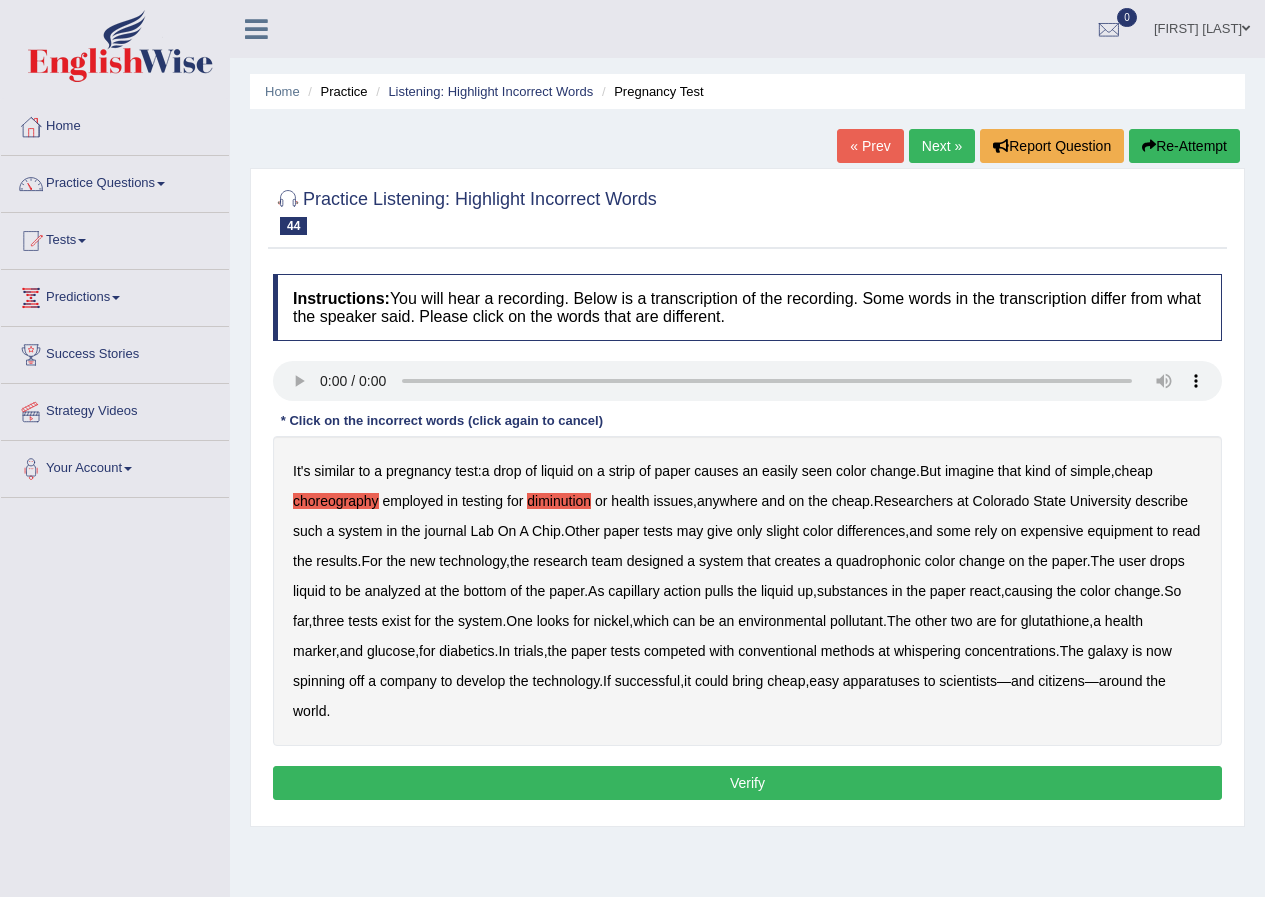 click on "quadrophonic" at bounding box center [878, 561] 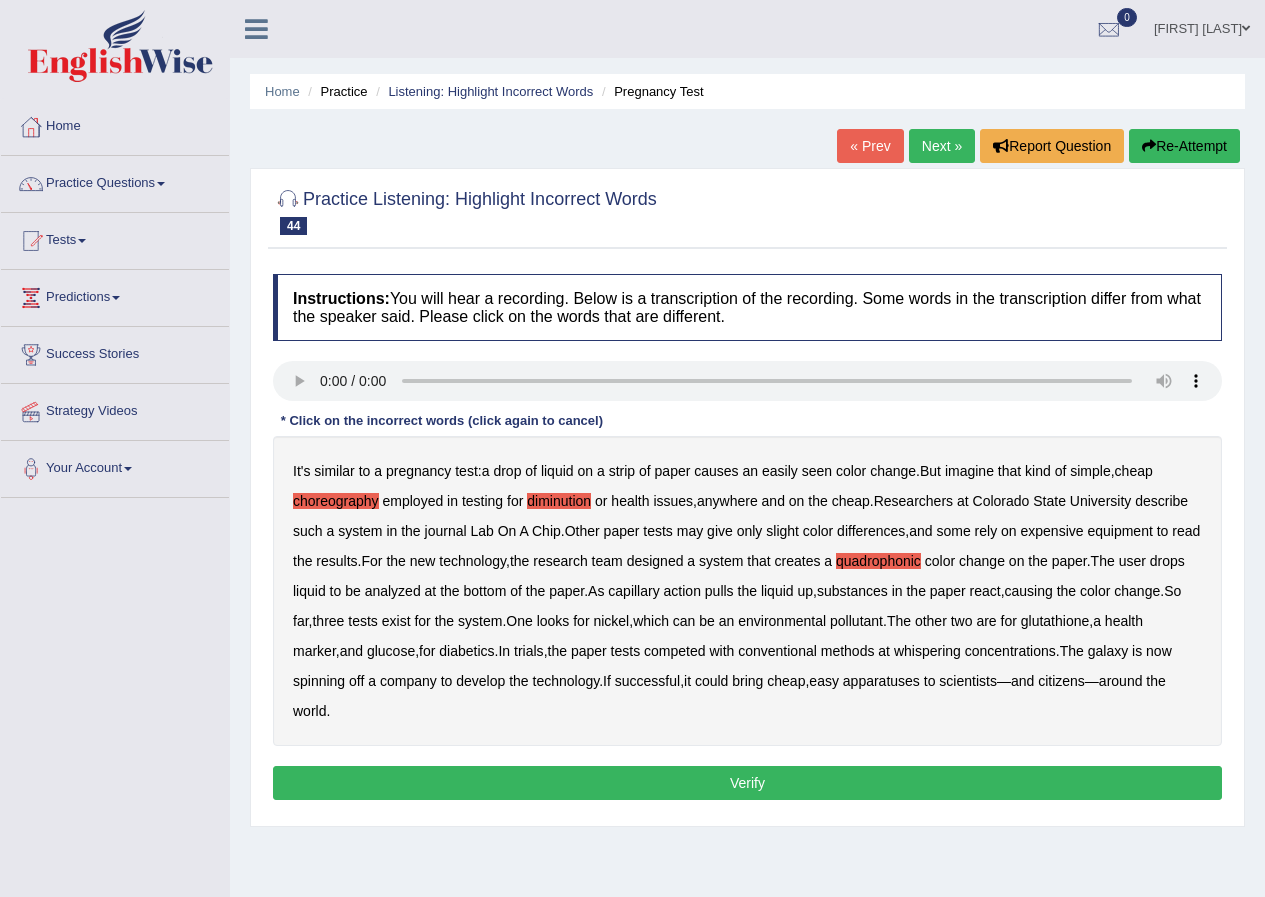 click on "whispering" at bounding box center [927, 651] 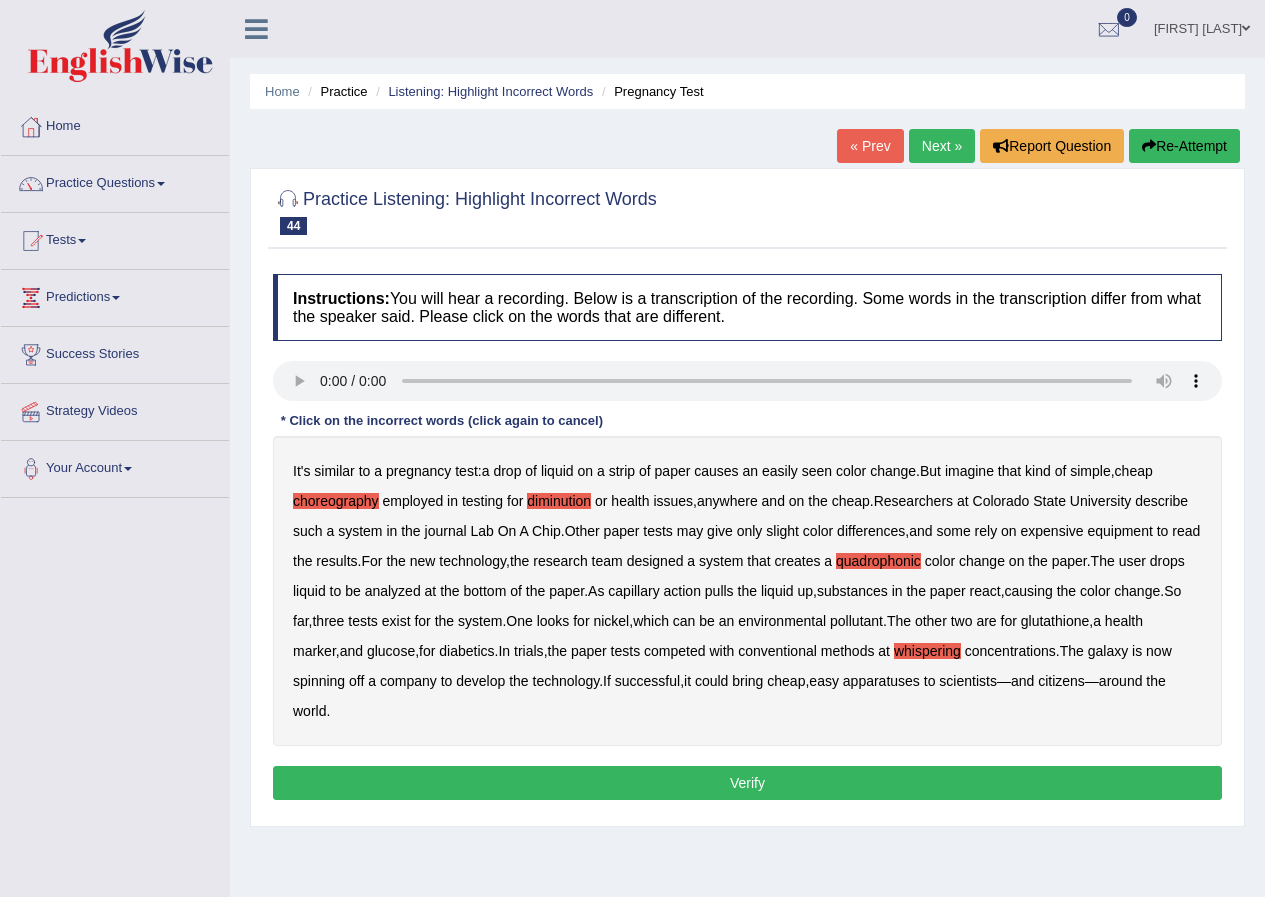 click on "galaxy" at bounding box center (1108, 651) 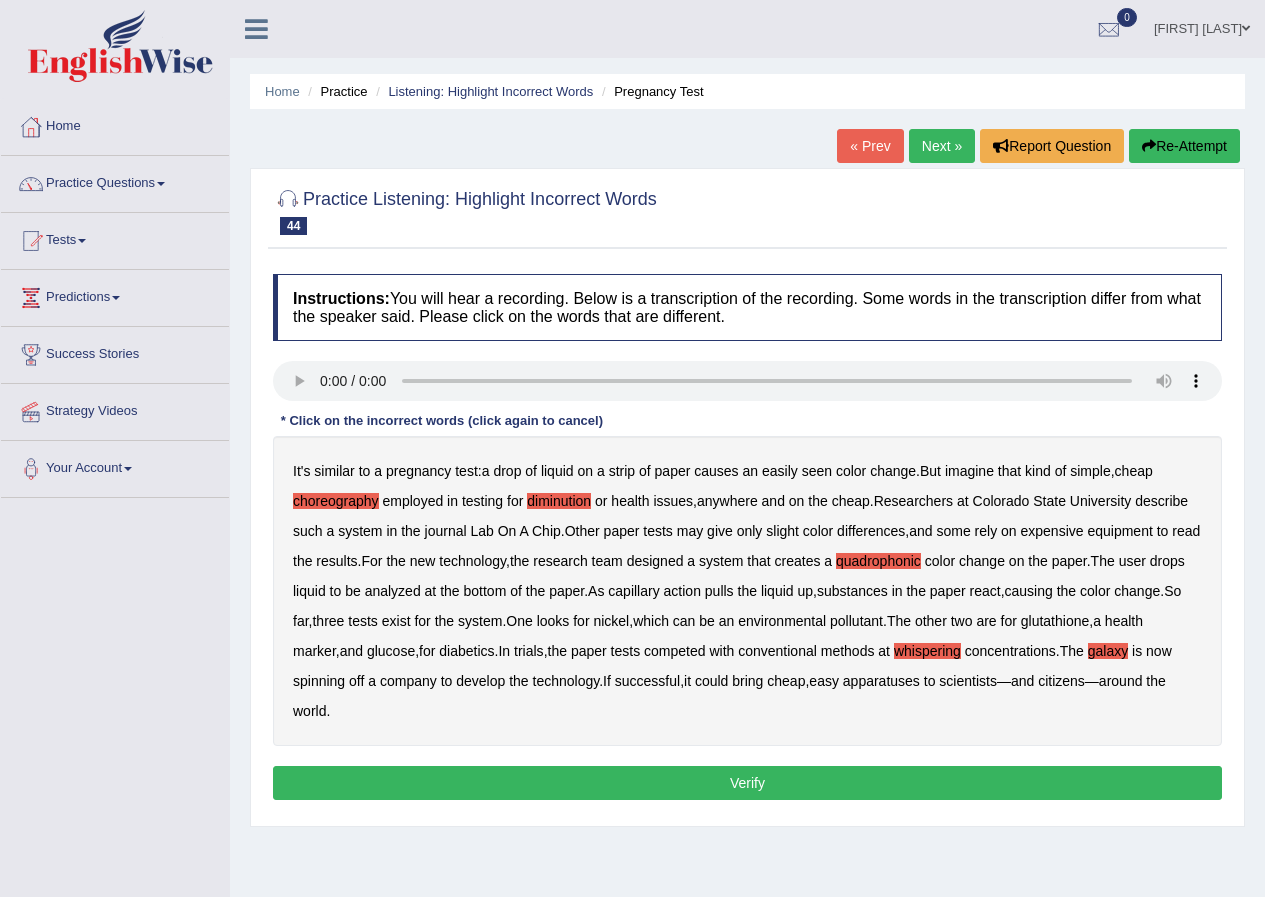 click on "Verify" at bounding box center [747, 783] 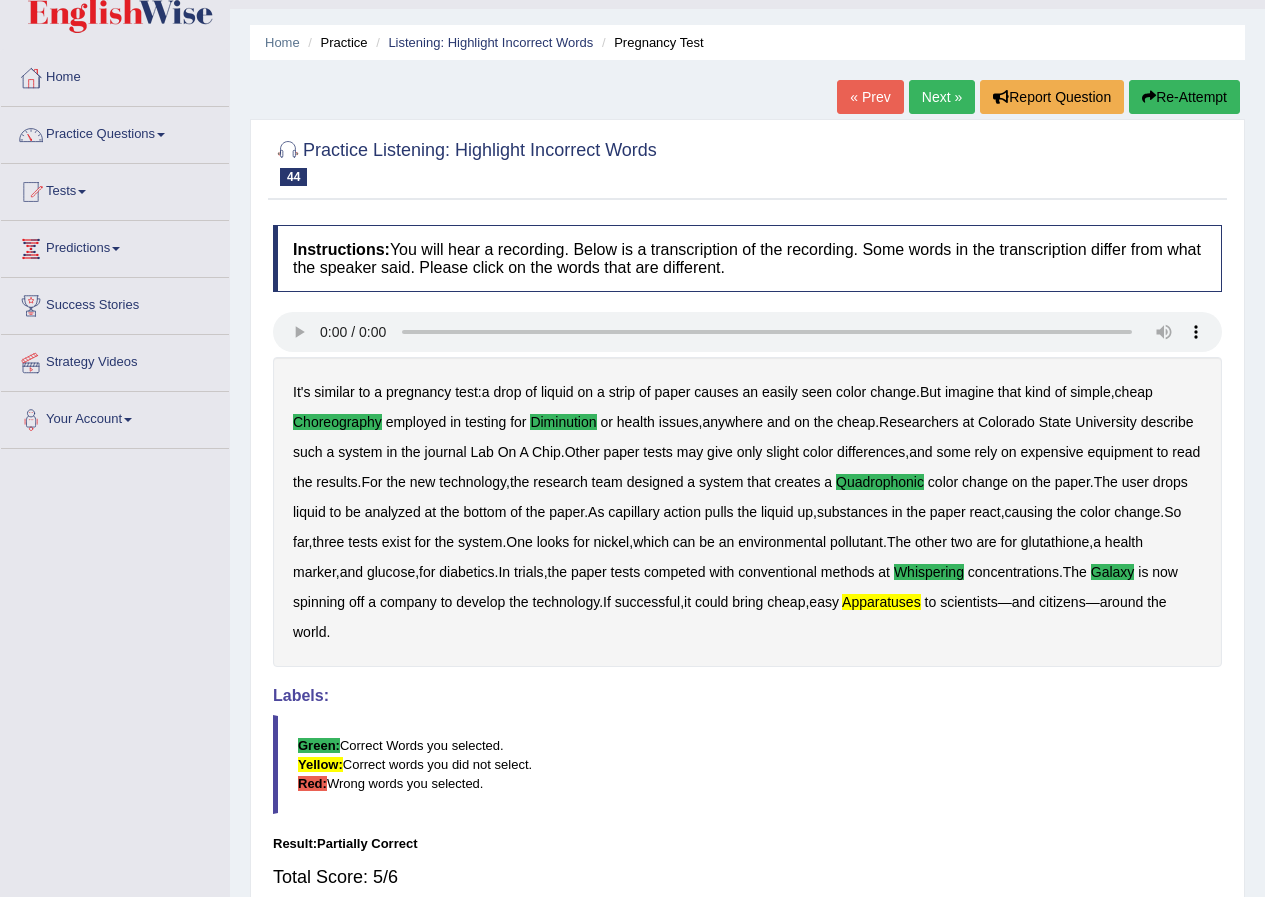 scroll, scrollTop: 0, scrollLeft: 0, axis: both 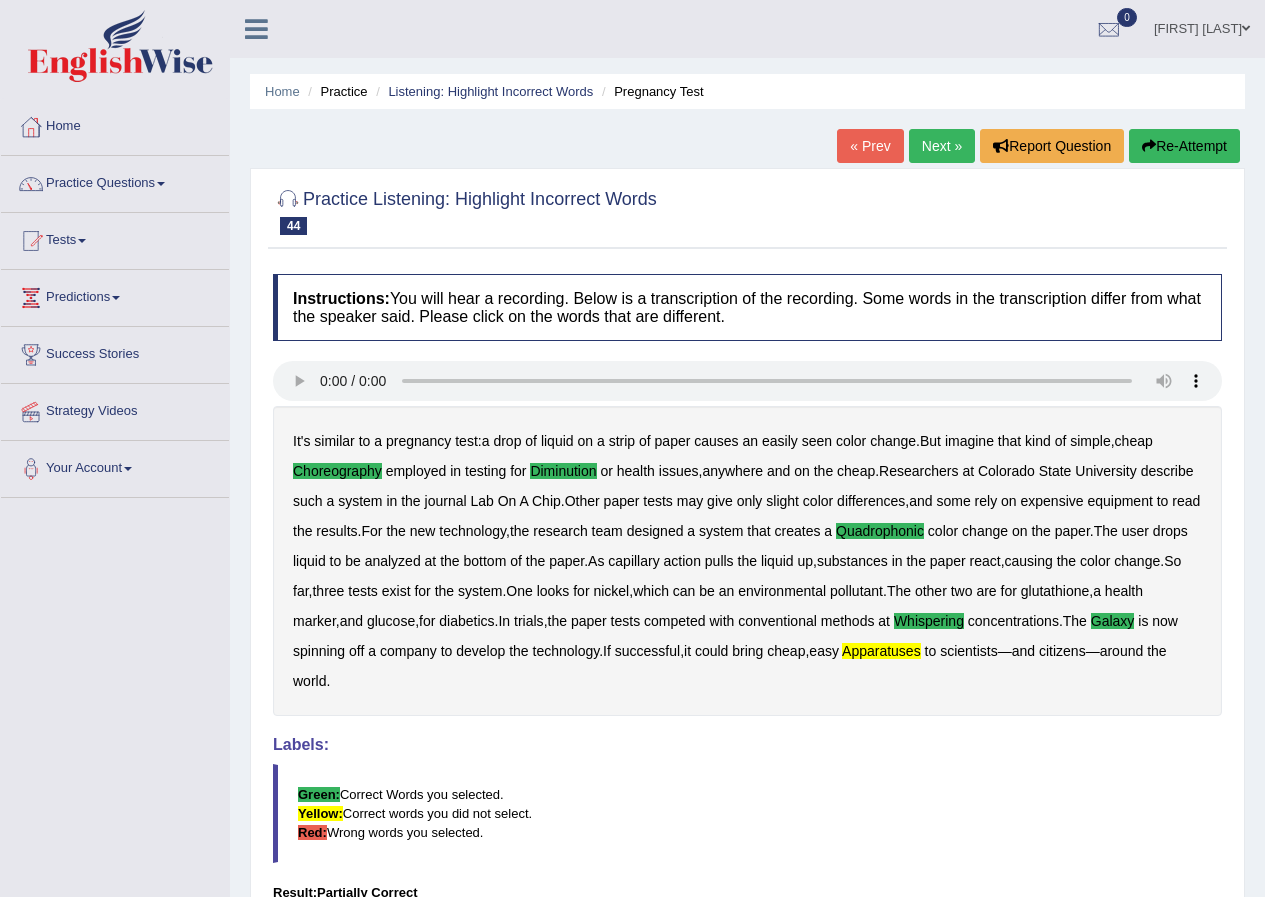 click on "Next »" at bounding box center [942, 146] 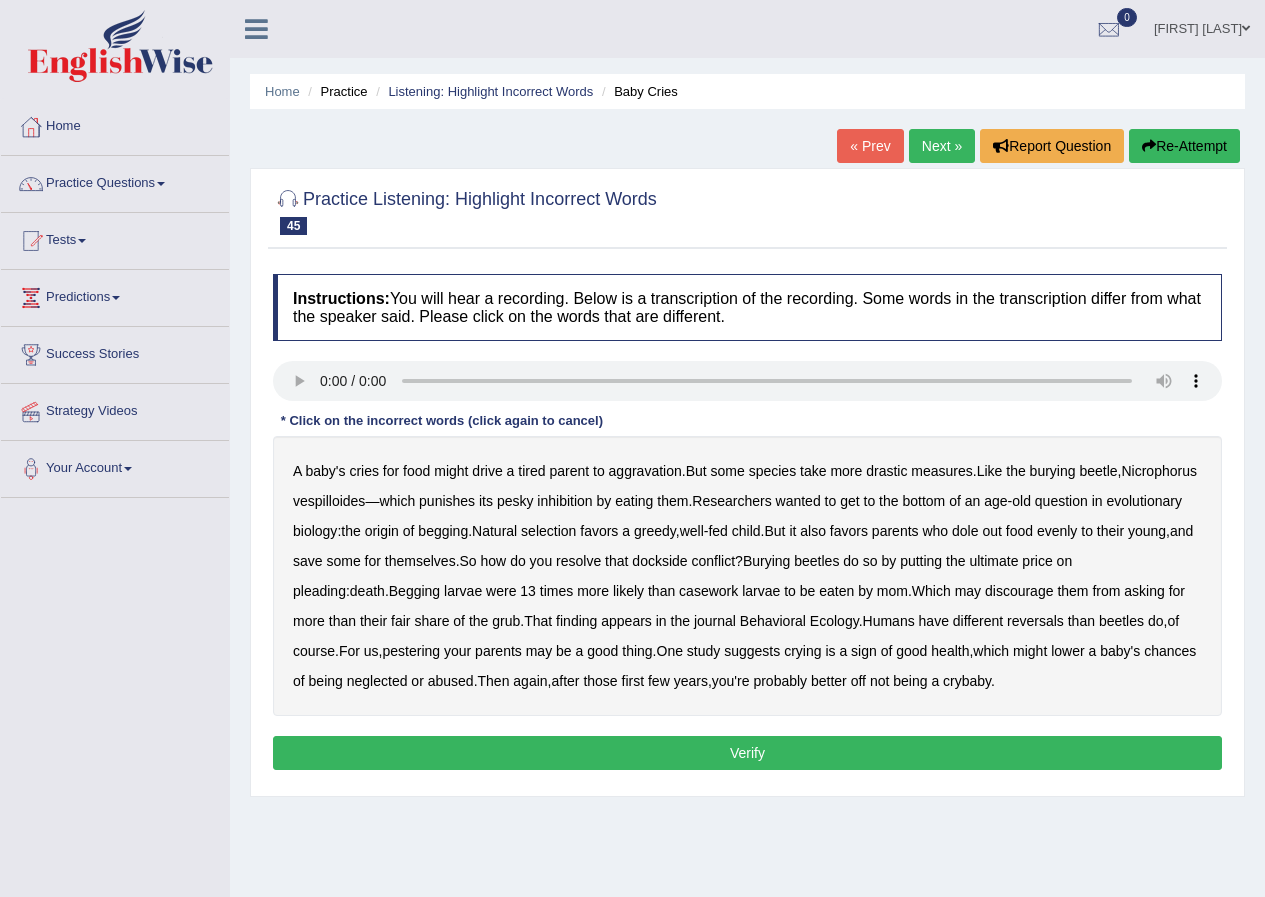 scroll, scrollTop: 0, scrollLeft: 0, axis: both 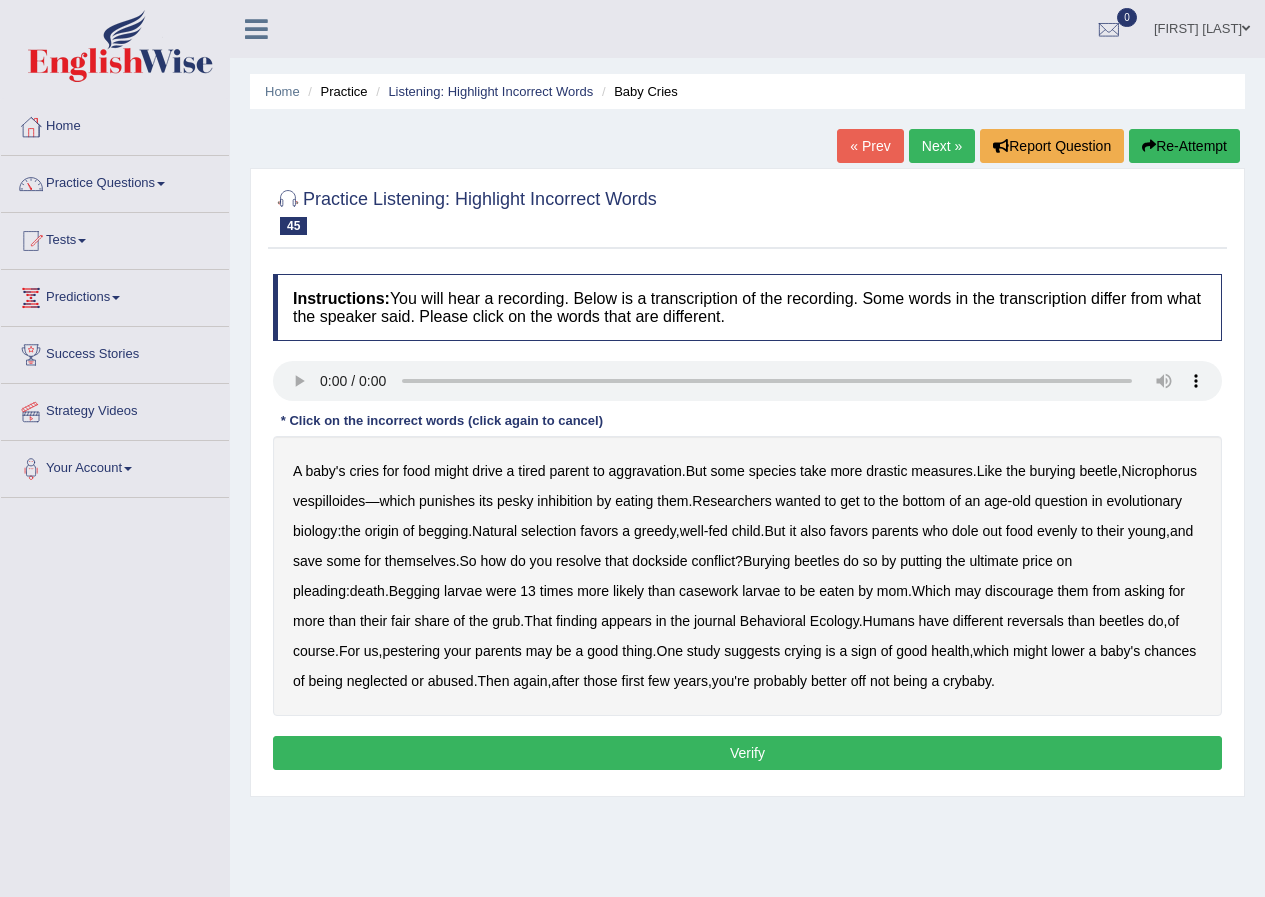 click on "inhibition" at bounding box center [564, 501] 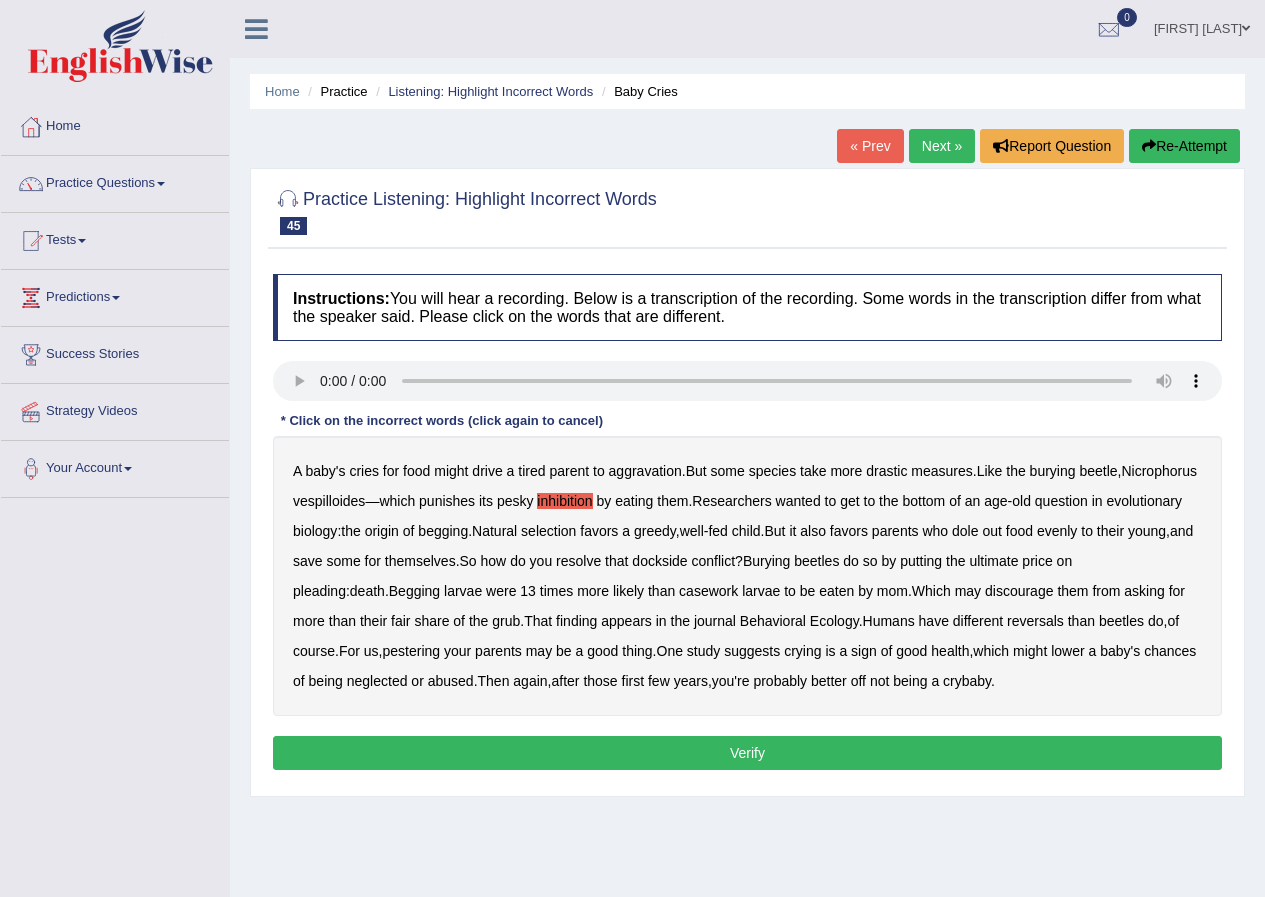 click on "casework" at bounding box center [708, 591] 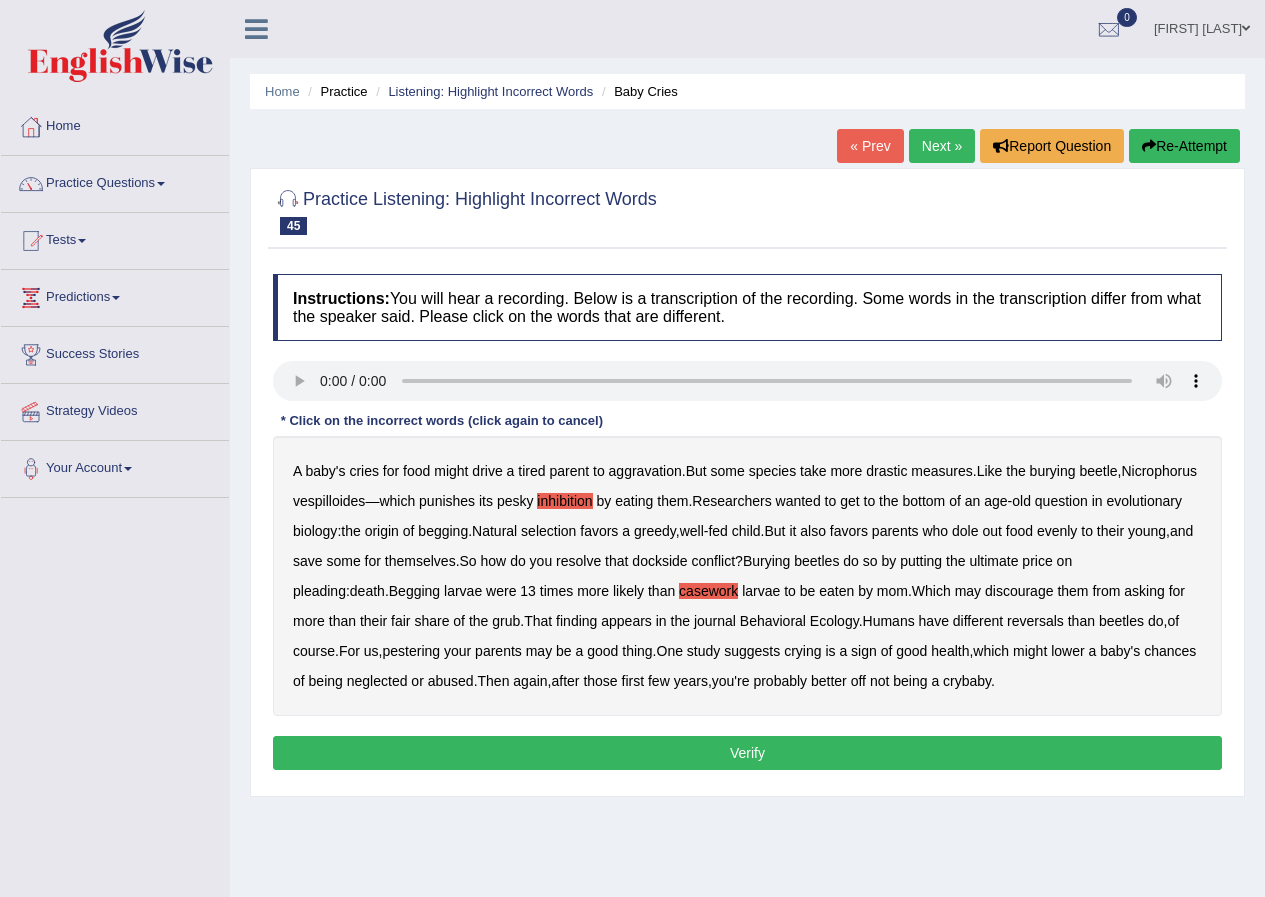 click on "reversals" at bounding box center (1035, 621) 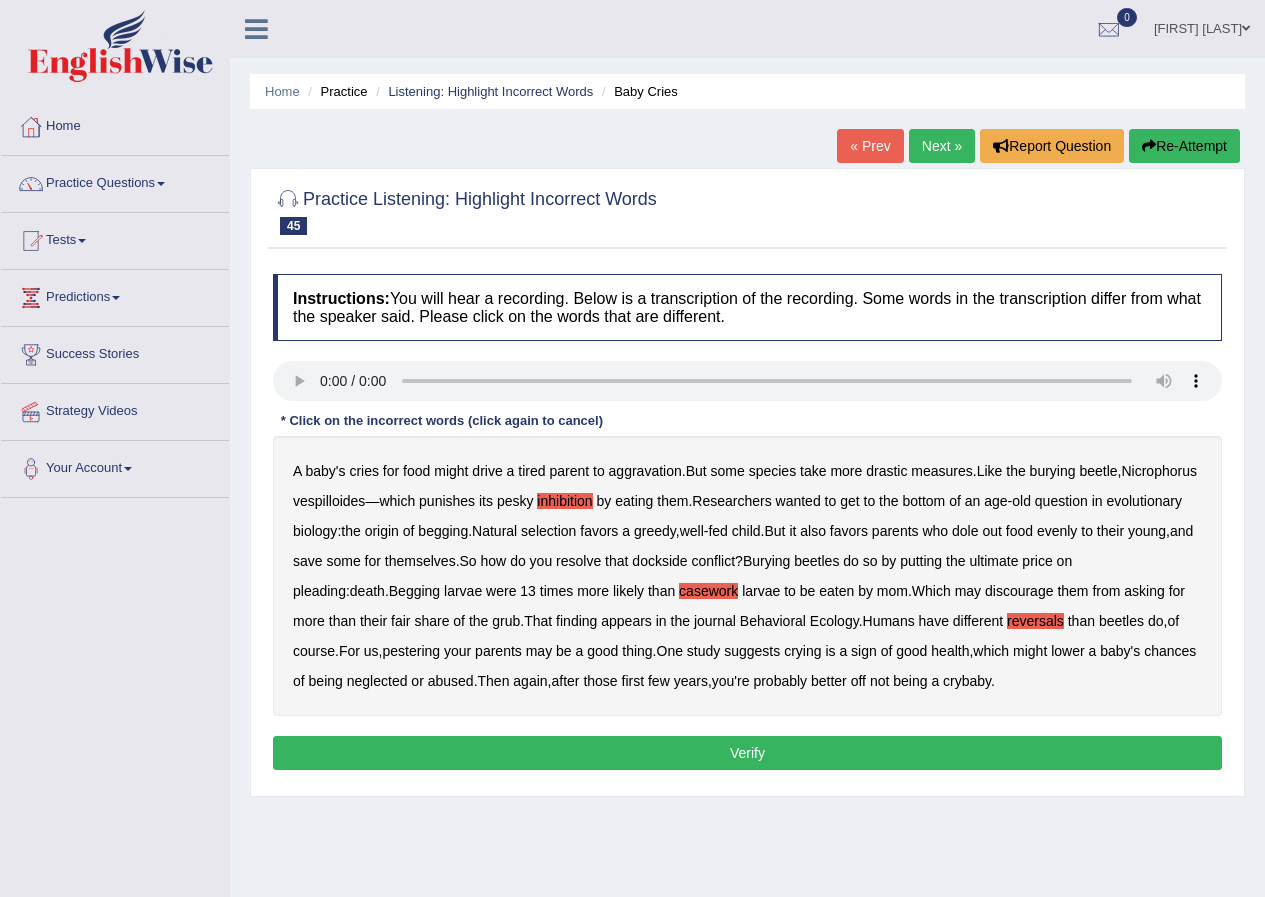 click on "Verify" at bounding box center [747, 753] 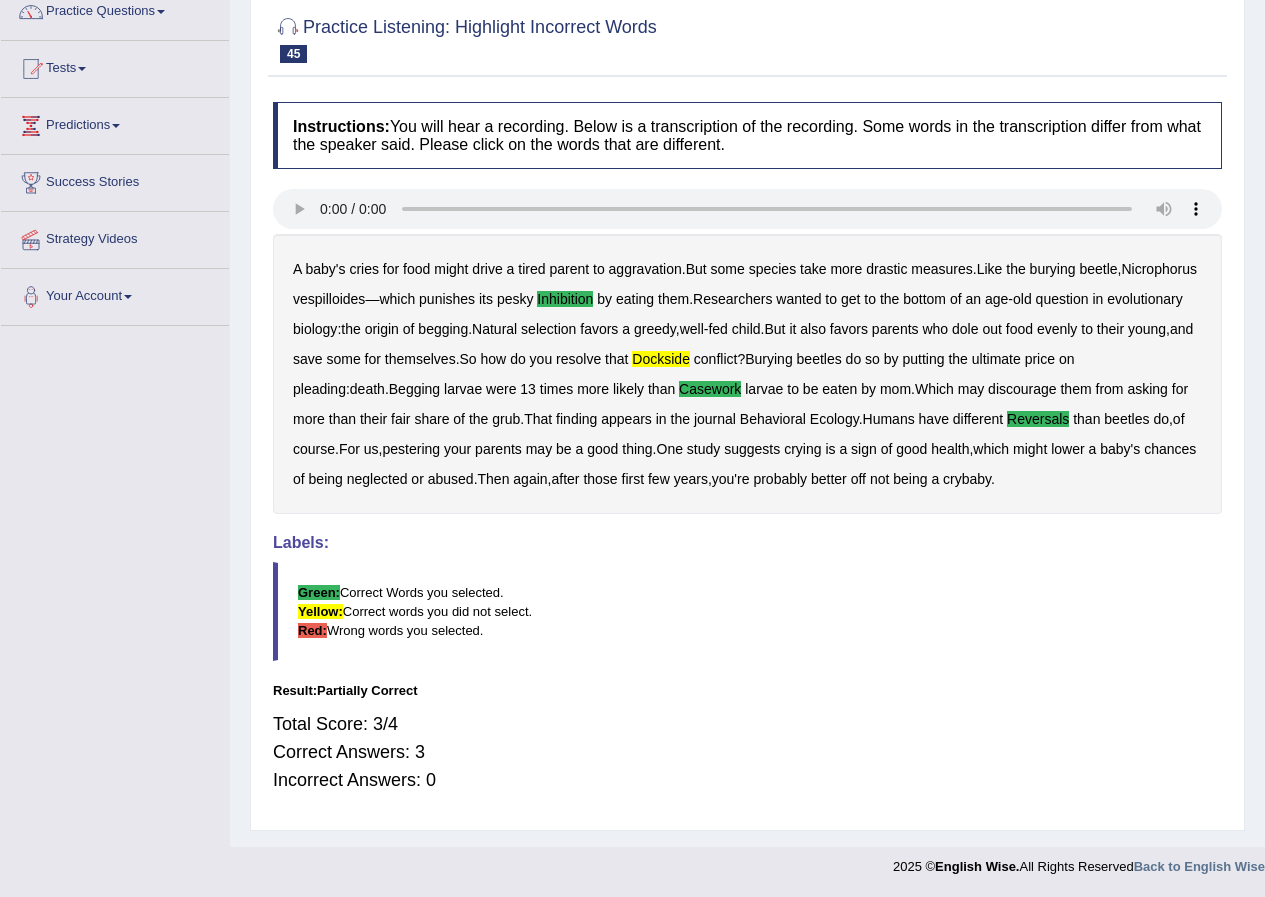 scroll, scrollTop: 0, scrollLeft: 0, axis: both 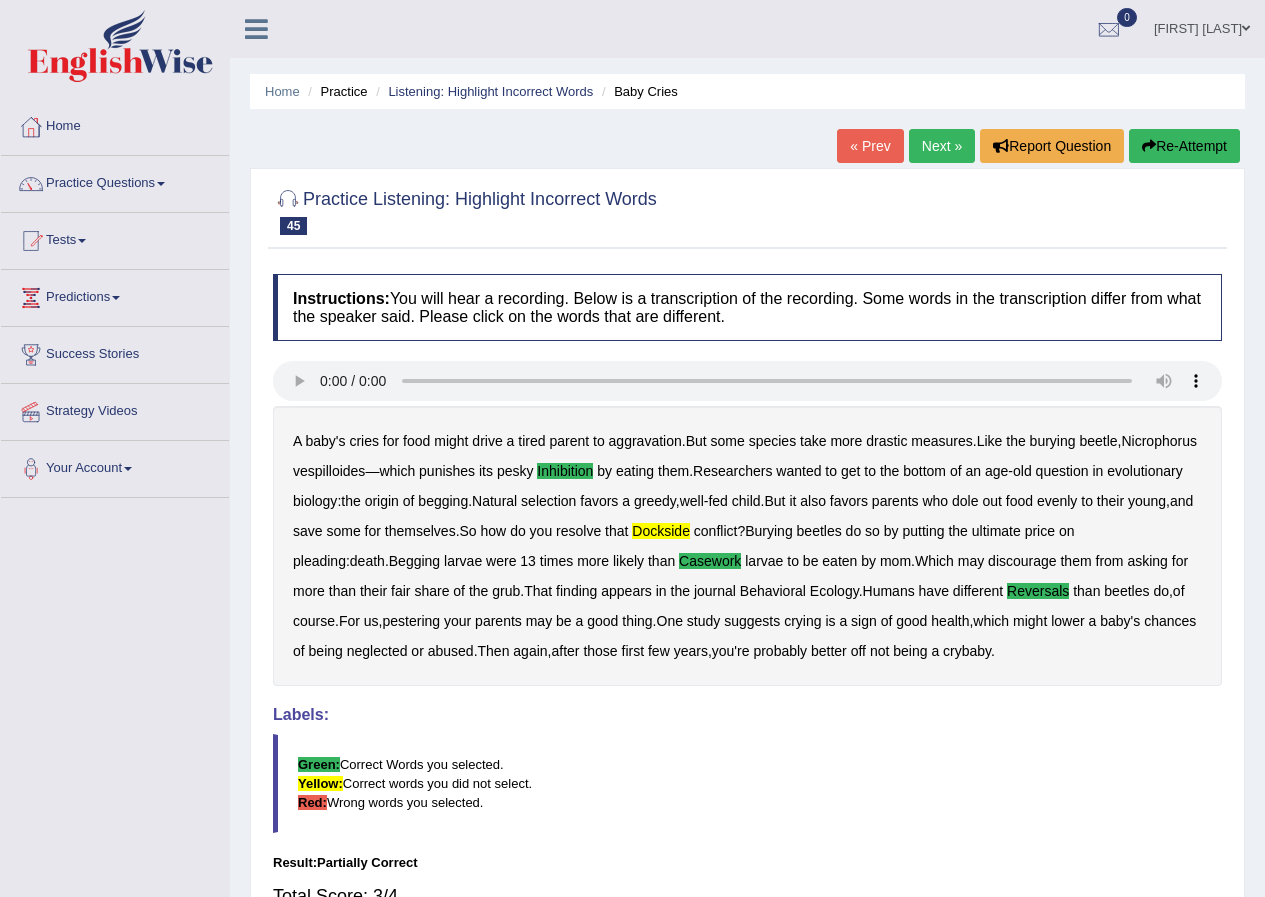click on "Next »" at bounding box center (942, 146) 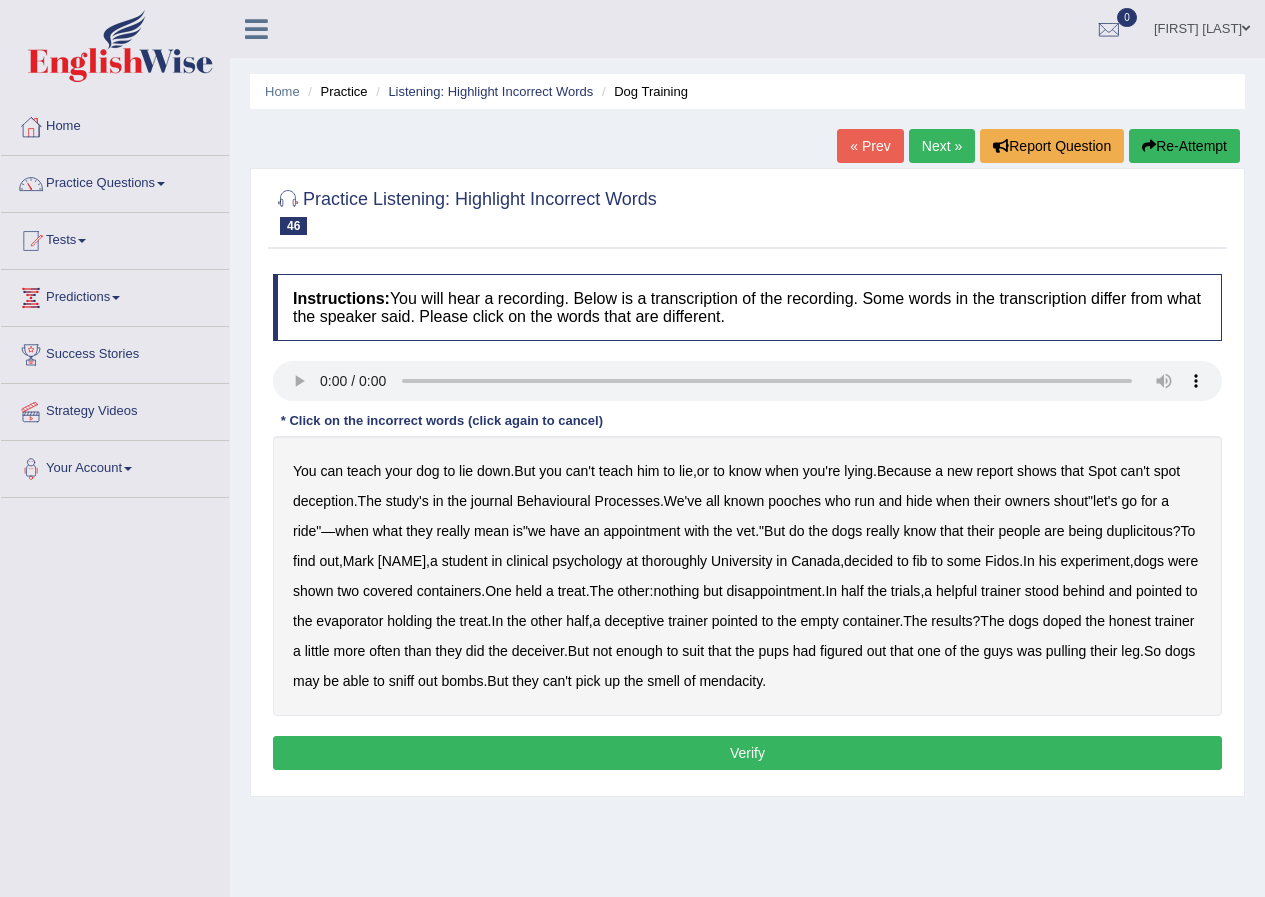 scroll, scrollTop: 0, scrollLeft: 0, axis: both 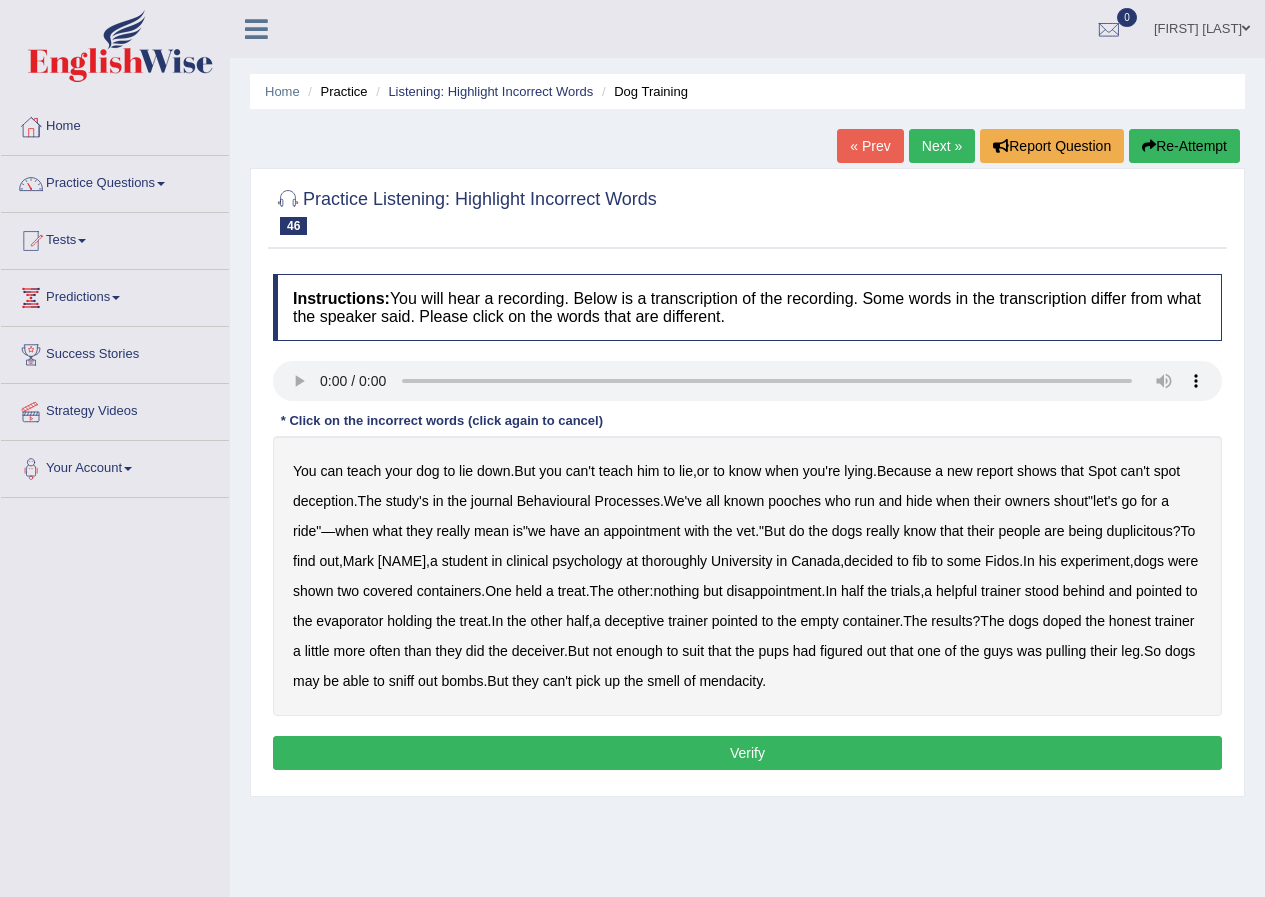 click on "thoroughly" at bounding box center (674, 561) 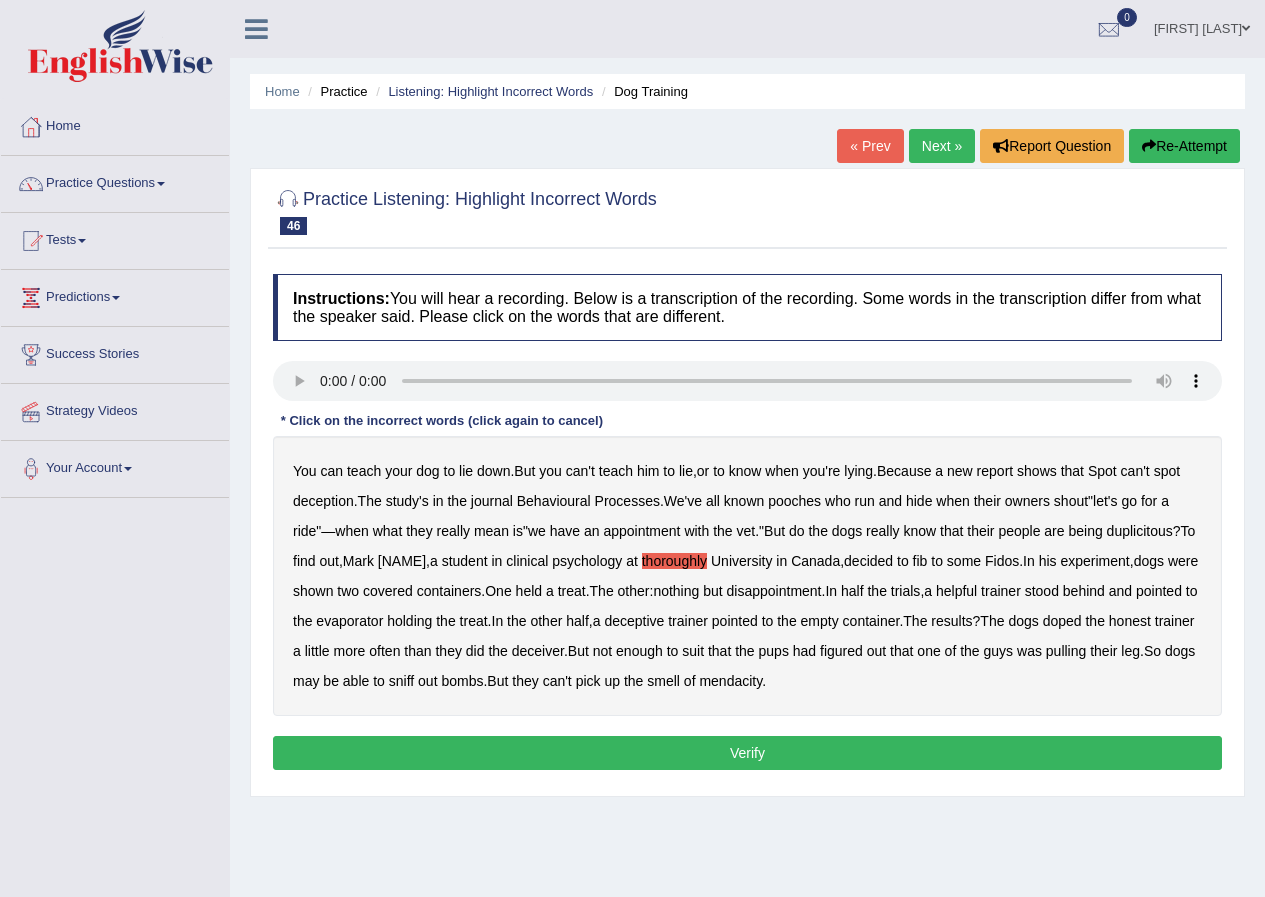 click on "evaporator" at bounding box center (349, 621) 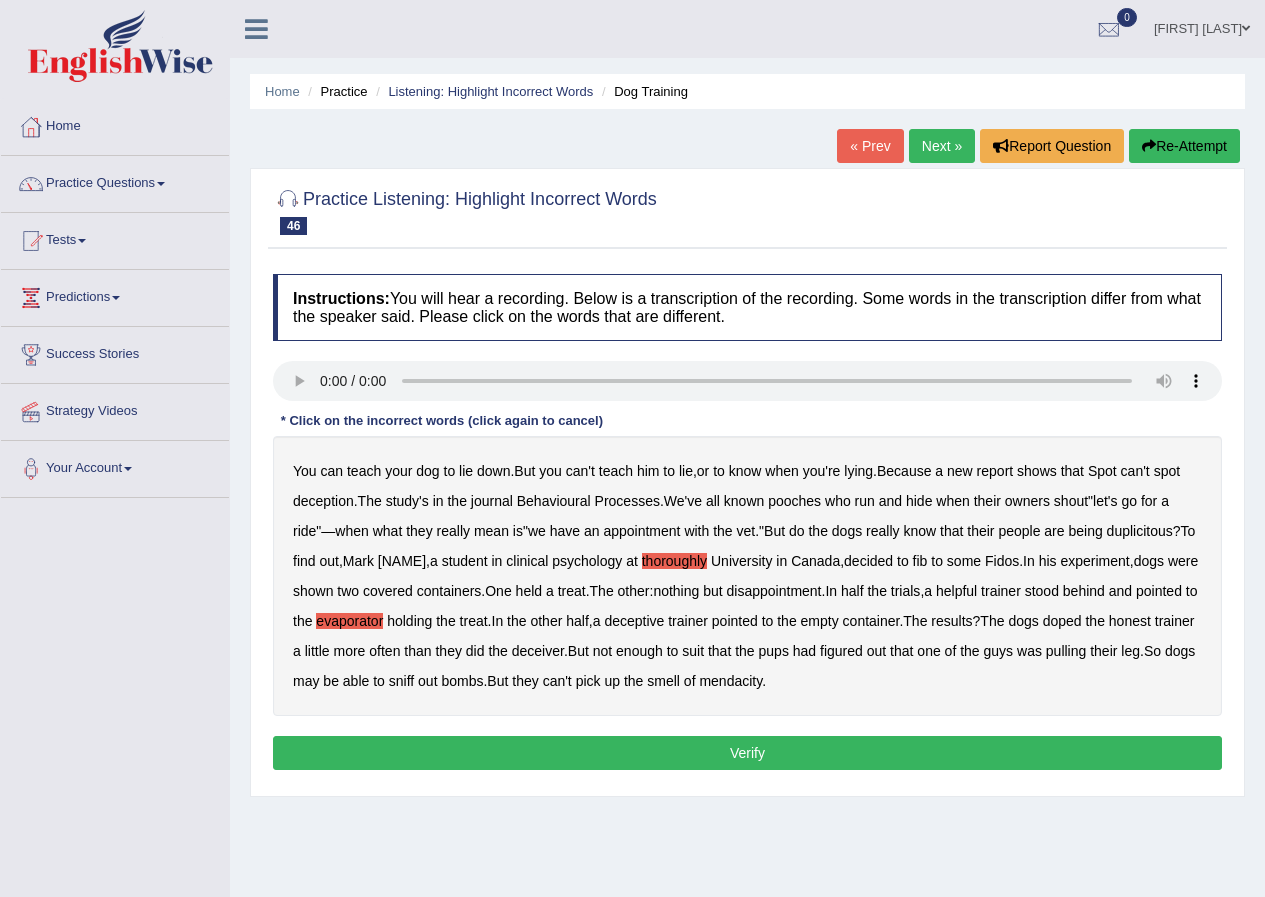 type 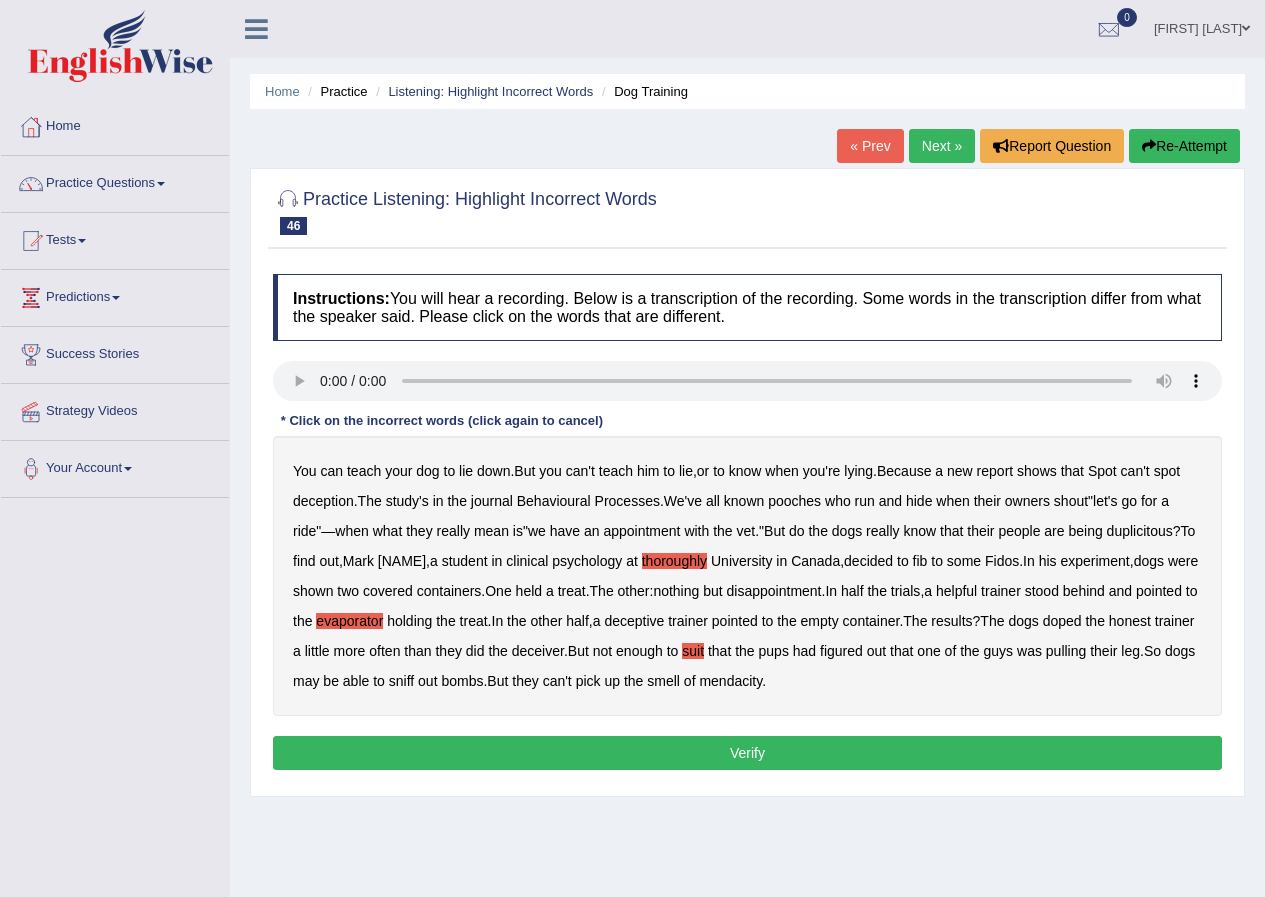 click on "Verify" at bounding box center (747, 753) 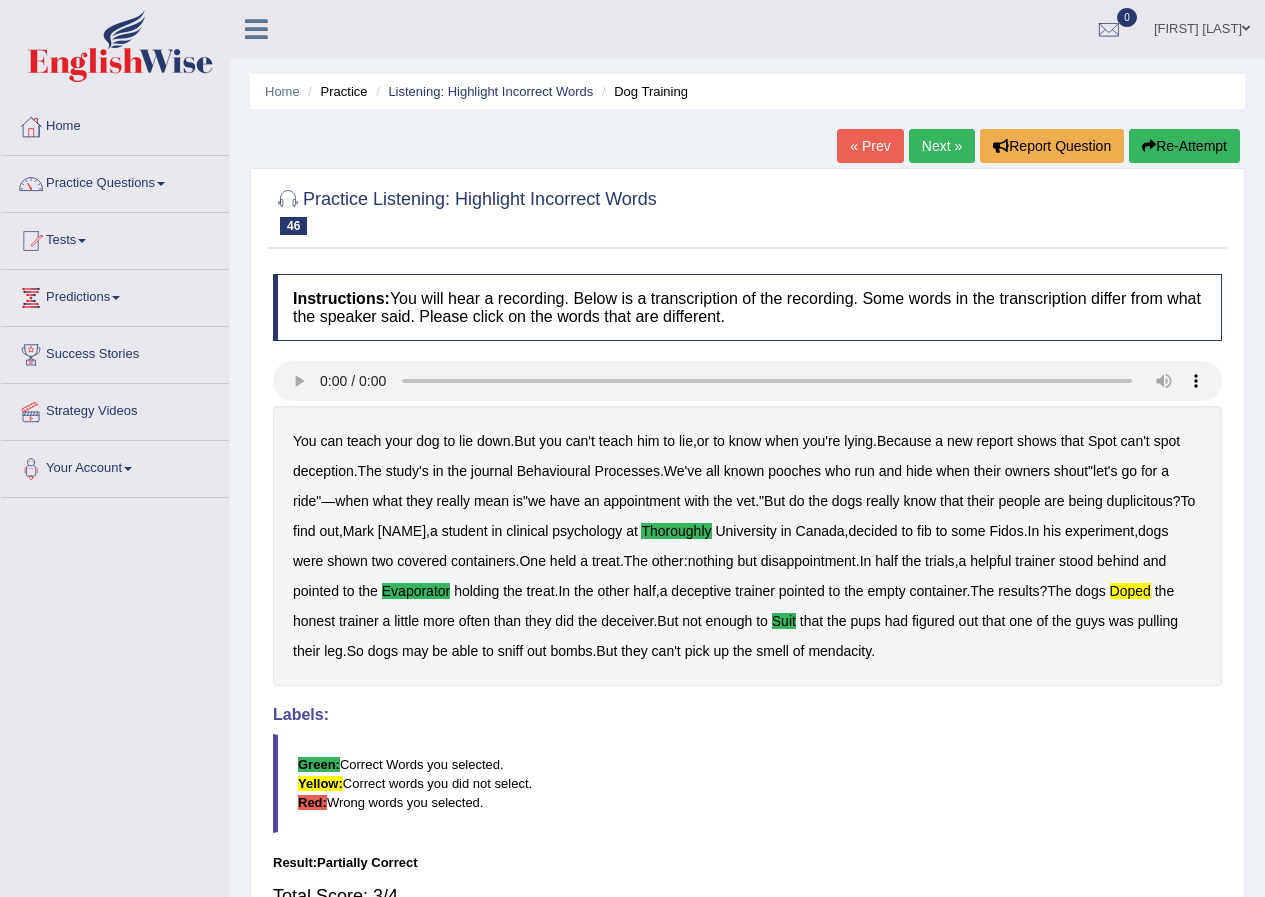 click on "Next »" at bounding box center [942, 146] 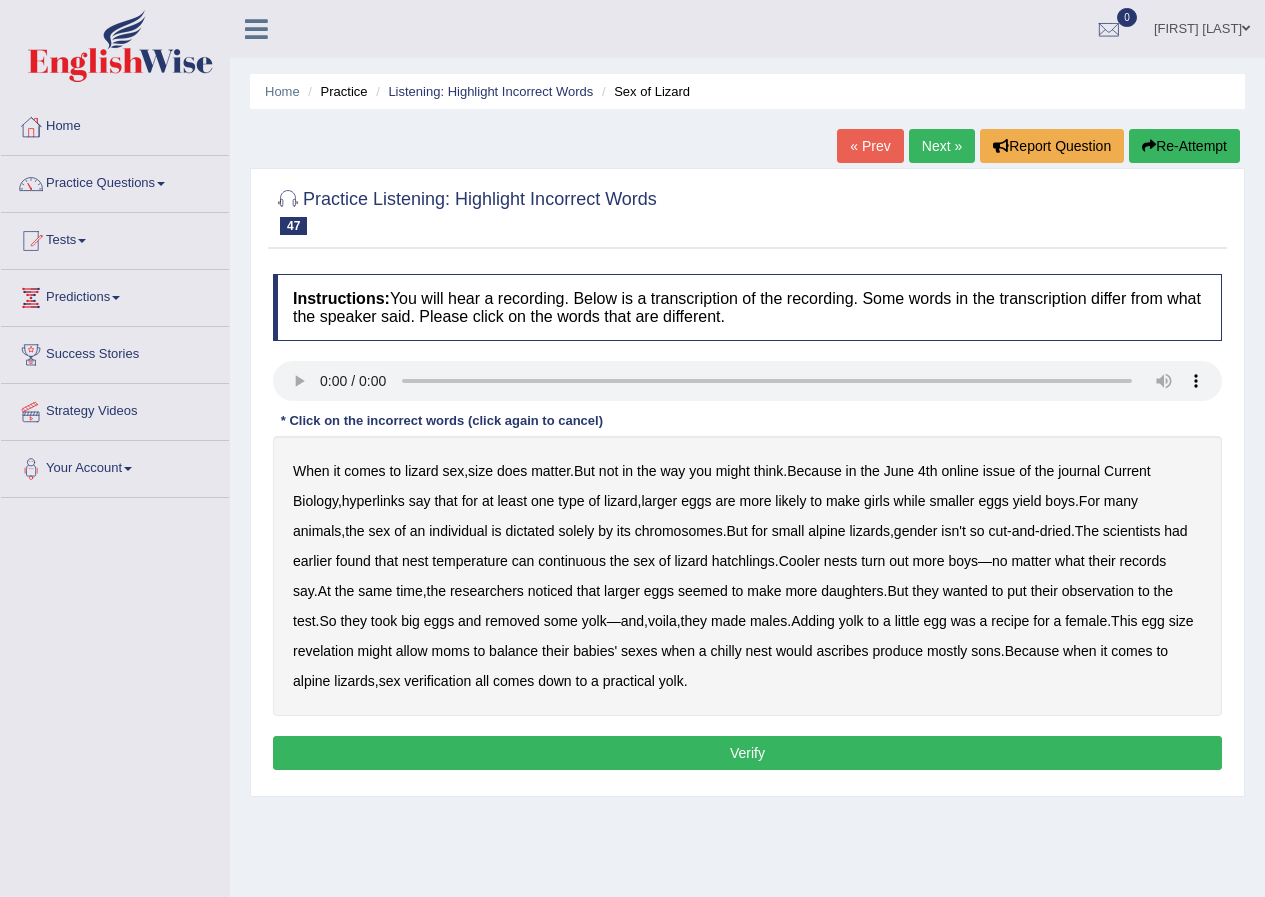 scroll, scrollTop: 0, scrollLeft: 0, axis: both 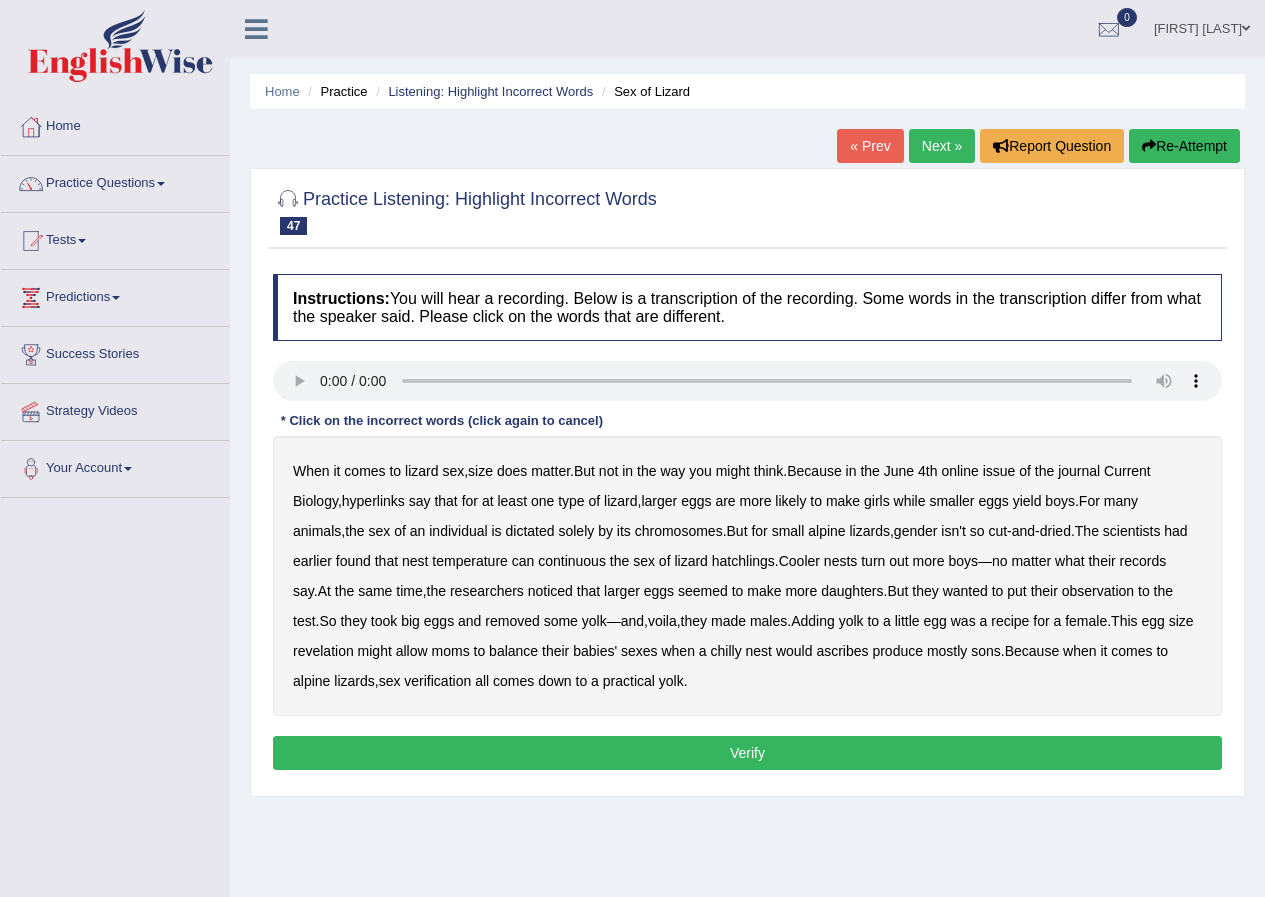 click on "hyperlinks" at bounding box center (373, 501) 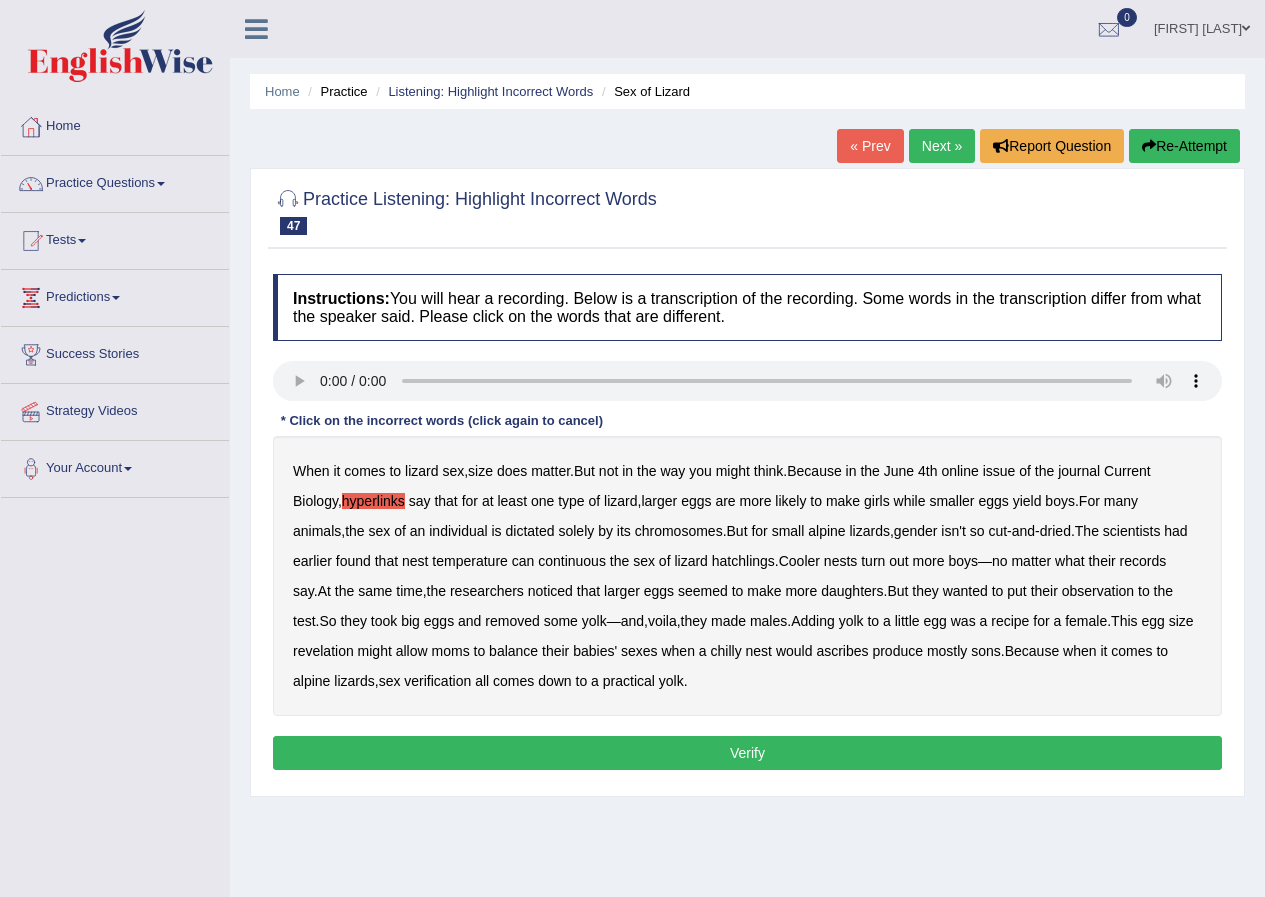 click on "revelation" at bounding box center (323, 651) 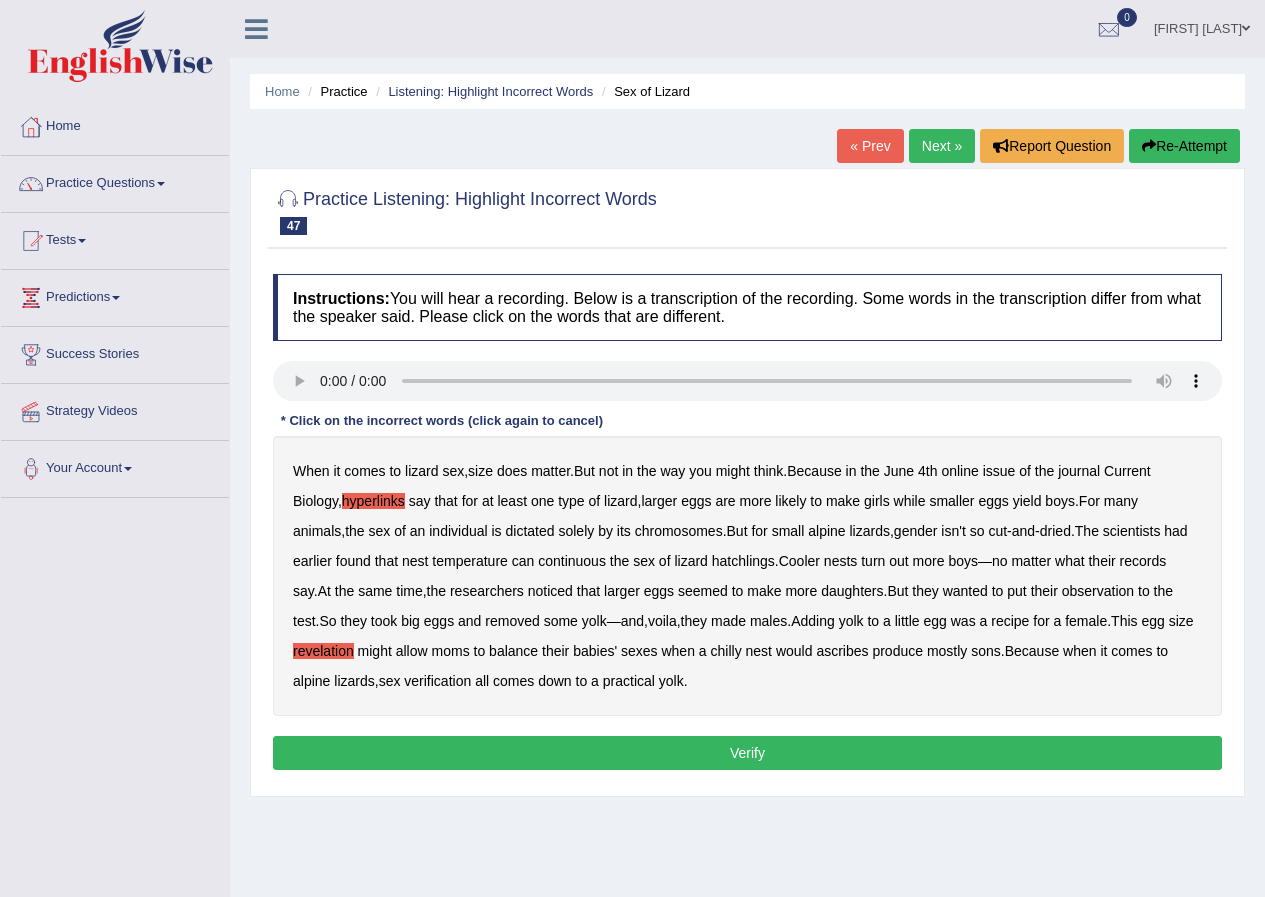 click on "verification" at bounding box center (437, 681) 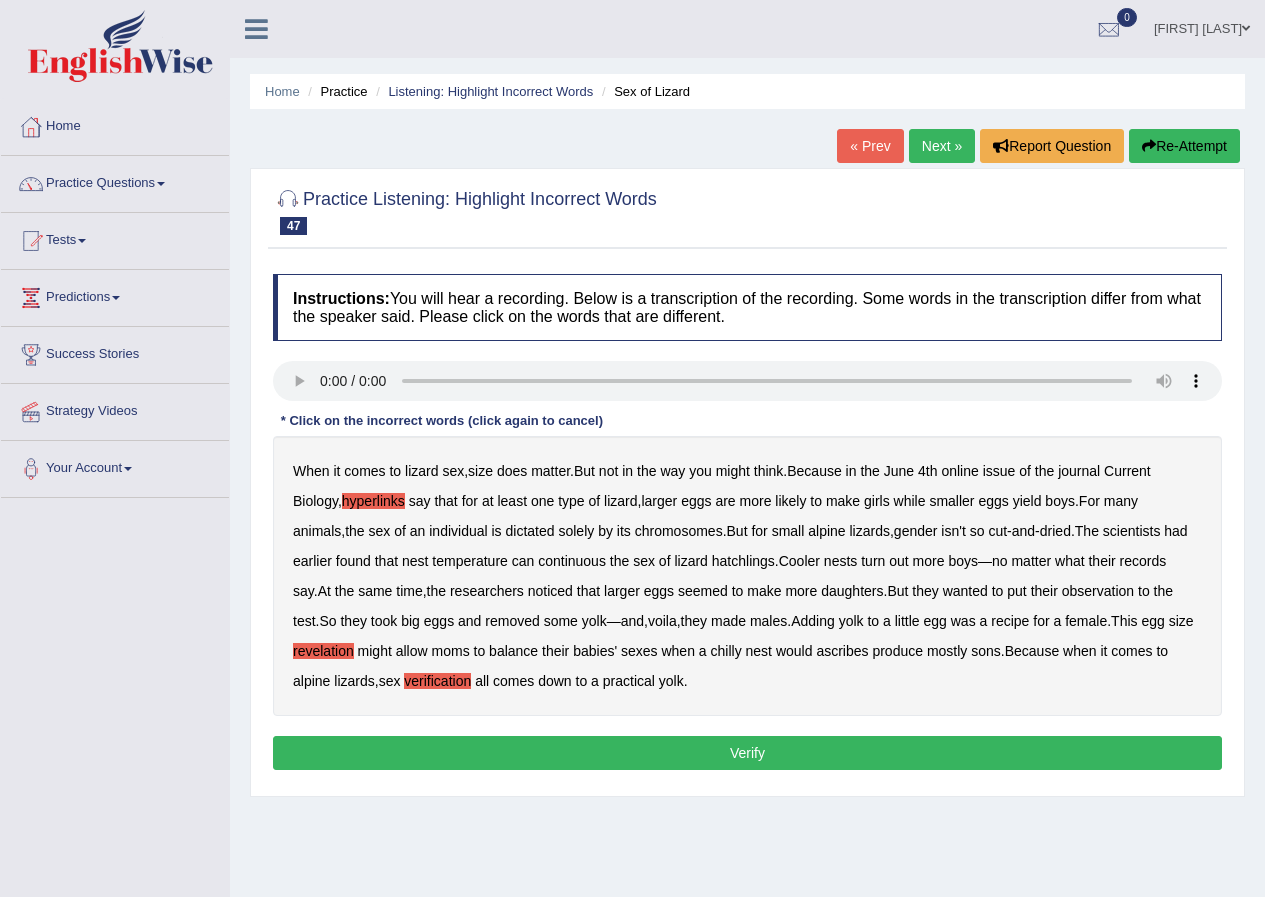 click on "Verify" at bounding box center [747, 753] 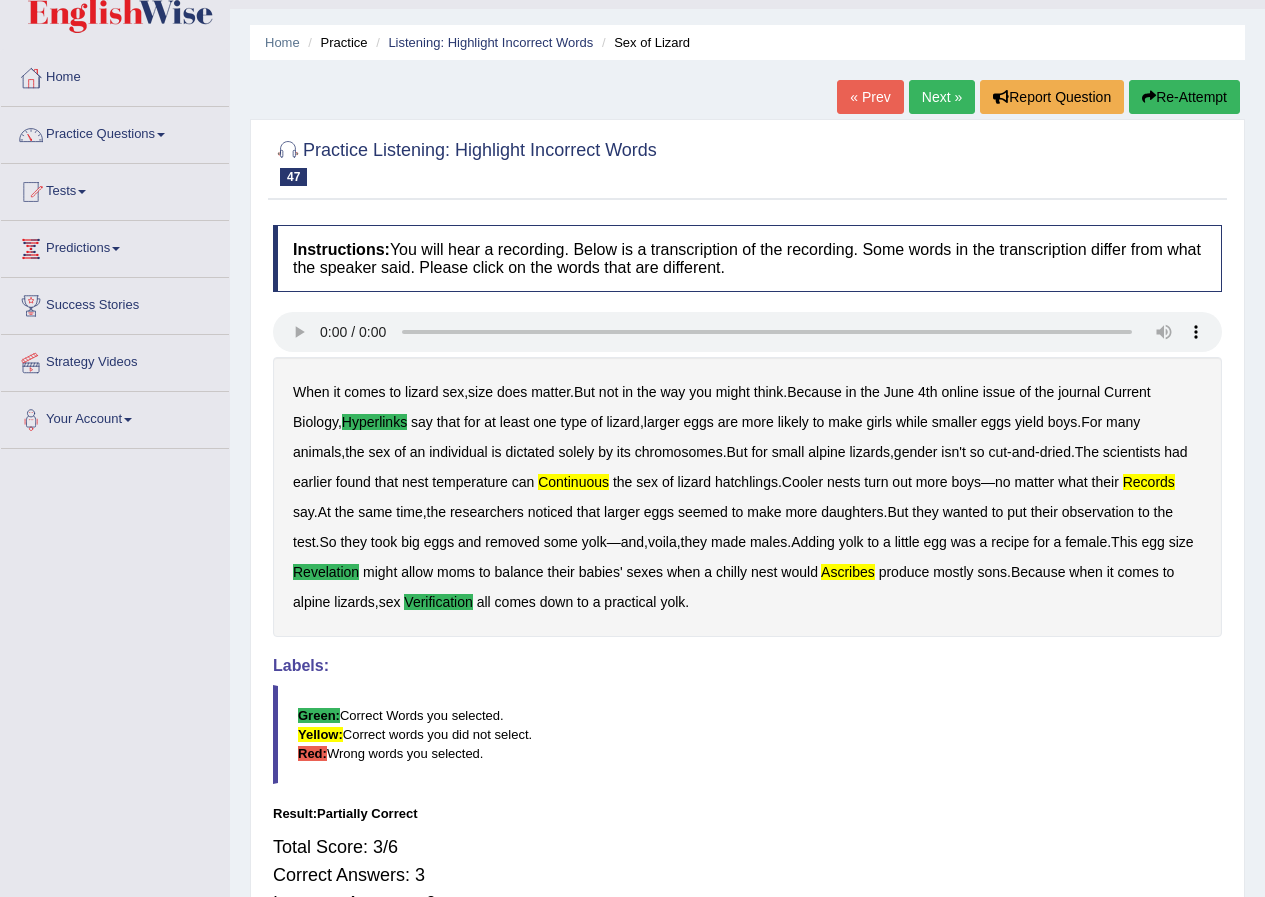 scroll, scrollTop: 0, scrollLeft: 0, axis: both 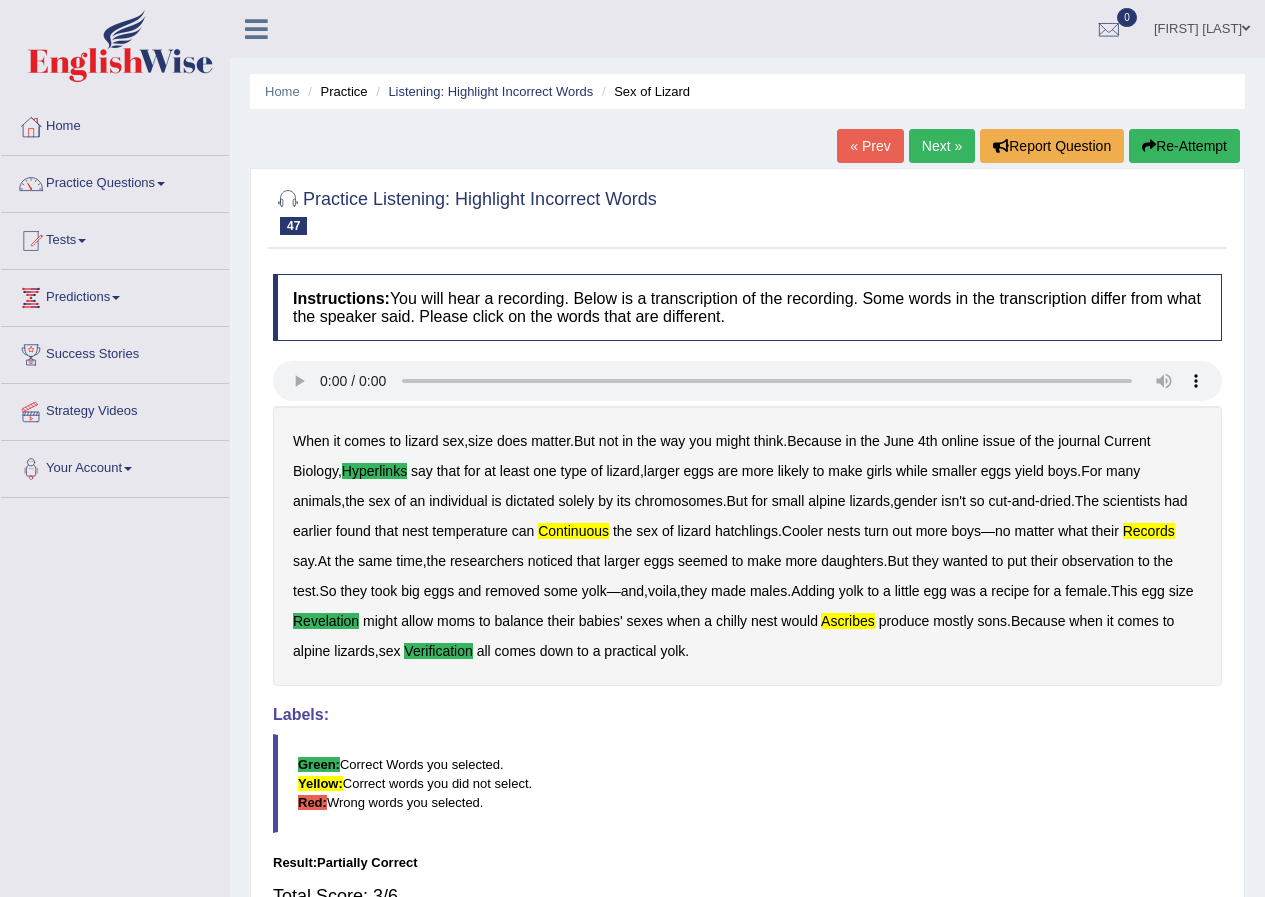 click on "Next »" at bounding box center (942, 146) 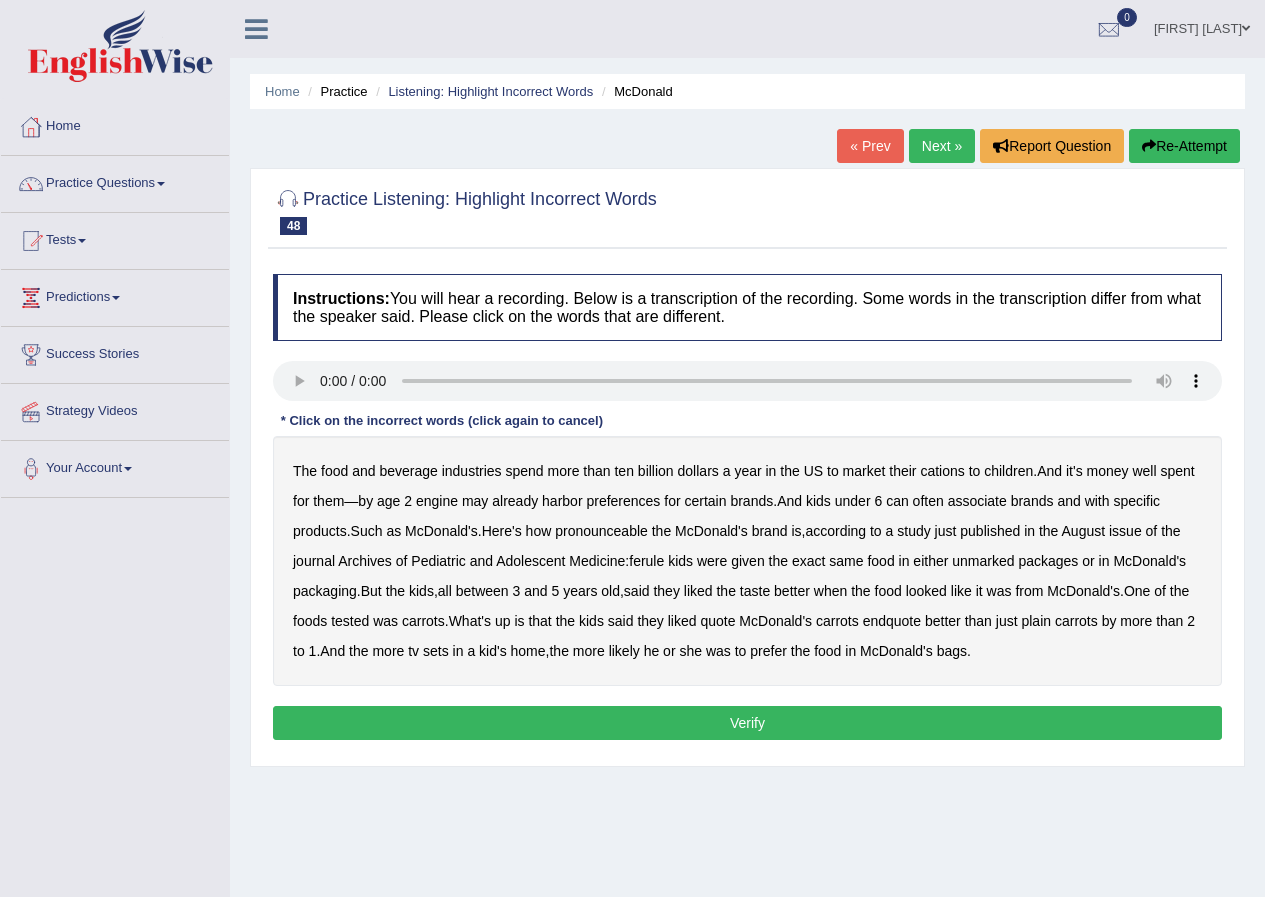scroll, scrollTop: 0, scrollLeft: 0, axis: both 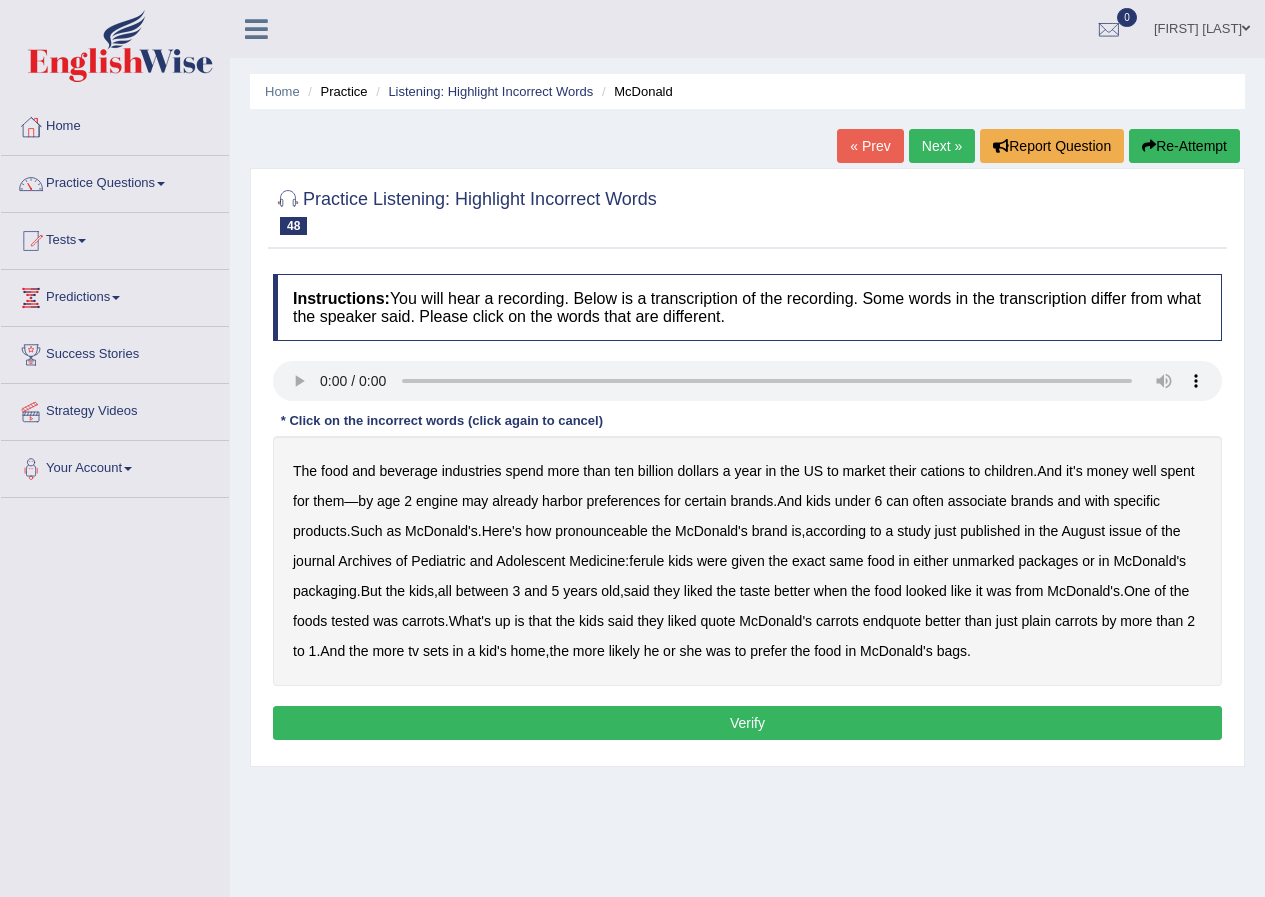 click on "cations" at bounding box center [942, 471] 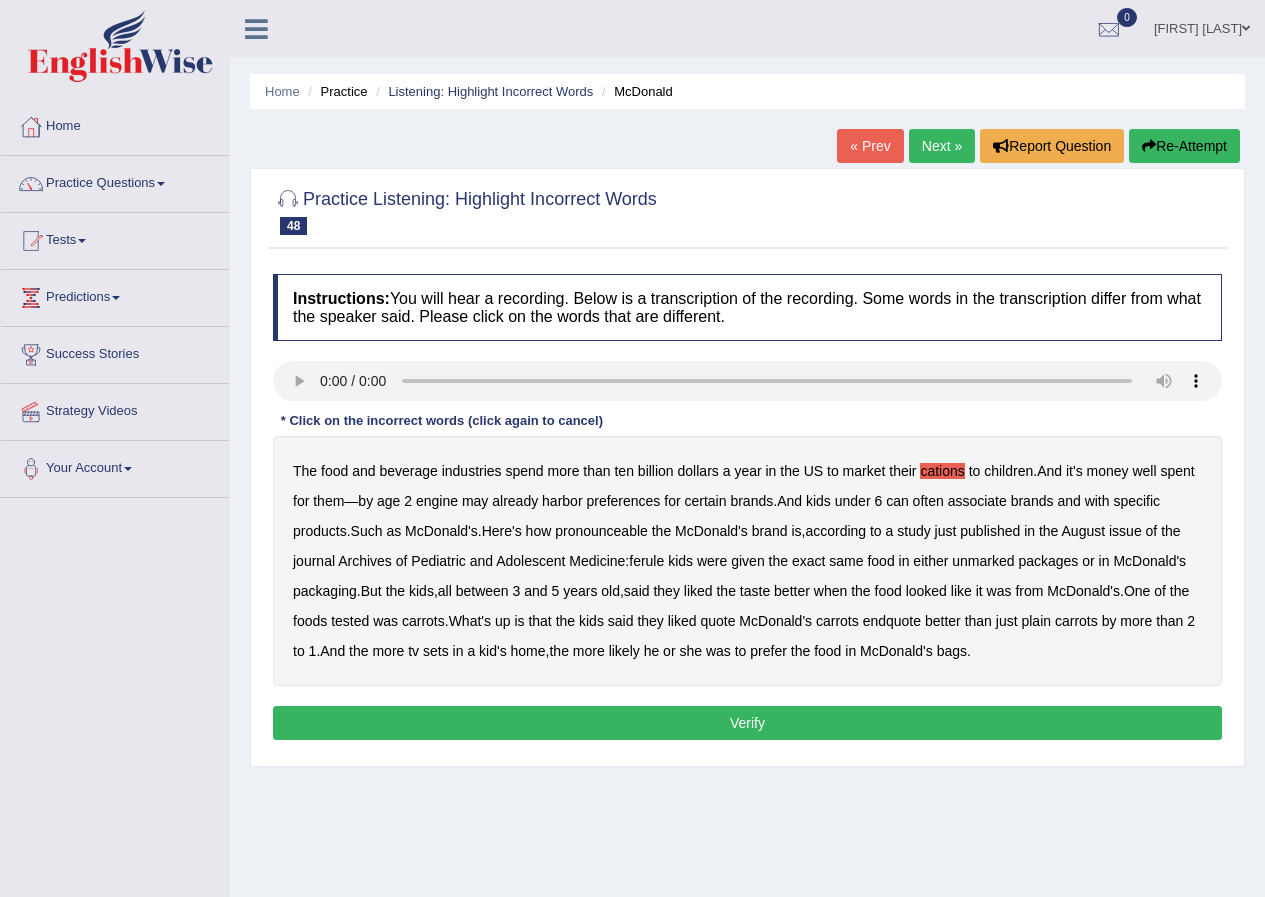 click on "engine" at bounding box center [437, 501] 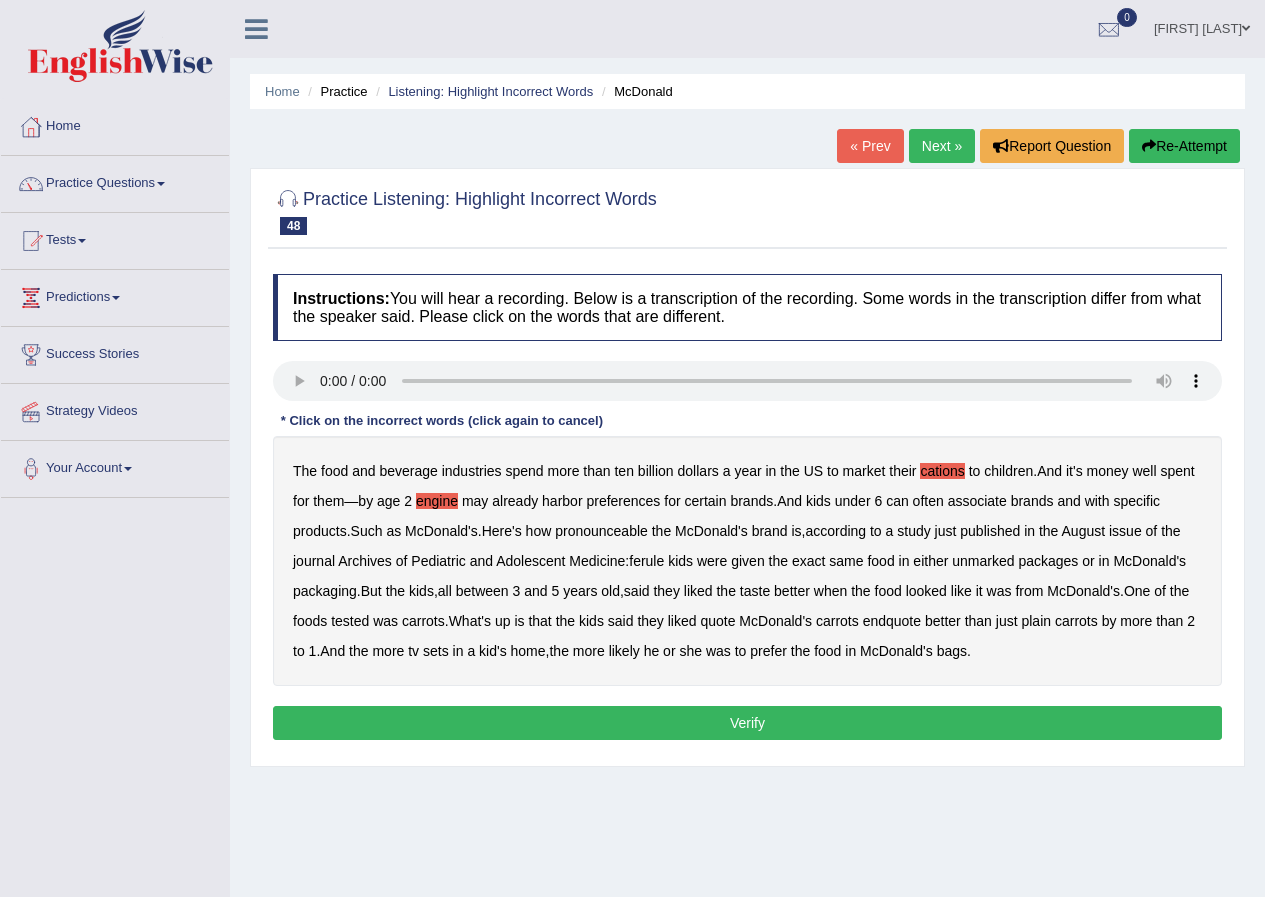 click on "associate" at bounding box center (977, 501) 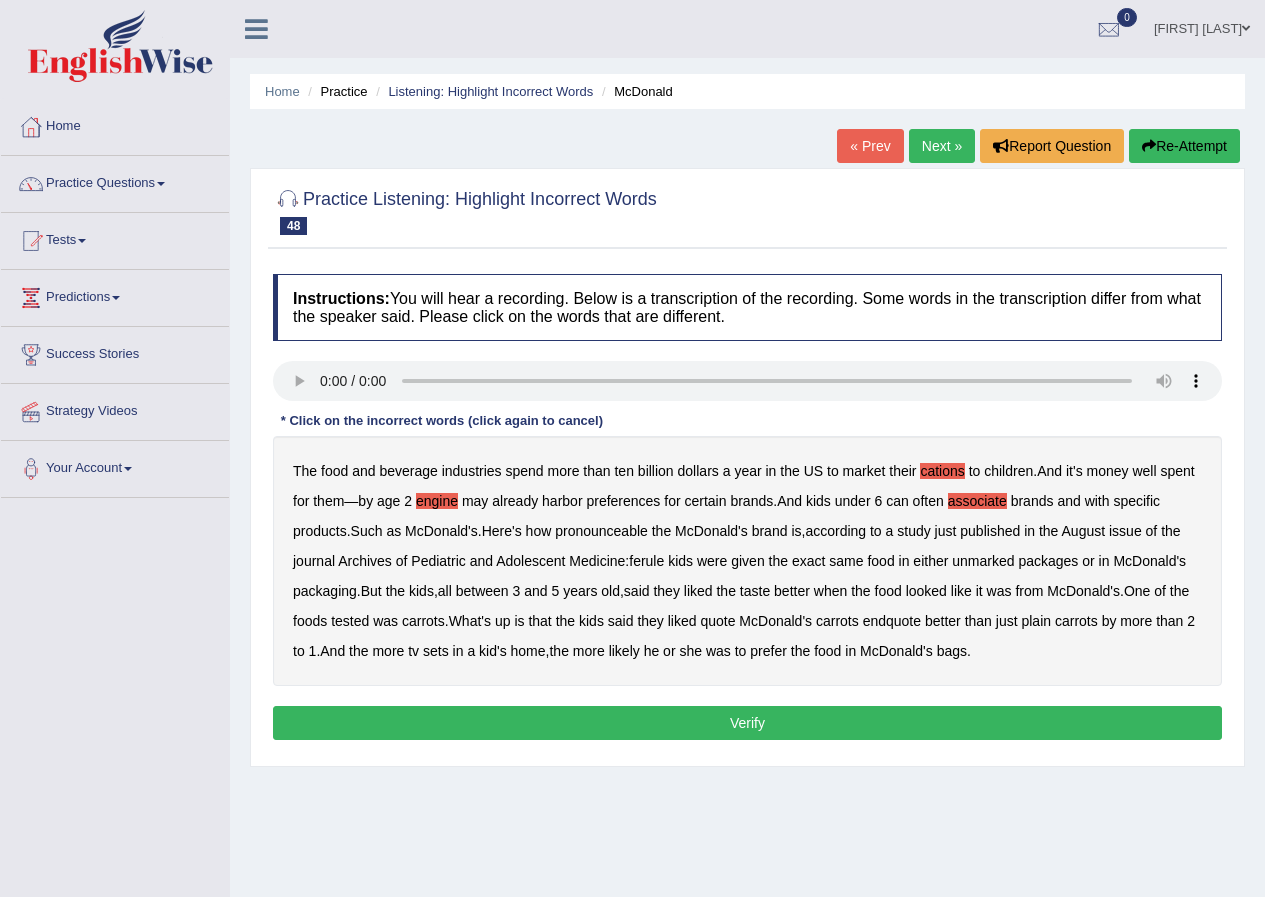 click on "associate" at bounding box center (977, 501) 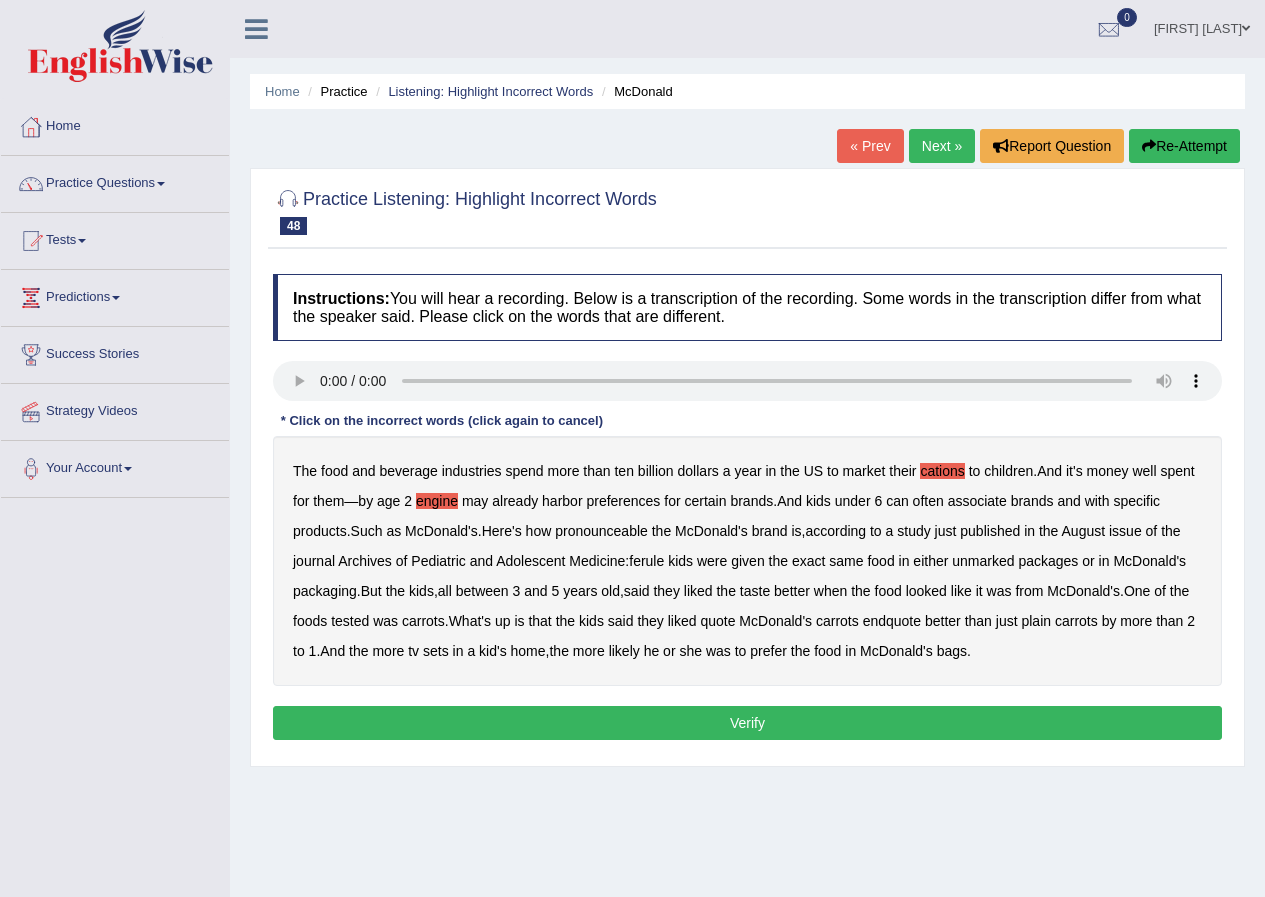 click on "pronounceable" at bounding box center (601, 531) 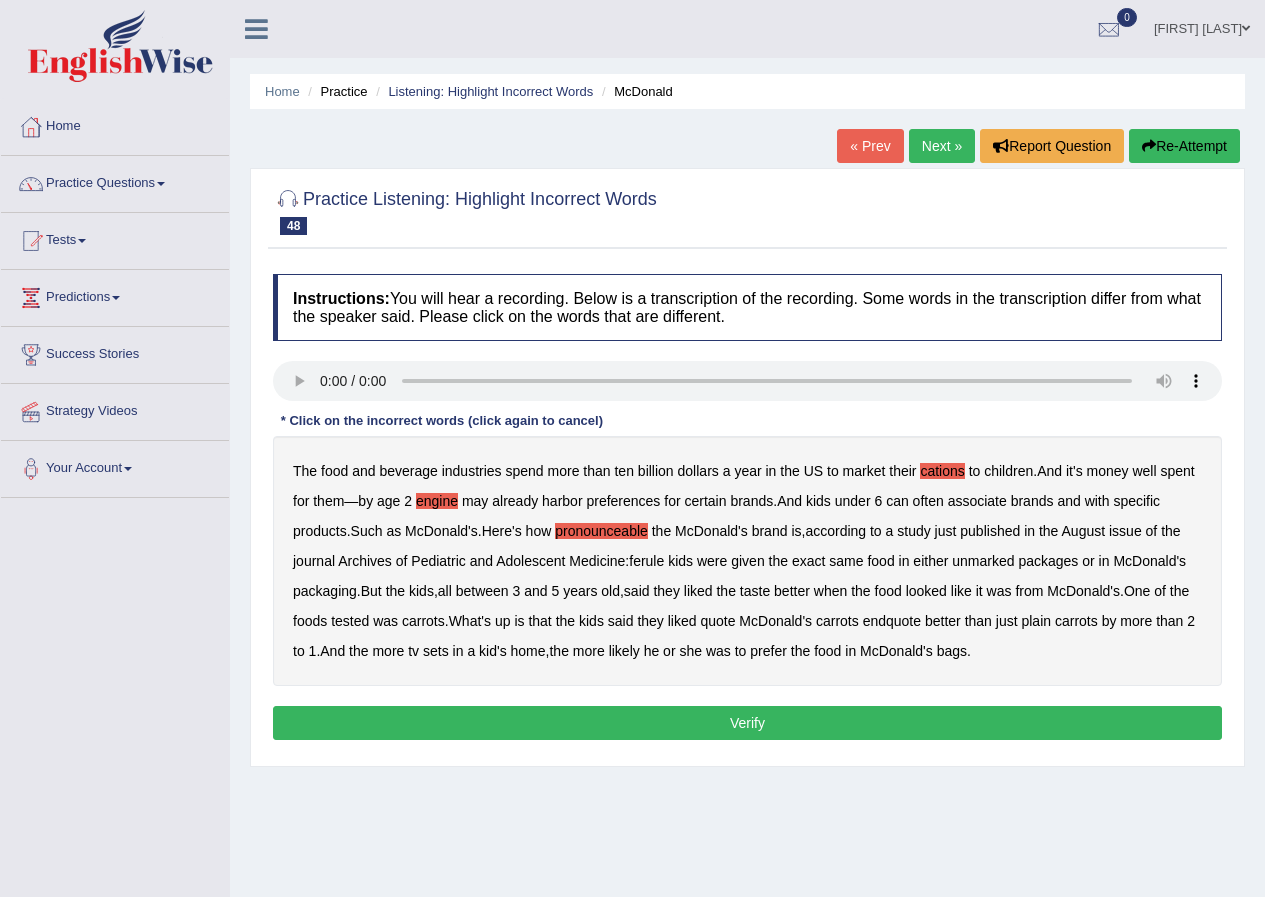 click on "Archives" at bounding box center (365, 561) 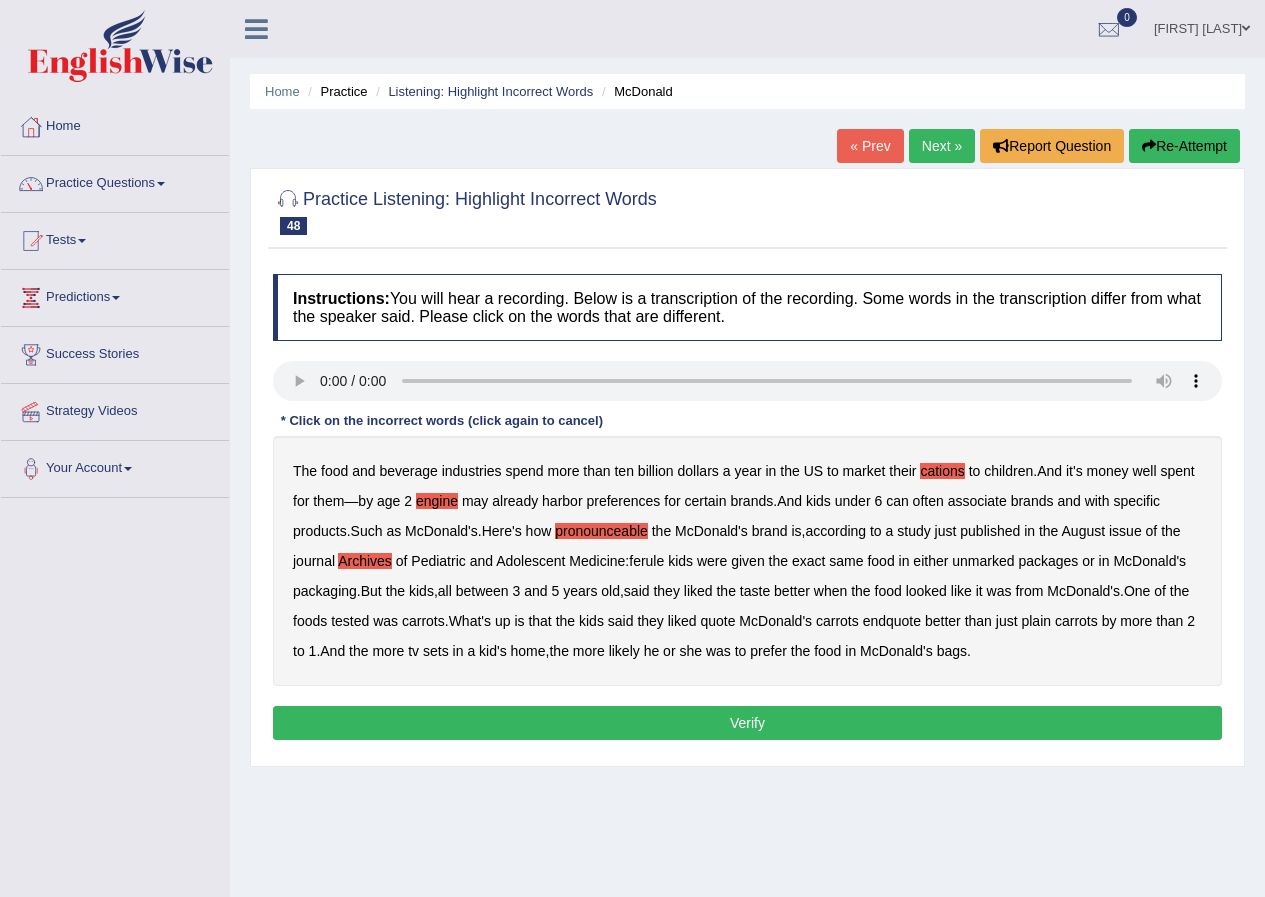 click on "Archives" at bounding box center (365, 561) 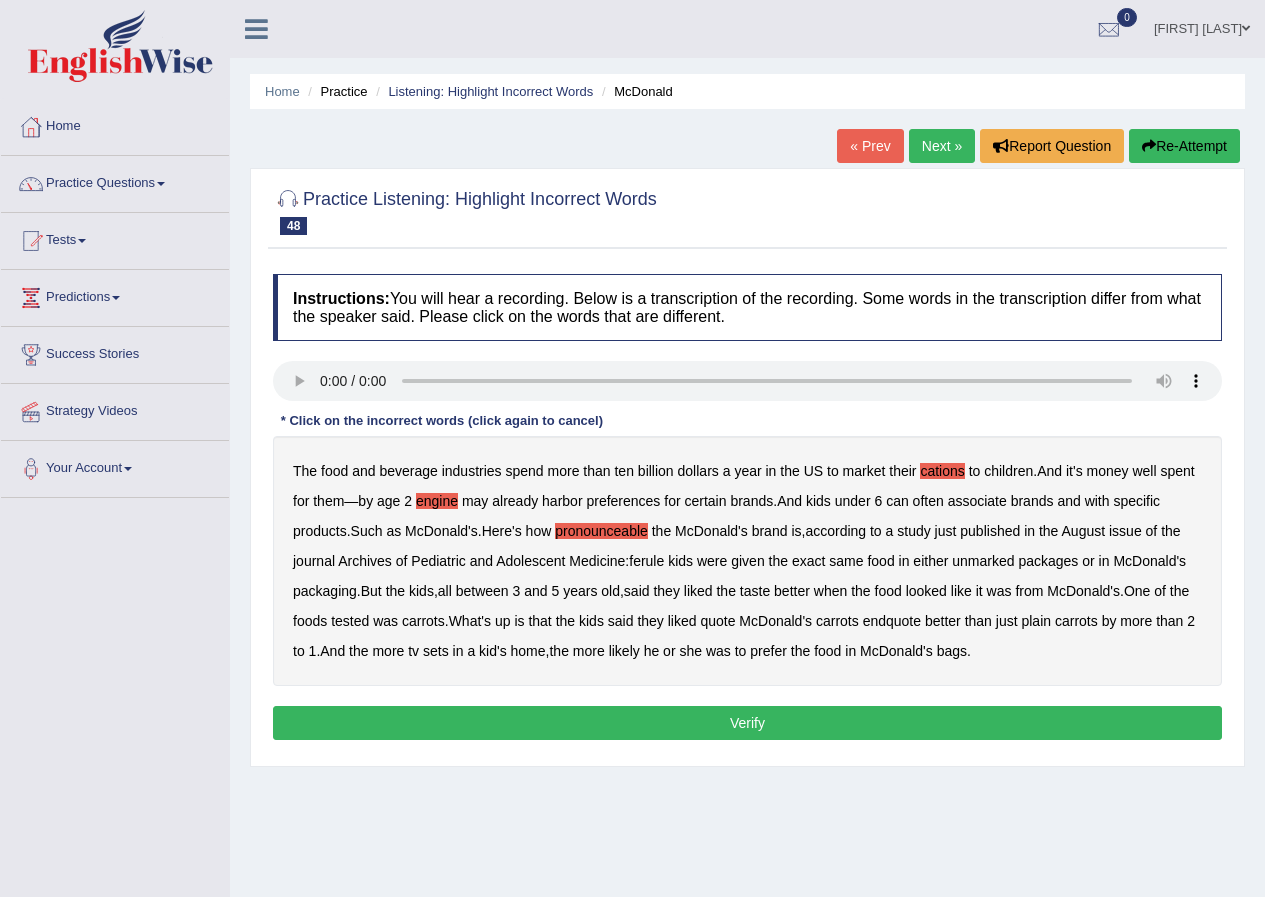 click on "Verify" at bounding box center [747, 723] 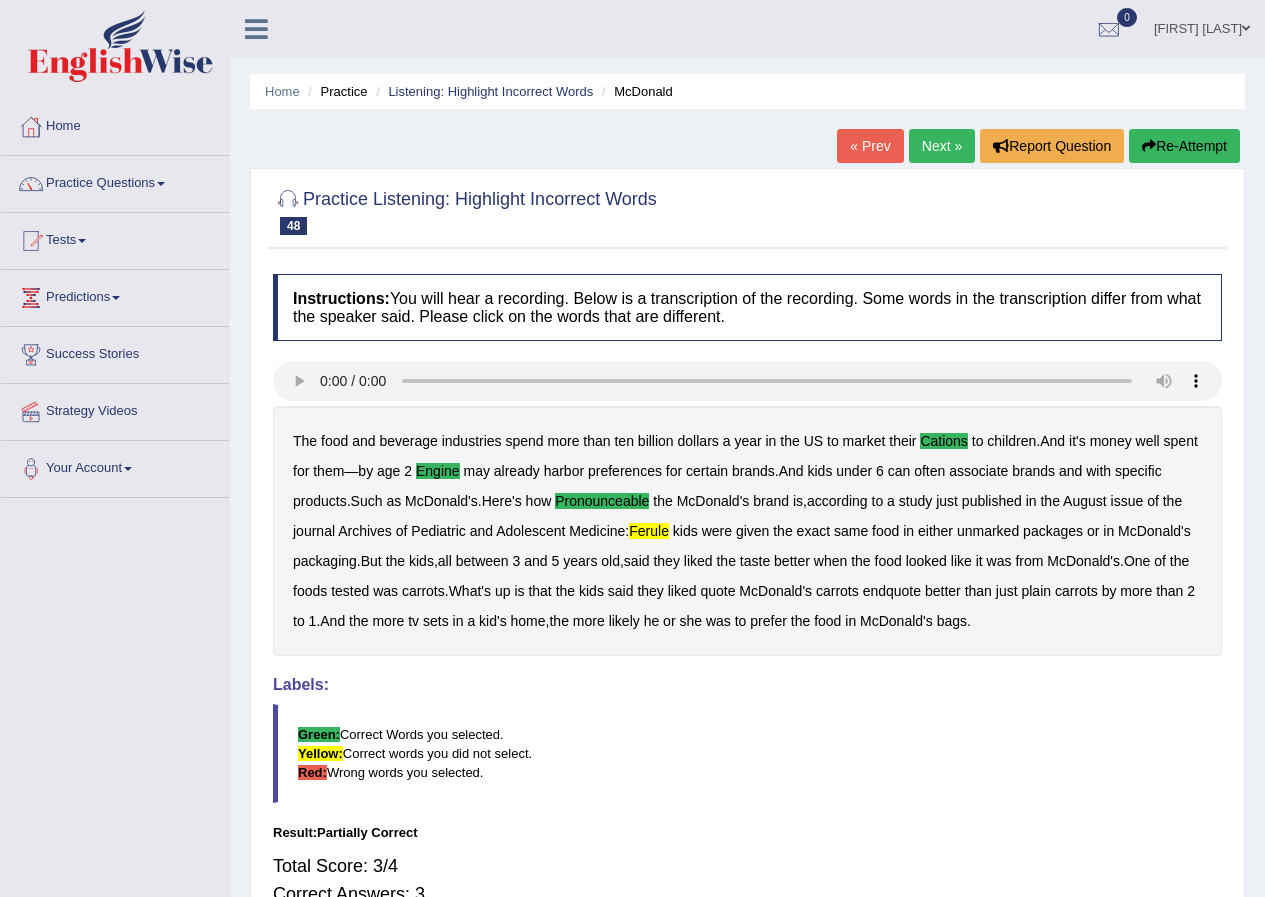 click on "Next »" at bounding box center (942, 146) 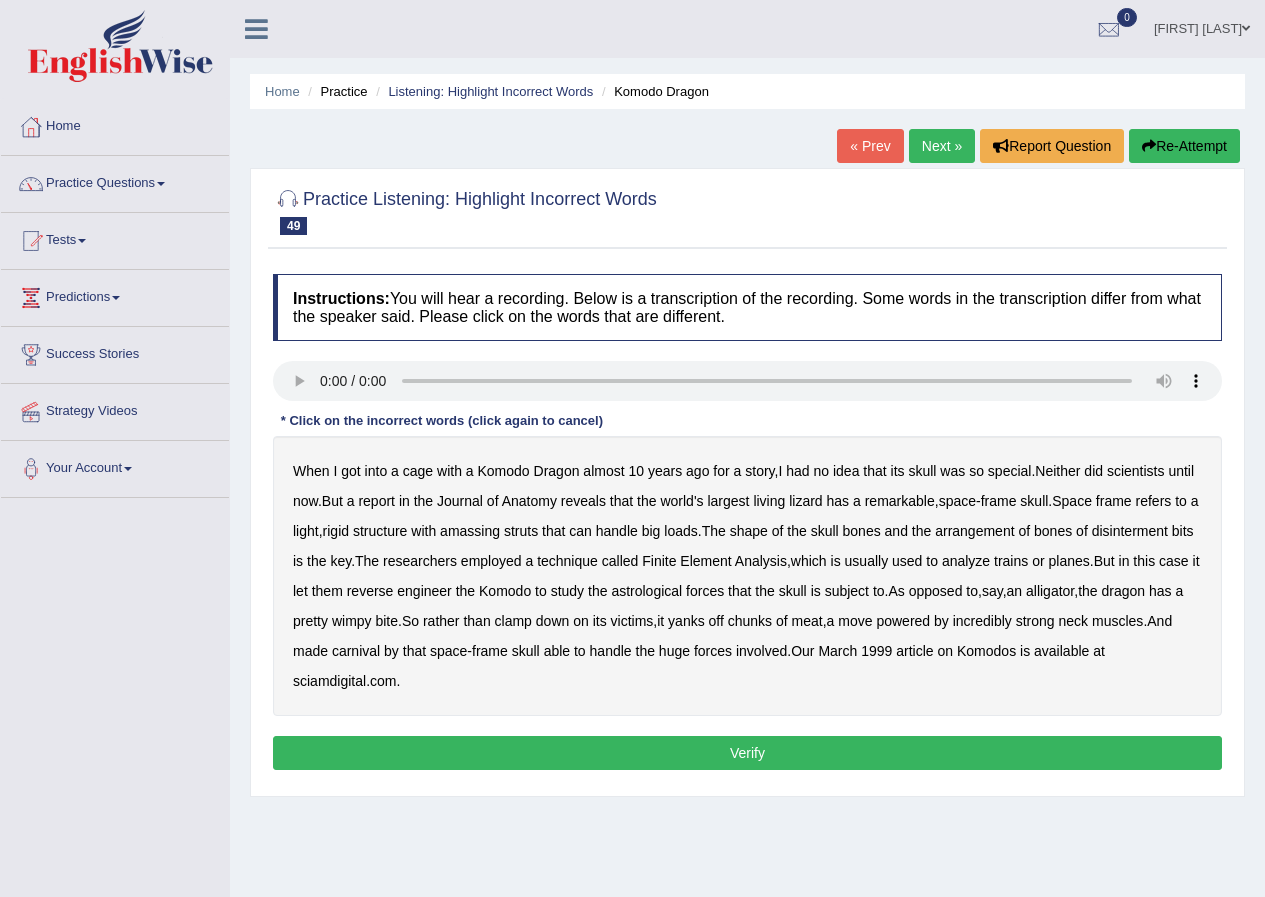 scroll, scrollTop: 0, scrollLeft: 0, axis: both 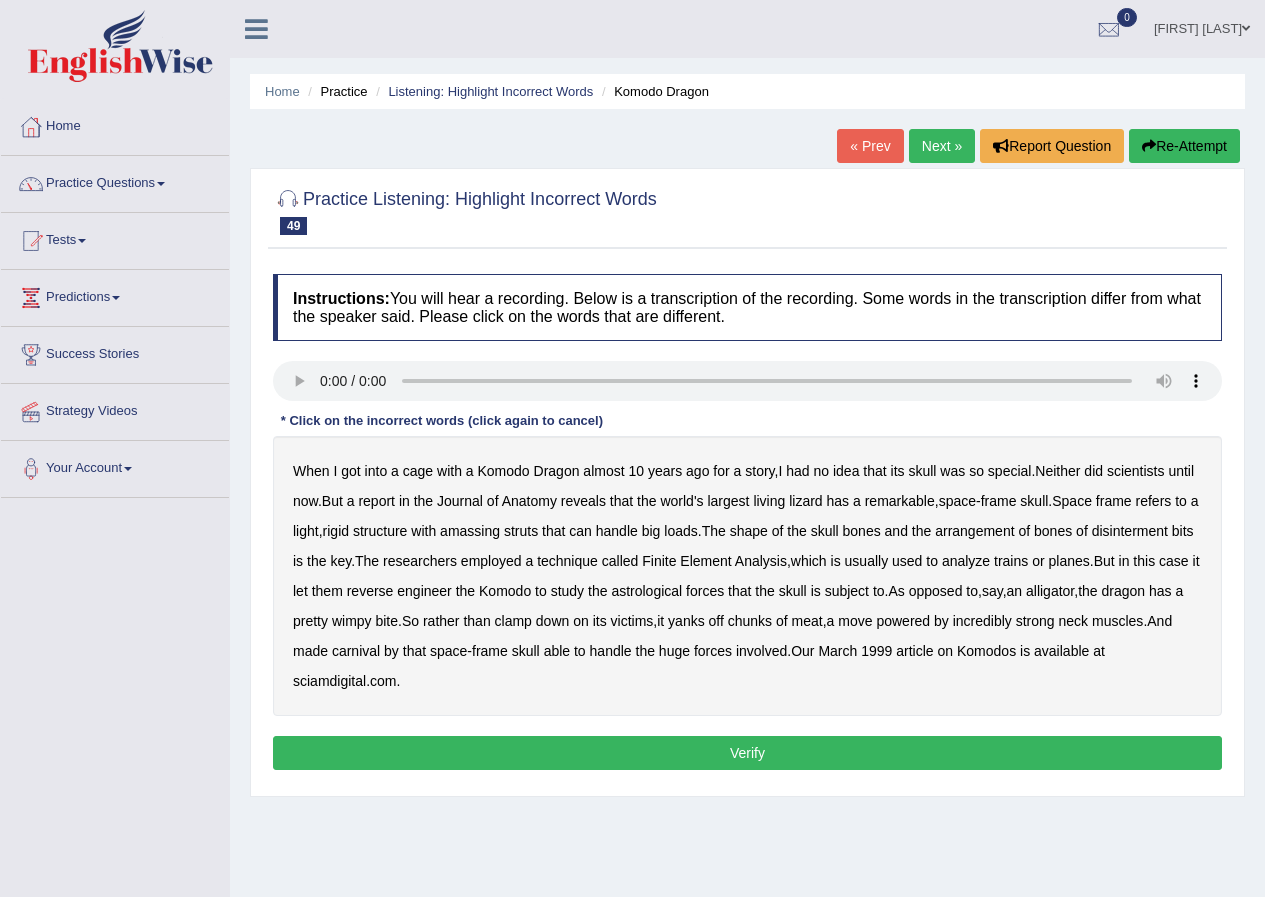 click on "amassing" at bounding box center (470, 531) 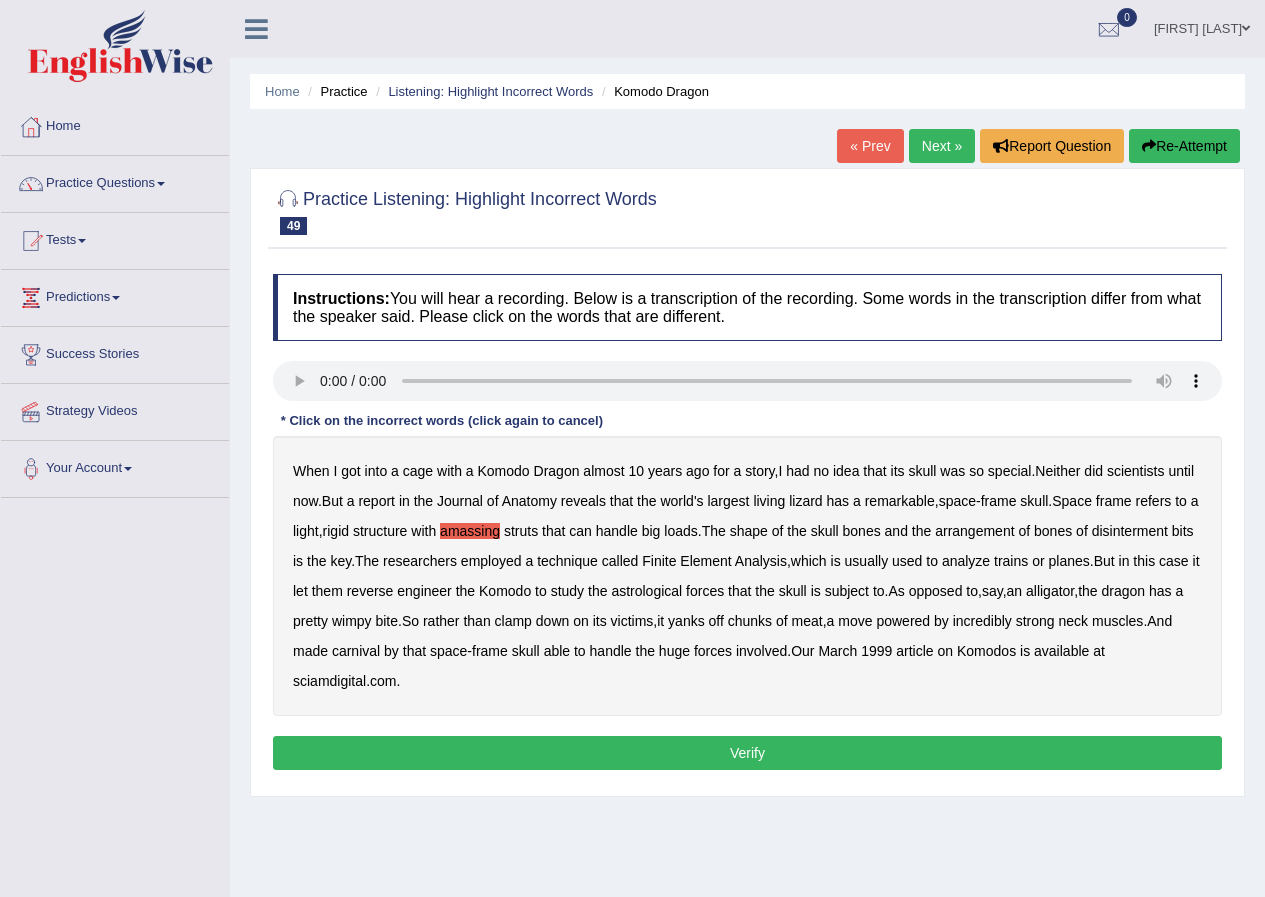 click on "disinterment" at bounding box center (1130, 531) 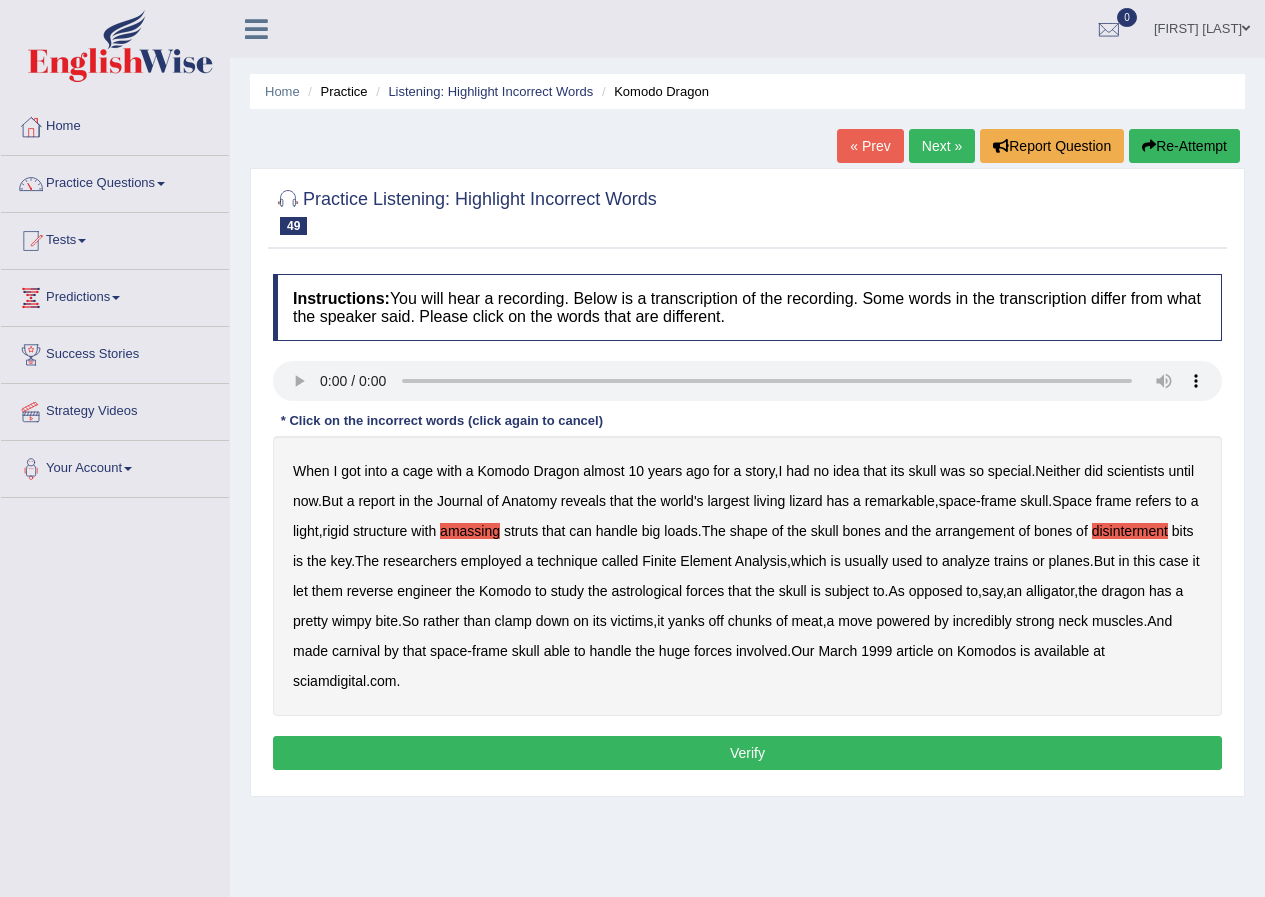 click on "astrological" at bounding box center (646, 591) 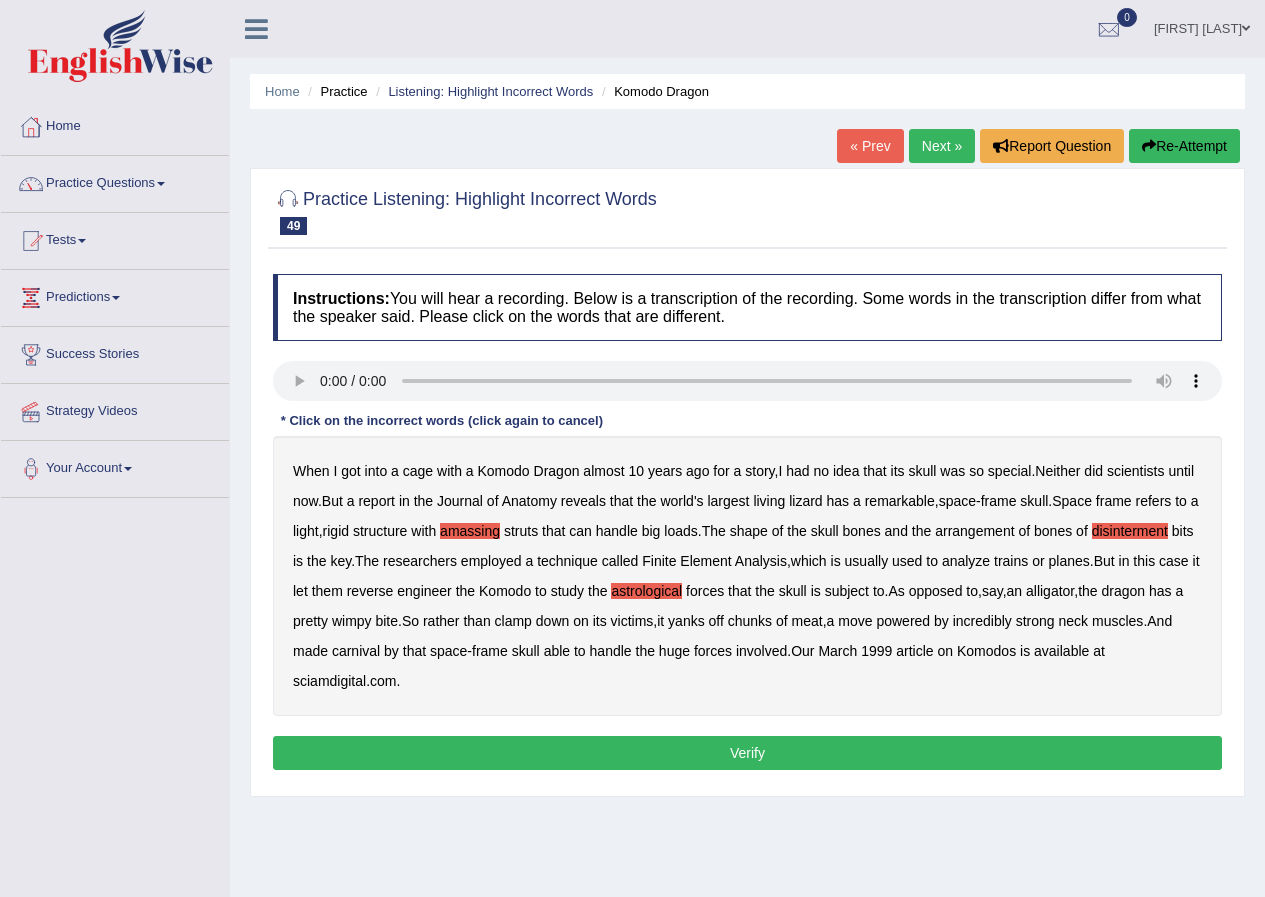 click on "carnival" at bounding box center (356, 651) 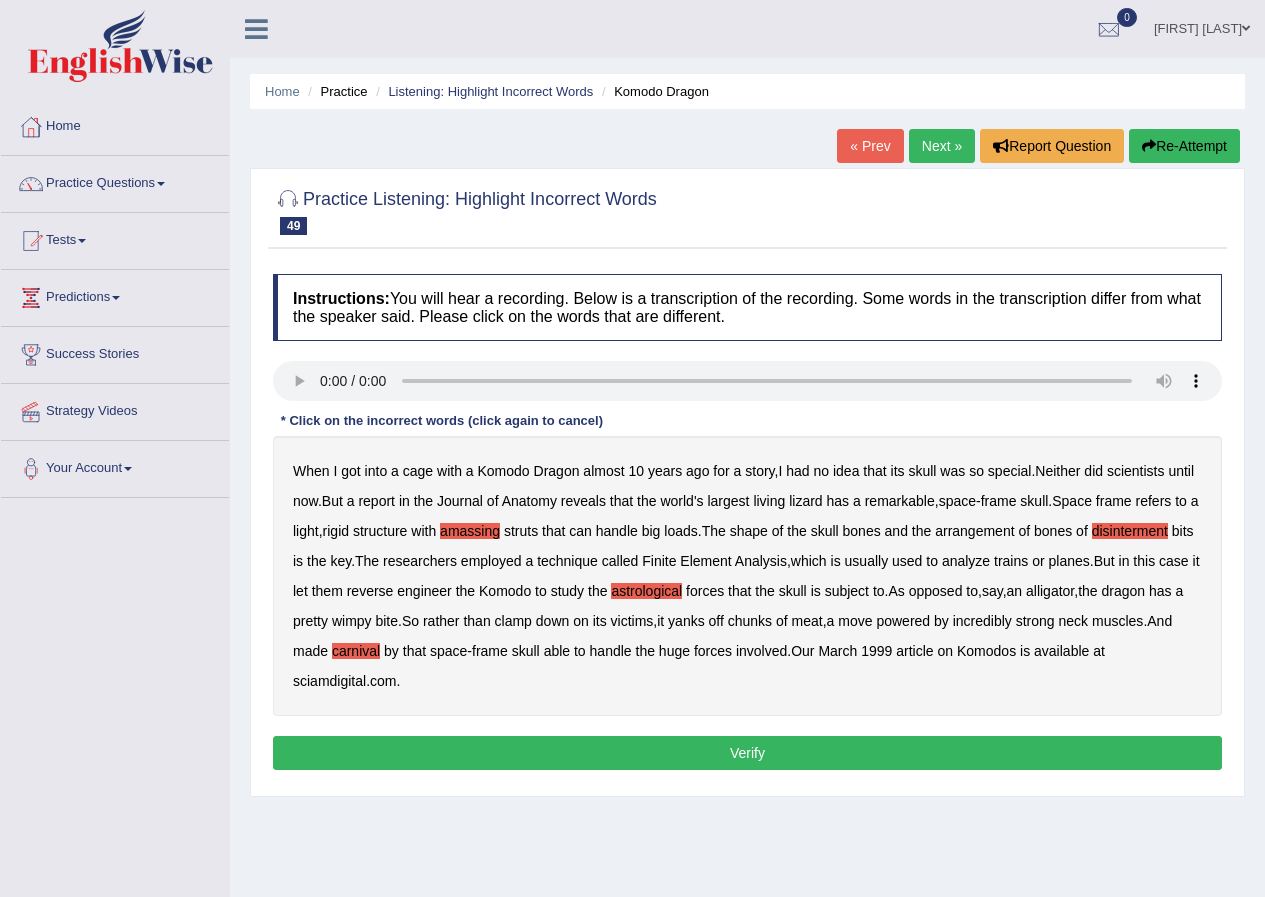 click on "Verify" at bounding box center [747, 753] 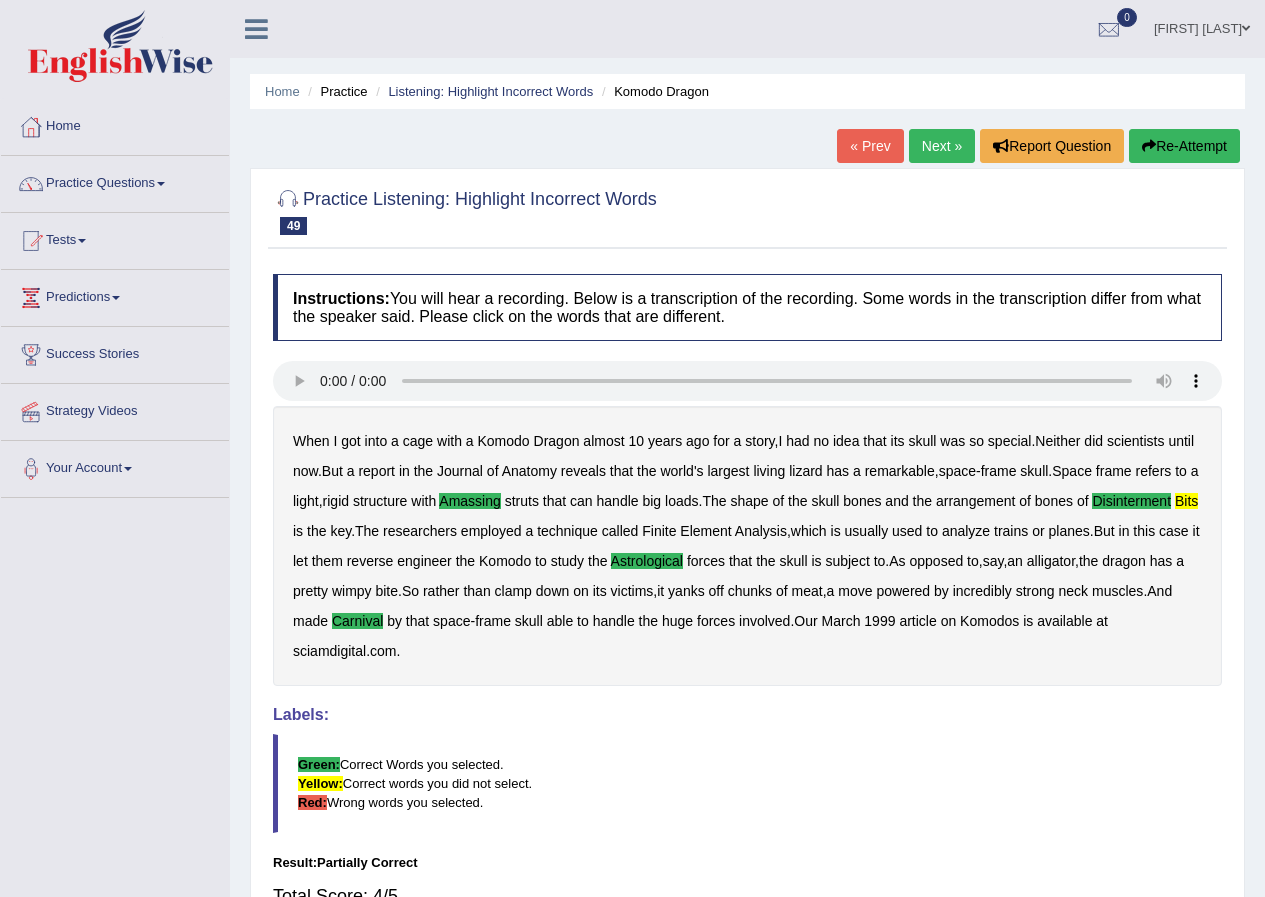 click on "Next »" at bounding box center [942, 146] 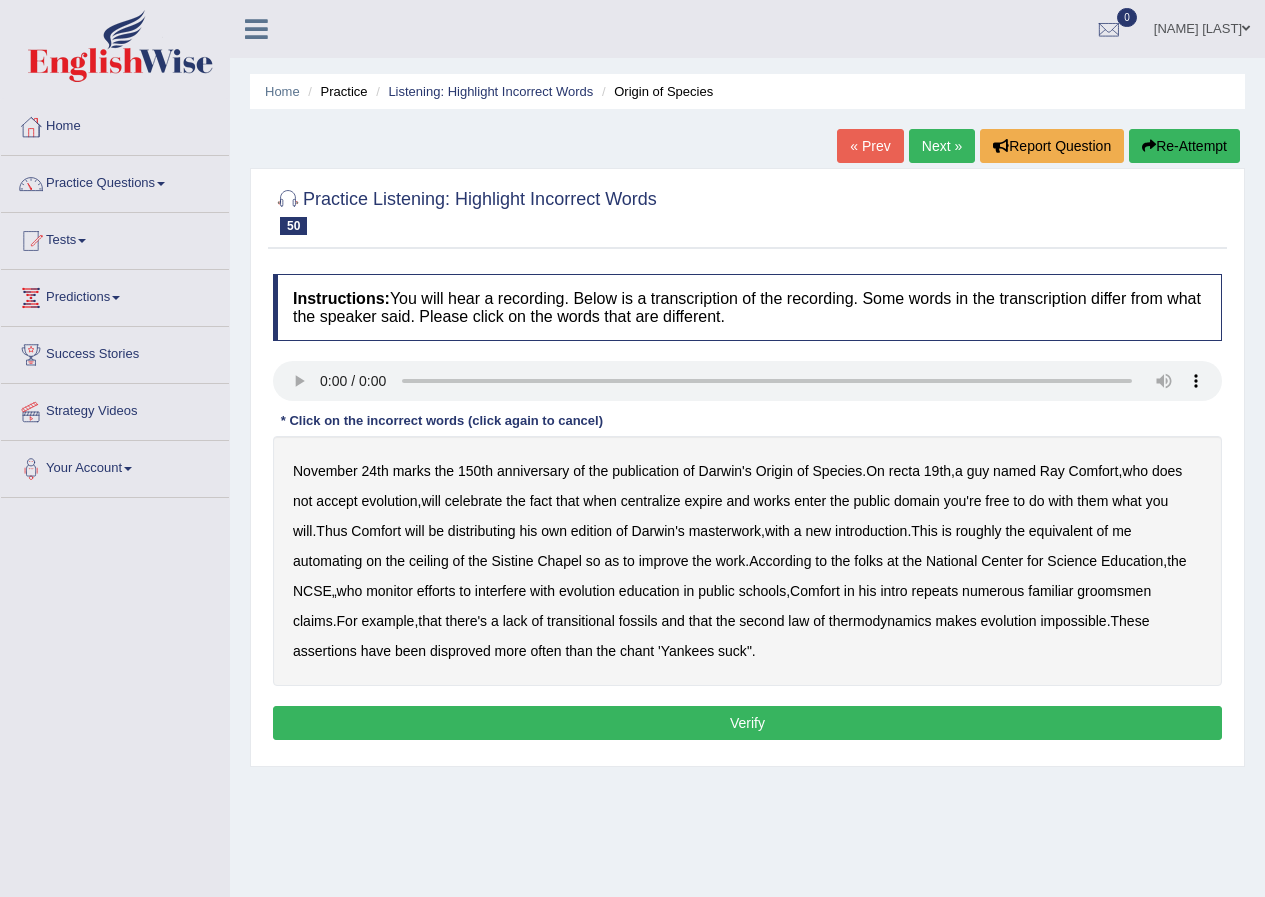scroll, scrollTop: 0, scrollLeft: 0, axis: both 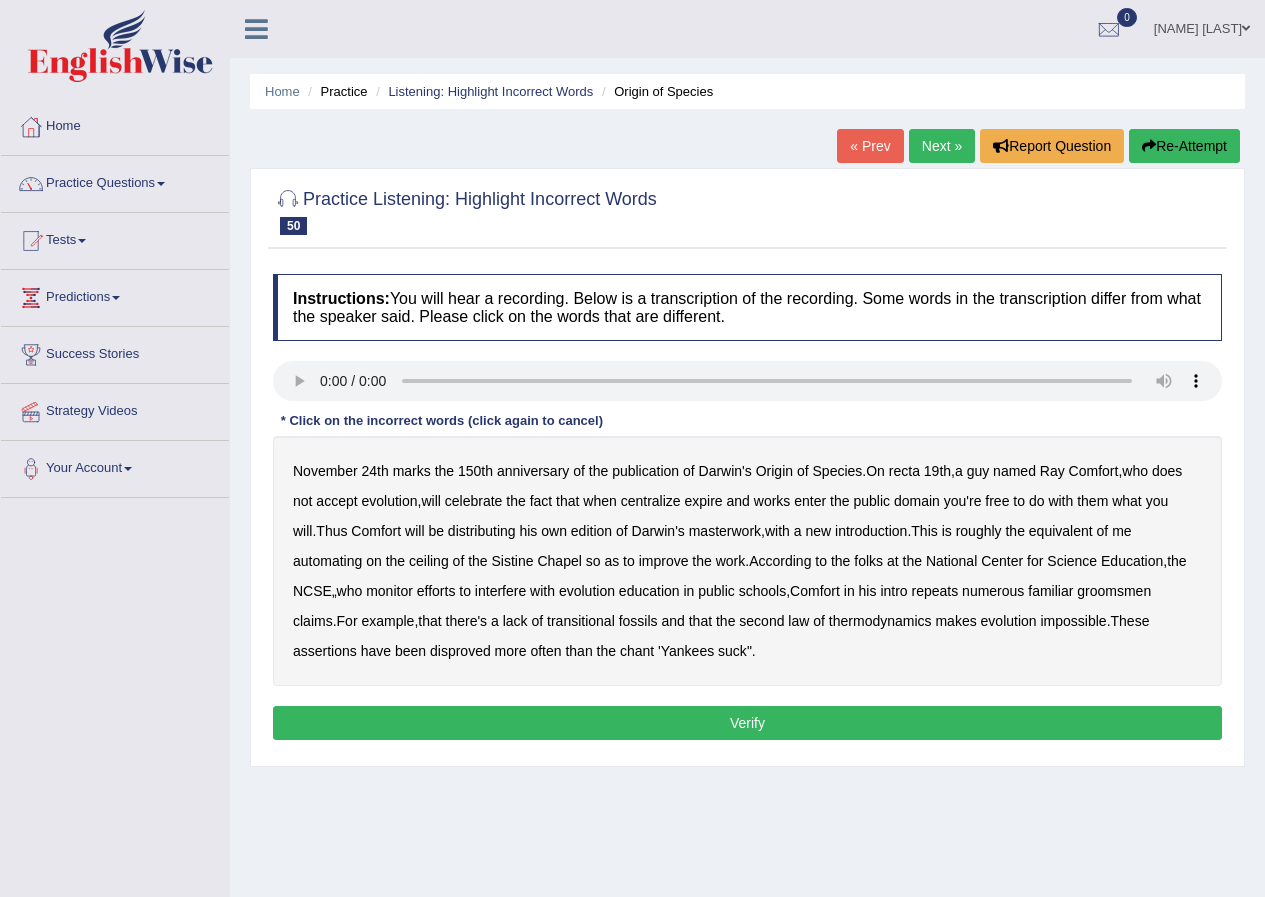 click on "recta" at bounding box center (904, 471) 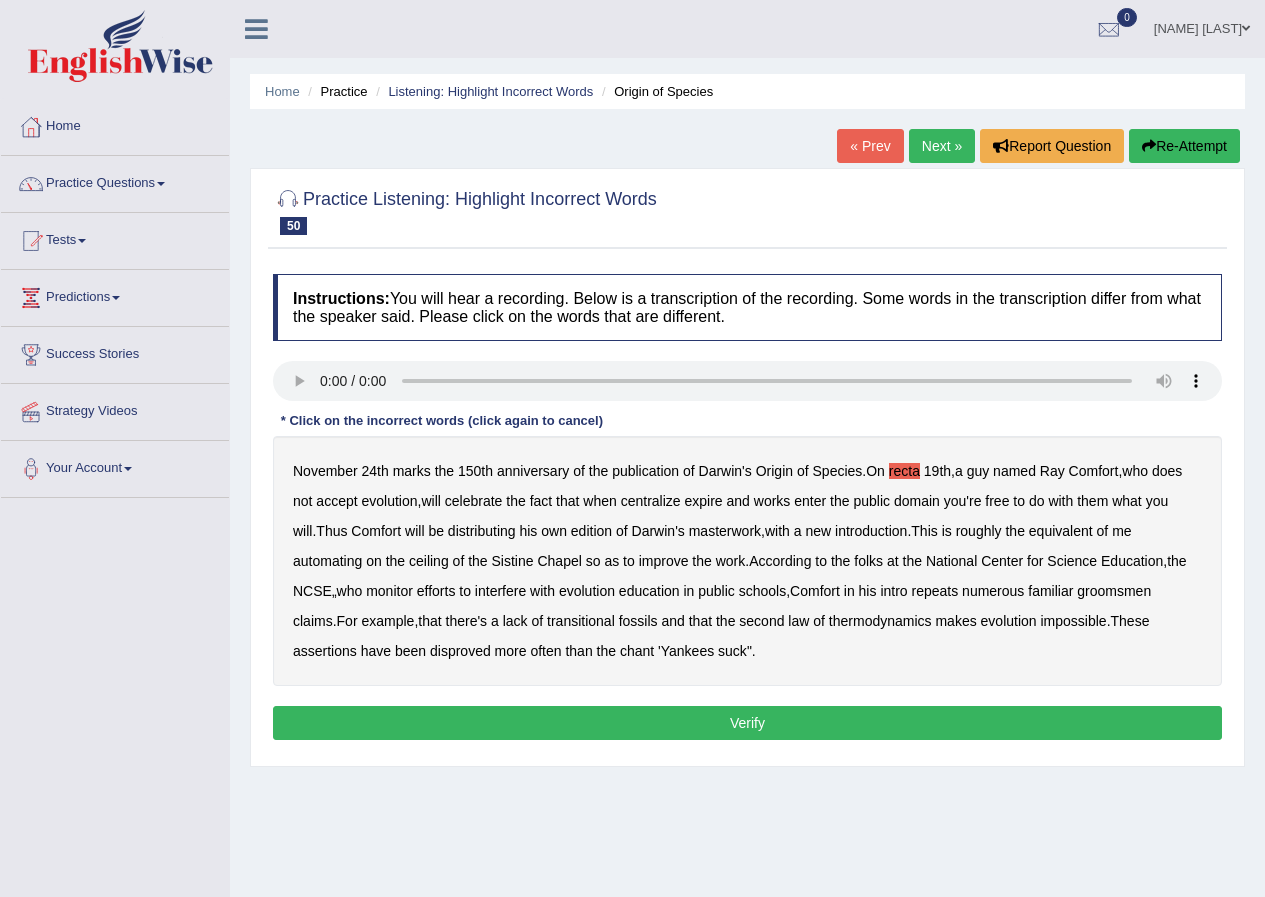 type 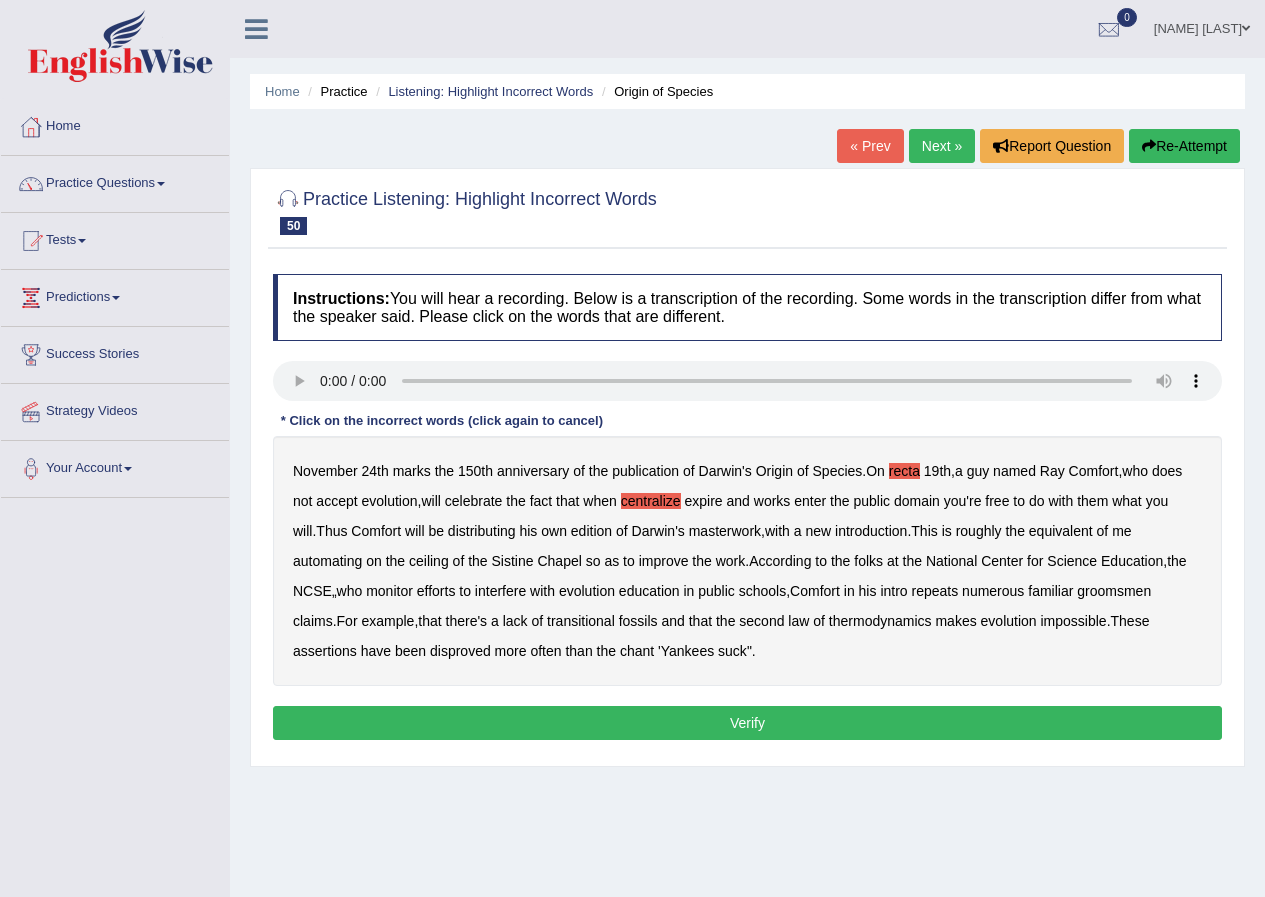 click on "automating" at bounding box center [327, 561] 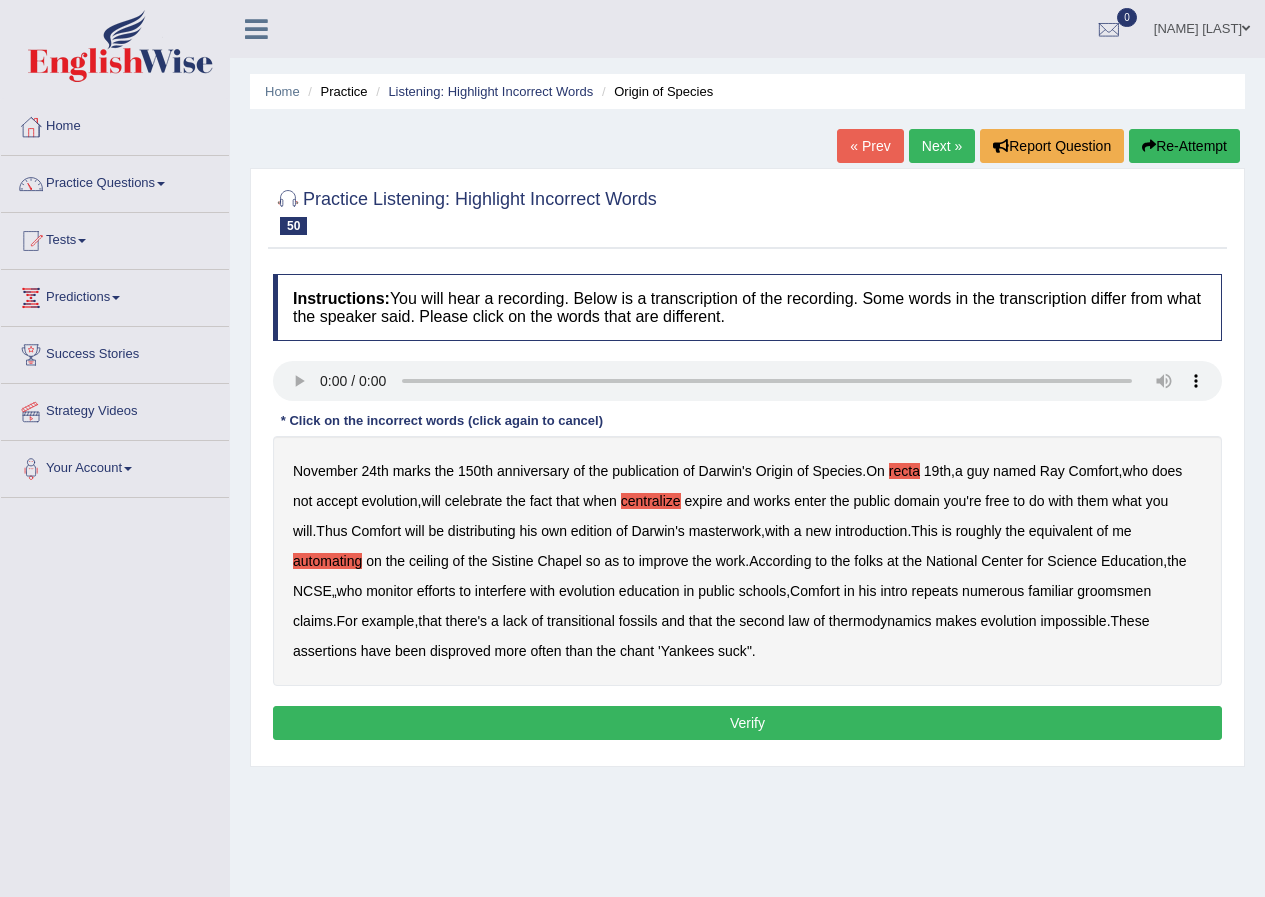 click on "Verify" at bounding box center (747, 723) 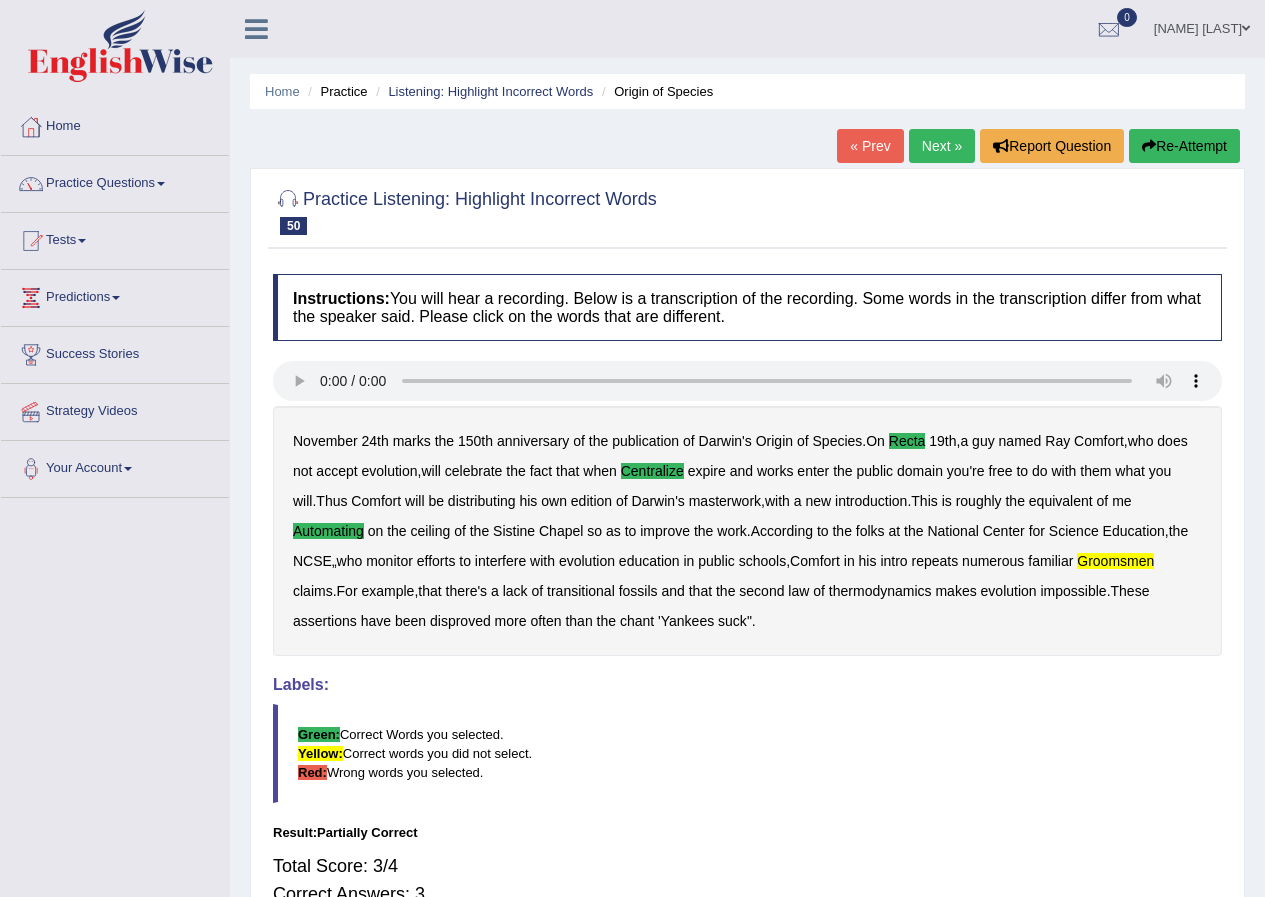 click on "Next »" at bounding box center (942, 146) 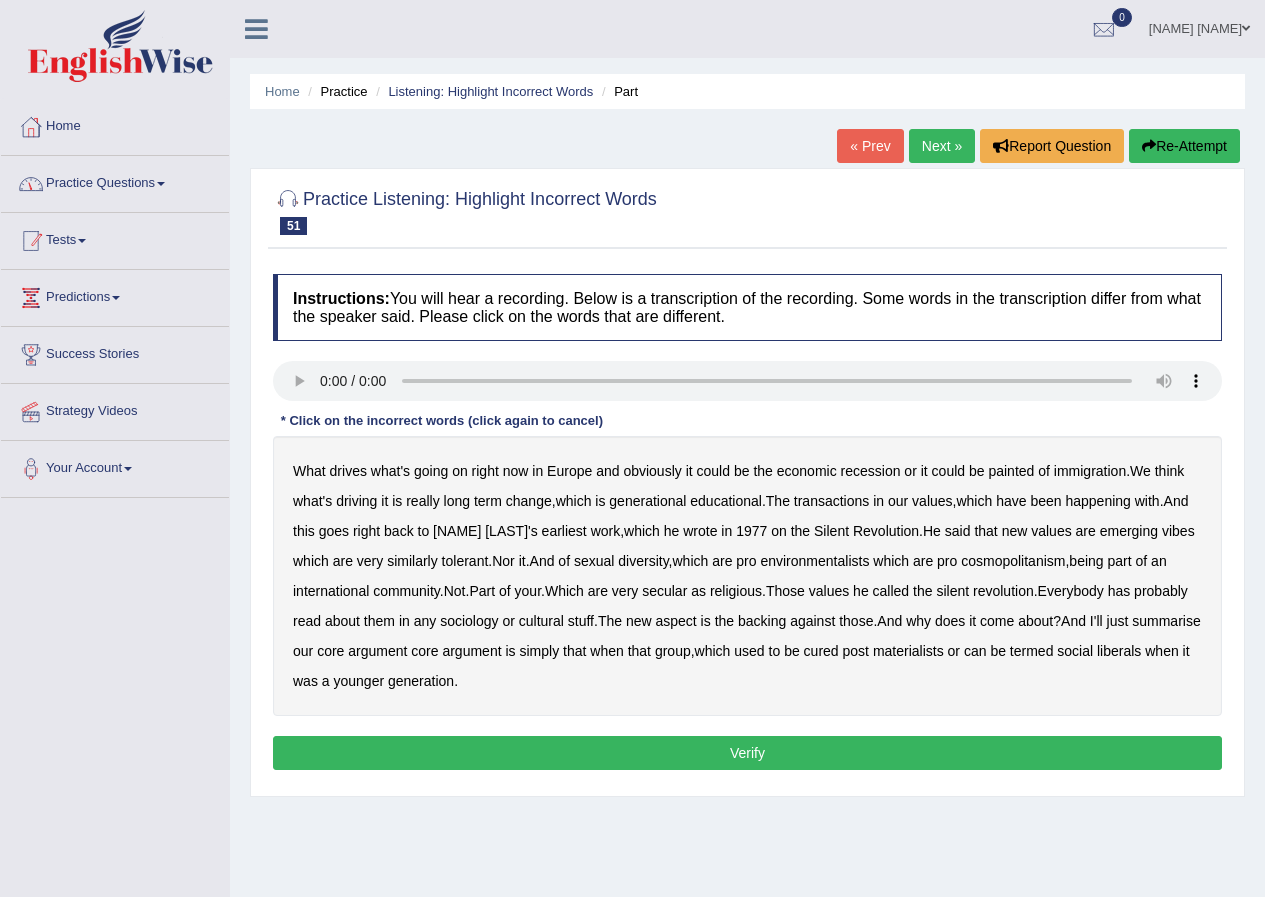 scroll, scrollTop: 0, scrollLeft: 0, axis: both 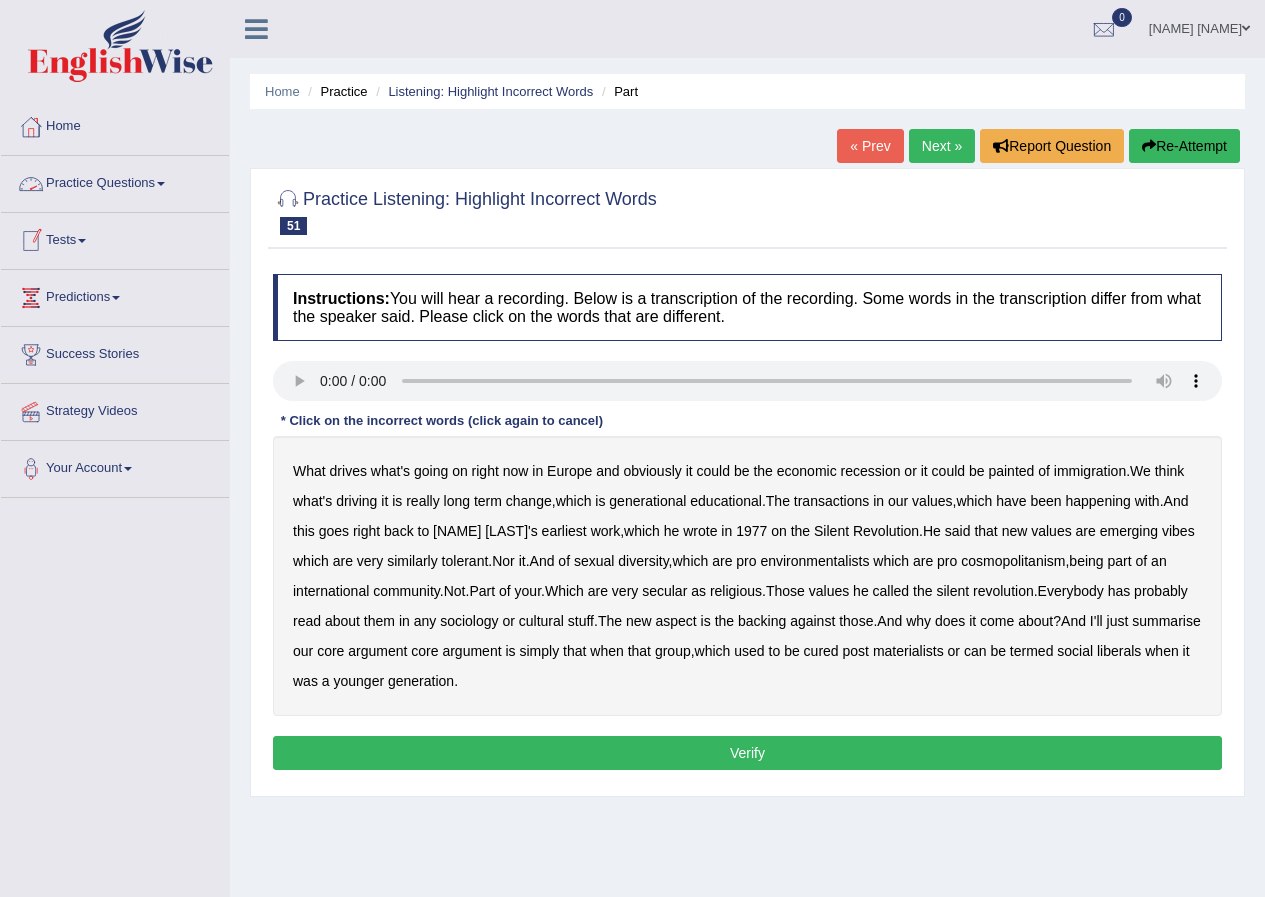 click on "Practice Questions" at bounding box center [115, 181] 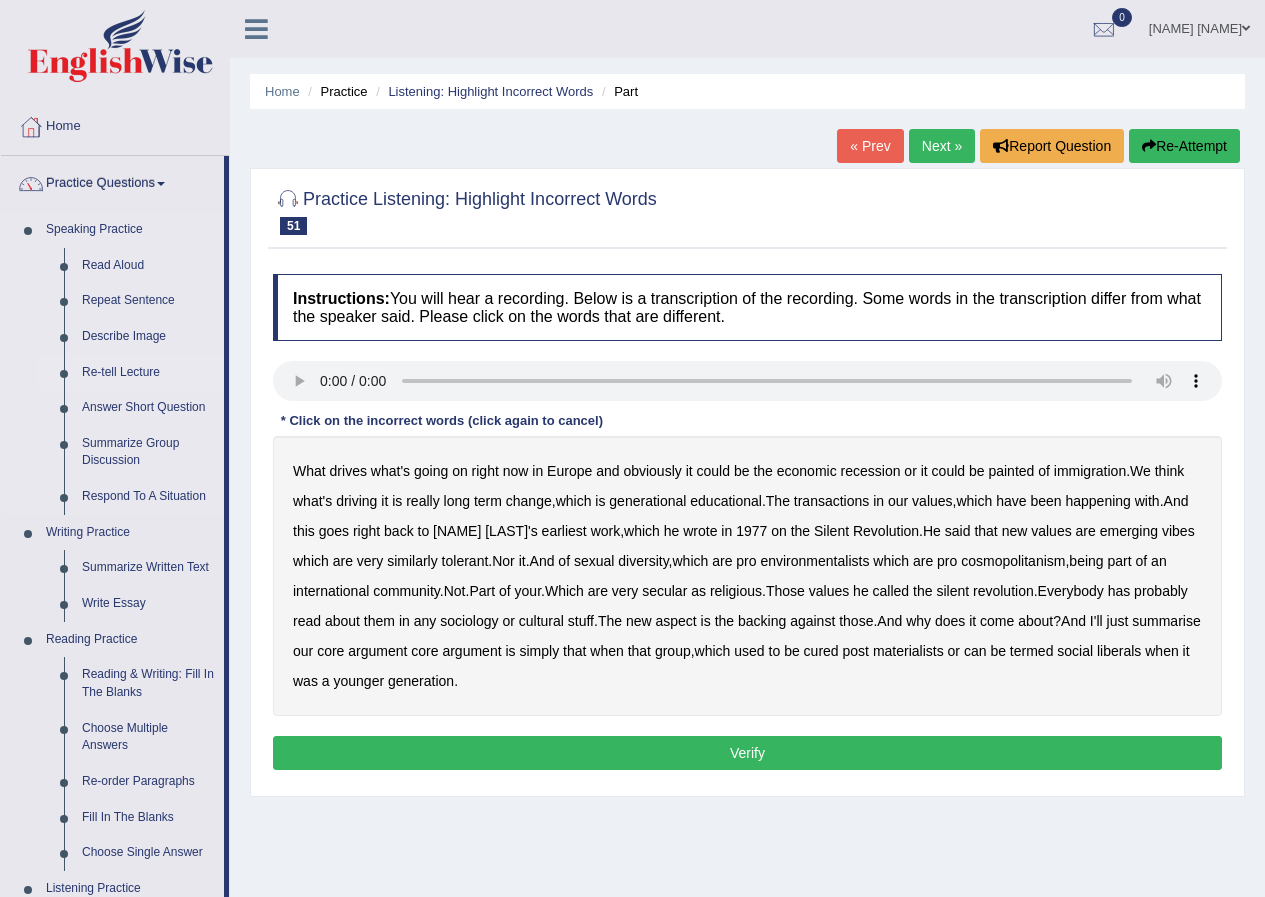 click on "Re-tell Lecture" at bounding box center (148, 373) 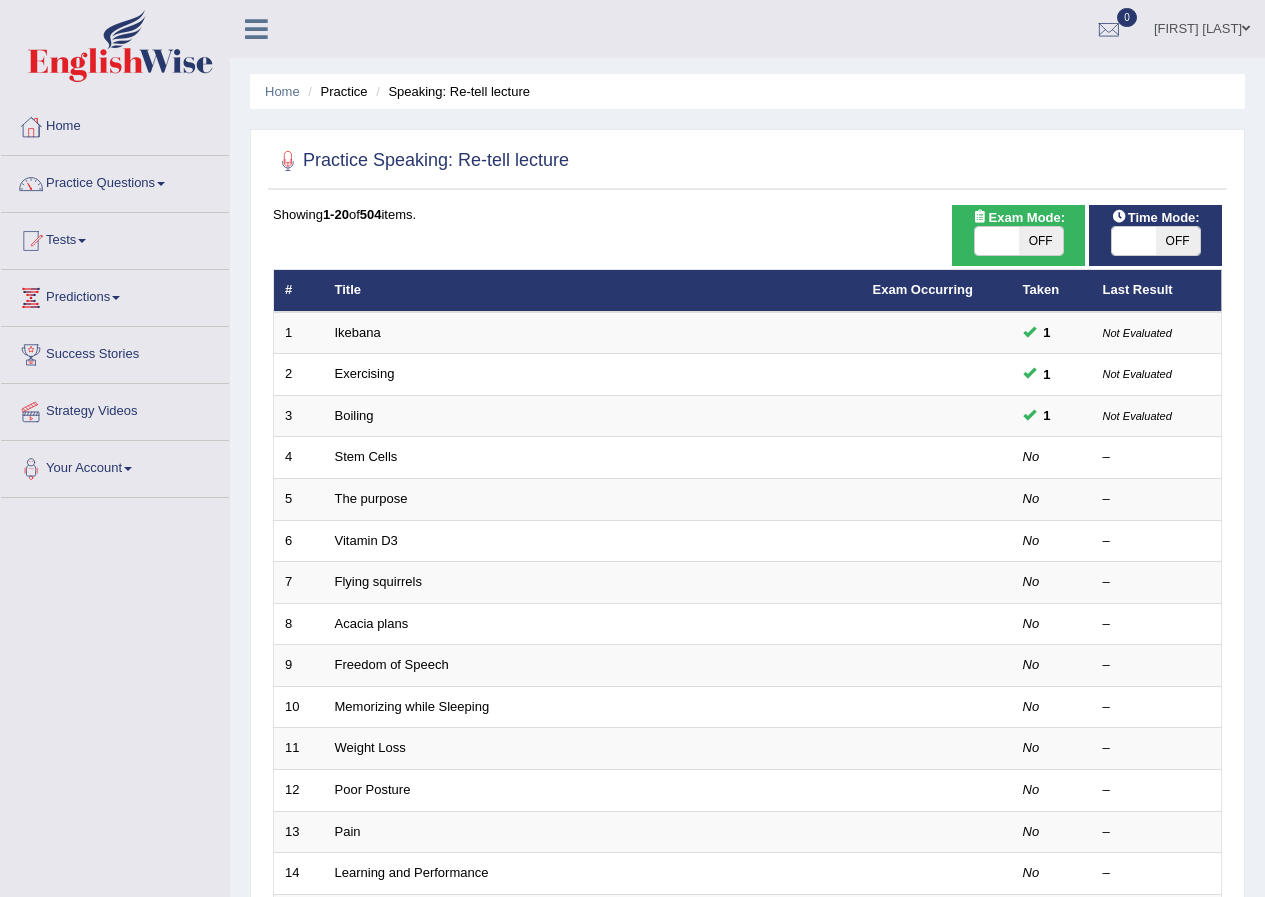 scroll, scrollTop: 0, scrollLeft: 0, axis: both 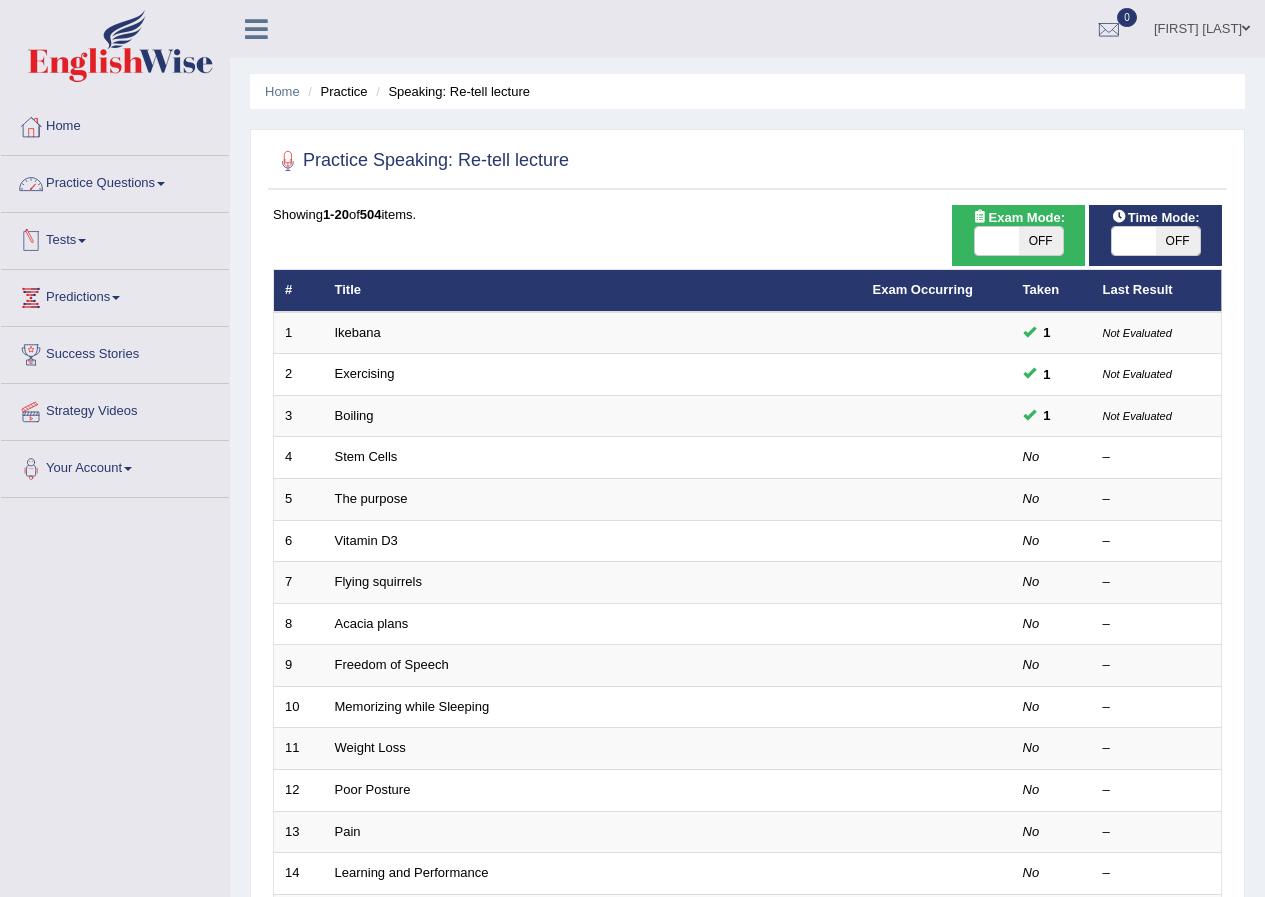 click on "Practice Questions" at bounding box center (115, 181) 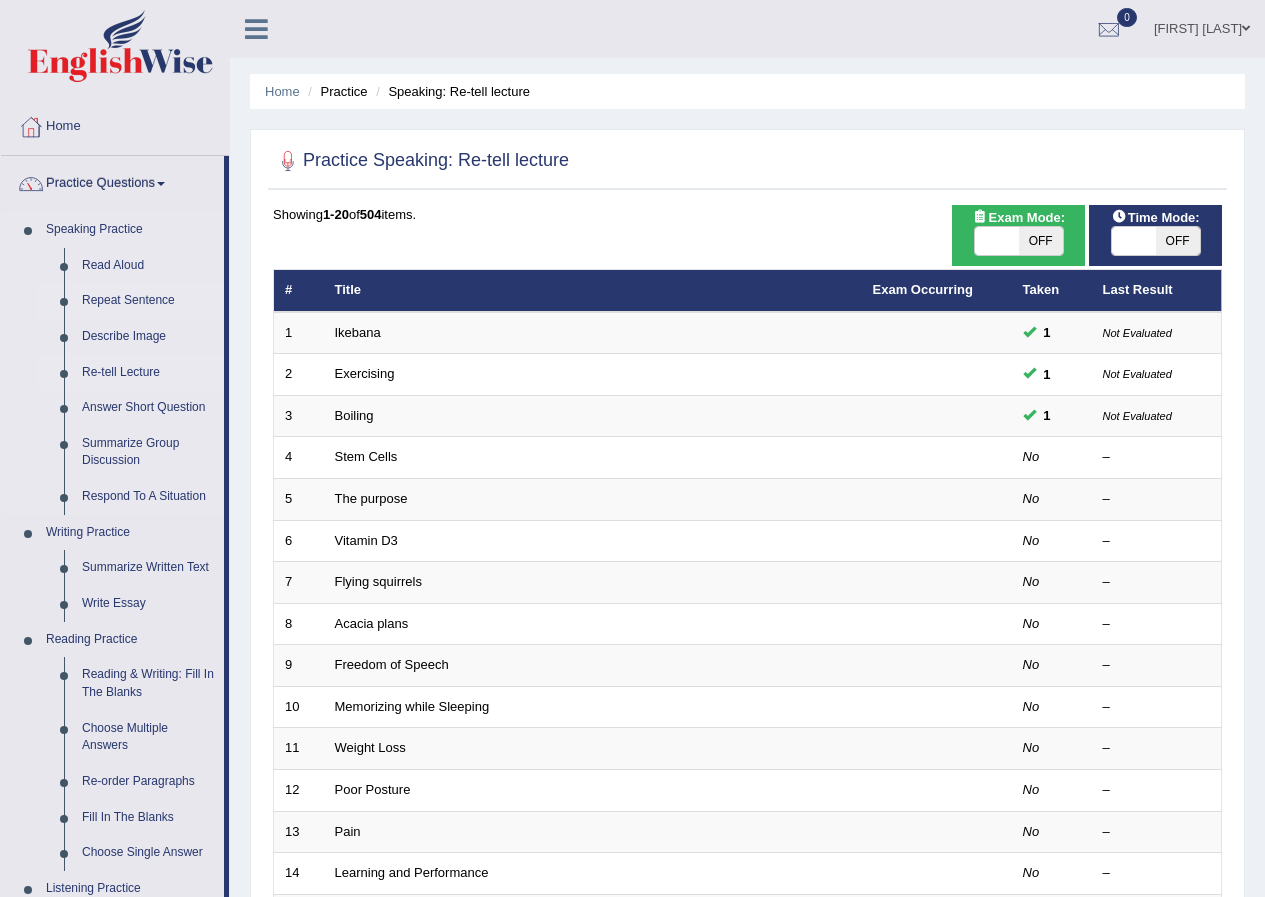 click on "Repeat Sentence" at bounding box center (148, 301) 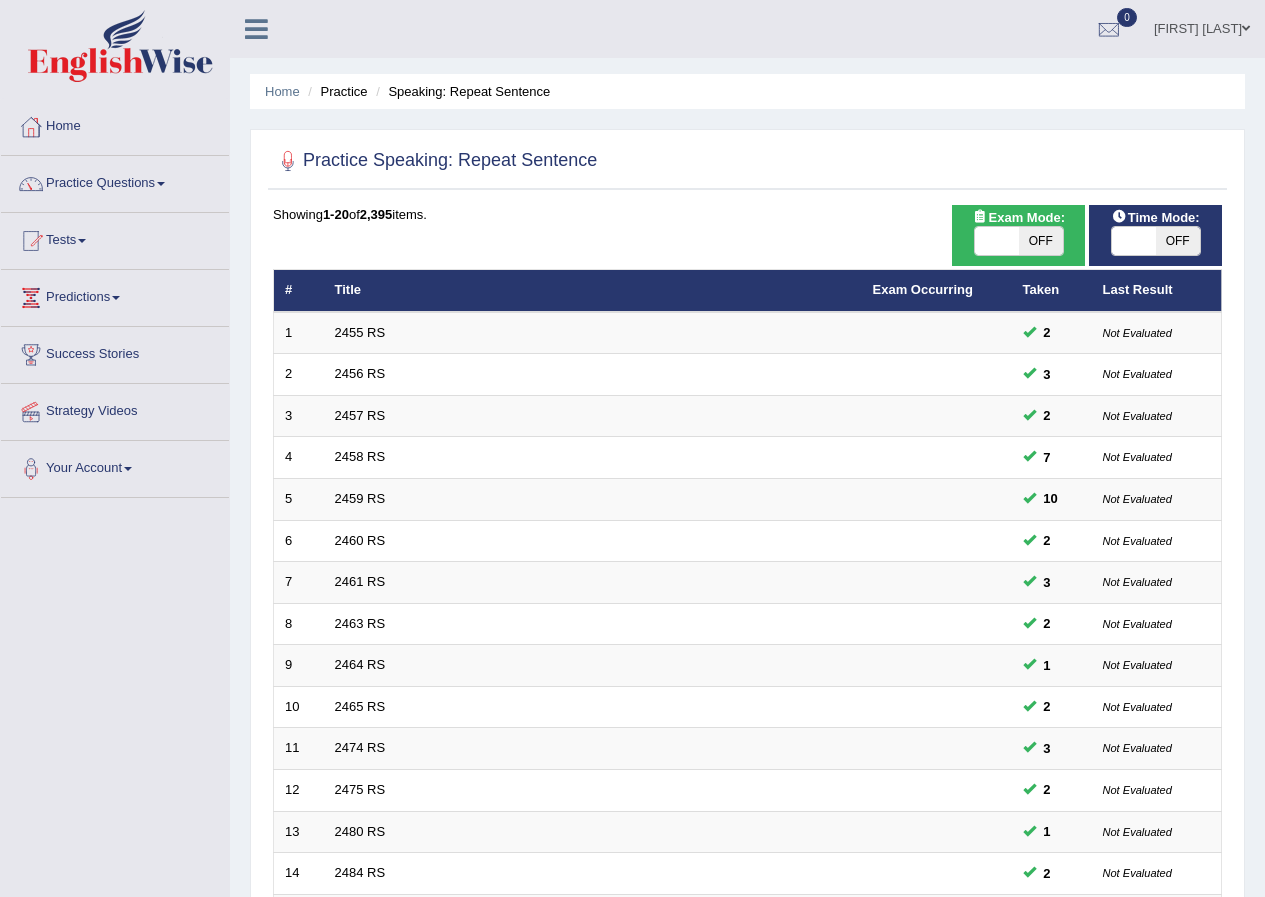 scroll, scrollTop: 0, scrollLeft: 0, axis: both 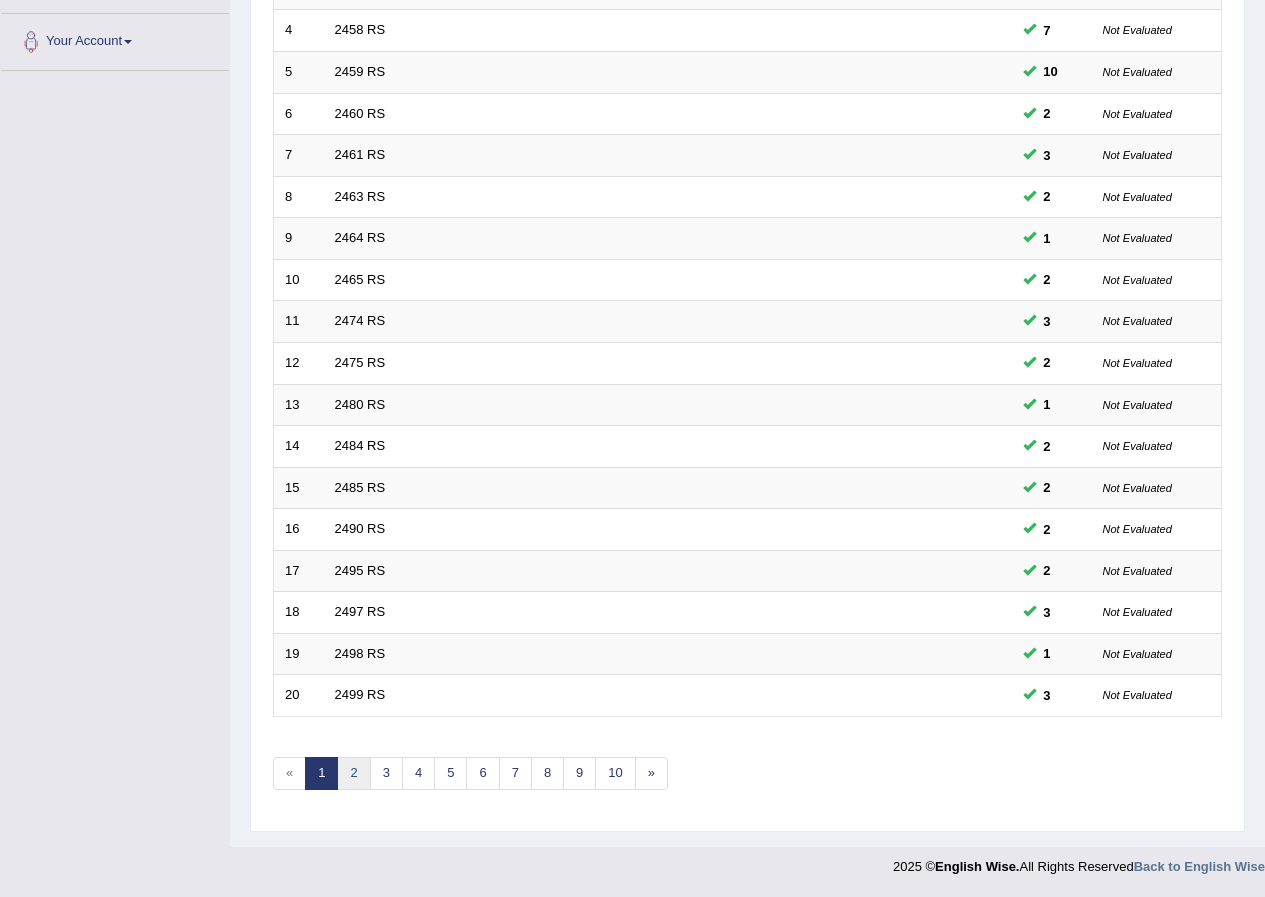 click on "2" at bounding box center (353, 773) 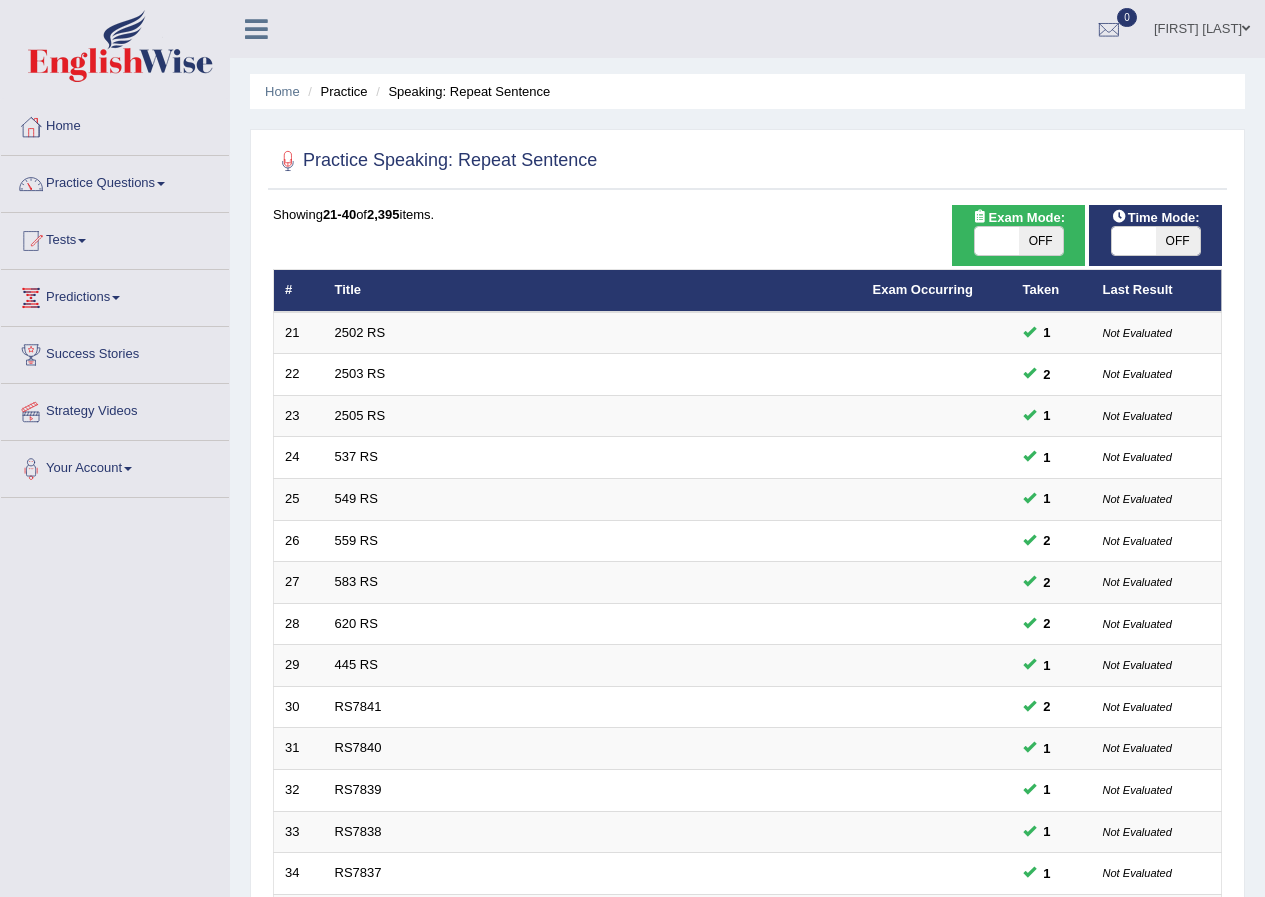 scroll, scrollTop: 427, scrollLeft: 0, axis: vertical 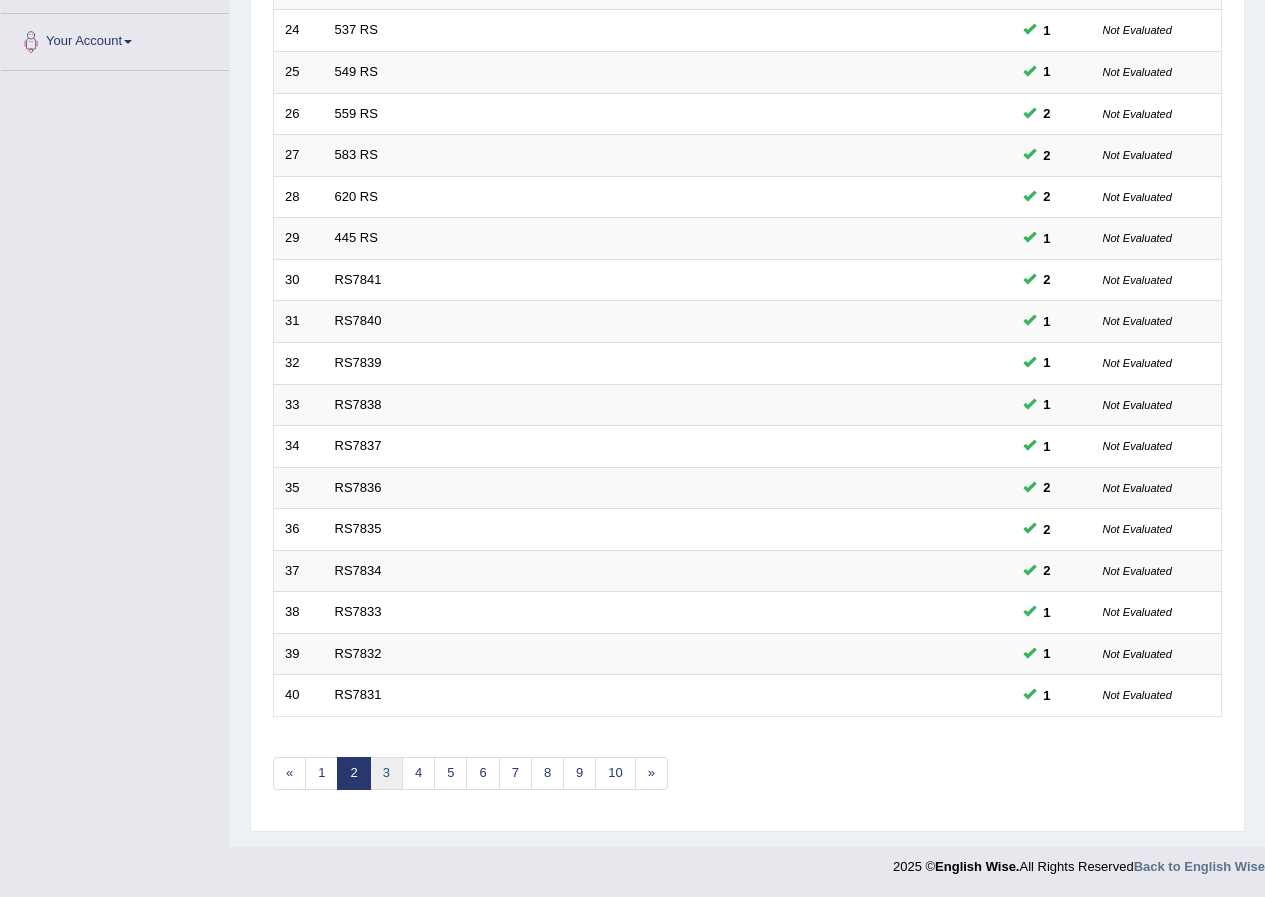 click on "3" at bounding box center [386, 773] 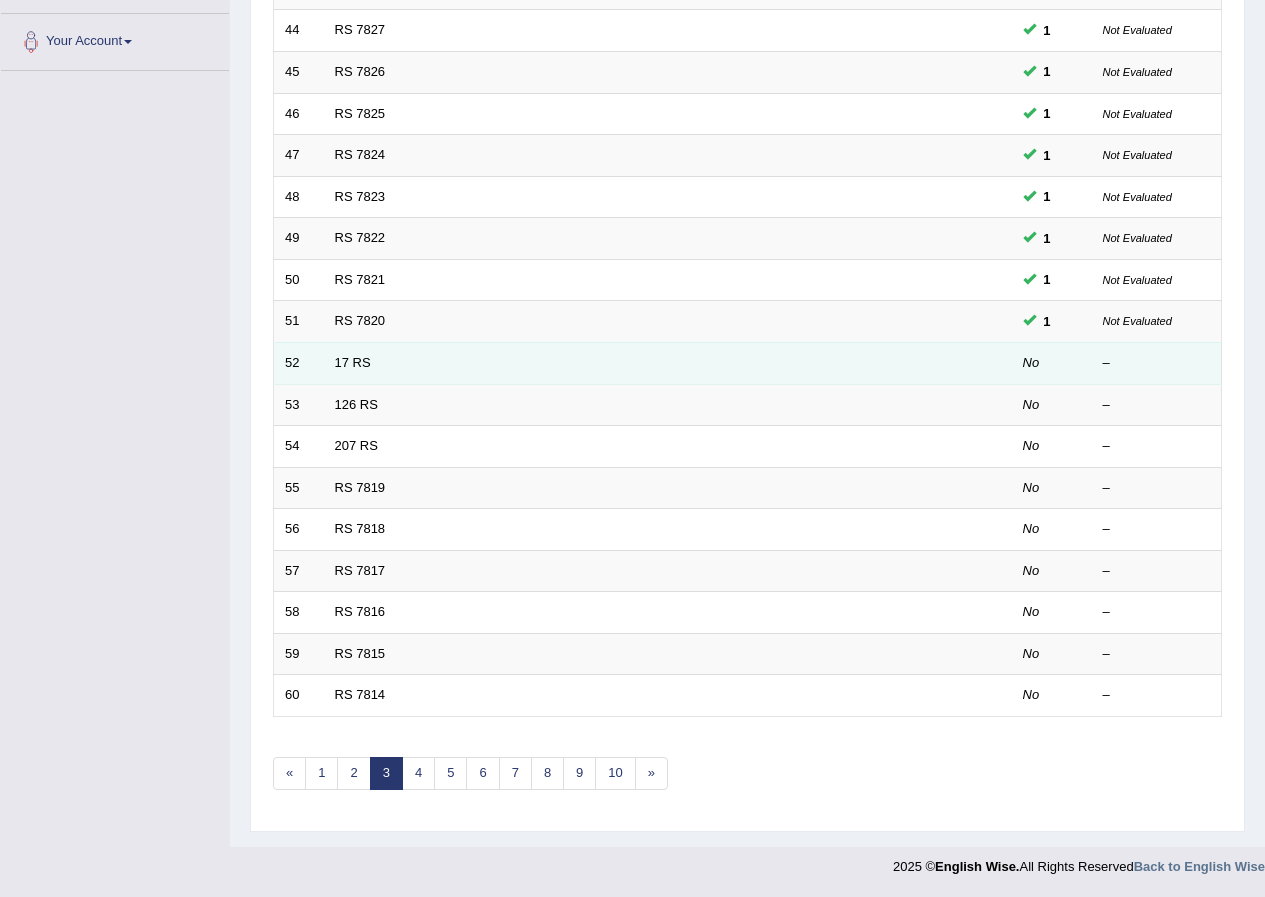 scroll, scrollTop: 427, scrollLeft: 0, axis: vertical 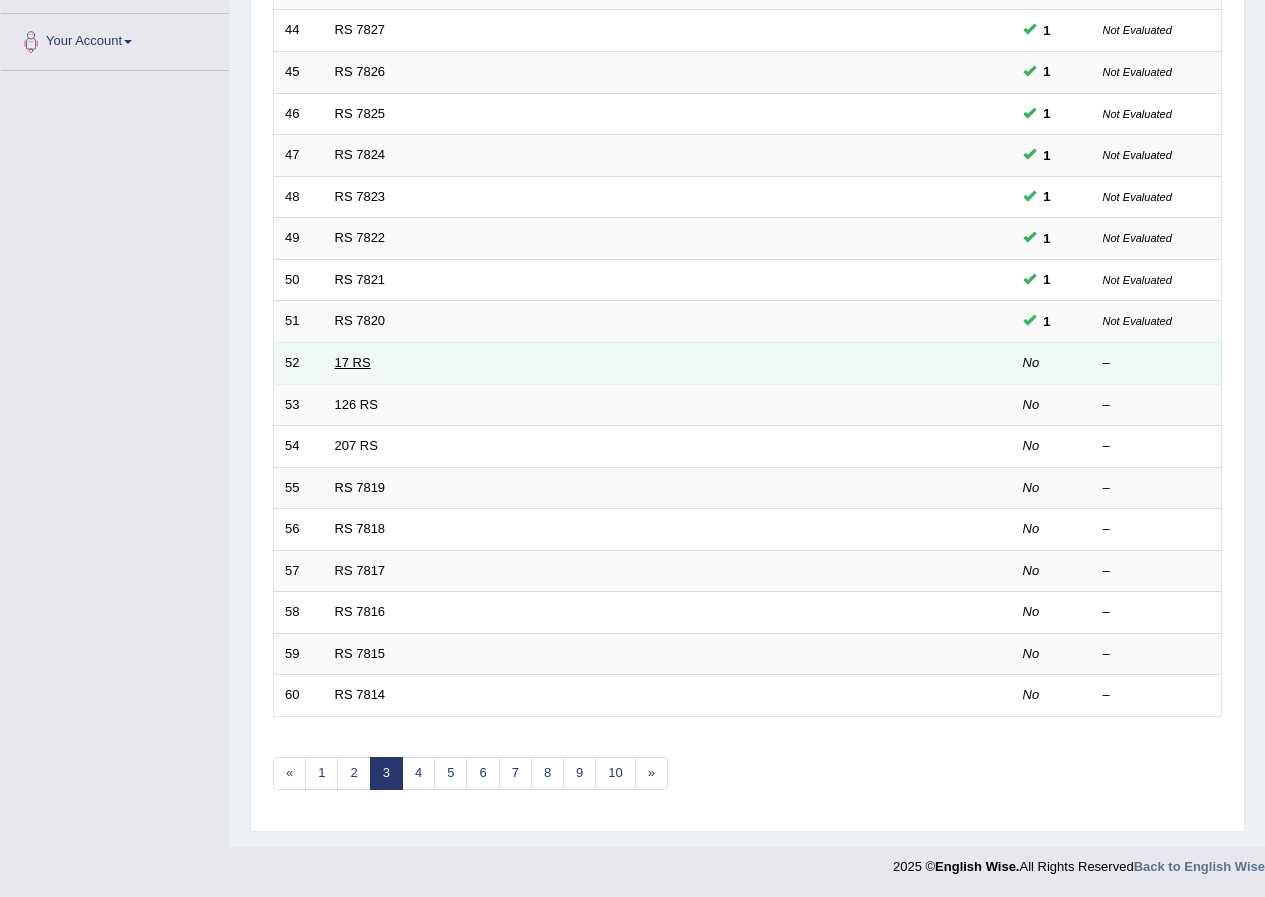 click on "17 RS" at bounding box center [353, 362] 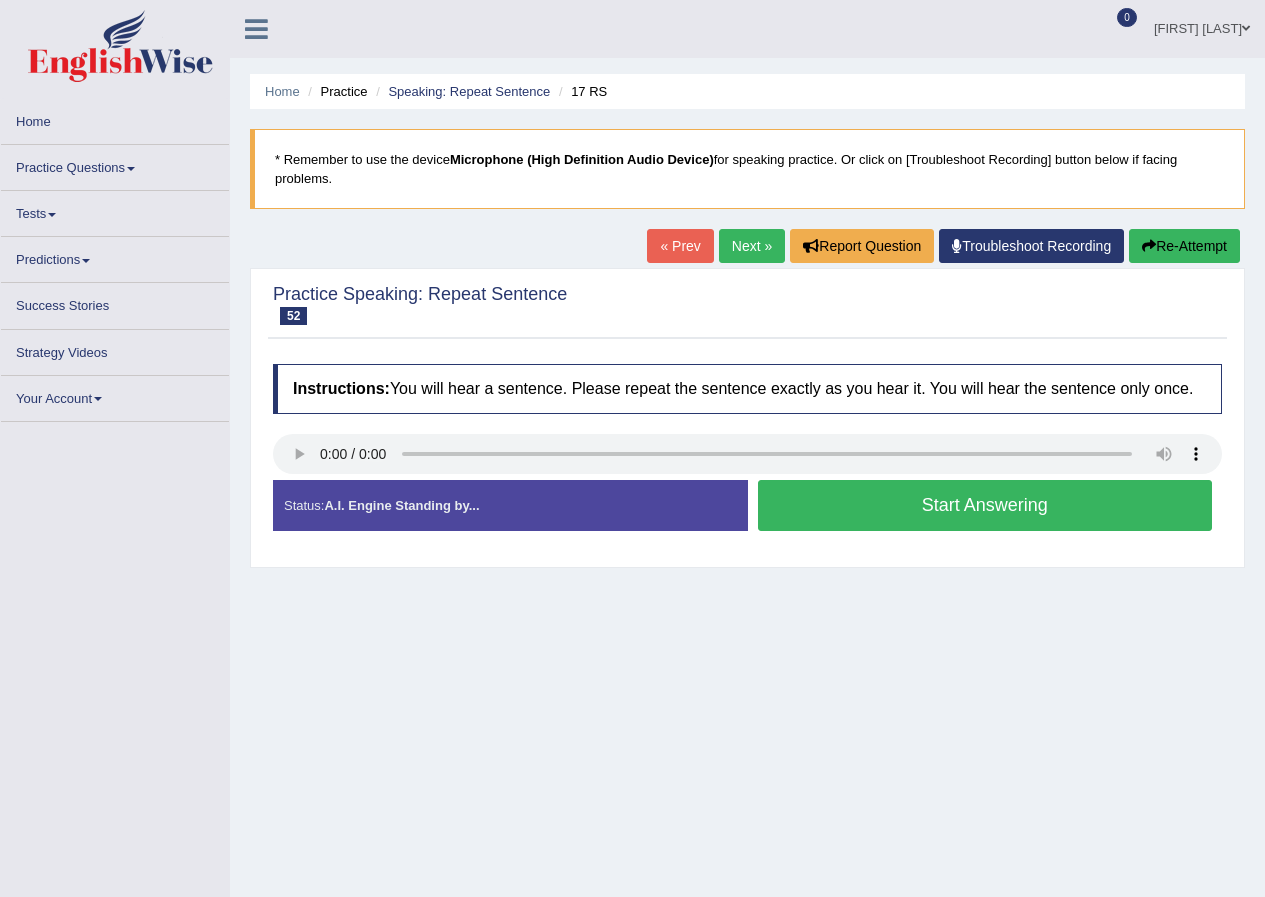 scroll, scrollTop: 0, scrollLeft: 0, axis: both 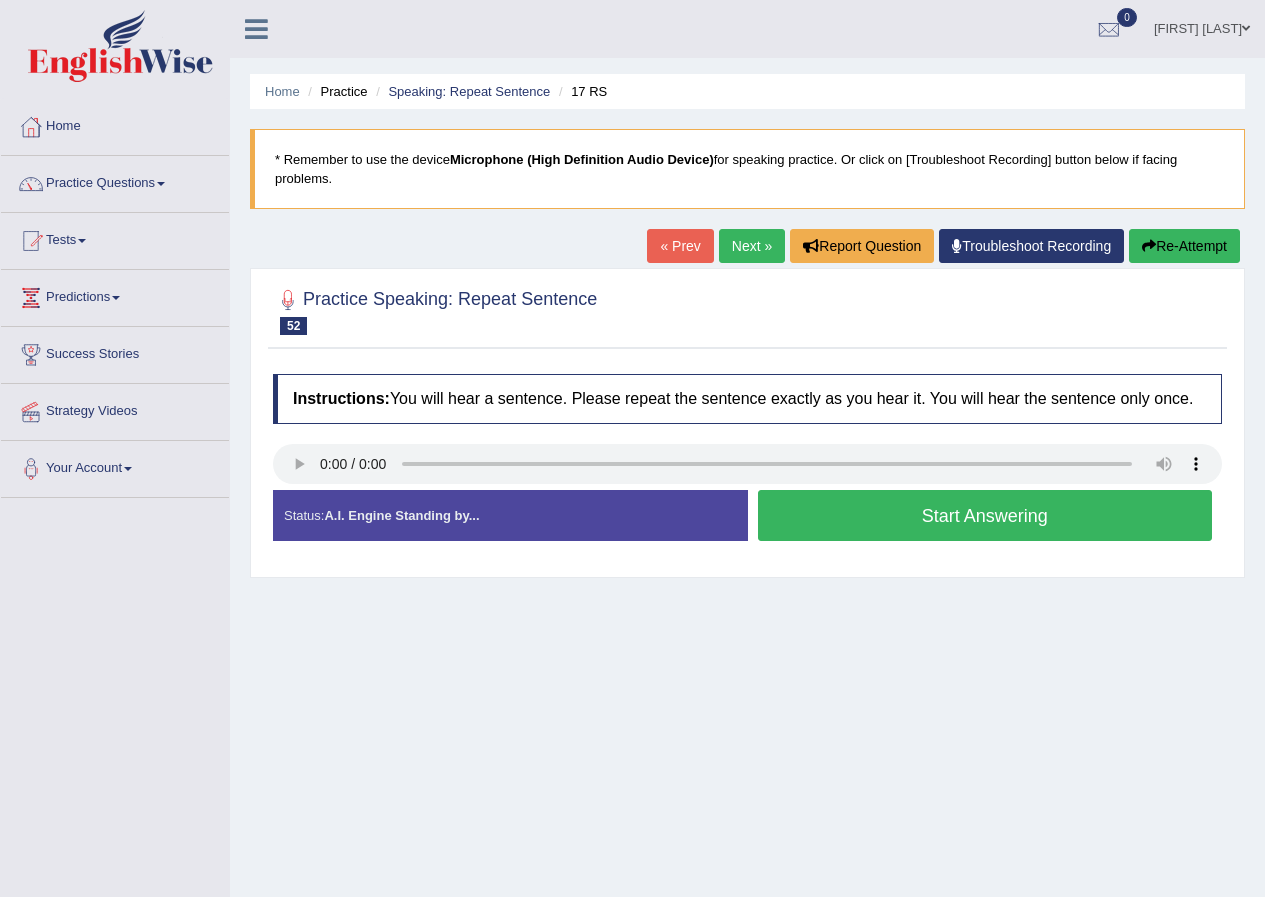 click on "Start Answering" at bounding box center (985, 515) 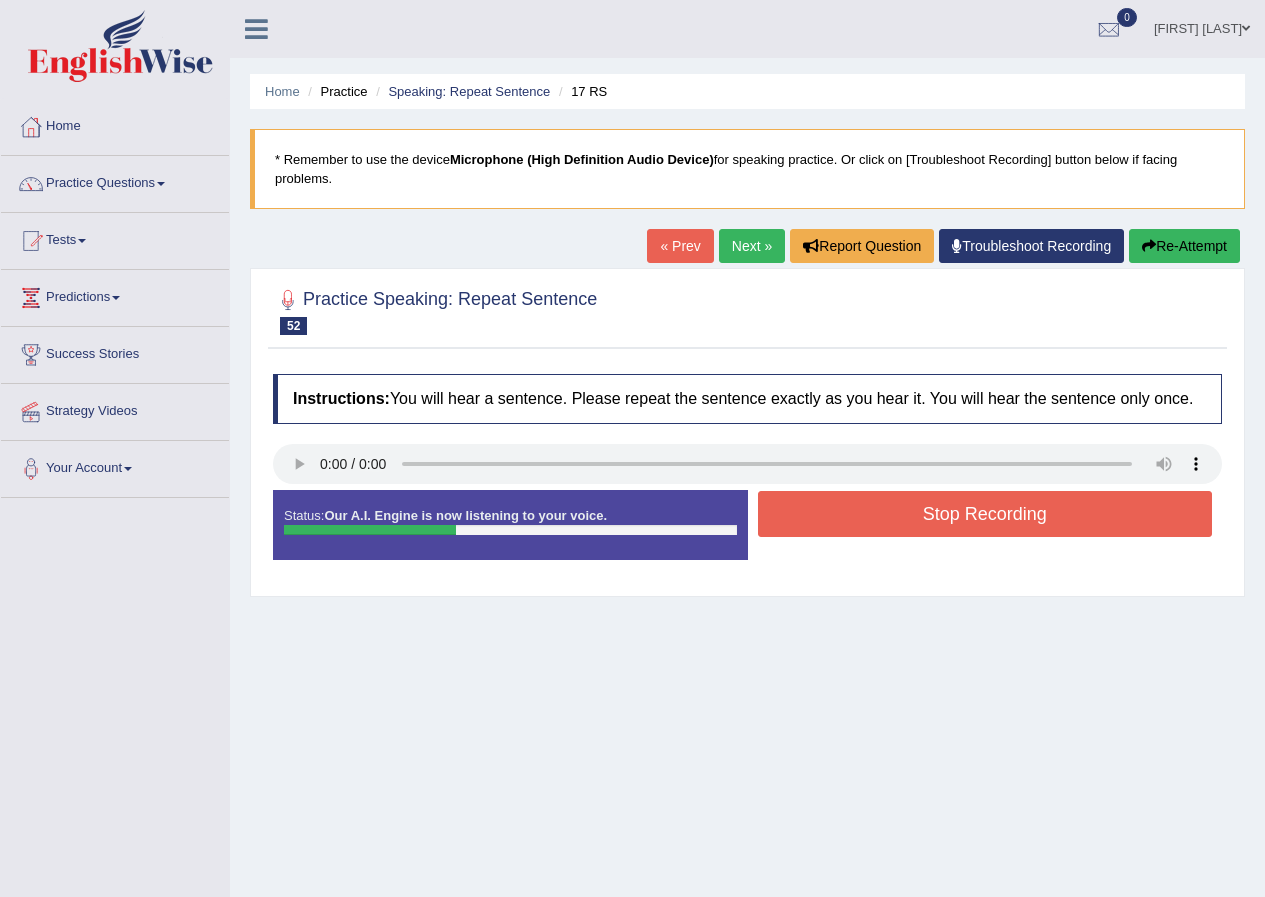 click on "Stop Recording" at bounding box center (985, 514) 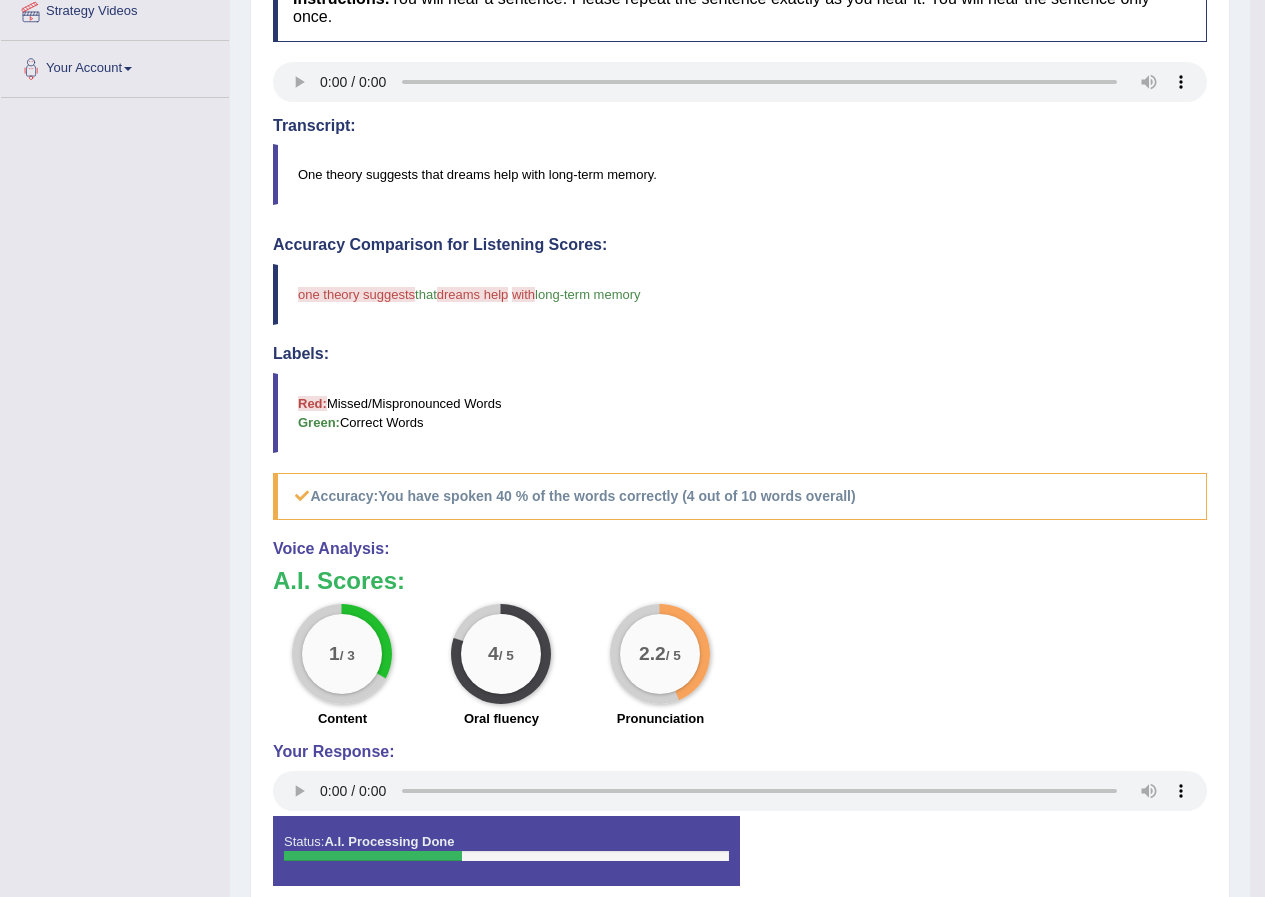 scroll, scrollTop: 0, scrollLeft: 0, axis: both 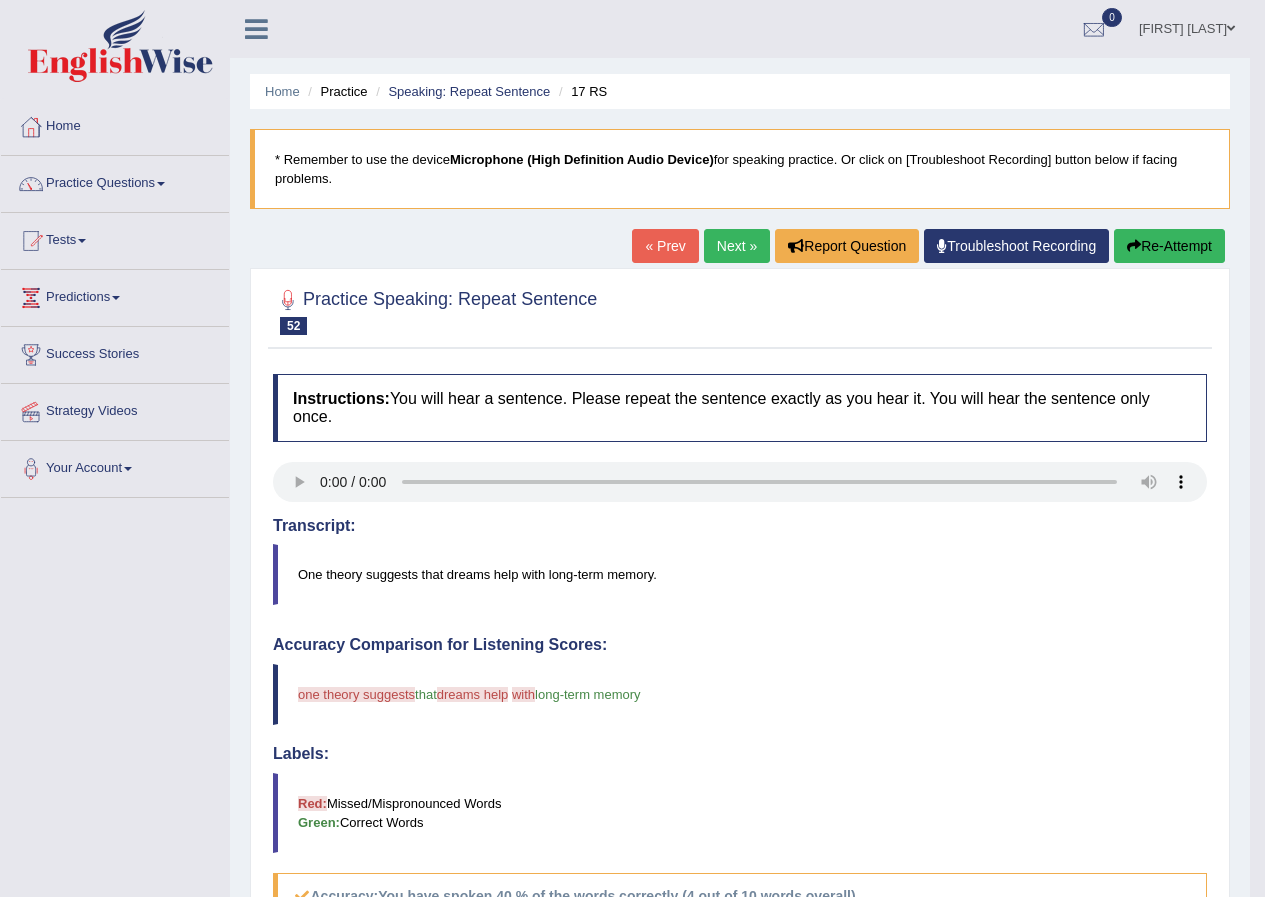 click on "Re-Attempt" at bounding box center [1169, 246] 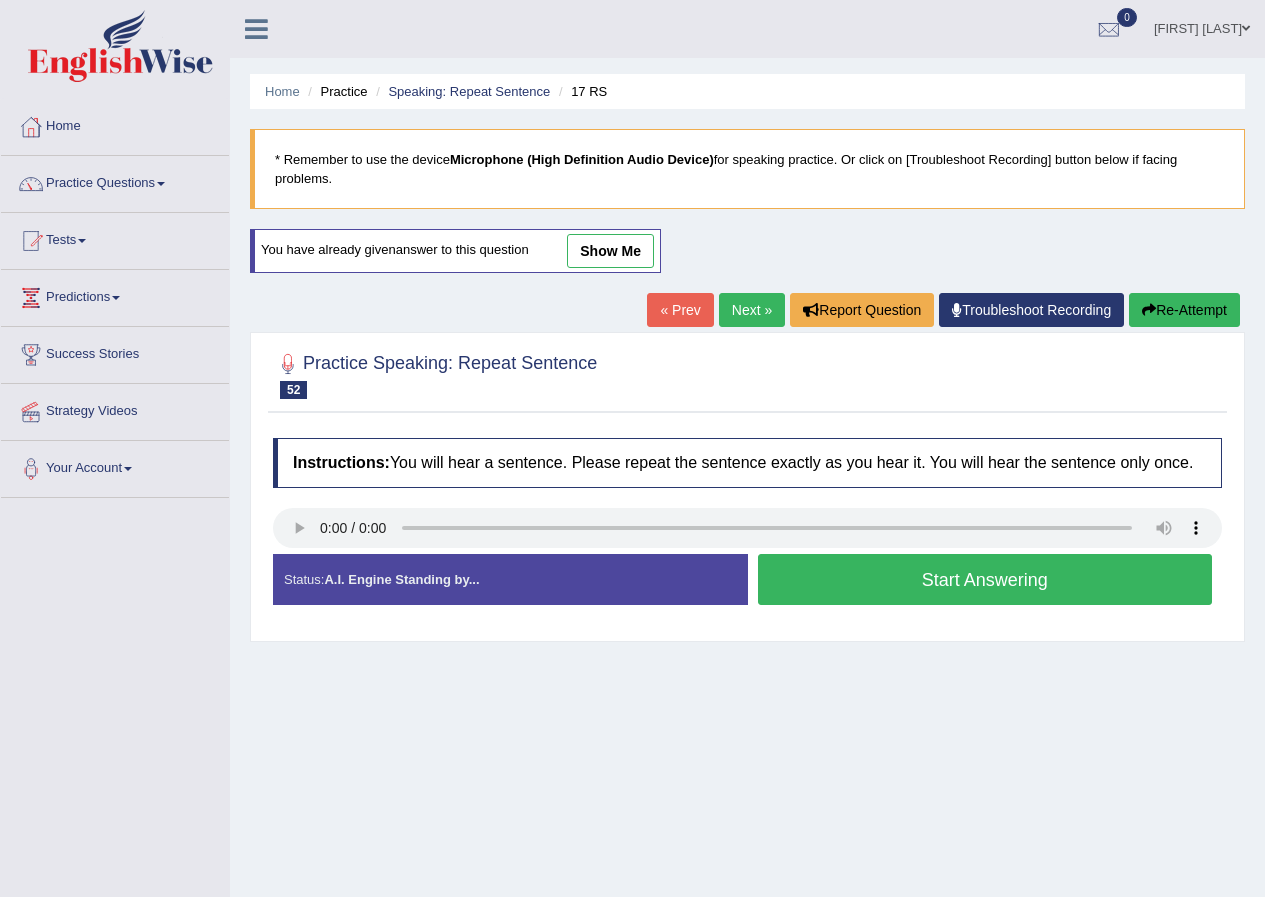scroll, scrollTop: 0, scrollLeft: 0, axis: both 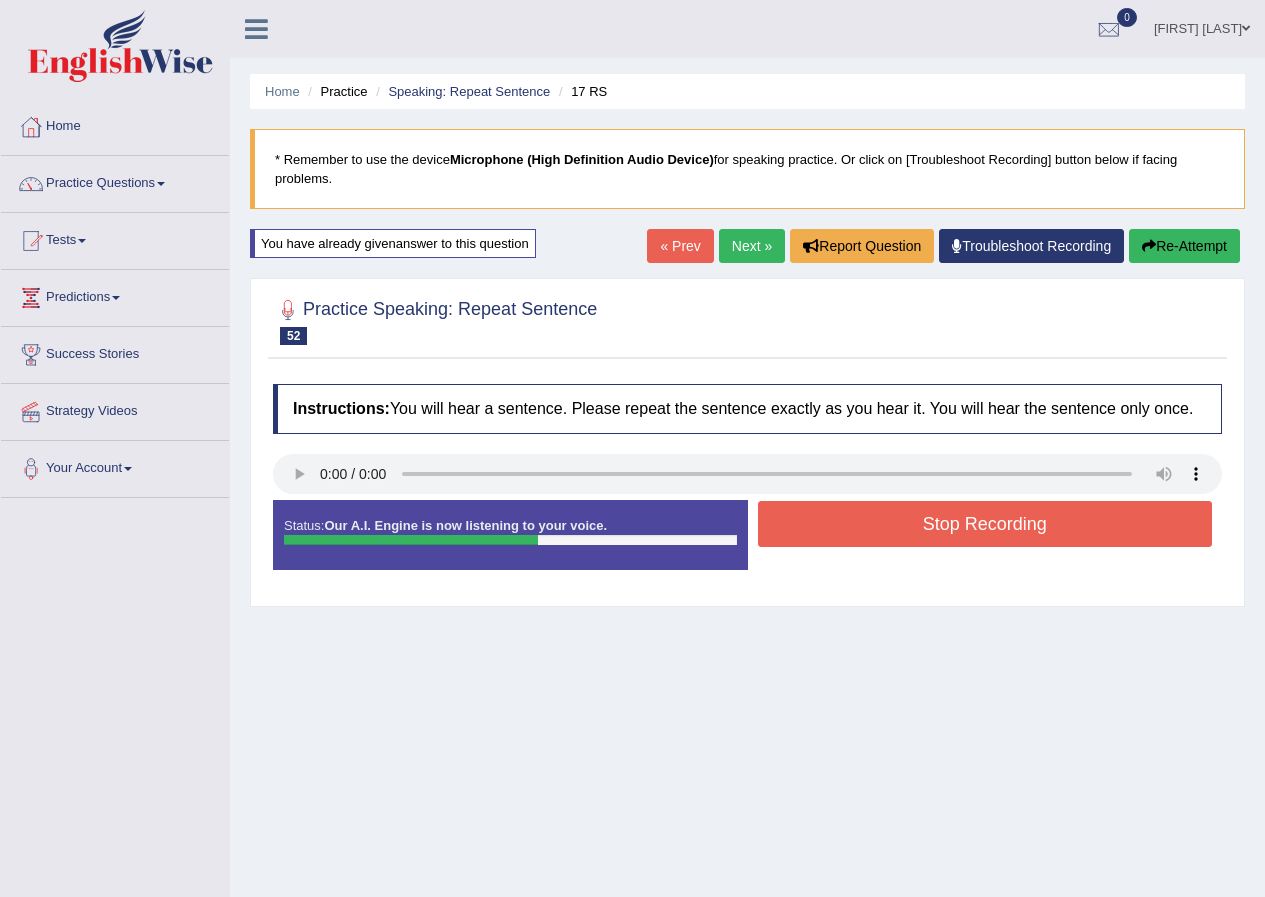 click on "Stop Recording" at bounding box center (985, 524) 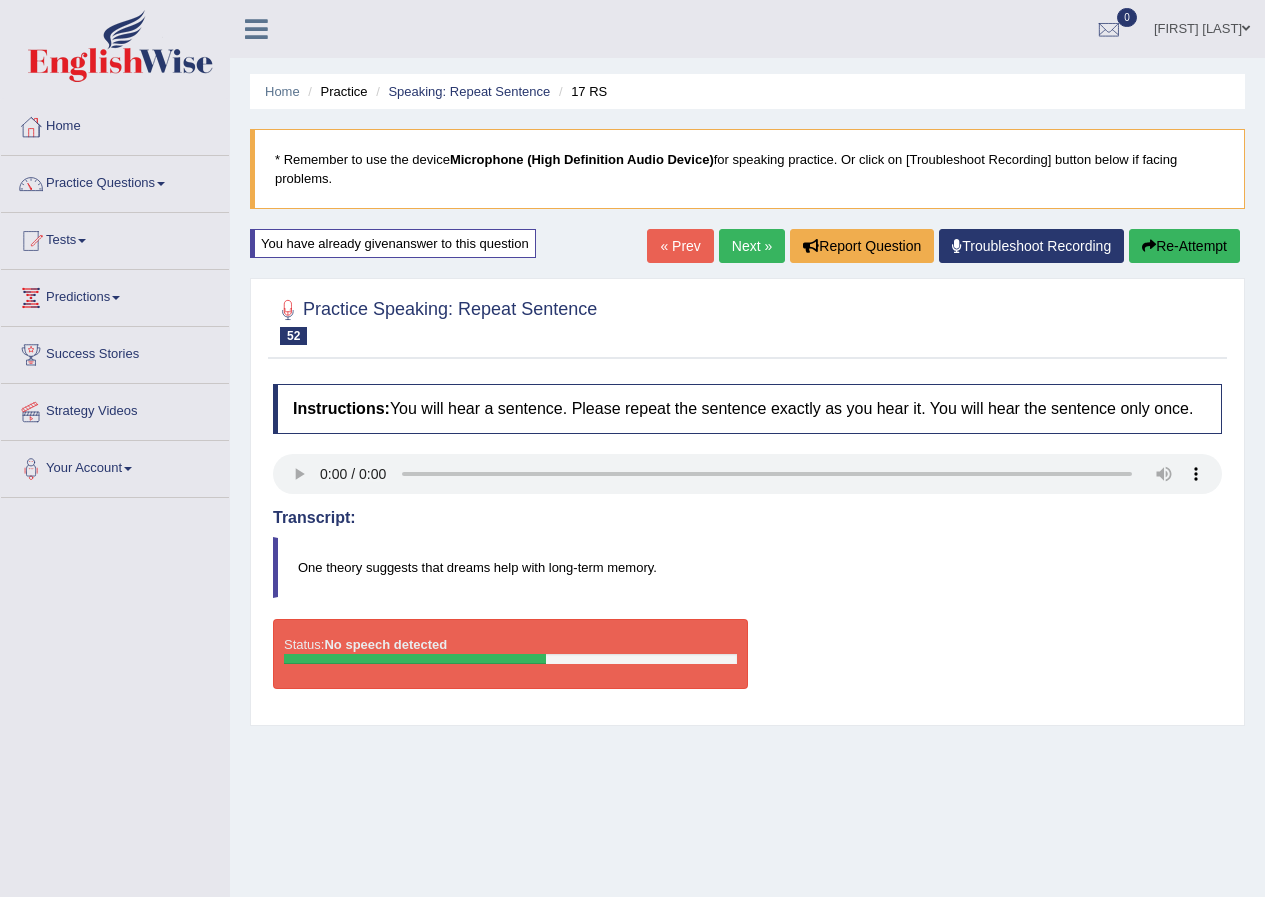 click on "Next »" at bounding box center [752, 246] 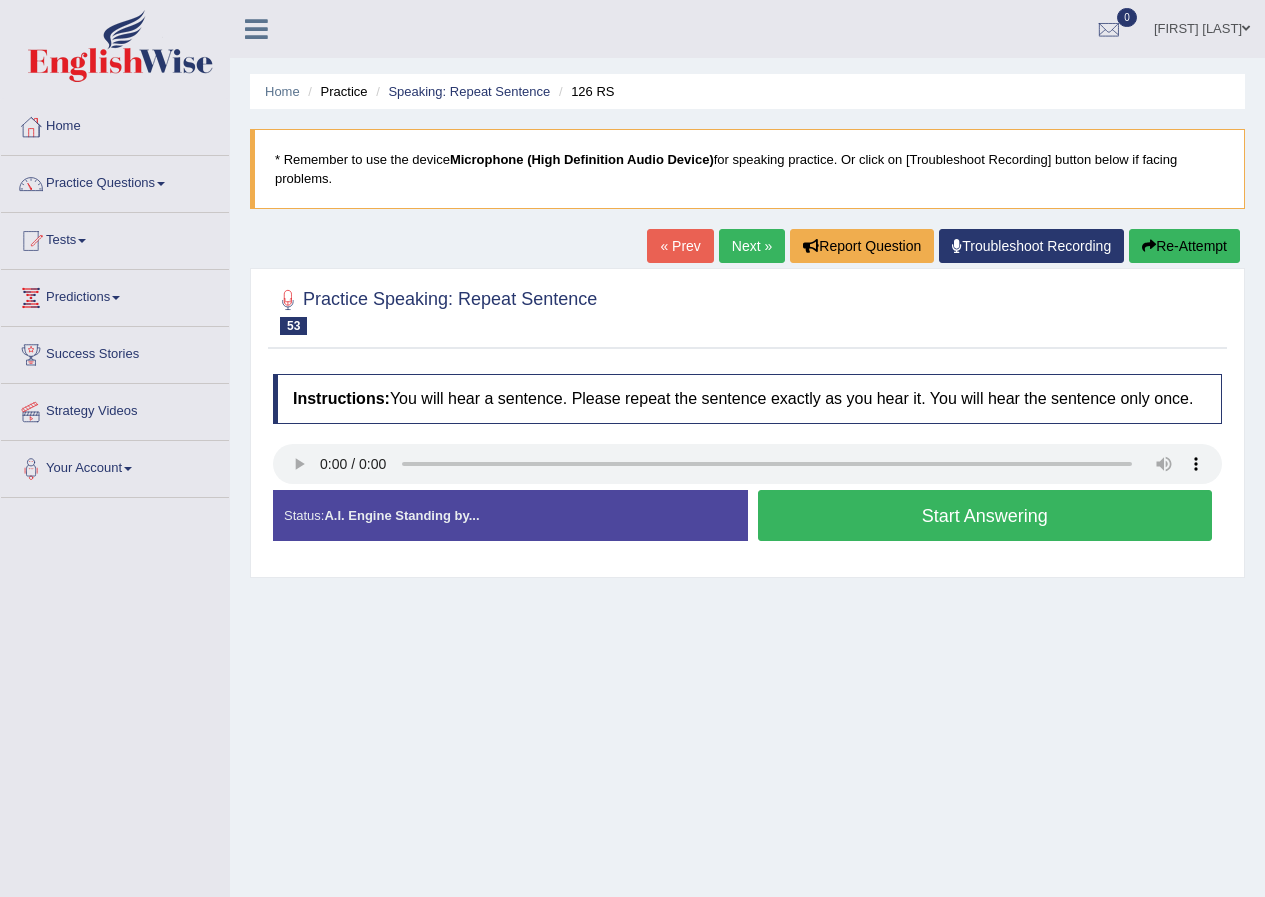scroll, scrollTop: 0, scrollLeft: 0, axis: both 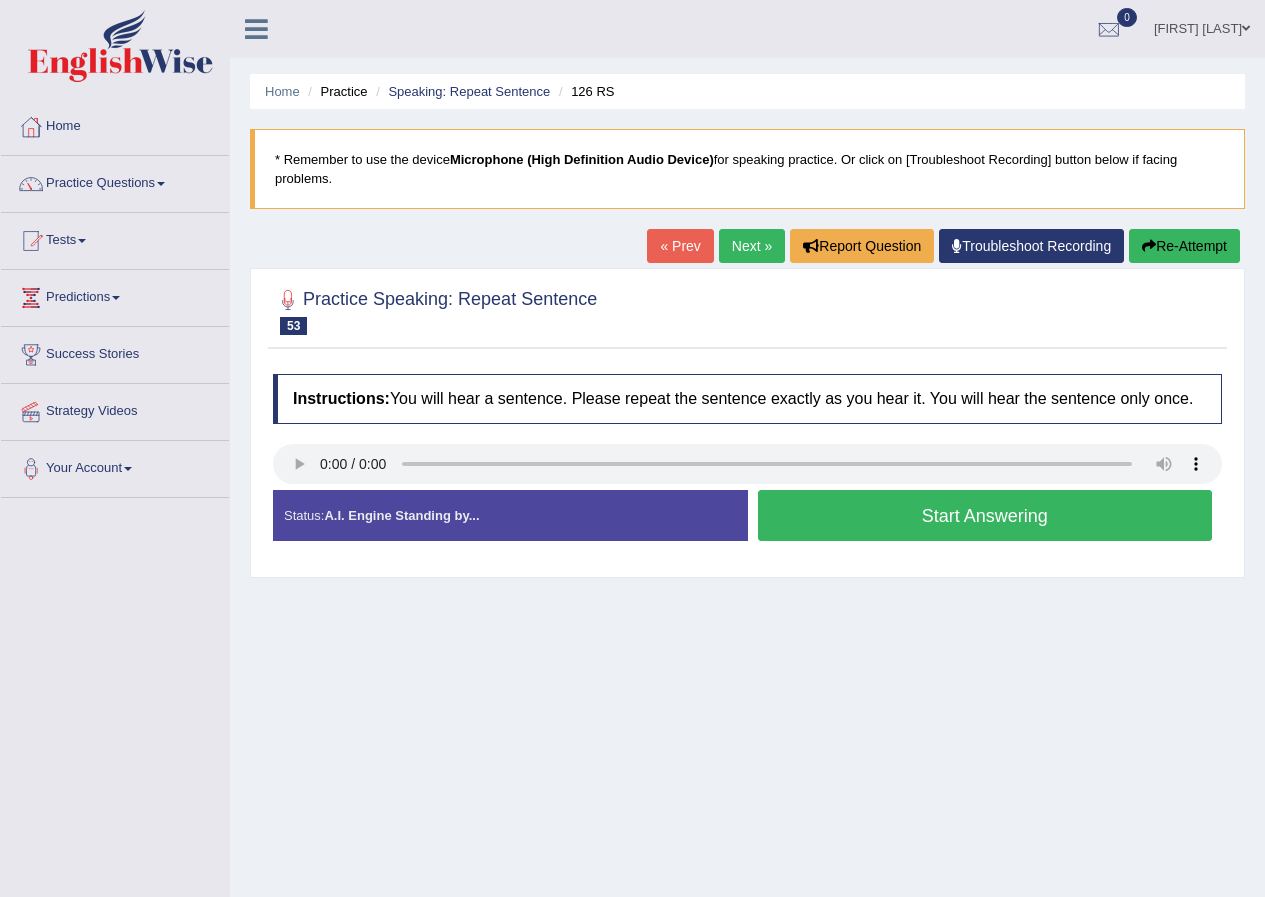 click on "Start Answering" at bounding box center [985, 515] 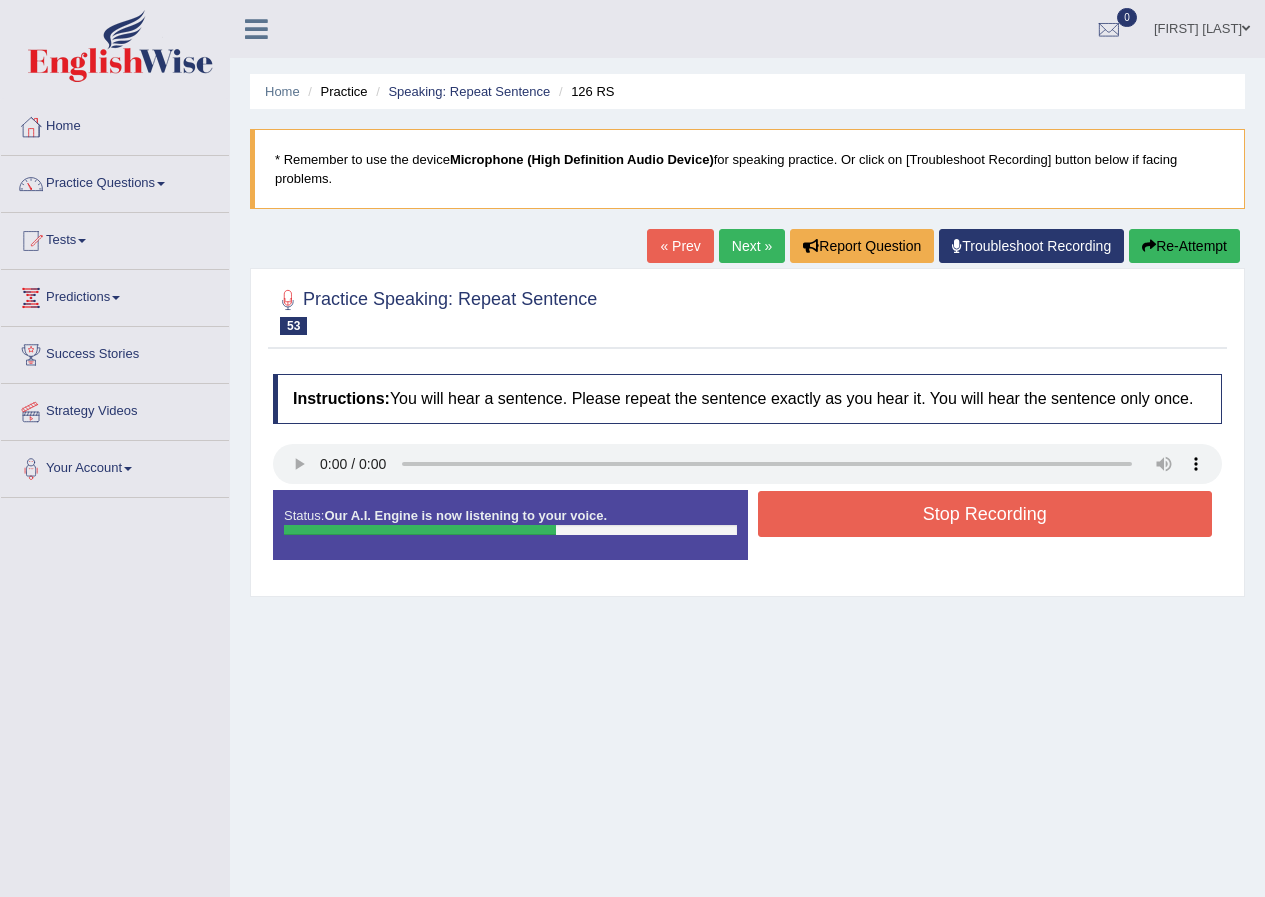 click on "Stop Recording" at bounding box center [985, 514] 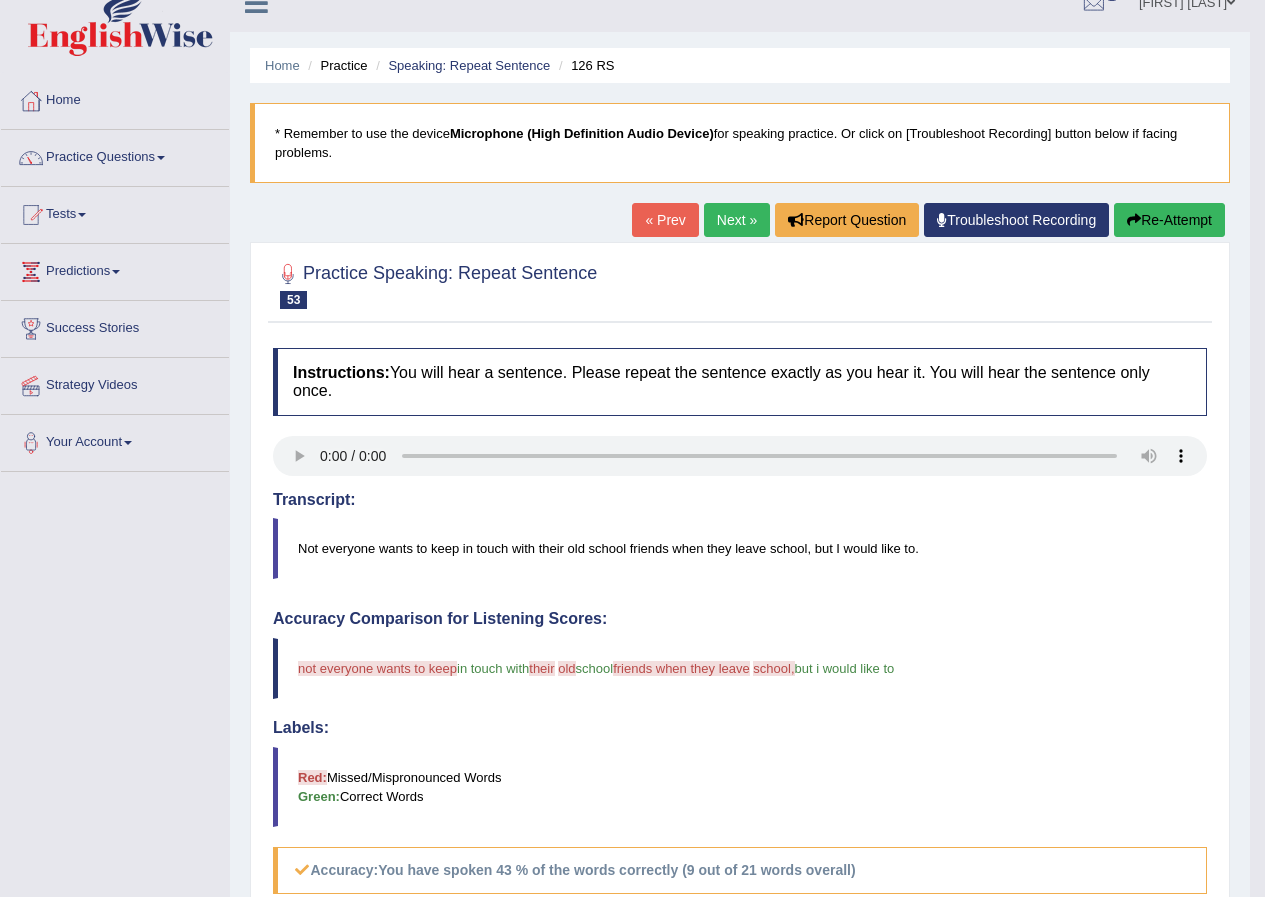 scroll, scrollTop: 0, scrollLeft: 0, axis: both 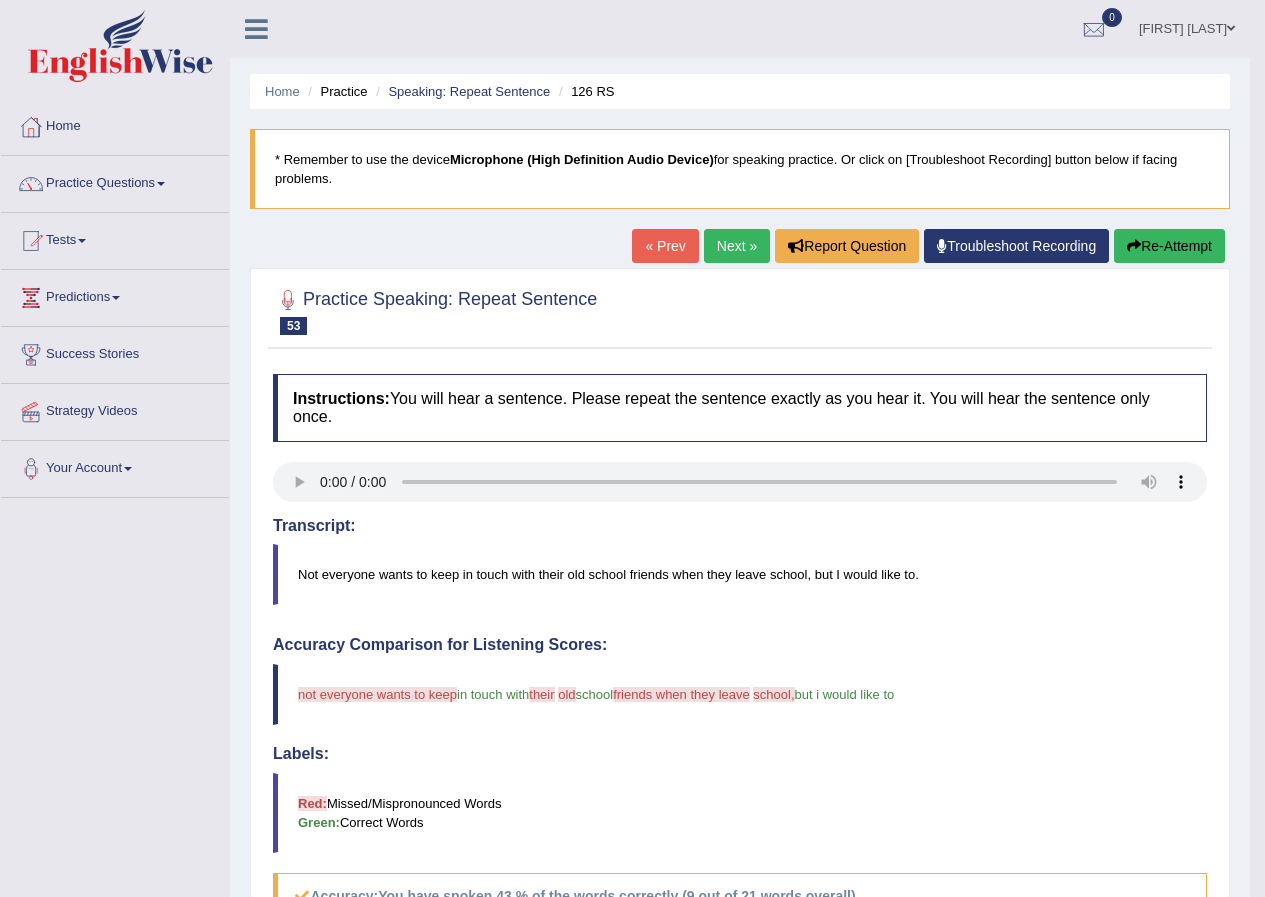 click on "Next »" at bounding box center (737, 246) 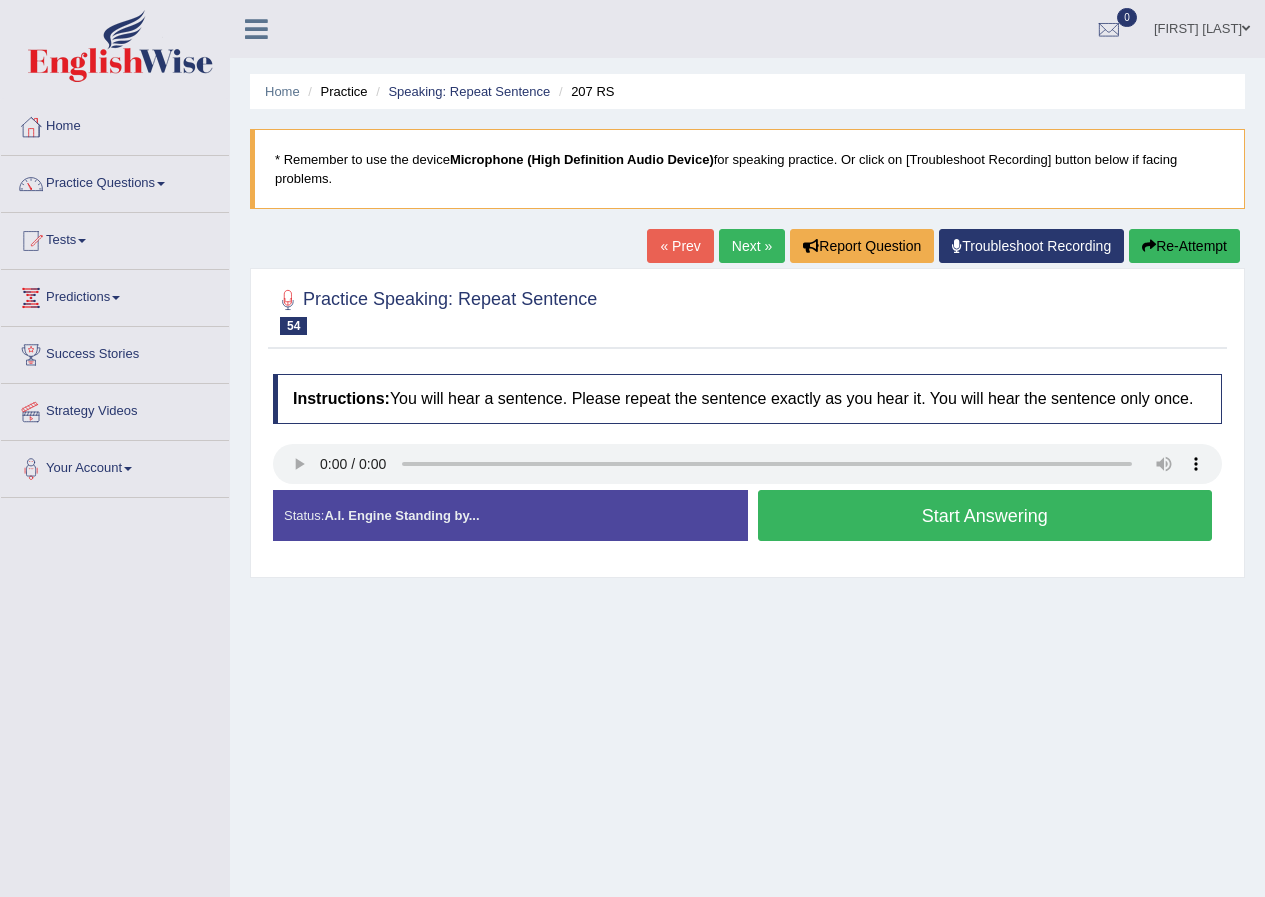 scroll, scrollTop: 0, scrollLeft: 0, axis: both 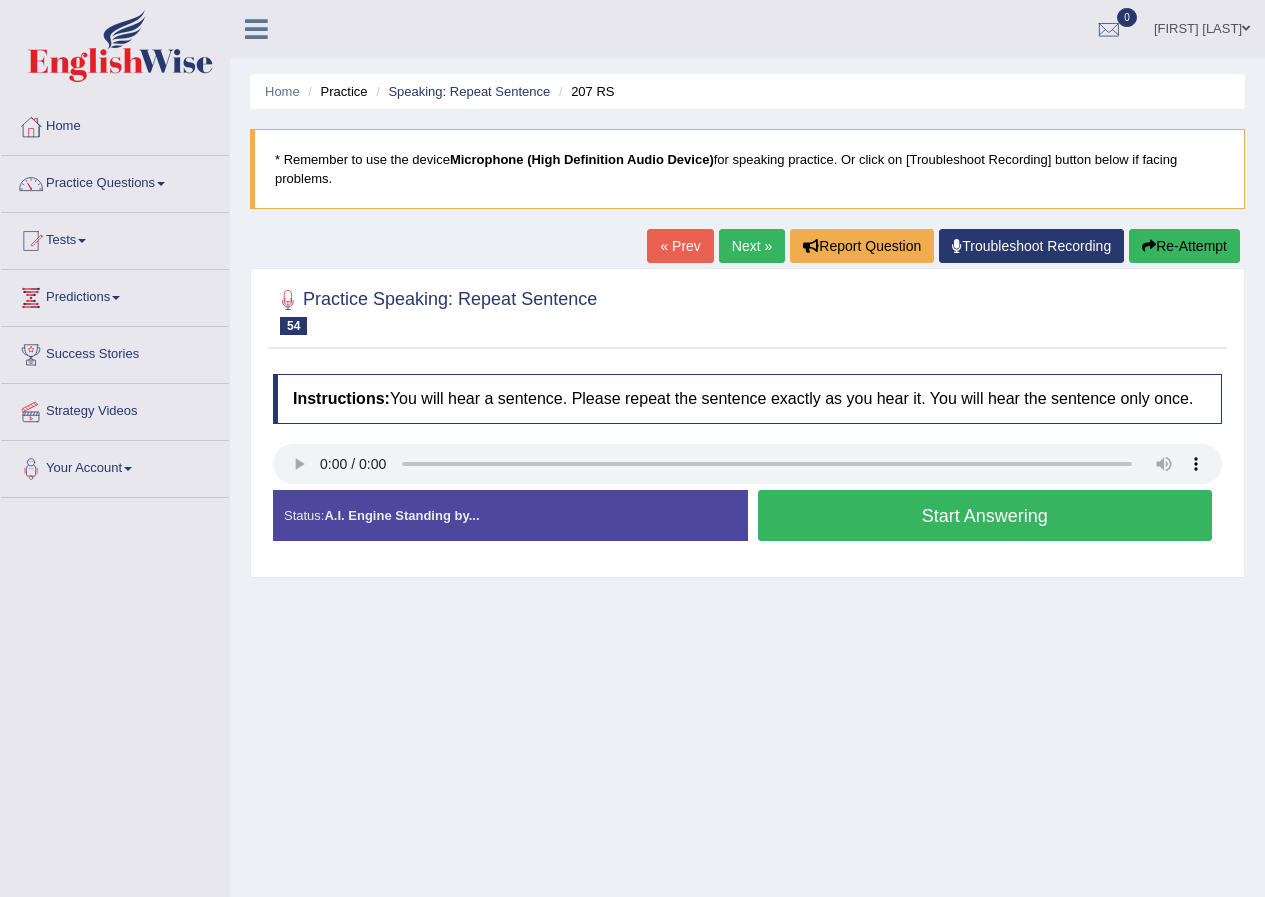 click on "Start Answering" at bounding box center [985, 515] 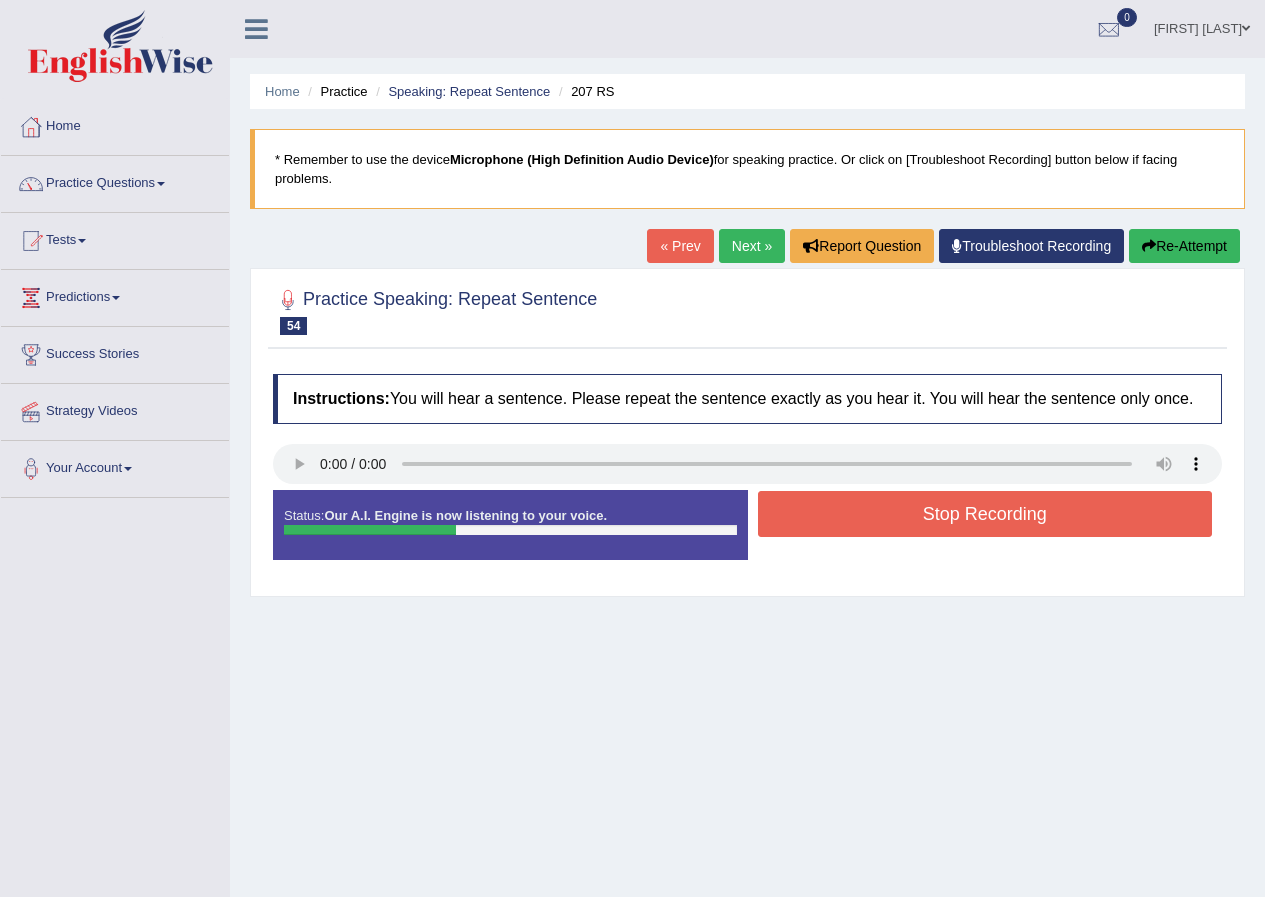 click on "Stop Recording" at bounding box center (985, 514) 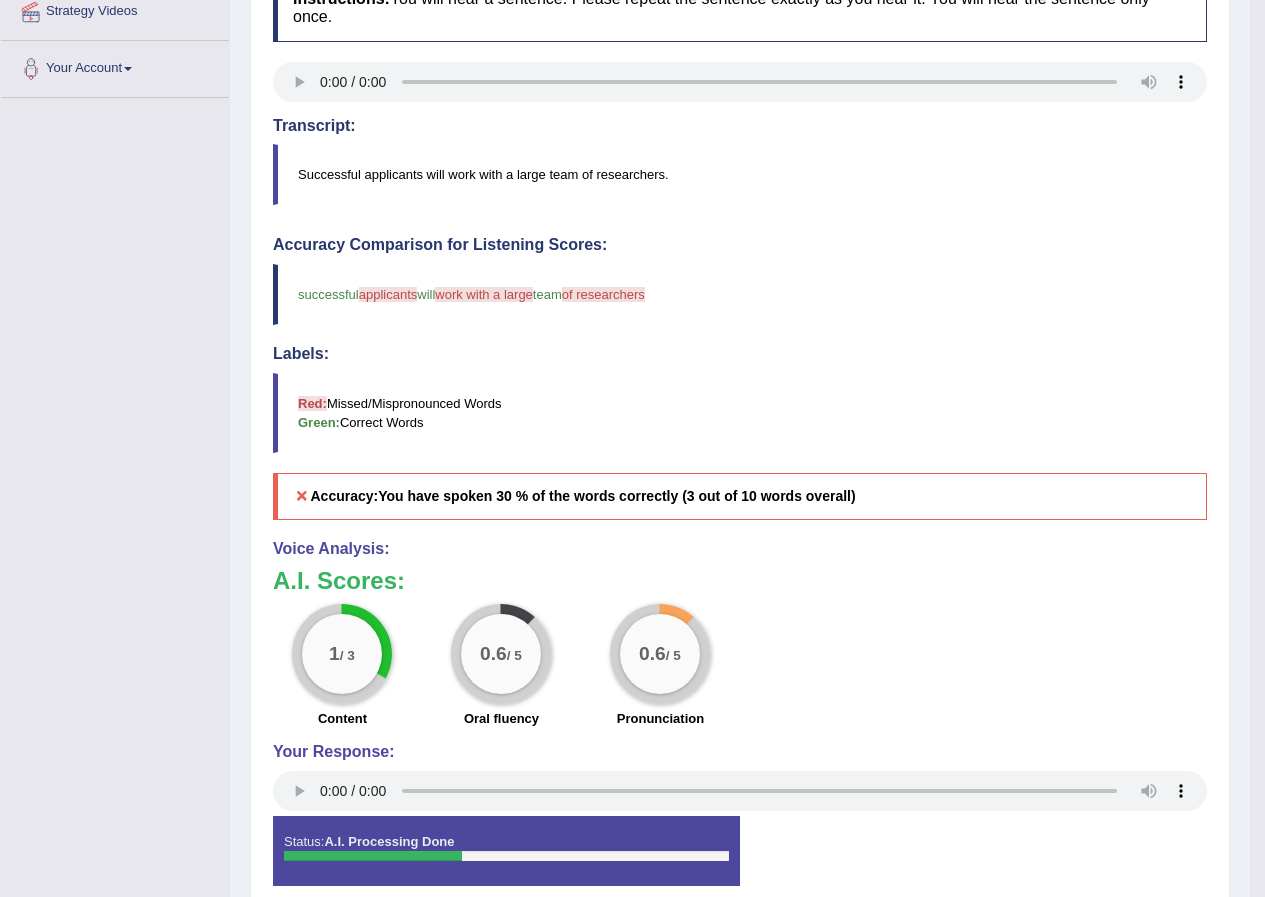 scroll, scrollTop: 0, scrollLeft: 0, axis: both 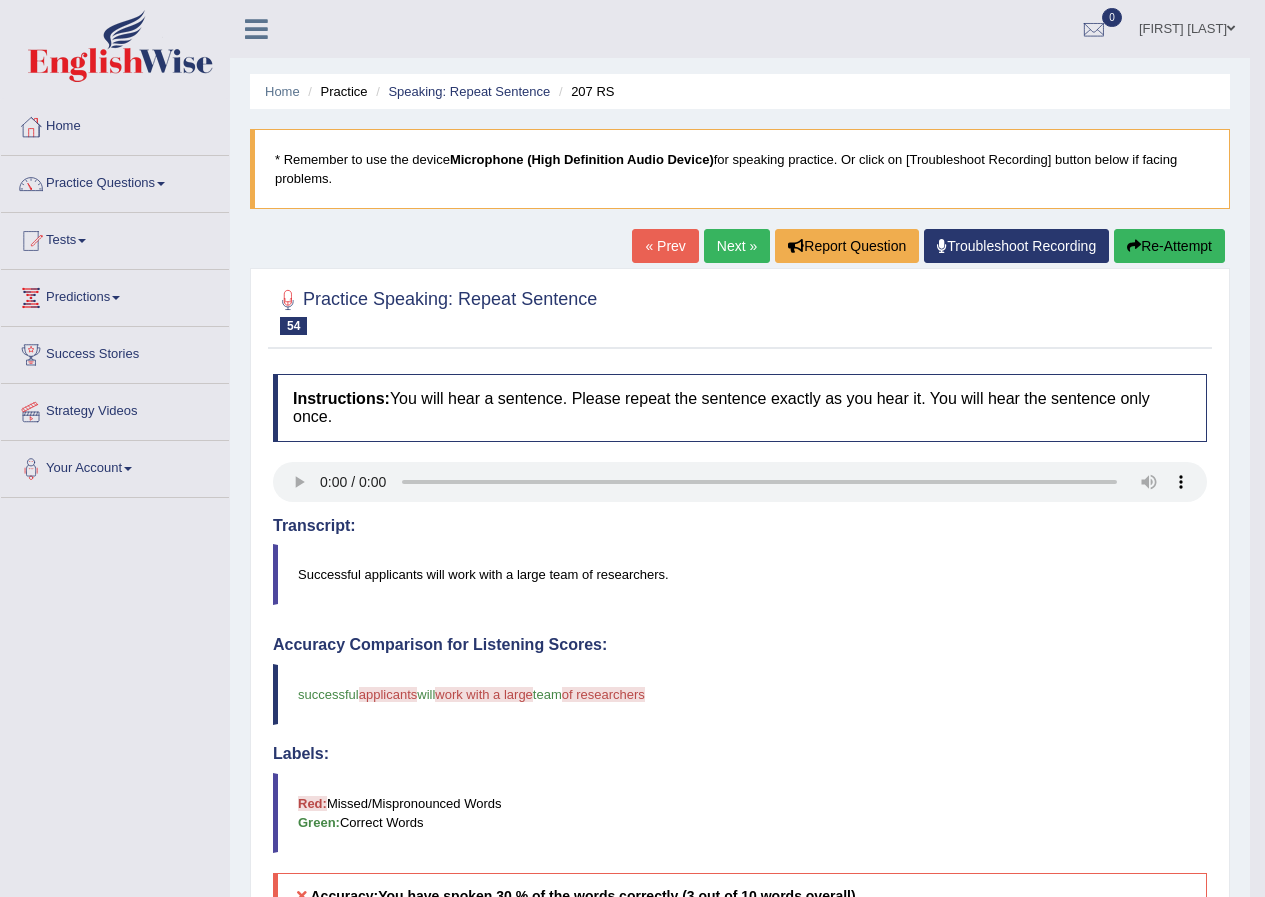 click on "Re-Attempt" at bounding box center [1169, 246] 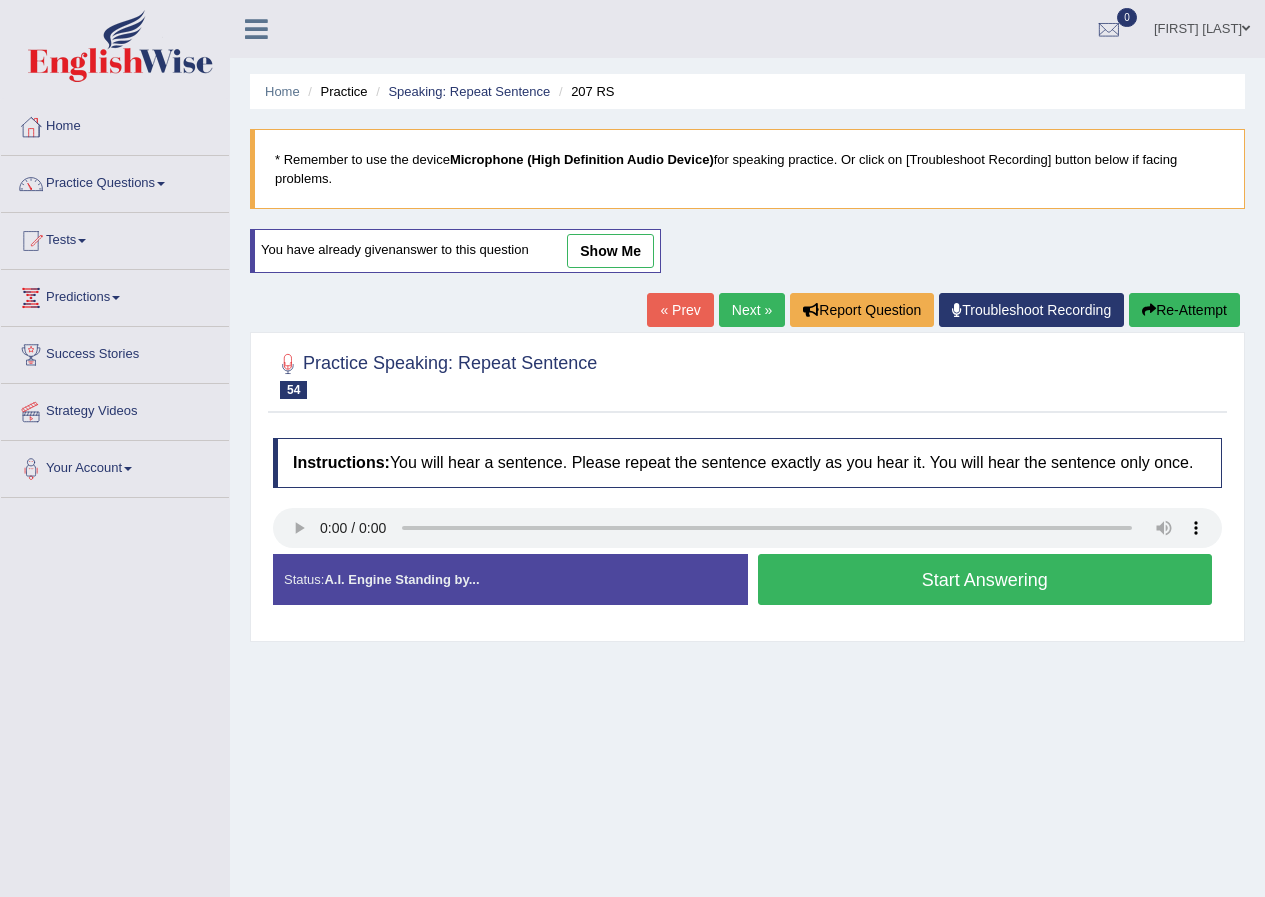 scroll, scrollTop: 0, scrollLeft: 0, axis: both 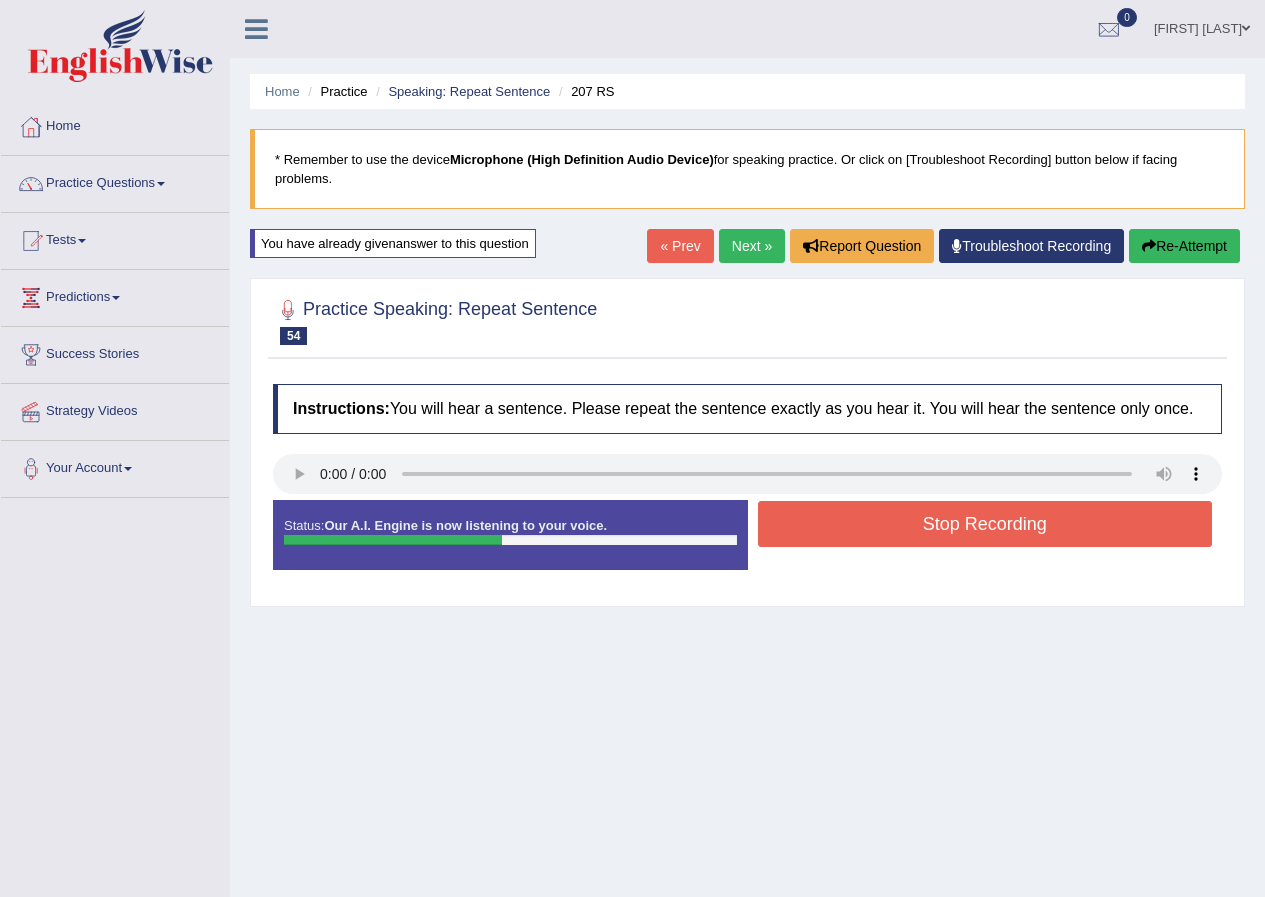 click on "Stop Recording" at bounding box center [985, 524] 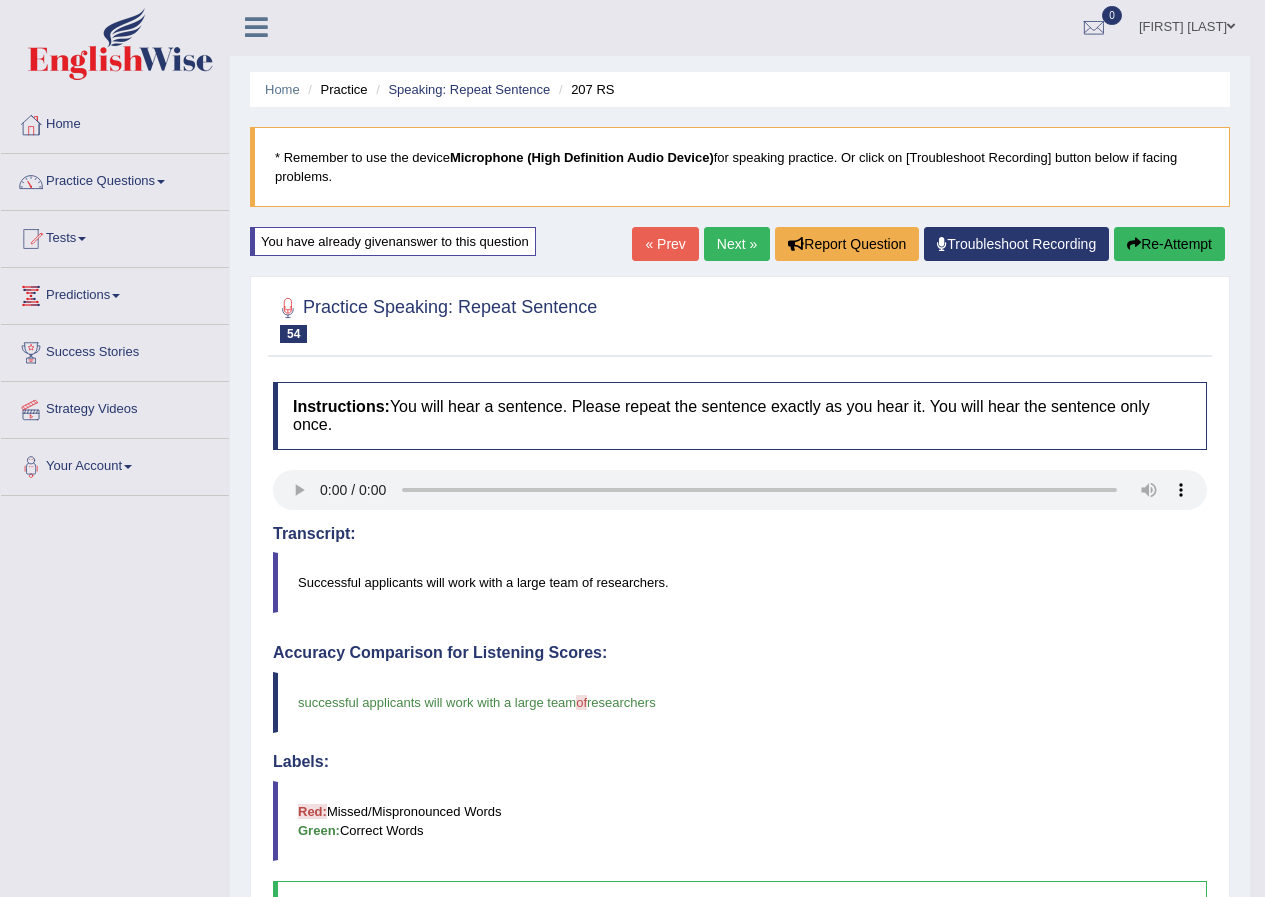 scroll, scrollTop: 0, scrollLeft: 0, axis: both 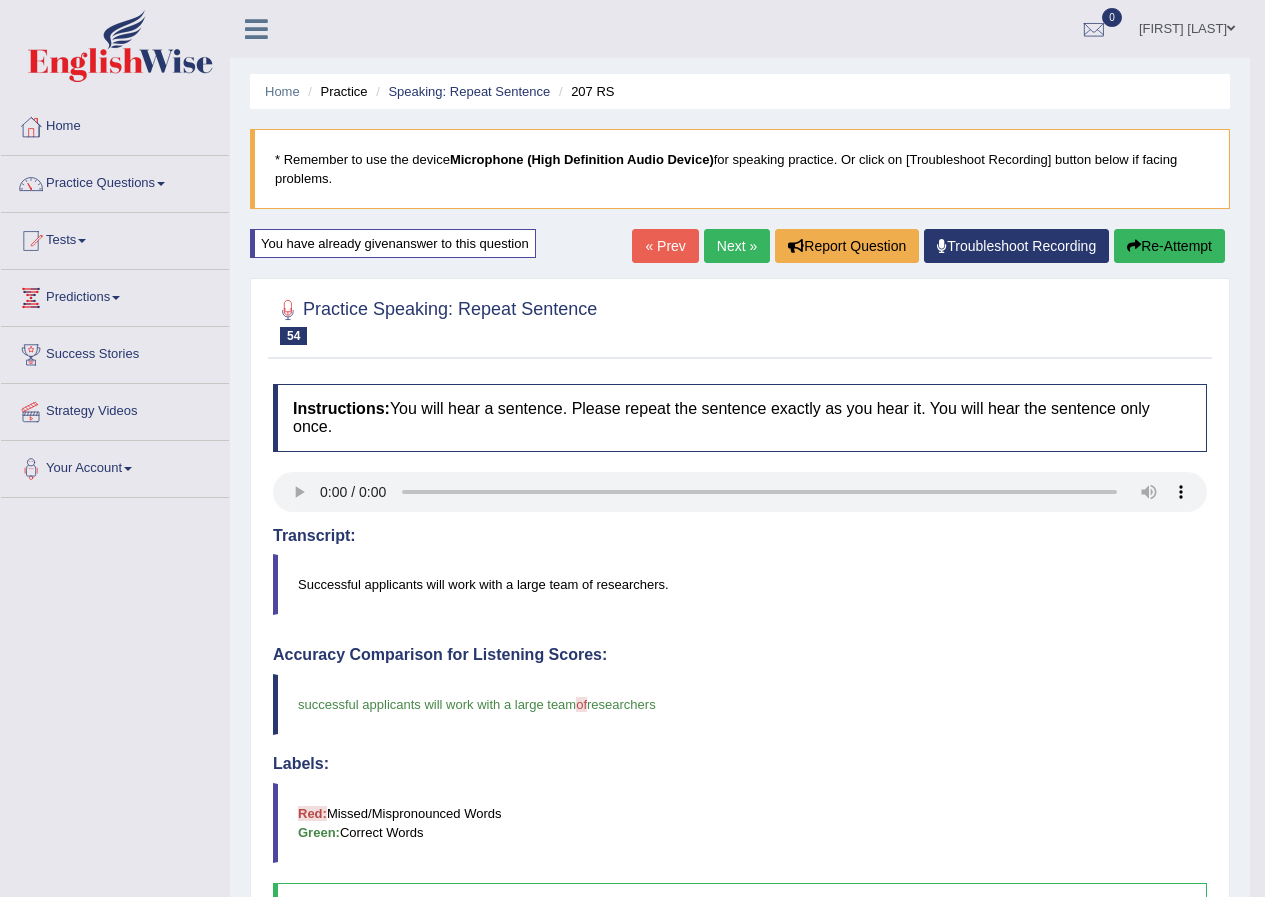 click on "Next »" at bounding box center (737, 246) 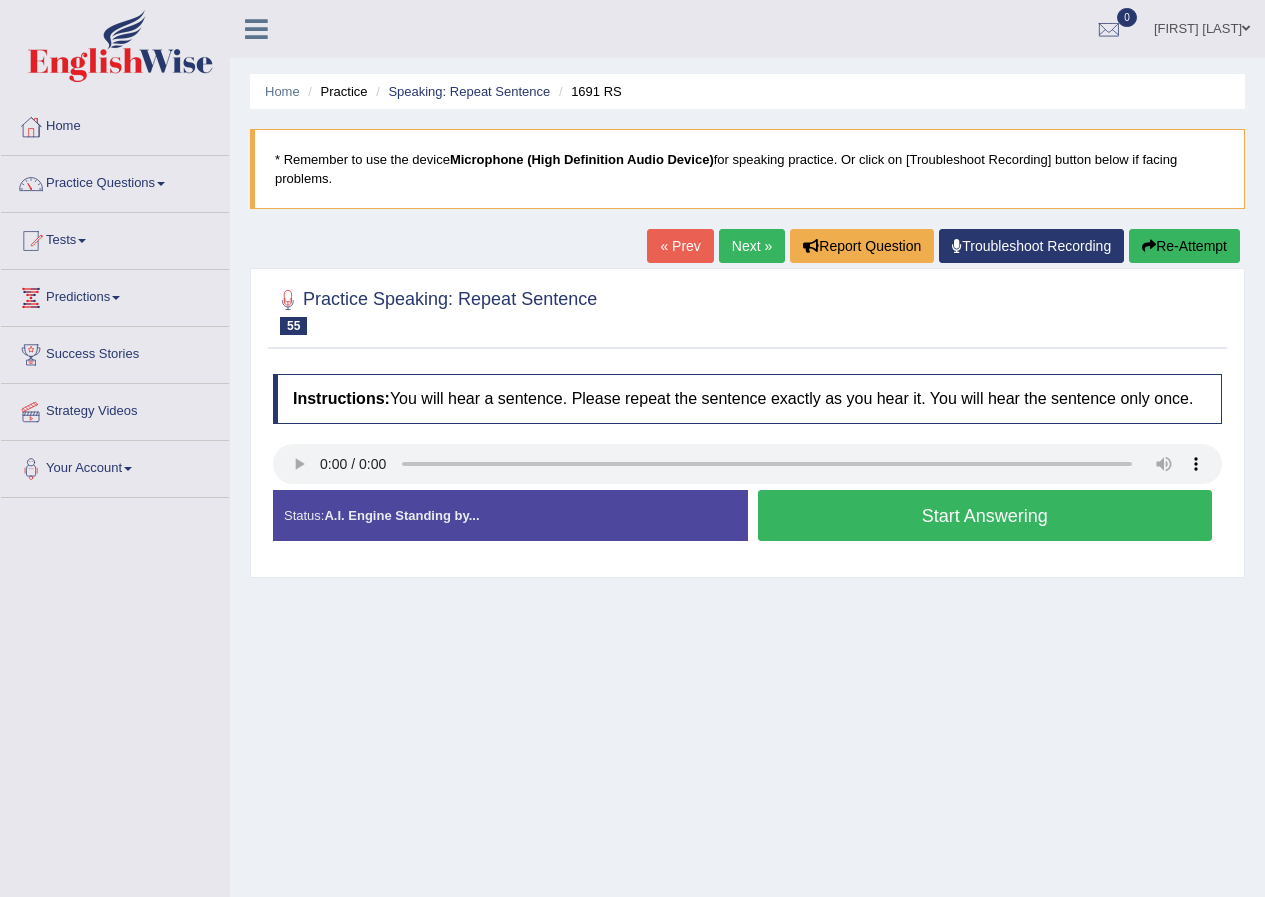 scroll, scrollTop: 0, scrollLeft: 0, axis: both 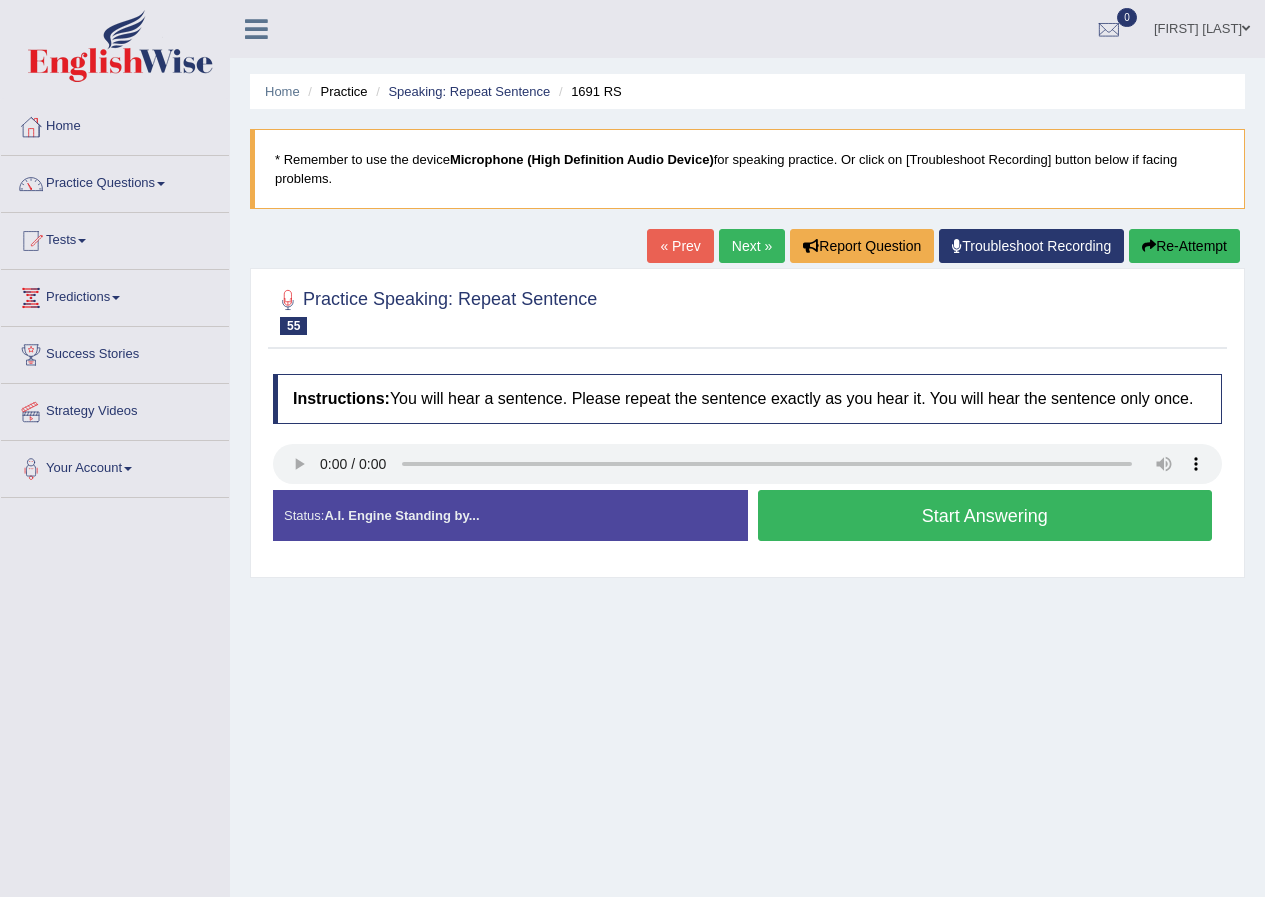 click on "Start Answering" at bounding box center [985, 515] 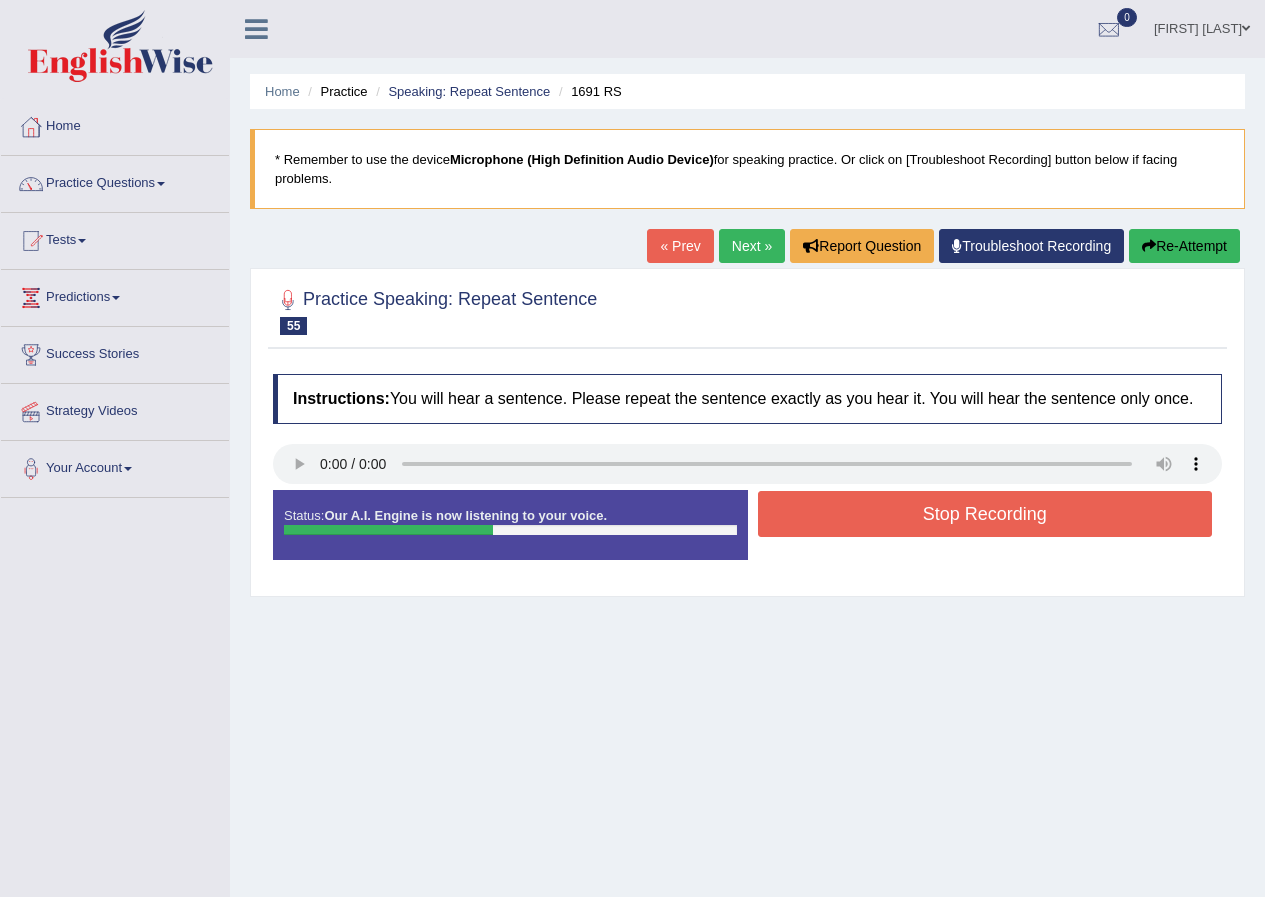 click on "Stop Recording" at bounding box center [985, 514] 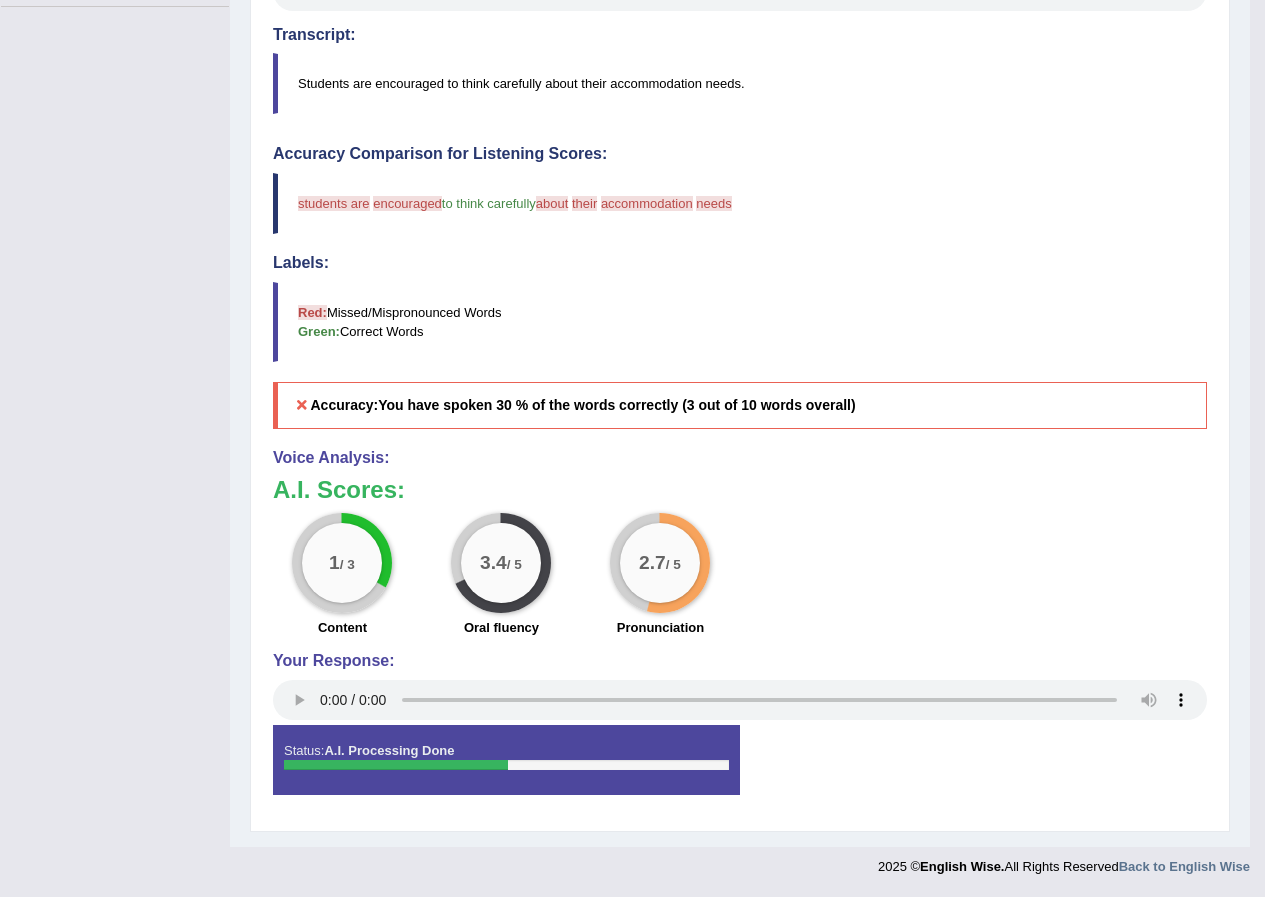 scroll, scrollTop: 0, scrollLeft: 0, axis: both 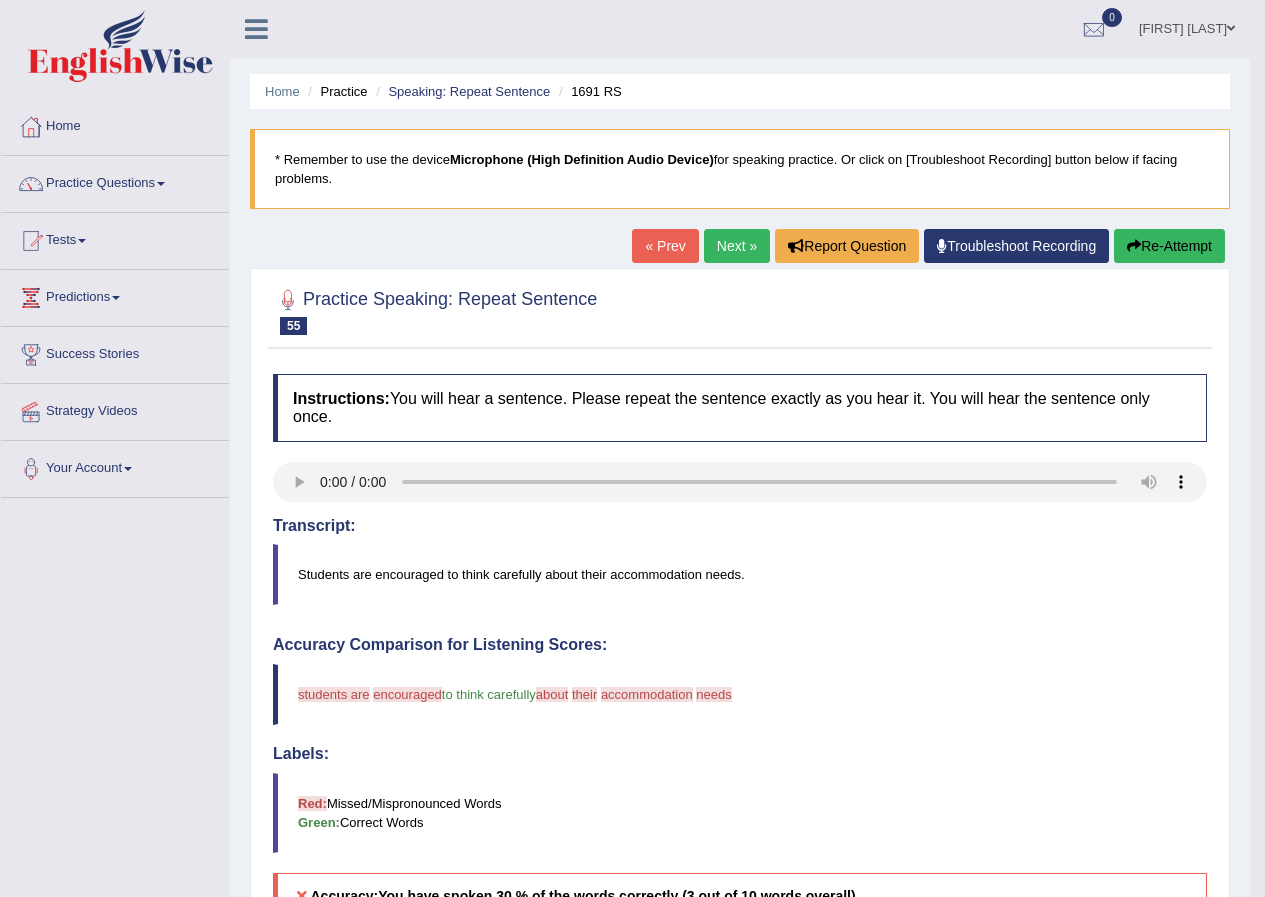 click on "Re-Attempt" at bounding box center (1169, 246) 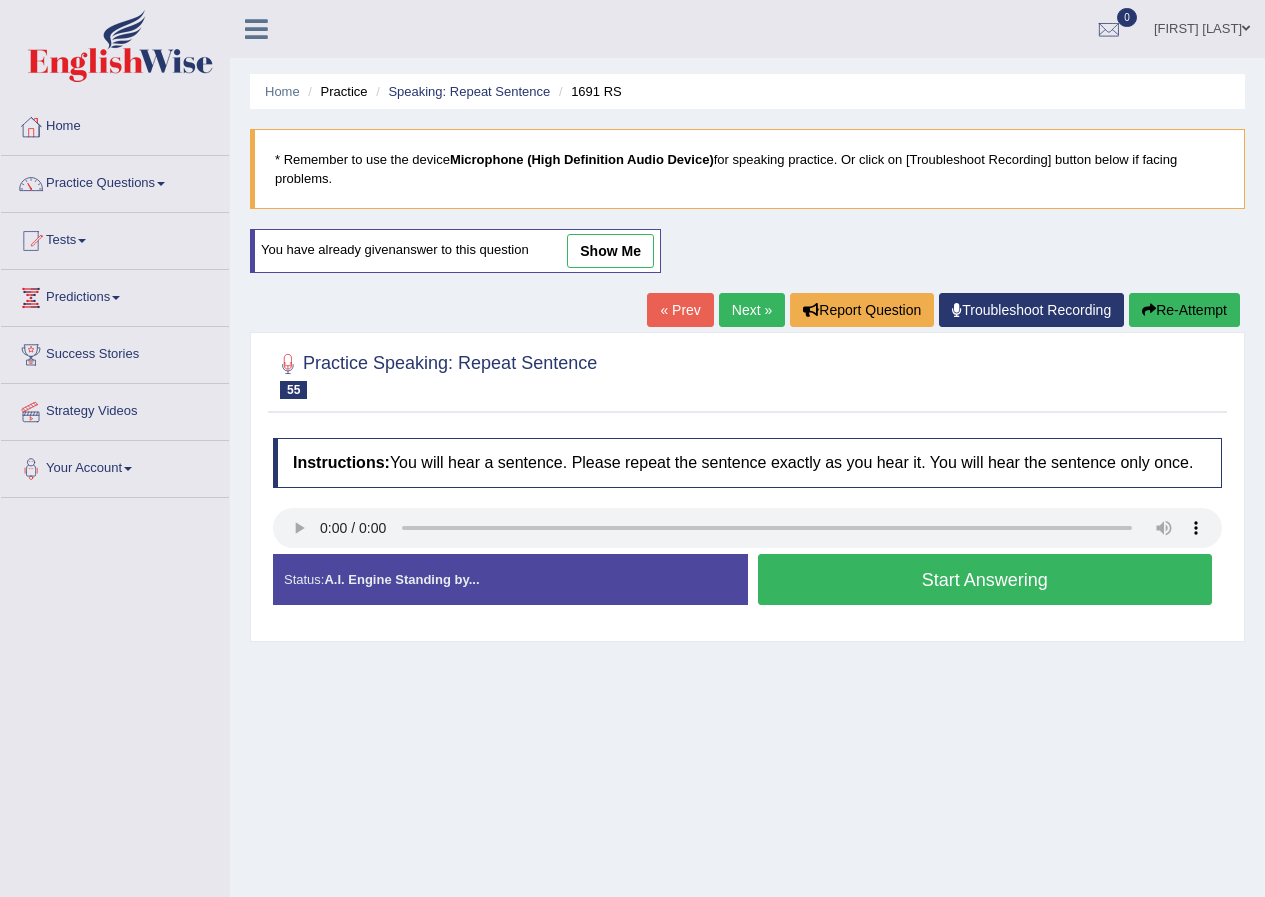 scroll, scrollTop: 0, scrollLeft: 0, axis: both 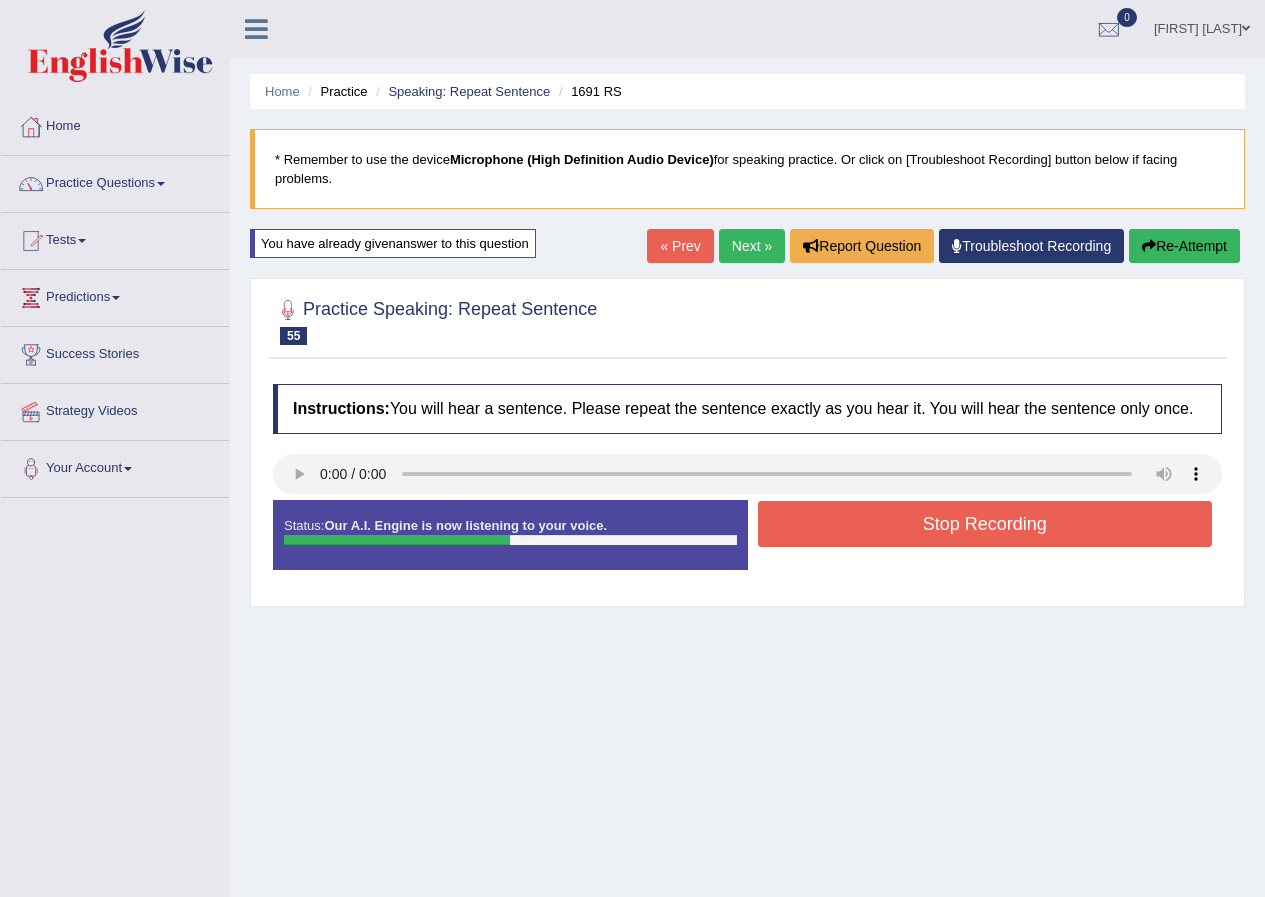 click on "Stop Recording" at bounding box center (985, 524) 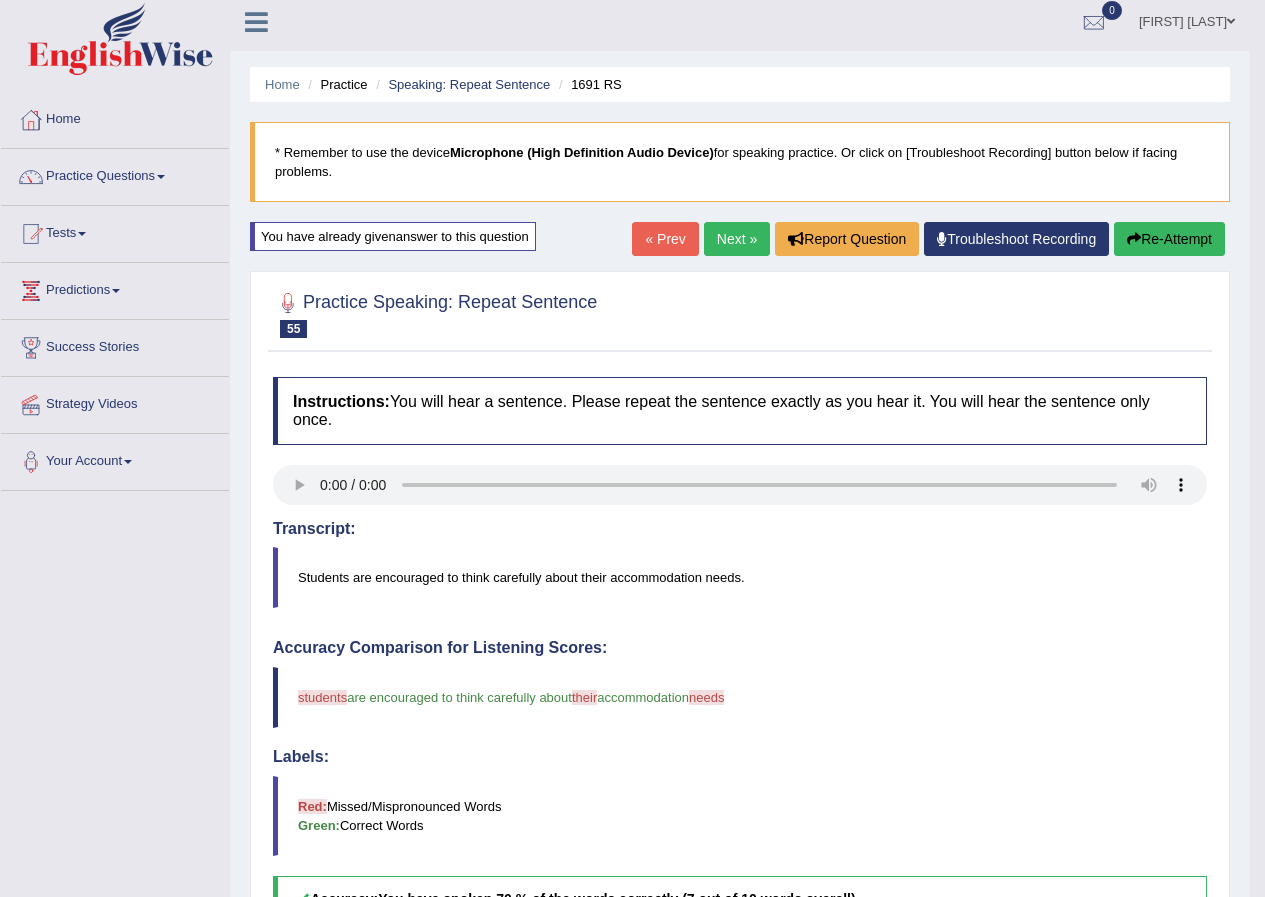 scroll, scrollTop: 0, scrollLeft: 0, axis: both 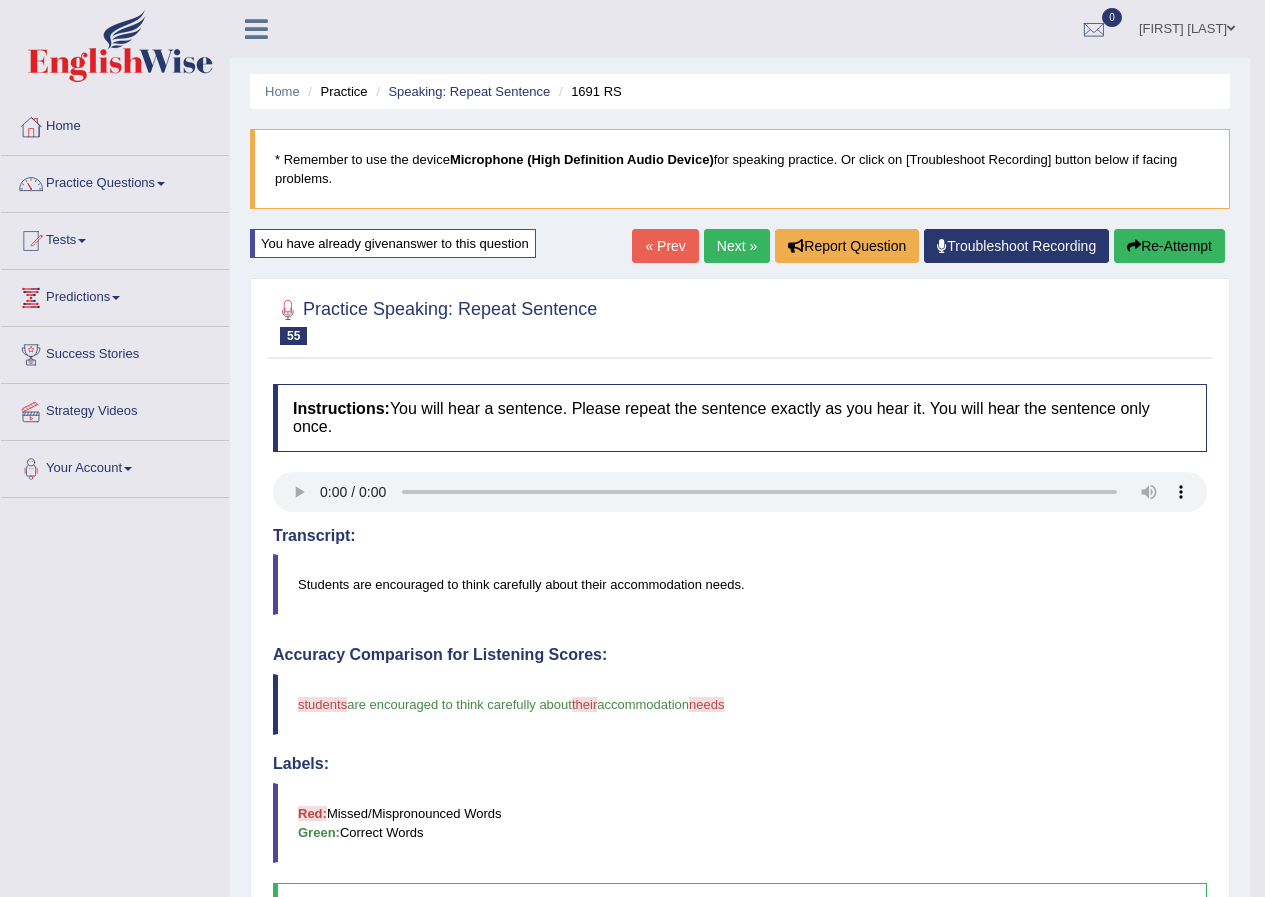 click on "Next »" at bounding box center [737, 246] 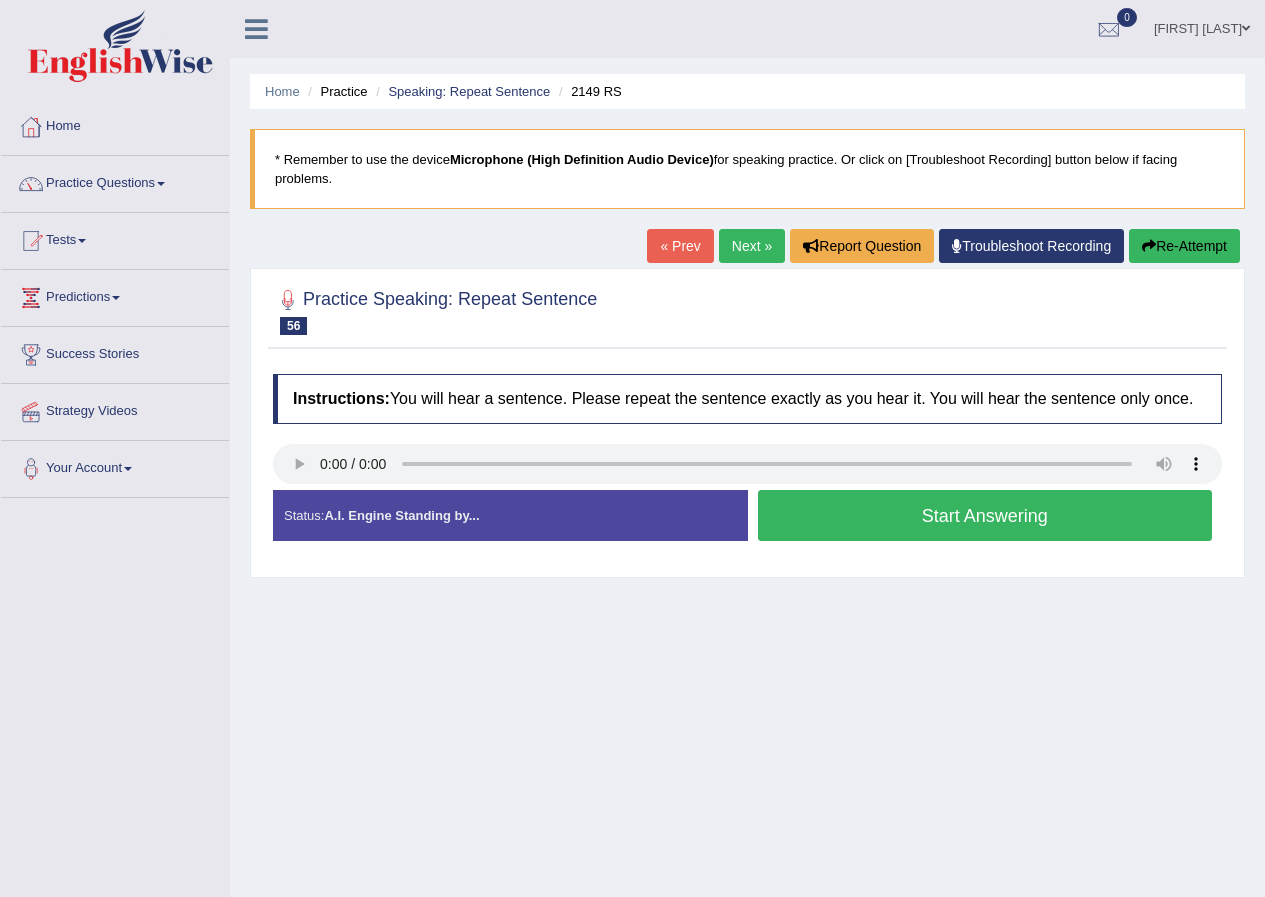 scroll, scrollTop: 0, scrollLeft: 0, axis: both 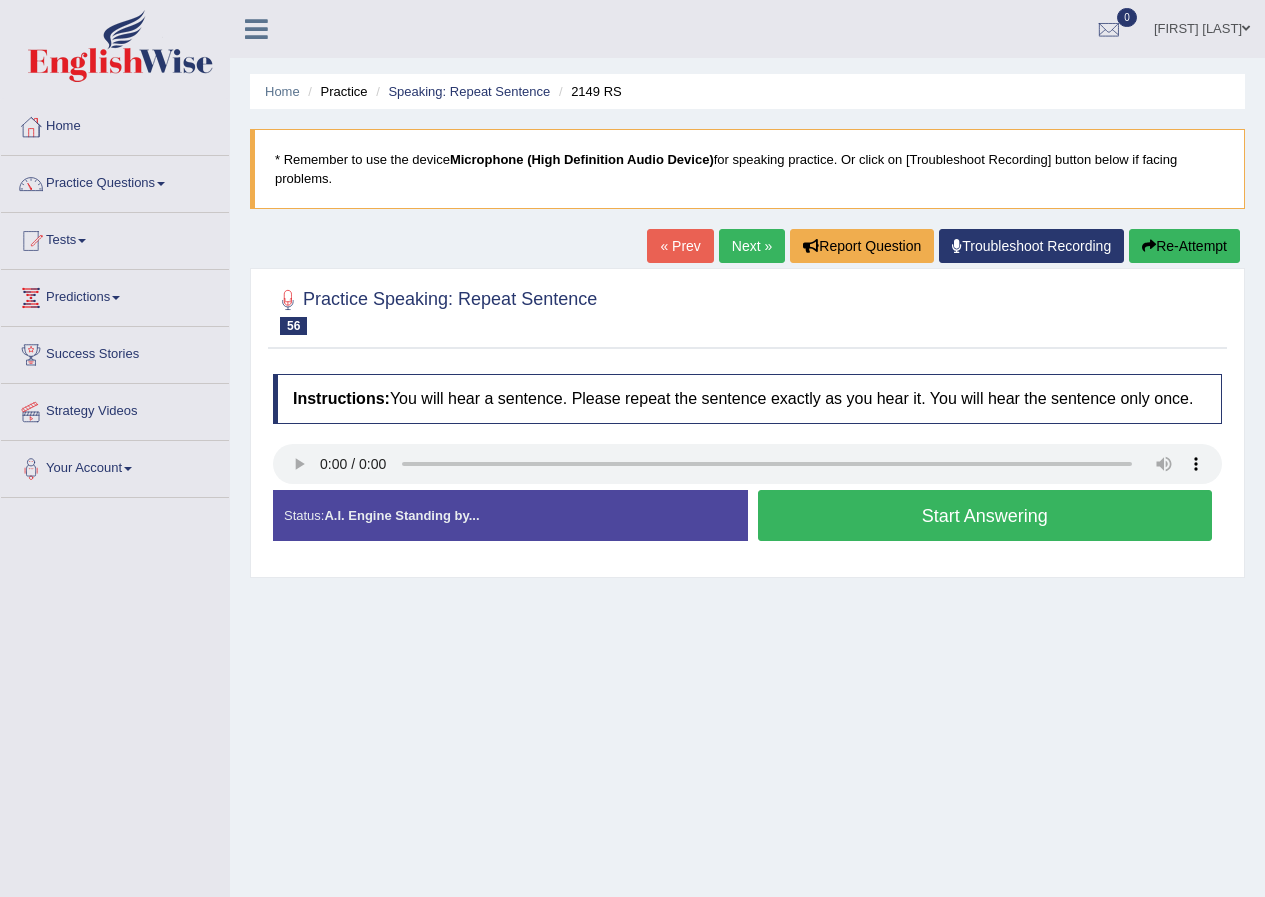 click on "Start Answering" at bounding box center (985, 515) 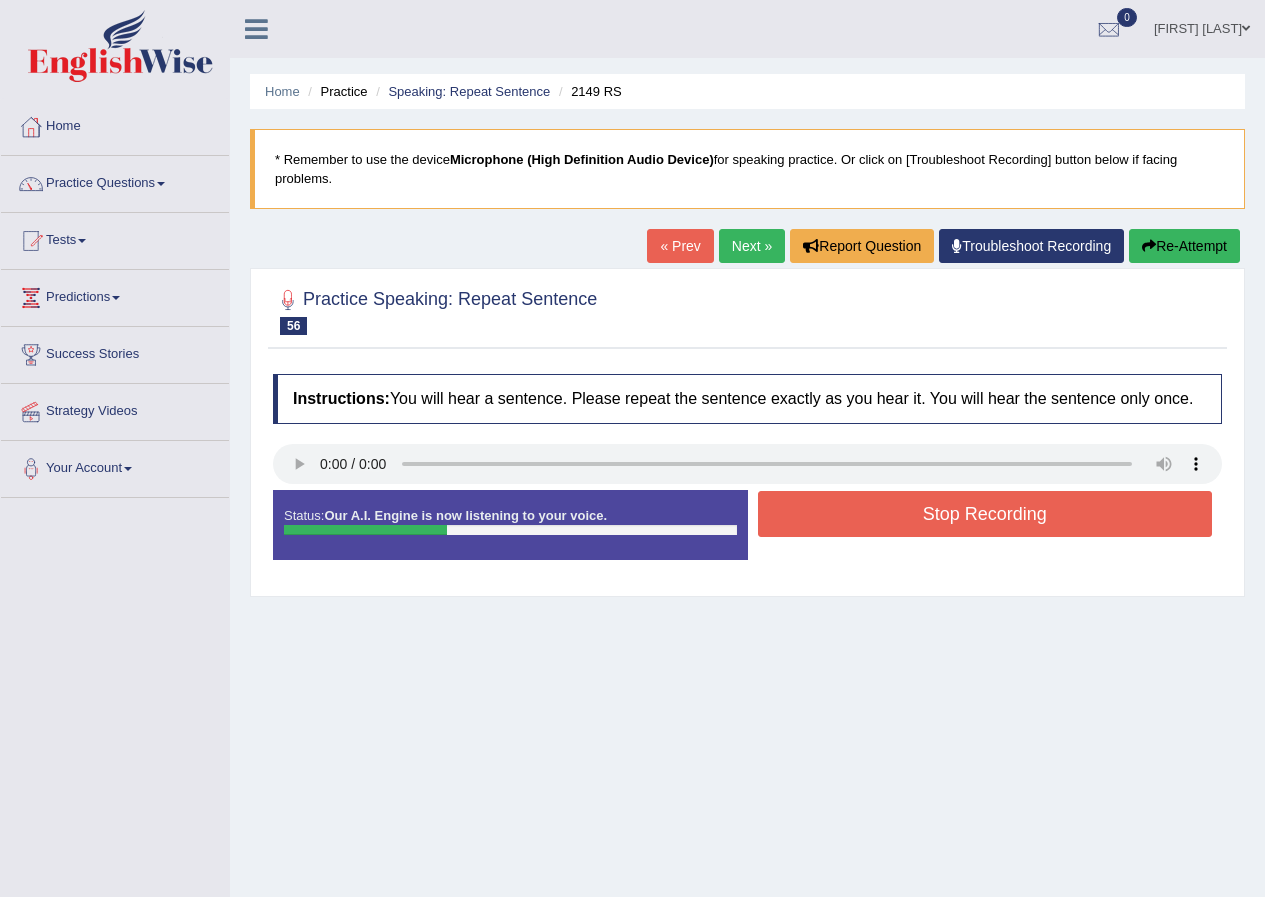 click on "Stop Recording" at bounding box center (985, 514) 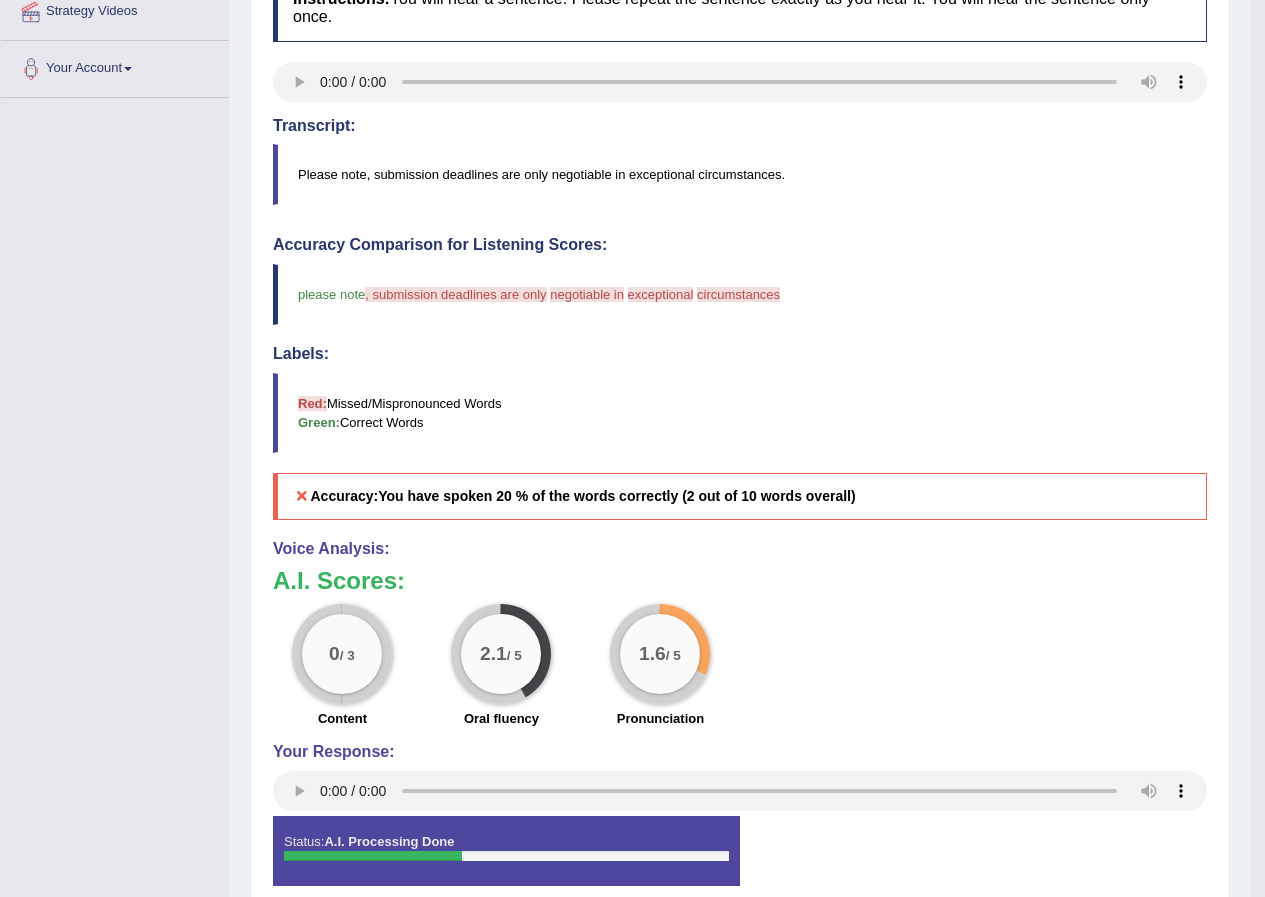scroll, scrollTop: 0, scrollLeft: 0, axis: both 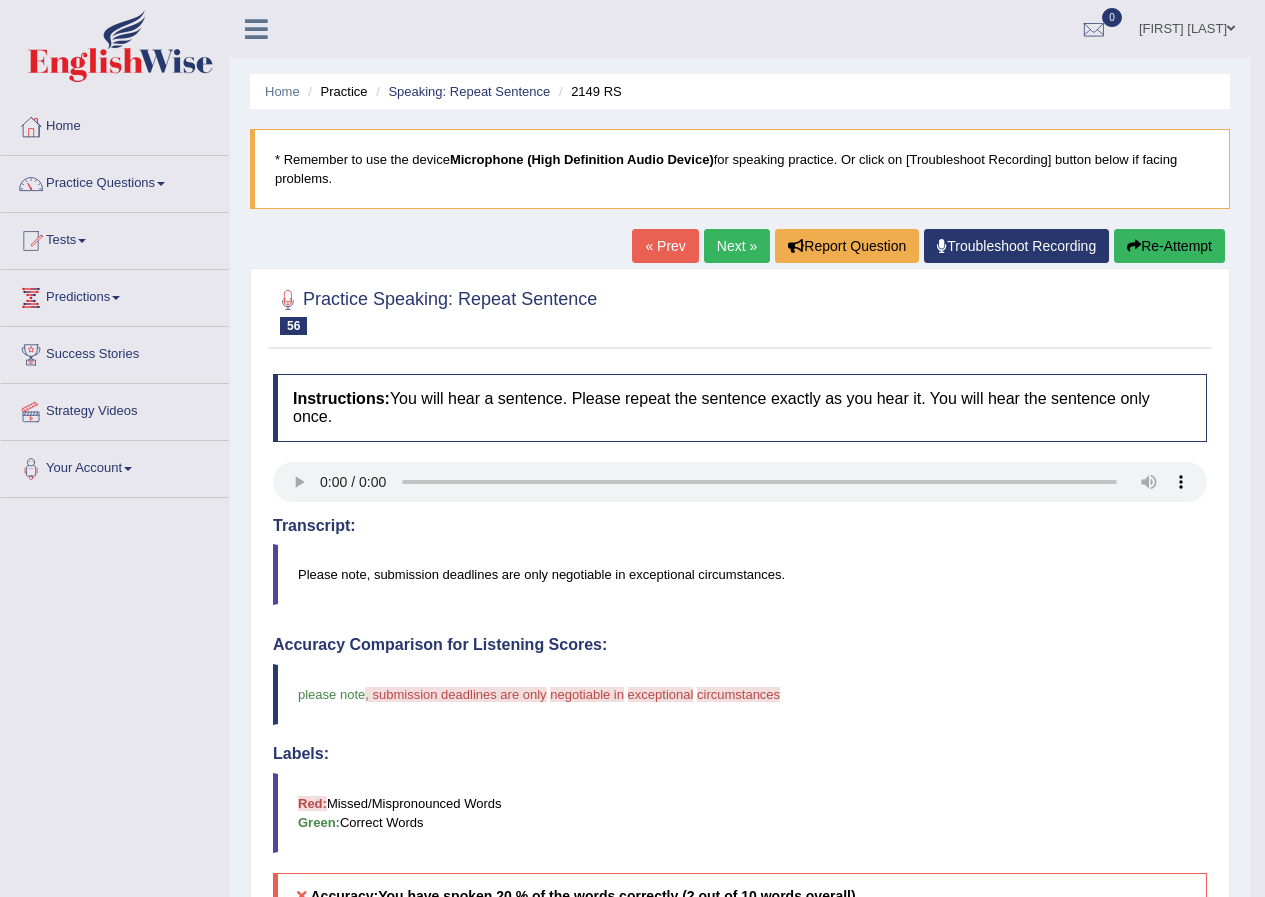 click on "Re-Attempt" at bounding box center (1169, 246) 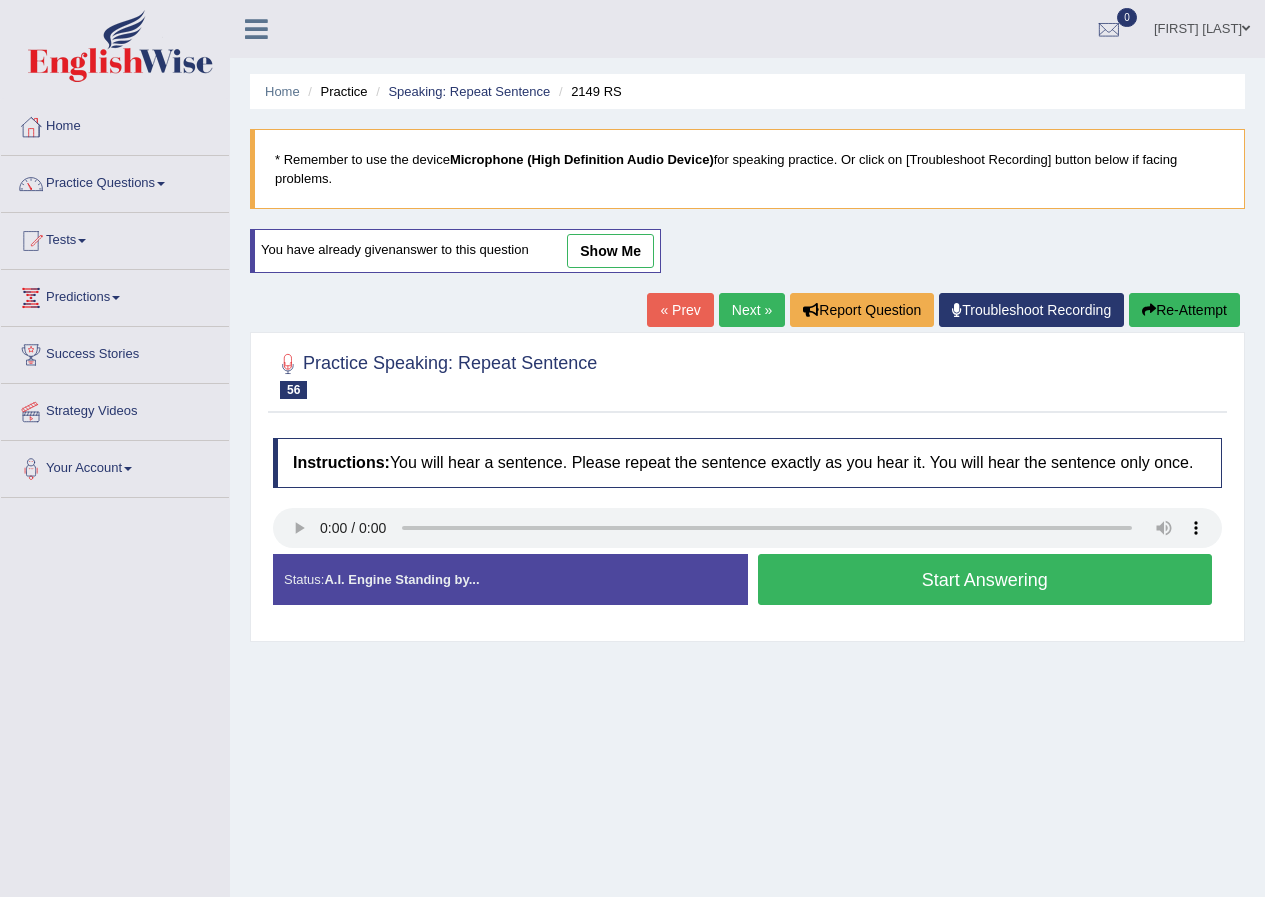 scroll, scrollTop: 0, scrollLeft: 0, axis: both 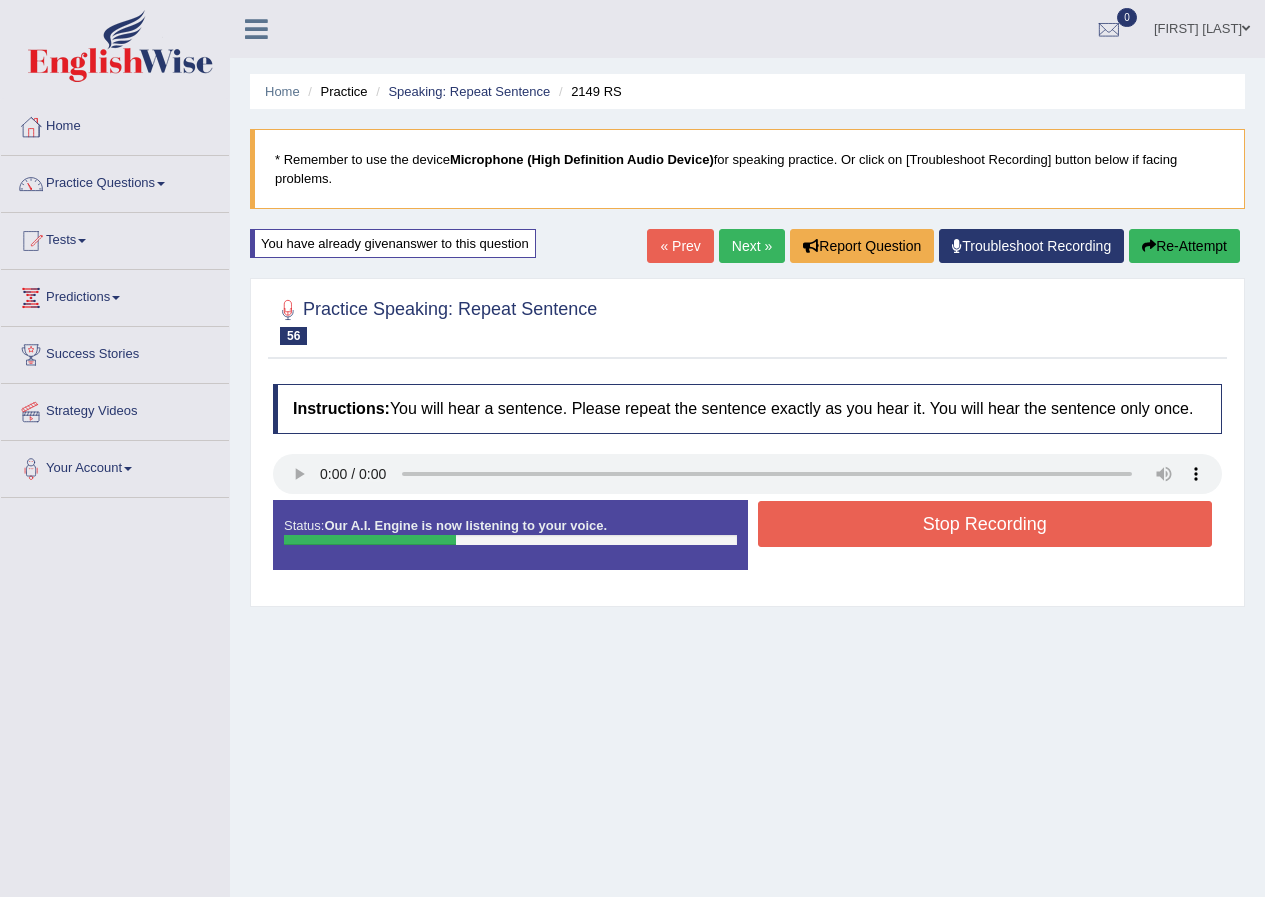 click on "Stop Recording" at bounding box center [985, 524] 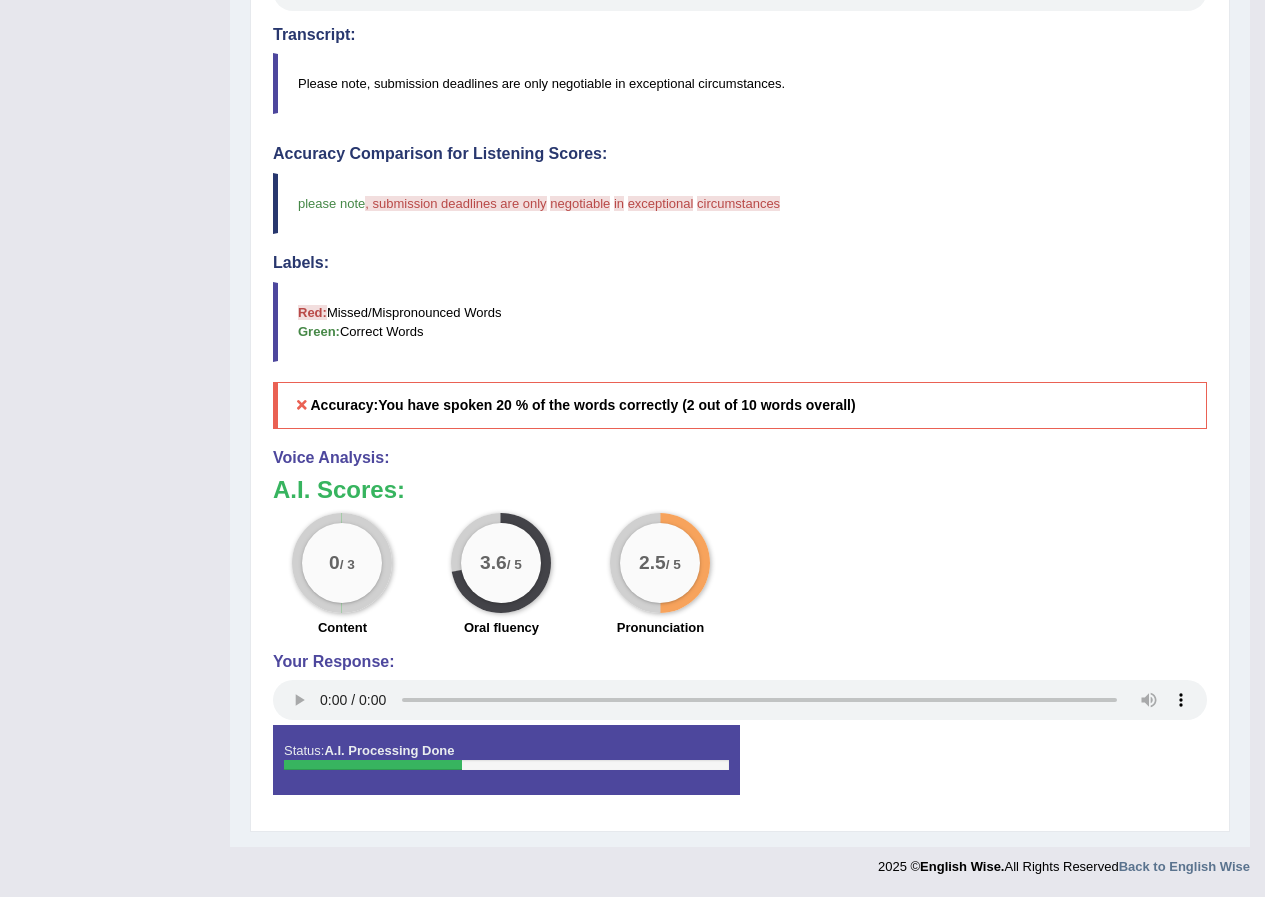 scroll, scrollTop: 0, scrollLeft: 0, axis: both 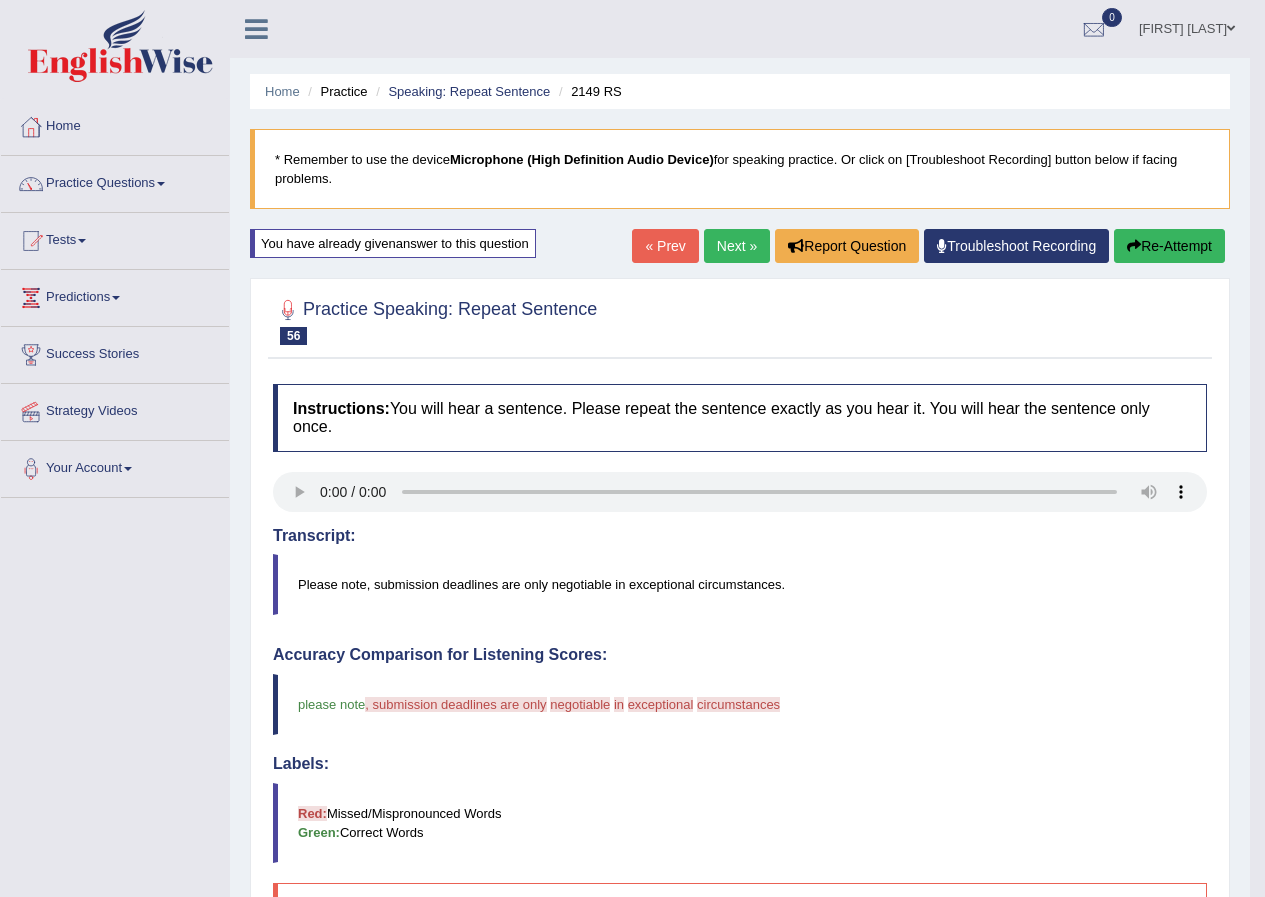 click on "Next »" at bounding box center [737, 246] 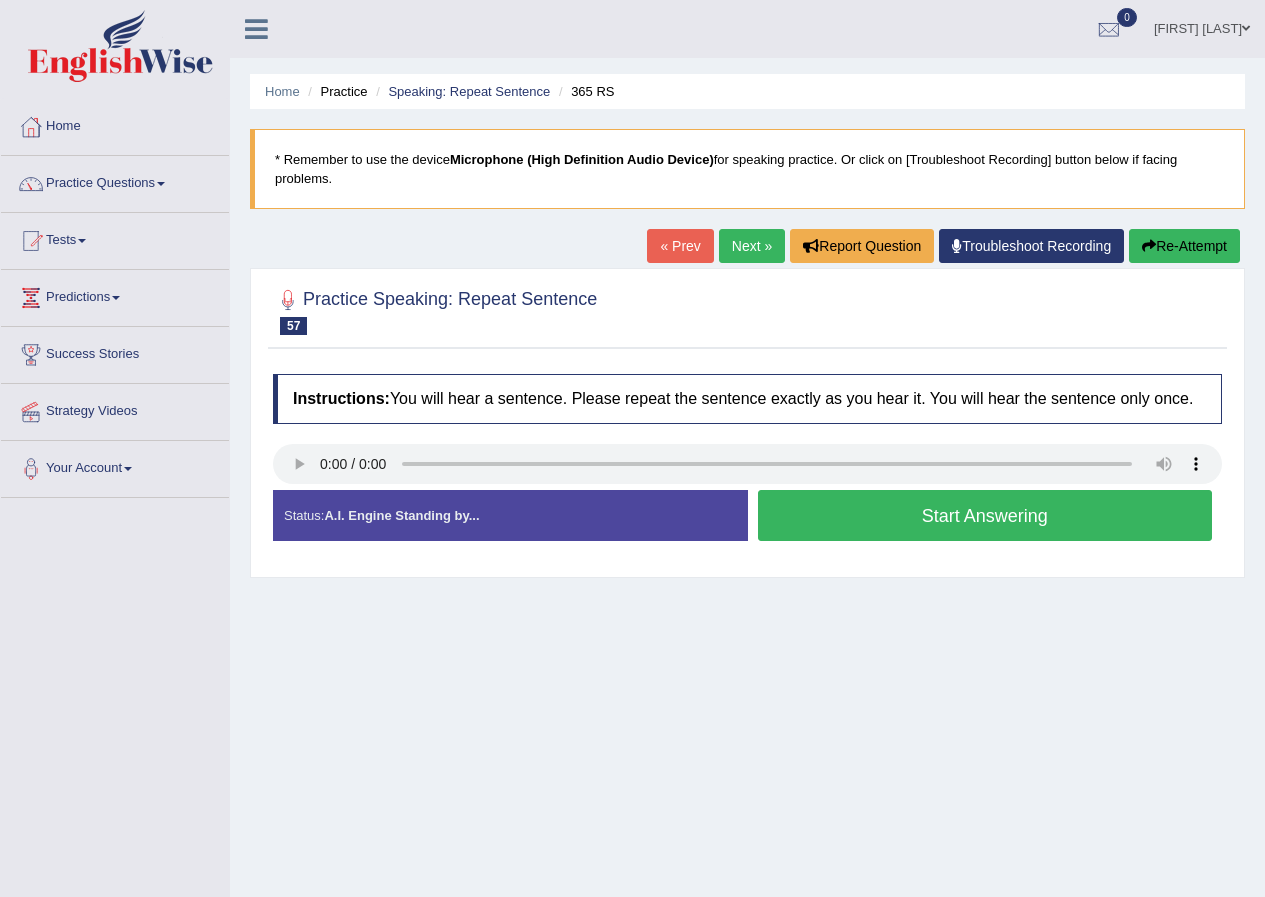 scroll, scrollTop: 0, scrollLeft: 0, axis: both 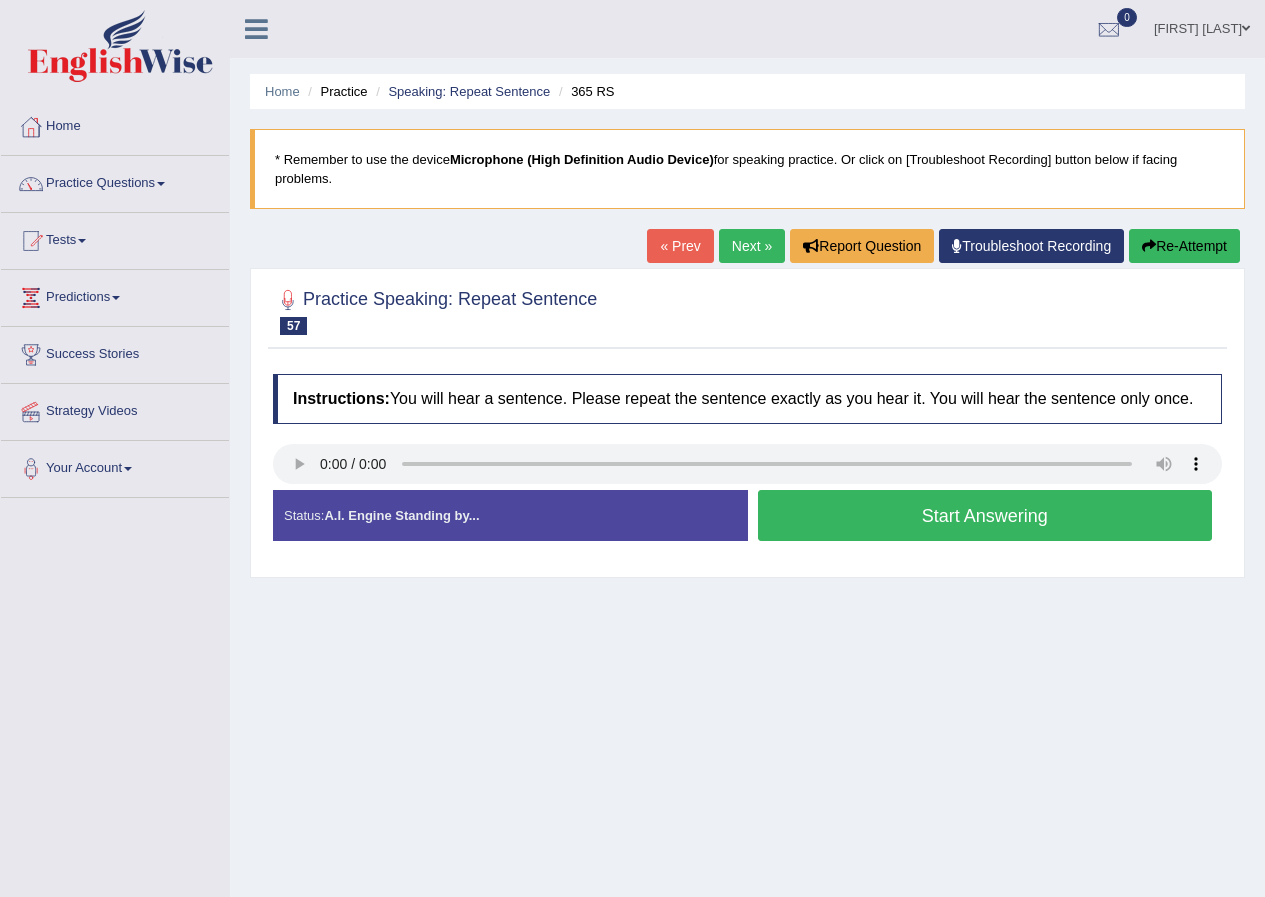 click on "Start Answering" at bounding box center [985, 515] 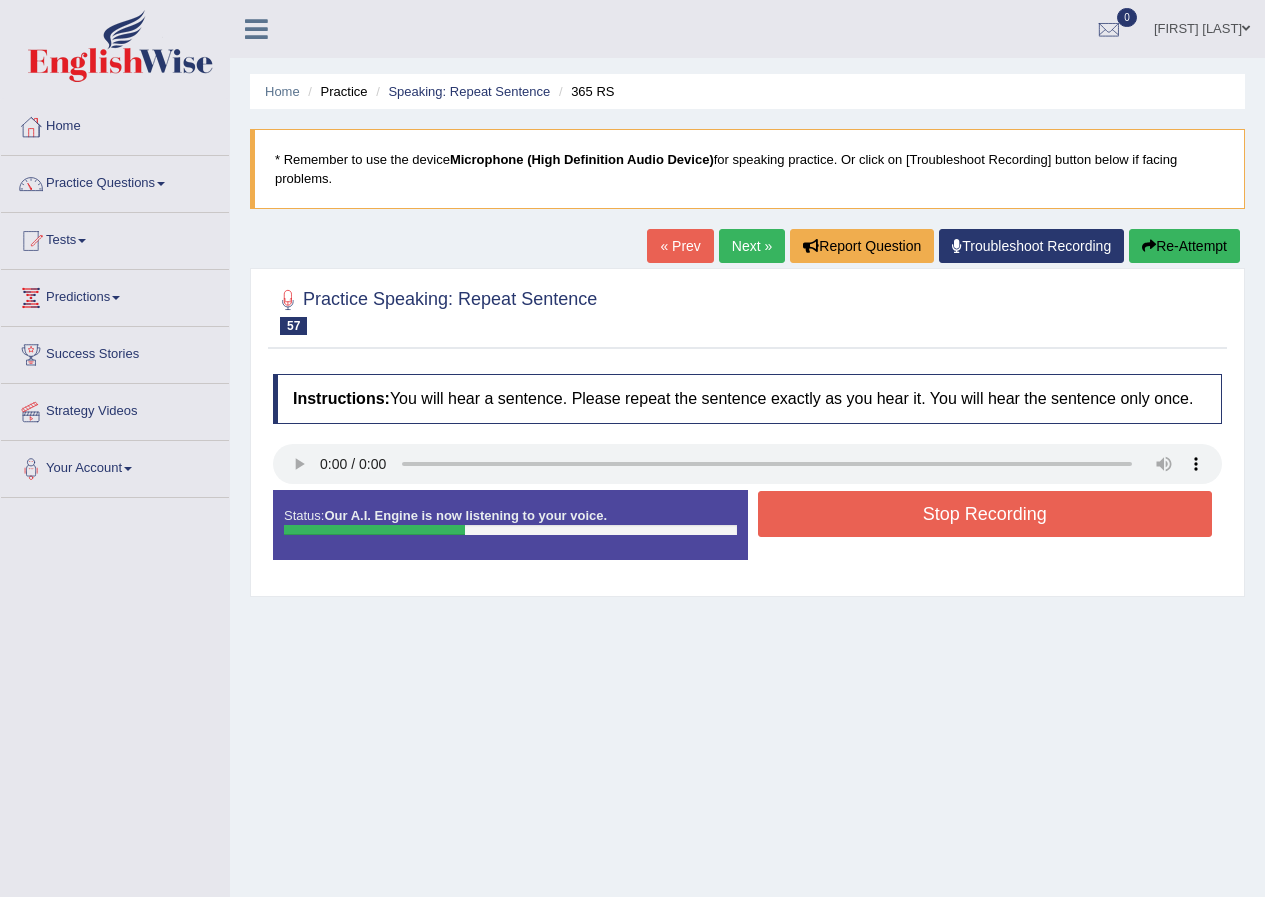 click on "Stop Recording" at bounding box center [985, 514] 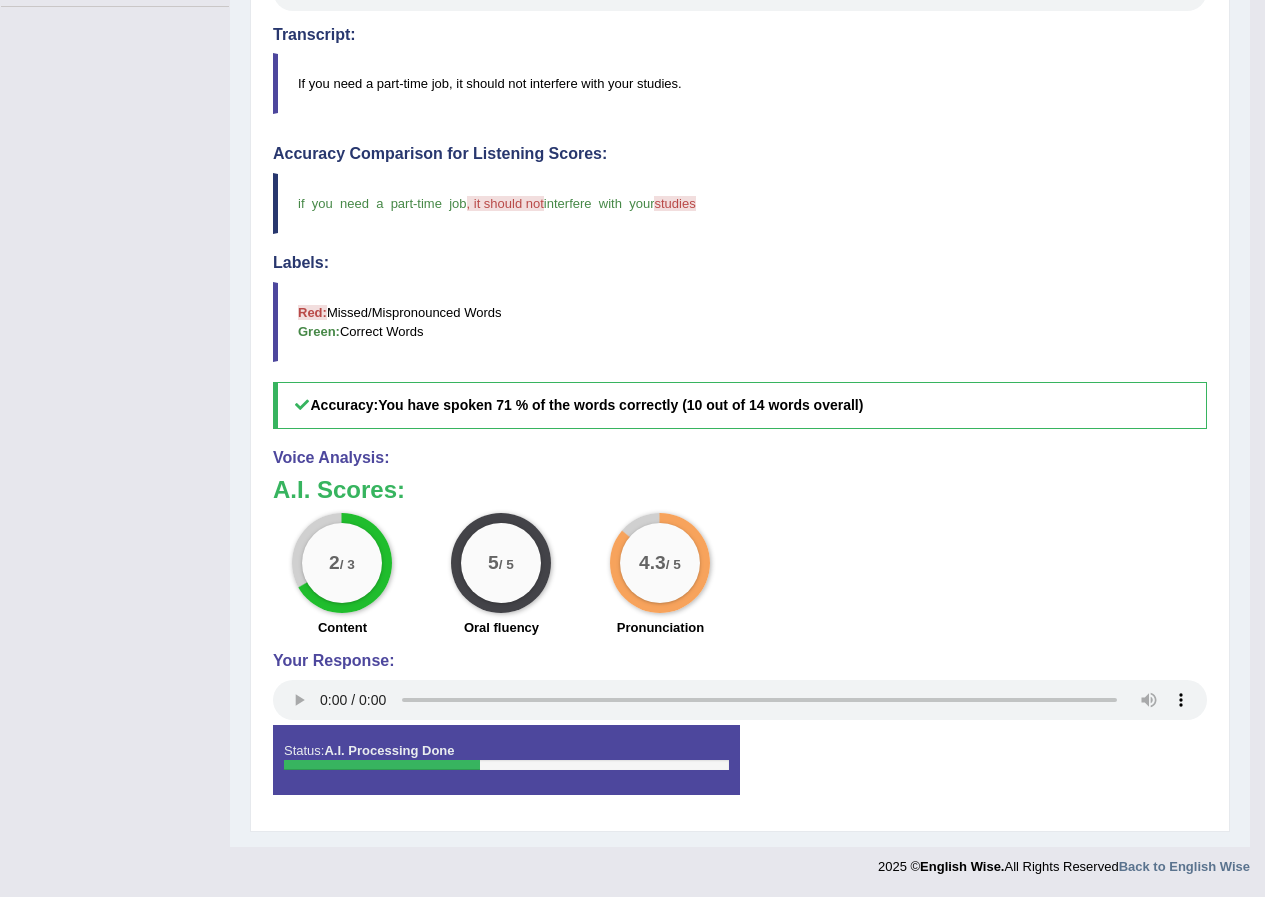 scroll, scrollTop: 0, scrollLeft: 0, axis: both 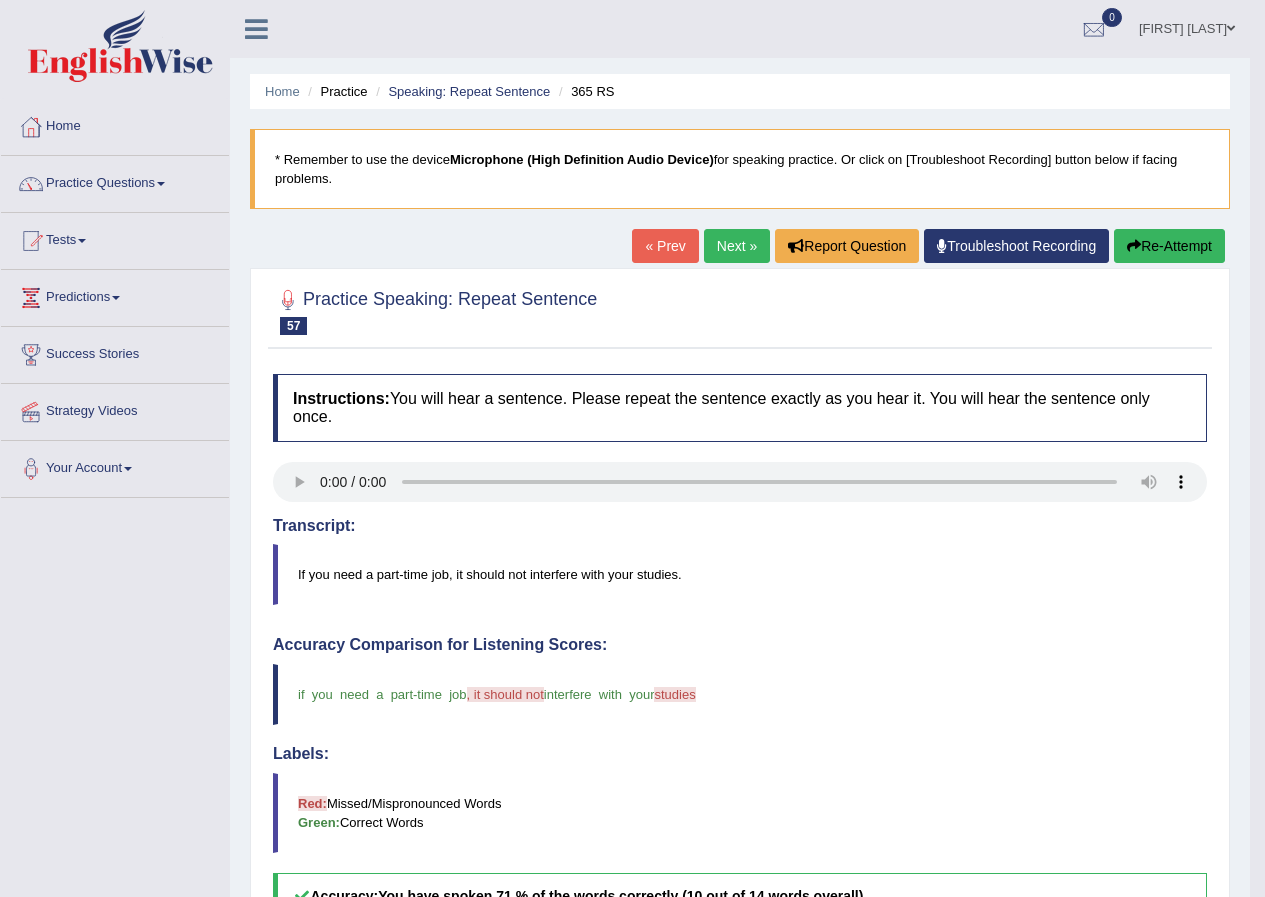 click on "Next »" at bounding box center (737, 246) 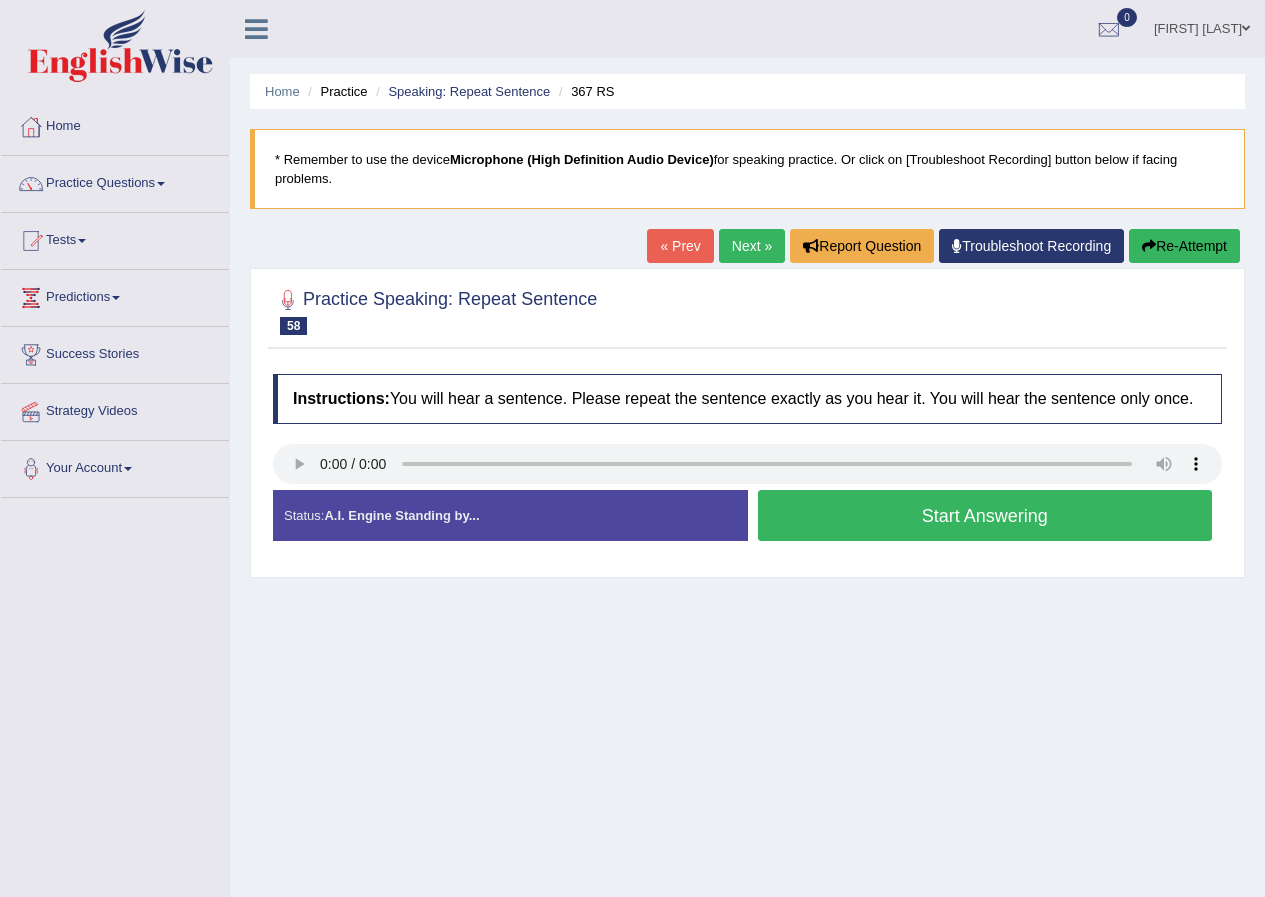 scroll, scrollTop: 0, scrollLeft: 0, axis: both 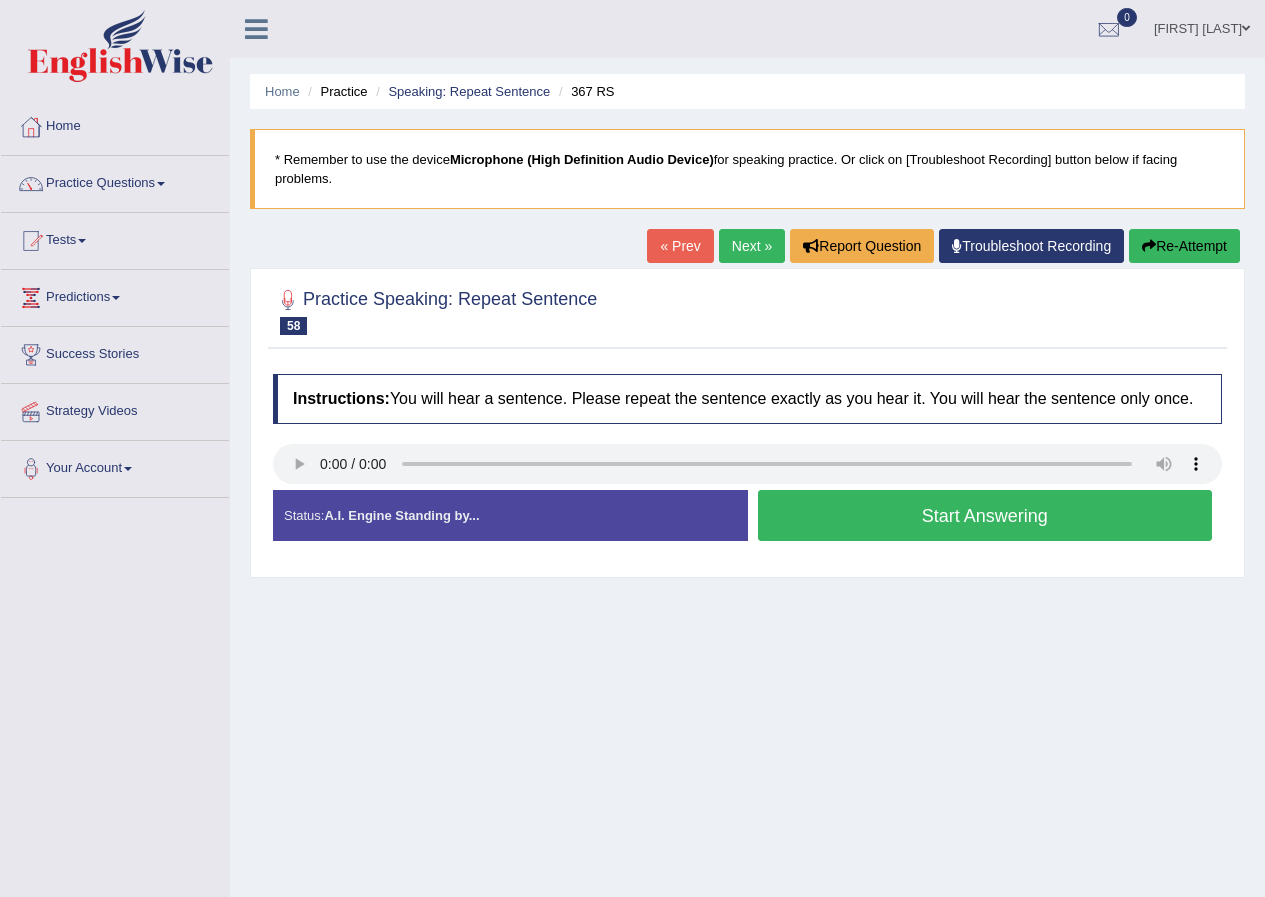 click on "Start Answering" at bounding box center (985, 515) 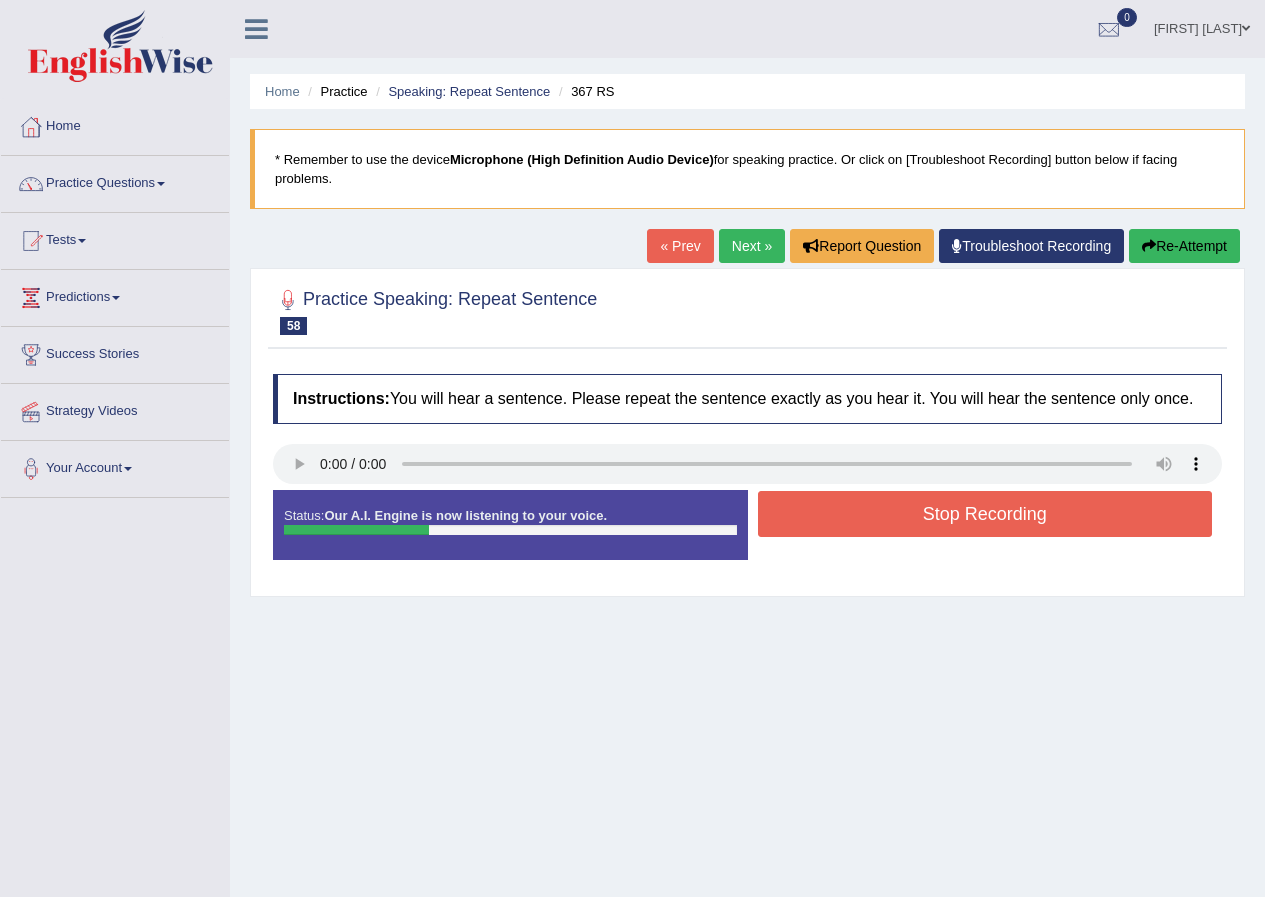 click on "Stop Recording" at bounding box center [985, 514] 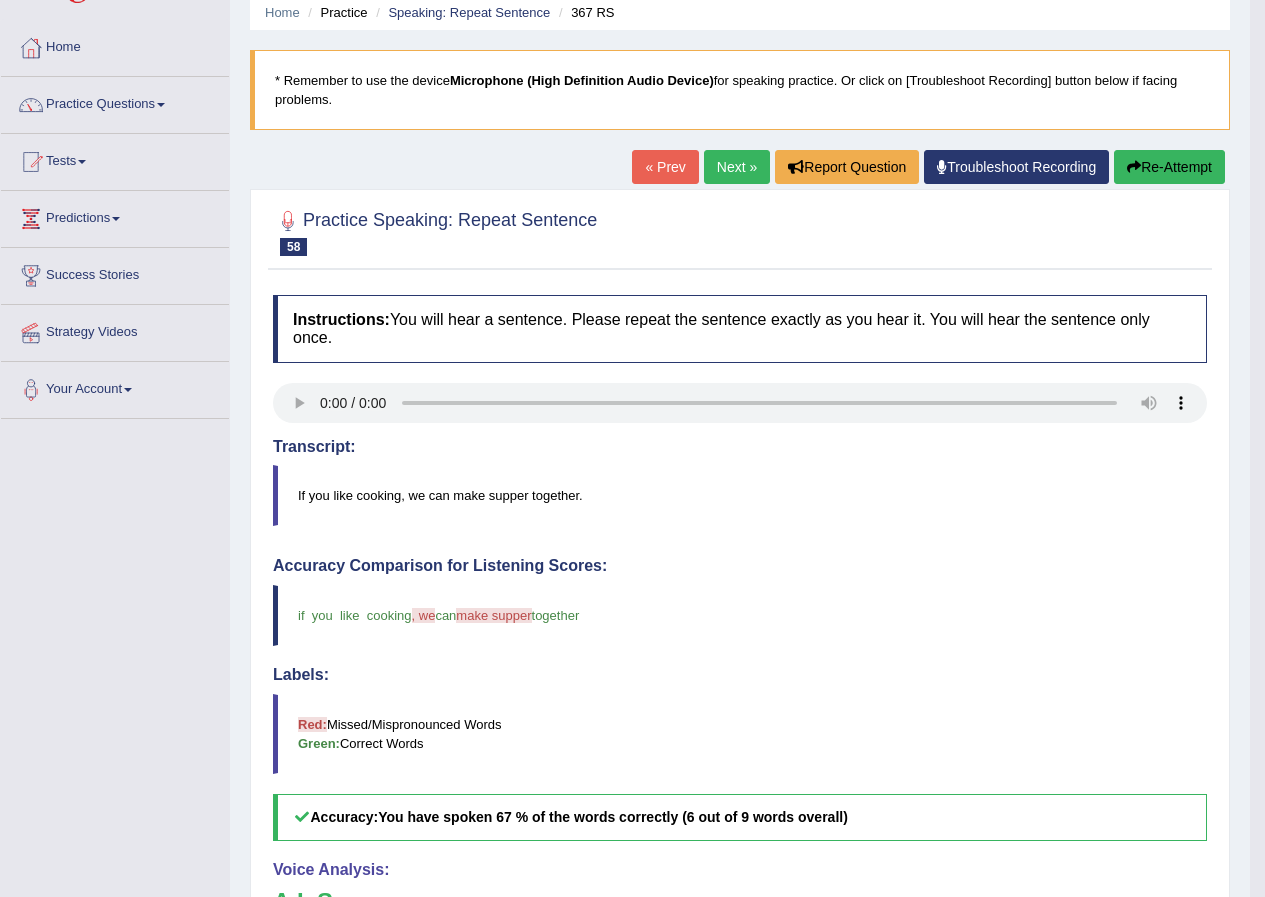 scroll, scrollTop: 0, scrollLeft: 0, axis: both 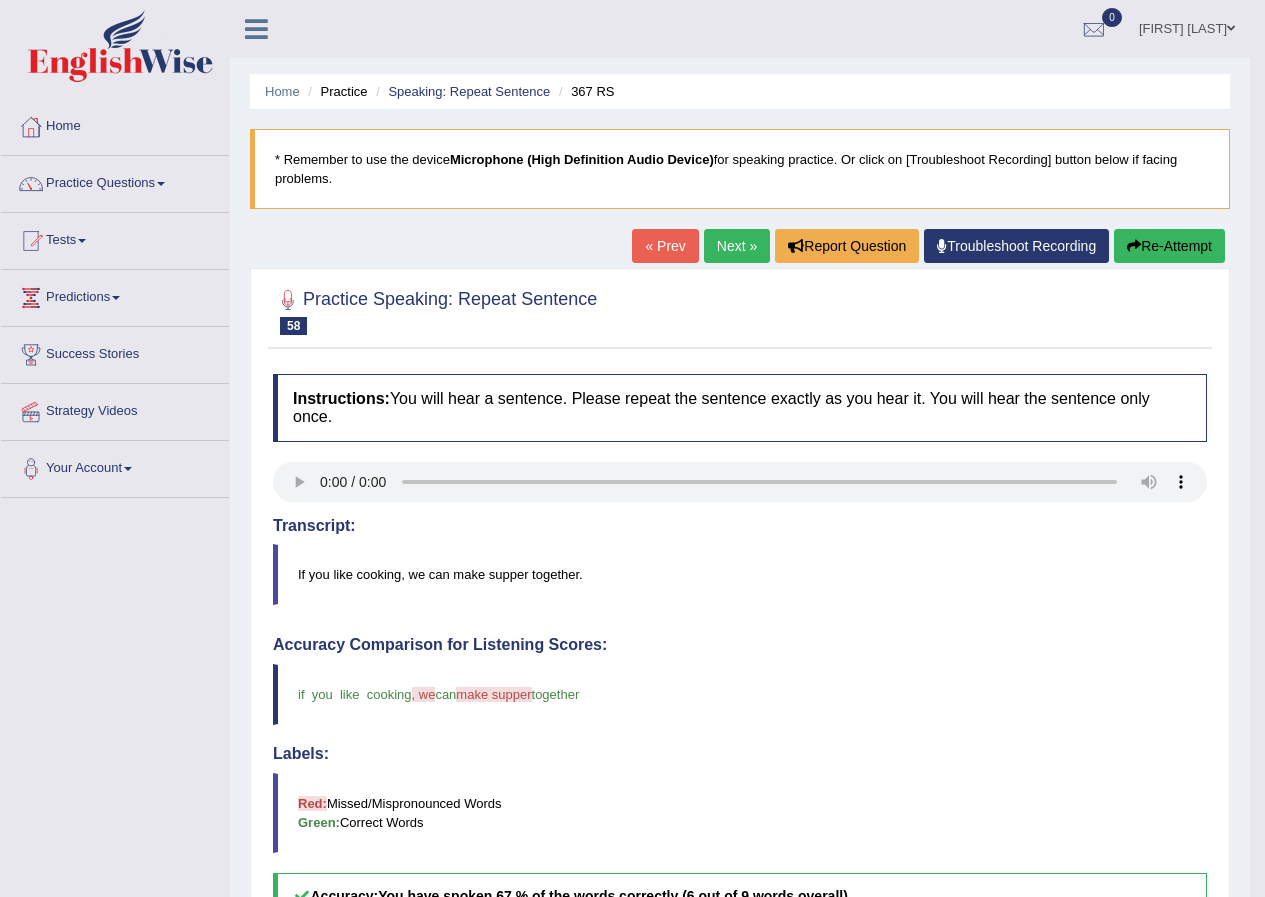 click on "Next »" at bounding box center (737, 246) 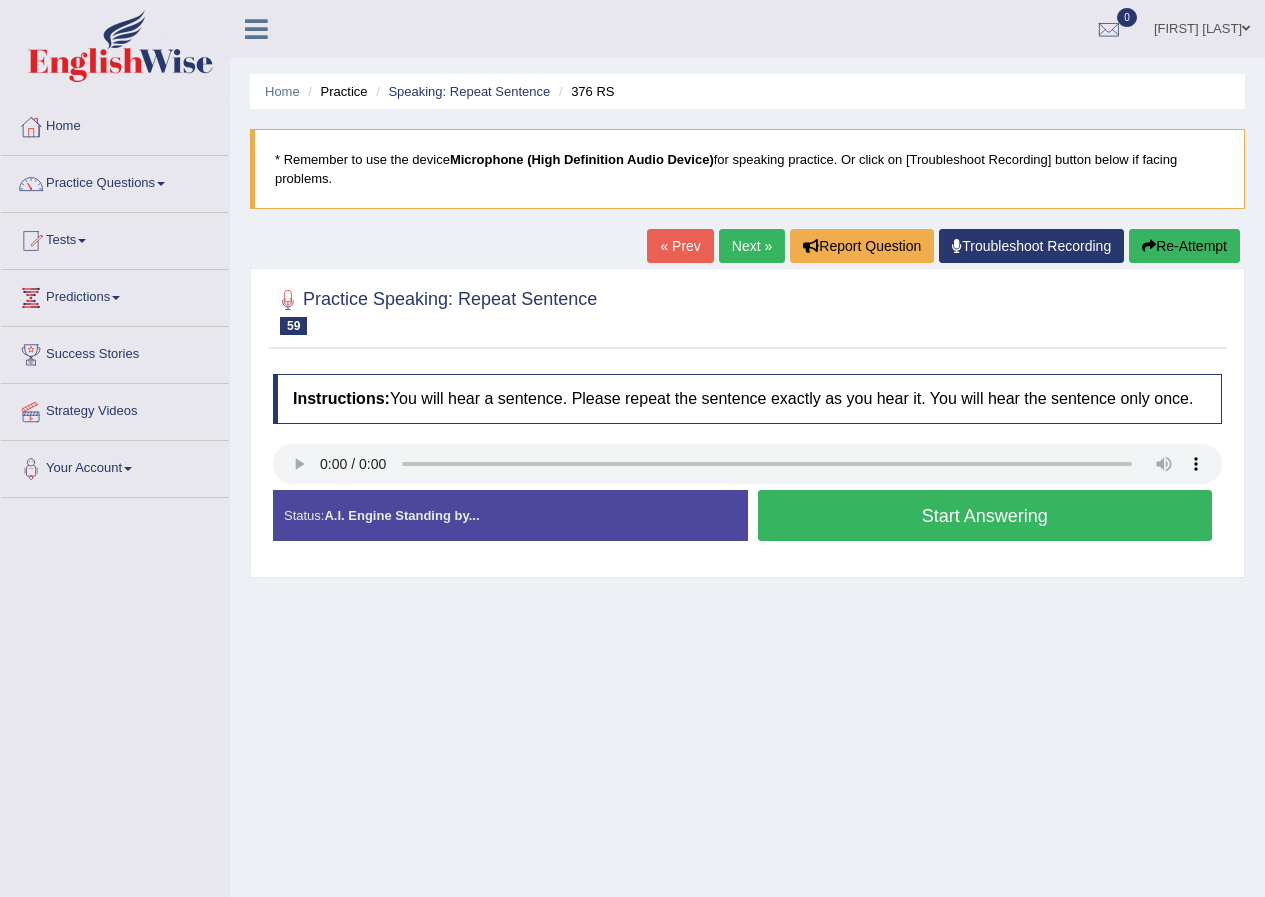 scroll, scrollTop: 0, scrollLeft: 0, axis: both 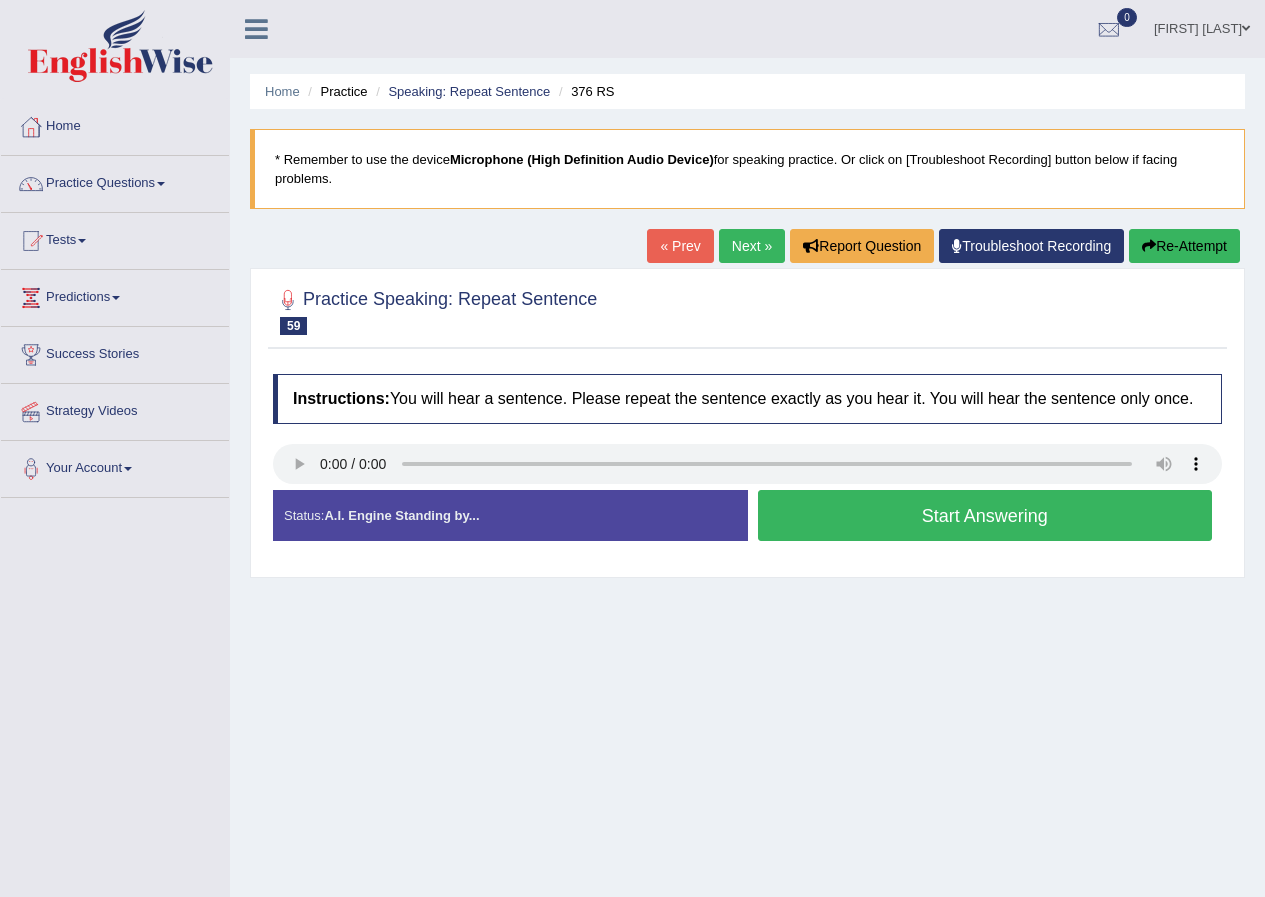 click on "Start Answering" at bounding box center [985, 515] 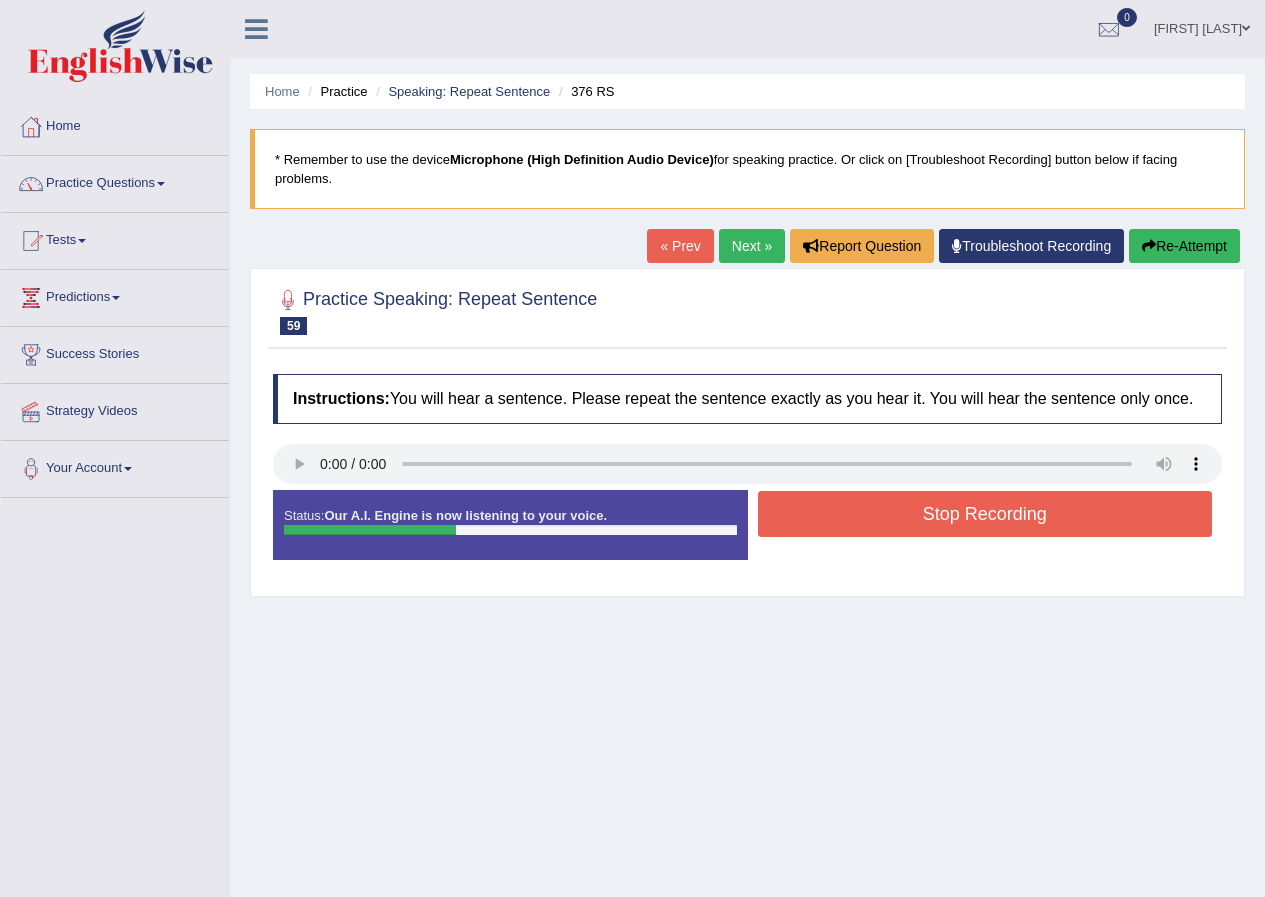 click on "Stop Recording" at bounding box center [985, 514] 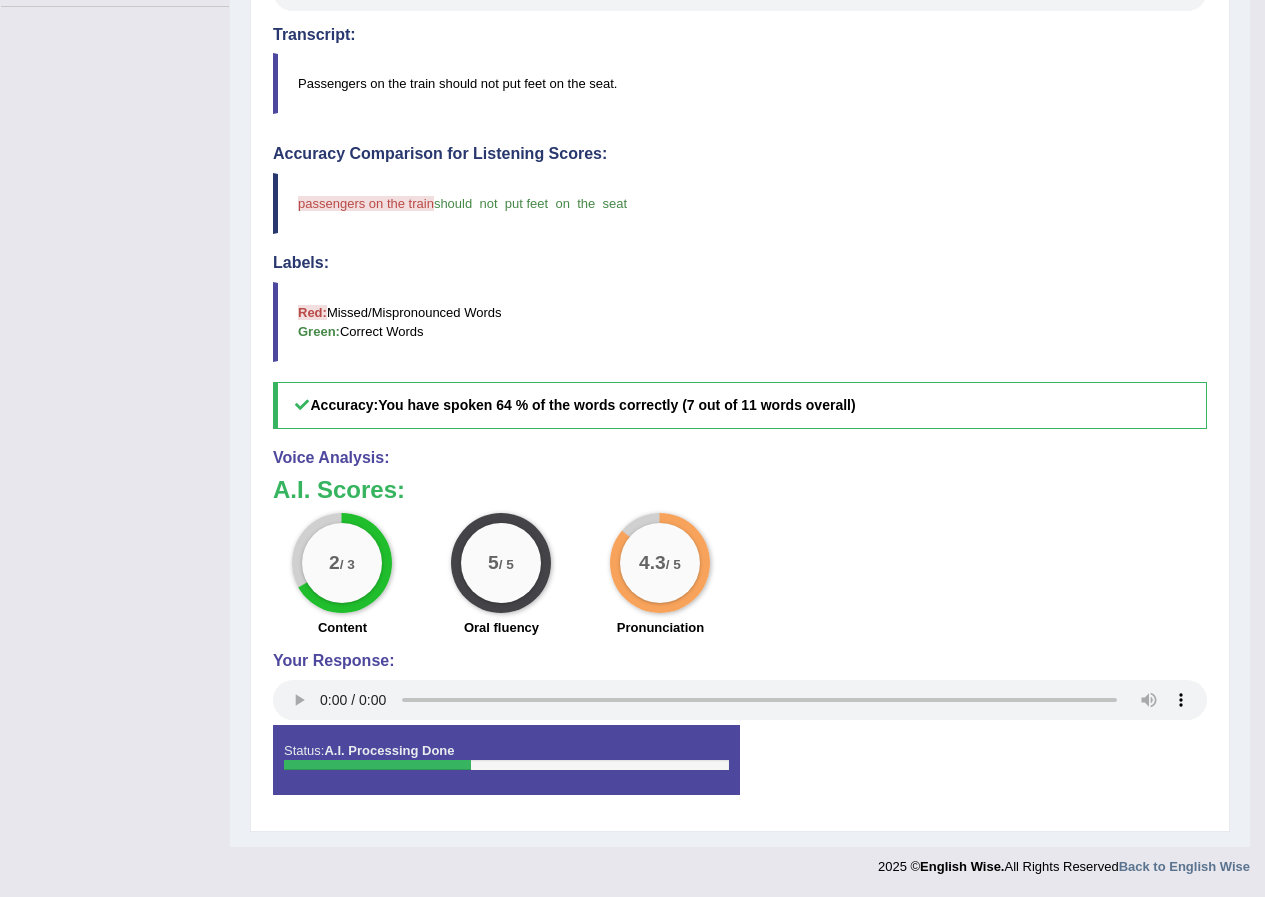 scroll, scrollTop: 0, scrollLeft: 0, axis: both 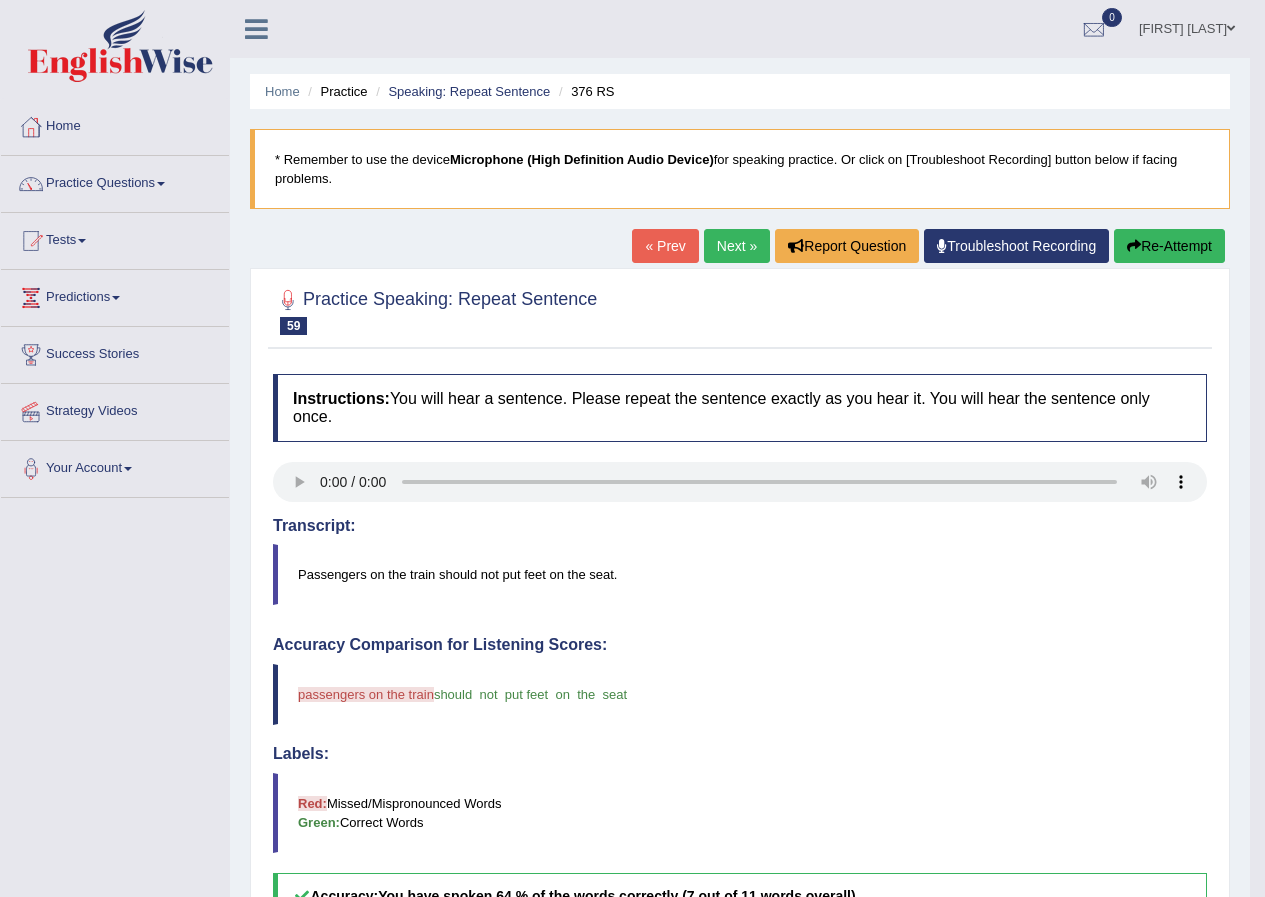 click on "Next »" at bounding box center (737, 246) 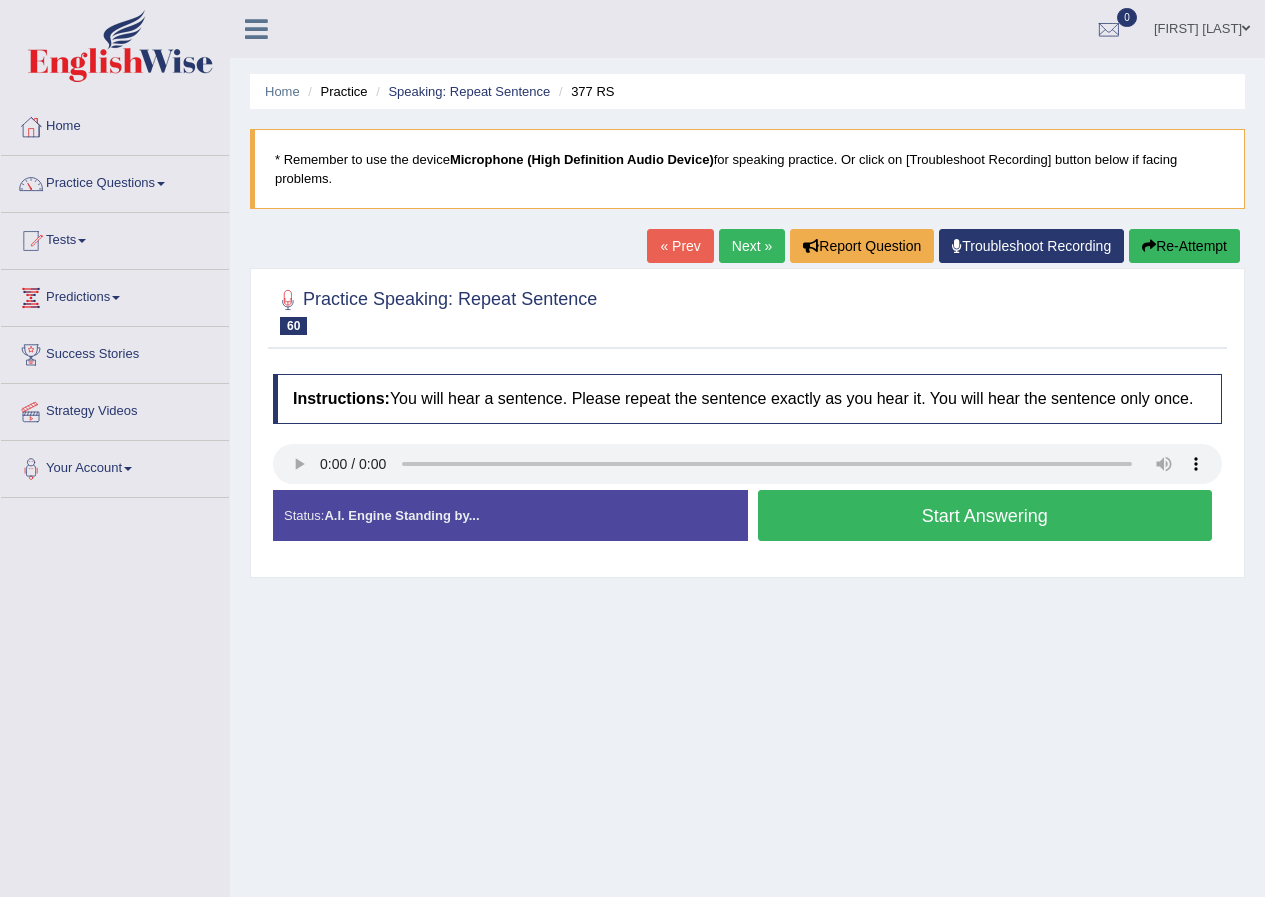 scroll, scrollTop: 0, scrollLeft: 0, axis: both 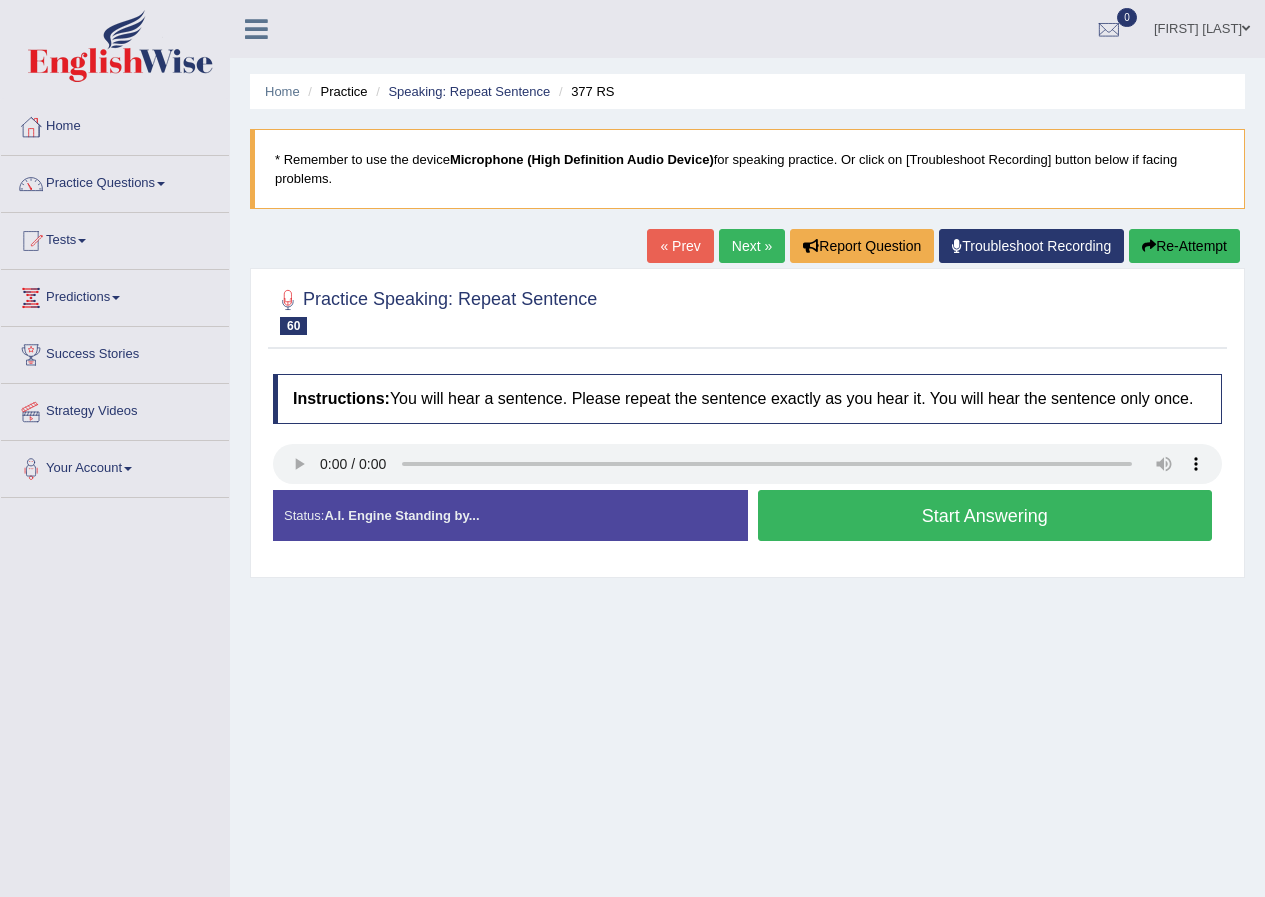 click on "Start Answering" at bounding box center (985, 515) 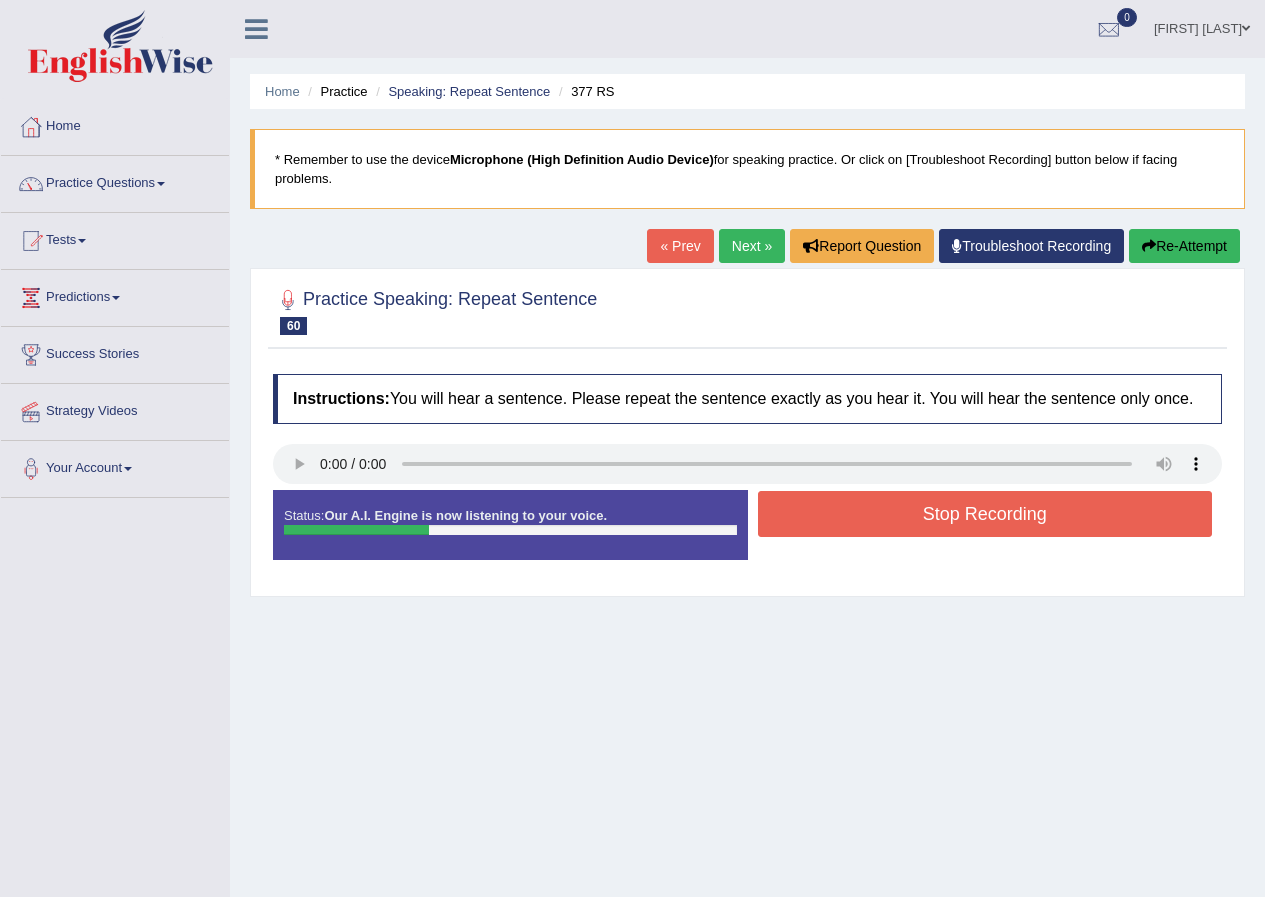 click on "Stop Recording" at bounding box center [985, 514] 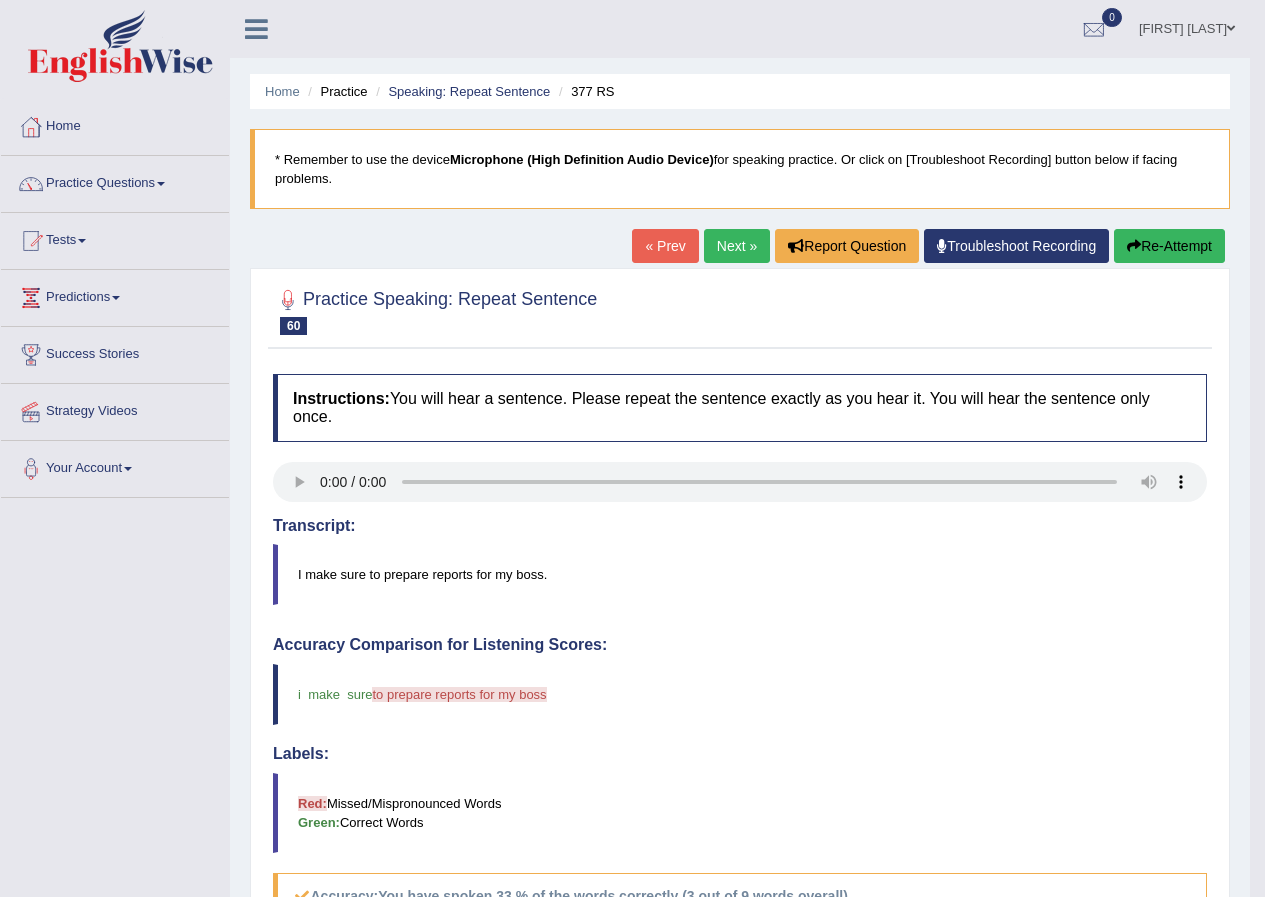 click at bounding box center [1134, 246] 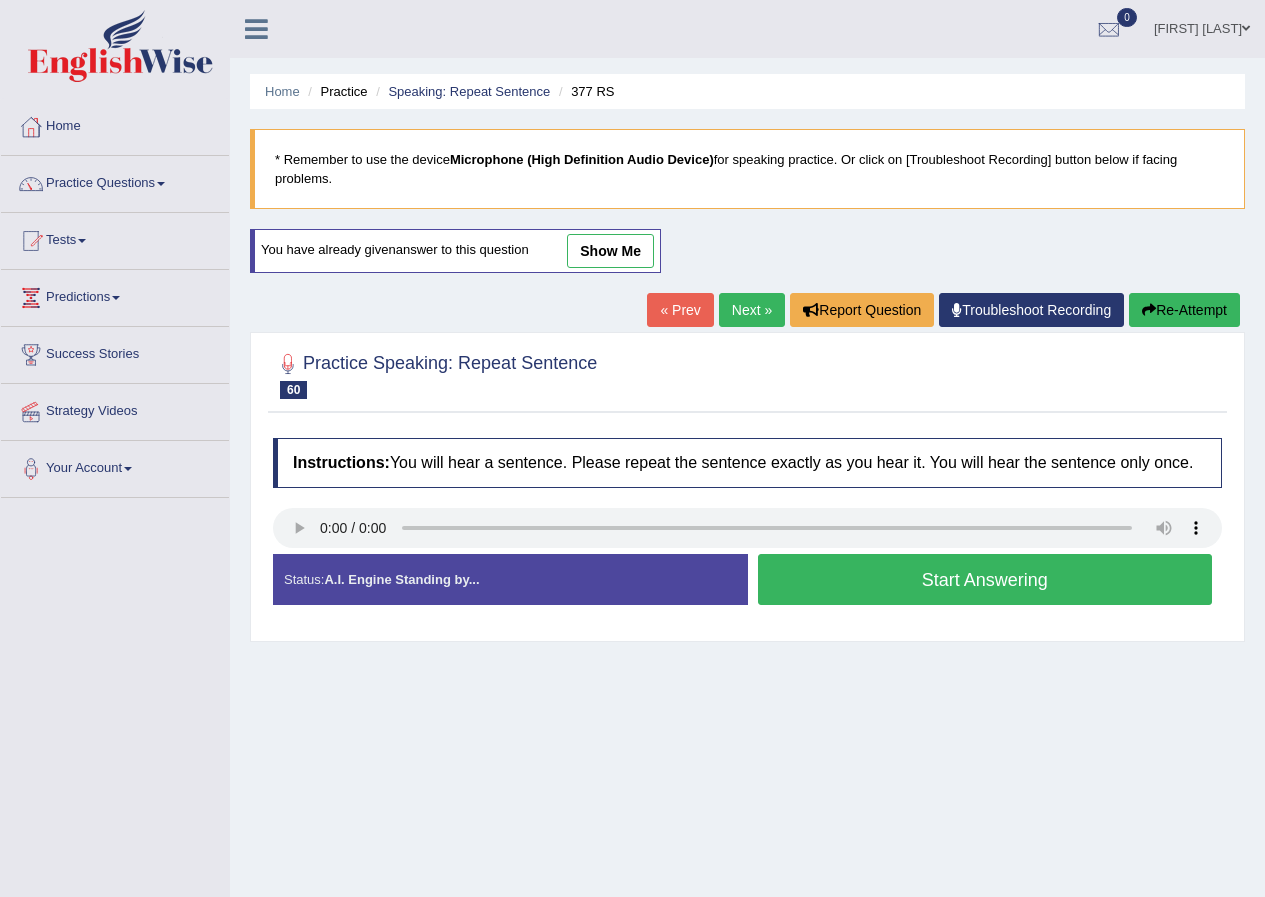 scroll, scrollTop: 0, scrollLeft: 0, axis: both 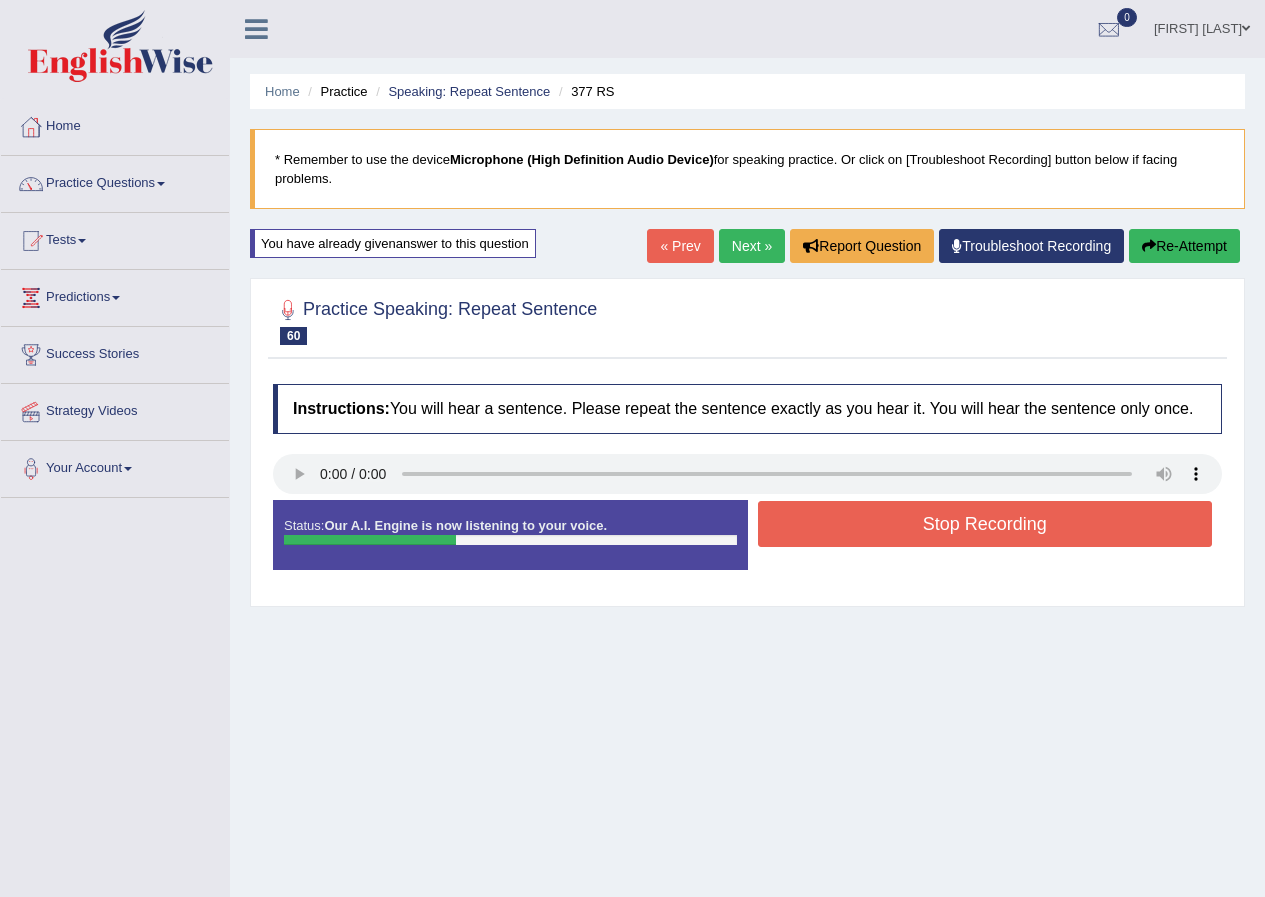 click on "Stop Recording" at bounding box center (985, 524) 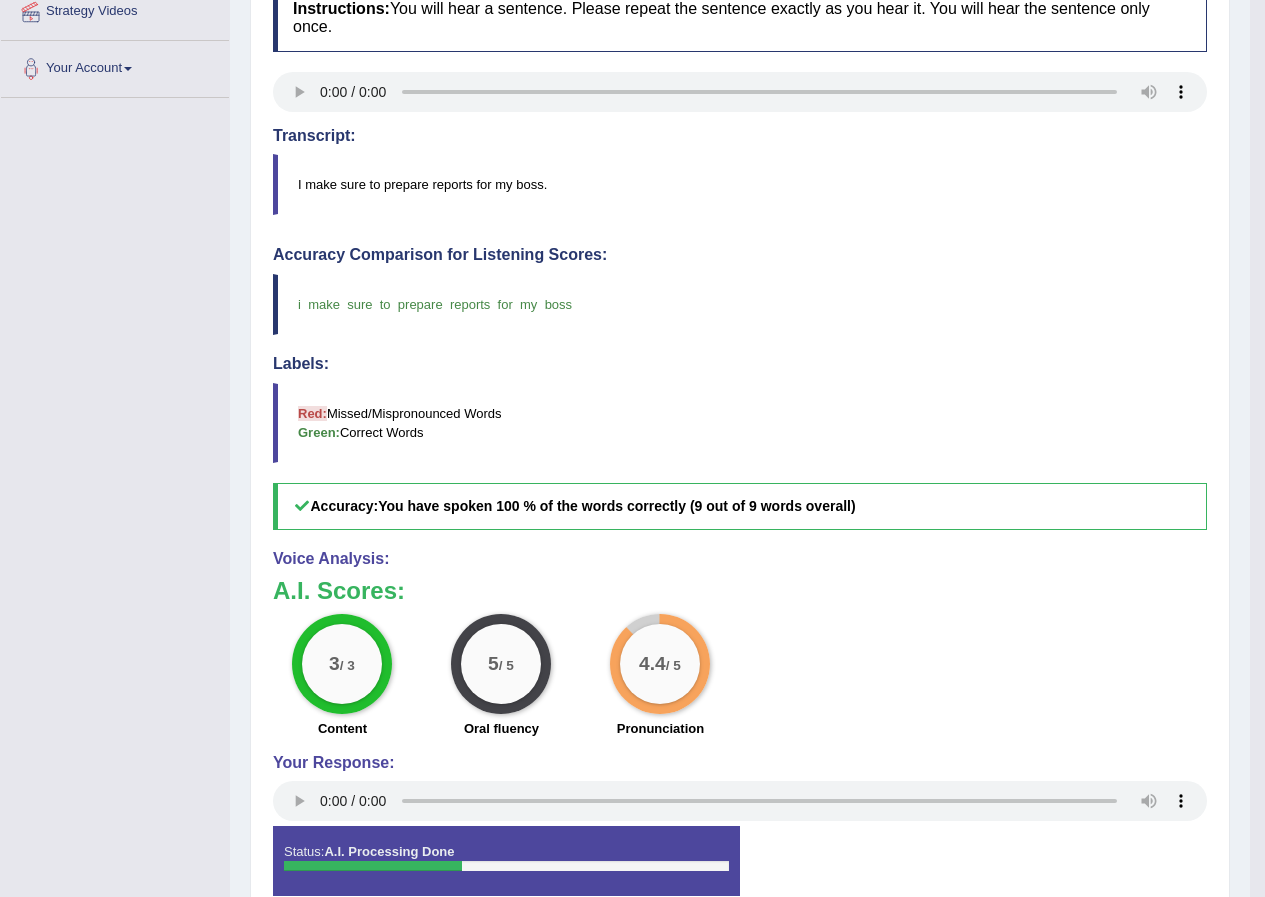 scroll, scrollTop: 0, scrollLeft: 0, axis: both 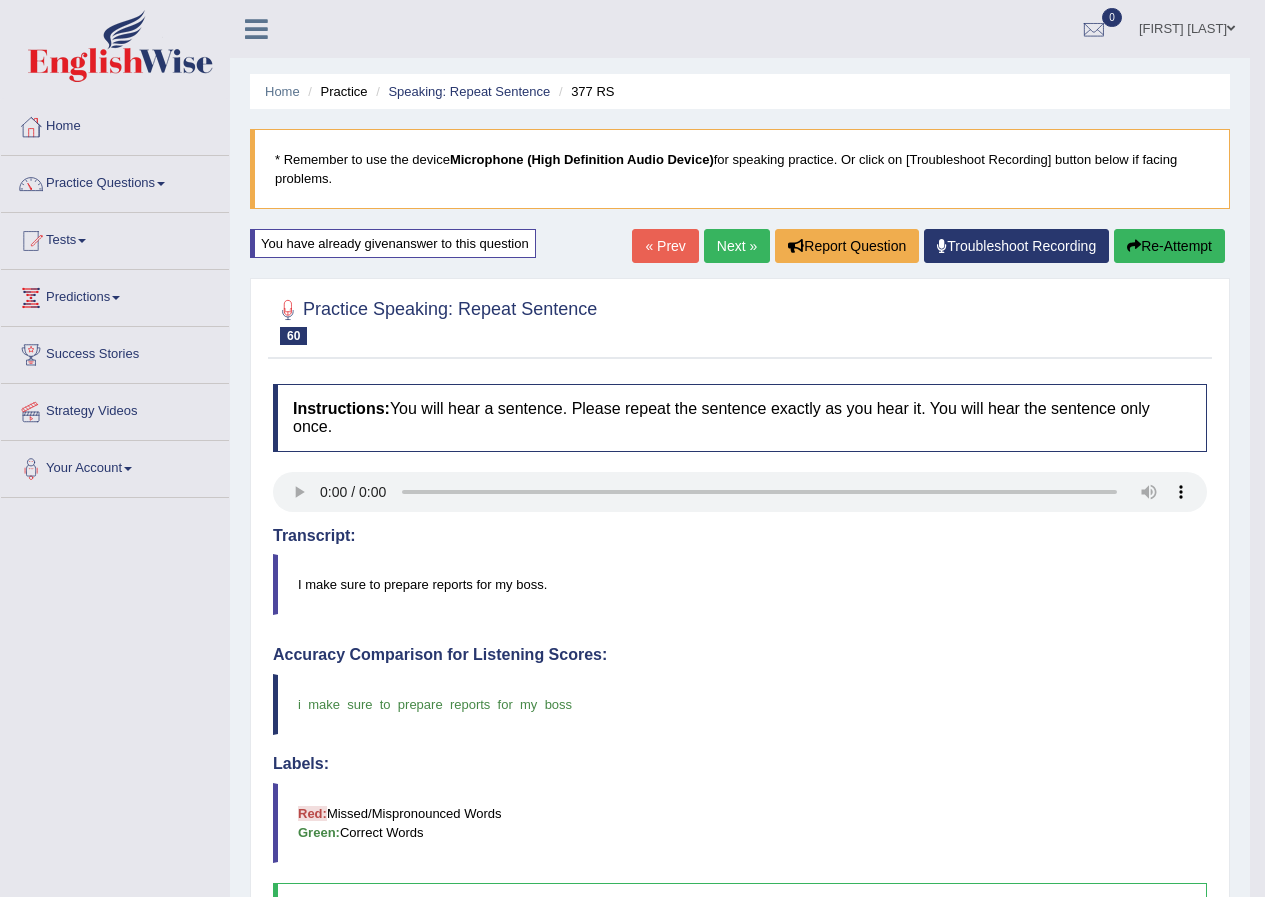 click on "Next »" at bounding box center (737, 246) 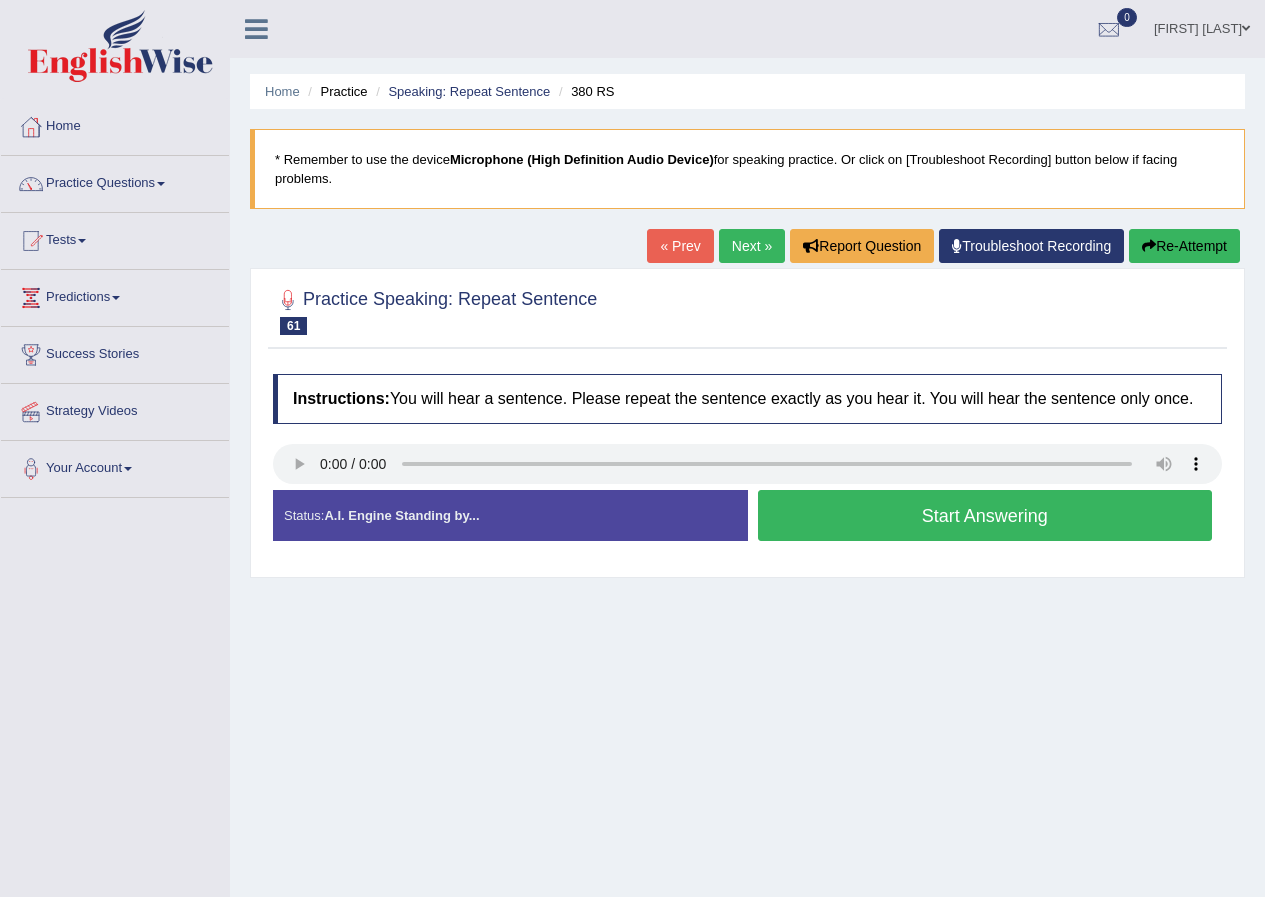 scroll, scrollTop: 0, scrollLeft: 0, axis: both 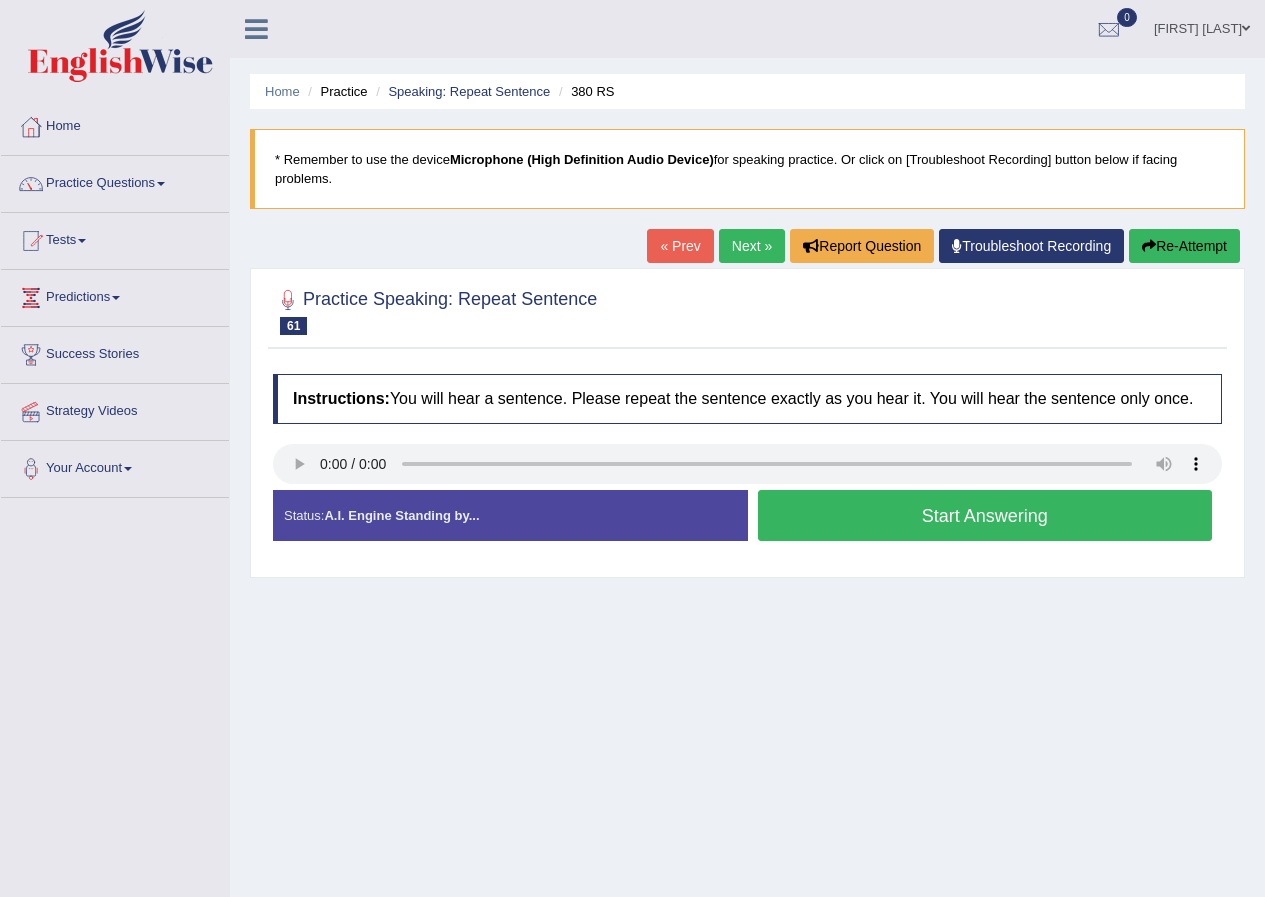 click on "Start Answering" at bounding box center (985, 515) 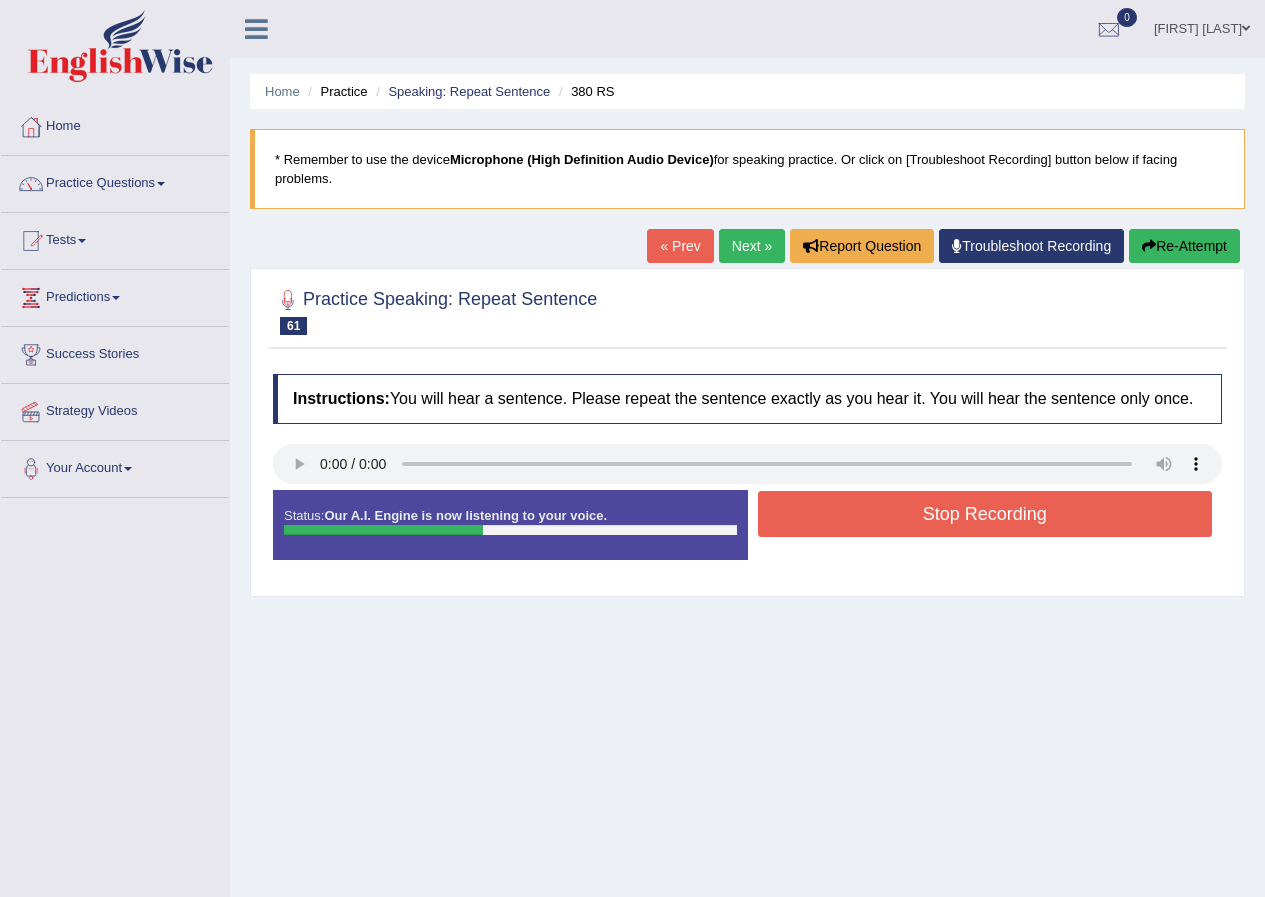 click on "Stop Recording" at bounding box center (985, 514) 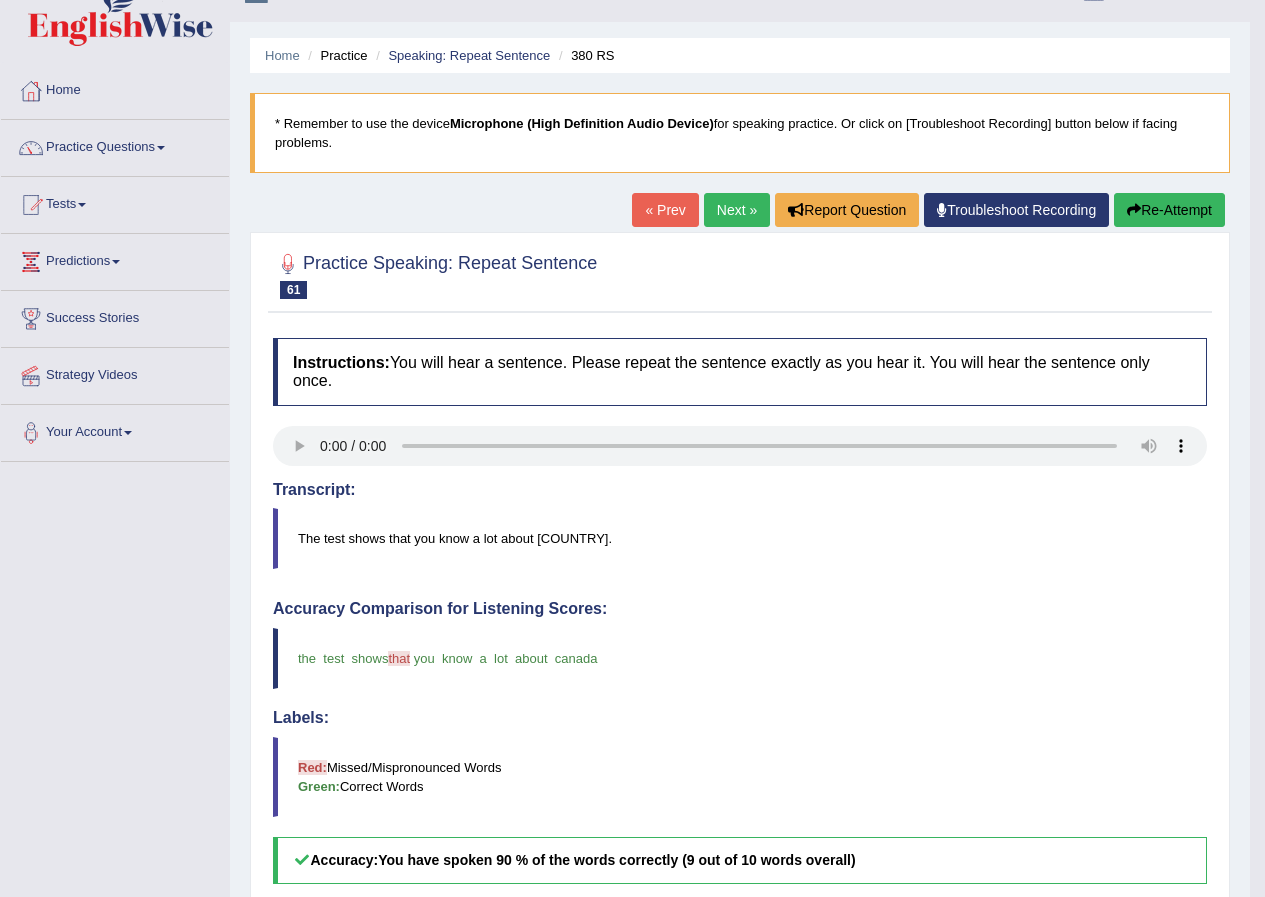 scroll, scrollTop: 0, scrollLeft: 0, axis: both 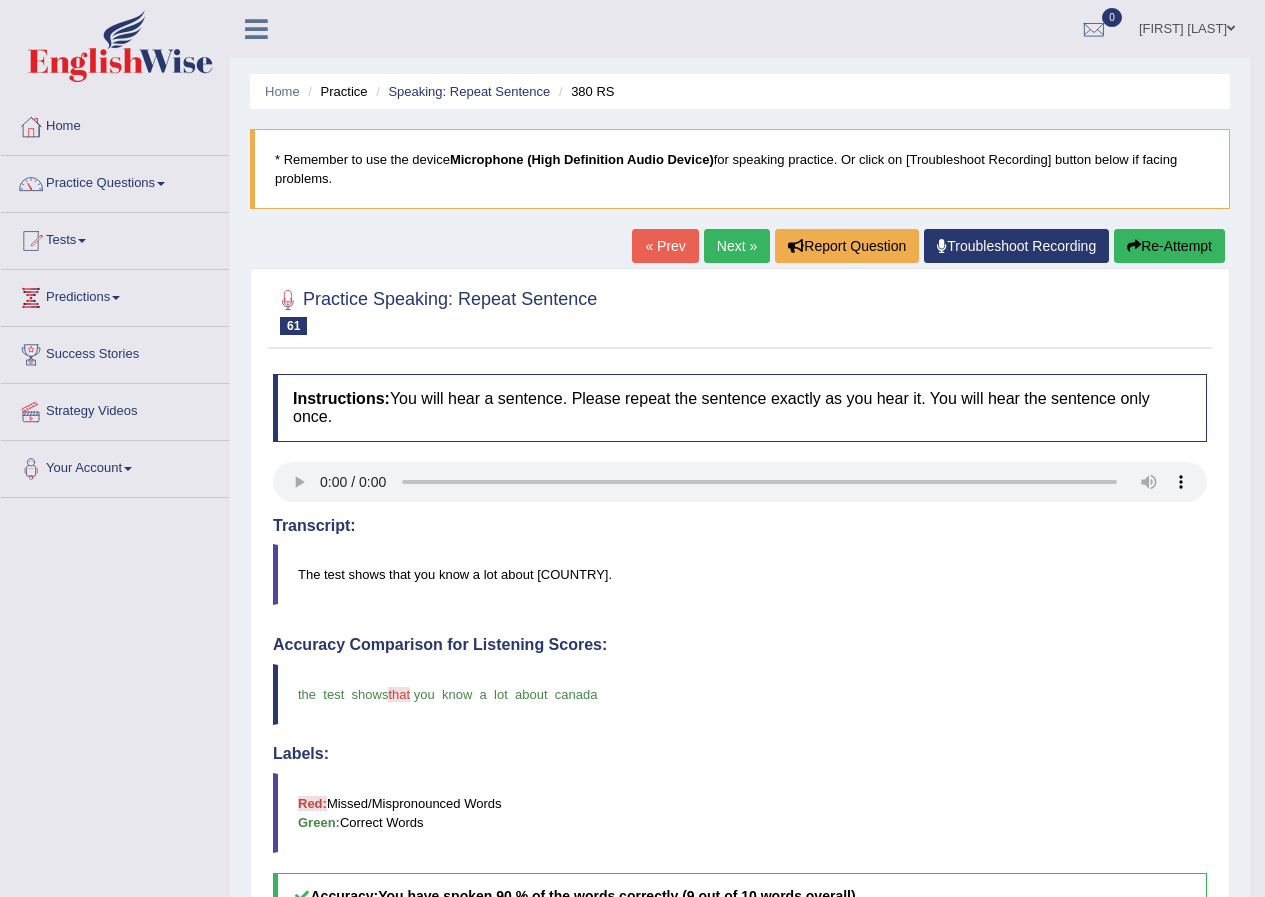 click on "Next »" at bounding box center (737, 246) 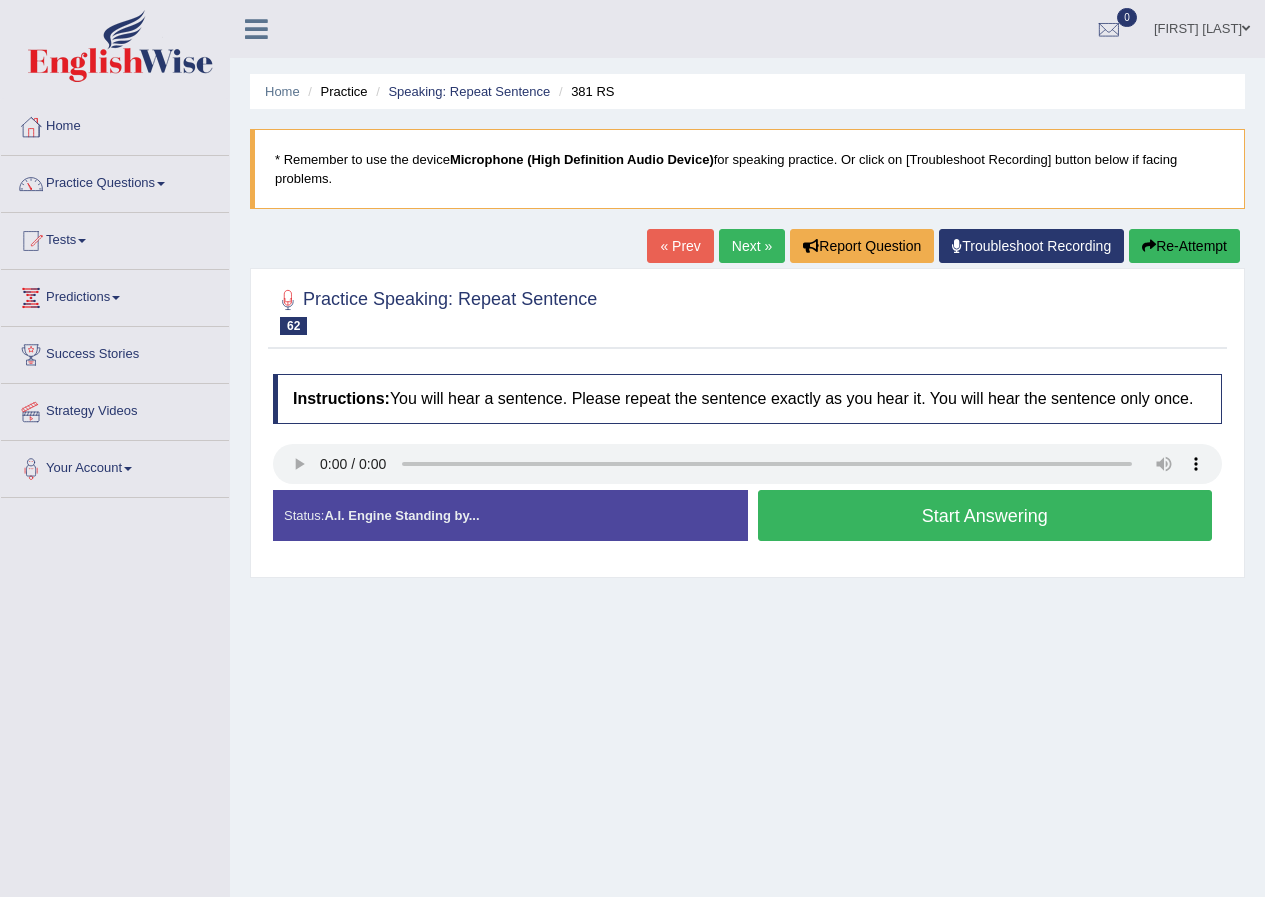 scroll, scrollTop: 0, scrollLeft: 0, axis: both 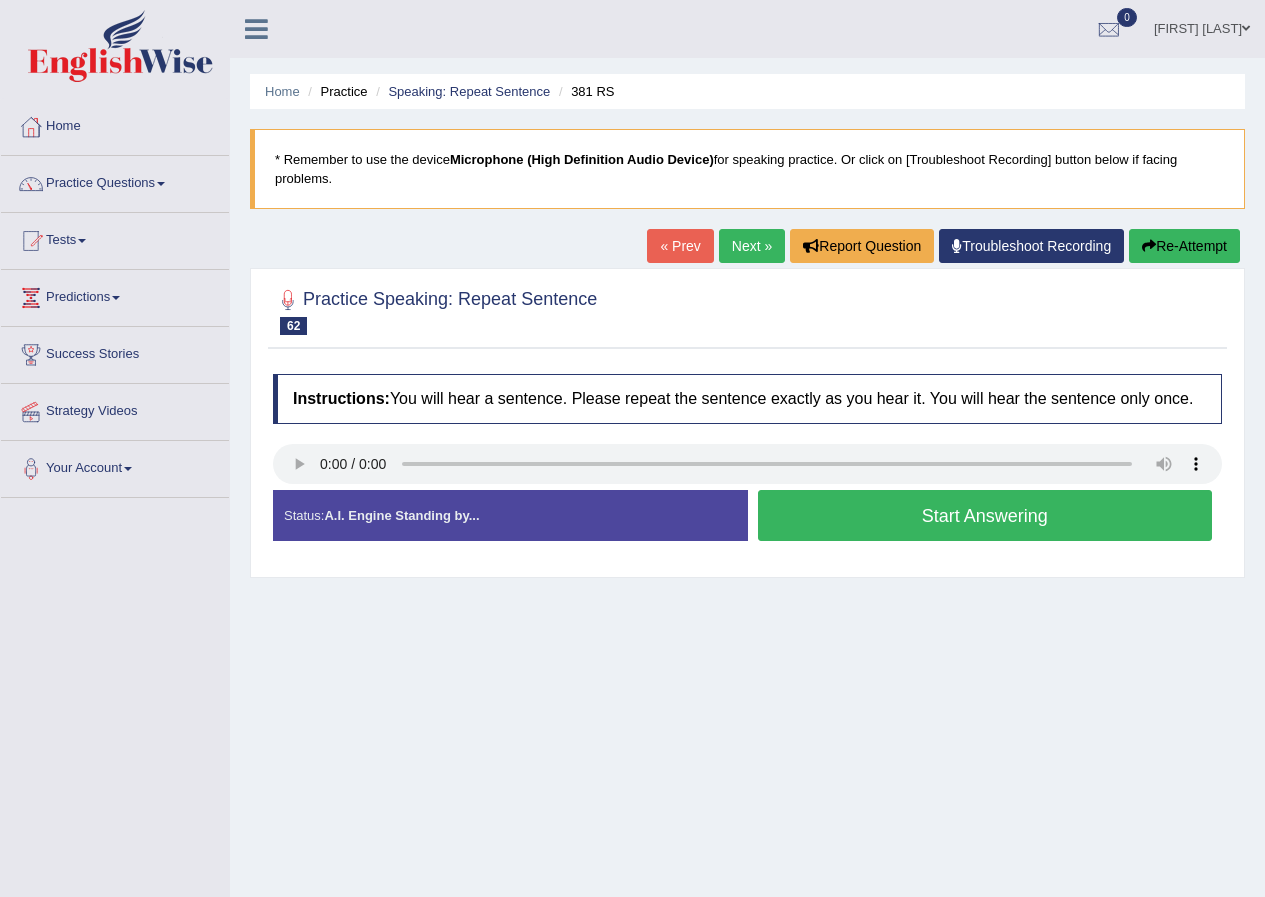 click on "Start Answering" at bounding box center (985, 515) 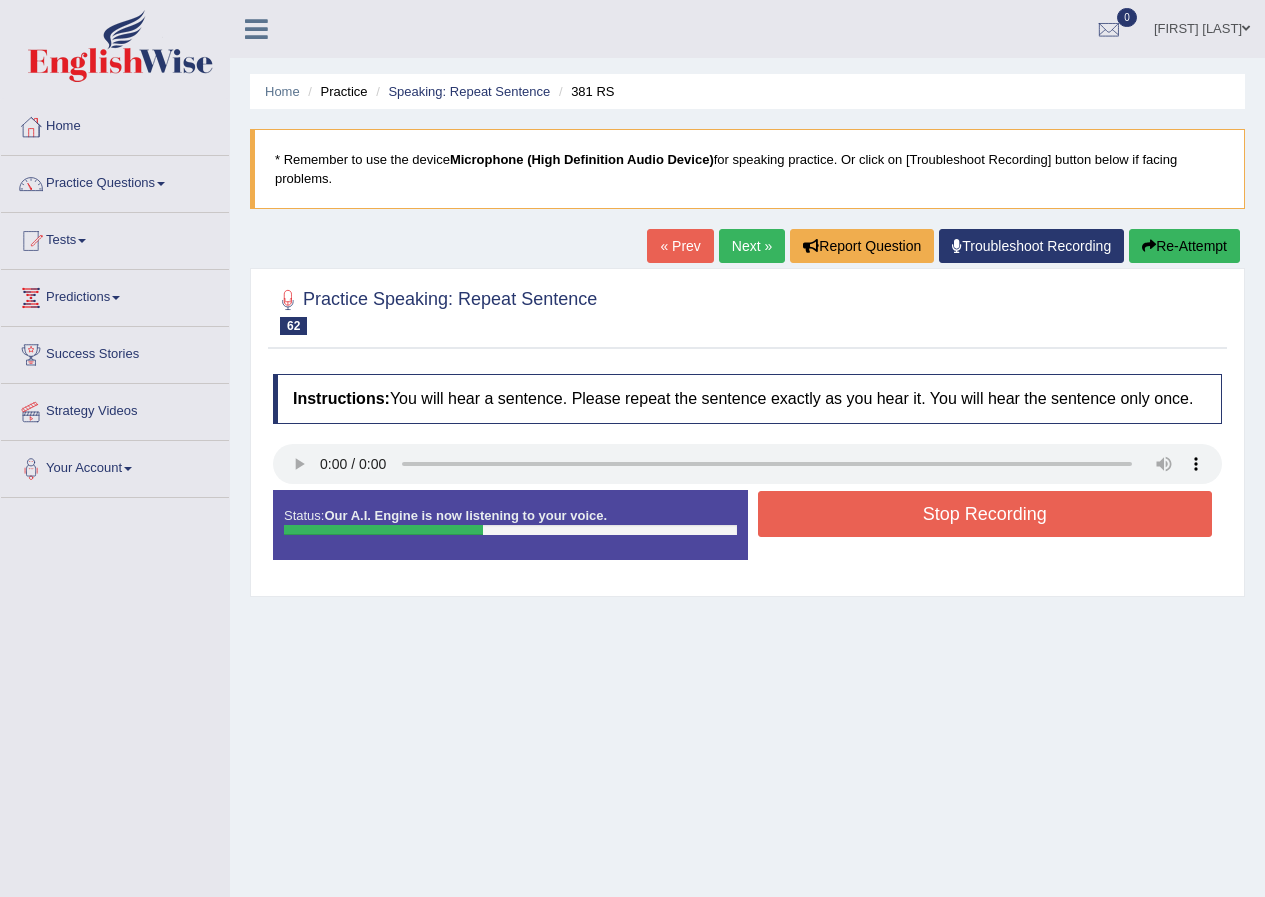 click on "Stop Recording" at bounding box center [985, 514] 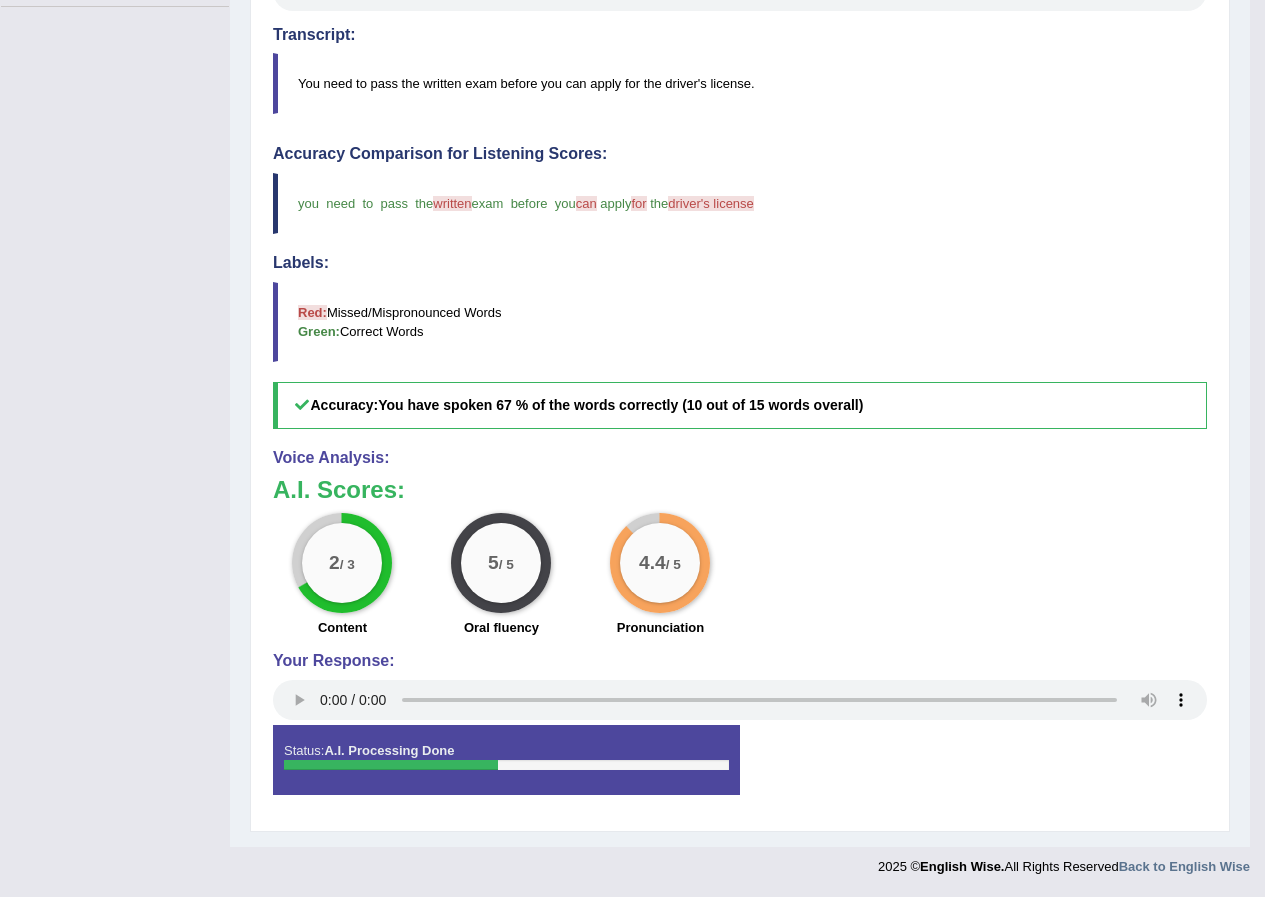 scroll, scrollTop: 0, scrollLeft: 0, axis: both 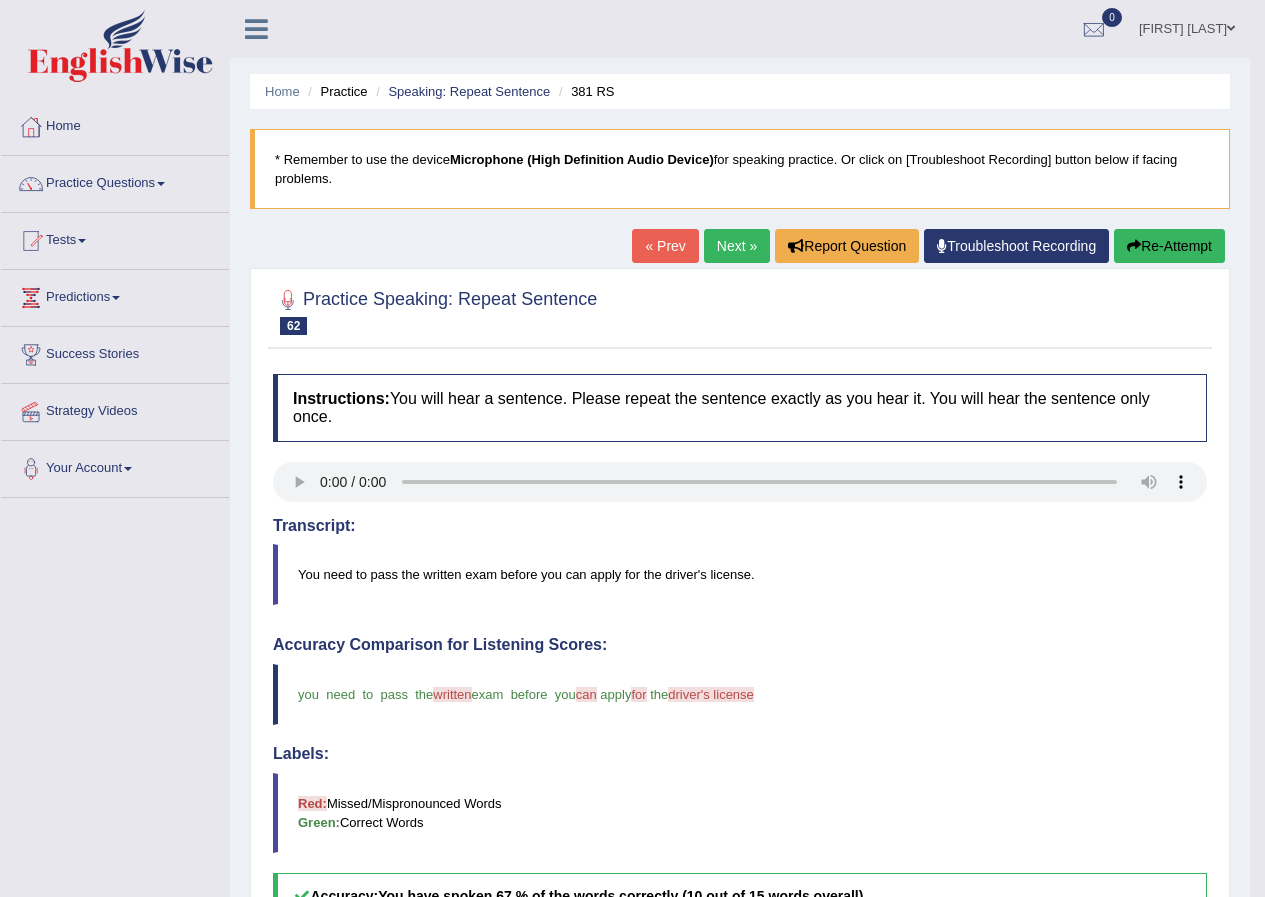 click on "Next »" at bounding box center [737, 246] 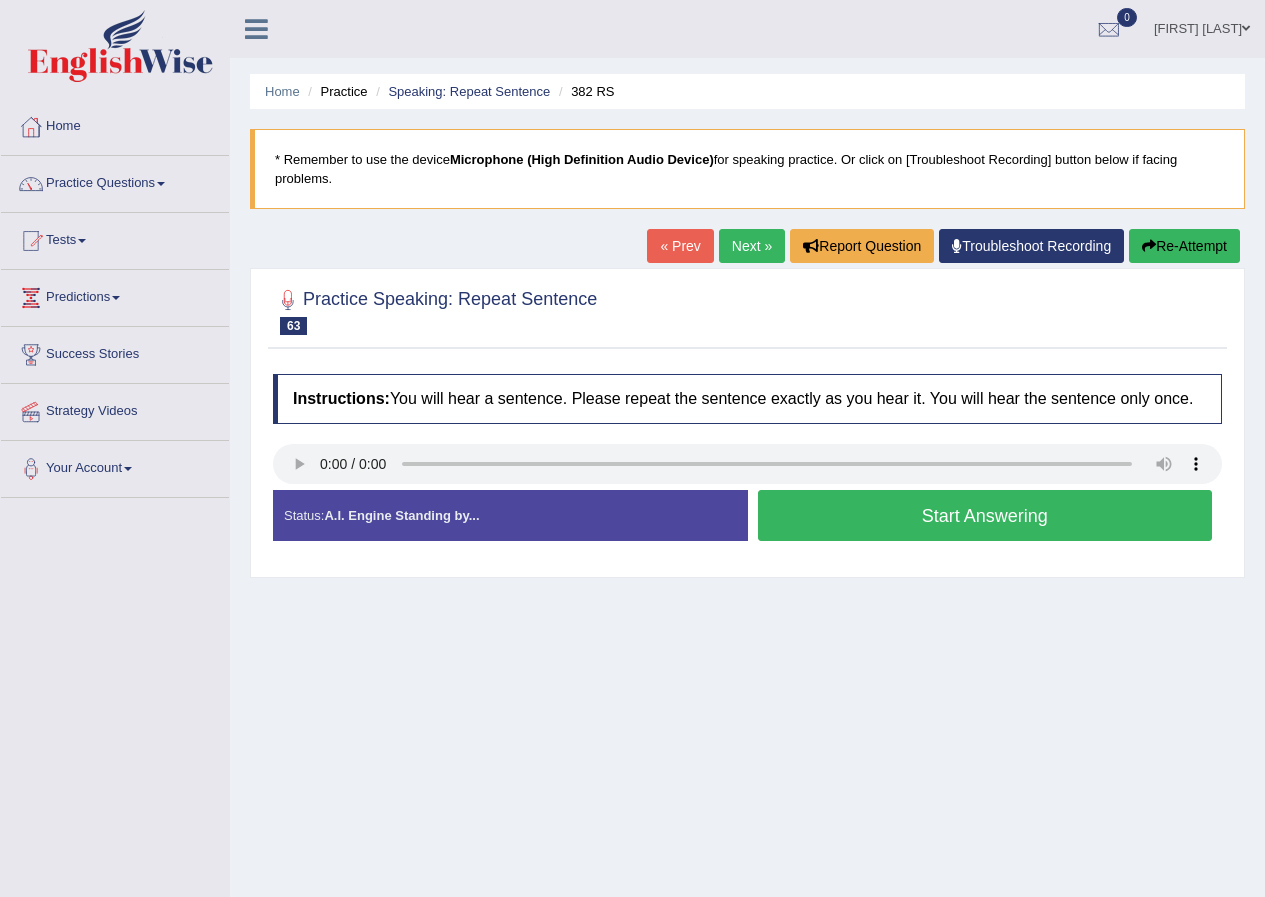 scroll, scrollTop: 0, scrollLeft: 0, axis: both 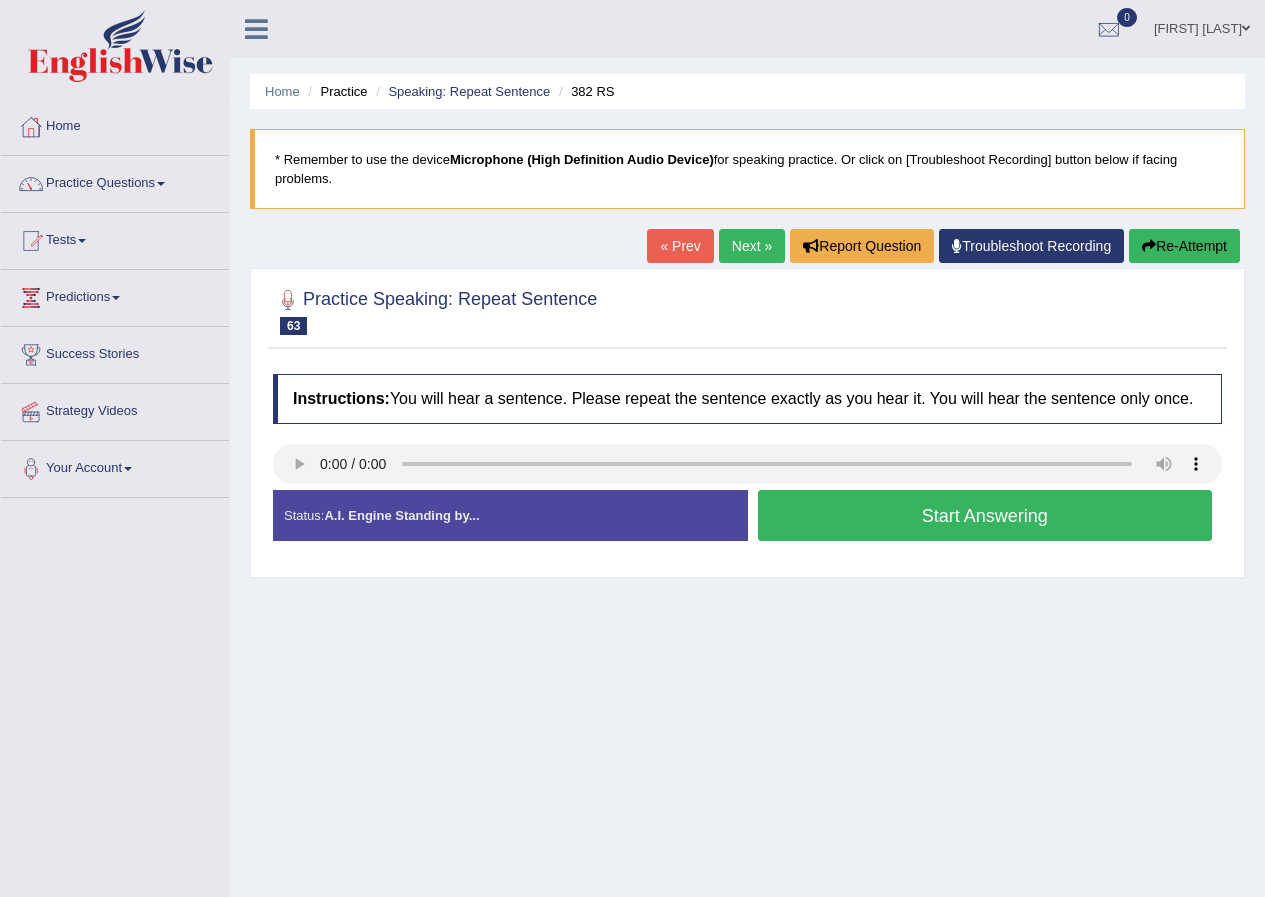click on "Start Answering" at bounding box center (985, 515) 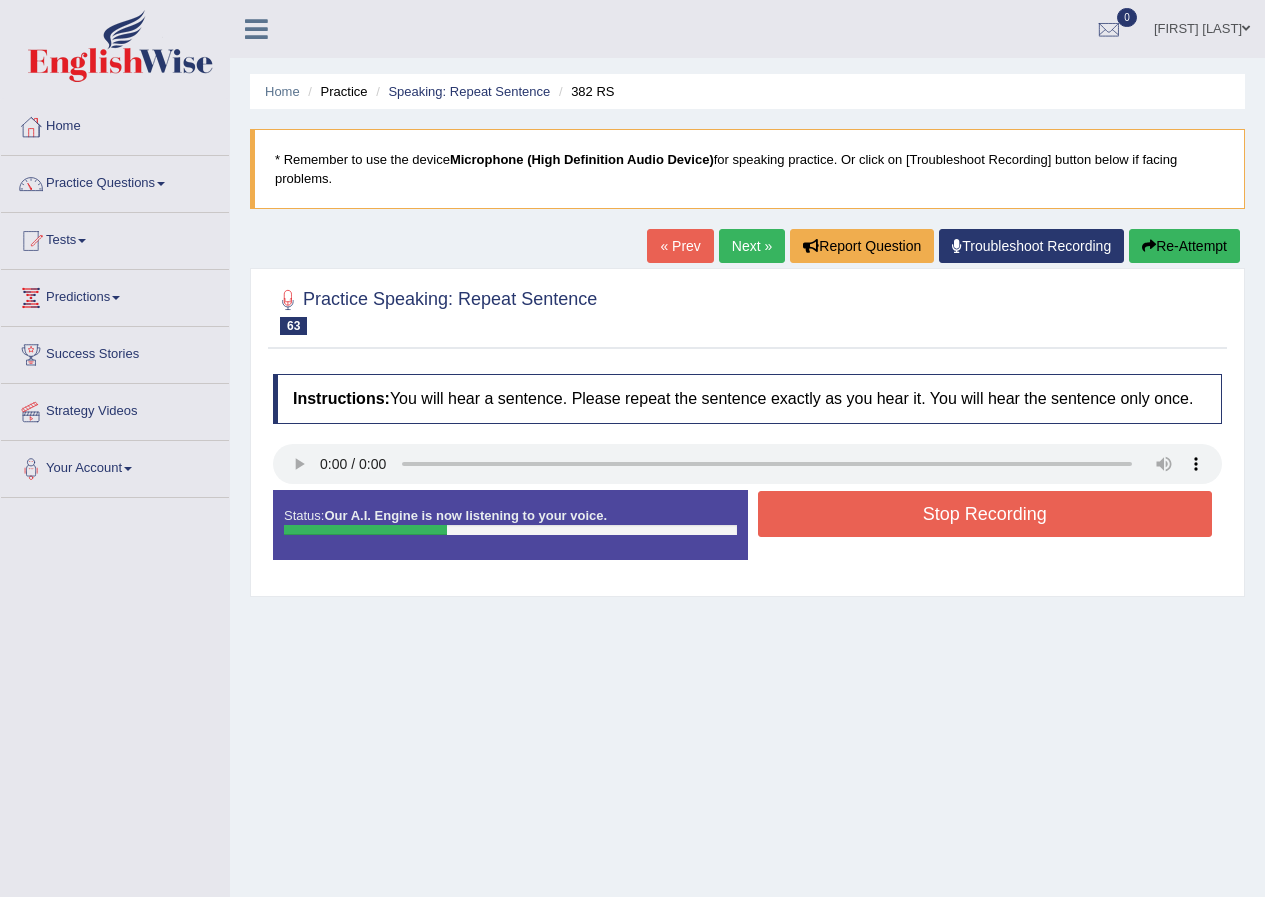 click on "Stop Recording" at bounding box center [985, 514] 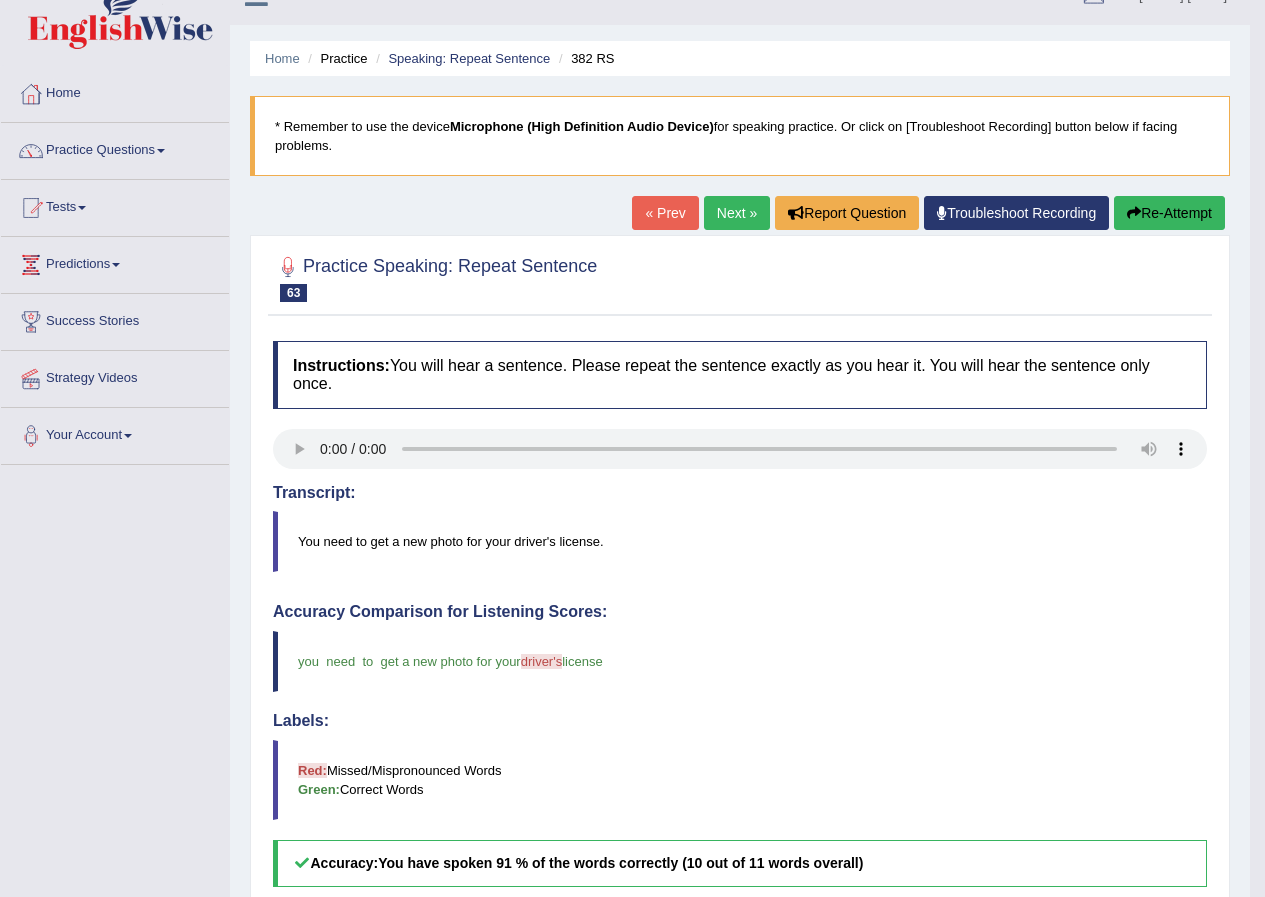 scroll, scrollTop: 0, scrollLeft: 0, axis: both 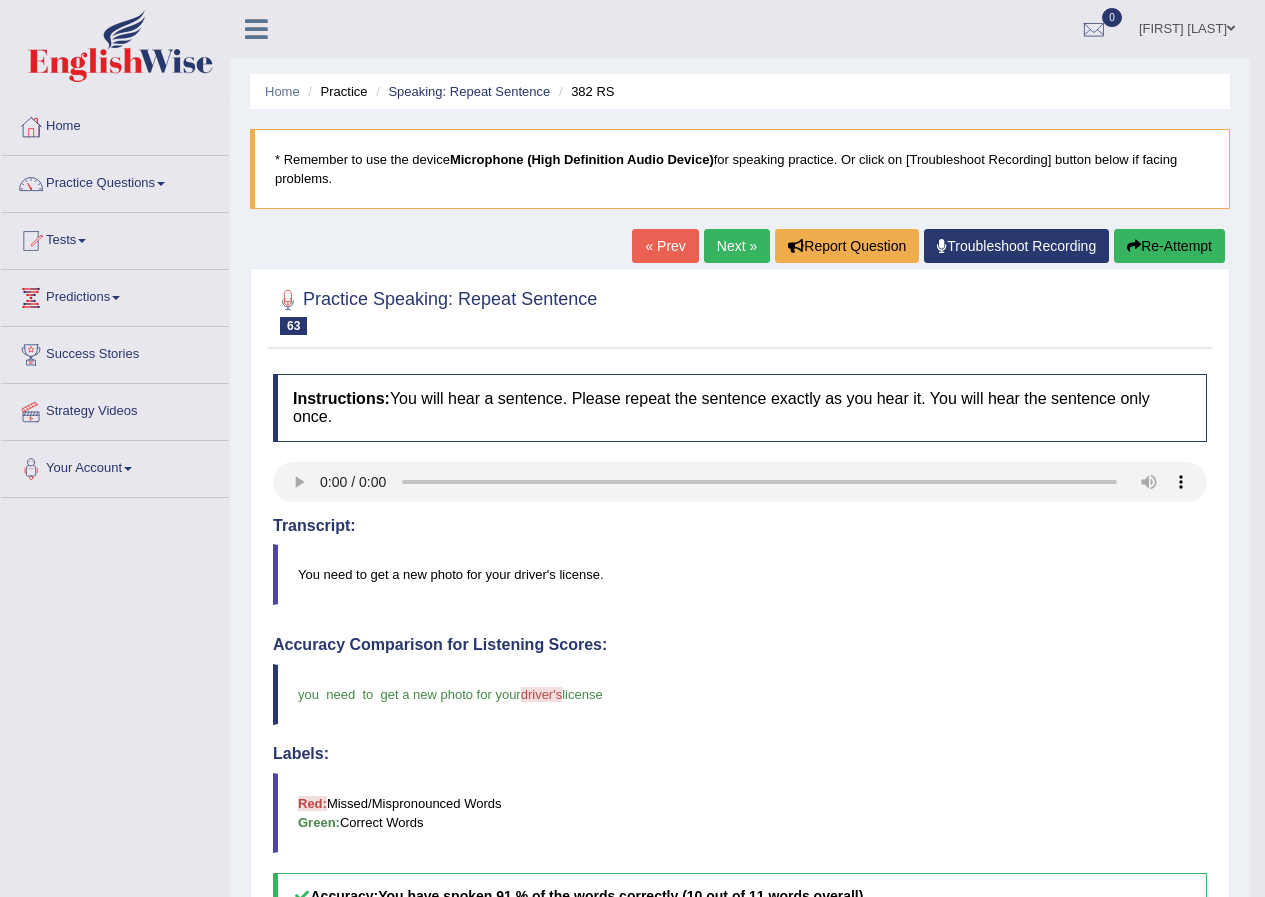 click on "Next »" at bounding box center (737, 246) 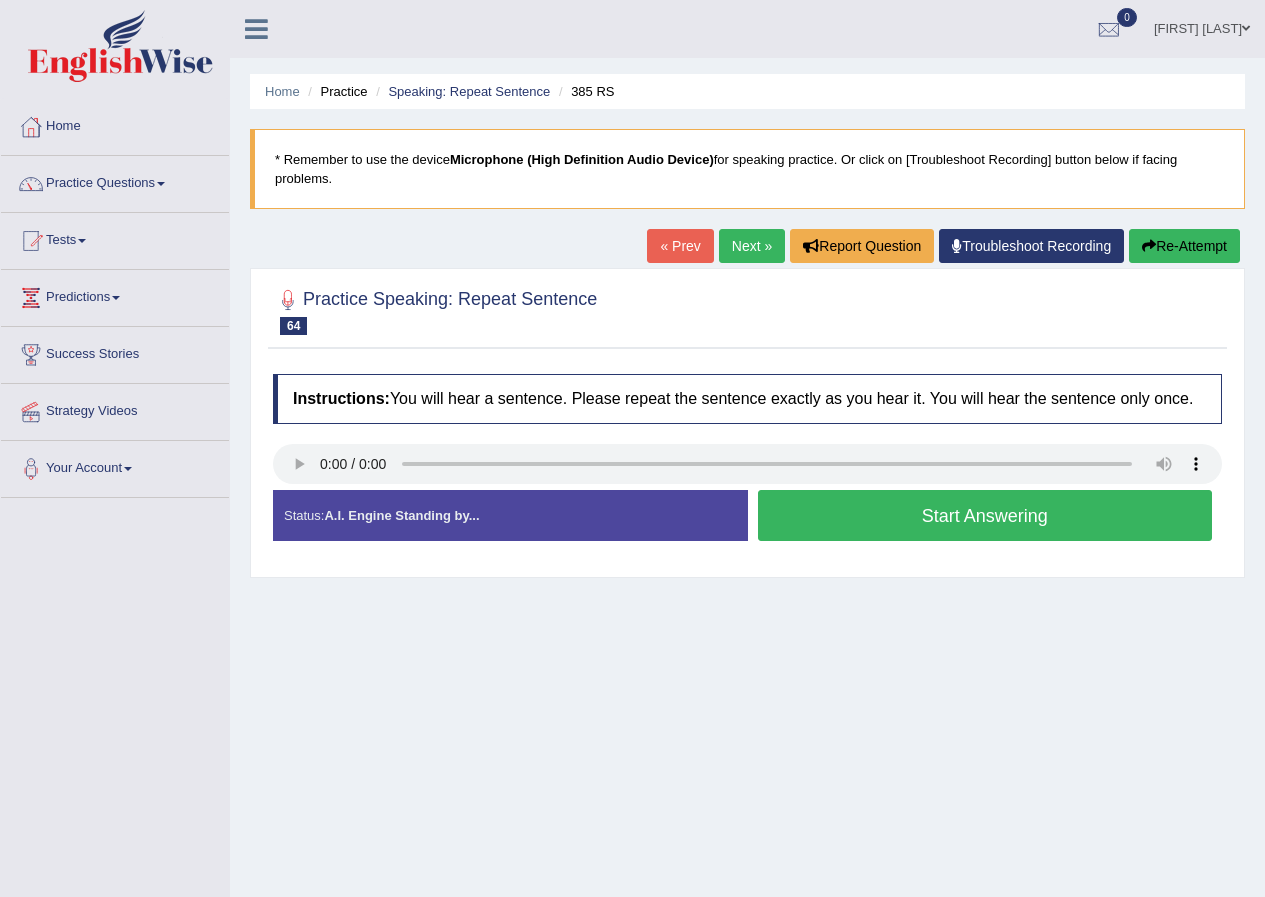 scroll, scrollTop: 0, scrollLeft: 0, axis: both 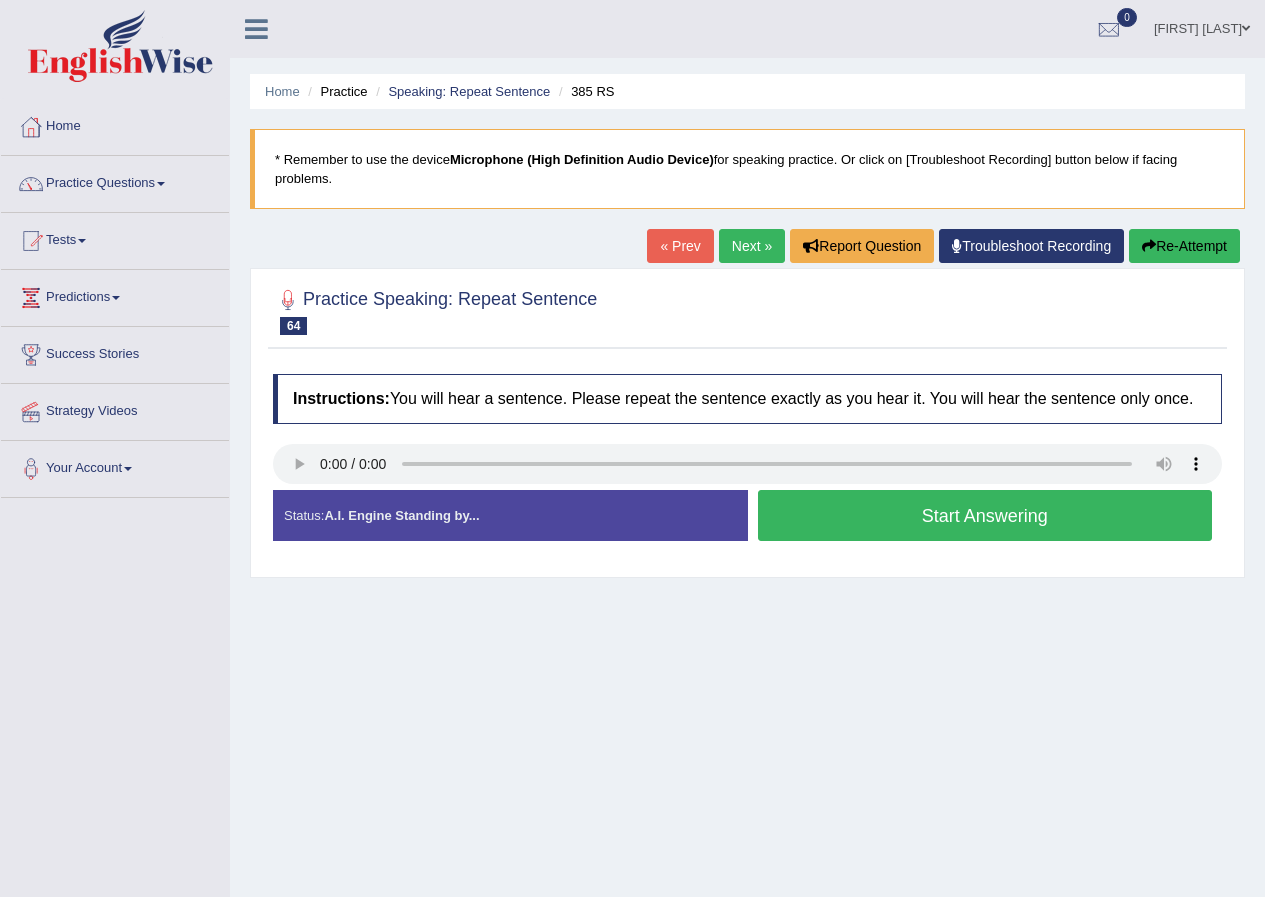click on "Start Answering" at bounding box center [985, 515] 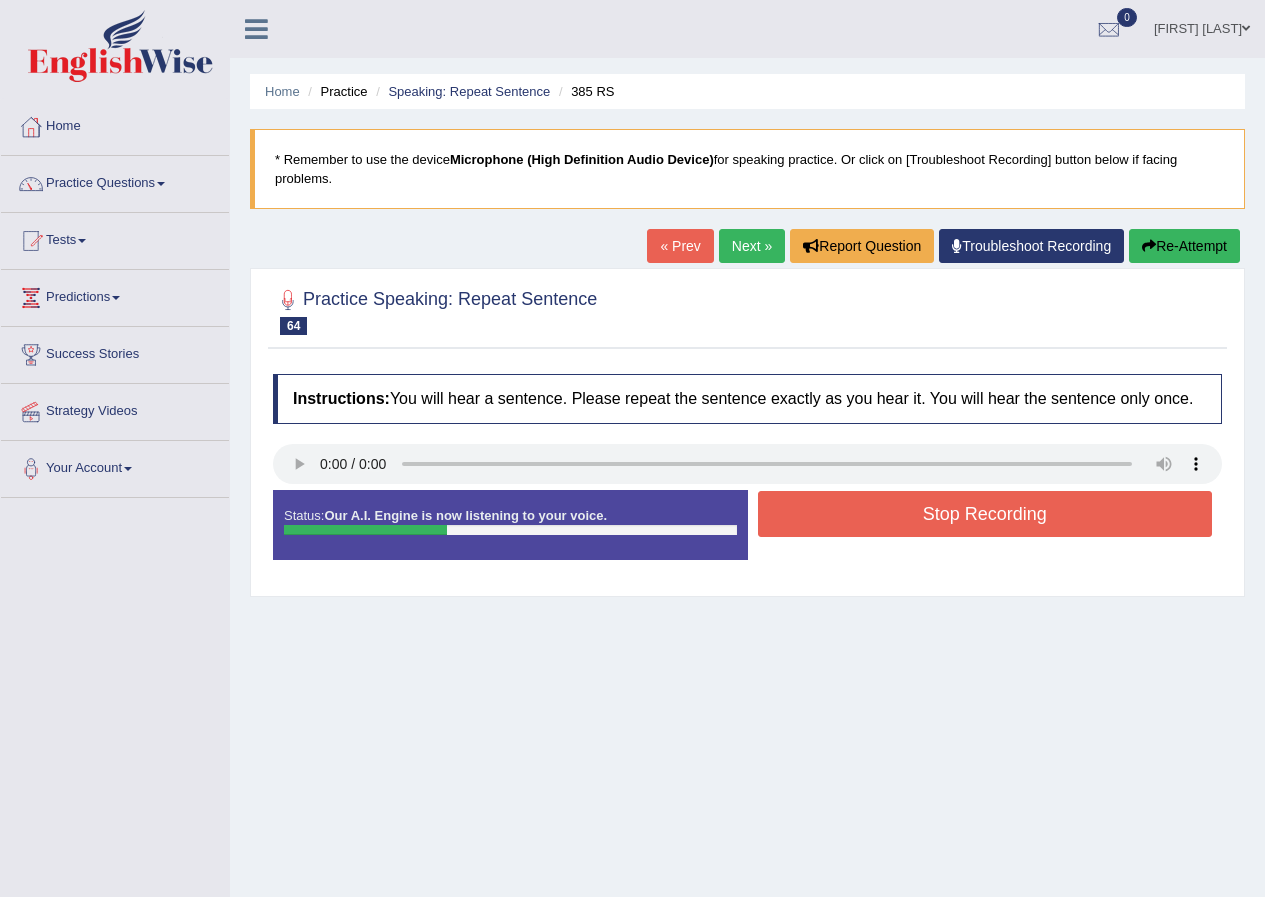 click on "Stop Recording" at bounding box center (985, 514) 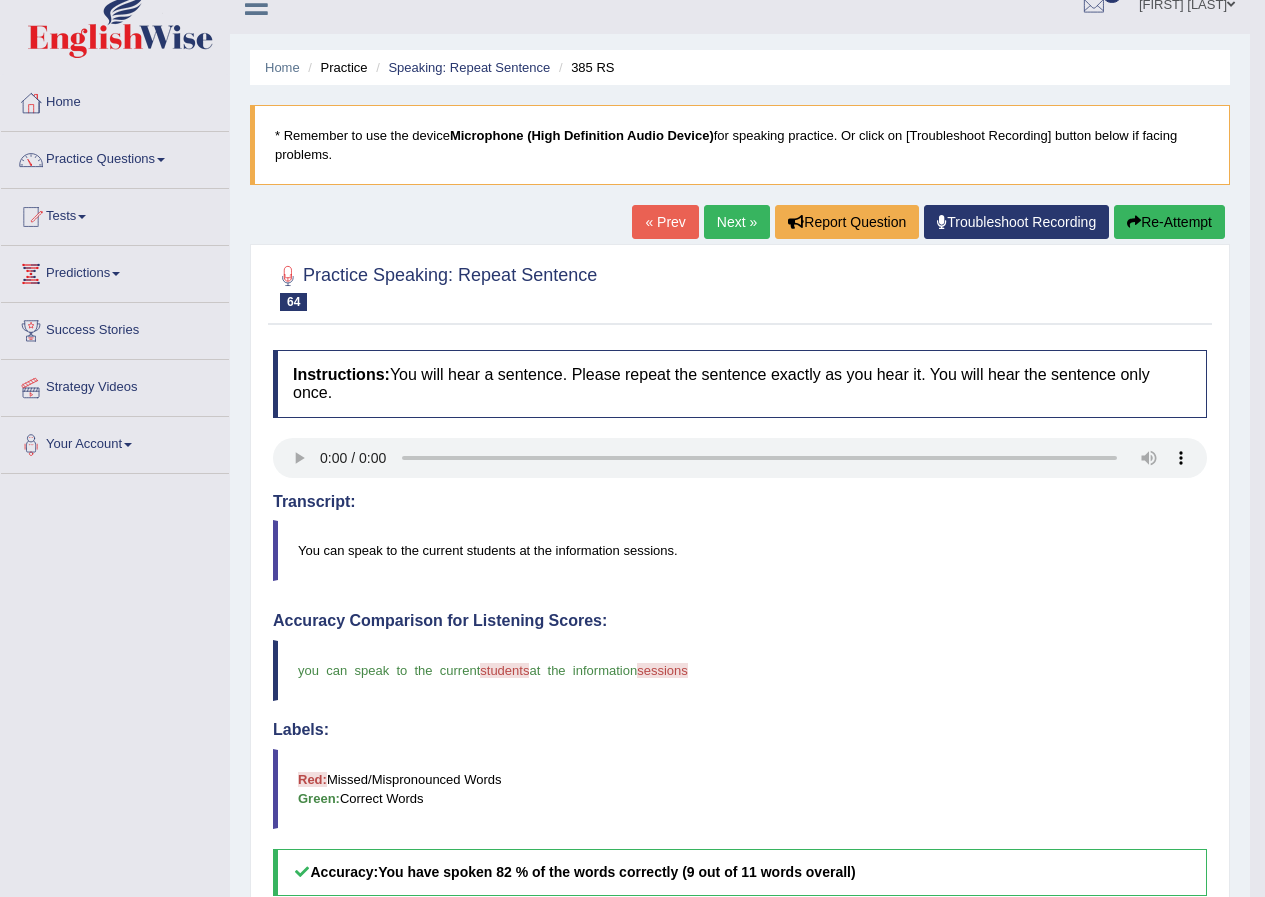 scroll, scrollTop: 0, scrollLeft: 0, axis: both 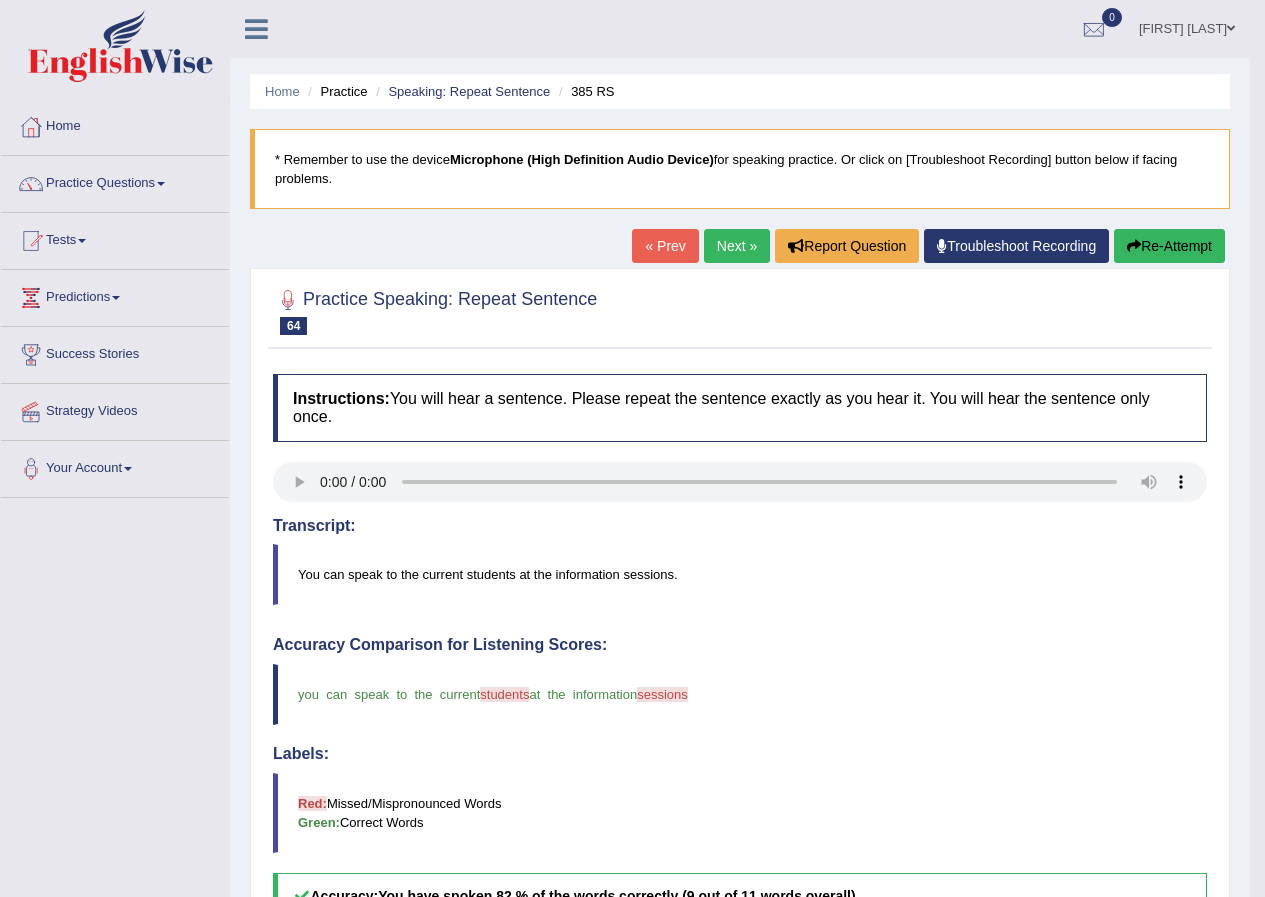 click on "Next »" at bounding box center (737, 246) 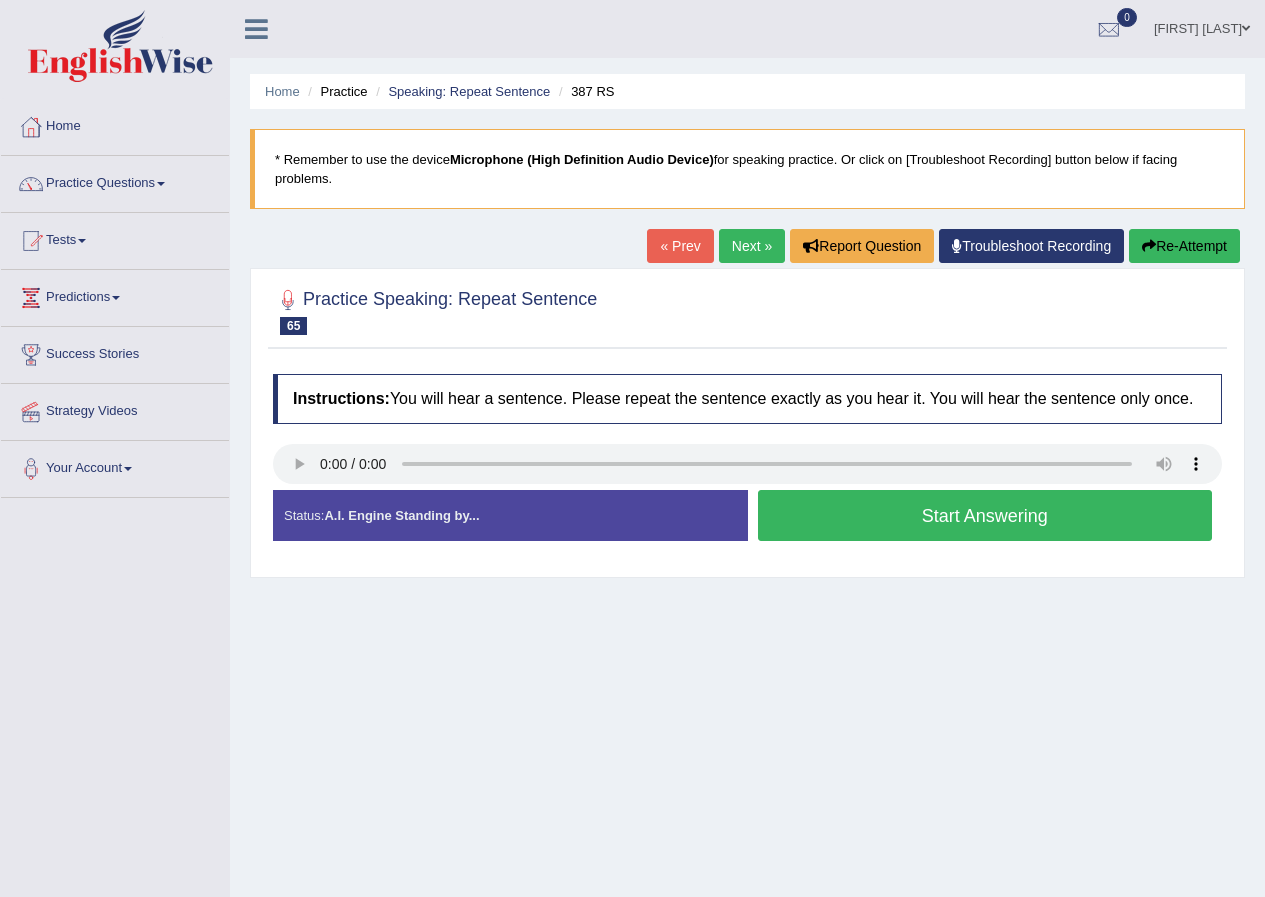 scroll, scrollTop: 0, scrollLeft: 0, axis: both 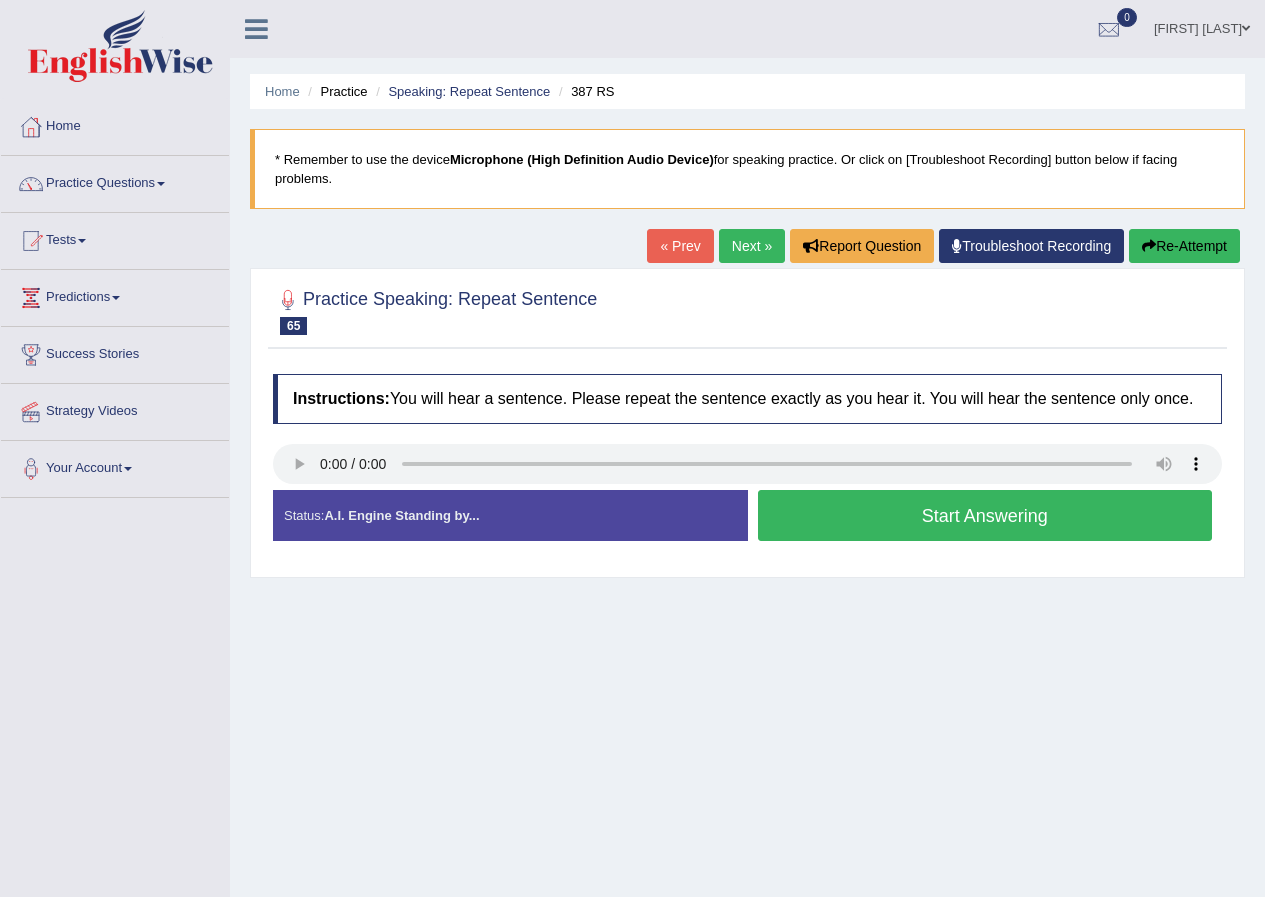click on "Start Answering" at bounding box center (985, 515) 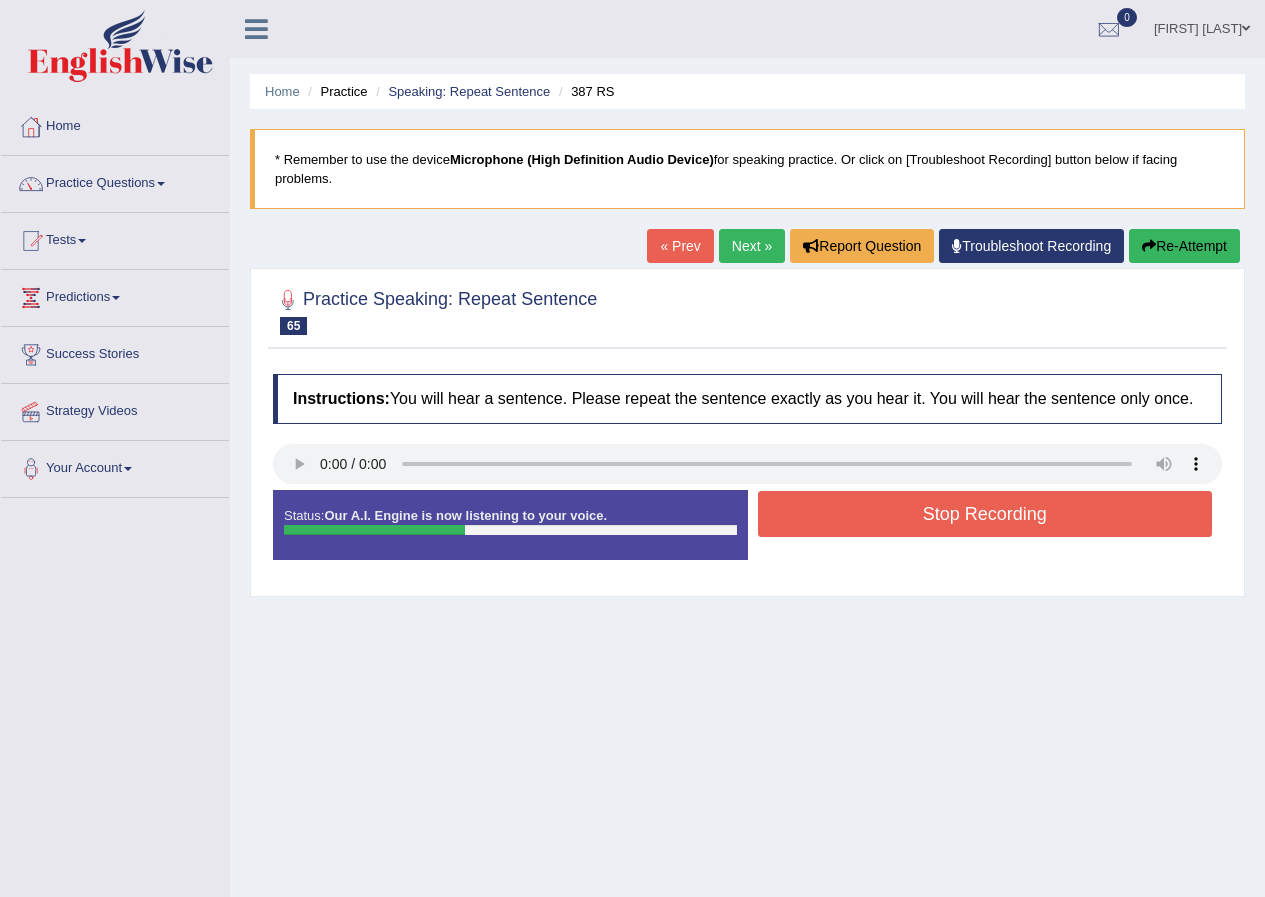 click on "Stop Recording" at bounding box center (985, 514) 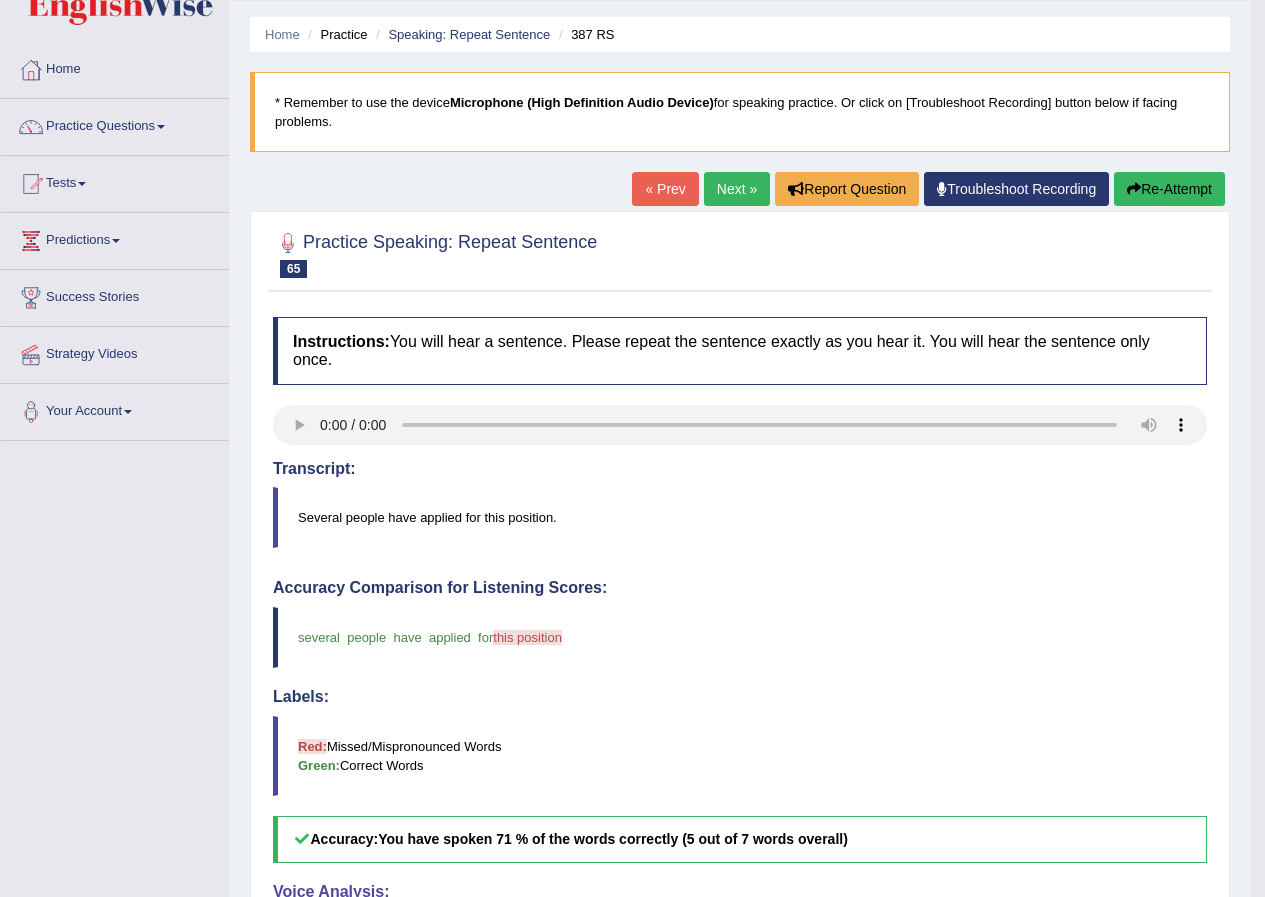 scroll, scrollTop: 0, scrollLeft: 0, axis: both 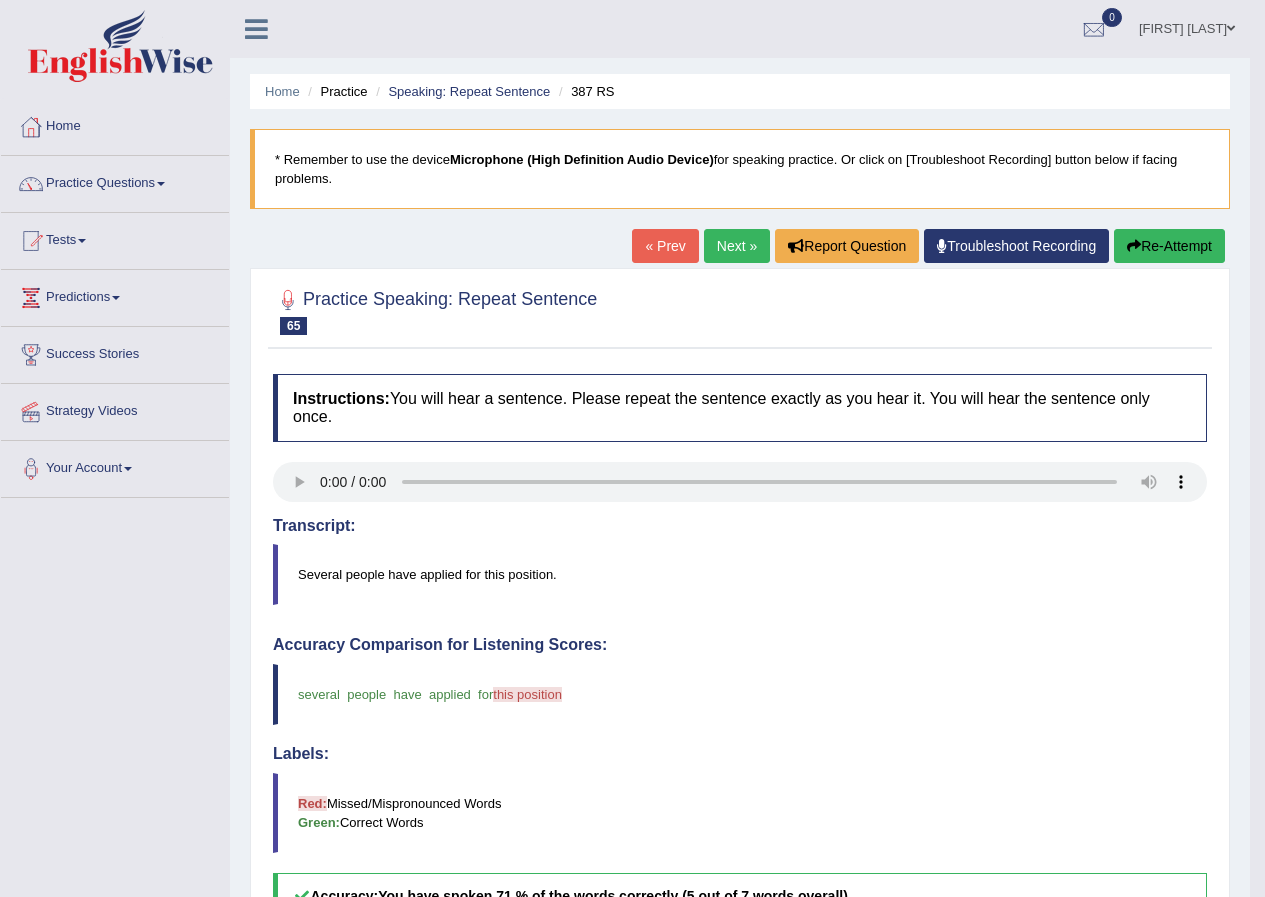 click on "Next »" at bounding box center [737, 246] 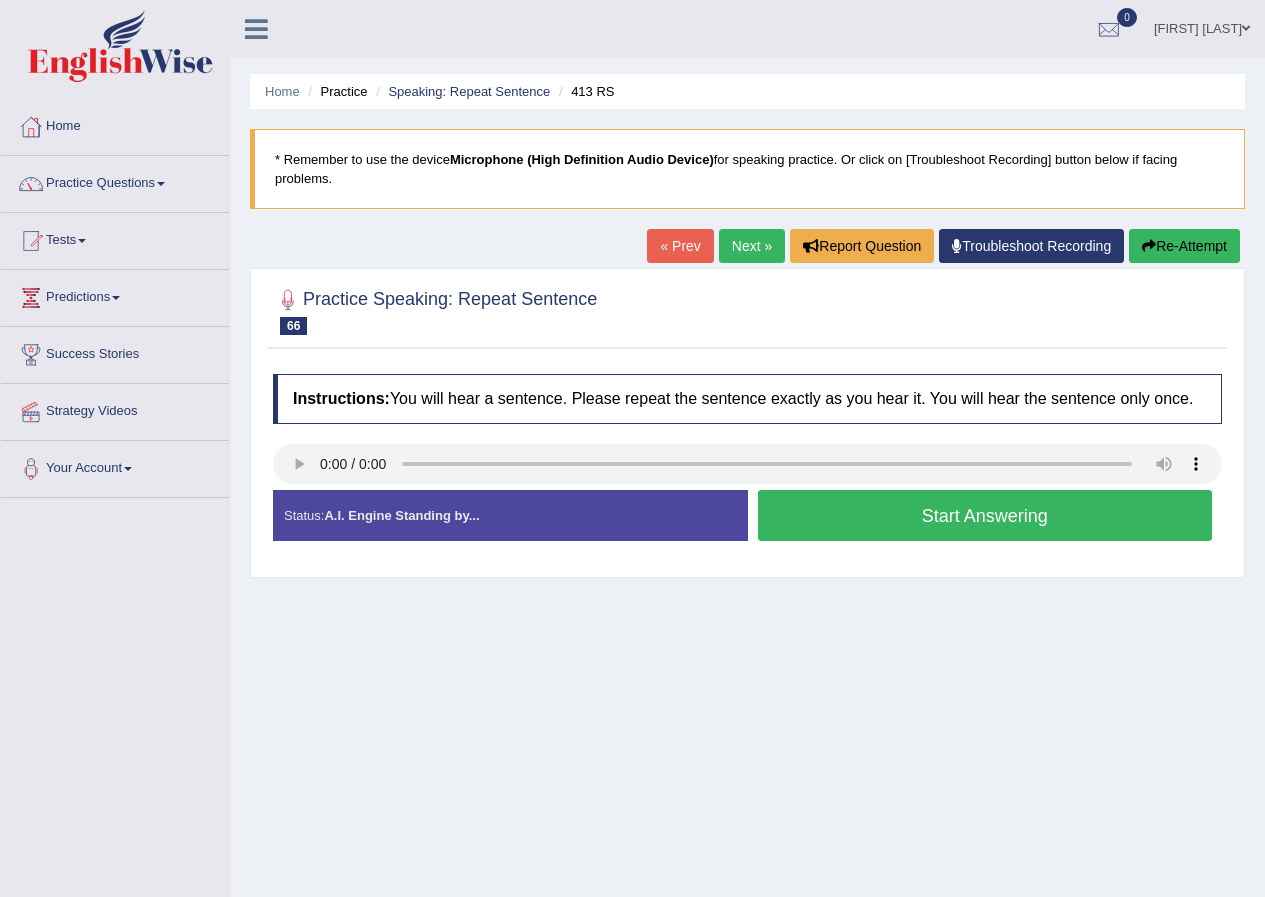 scroll, scrollTop: 0, scrollLeft: 0, axis: both 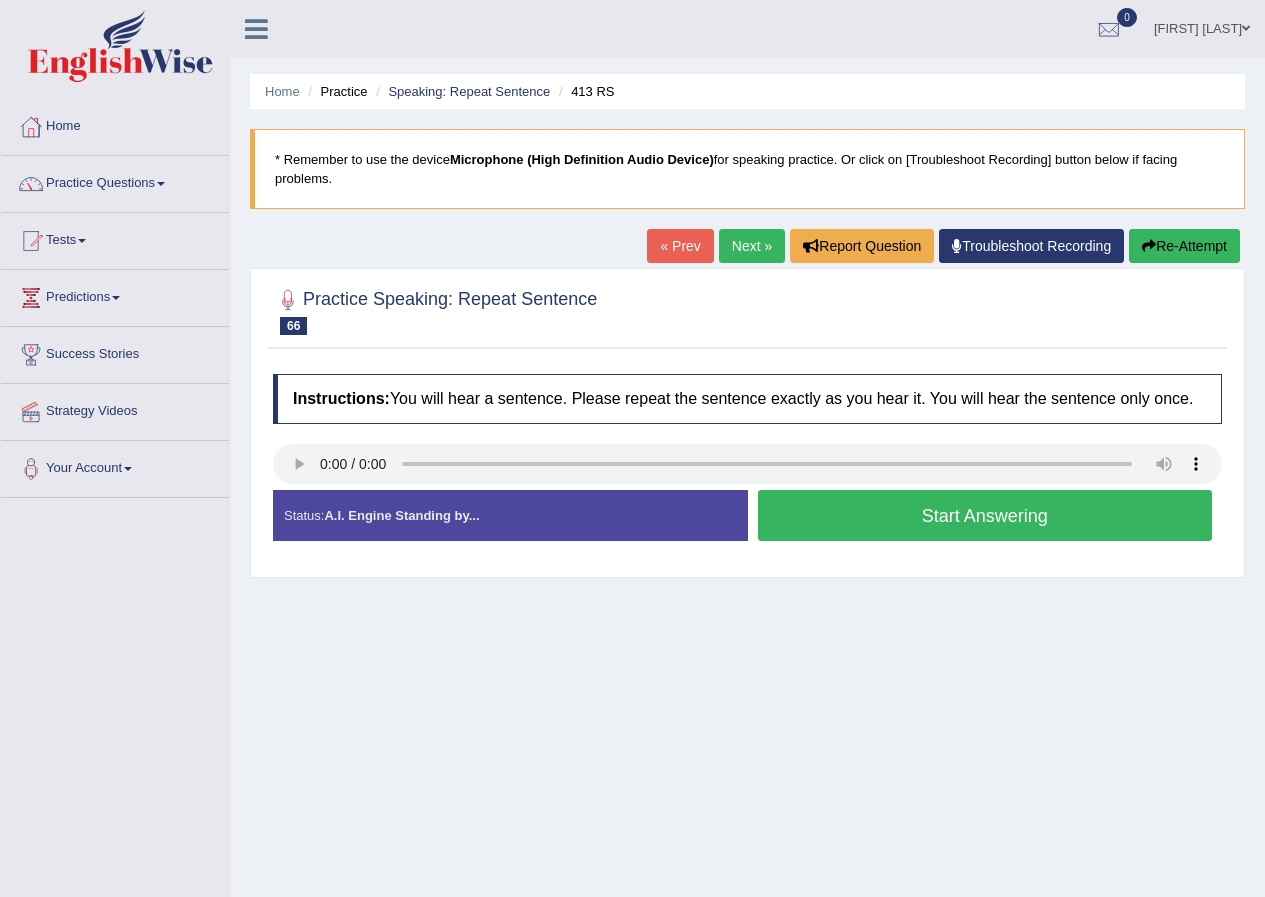 click on "Start Answering" at bounding box center (985, 515) 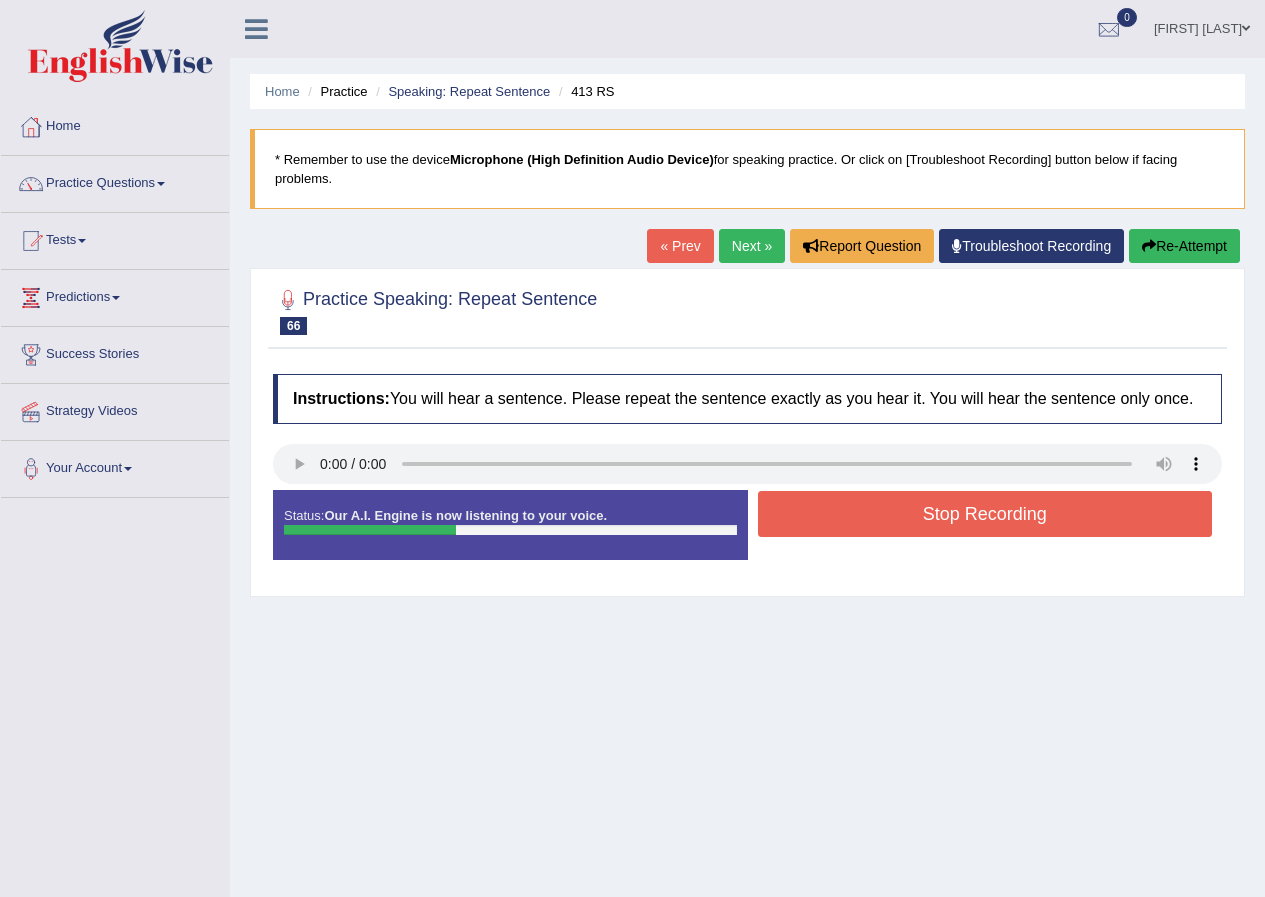 click on "Stop Recording" at bounding box center [985, 514] 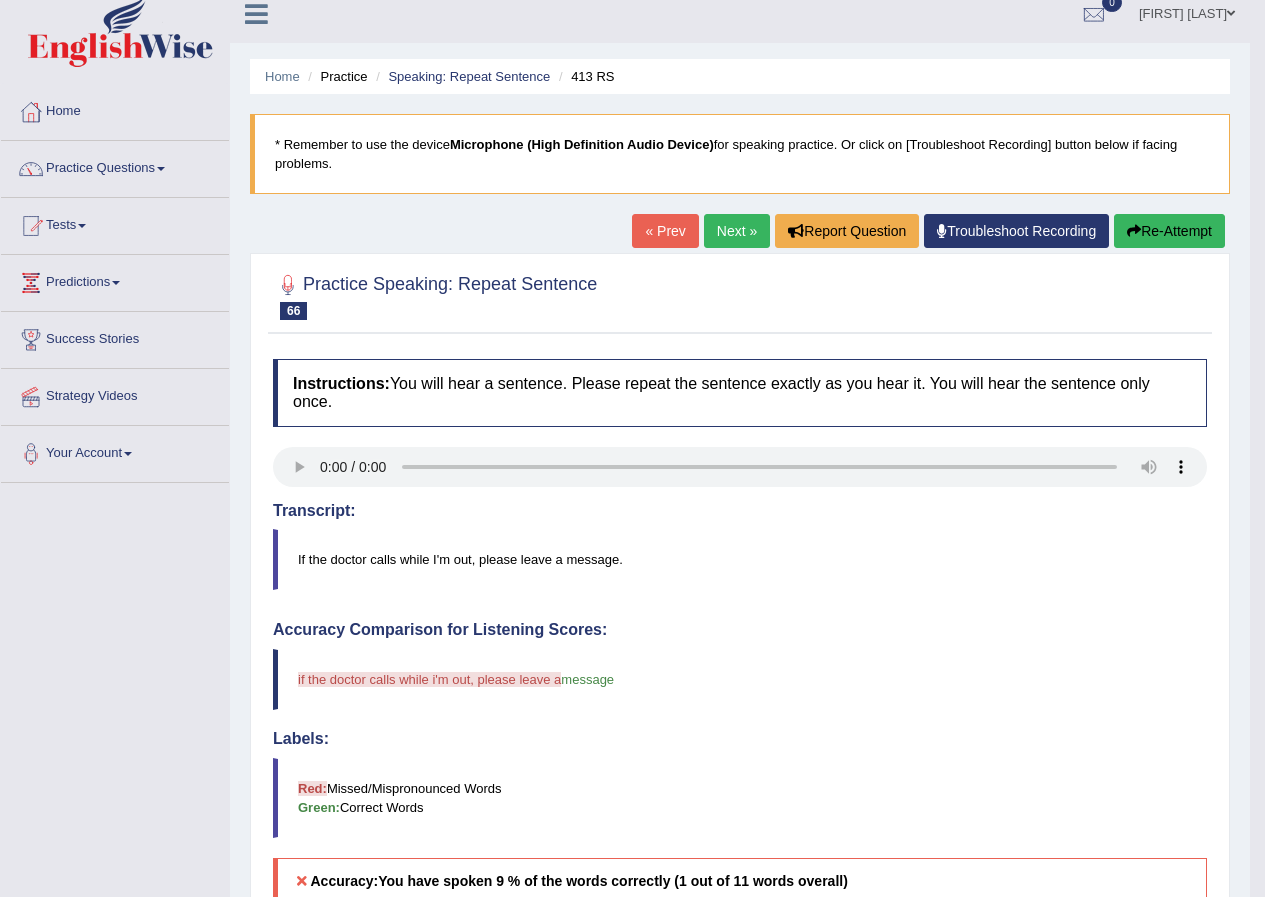 scroll, scrollTop: 0, scrollLeft: 0, axis: both 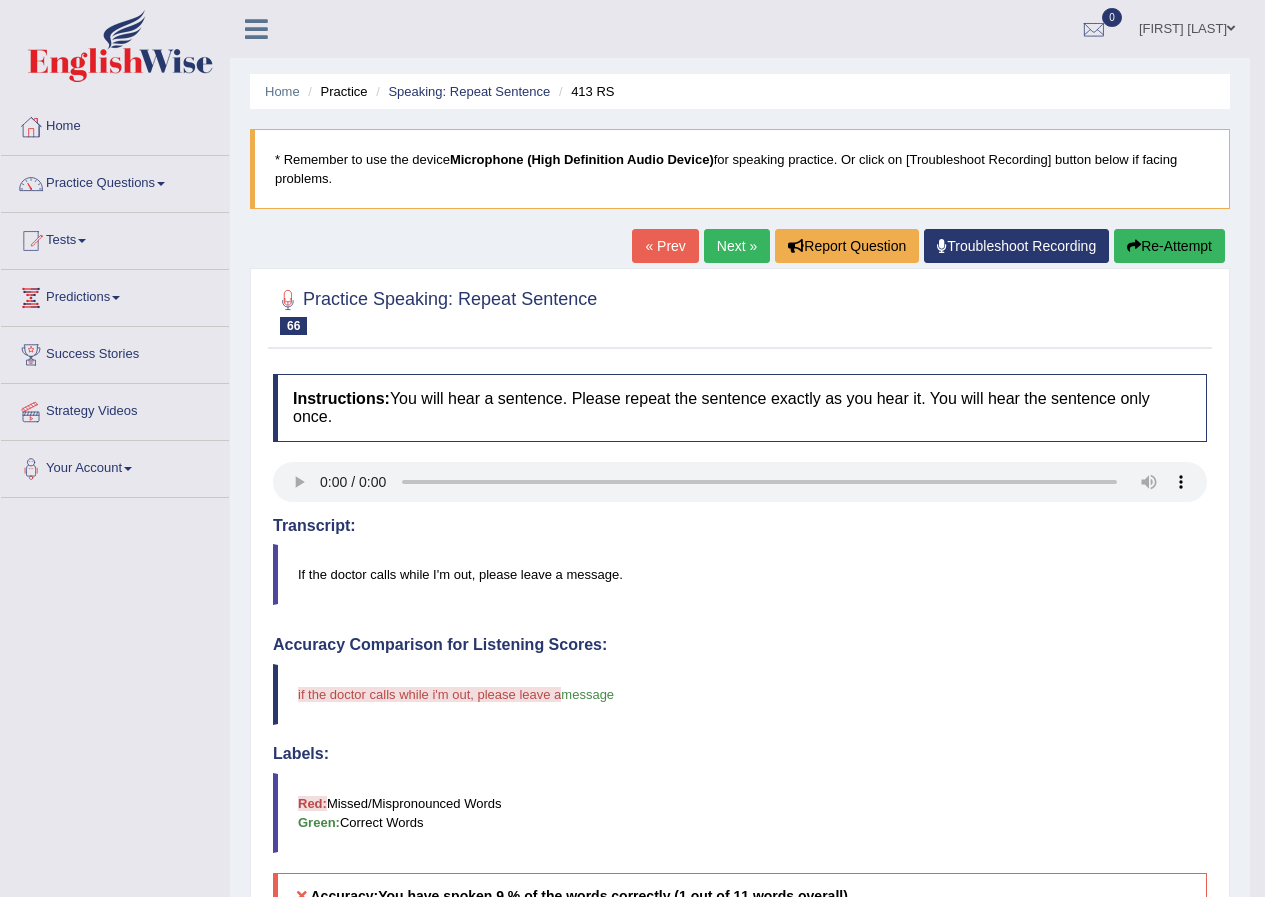 click on "Re-Attempt" at bounding box center (1169, 246) 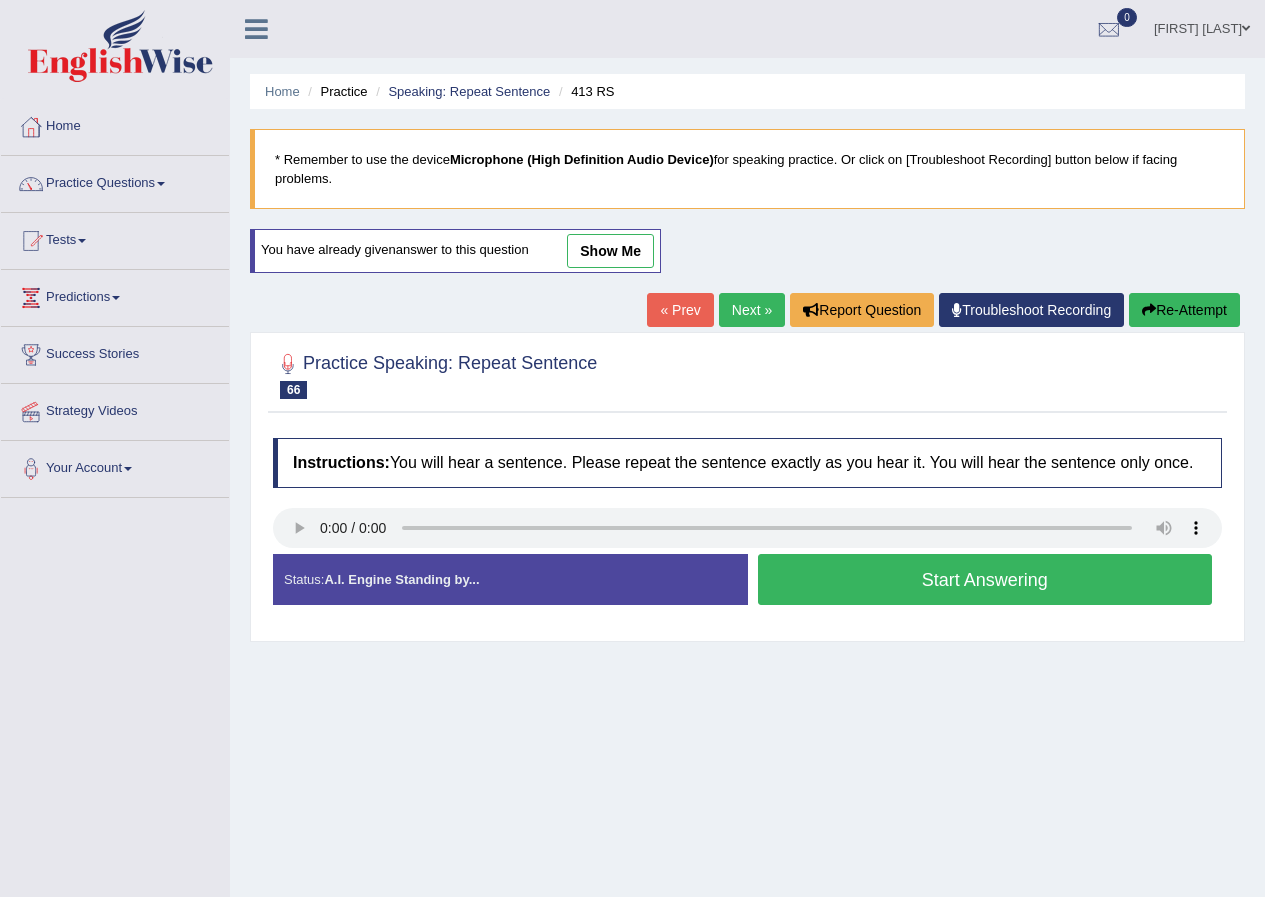 scroll, scrollTop: 0, scrollLeft: 0, axis: both 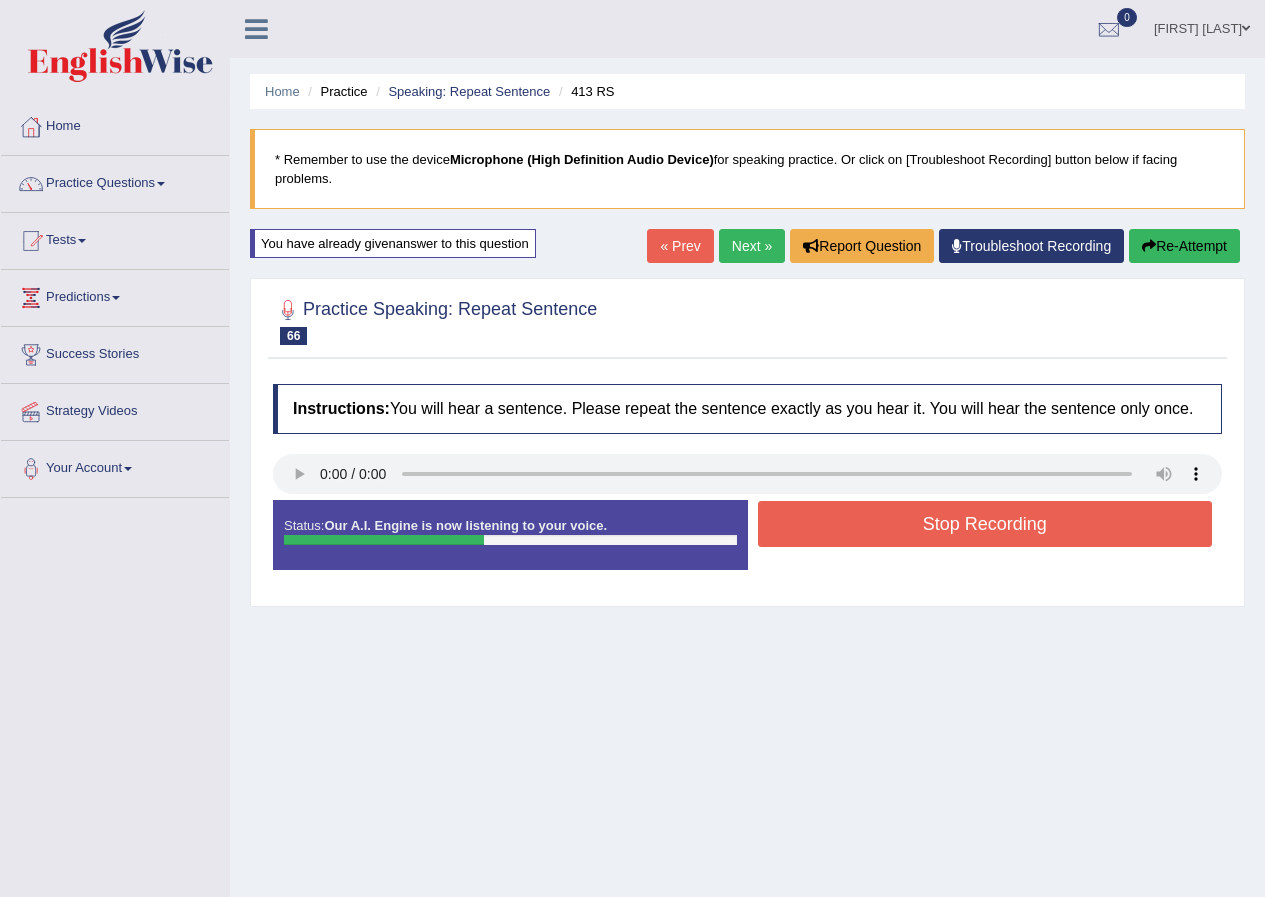 click on "Stop Recording" at bounding box center [985, 524] 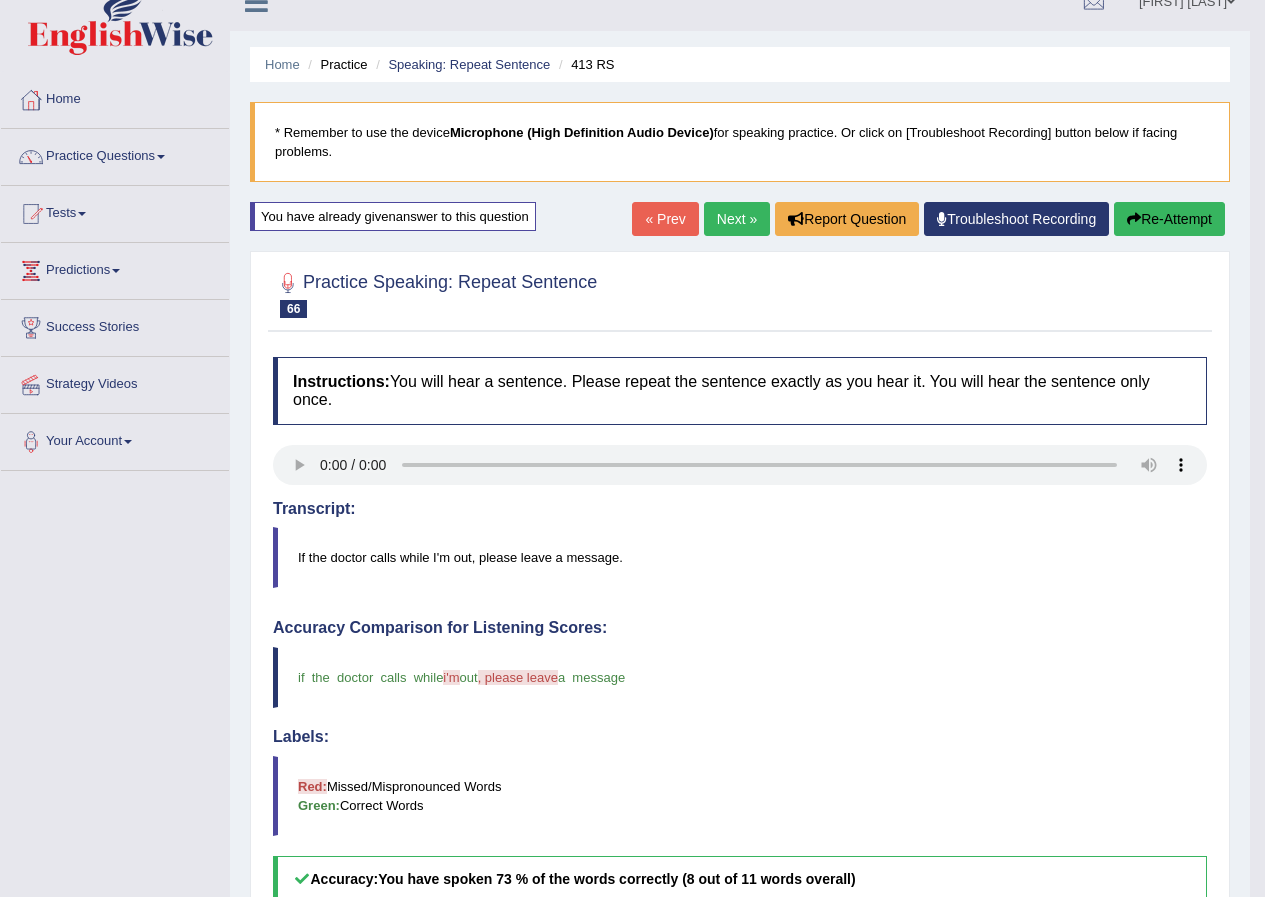scroll, scrollTop: 0, scrollLeft: 0, axis: both 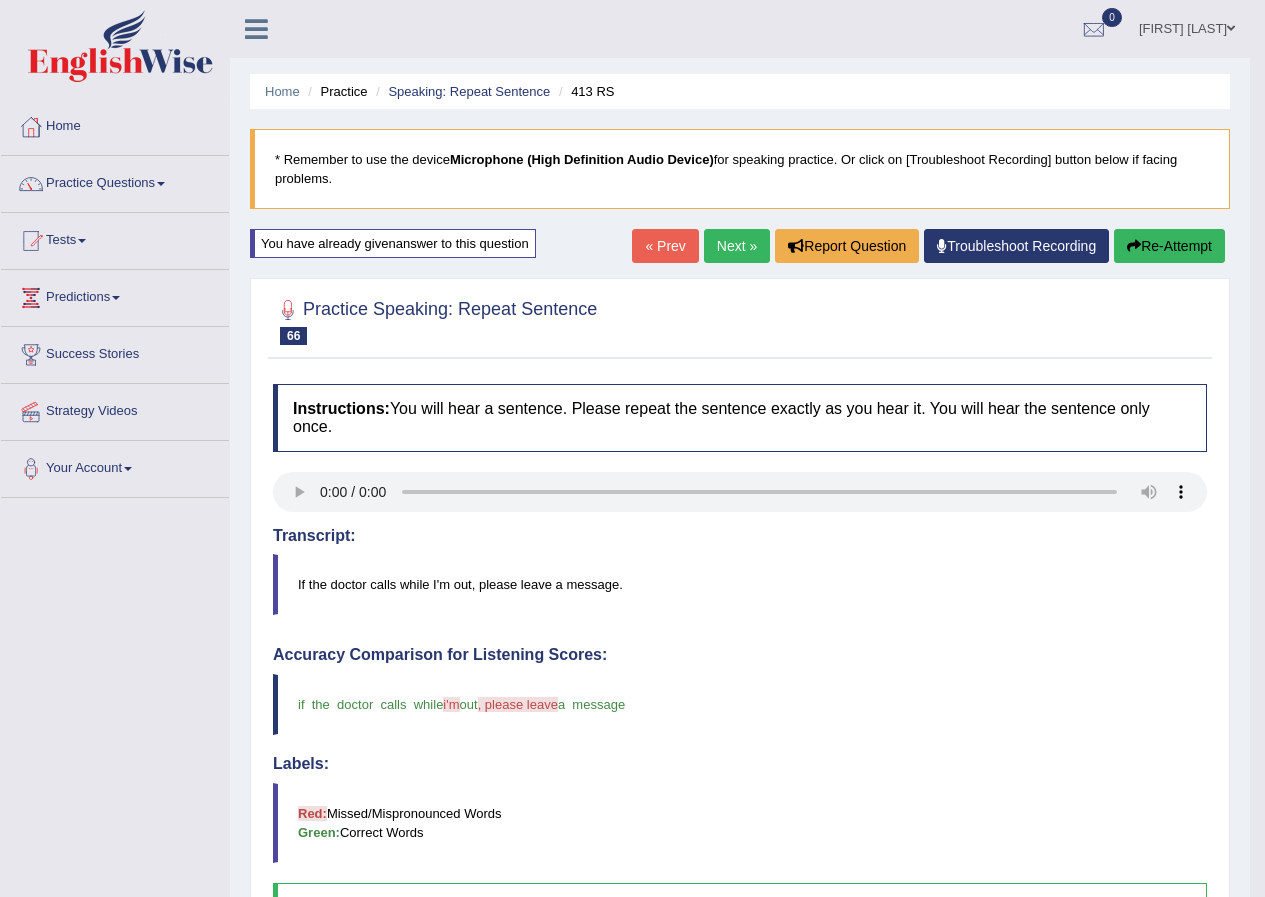 click on "Next »" at bounding box center [737, 246] 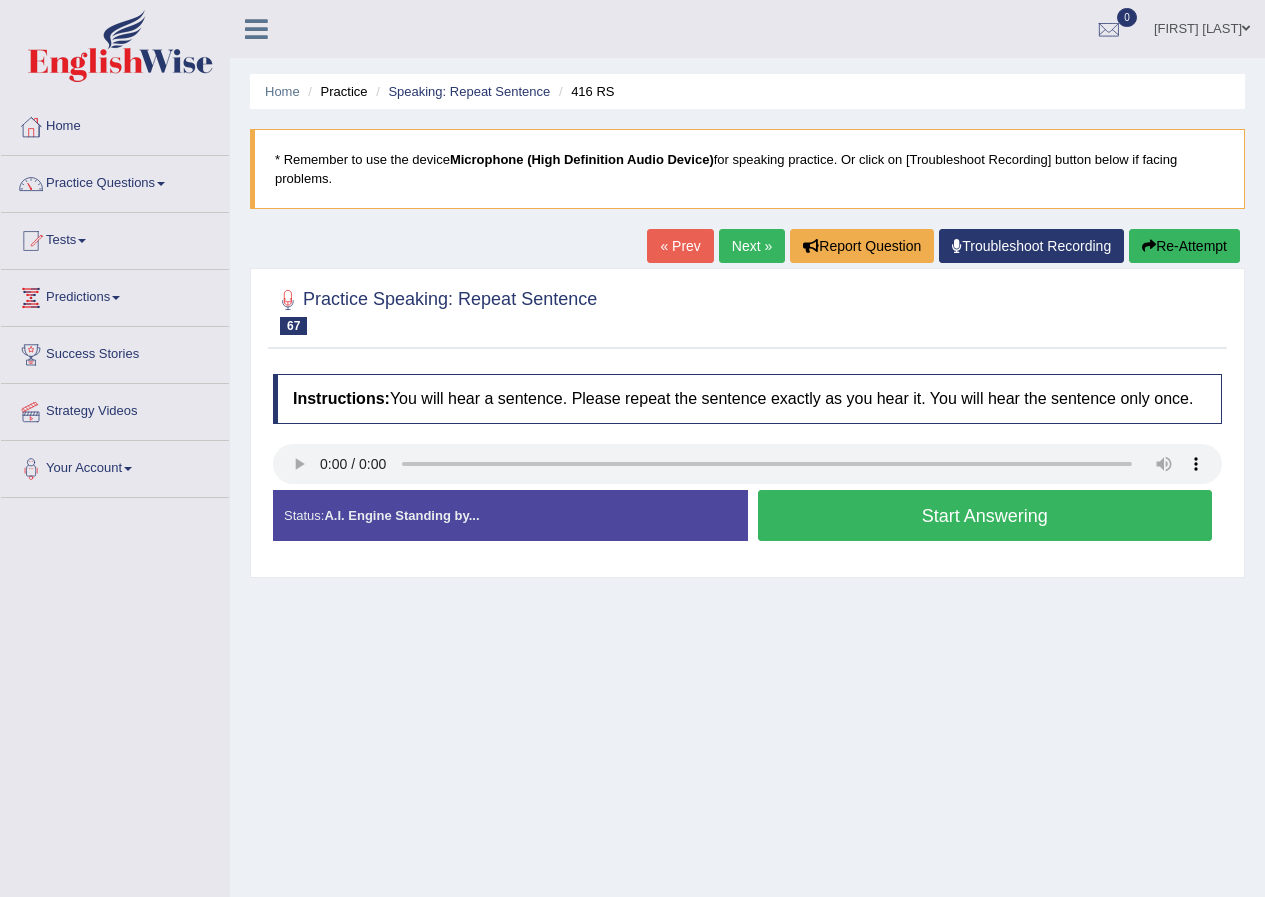 scroll, scrollTop: 0, scrollLeft: 0, axis: both 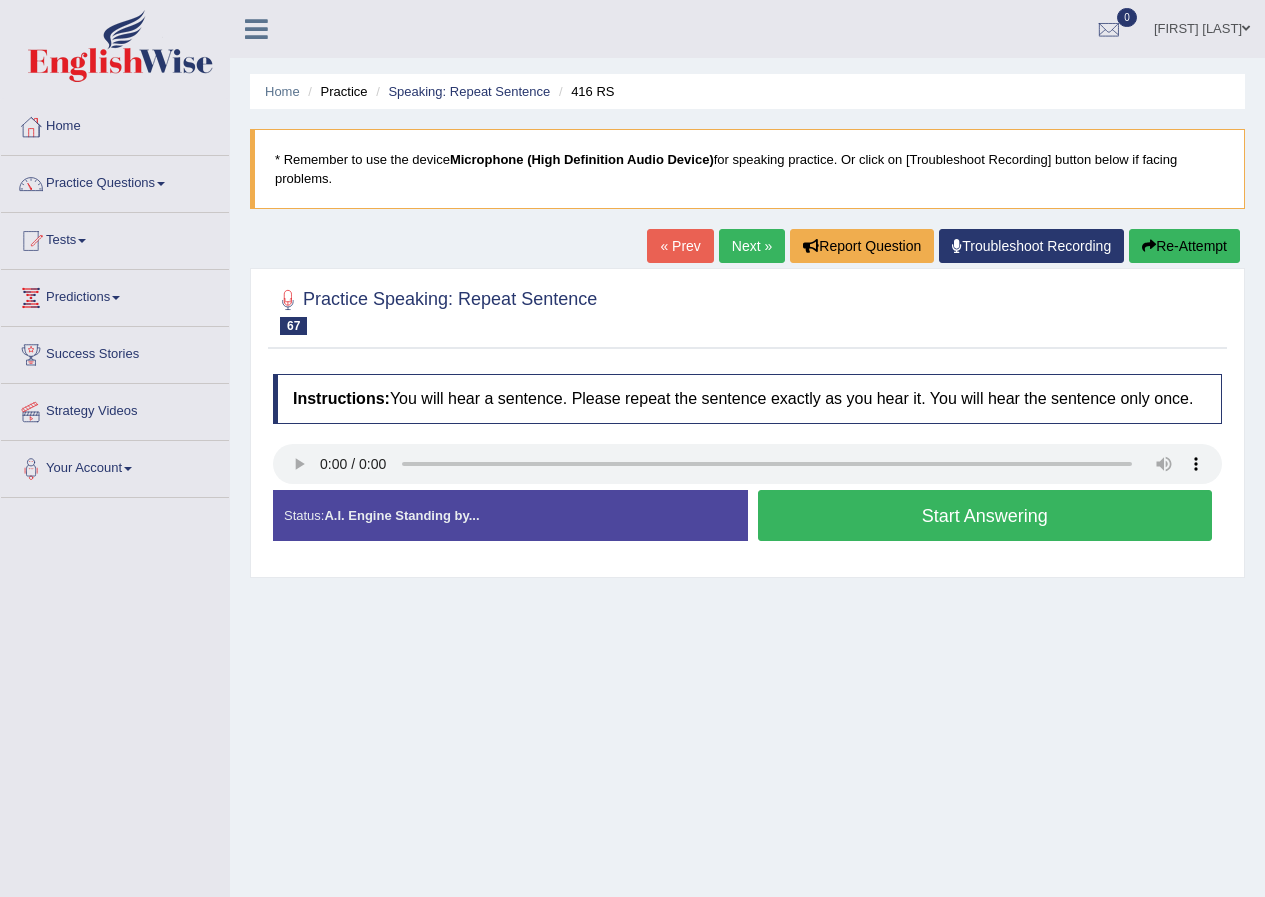 click on "Start Answering" at bounding box center (985, 515) 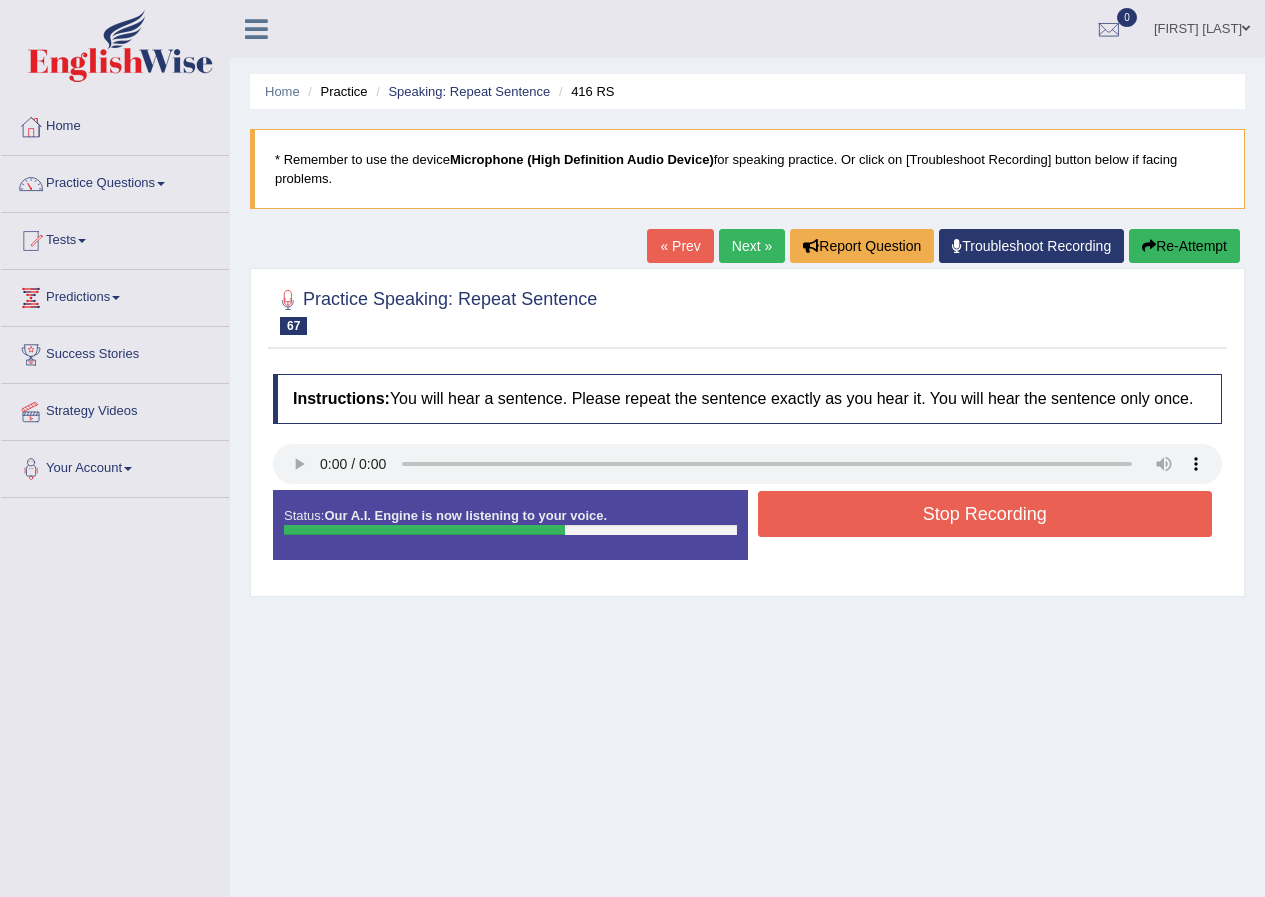 click on "Stop Recording" at bounding box center [985, 514] 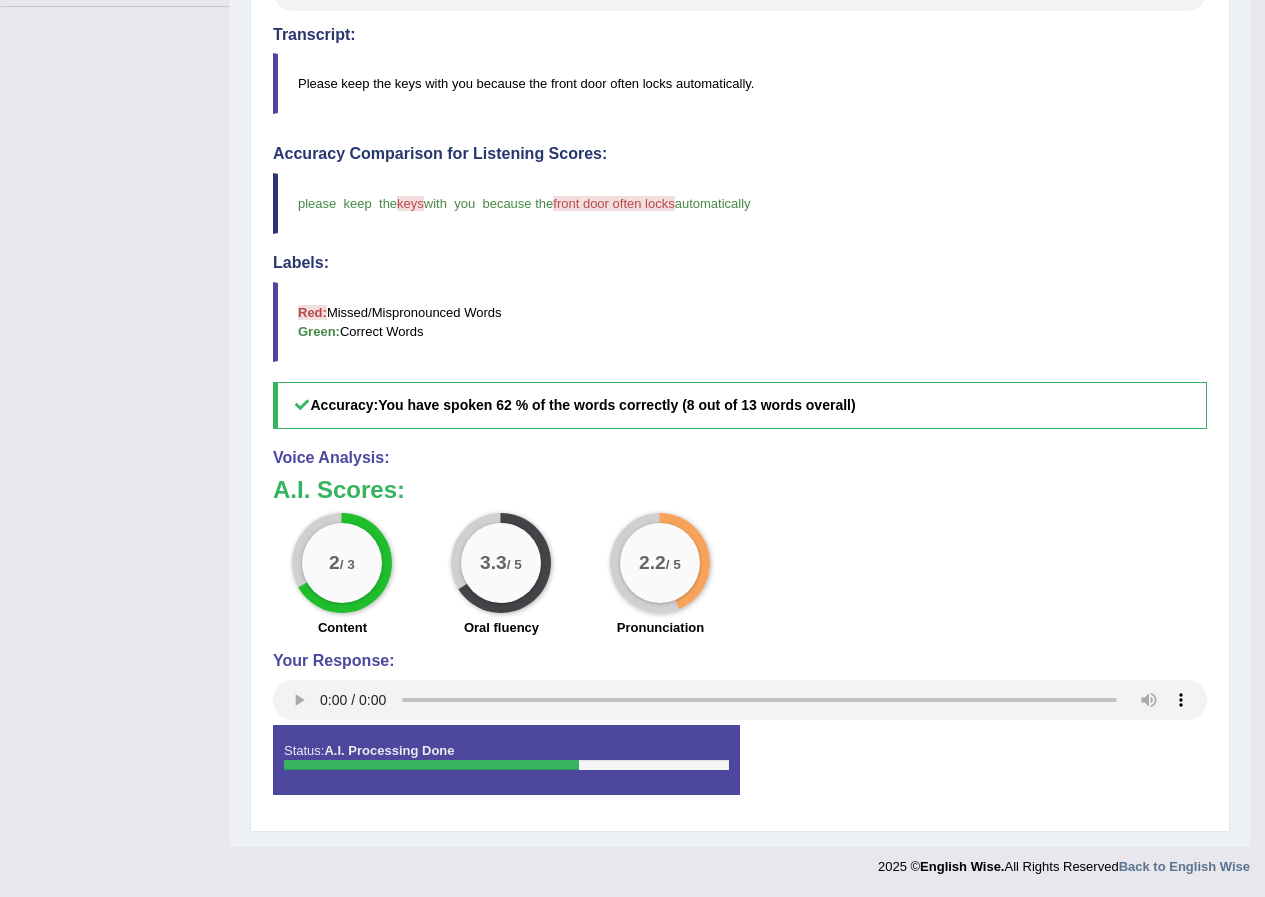 scroll, scrollTop: 0, scrollLeft: 0, axis: both 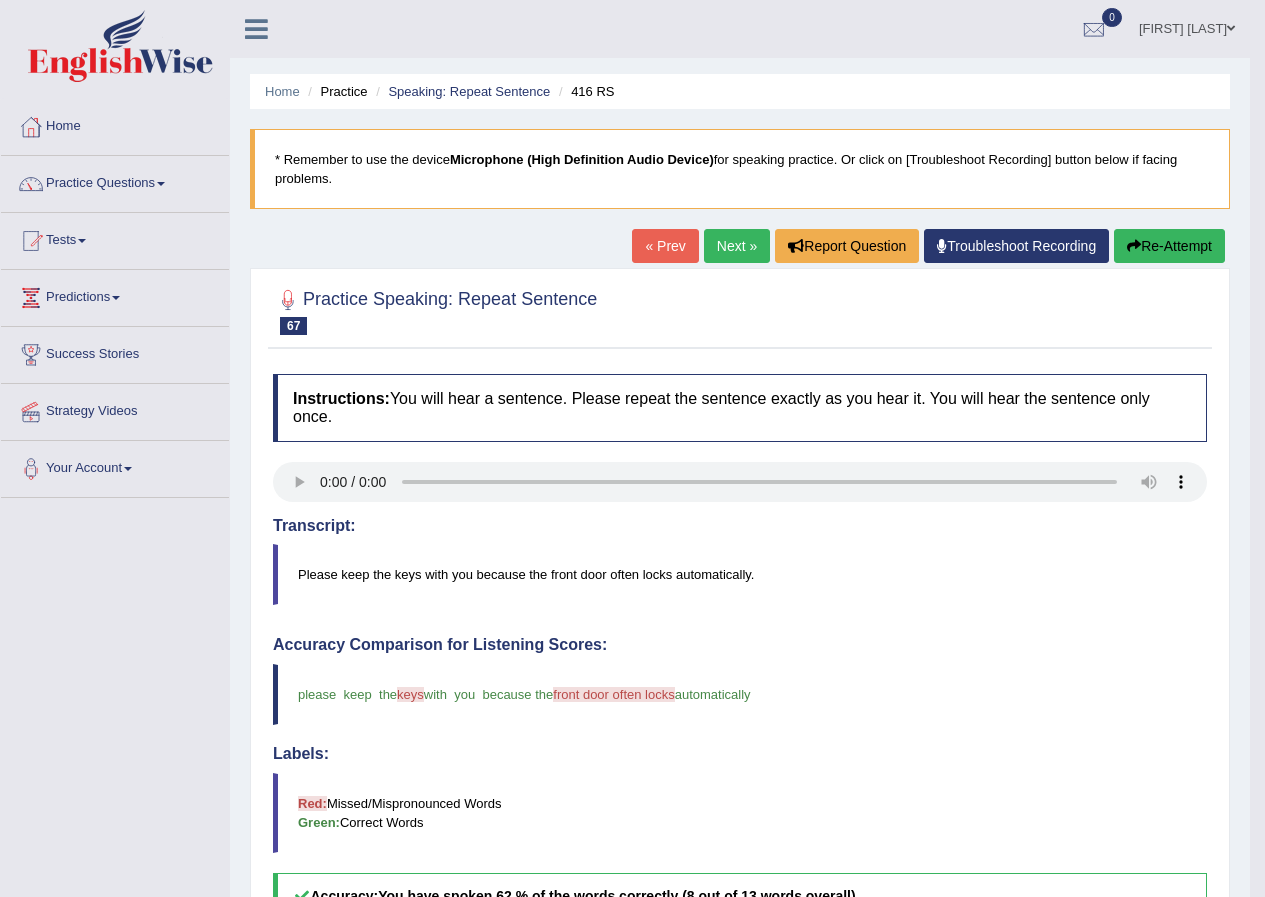 click on "Next »" at bounding box center [737, 246] 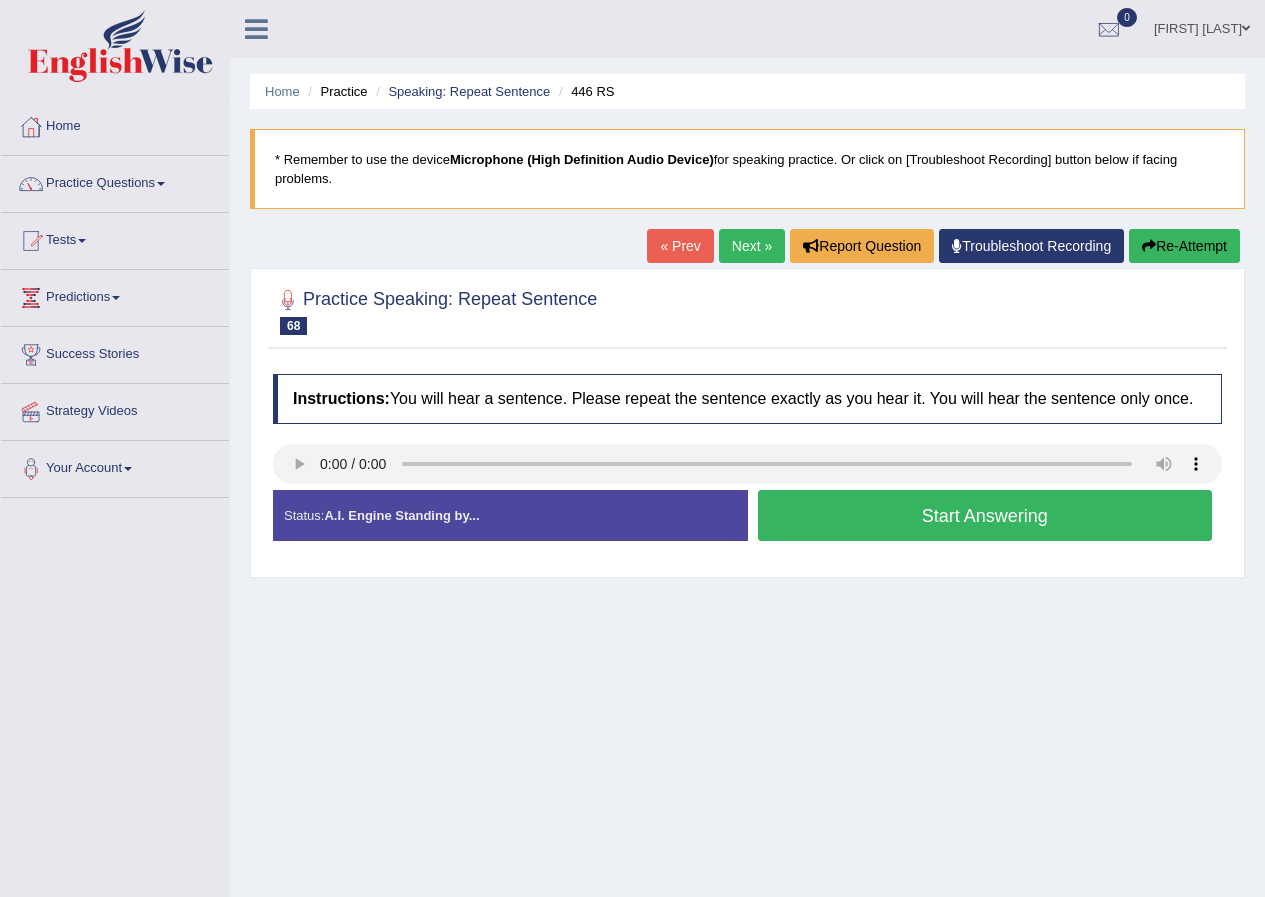 scroll, scrollTop: 0, scrollLeft: 0, axis: both 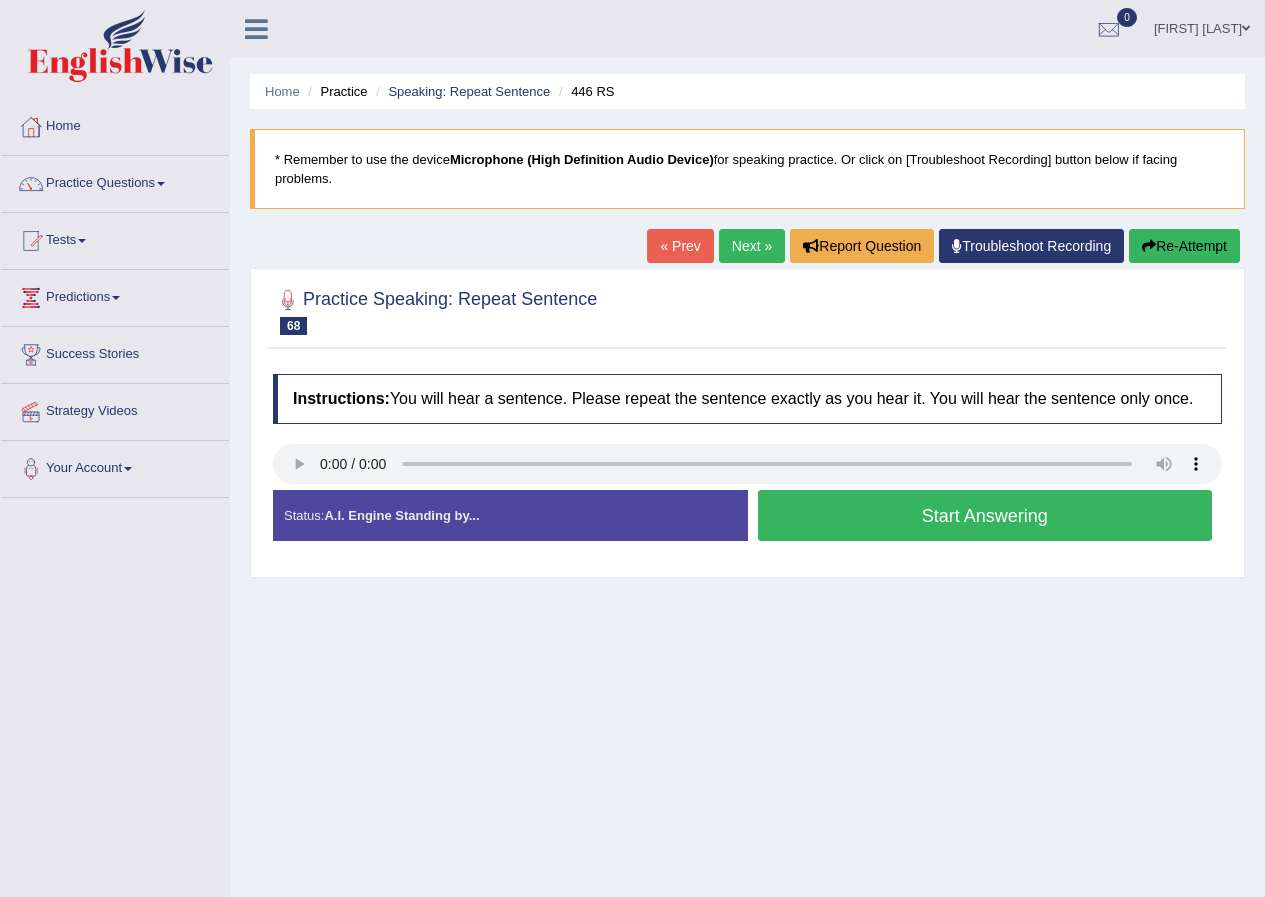 click on "Start Answering" at bounding box center (985, 515) 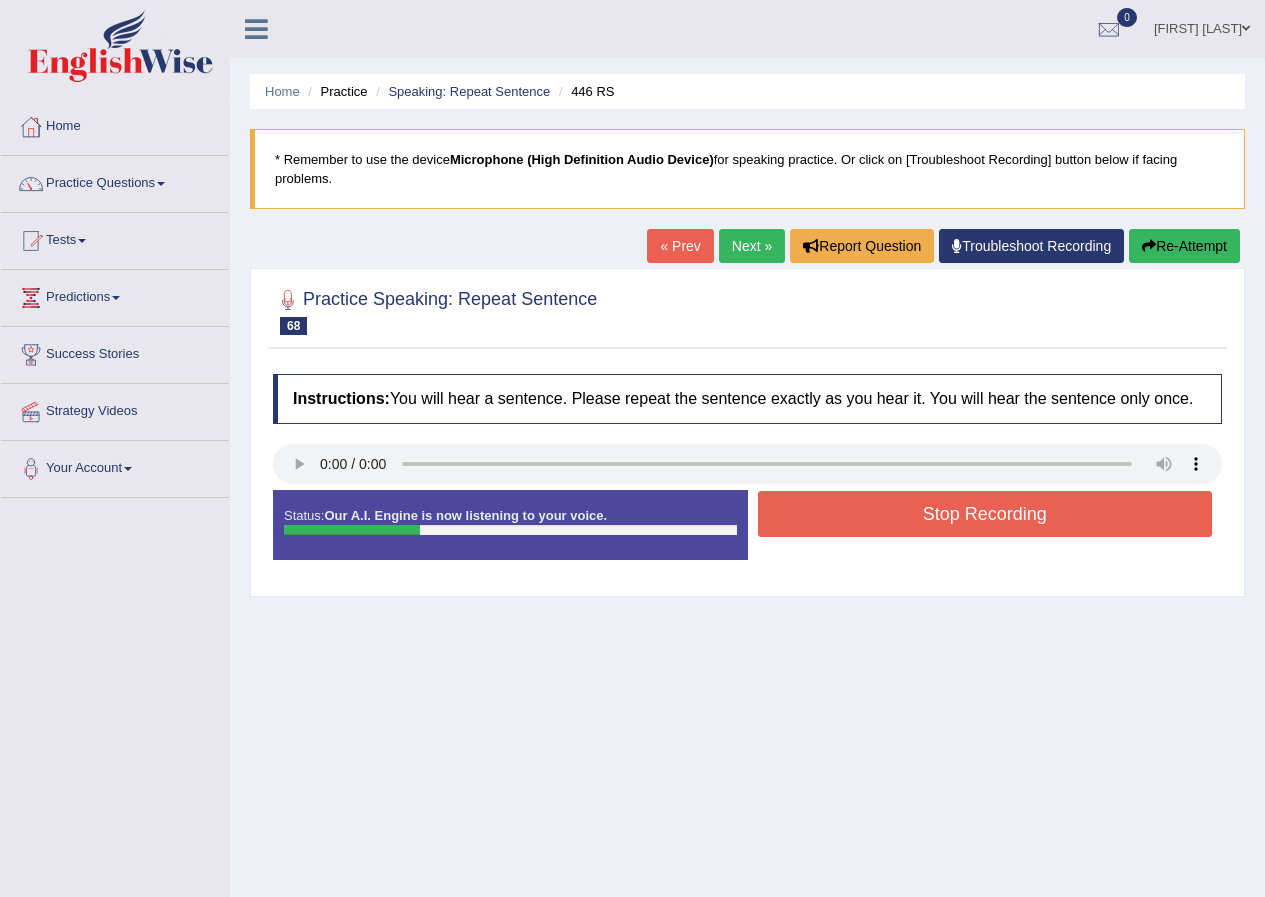 click on "Stop Recording" at bounding box center [985, 514] 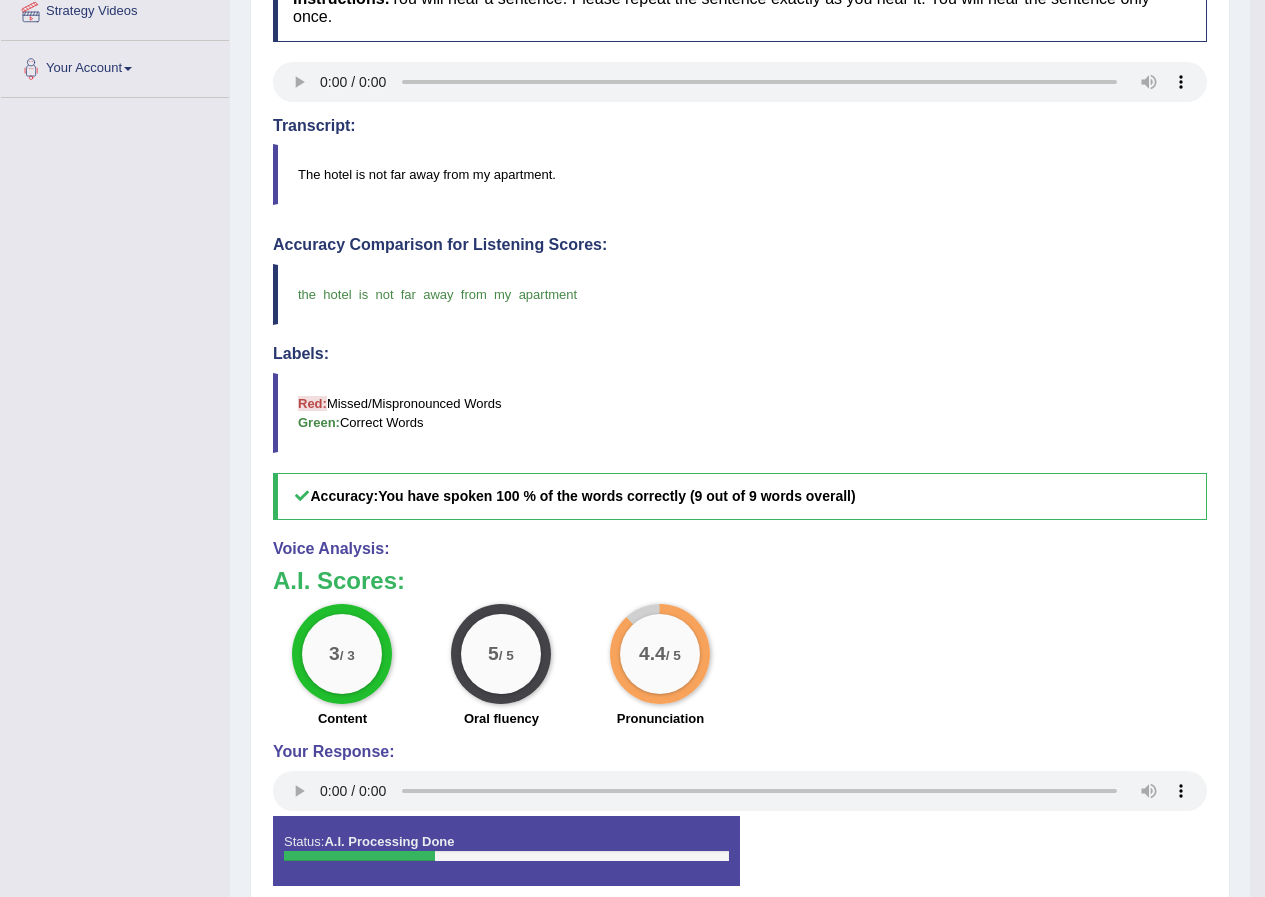 scroll, scrollTop: 0, scrollLeft: 0, axis: both 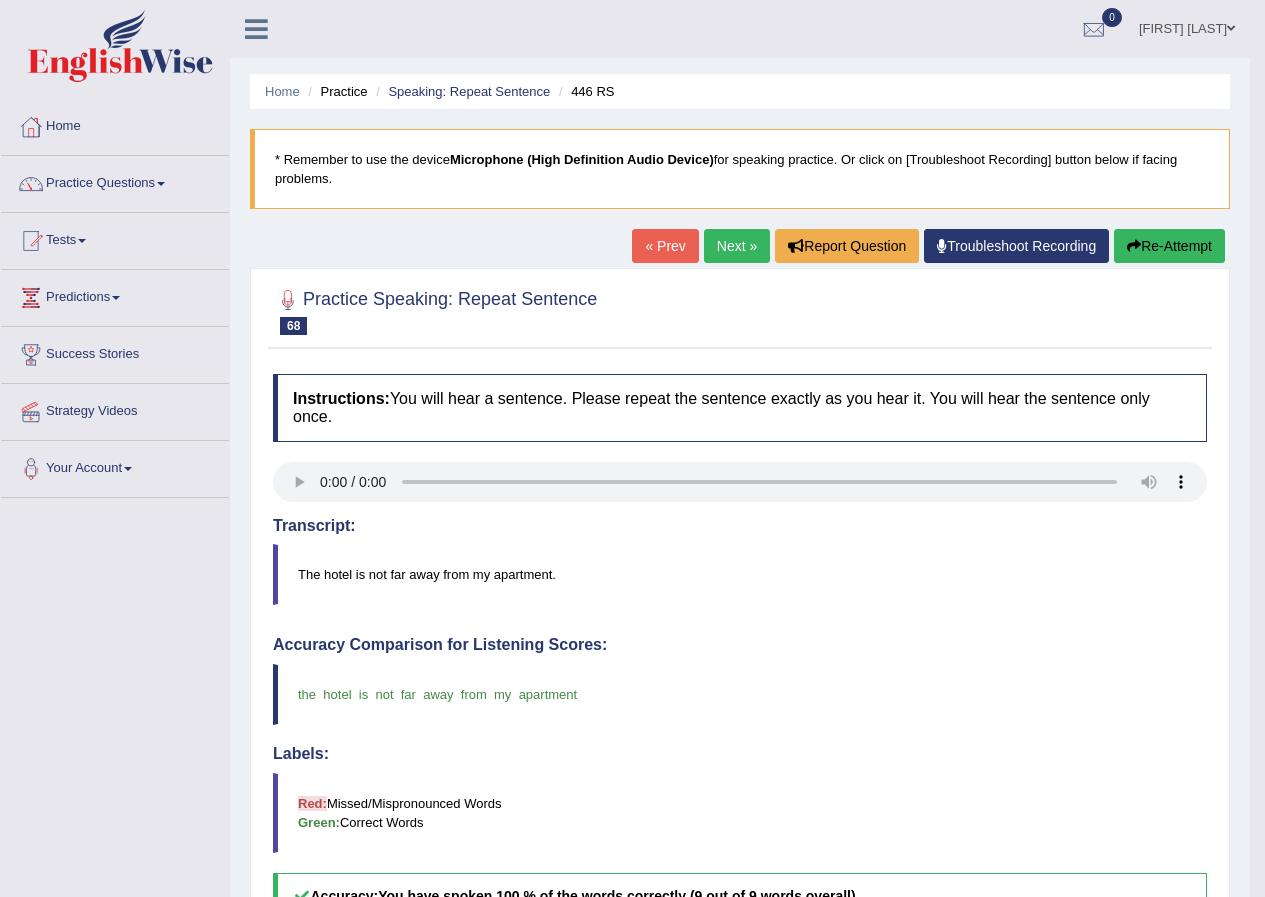 click on "Next »" at bounding box center (737, 246) 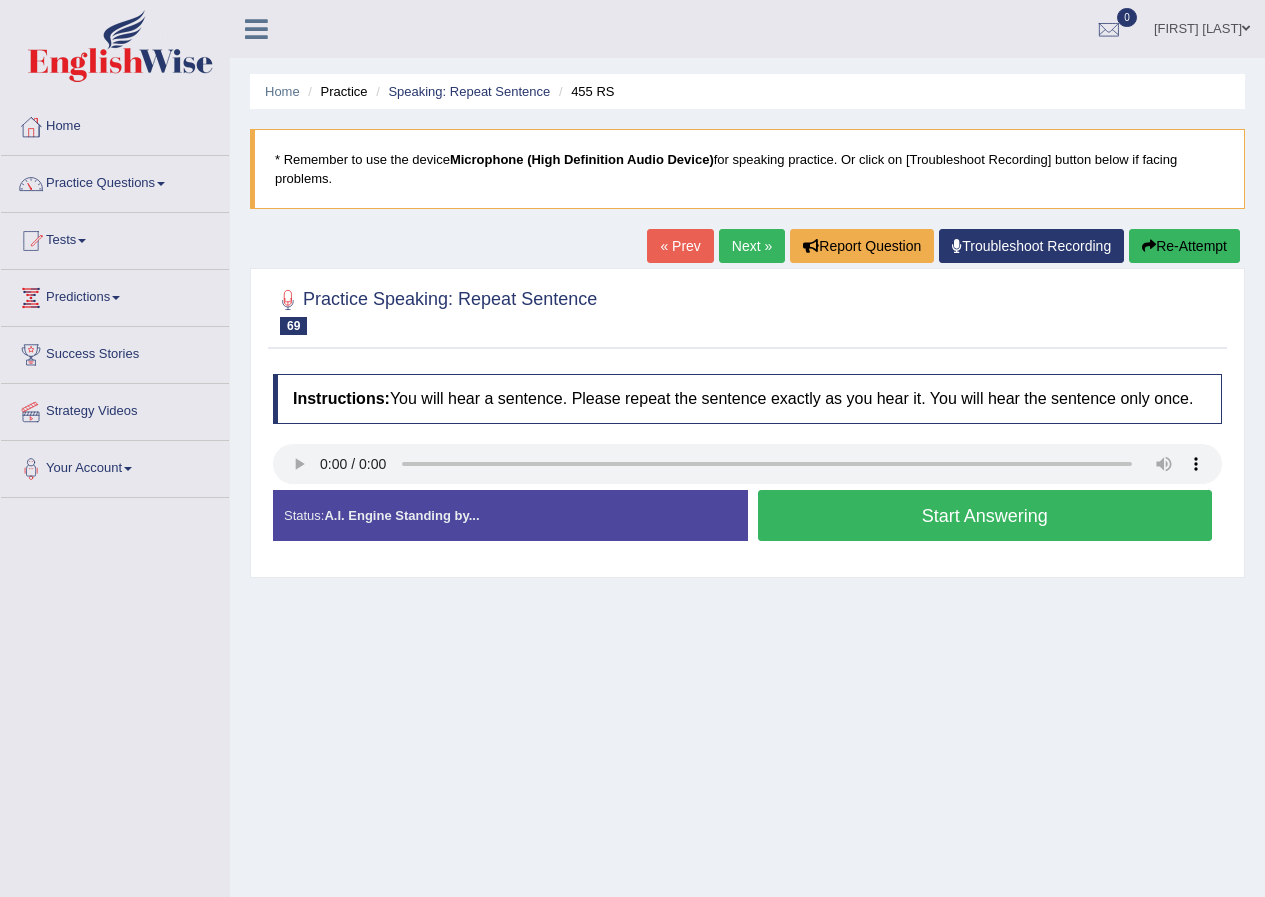 scroll, scrollTop: 0, scrollLeft: 0, axis: both 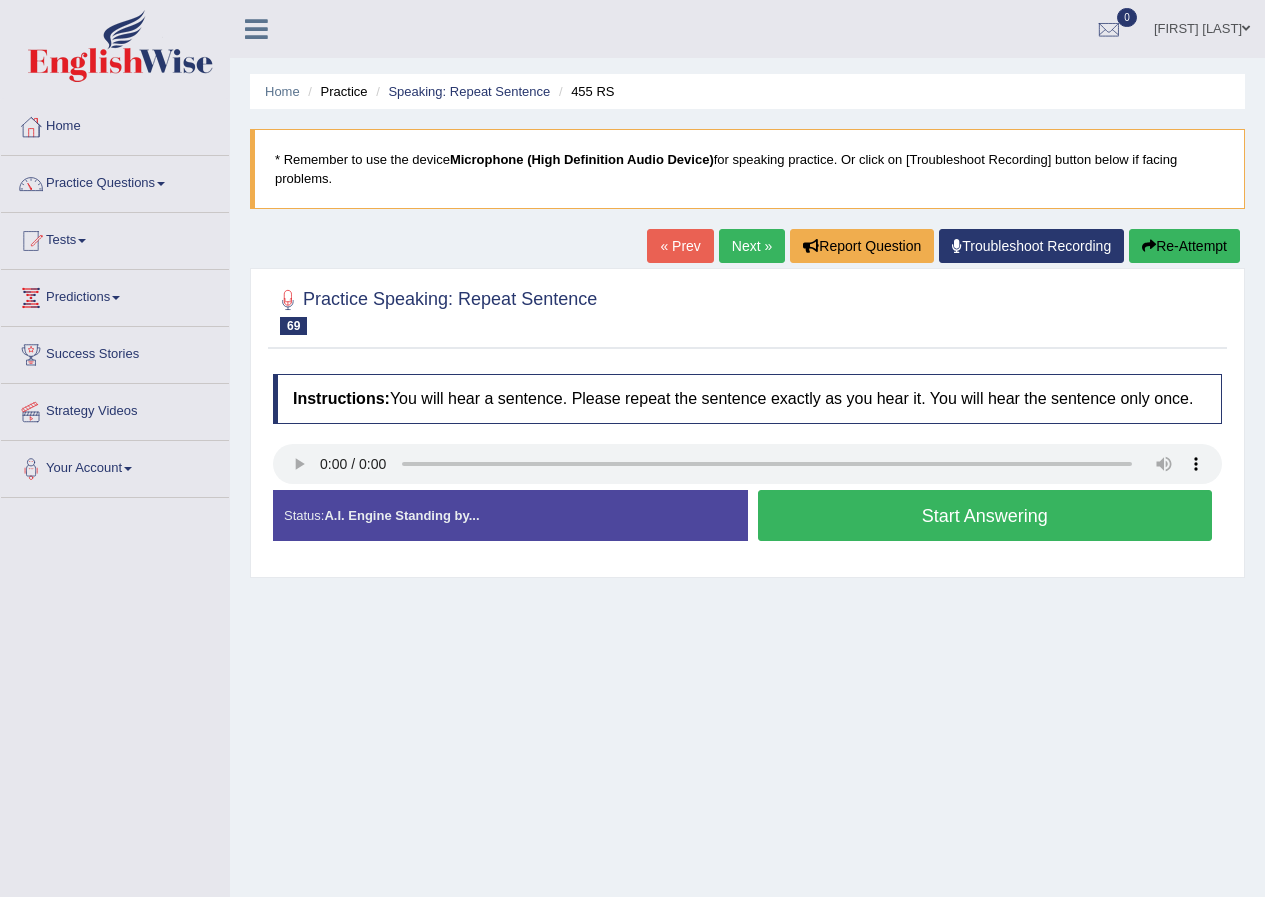 click on "Start Answering" at bounding box center (985, 515) 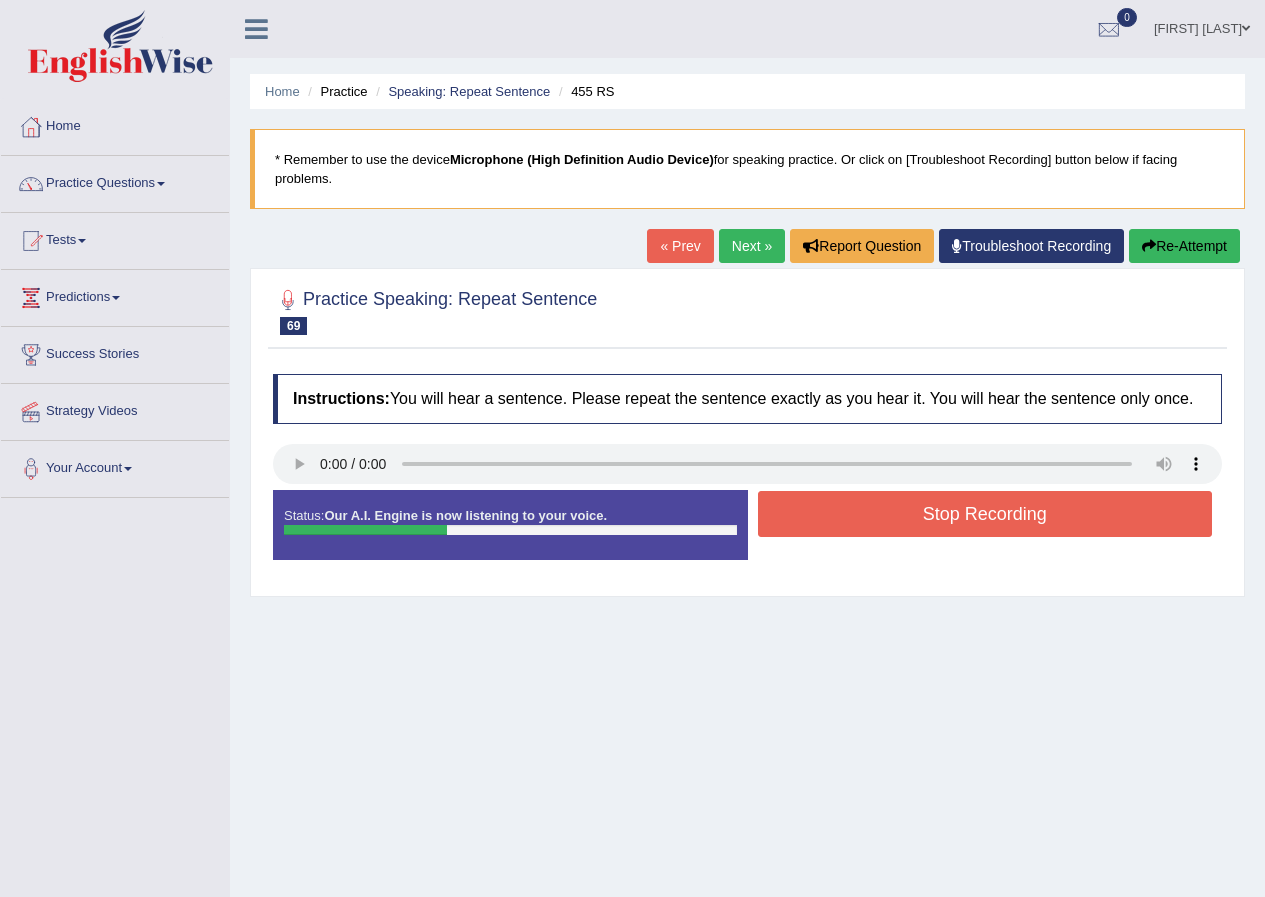 click on "Stop Recording" at bounding box center [985, 514] 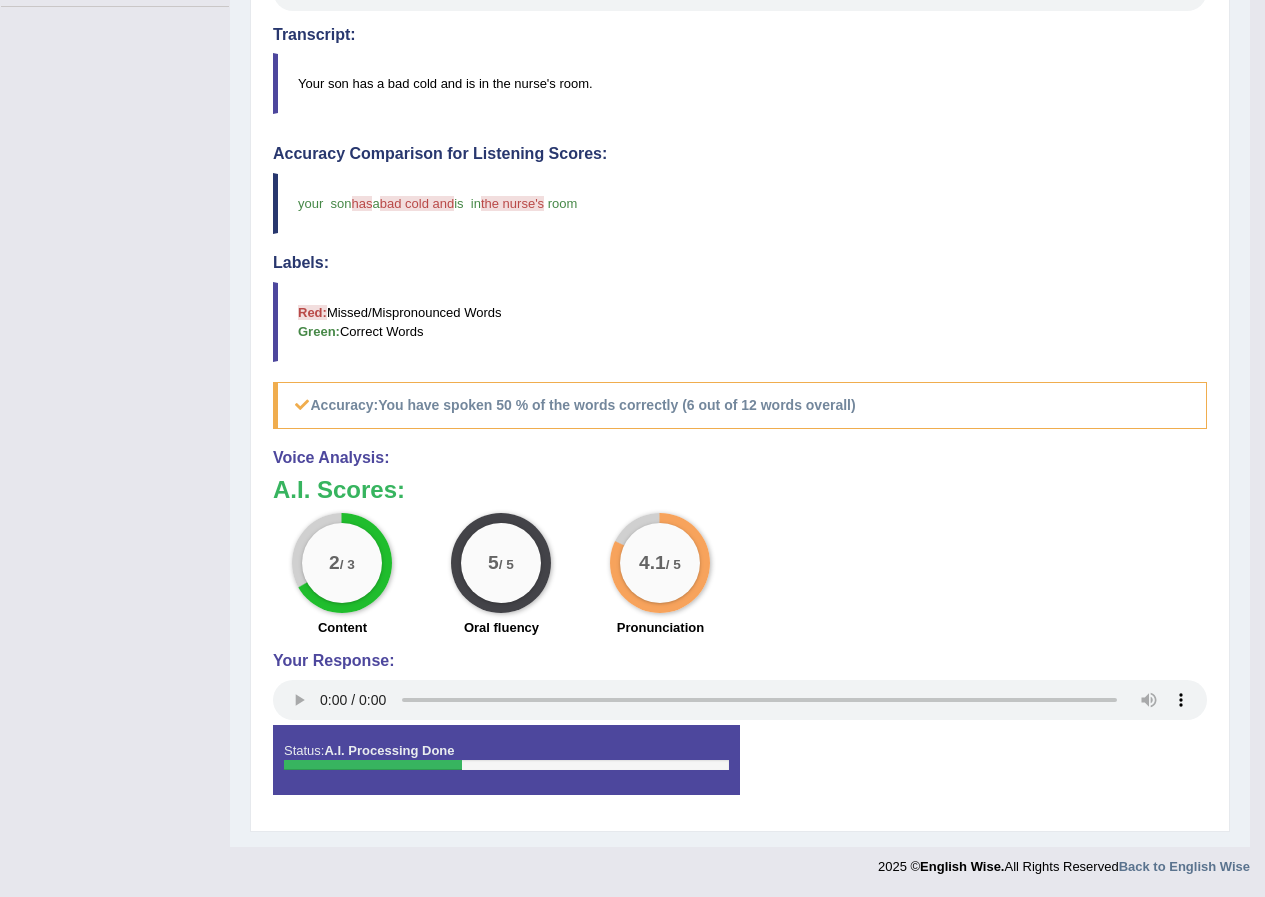 scroll, scrollTop: 0, scrollLeft: 0, axis: both 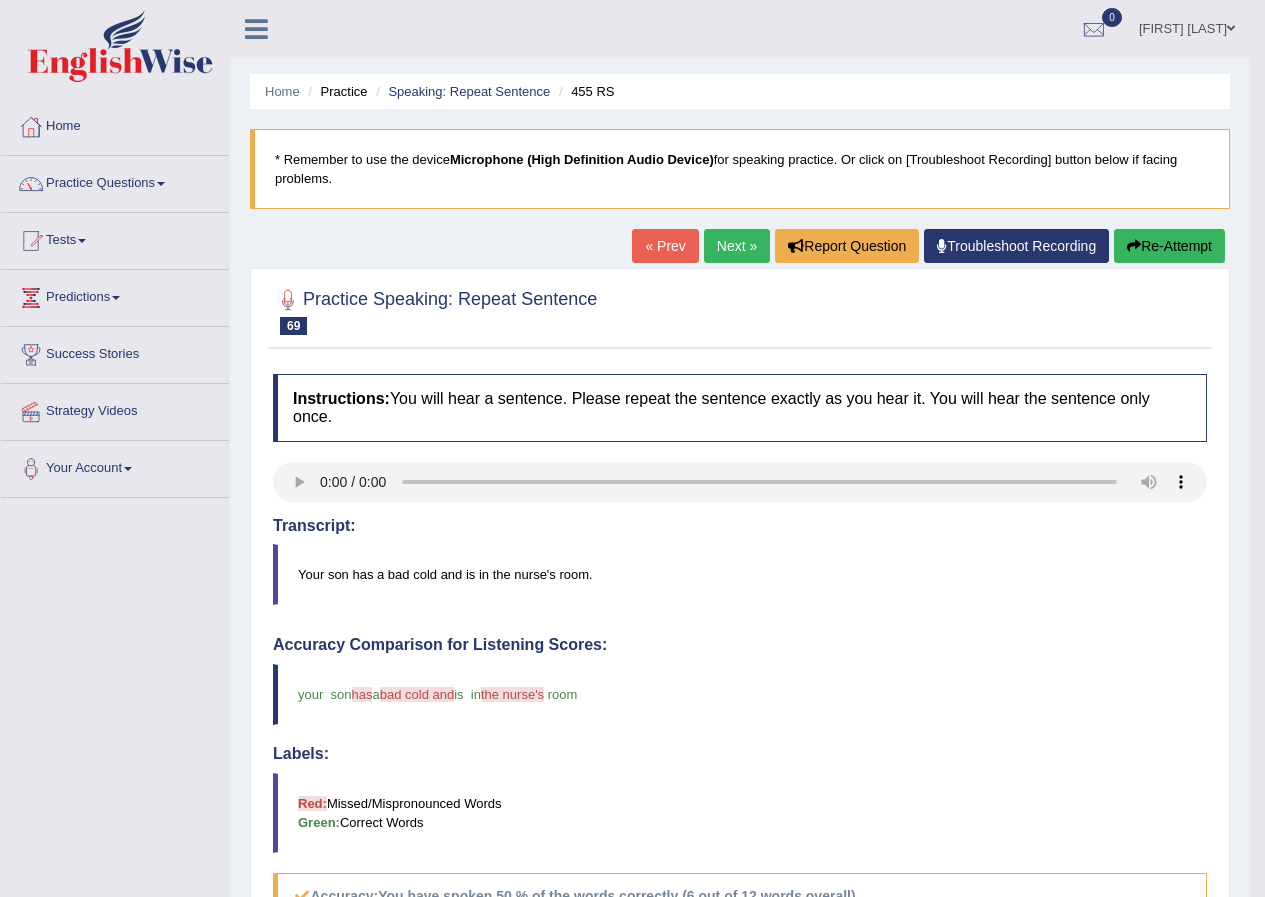 click on "Next »" at bounding box center (737, 246) 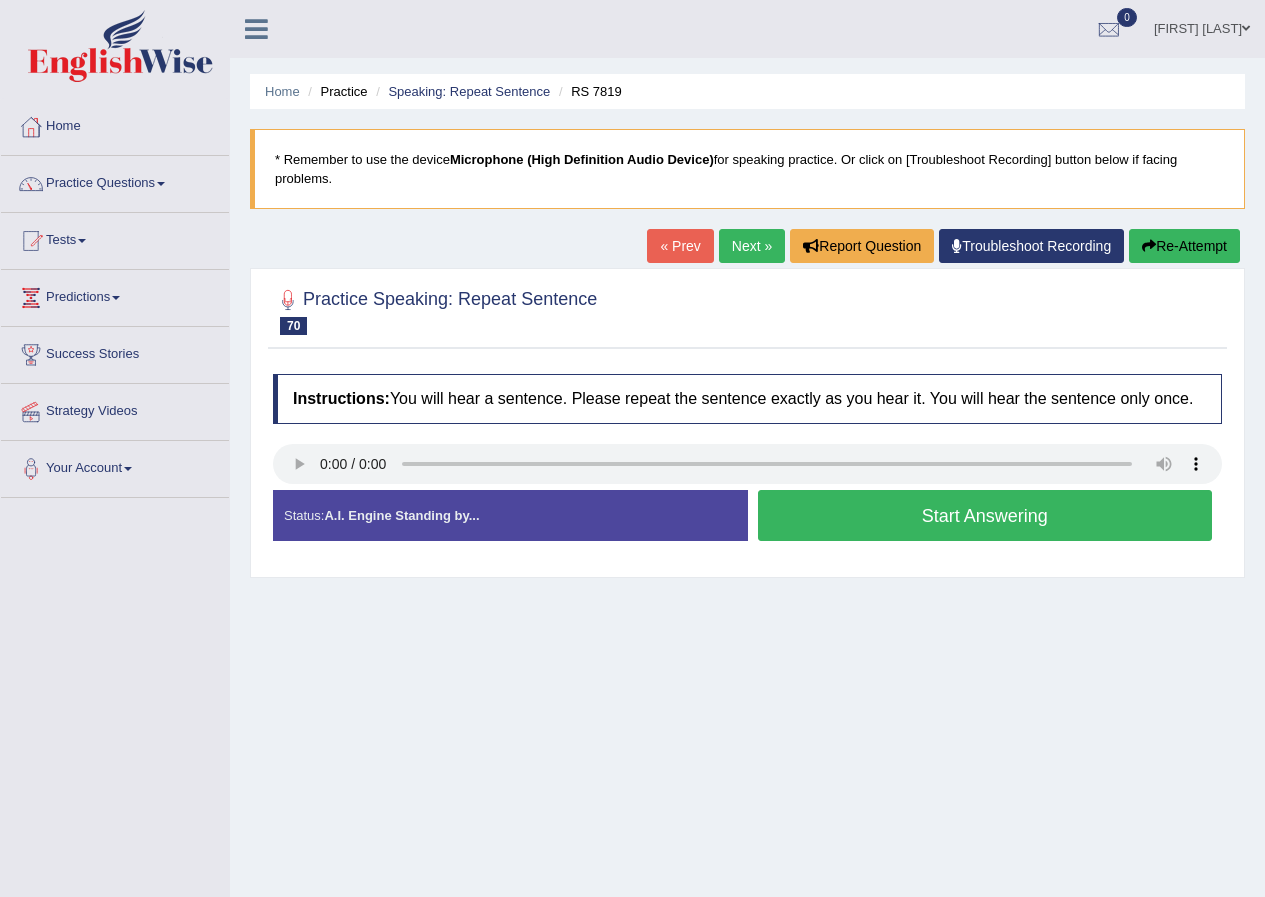 scroll, scrollTop: 0, scrollLeft: 0, axis: both 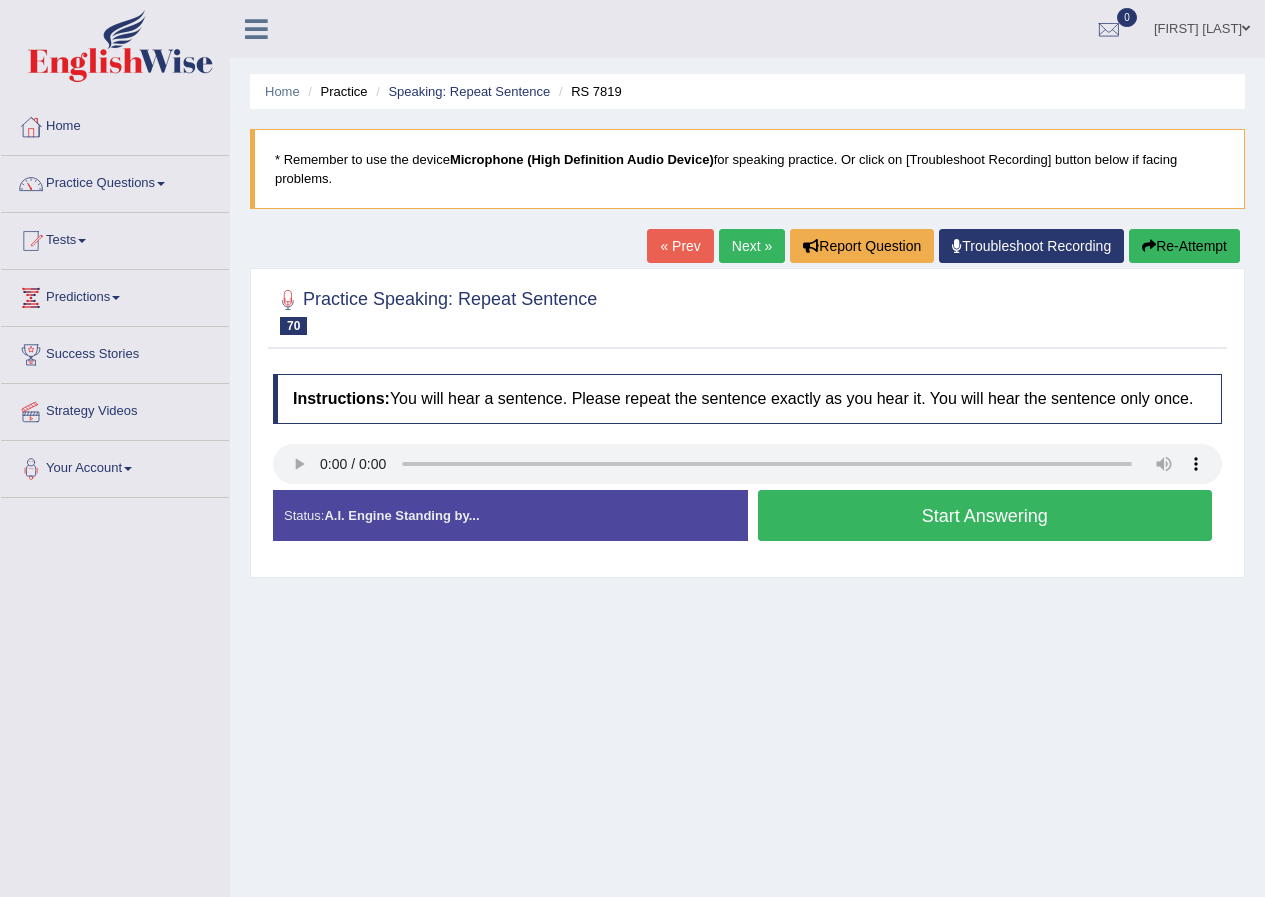 click on "Start Answering" at bounding box center [985, 515] 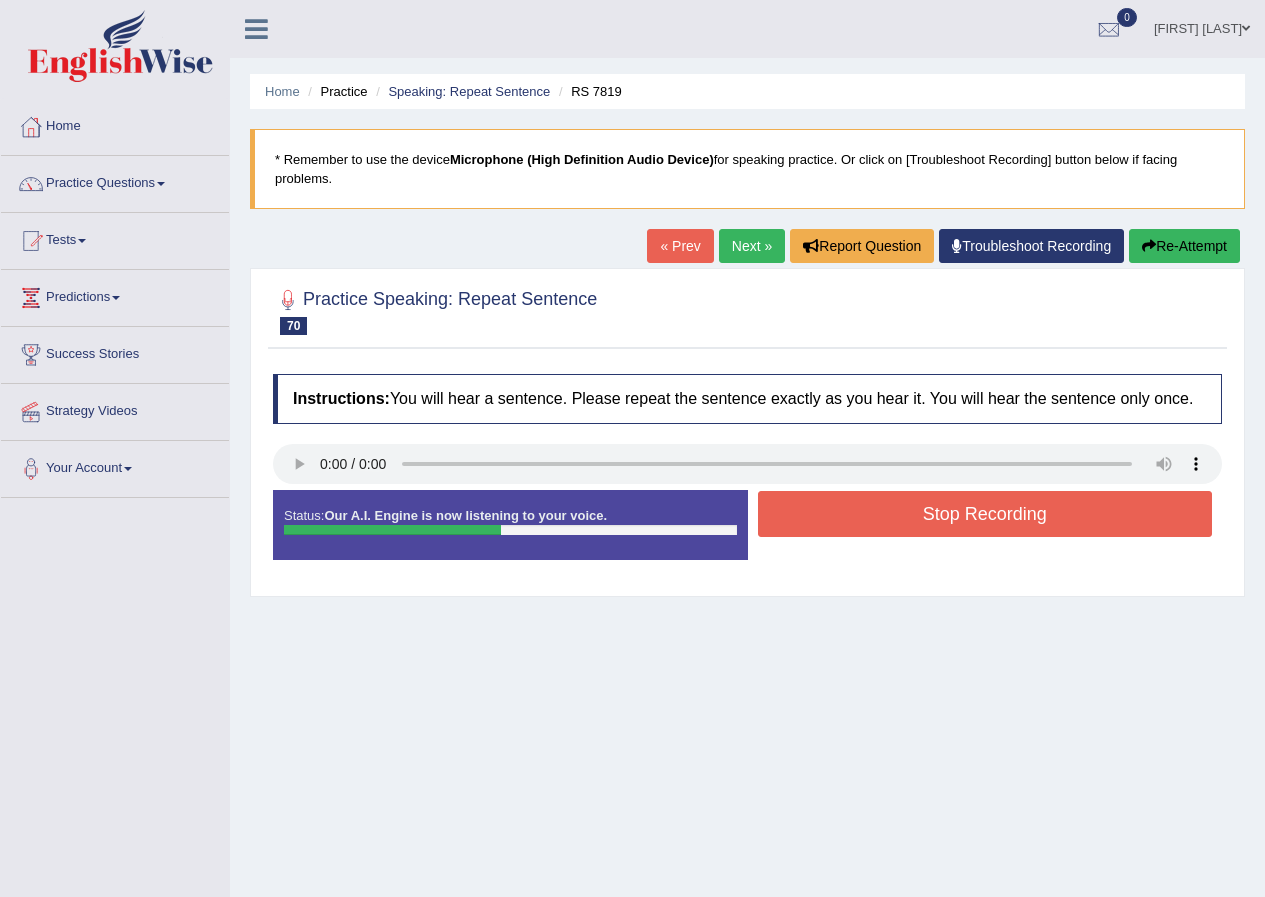 click on "Stop Recording" at bounding box center (985, 514) 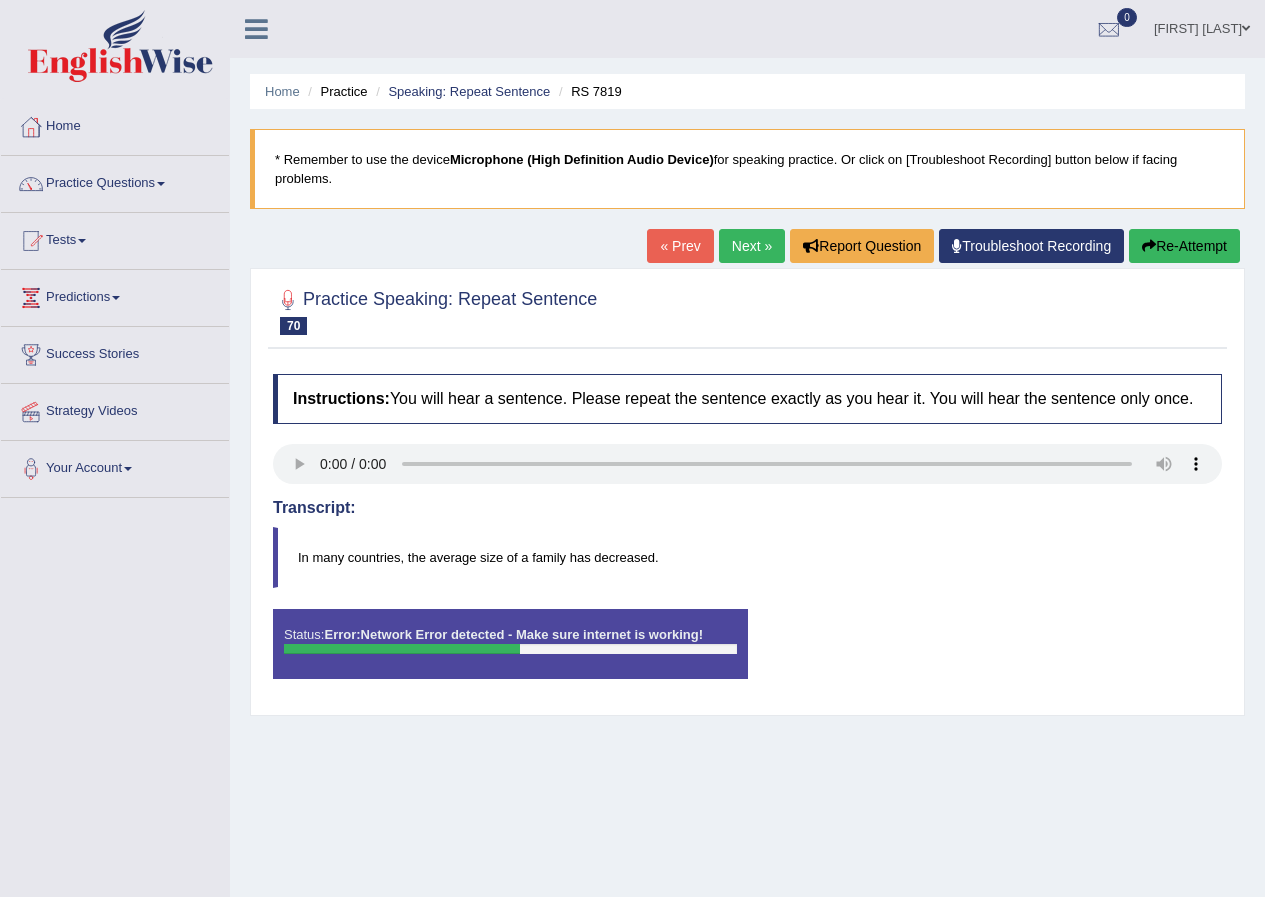 click on "Re-Attempt" at bounding box center [1184, 246] 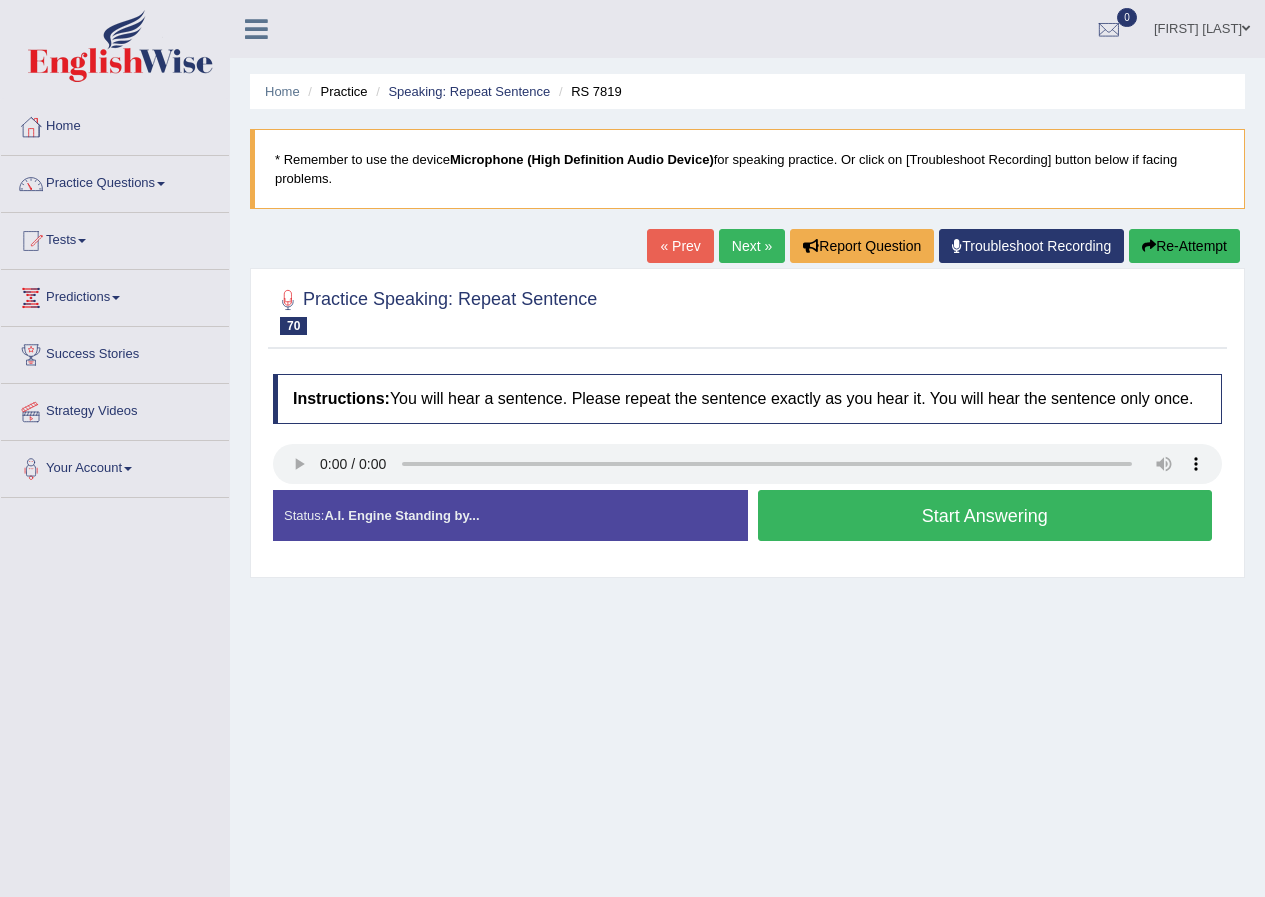 scroll, scrollTop: 0, scrollLeft: 0, axis: both 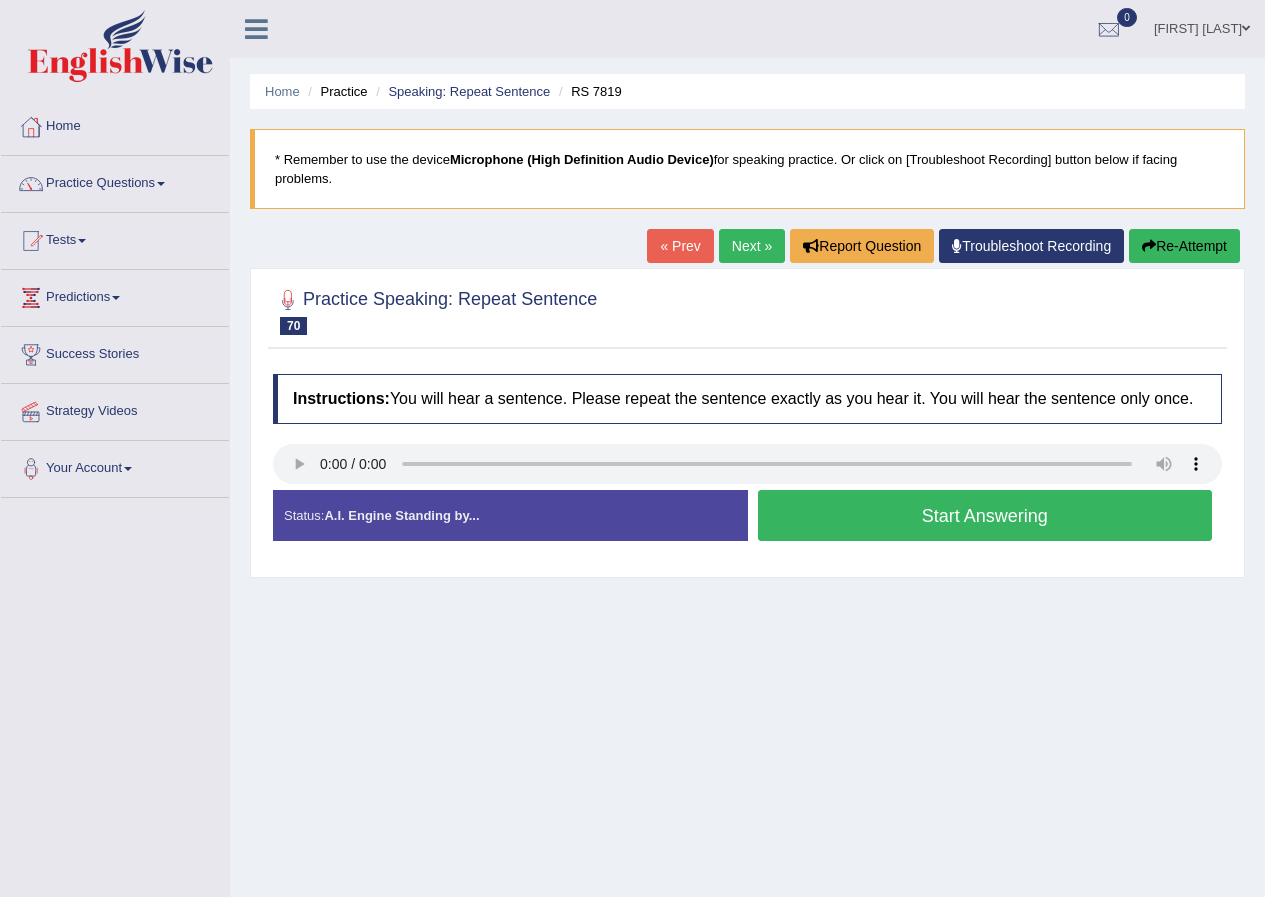 click on "Start Answering" at bounding box center (985, 515) 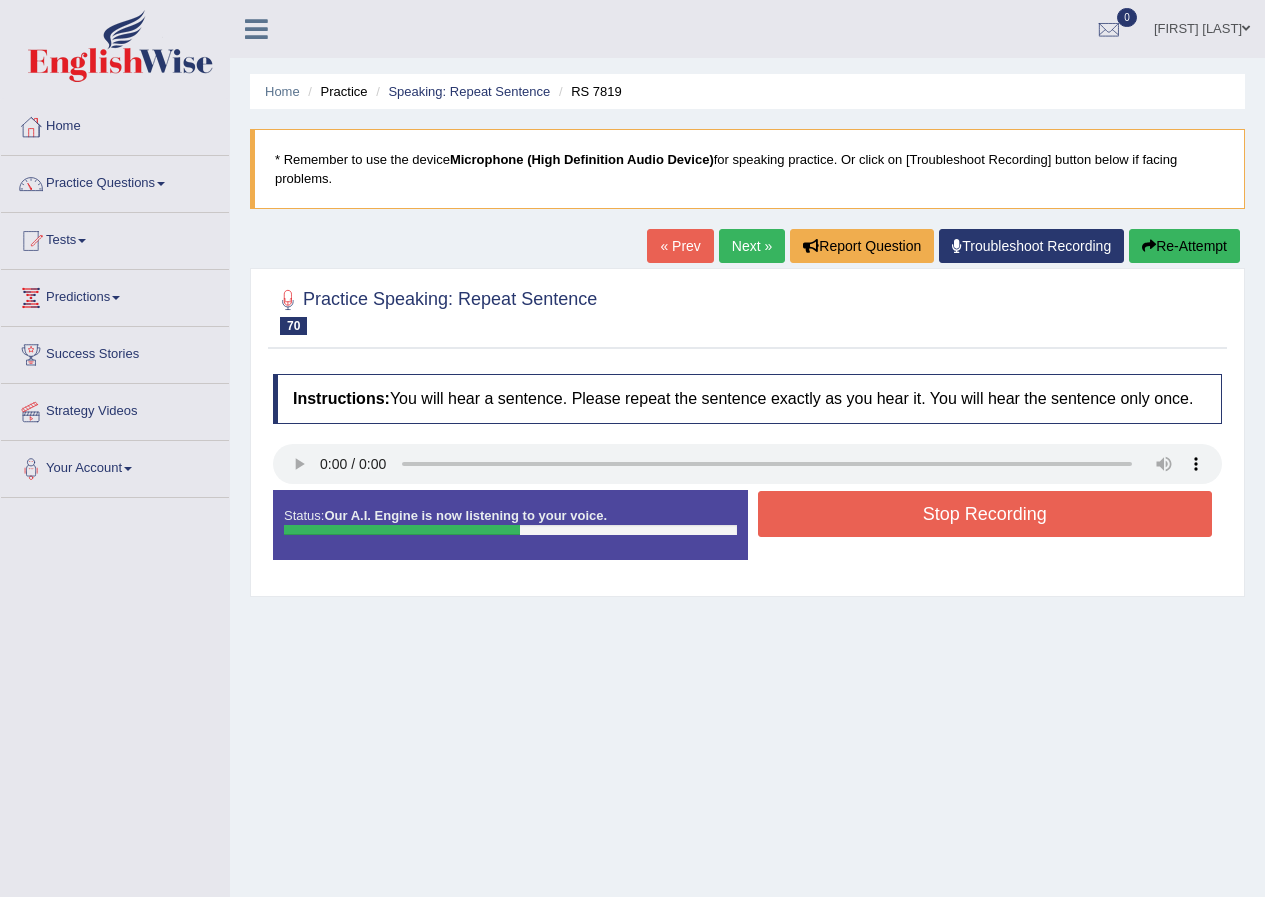 click on "Stop Recording" at bounding box center (985, 514) 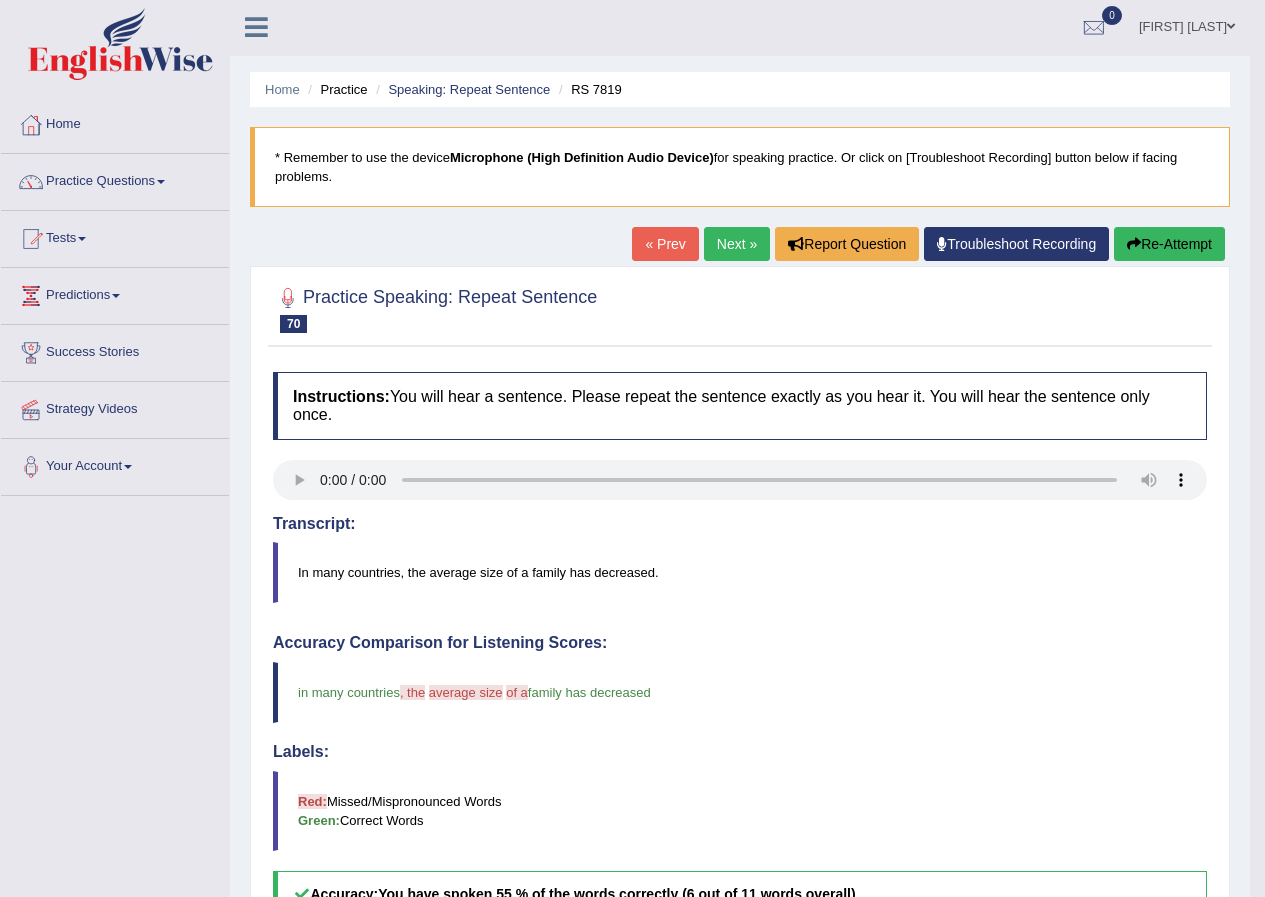scroll, scrollTop: 0, scrollLeft: 0, axis: both 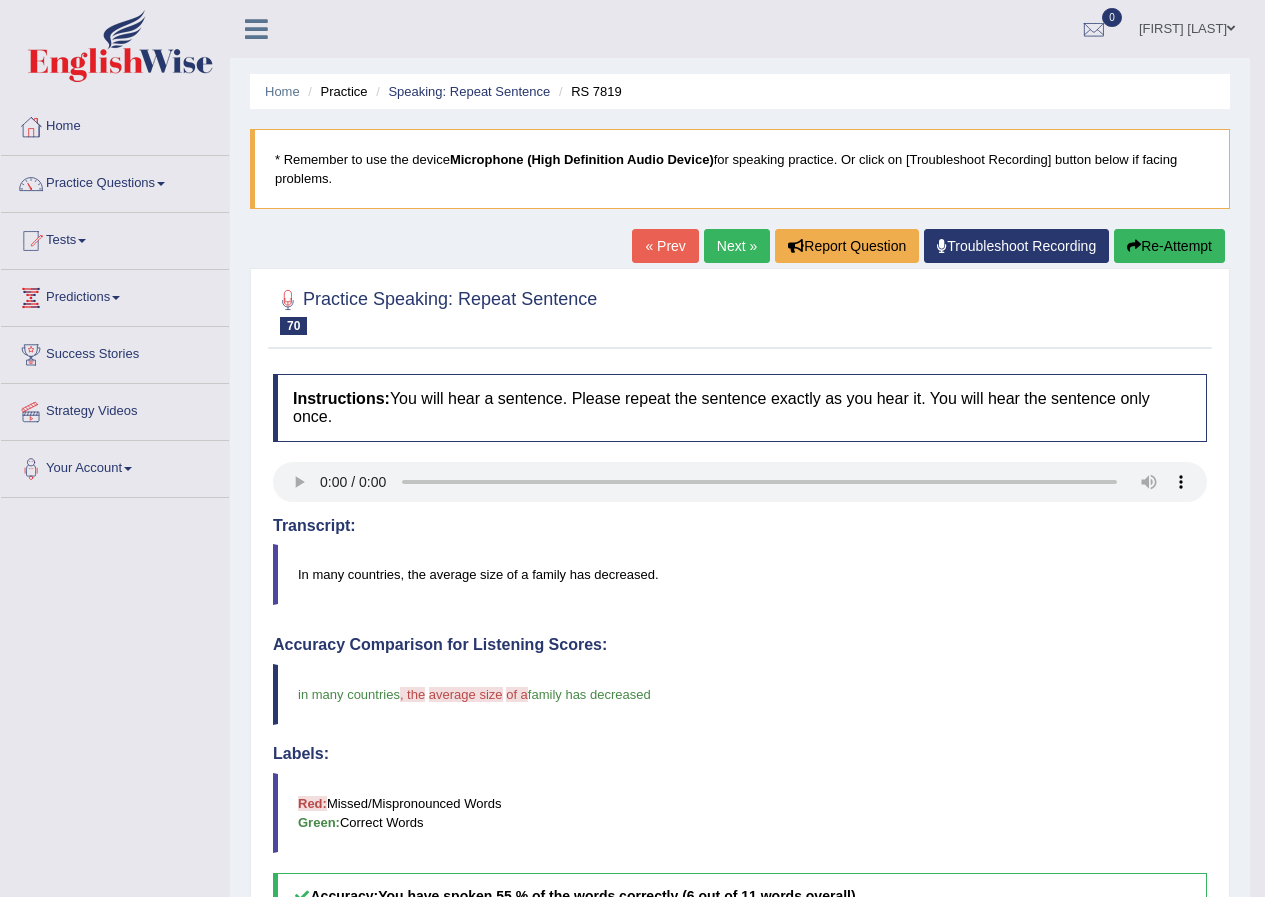 click on "Next »" at bounding box center (737, 246) 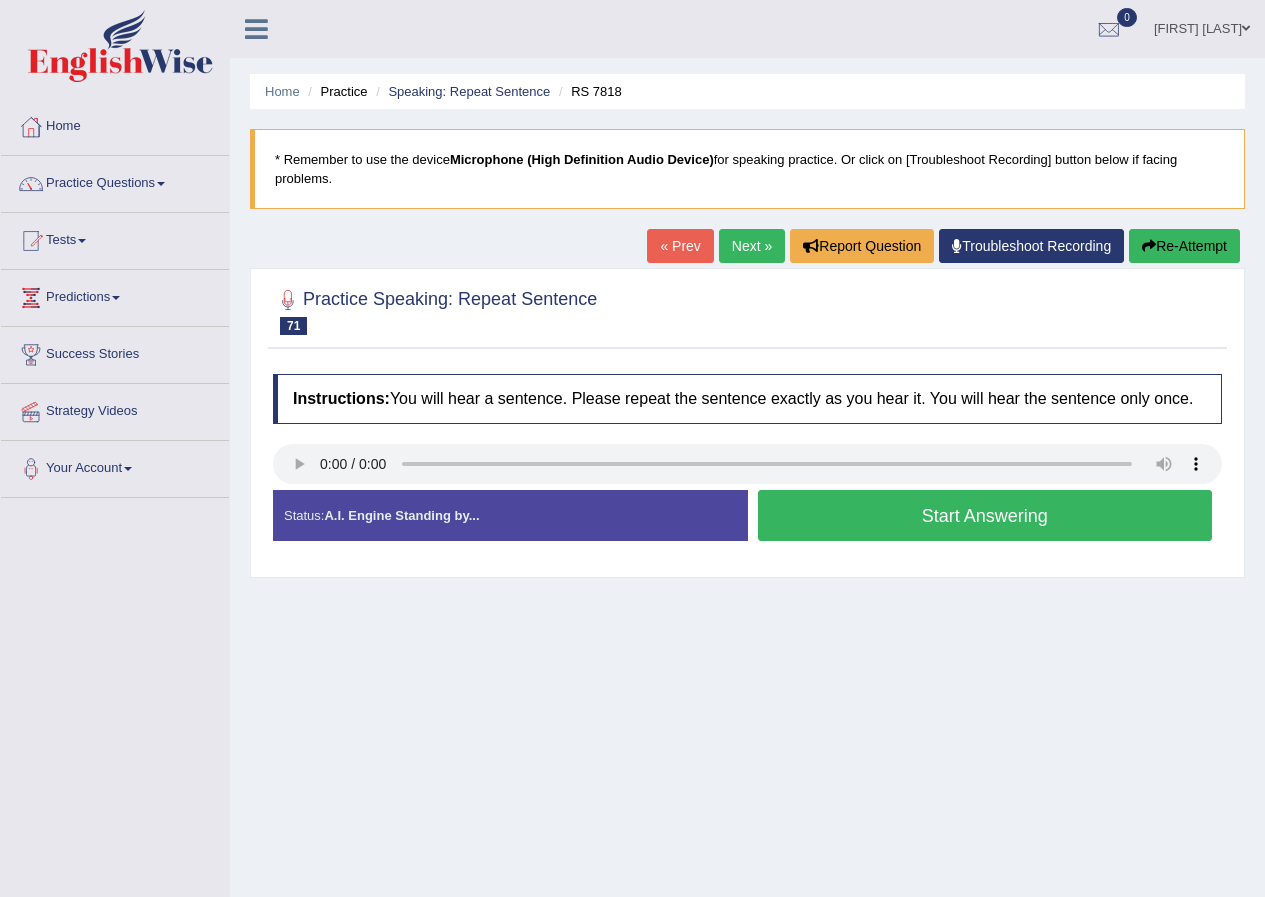 scroll, scrollTop: 0, scrollLeft: 0, axis: both 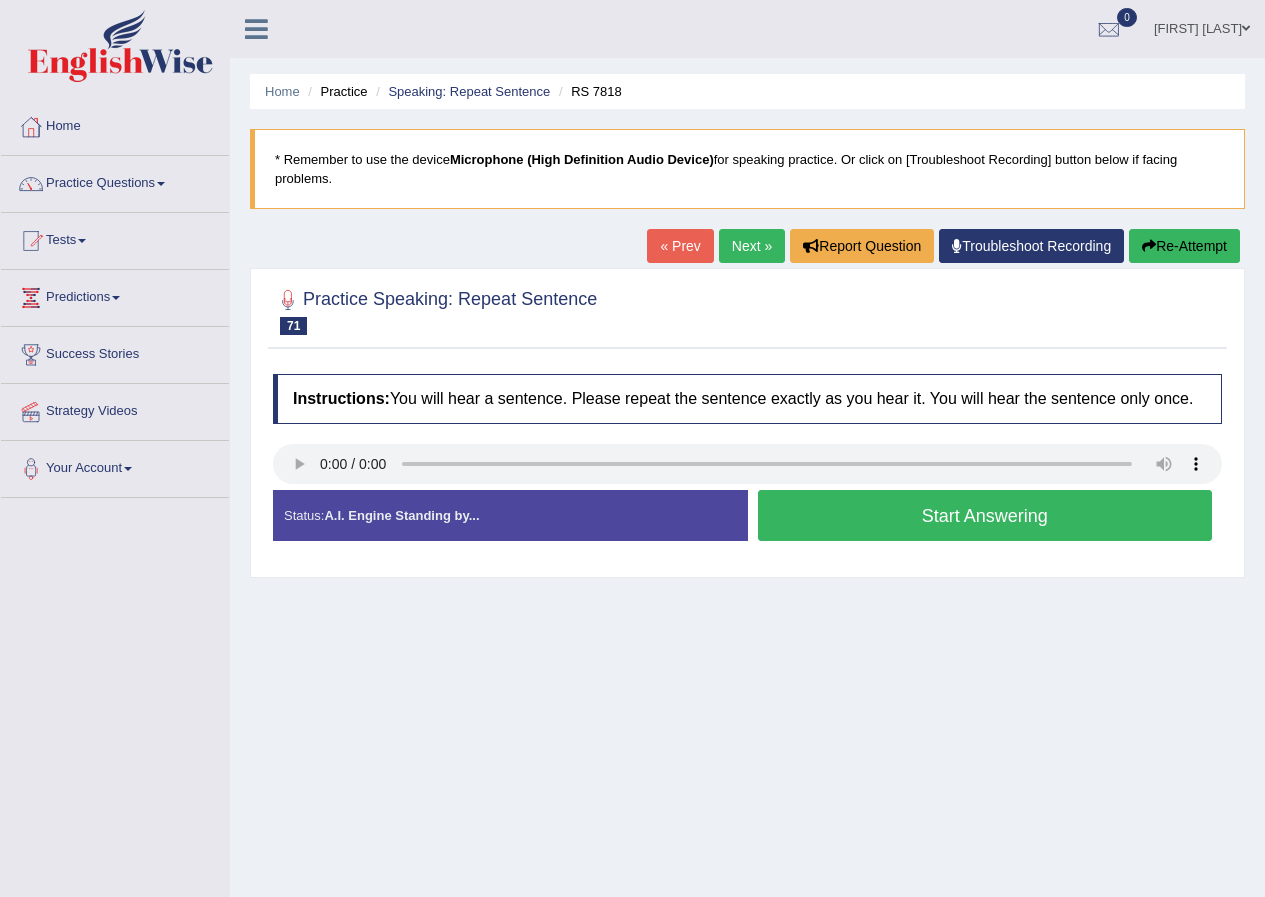 click on "Start Answering" at bounding box center [985, 515] 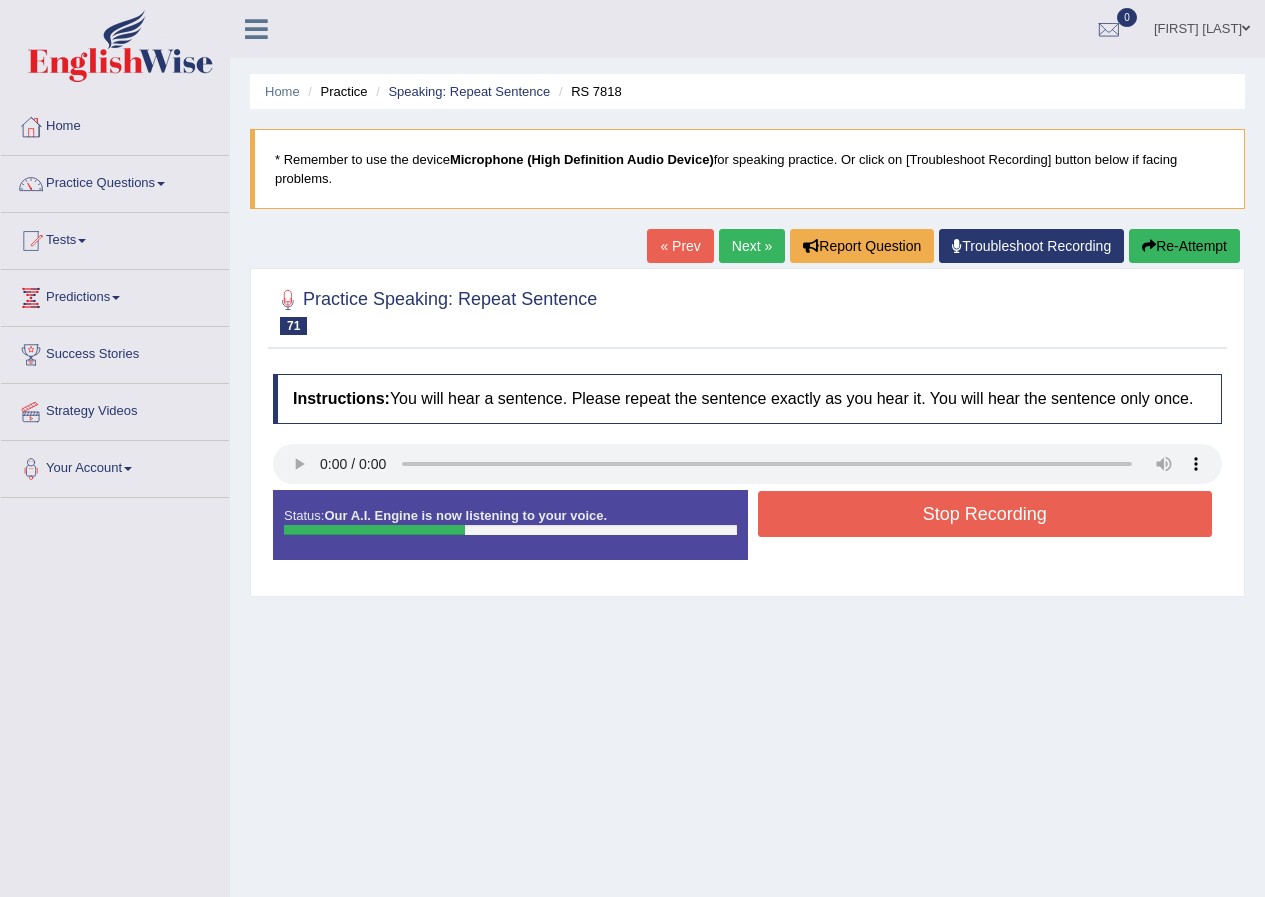 click on "Stop Recording" at bounding box center [985, 514] 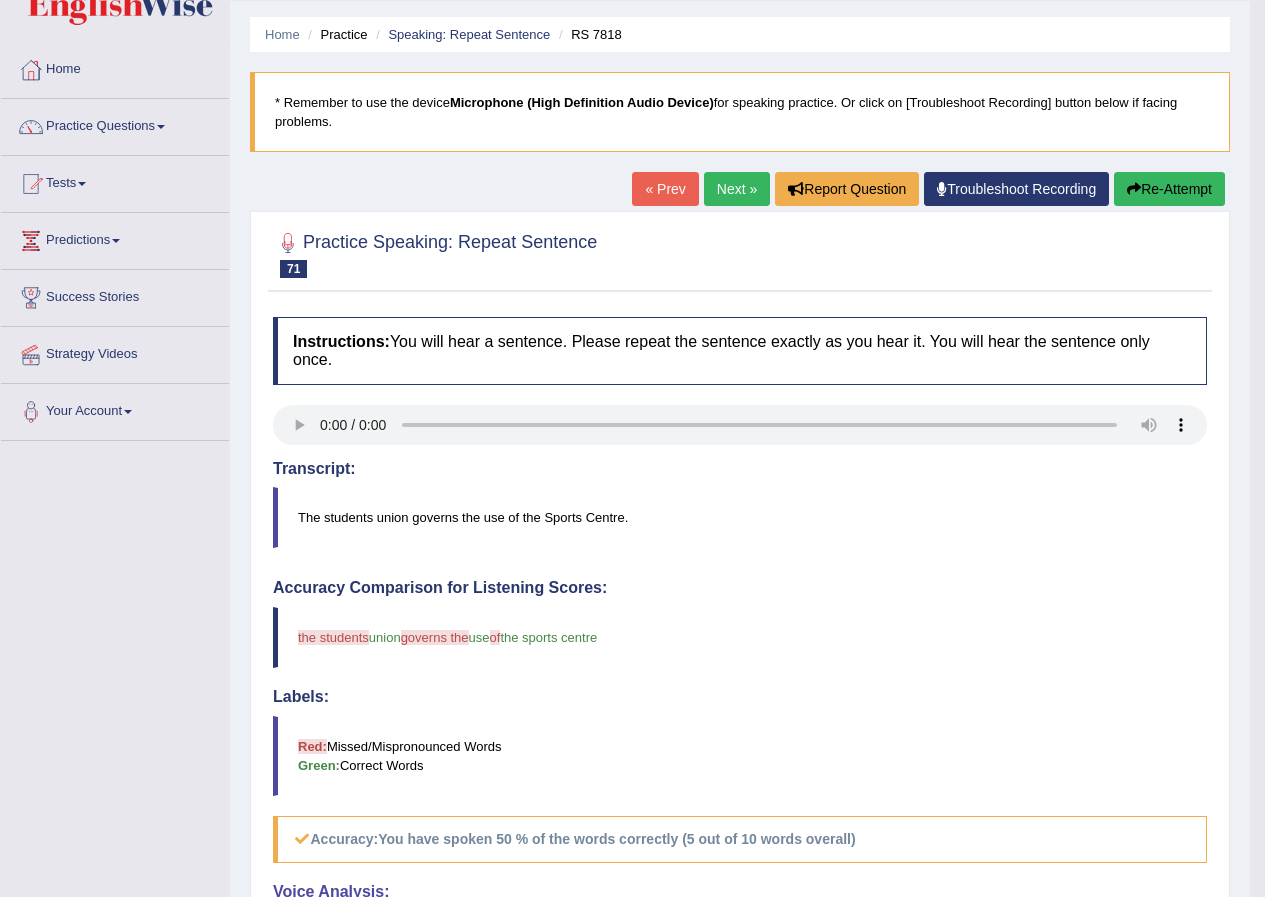 scroll, scrollTop: 0, scrollLeft: 0, axis: both 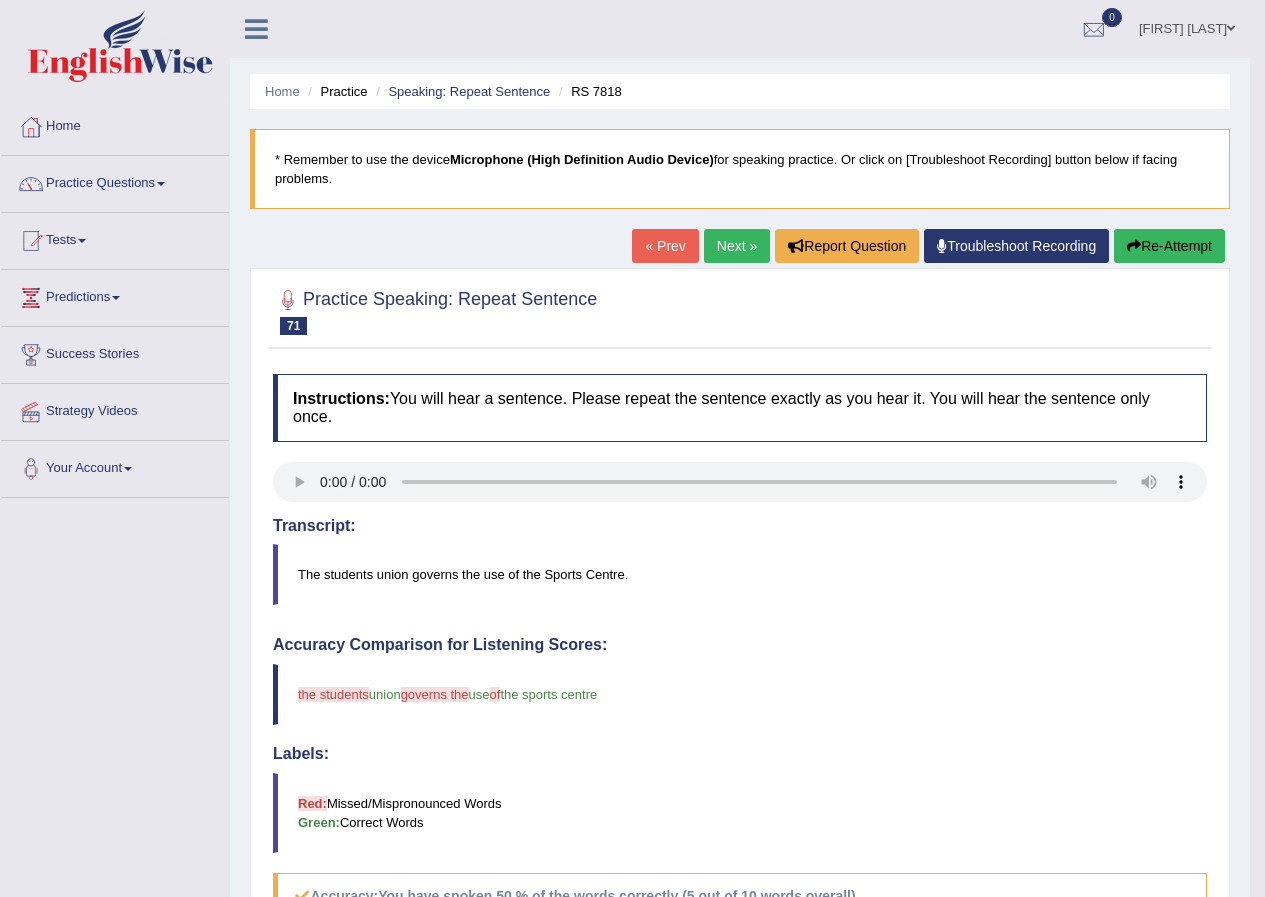 click on "Next »" at bounding box center [737, 246] 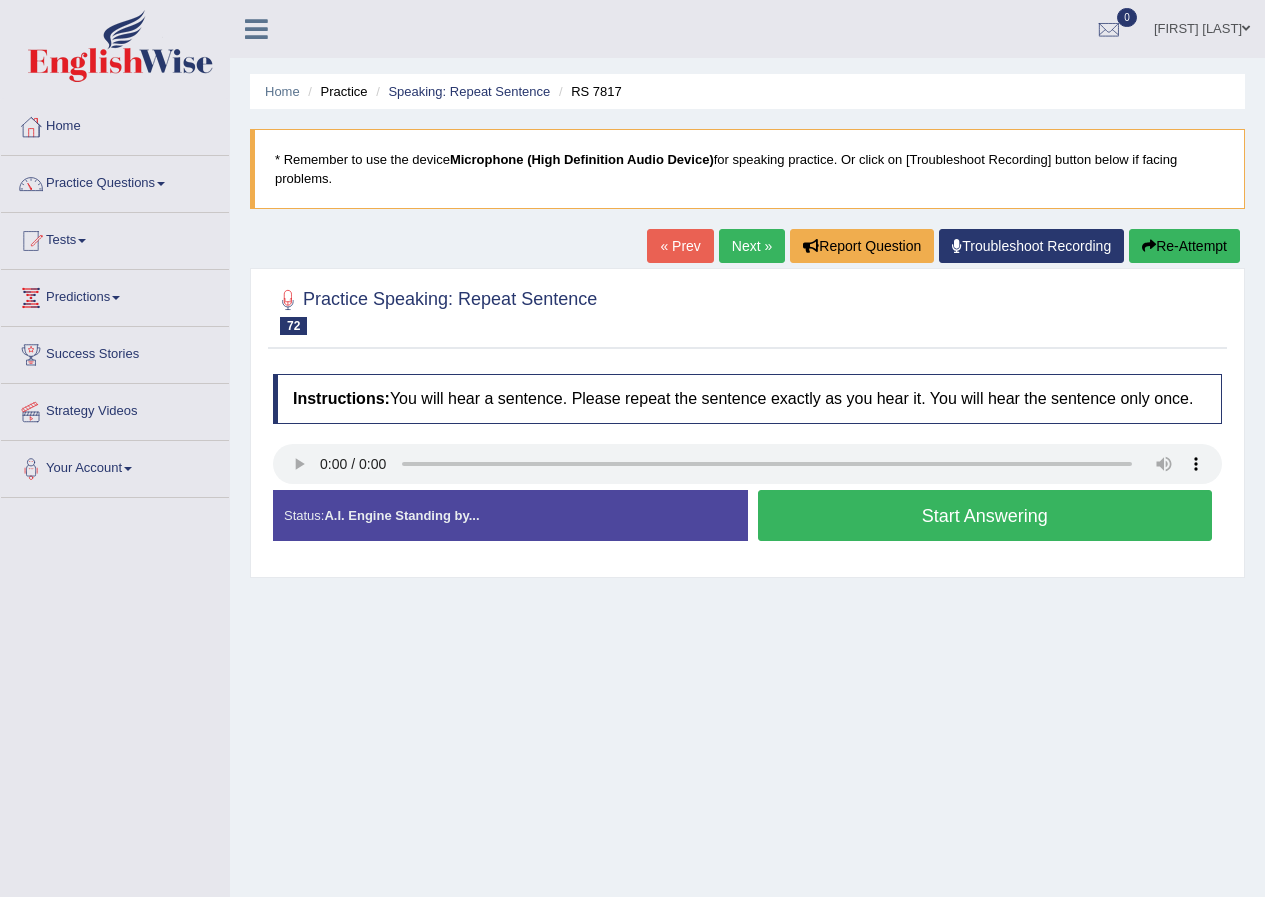 scroll, scrollTop: 0, scrollLeft: 0, axis: both 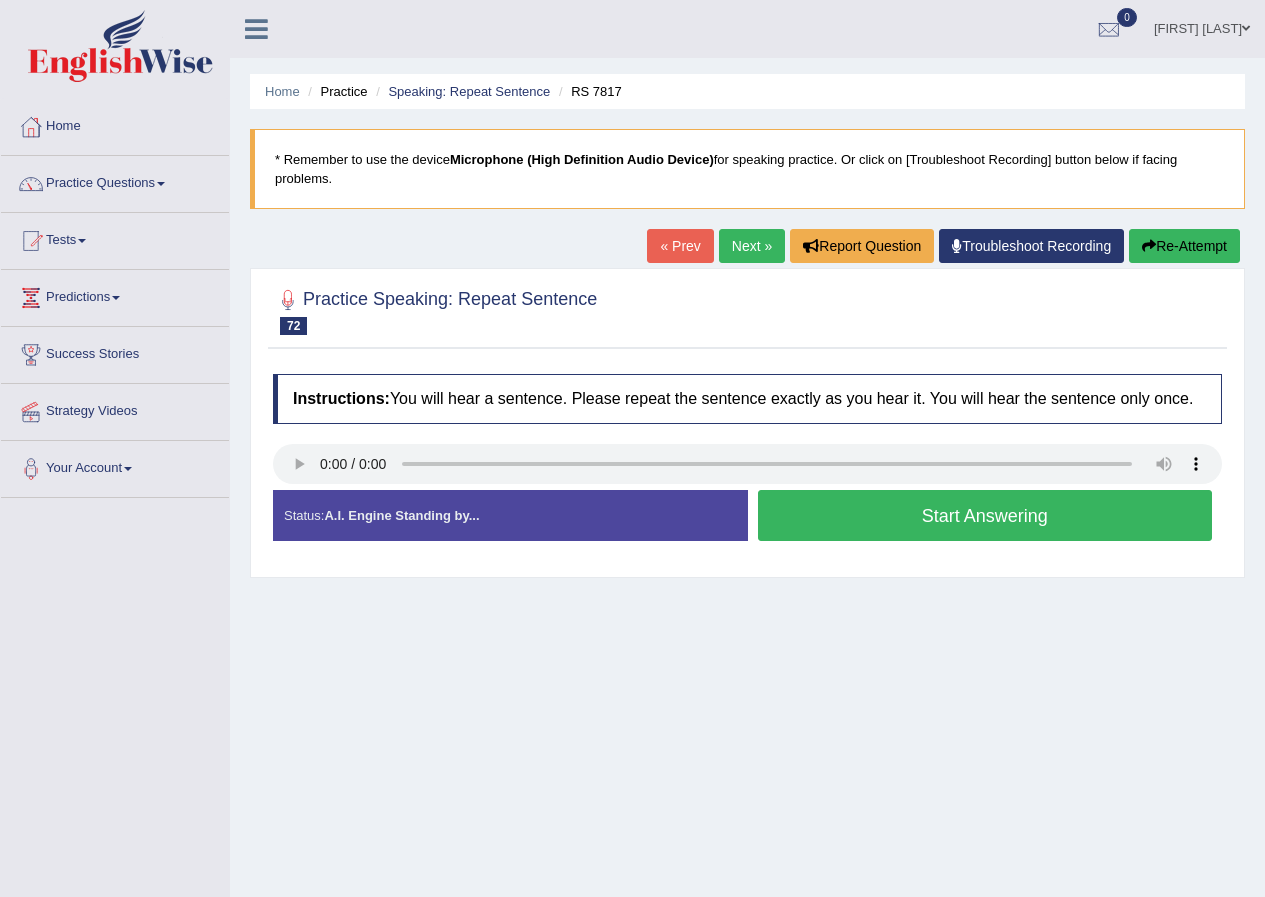 click on "Start Answering" at bounding box center [985, 515] 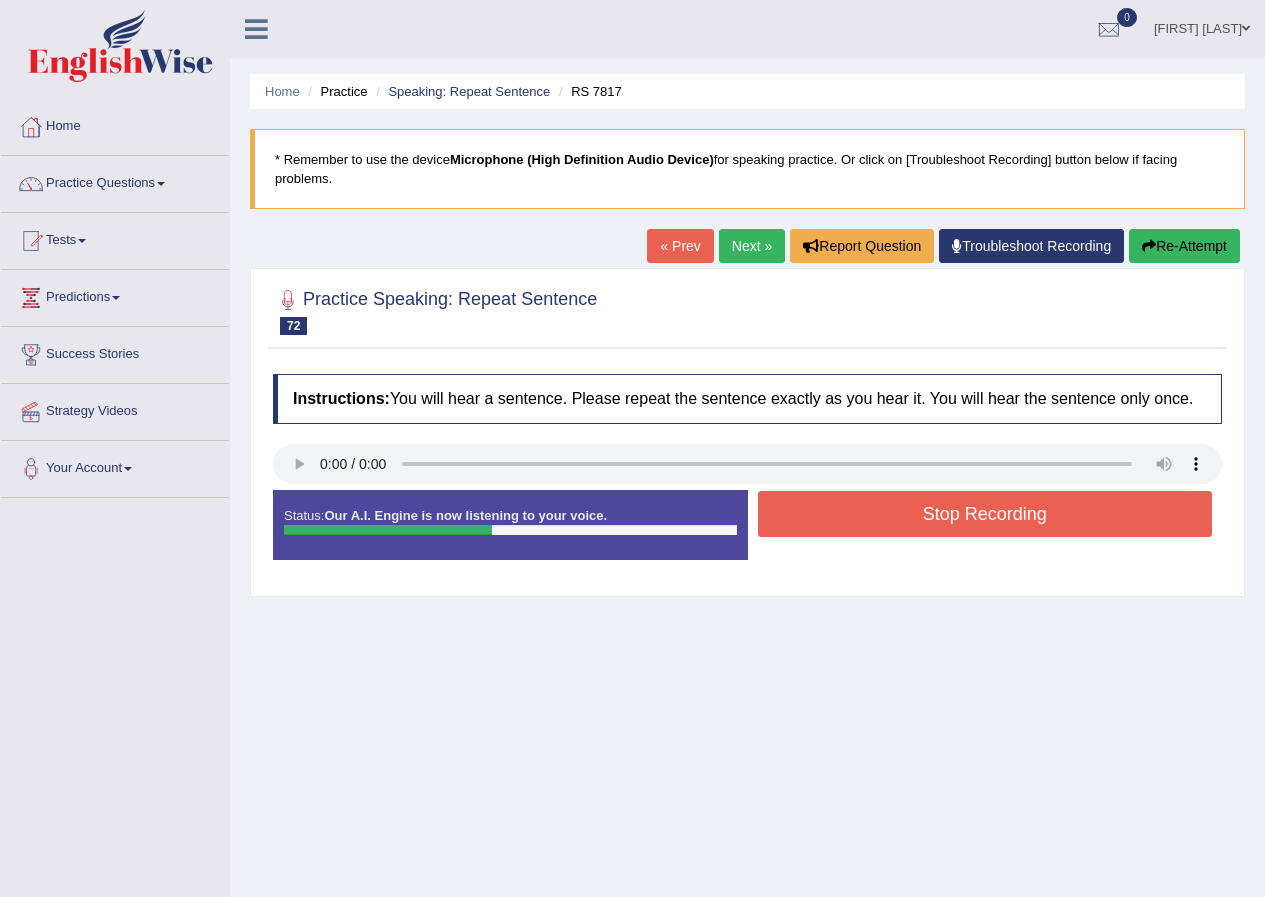 click on "Stop Recording" at bounding box center [985, 514] 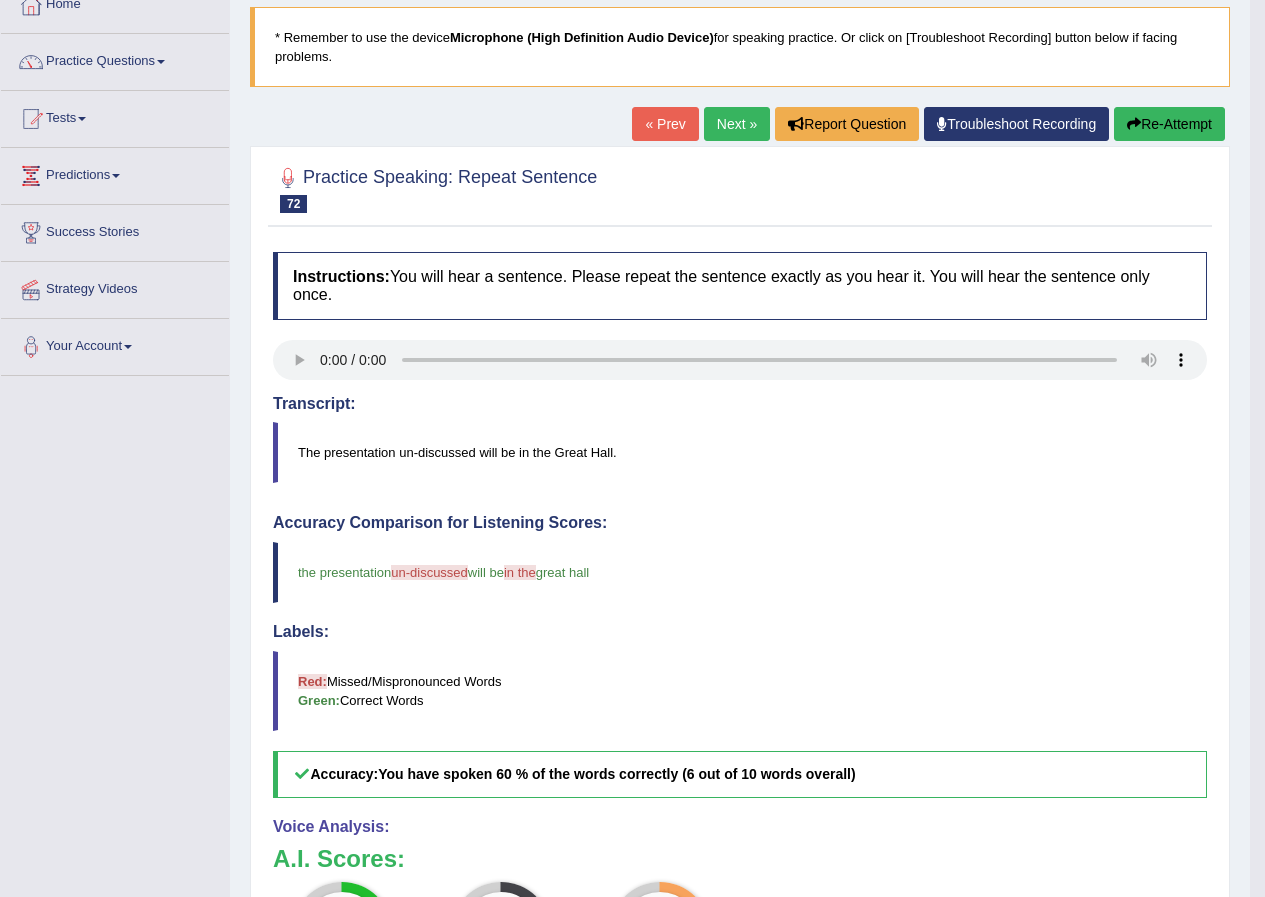 scroll, scrollTop: 0, scrollLeft: 0, axis: both 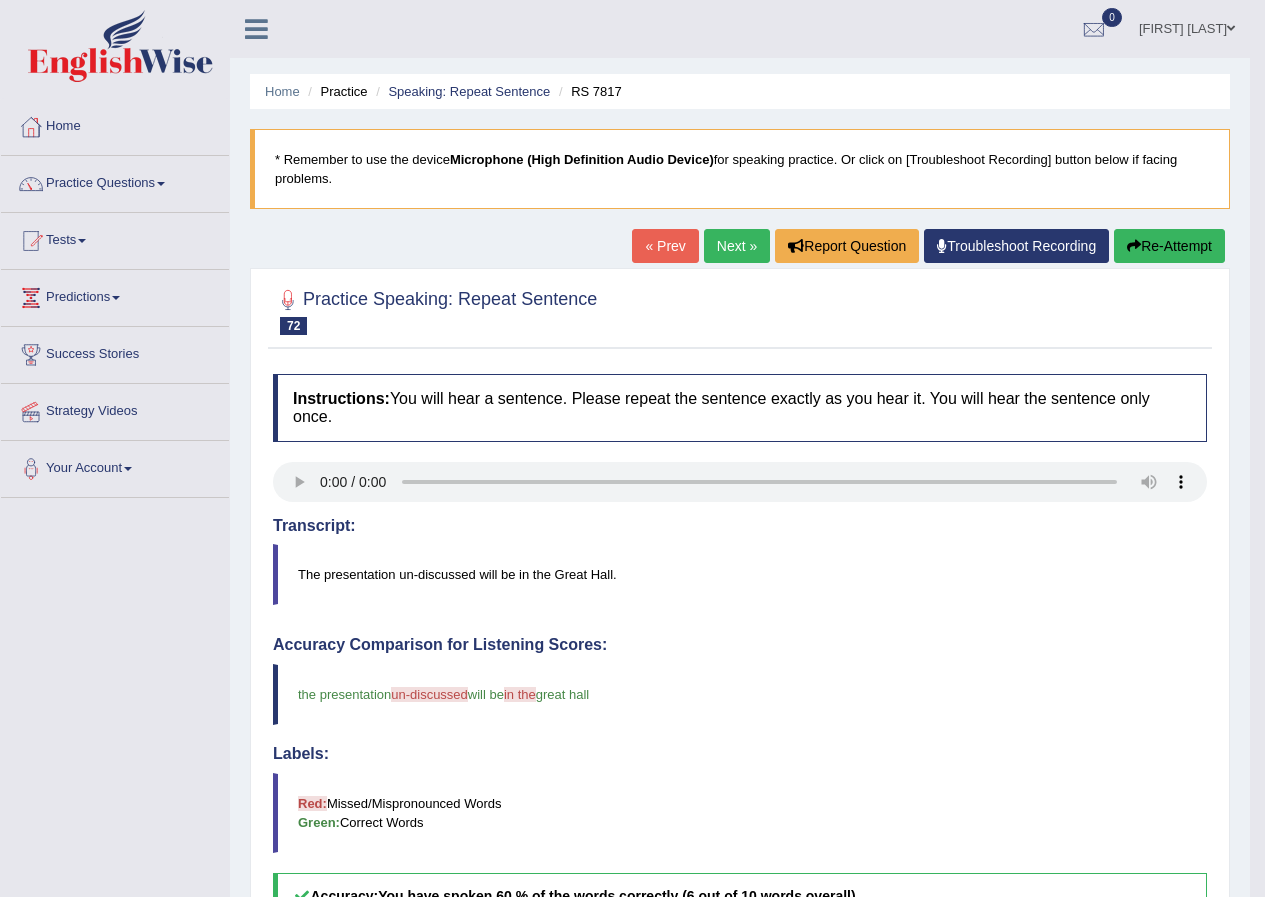 click on "Next »" at bounding box center (737, 246) 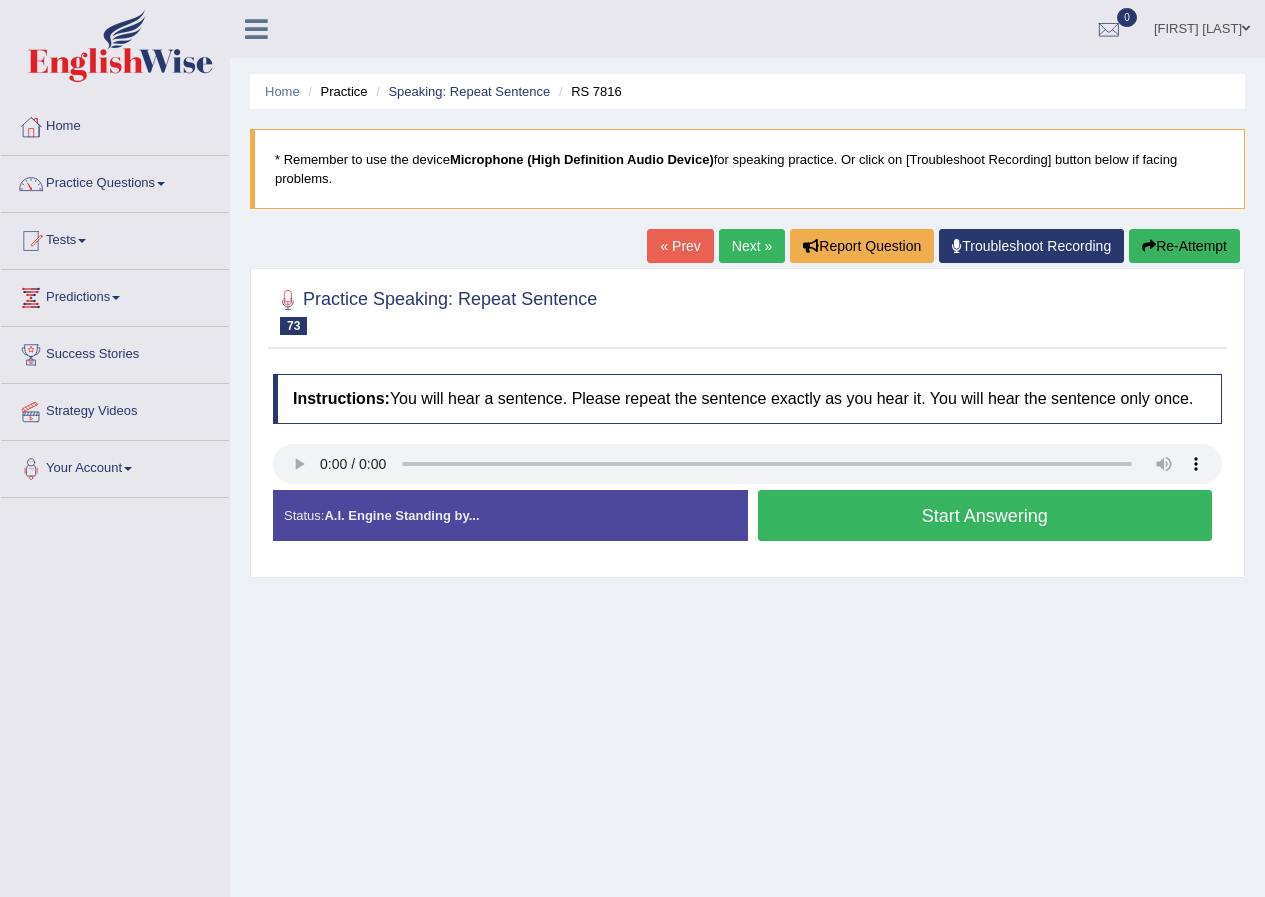 scroll, scrollTop: 0, scrollLeft: 0, axis: both 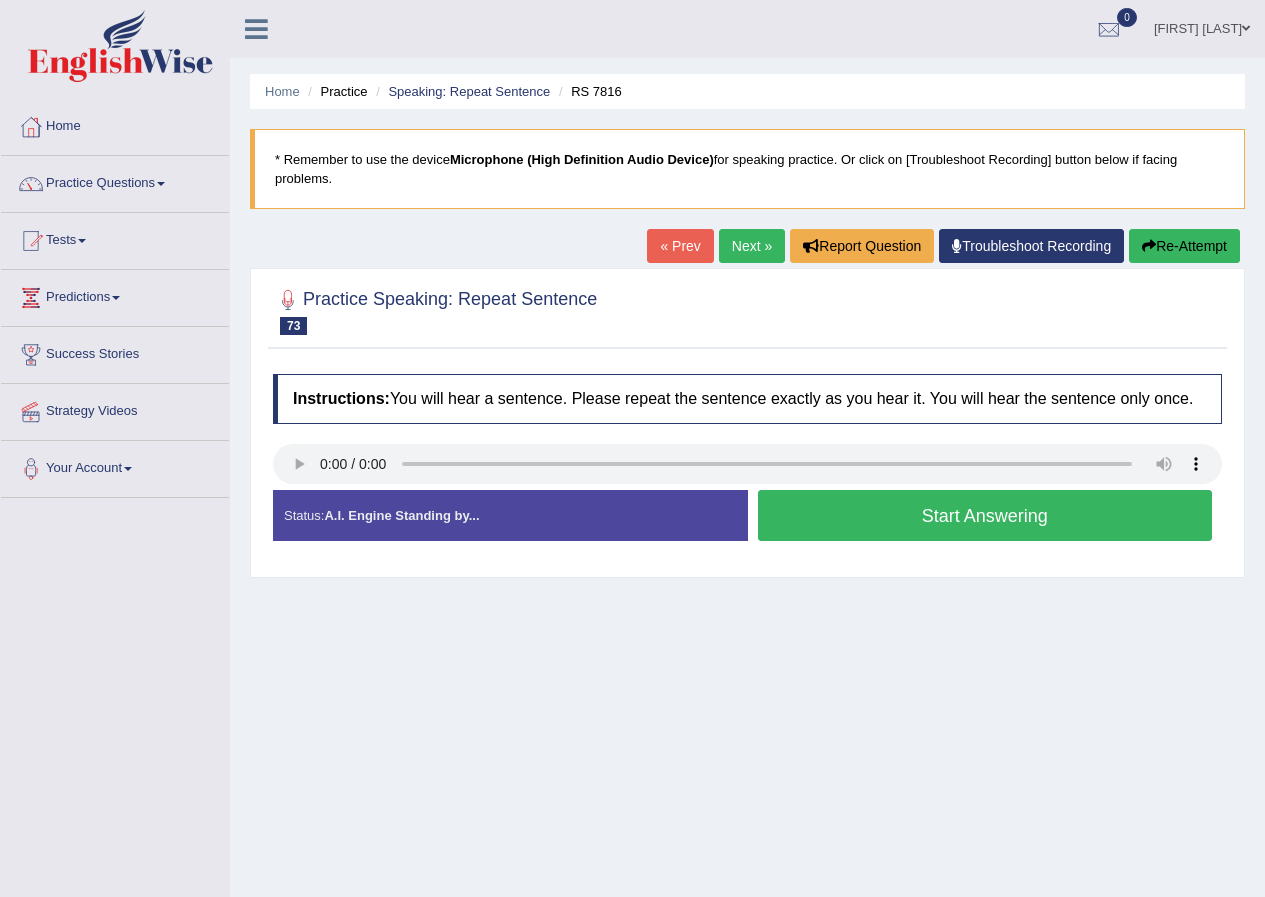 click on "Start Answering" at bounding box center (985, 515) 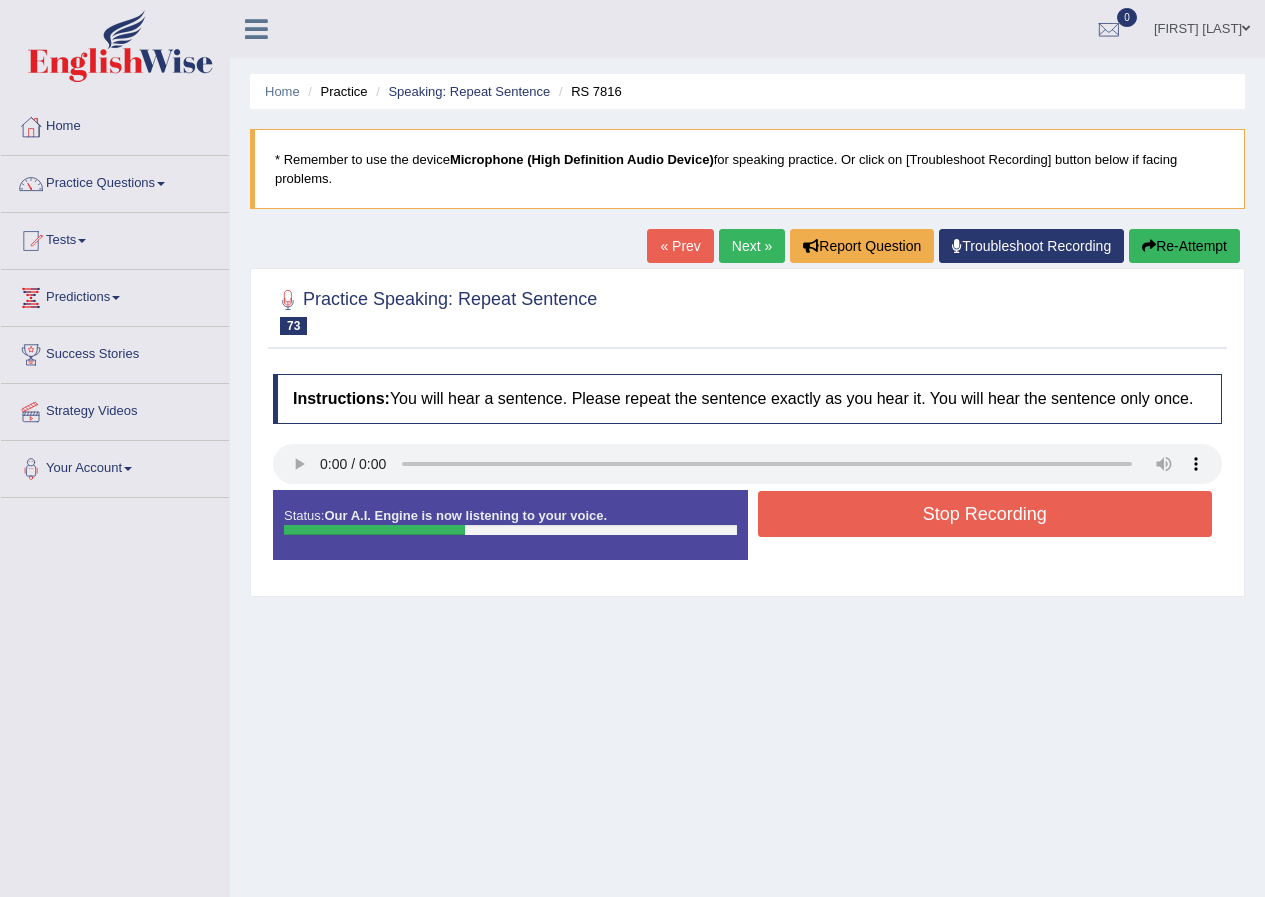click on "Stop Recording" at bounding box center (985, 514) 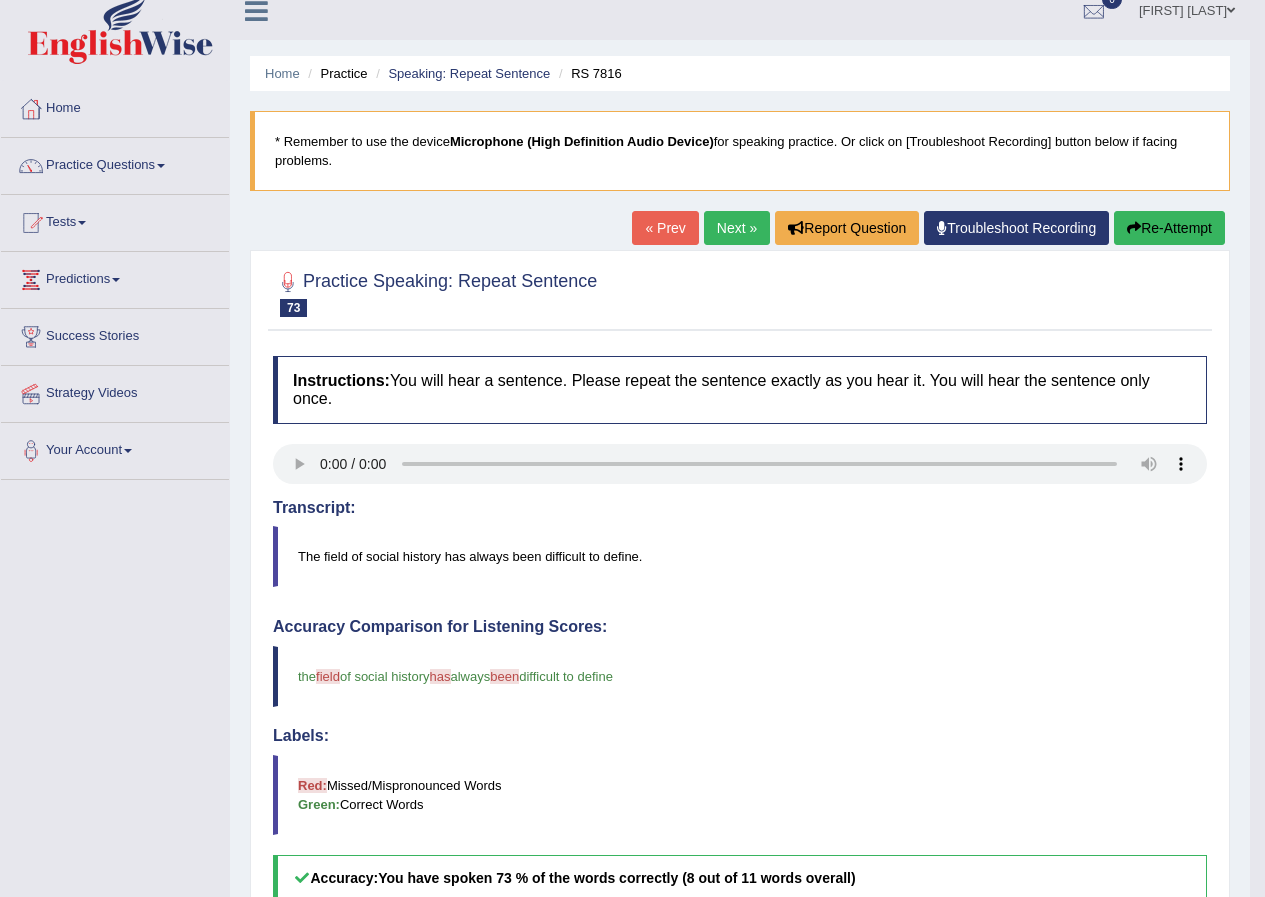 scroll, scrollTop: 0, scrollLeft: 0, axis: both 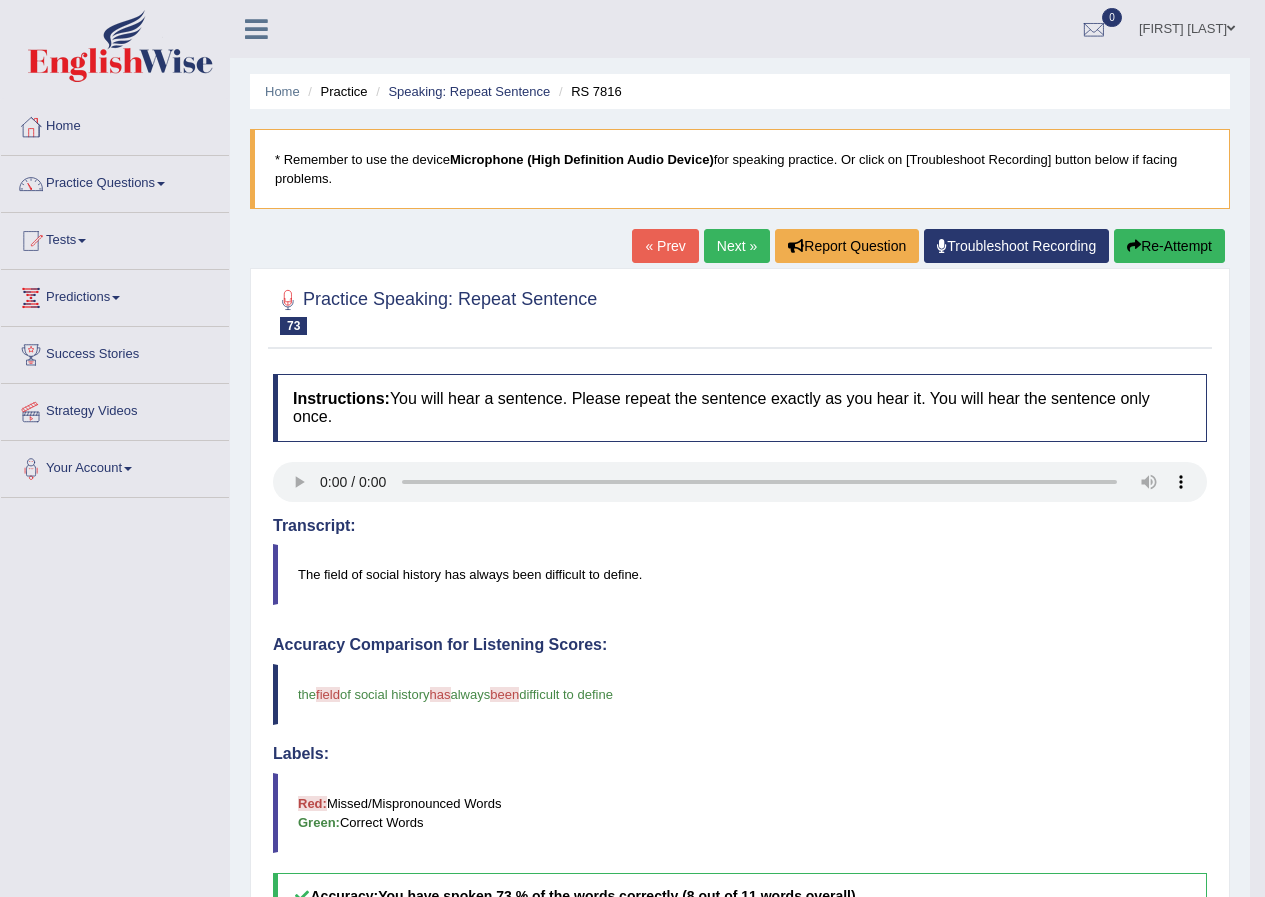 click on "Next »" at bounding box center [737, 246] 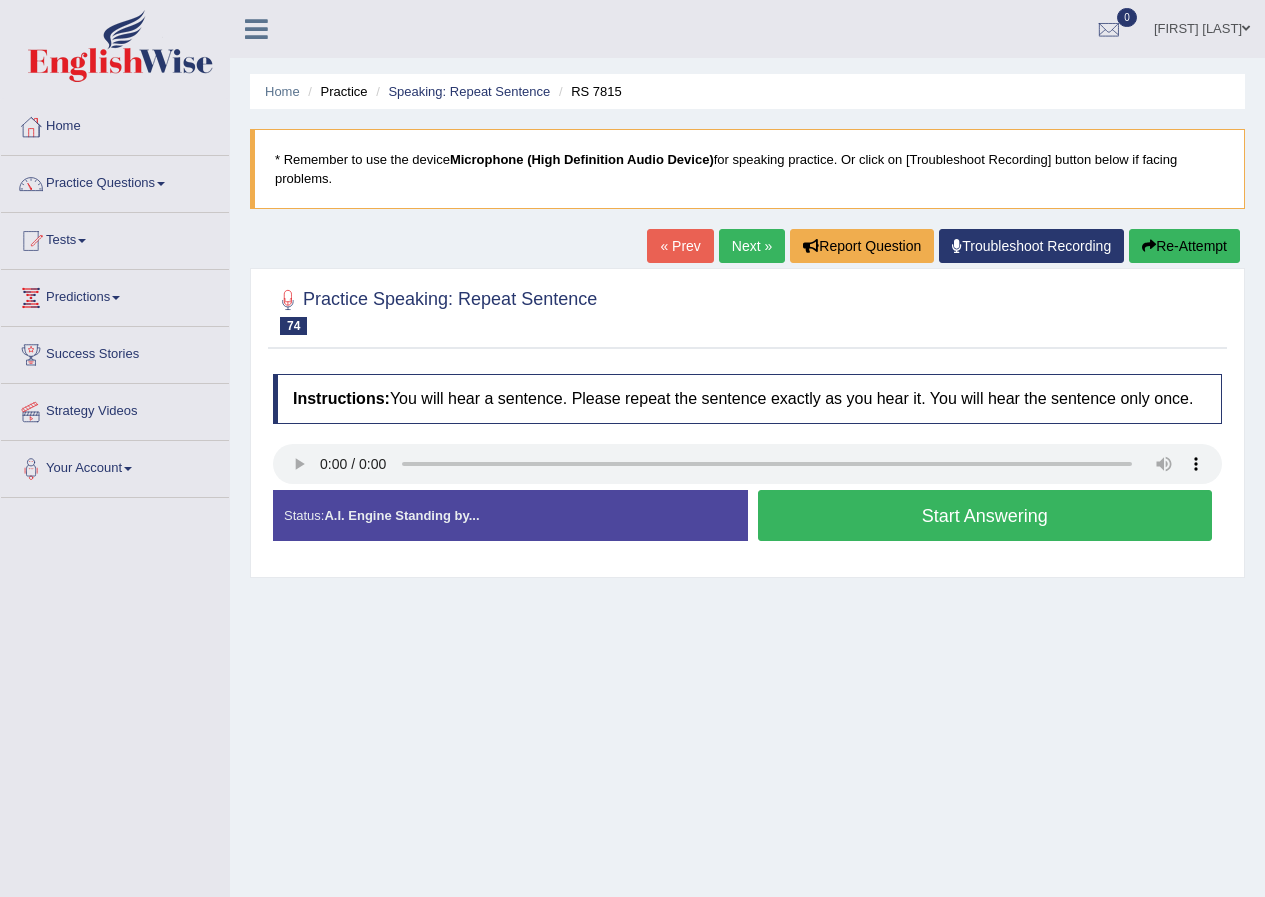 scroll, scrollTop: 0, scrollLeft: 0, axis: both 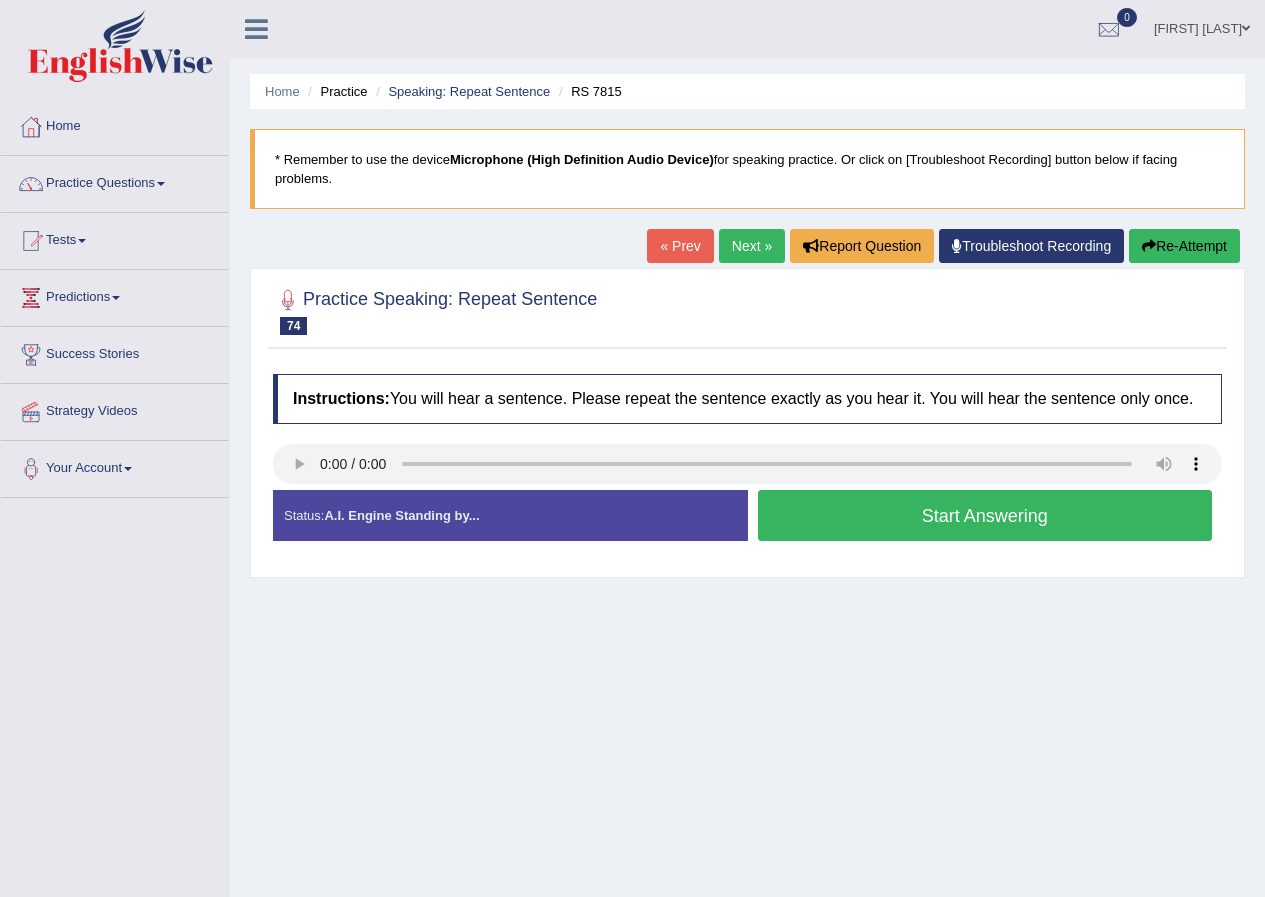 click on "Start Answering" at bounding box center (985, 515) 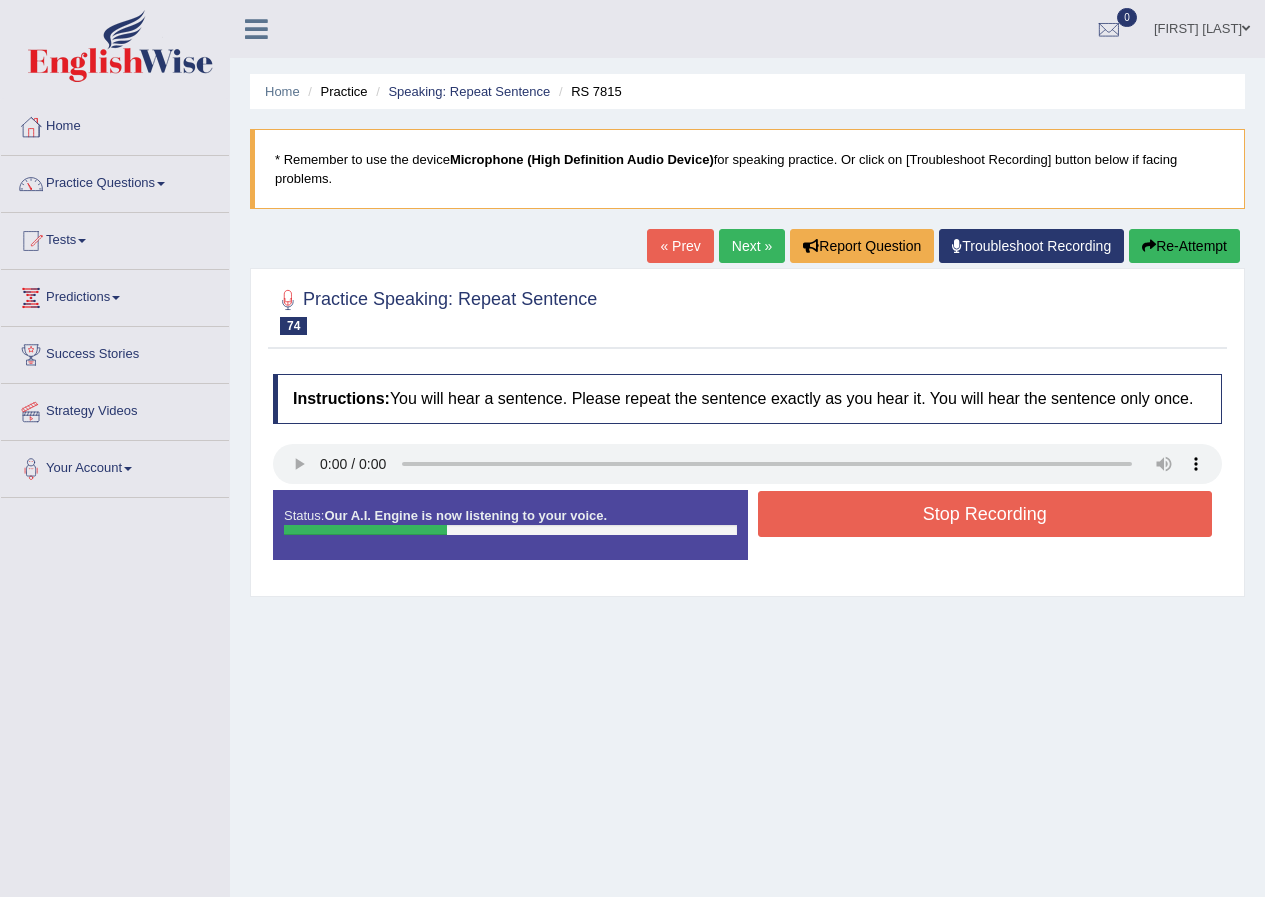 click on "Stop Recording" at bounding box center [985, 514] 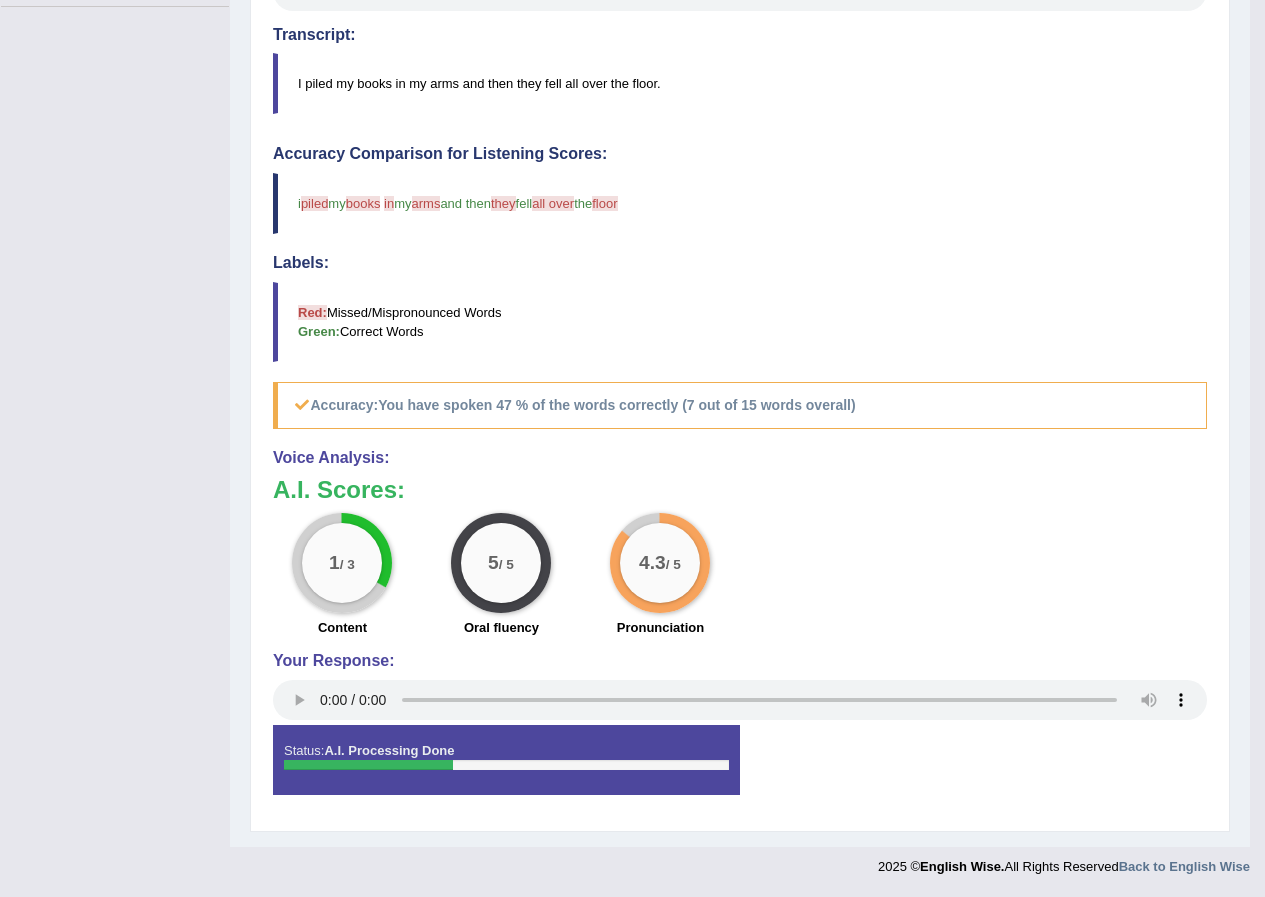 scroll, scrollTop: 0, scrollLeft: 0, axis: both 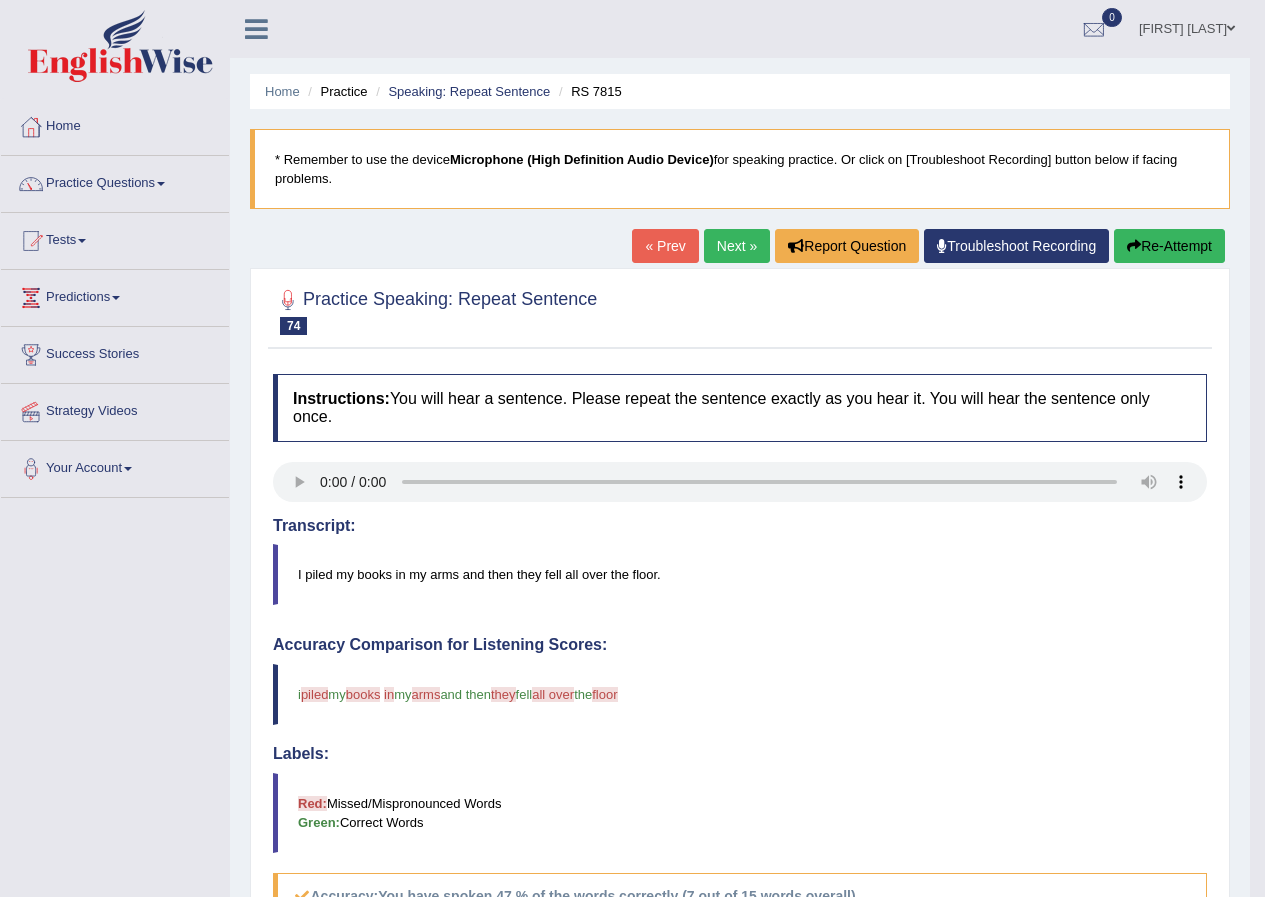 click on "Next »" at bounding box center (737, 246) 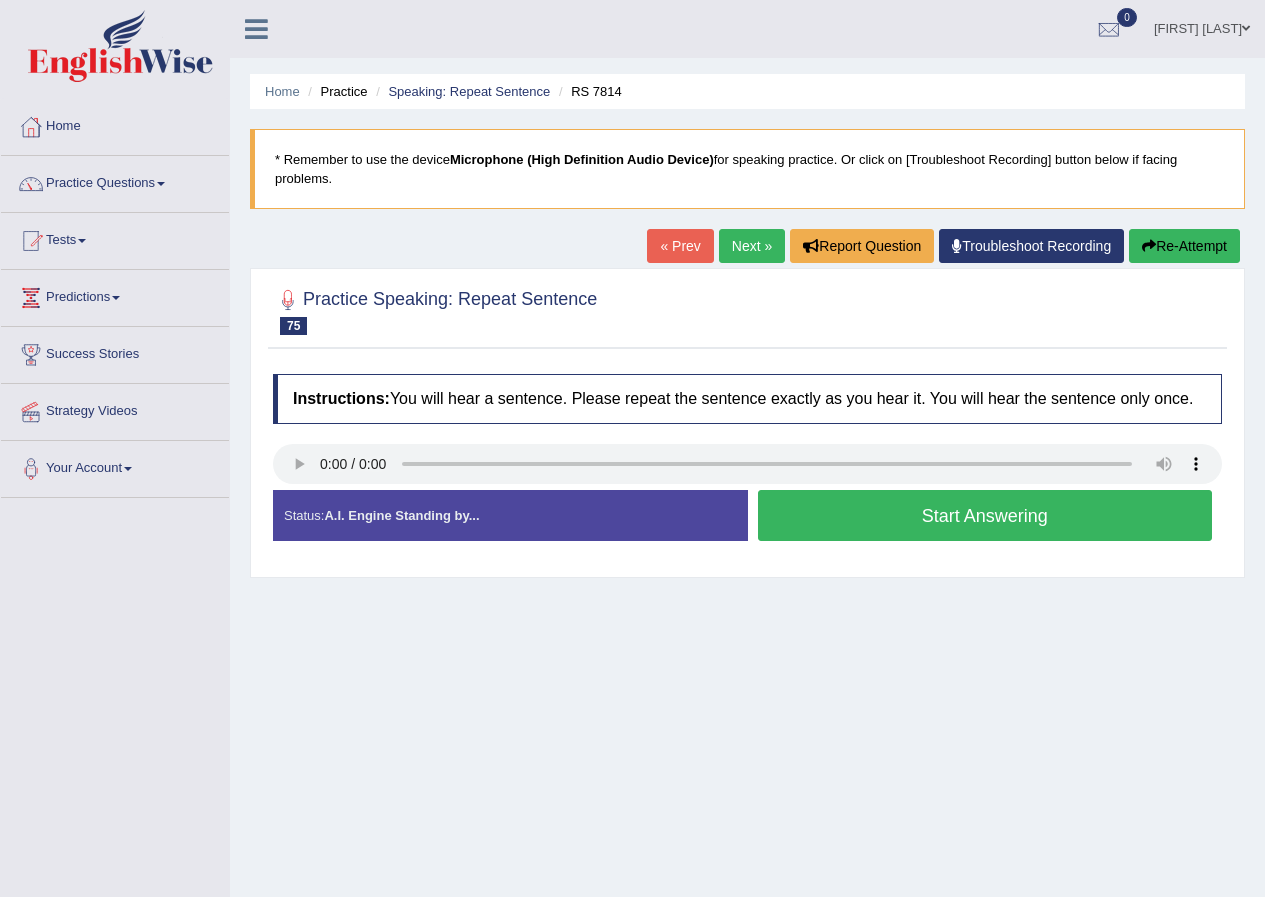 scroll, scrollTop: 0, scrollLeft: 0, axis: both 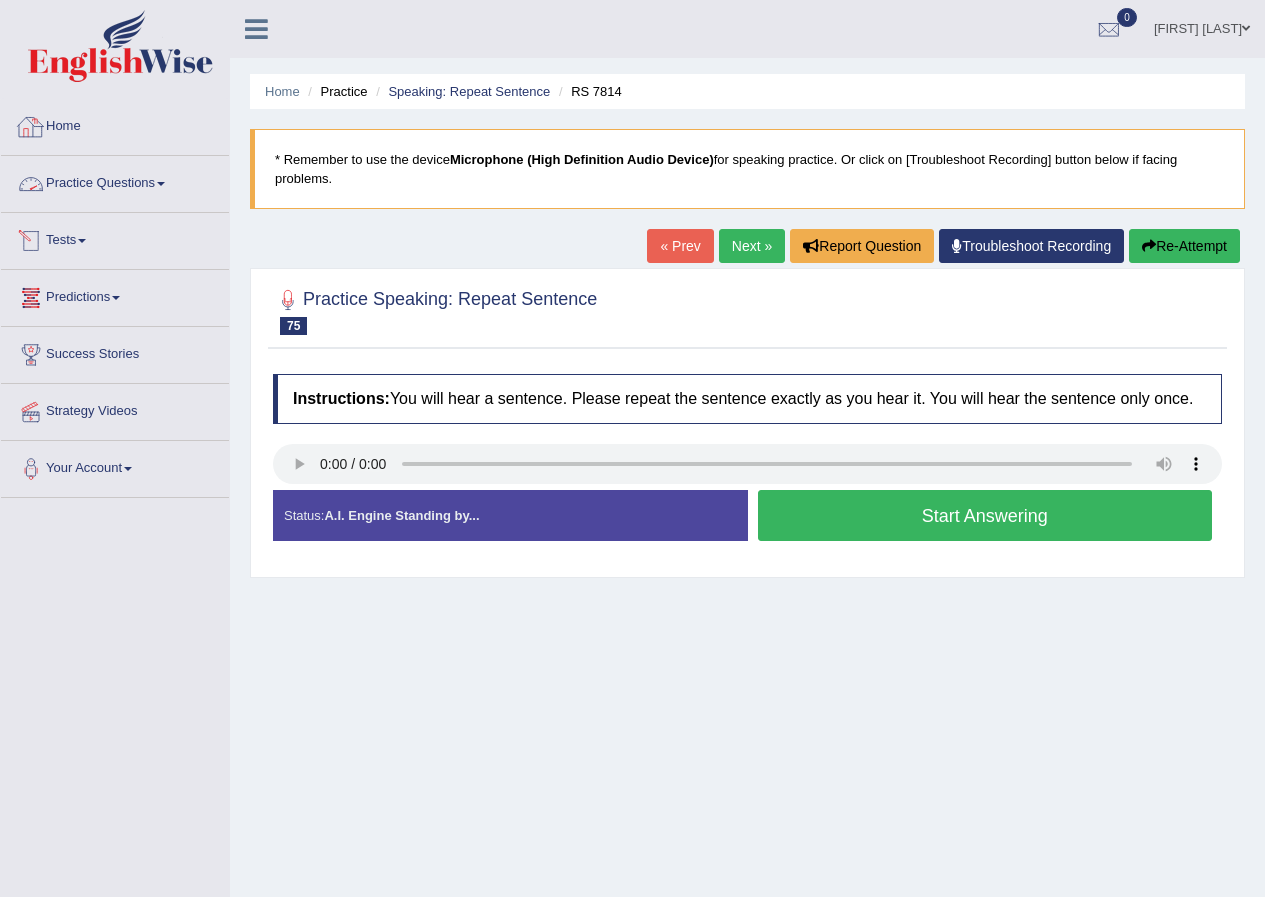 click on "Practice Questions" at bounding box center (115, 181) 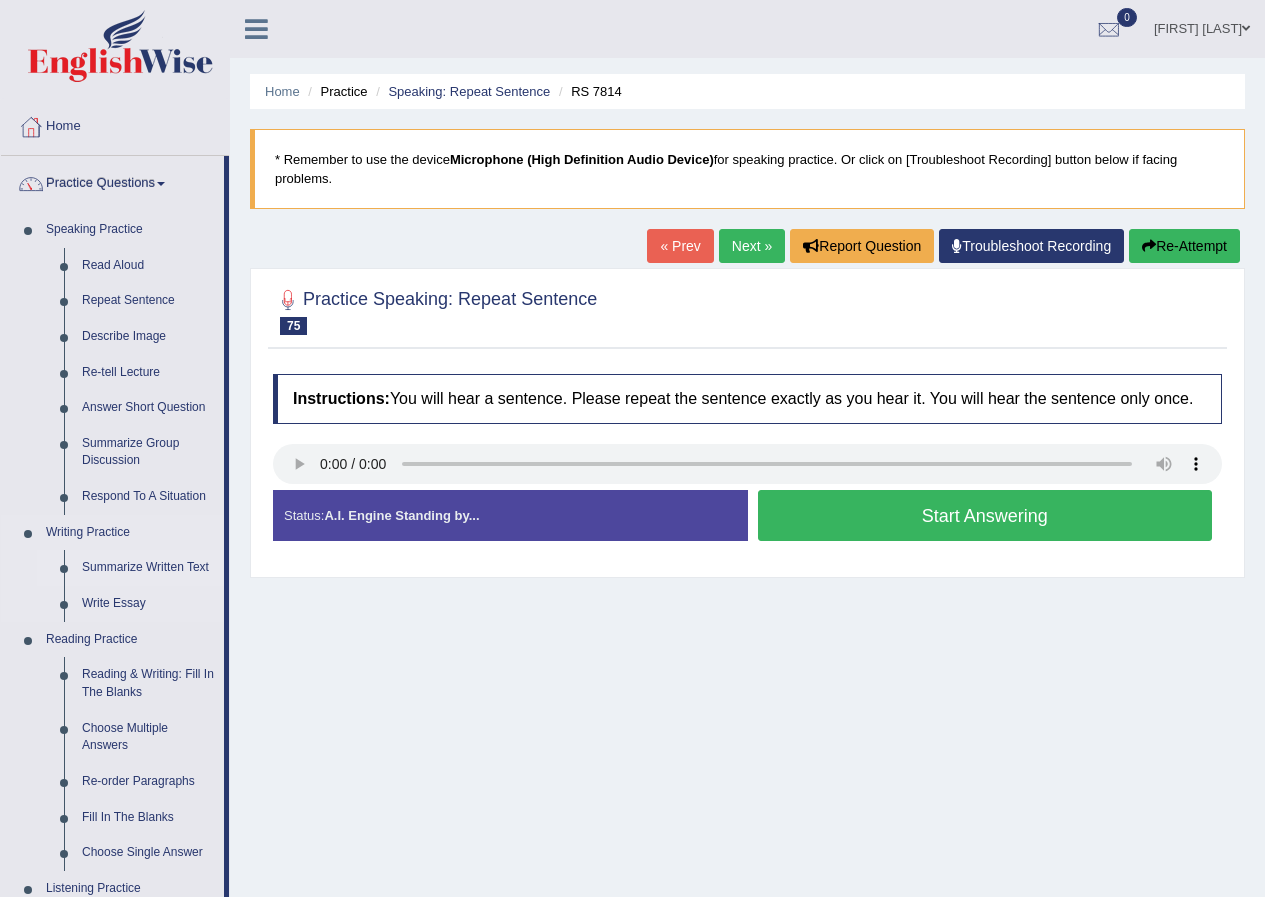 click on "Summarize Written Text" at bounding box center (148, 568) 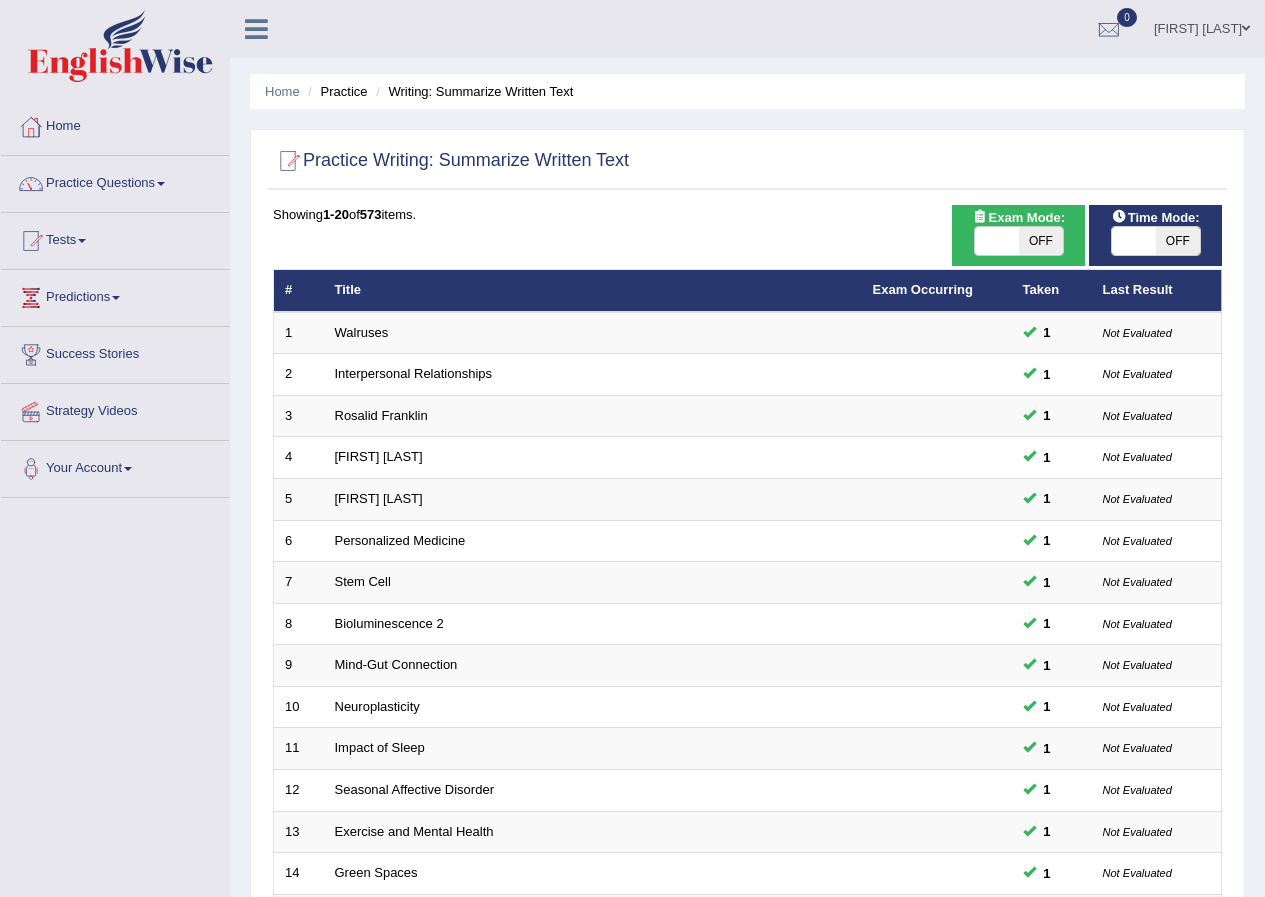 scroll, scrollTop: 427, scrollLeft: 0, axis: vertical 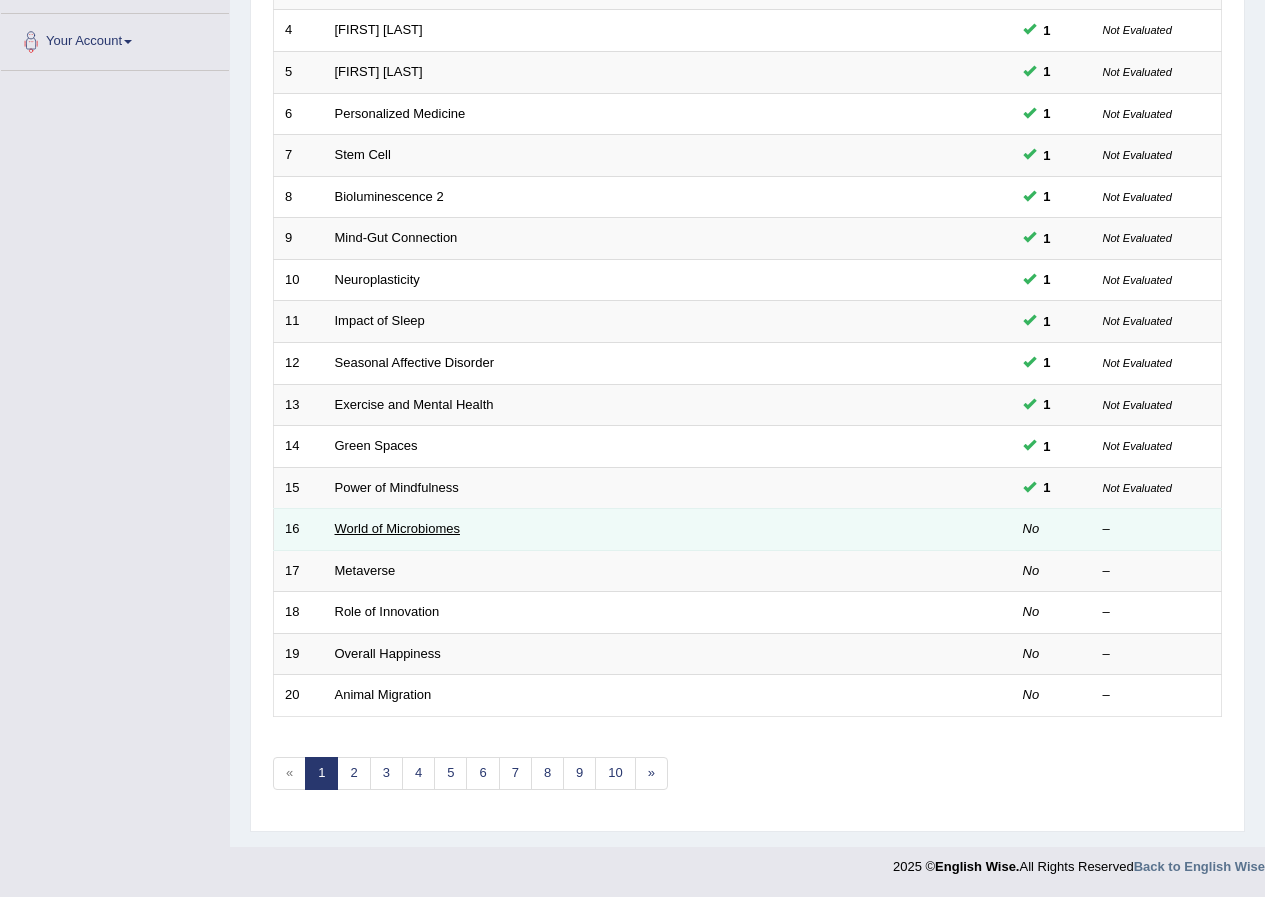 click on "World of Microbiomes" at bounding box center (397, 528) 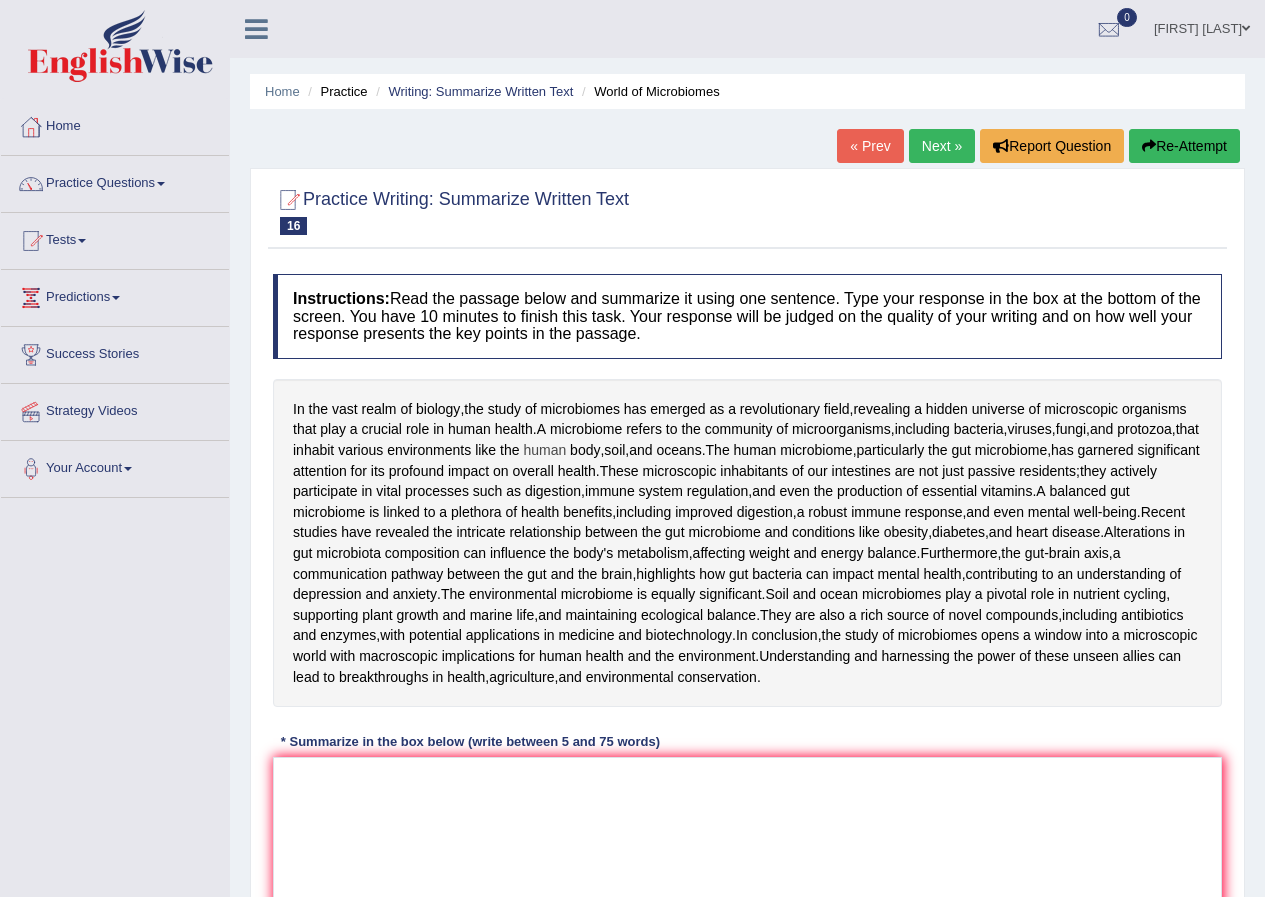 scroll, scrollTop: 0, scrollLeft: 0, axis: both 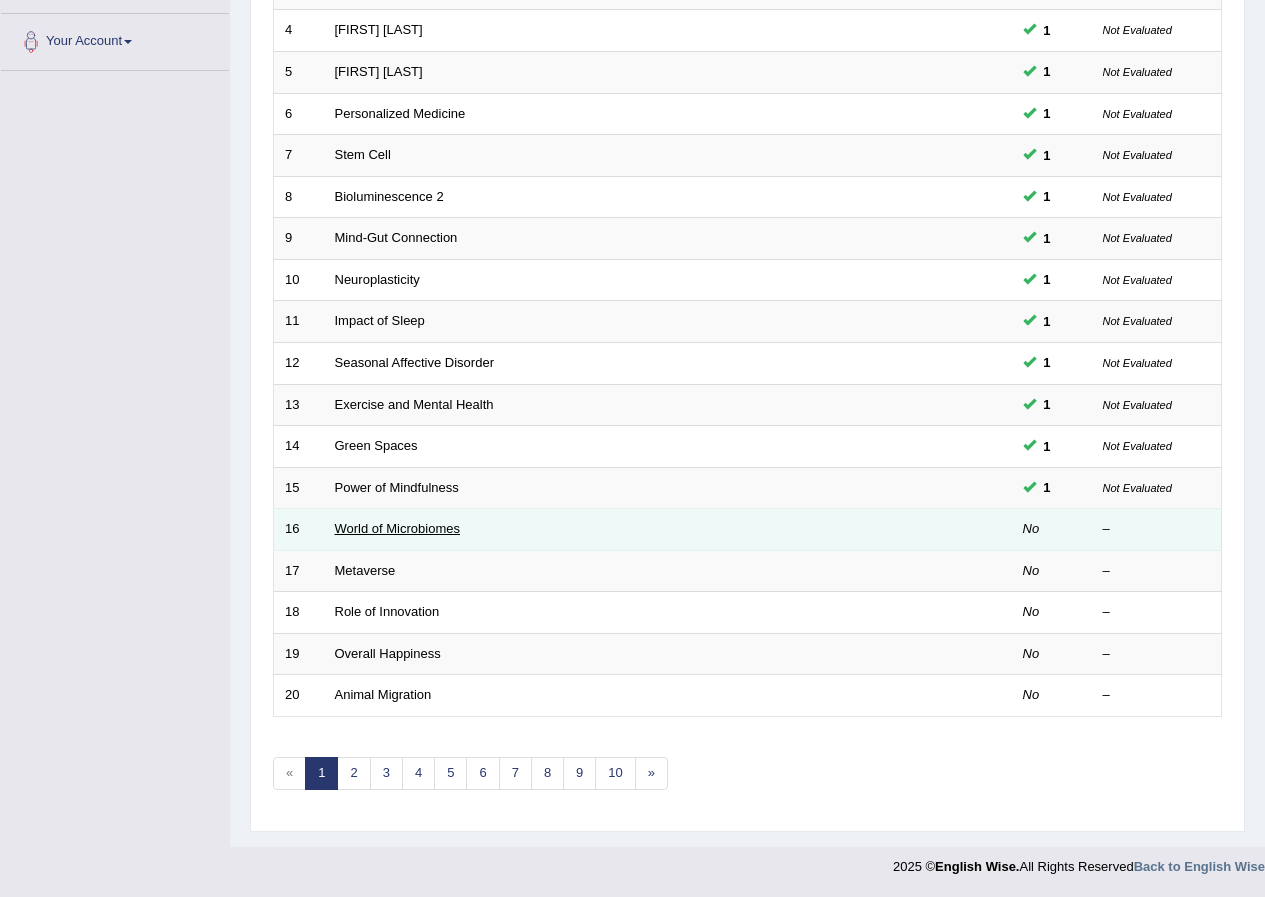 click on "World of Microbiomes" at bounding box center [397, 528] 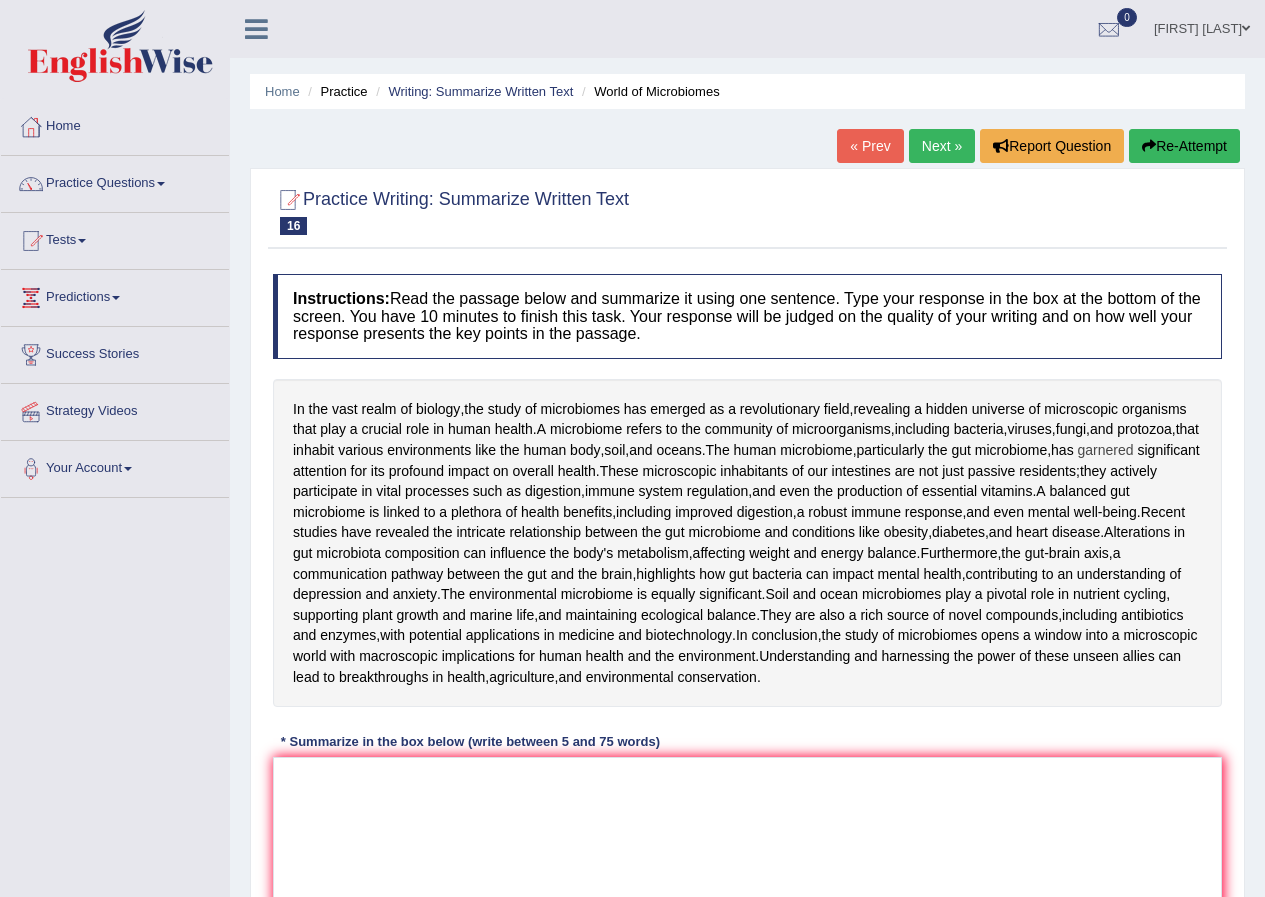 scroll, scrollTop: 0, scrollLeft: 0, axis: both 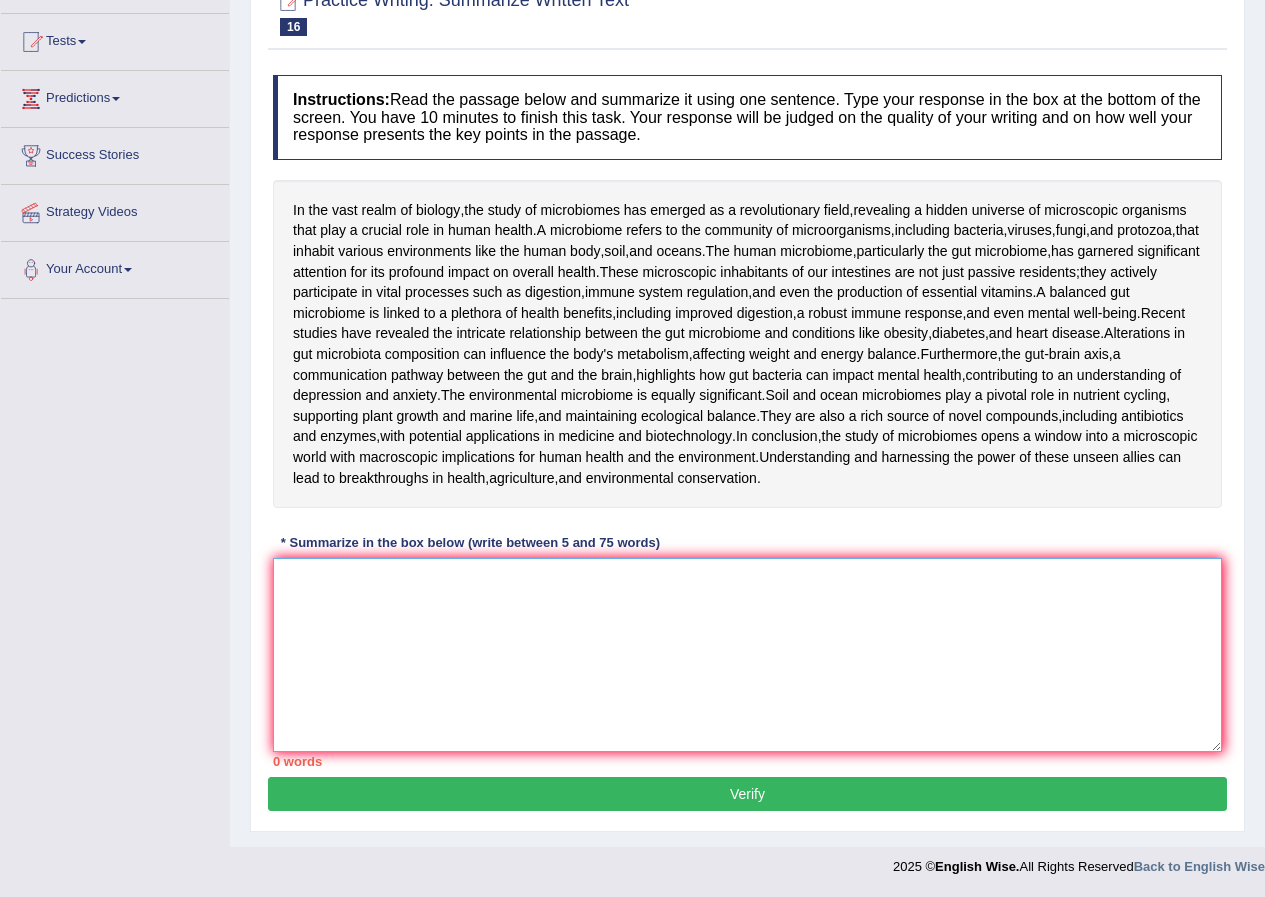 click at bounding box center [747, 655] 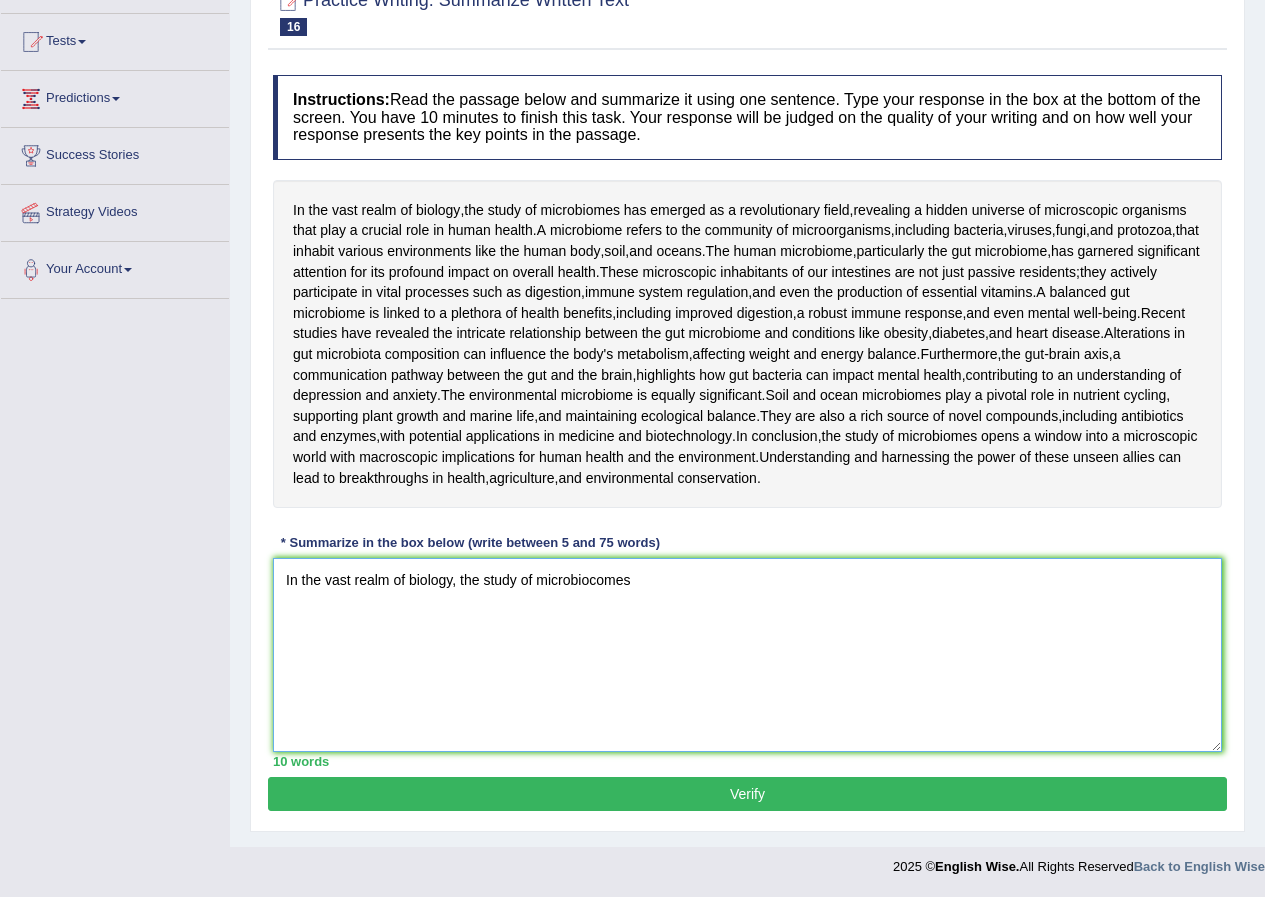 click on "In the vast realm of biology, the study of microbiocomes" at bounding box center [747, 655] 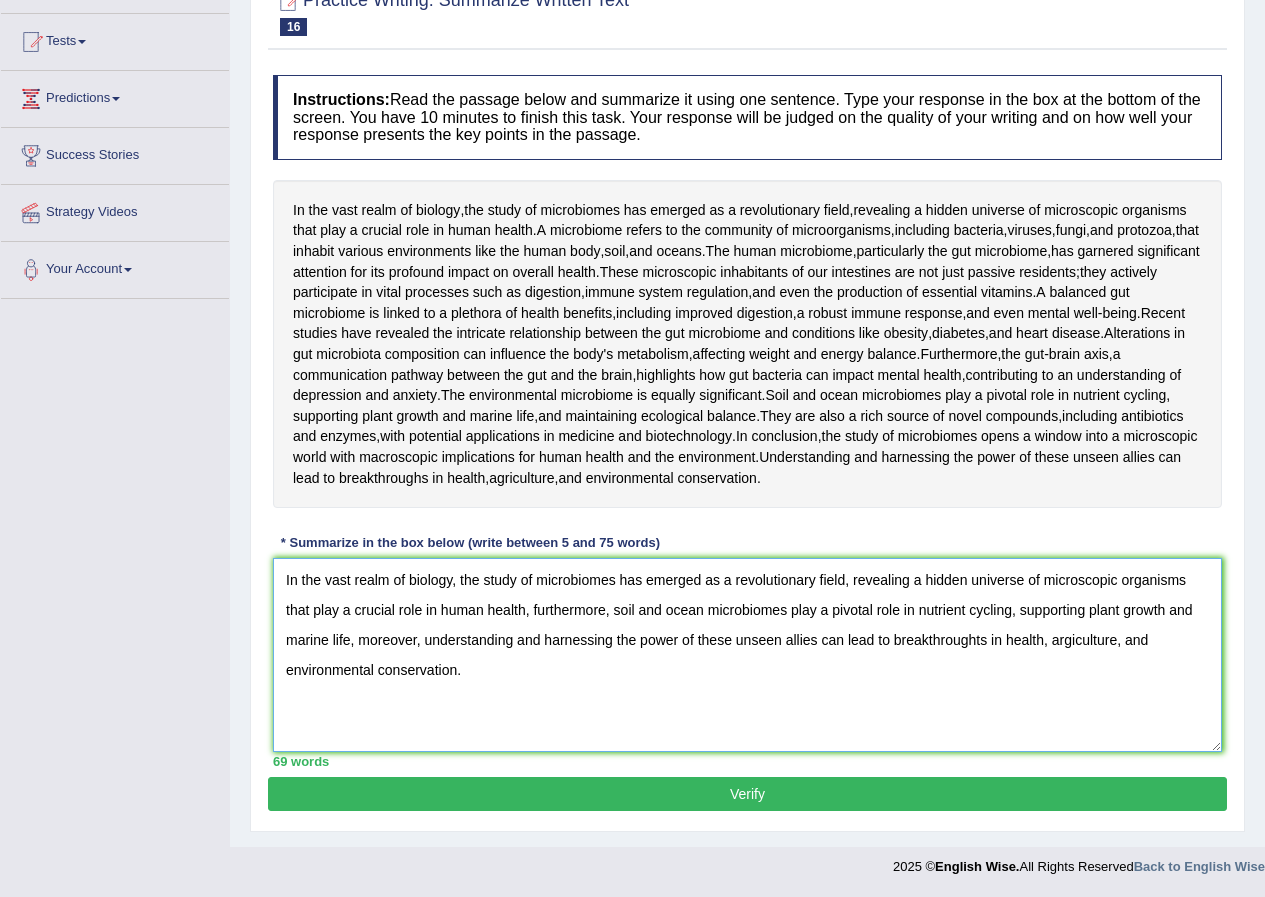 type on "In the vast realm of biology, the study of microbiomes has emerged as a revolutionary field, revealing a hidden universe of microscopic organisms that play a crucial role in human health, furthermore, soil and ocean microbiomes play a pivotal role in nutrient cycling, supporting plant growth and marine life, moreover, understanding and harnessing the power of these unseen allies can lead to breakthroughts in health, argiculture, and environmental conservation." 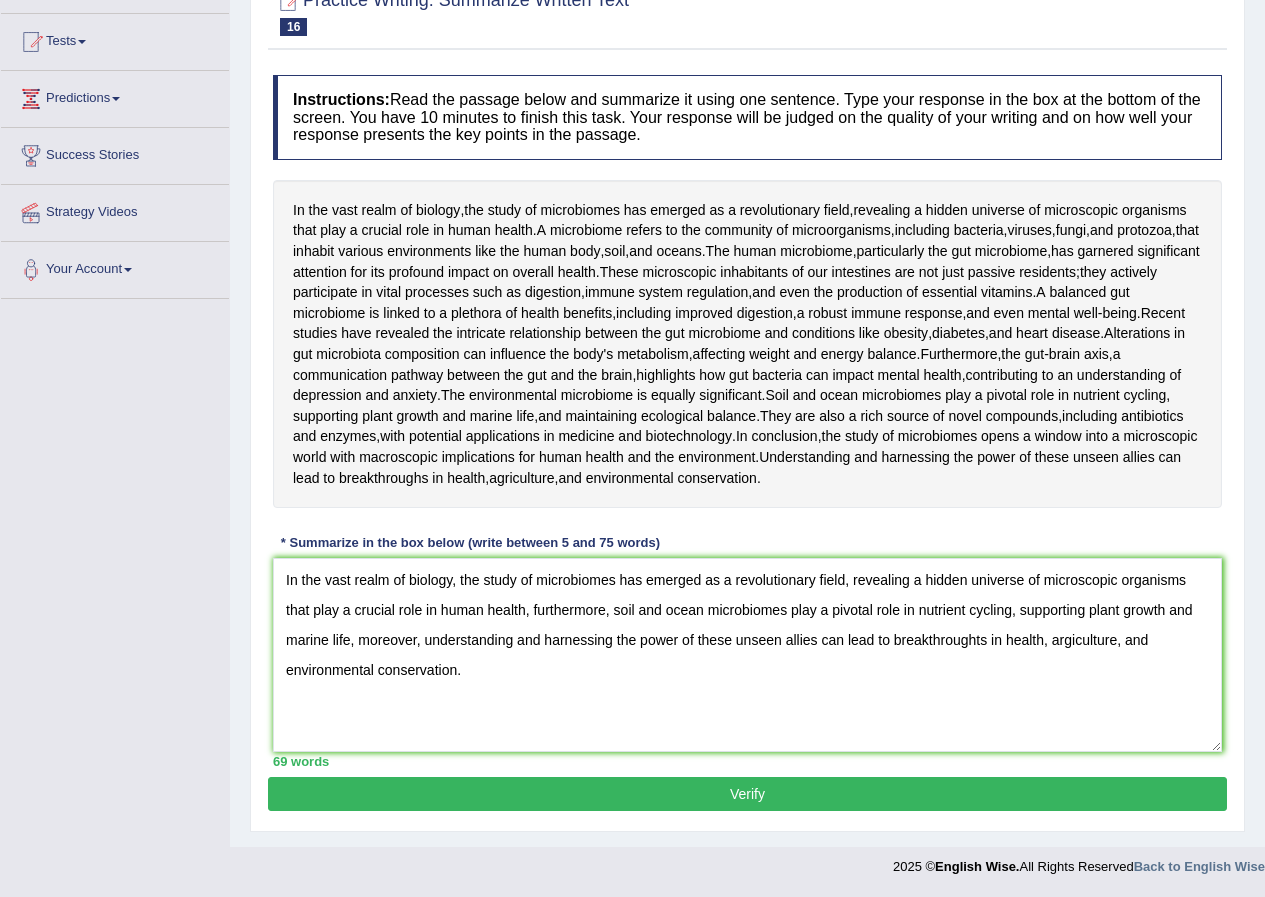 click on "Verify" at bounding box center (747, 794) 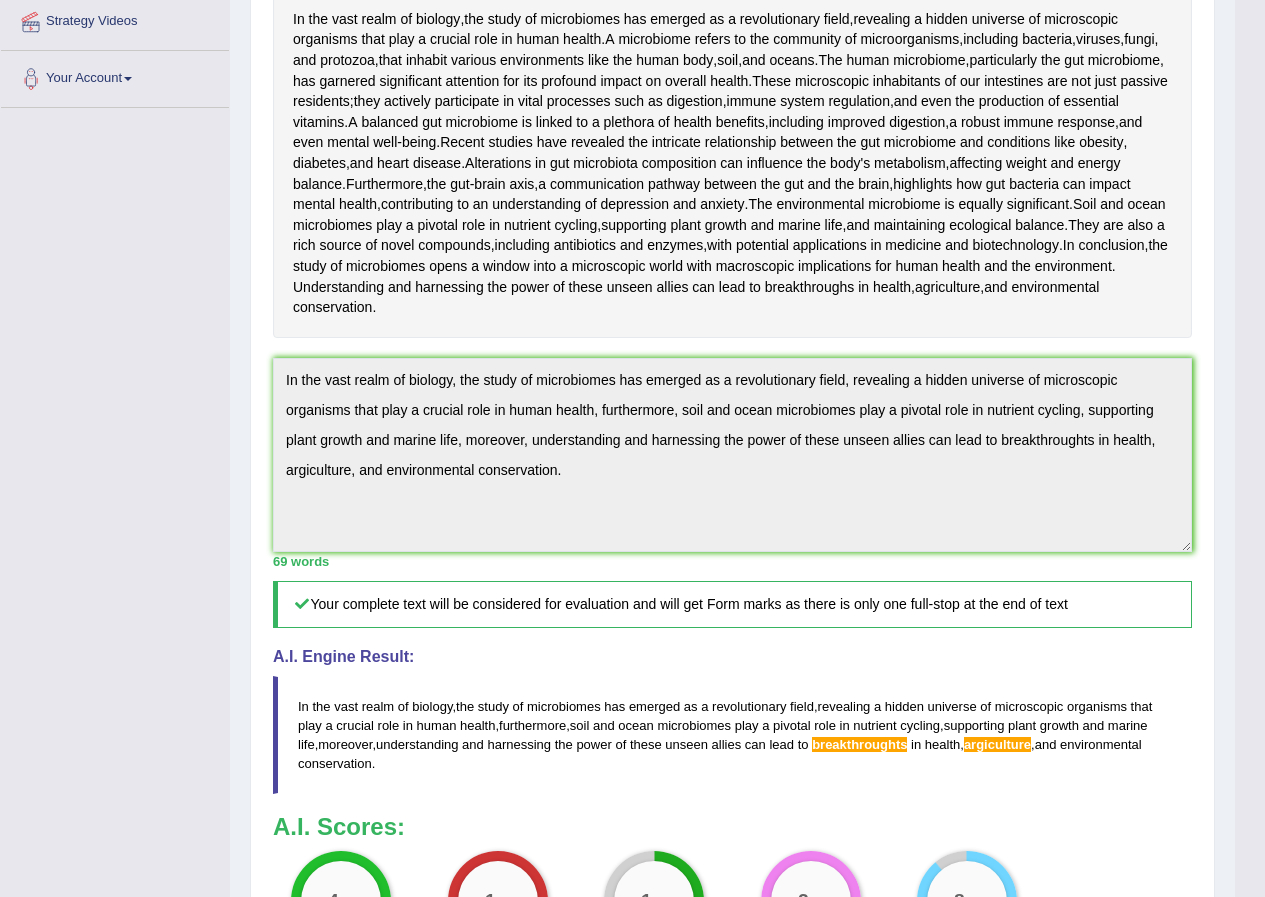 scroll, scrollTop: 0, scrollLeft: 0, axis: both 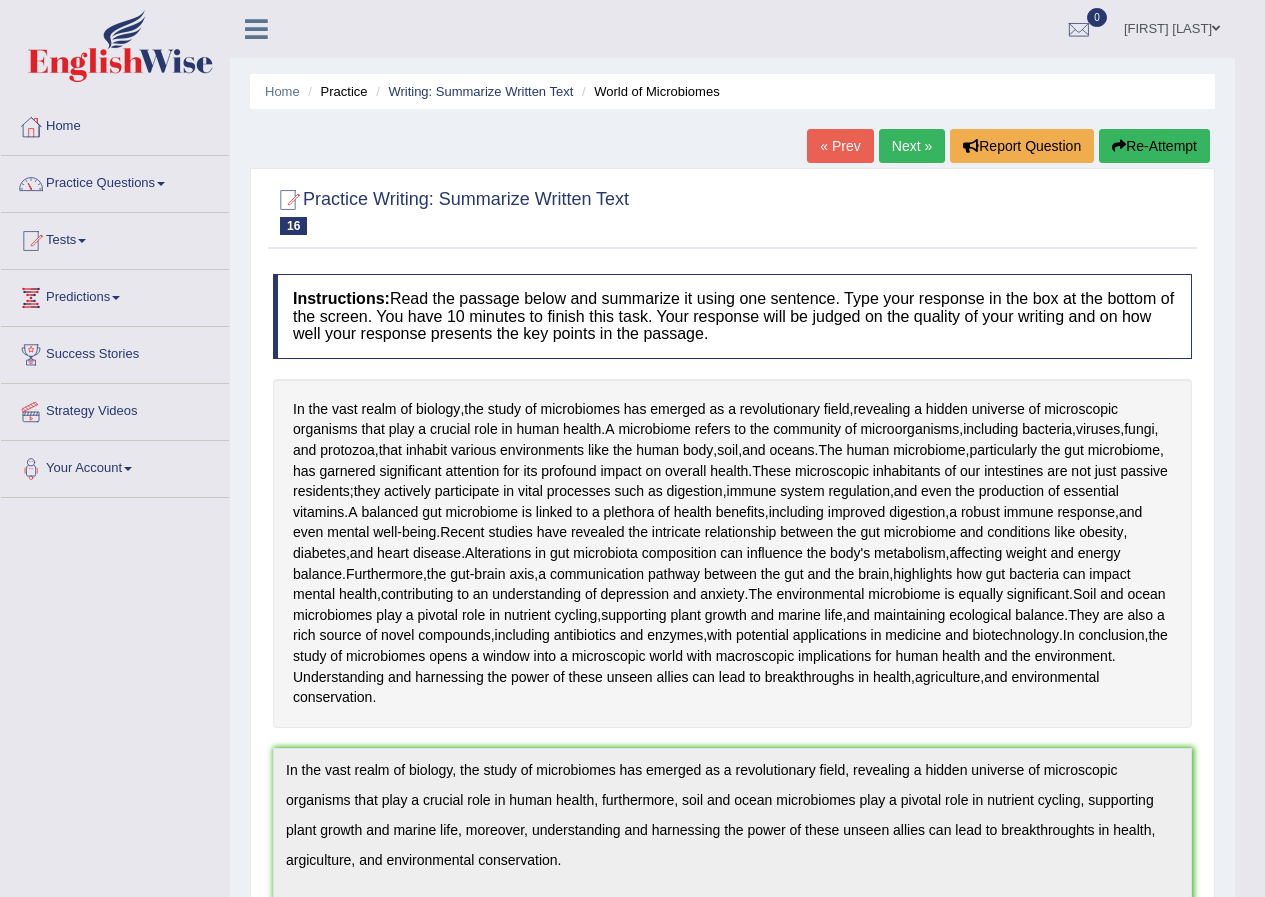 click on "Practice Questions" at bounding box center [115, 181] 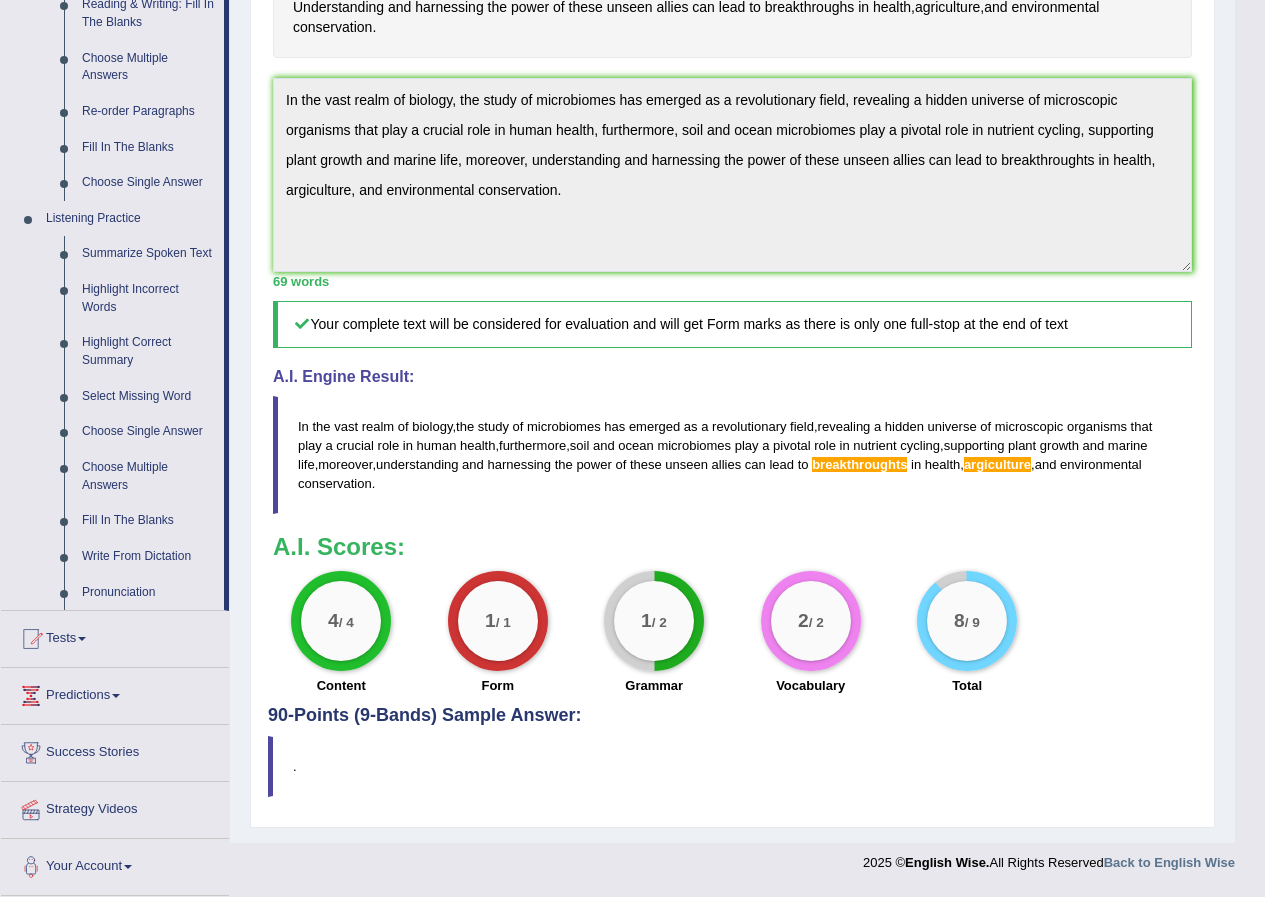 scroll, scrollTop: 790, scrollLeft: 0, axis: vertical 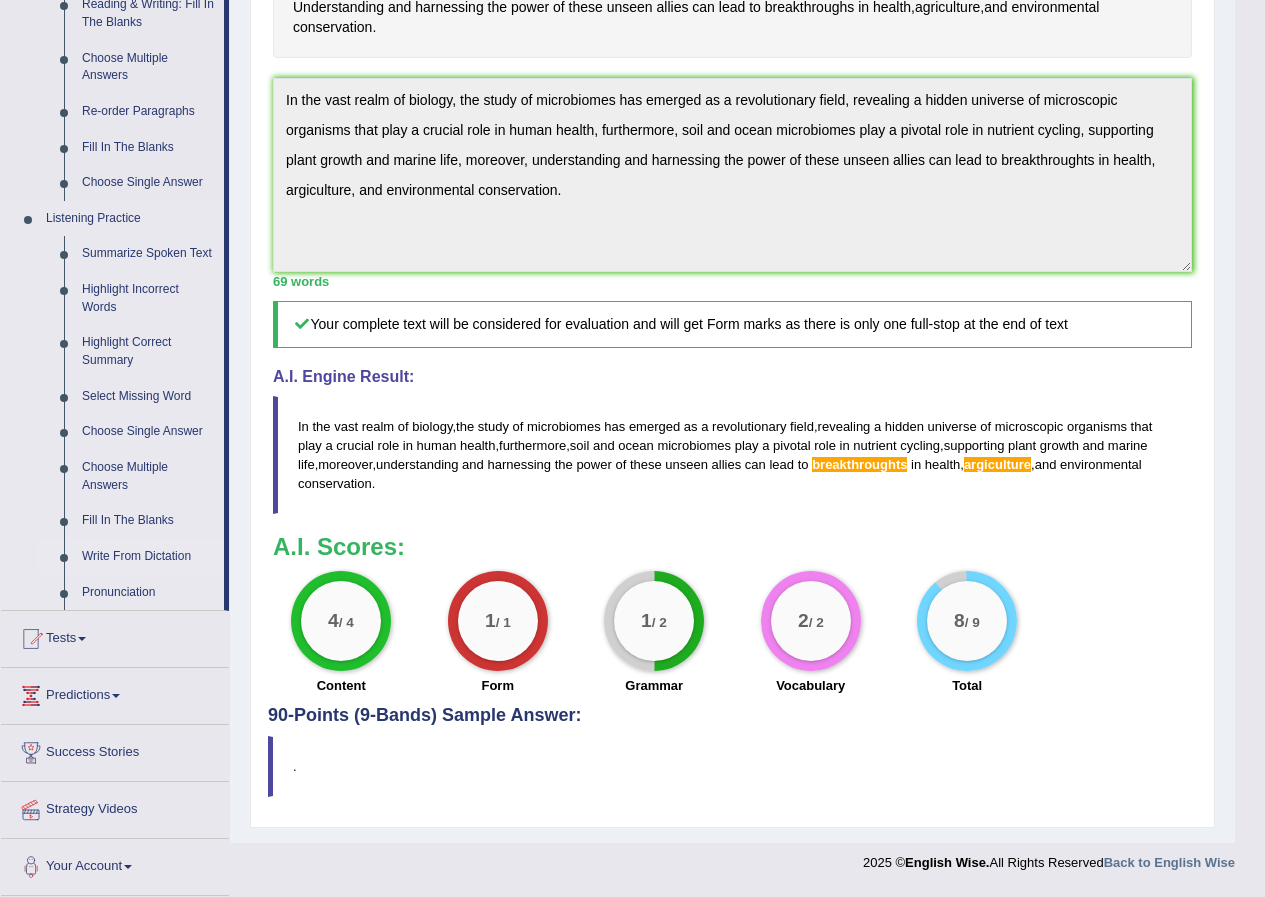 click on "Write From Dictation" at bounding box center [148, 557] 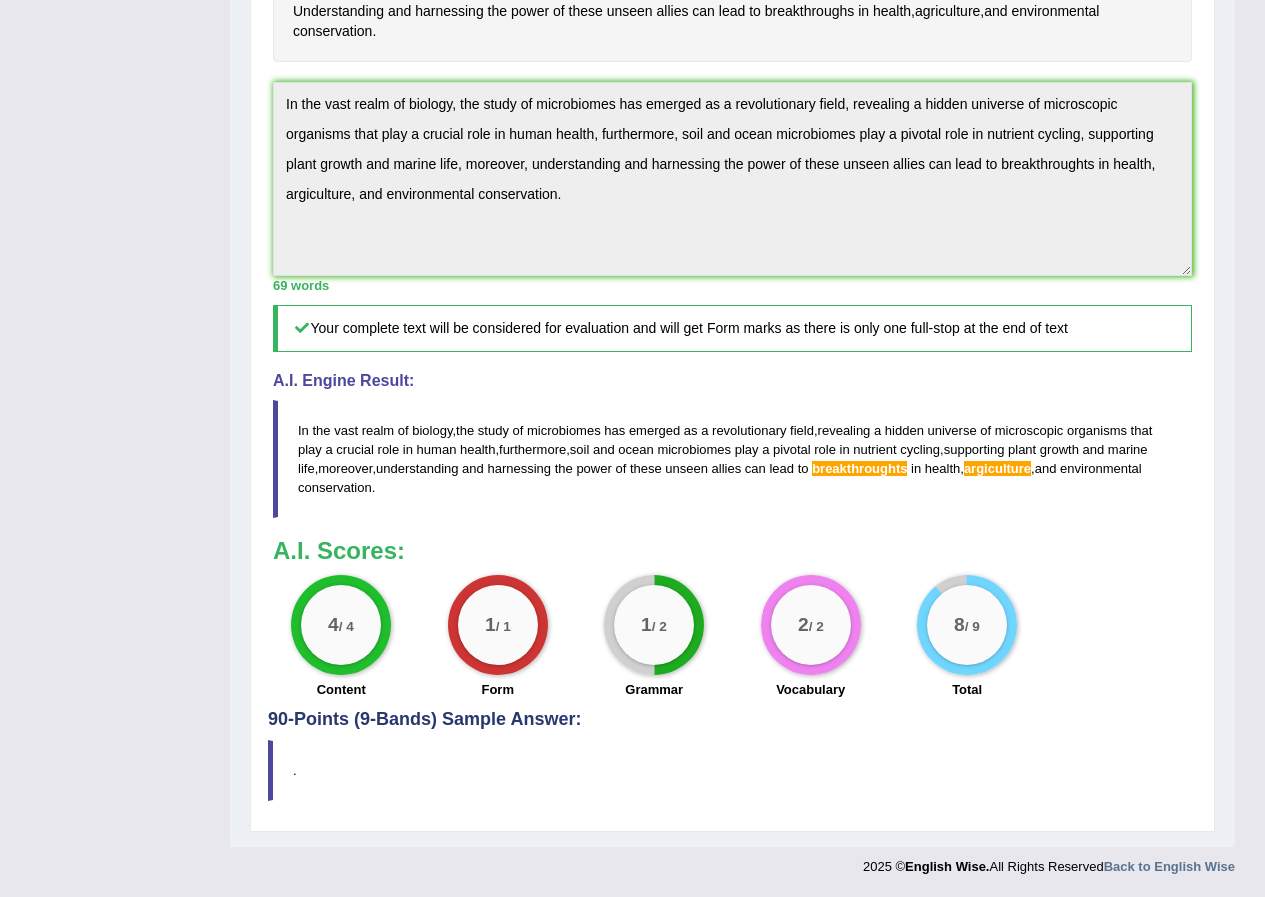 scroll, scrollTop: 346, scrollLeft: 0, axis: vertical 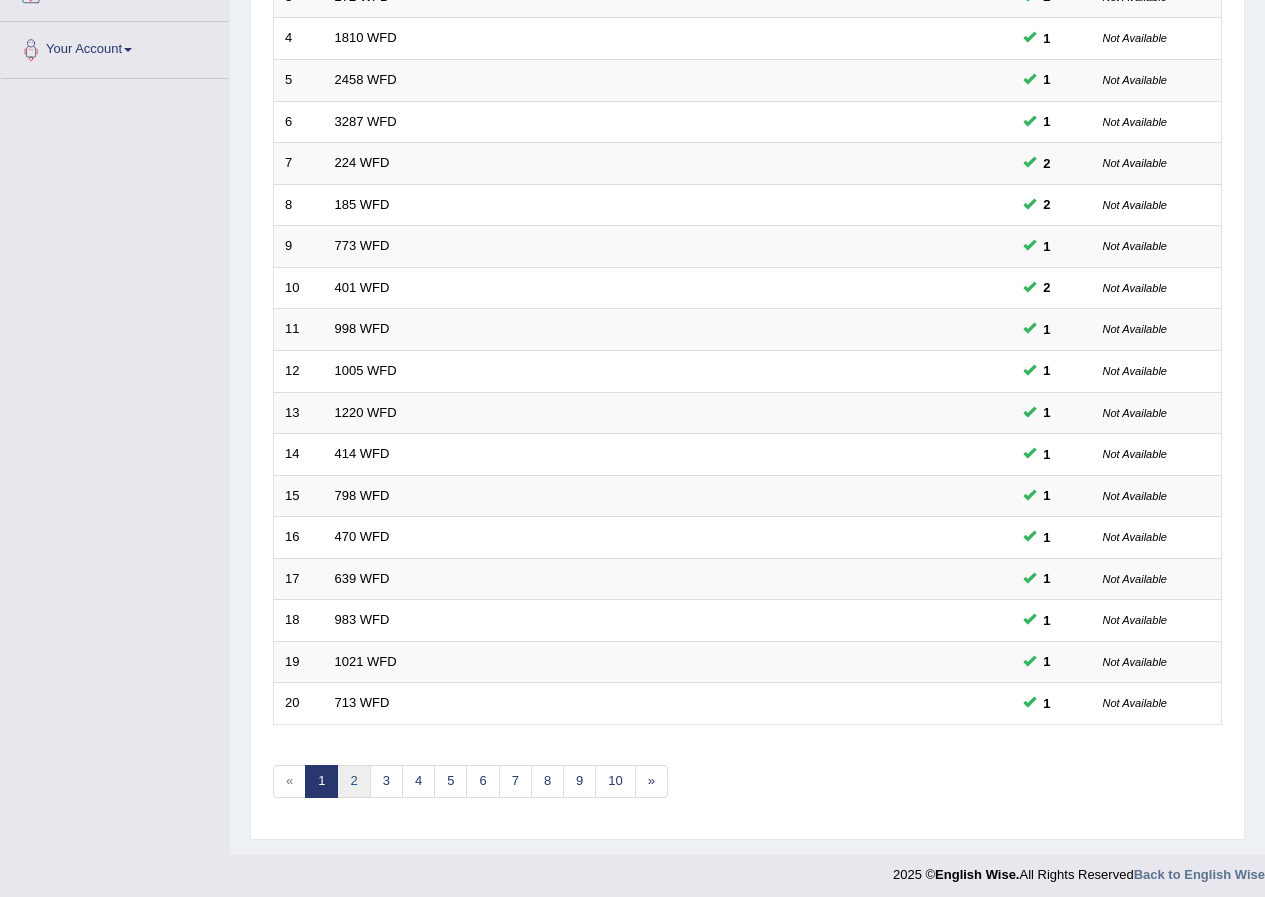 click on "2" at bounding box center (353, 781) 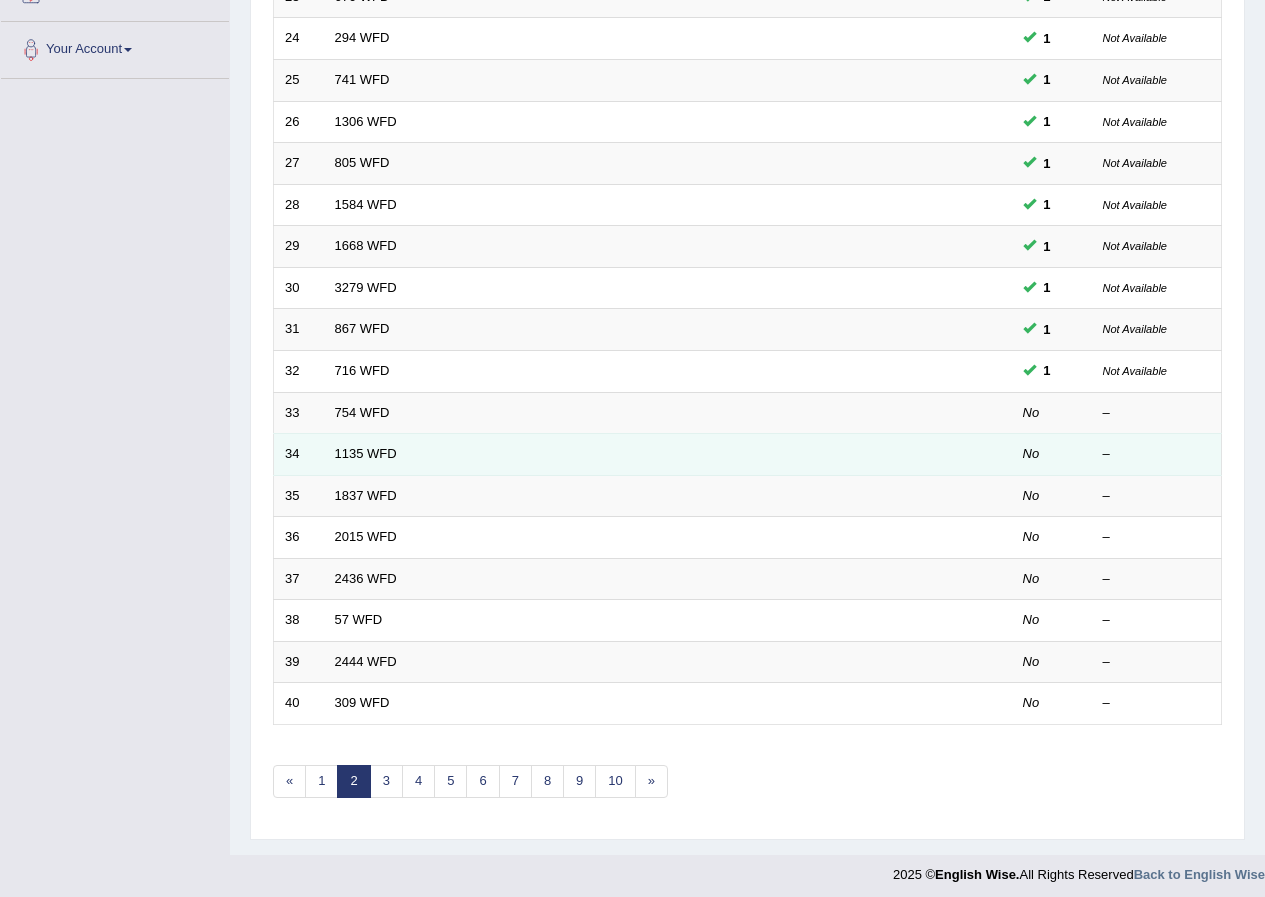 scroll, scrollTop: 419, scrollLeft: 0, axis: vertical 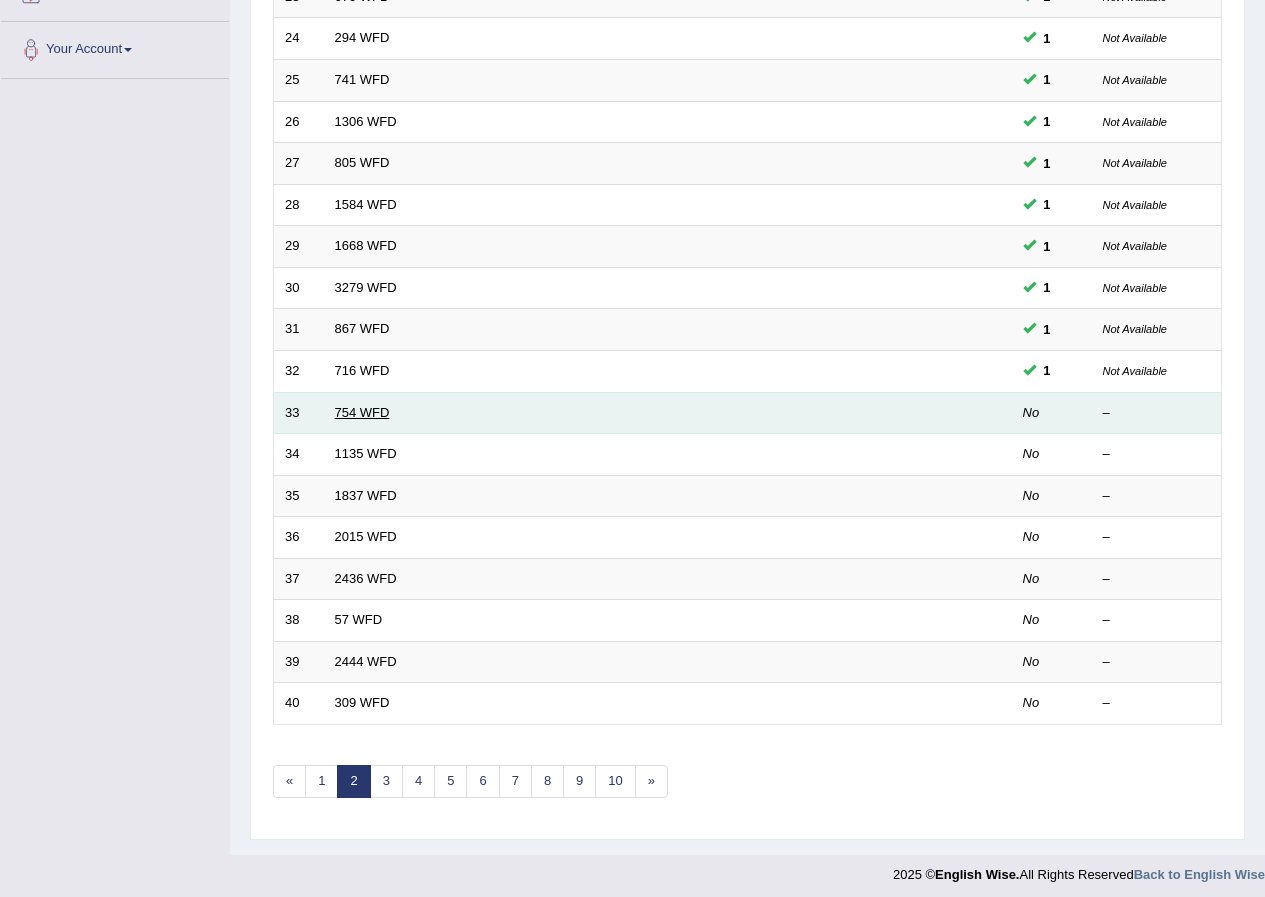 click on "754 WFD" at bounding box center [362, 412] 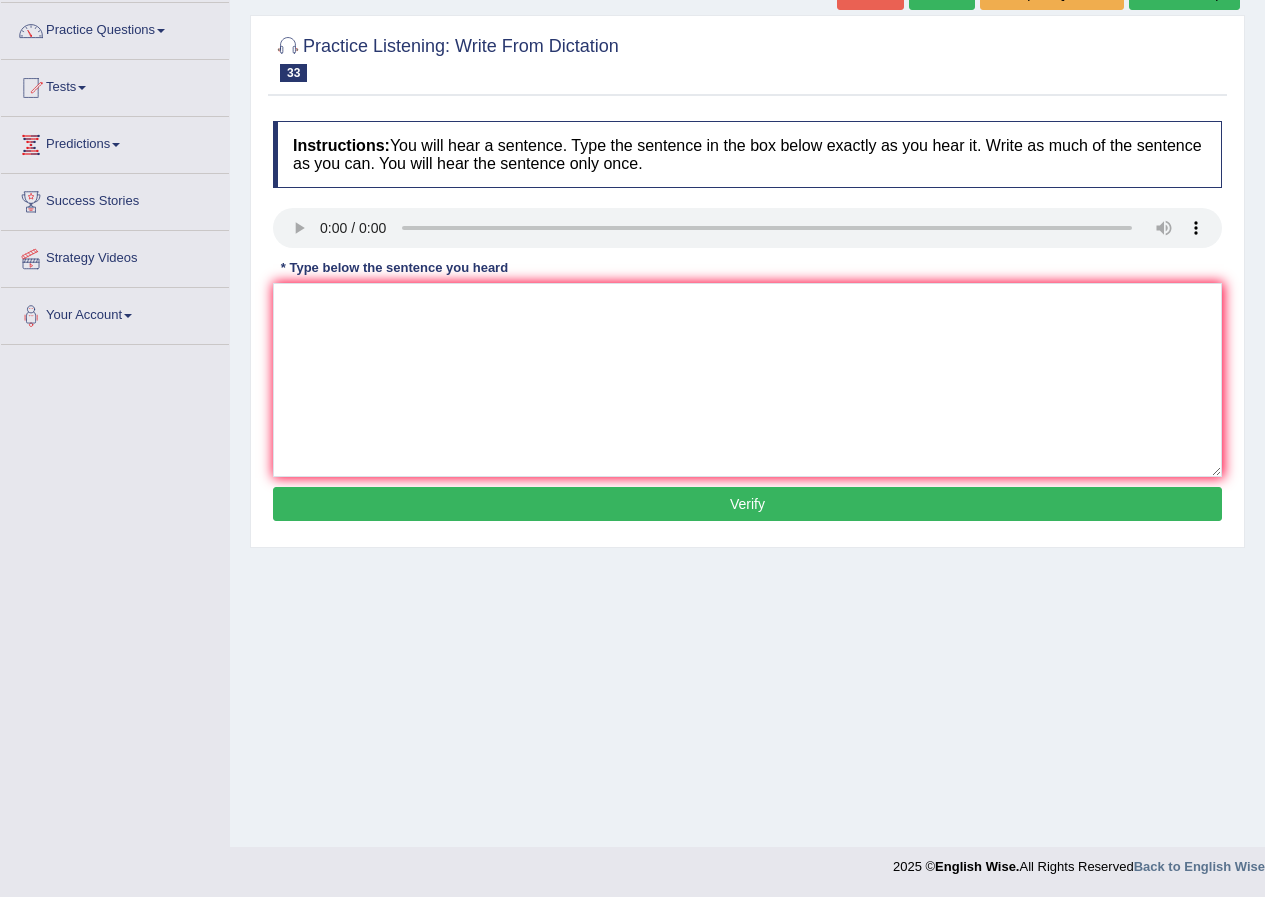 scroll, scrollTop: 153, scrollLeft: 0, axis: vertical 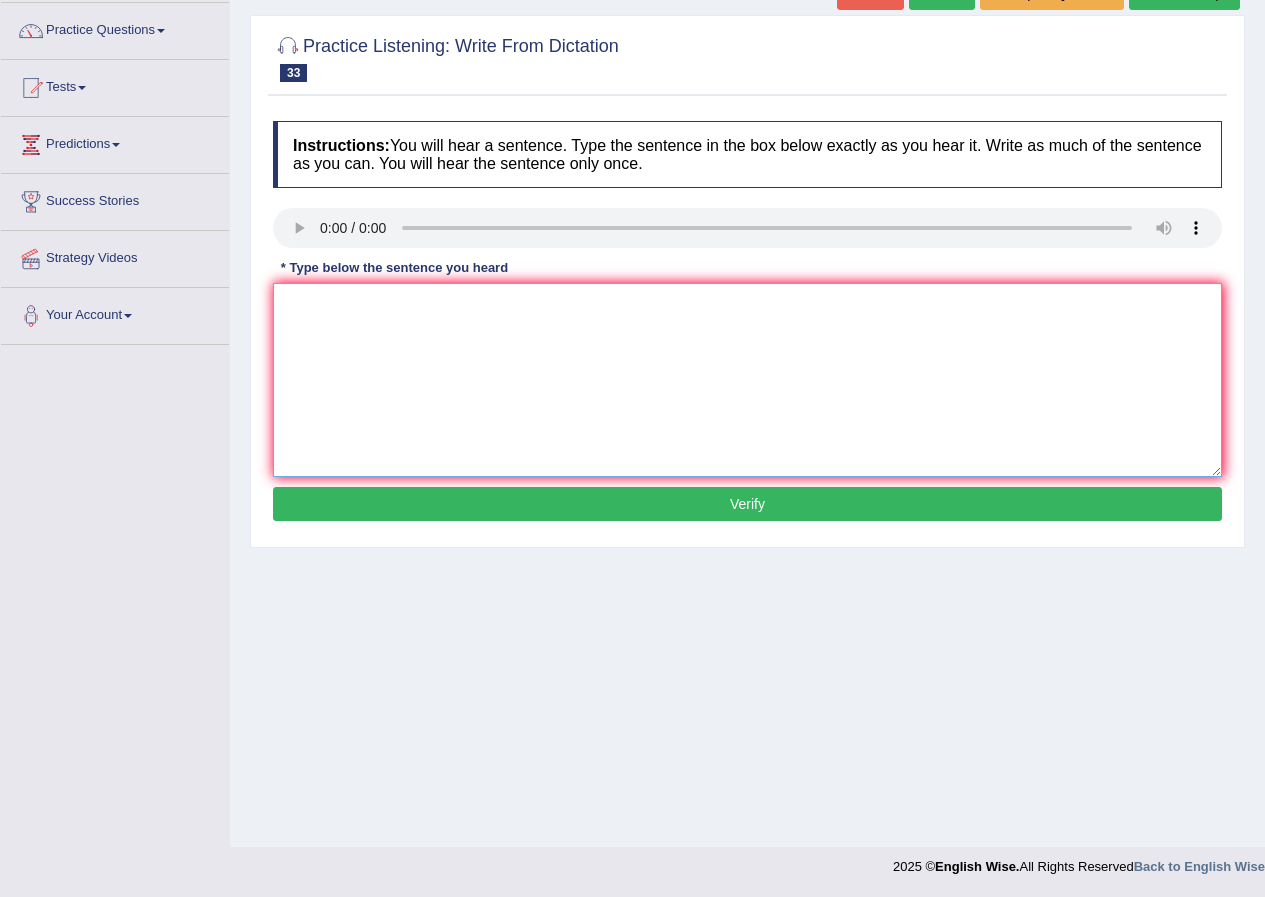 click at bounding box center (747, 380) 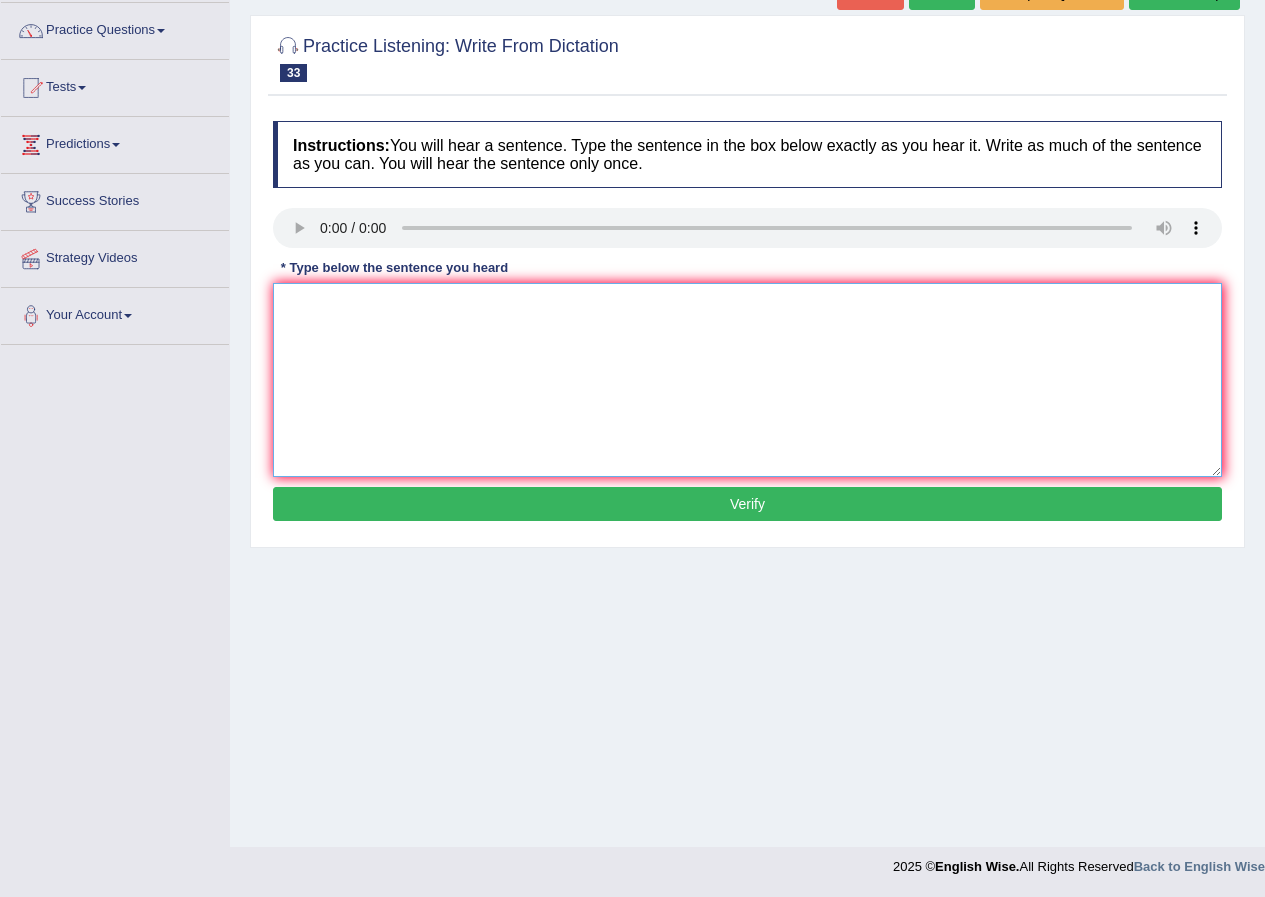 click at bounding box center (747, 380) 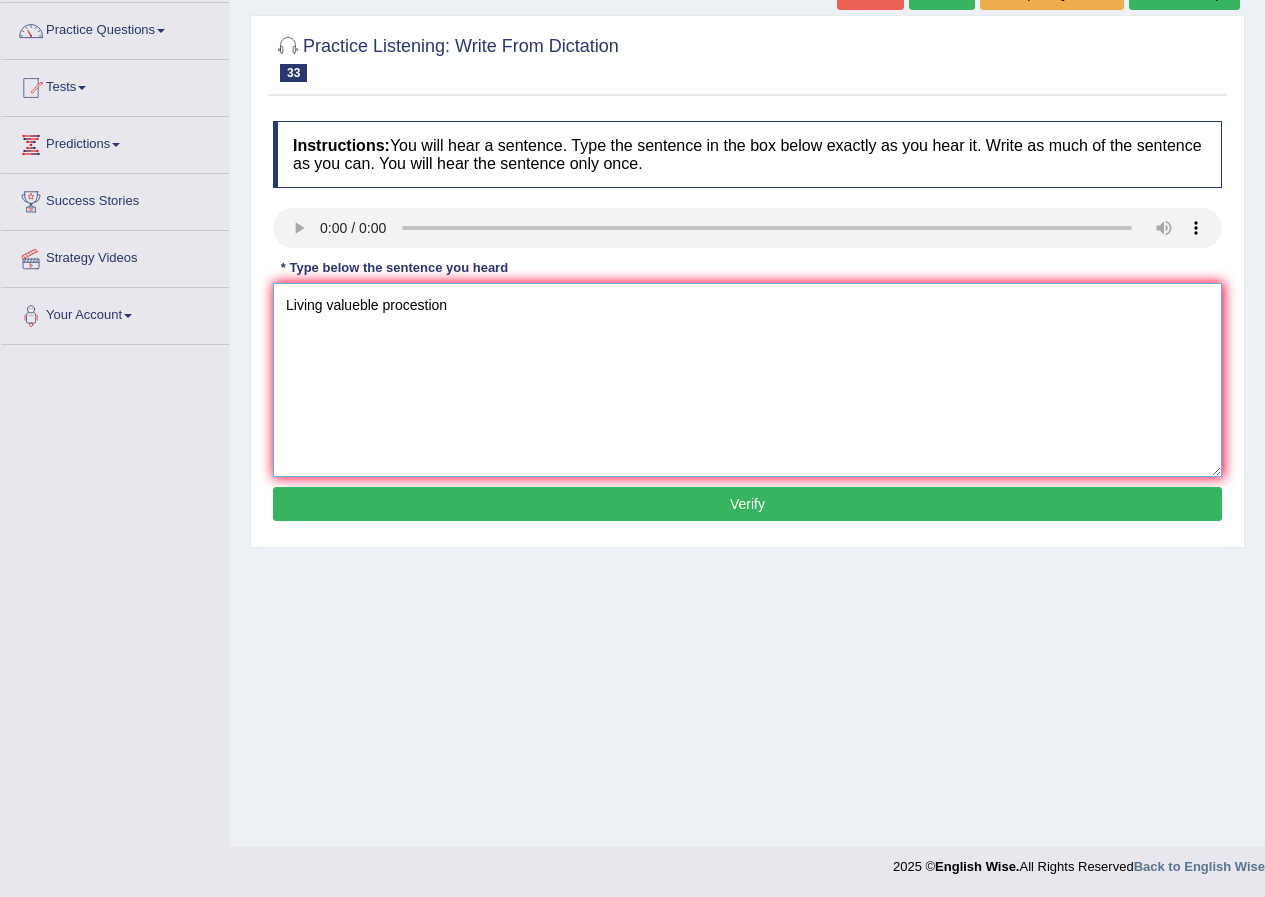 click on "Living valueble procestion" at bounding box center [747, 380] 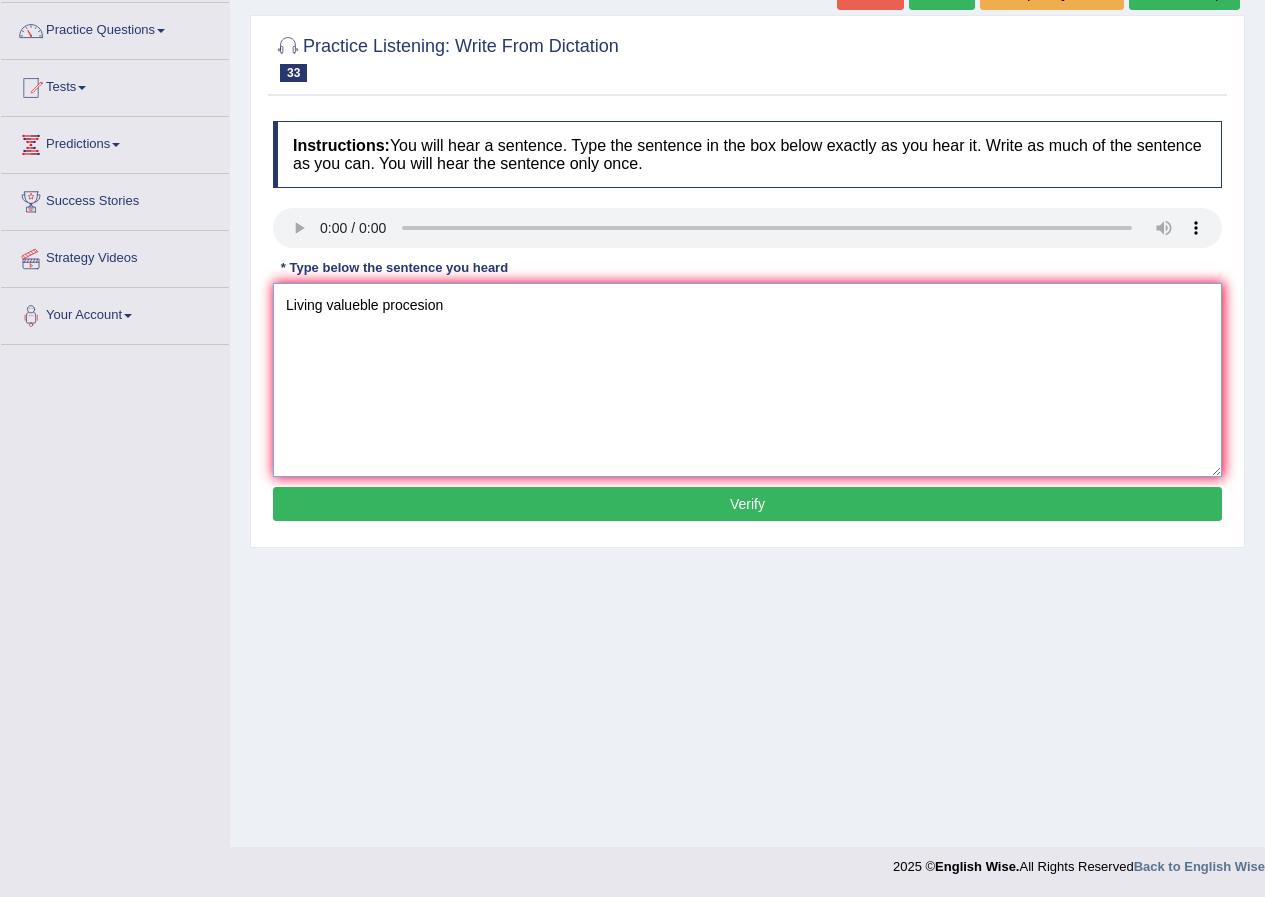 click on "Living valueble procesion" at bounding box center [747, 380] 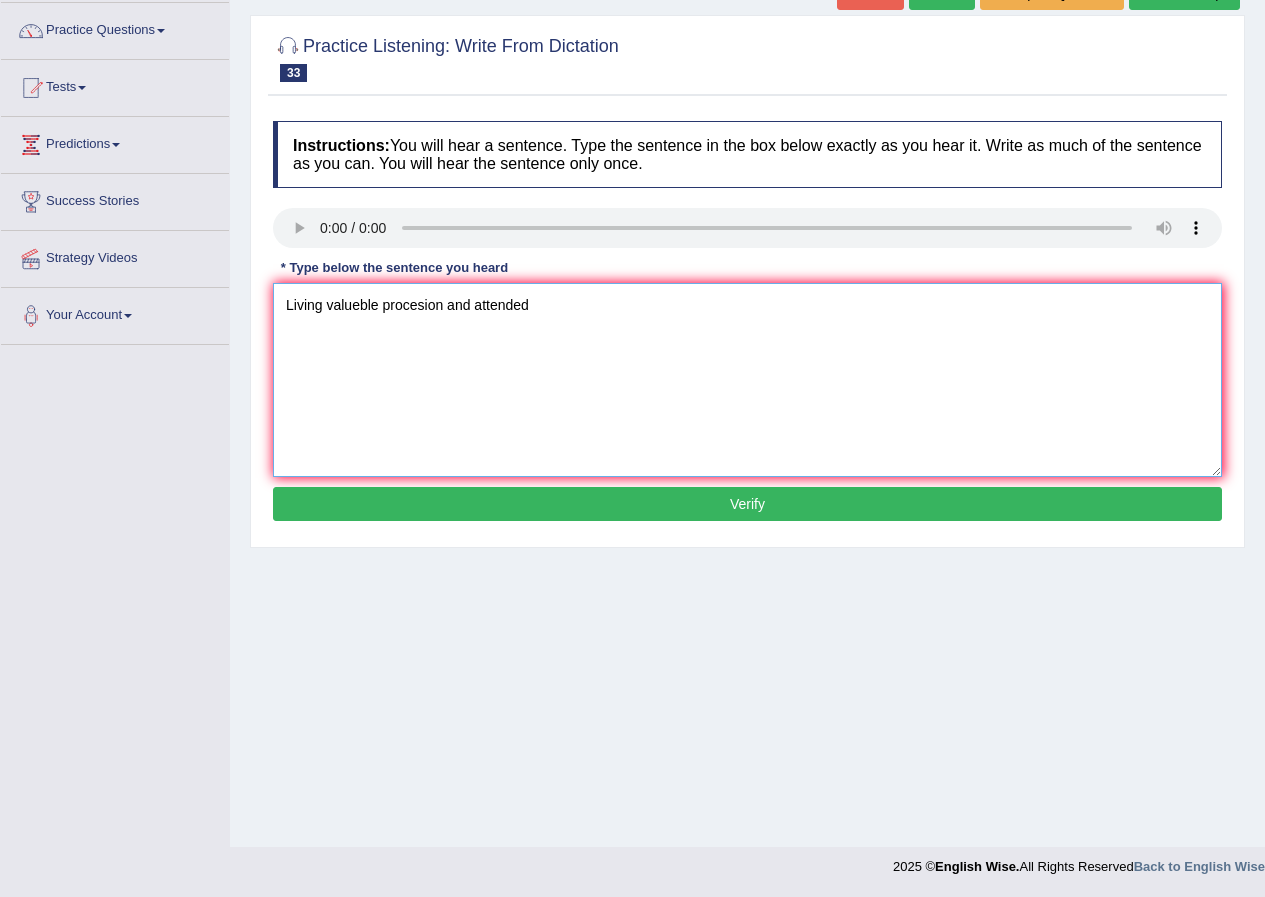 click on "Living valueble procesion and attended" at bounding box center [747, 380] 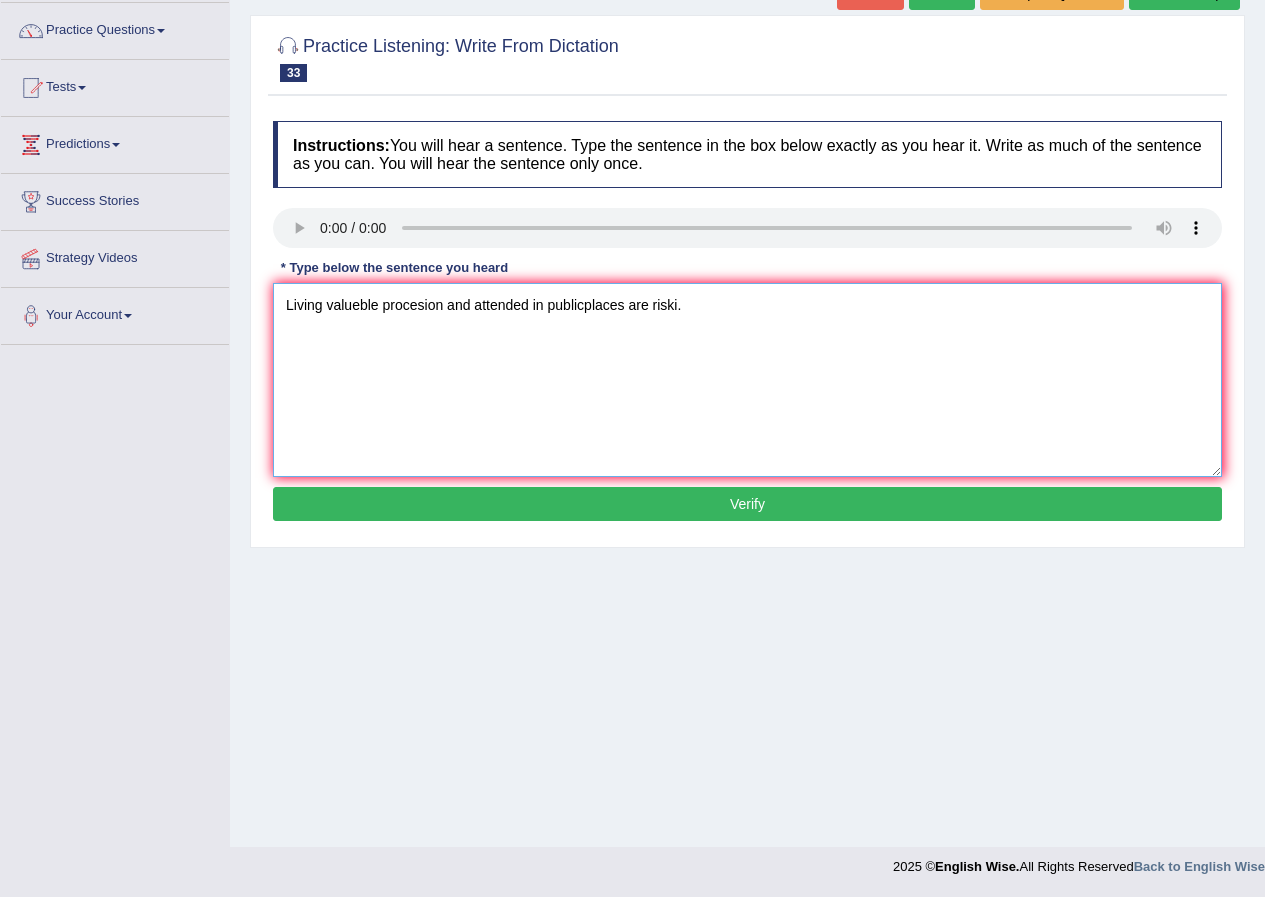 type on "Living valueble procesion and attended in publicplaces are riski." 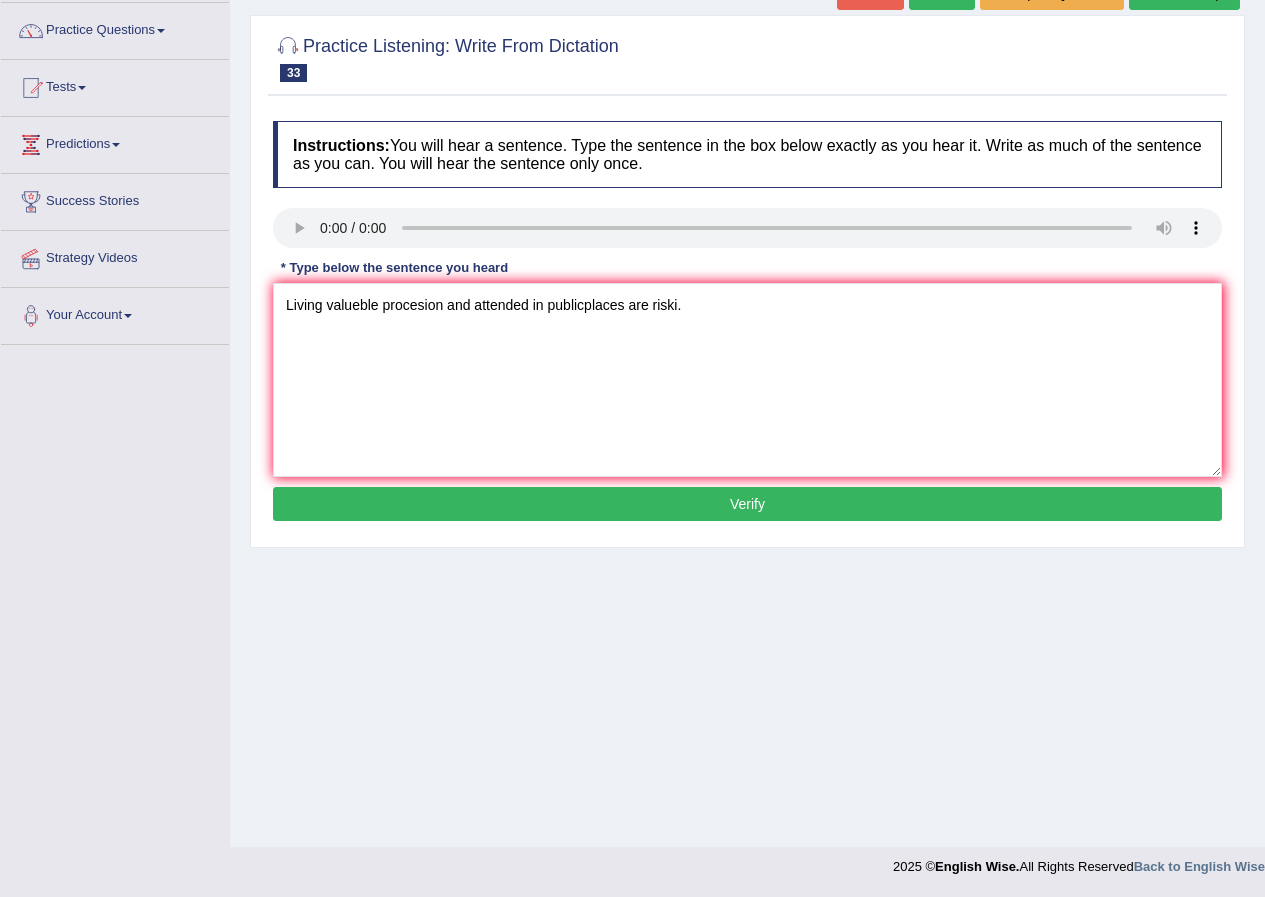 click on "Verify" at bounding box center (747, 504) 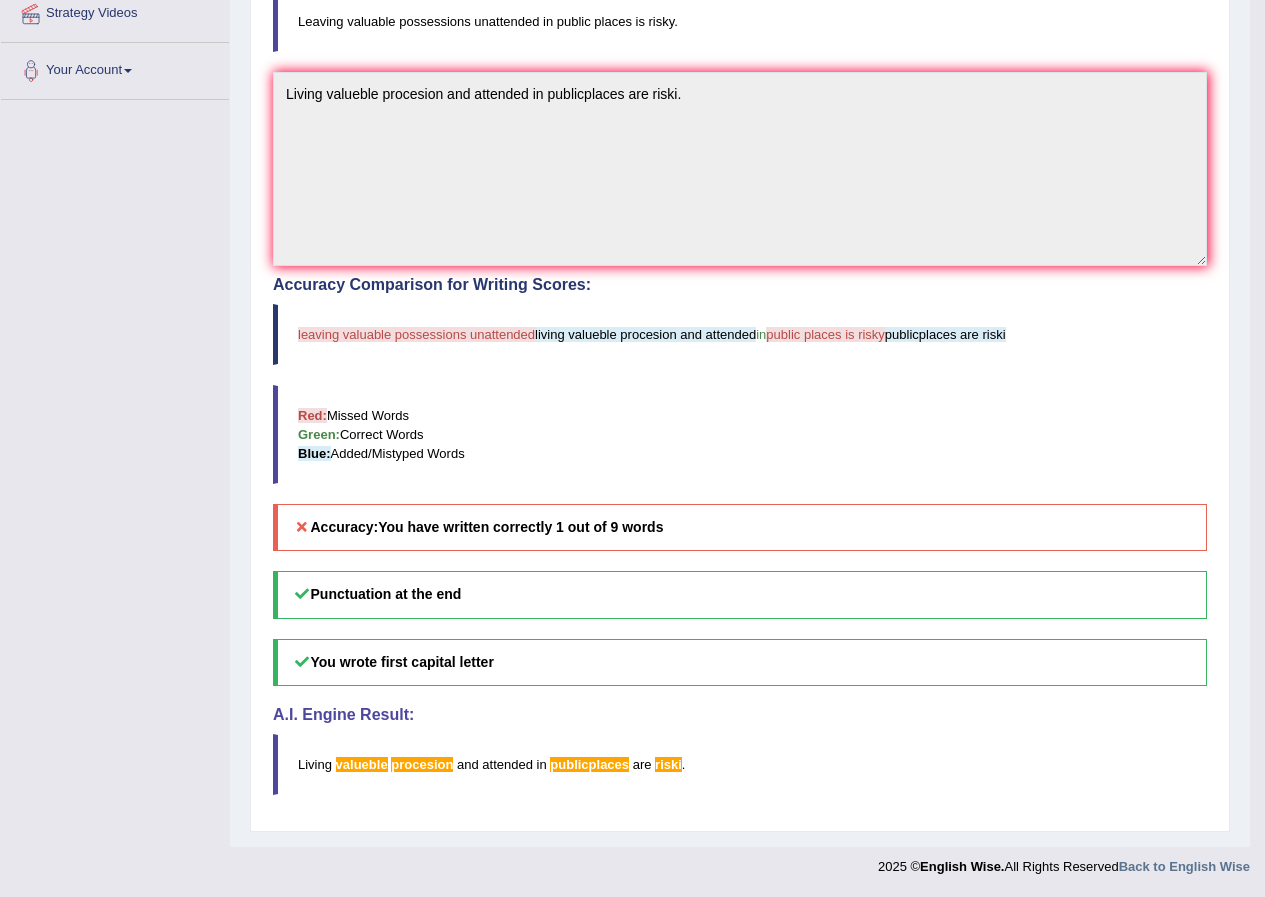 scroll, scrollTop: 0, scrollLeft: 0, axis: both 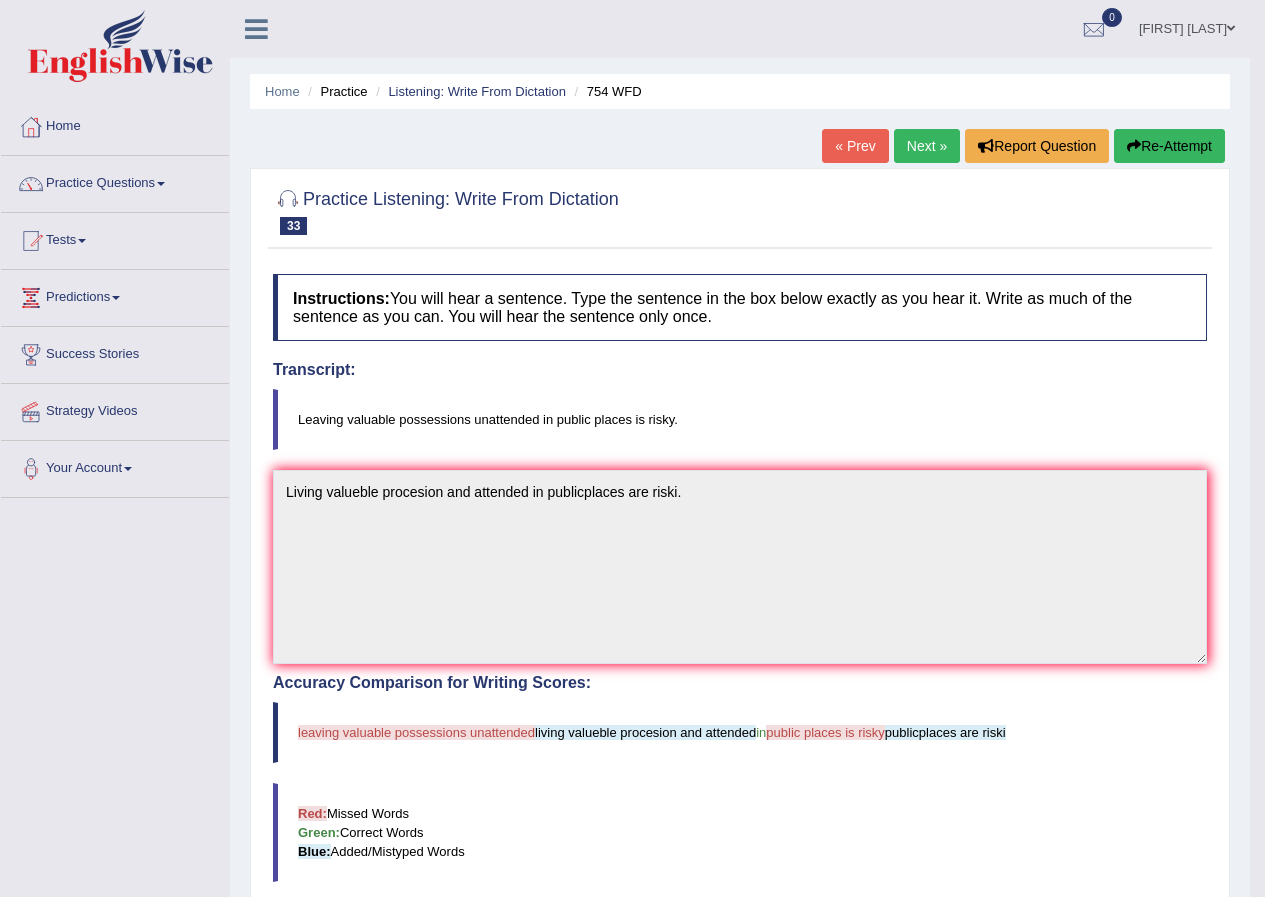 click on "Next »" at bounding box center [927, 146] 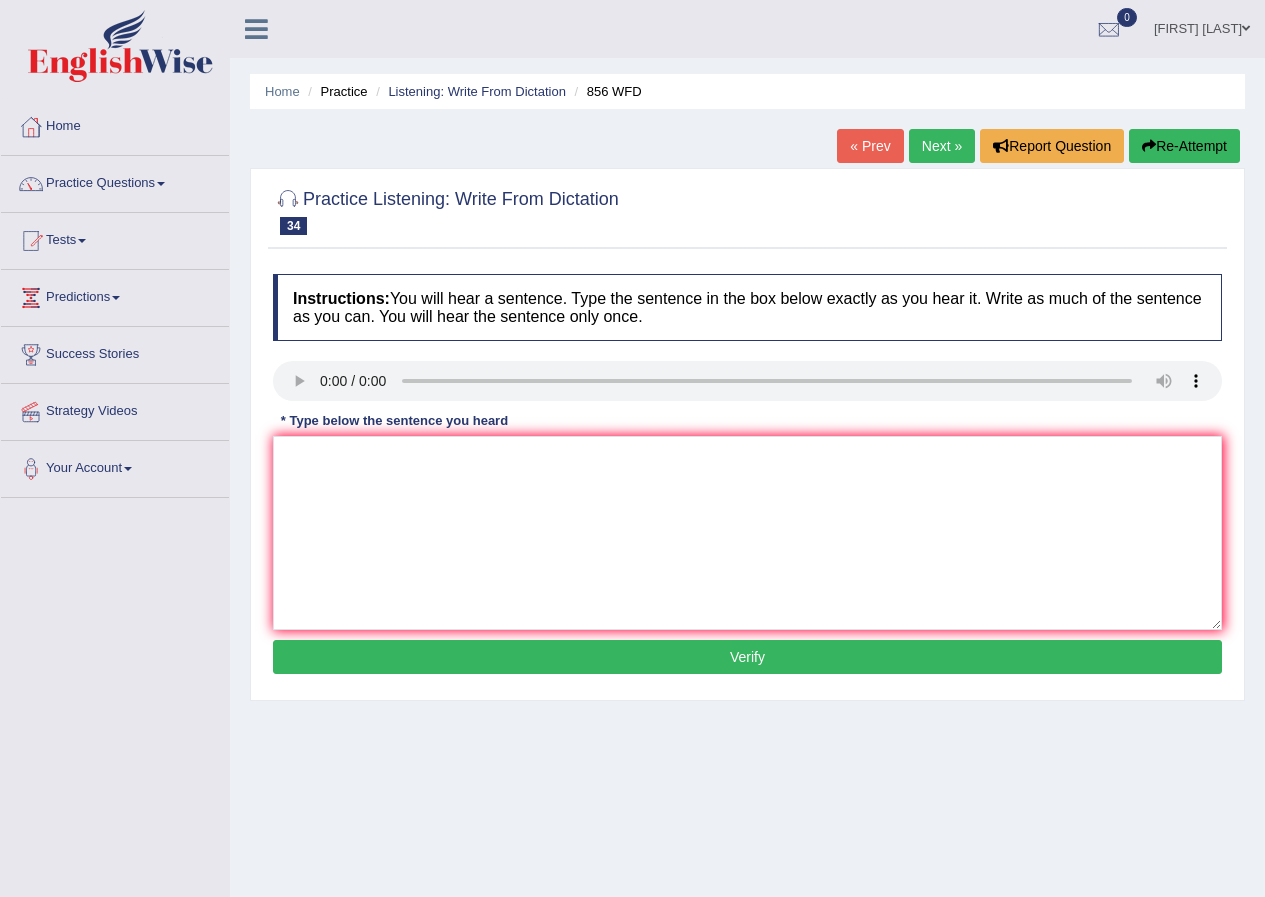 scroll, scrollTop: 0, scrollLeft: 0, axis: both 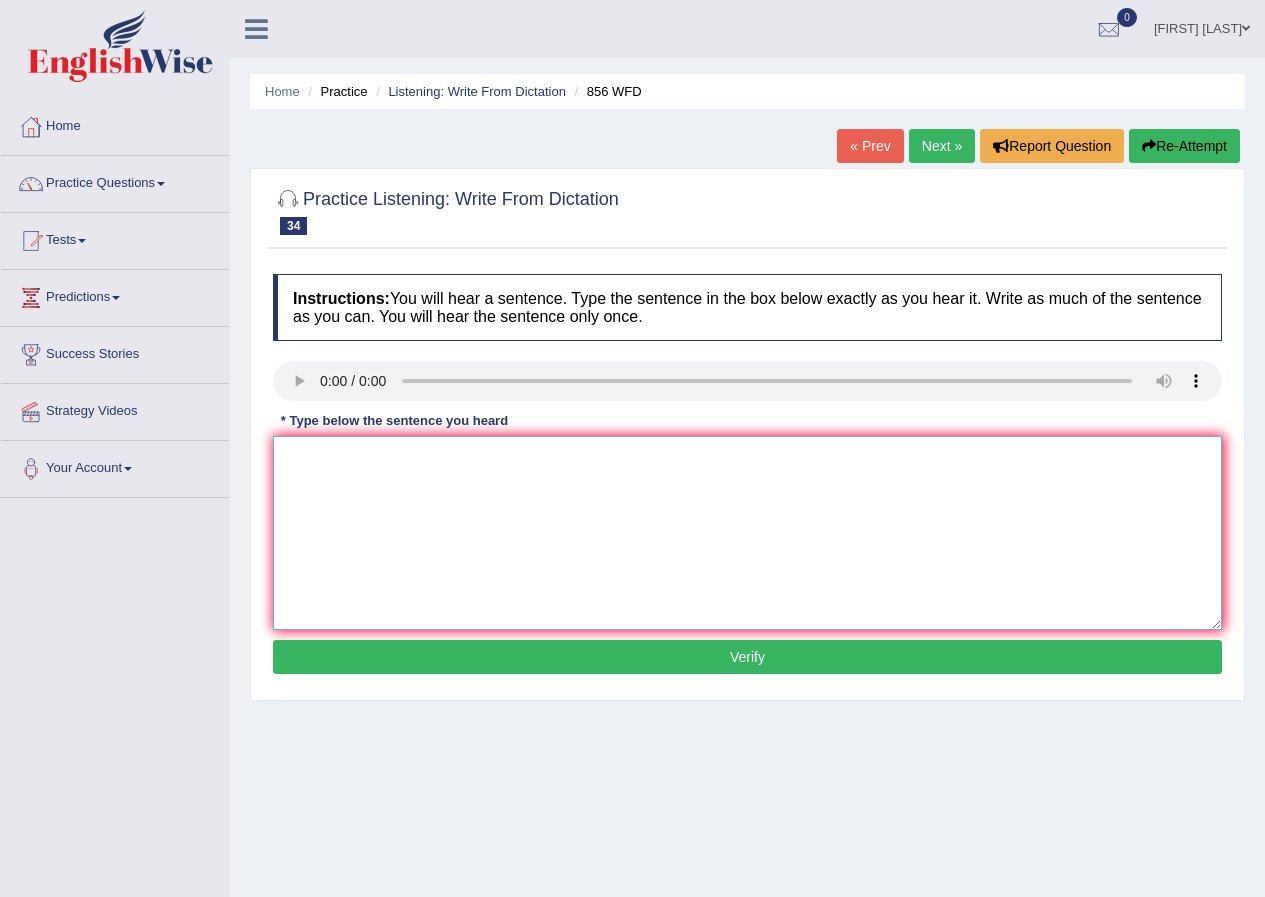 click at bounding box center [747, 533] 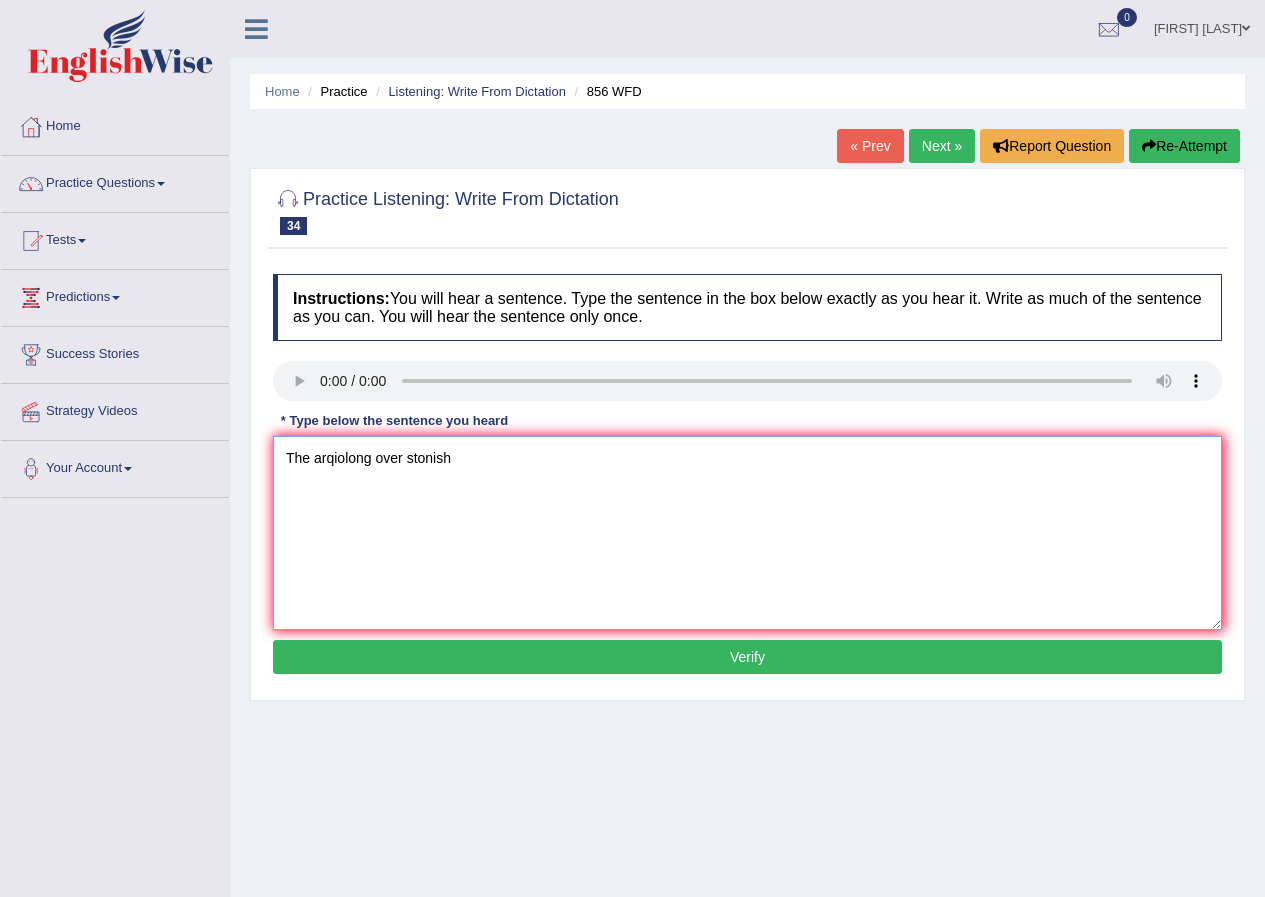 click on "The arqiolong over stonish" at bounding box center [747, 533] 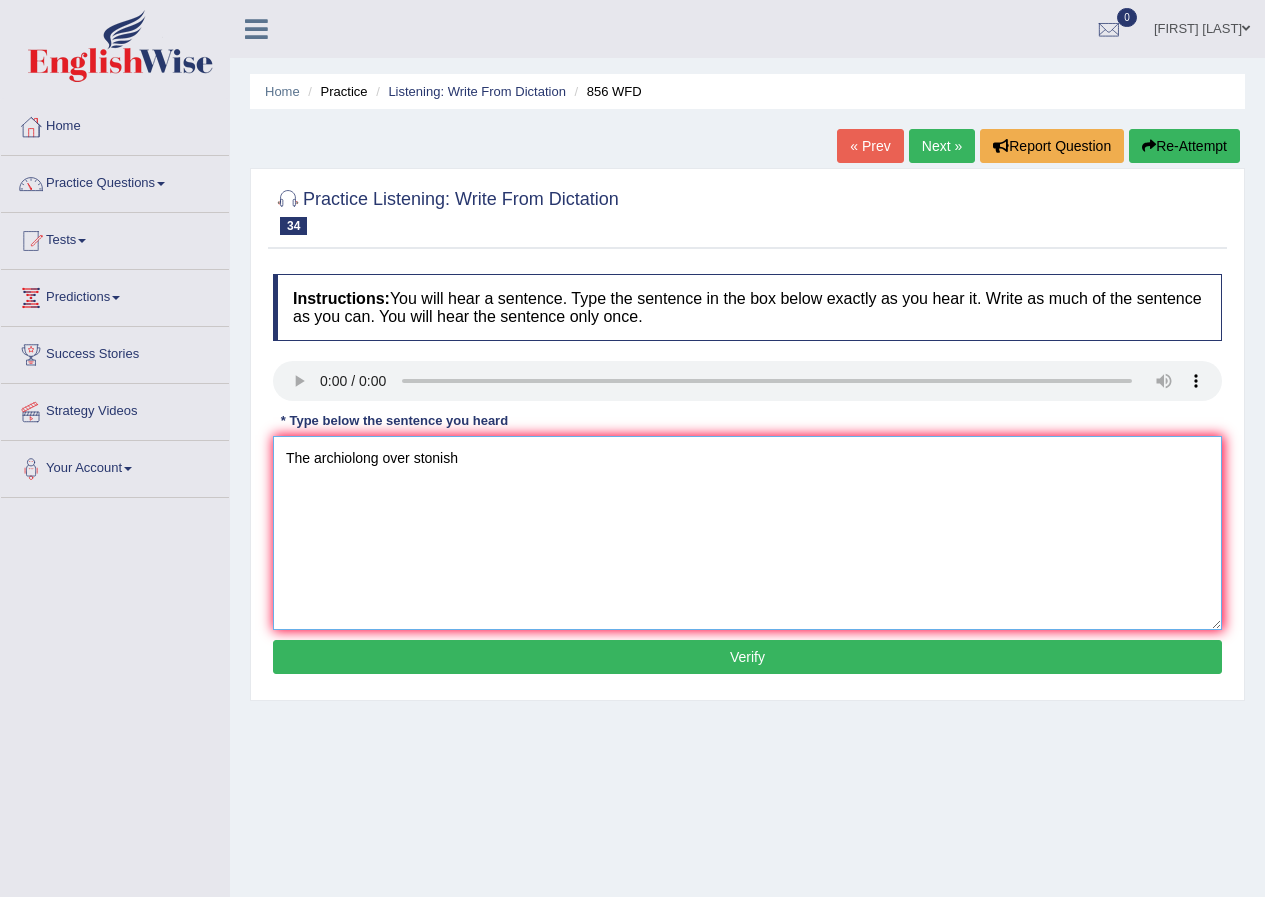click on "The archiolong over stonish" at bounding box center (747, 533) 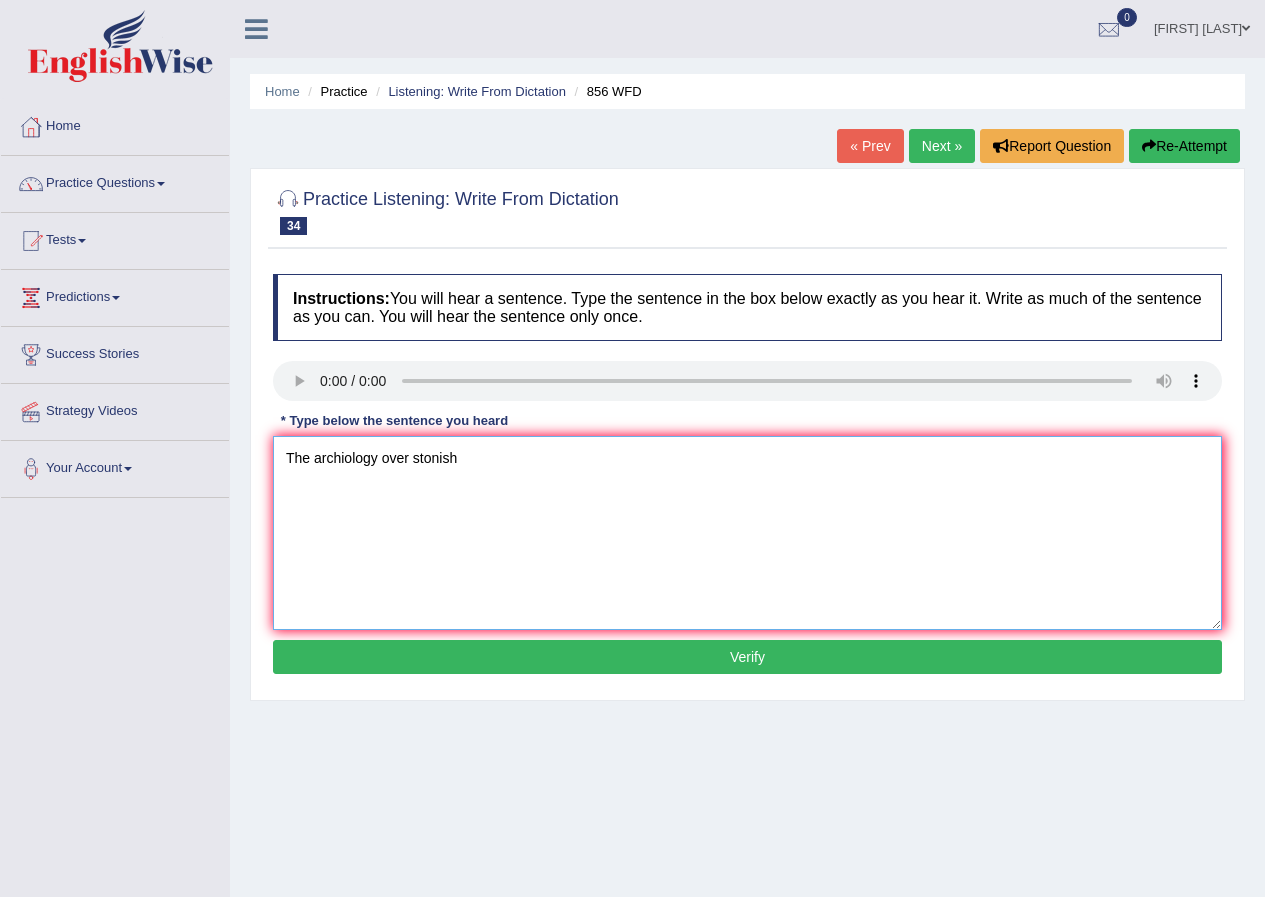 drag, startPoint x: 408, startPoint y: 451, endPoint x: 387, endPoint y: 455, distance: 21.377558 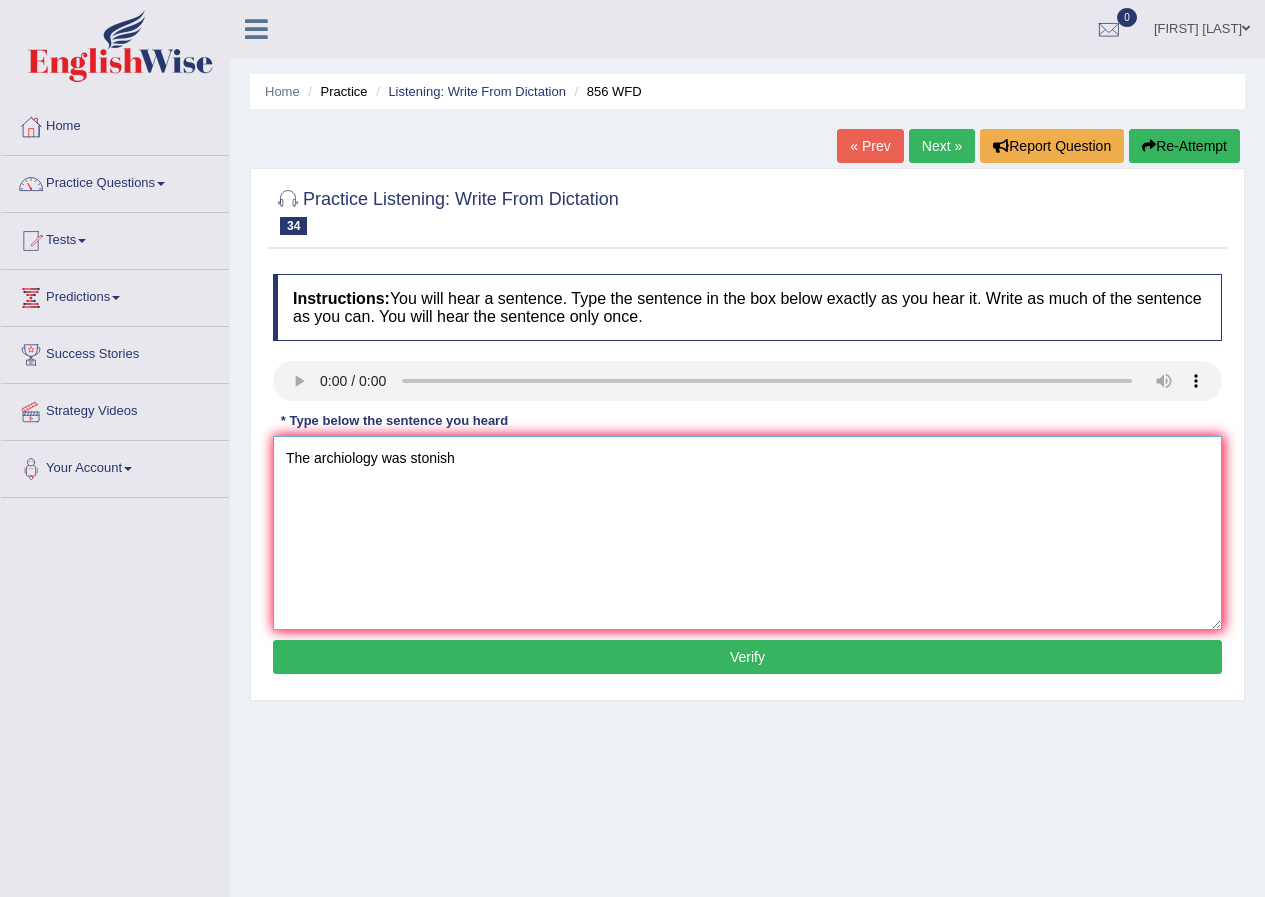 click on "The archiology was stonish" at bounding box center (747, 533) 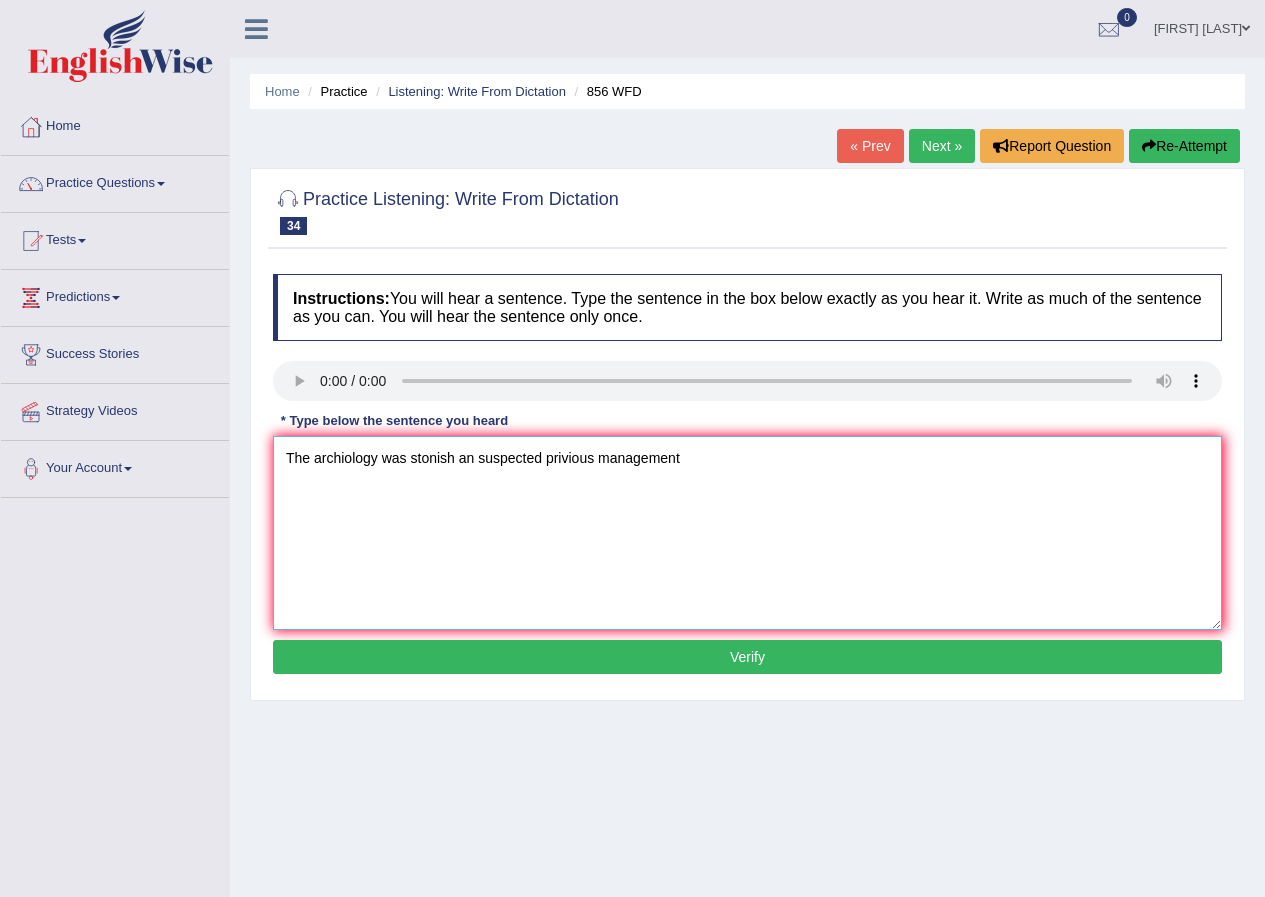 click on "The archiology was stonish an suspected privious management" at bounding box center (747, 533) 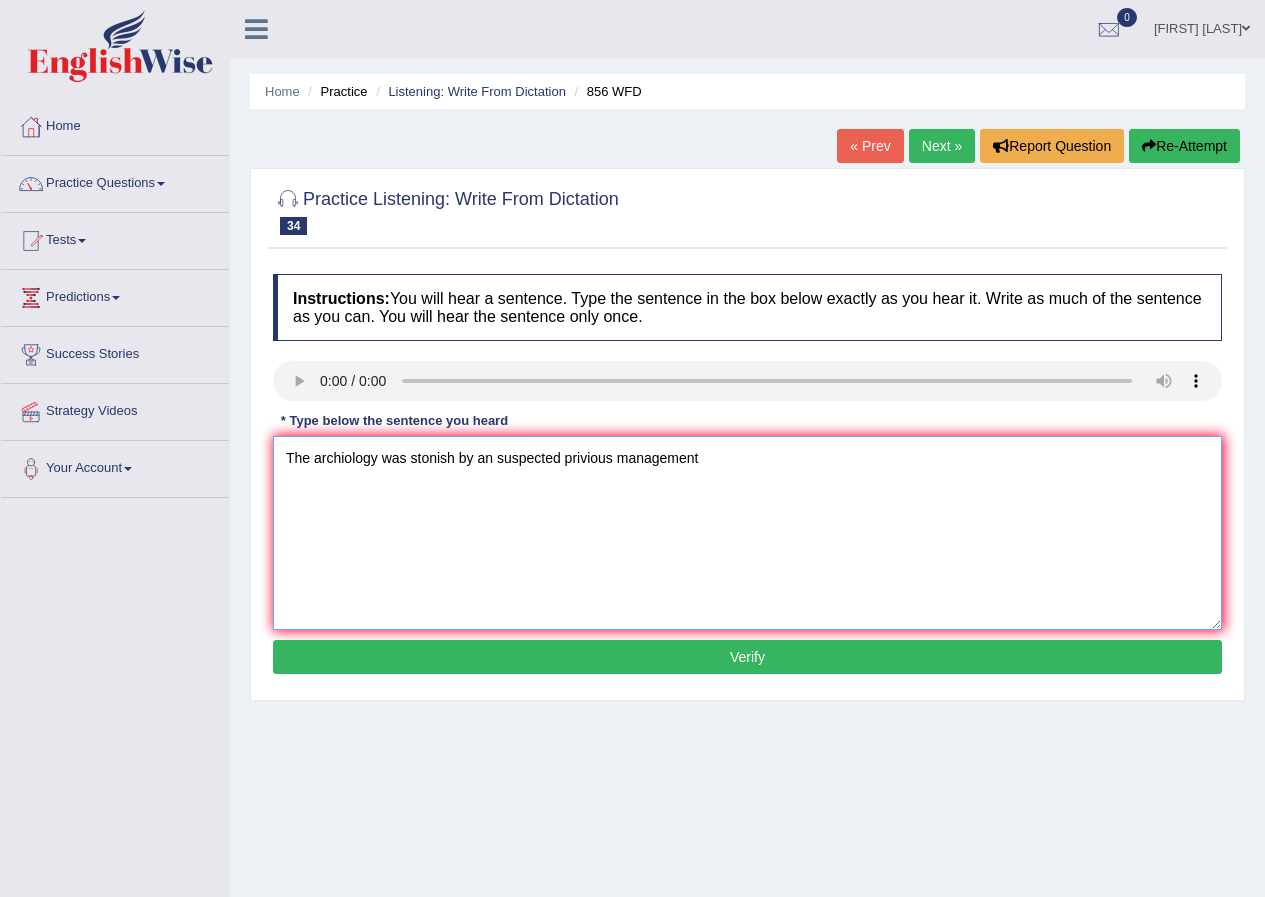 click on "The archiology was stonish by an suspected privious management" at bounding box center (747, 533) 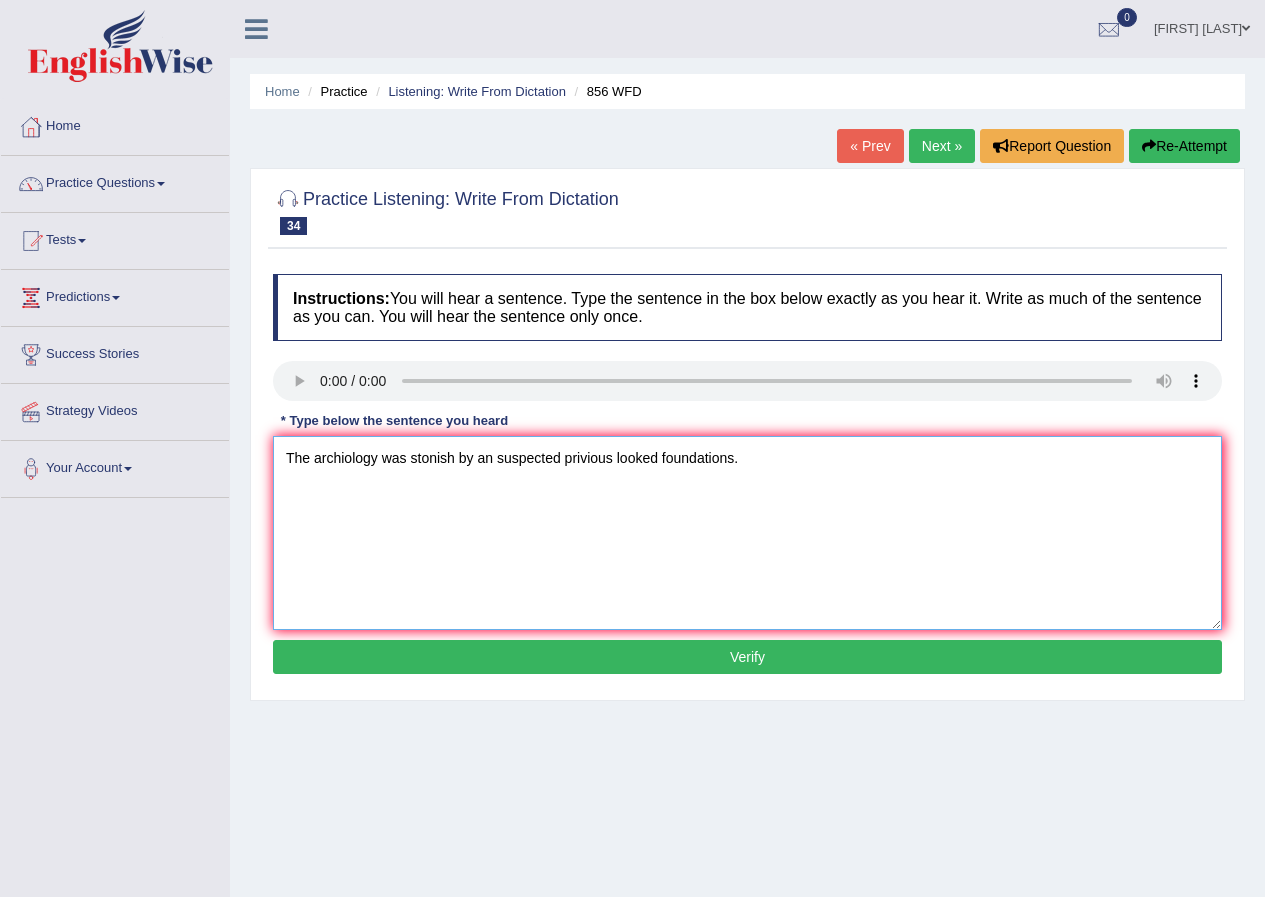 type on "The archiology was stonish by an suspected privious looked foundations." 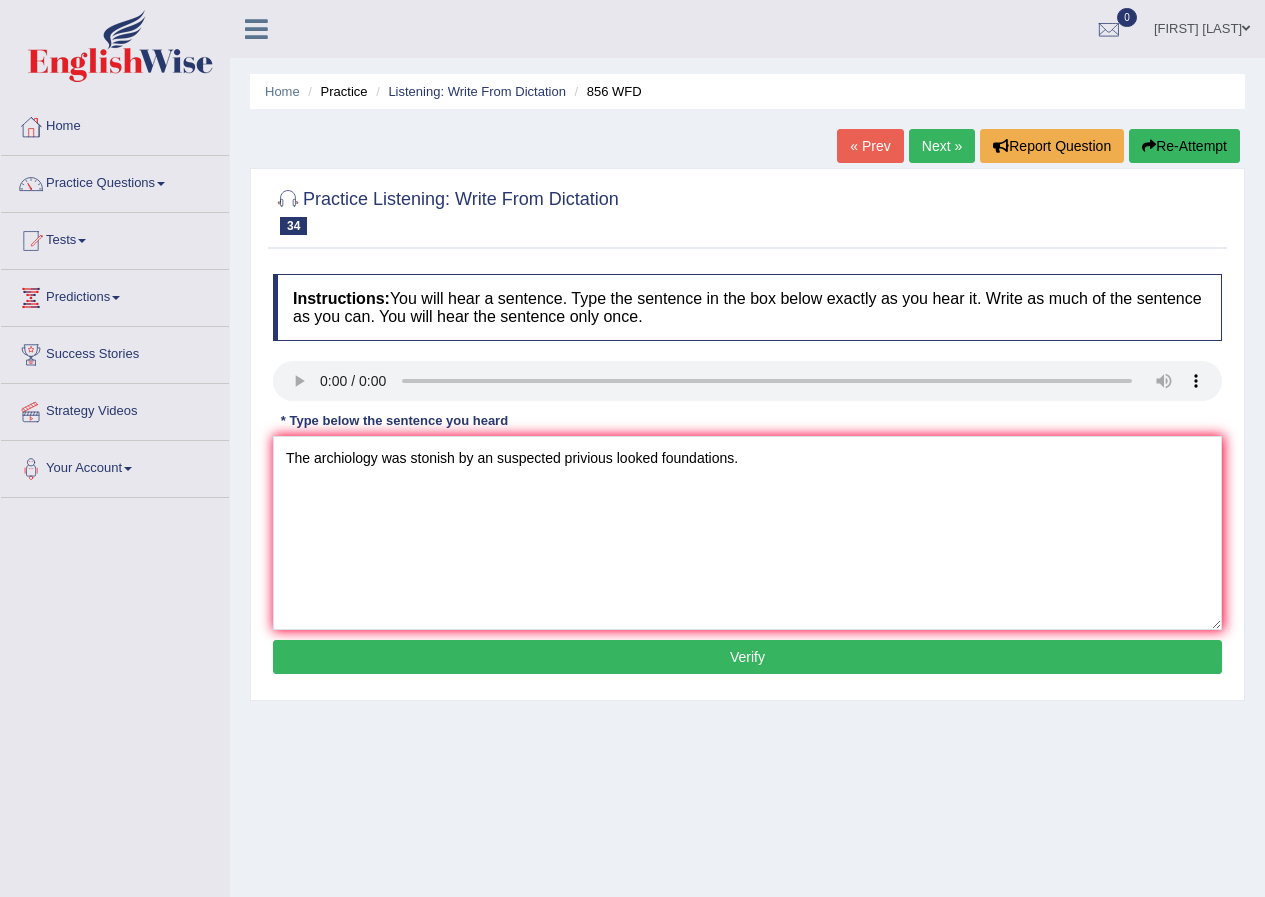 click on "Verify" at bounding box center (747, 657) 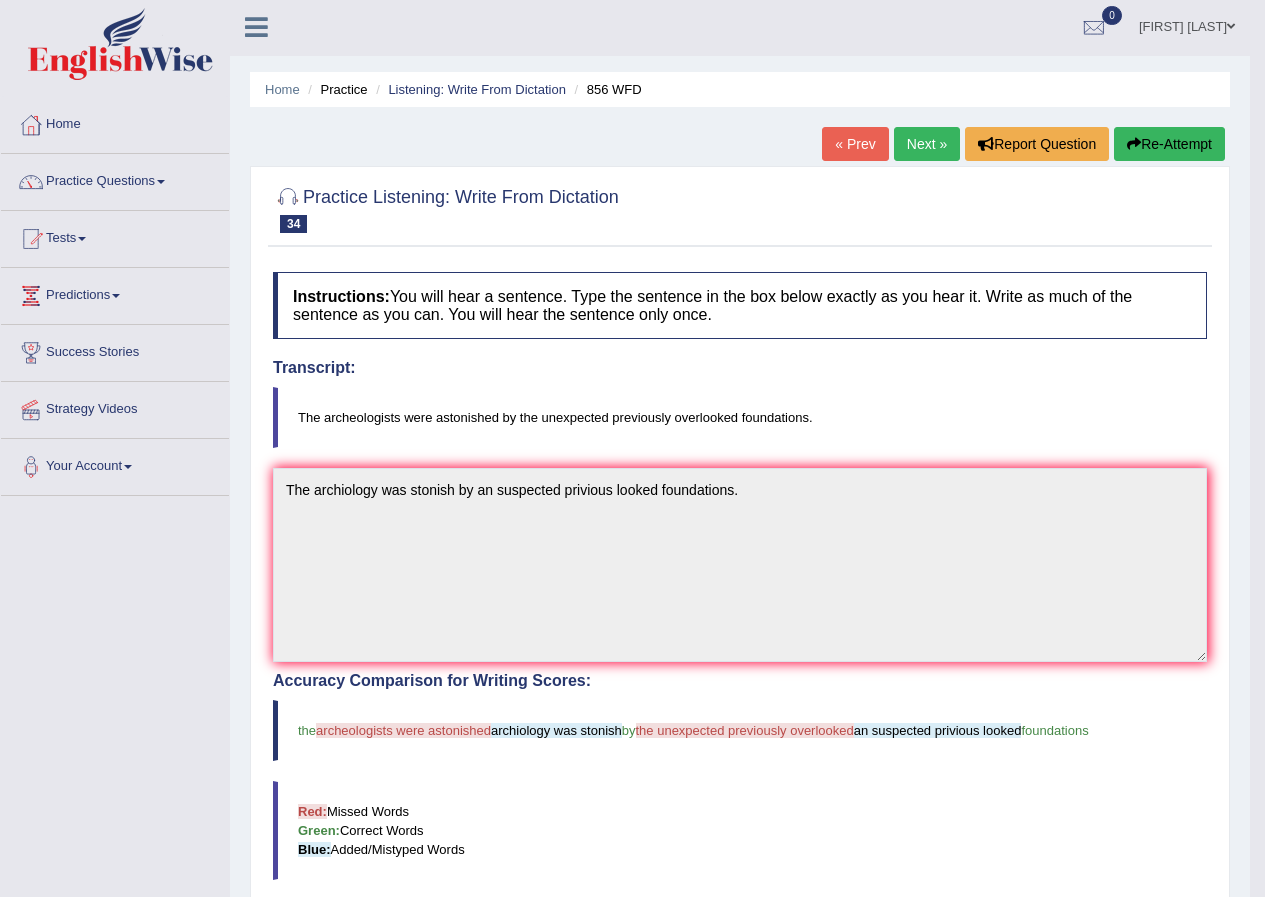 scroll, scrollTop: 0, scrollLeft: 0, axis: both 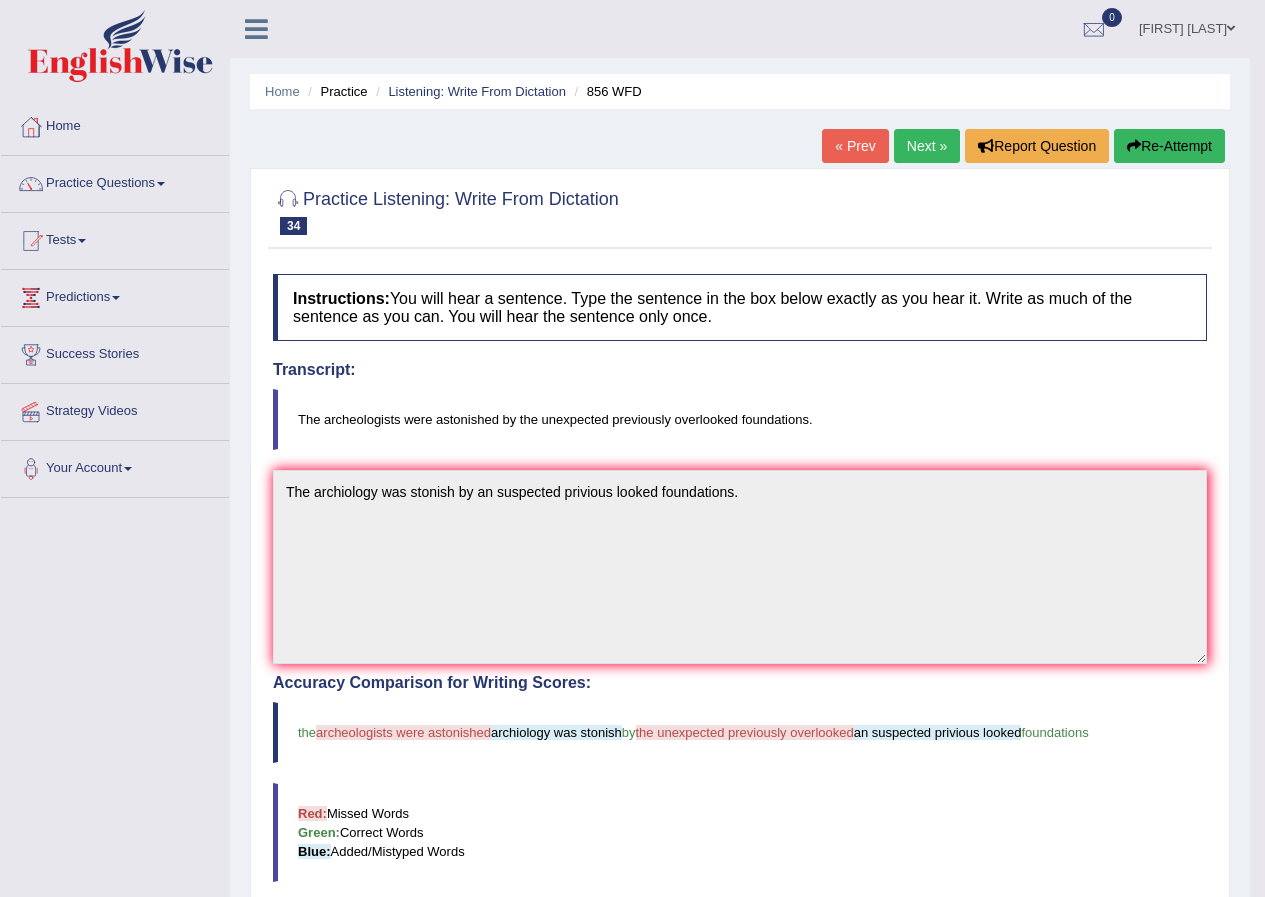 click on "Next »" at bounding box center (927, 146) 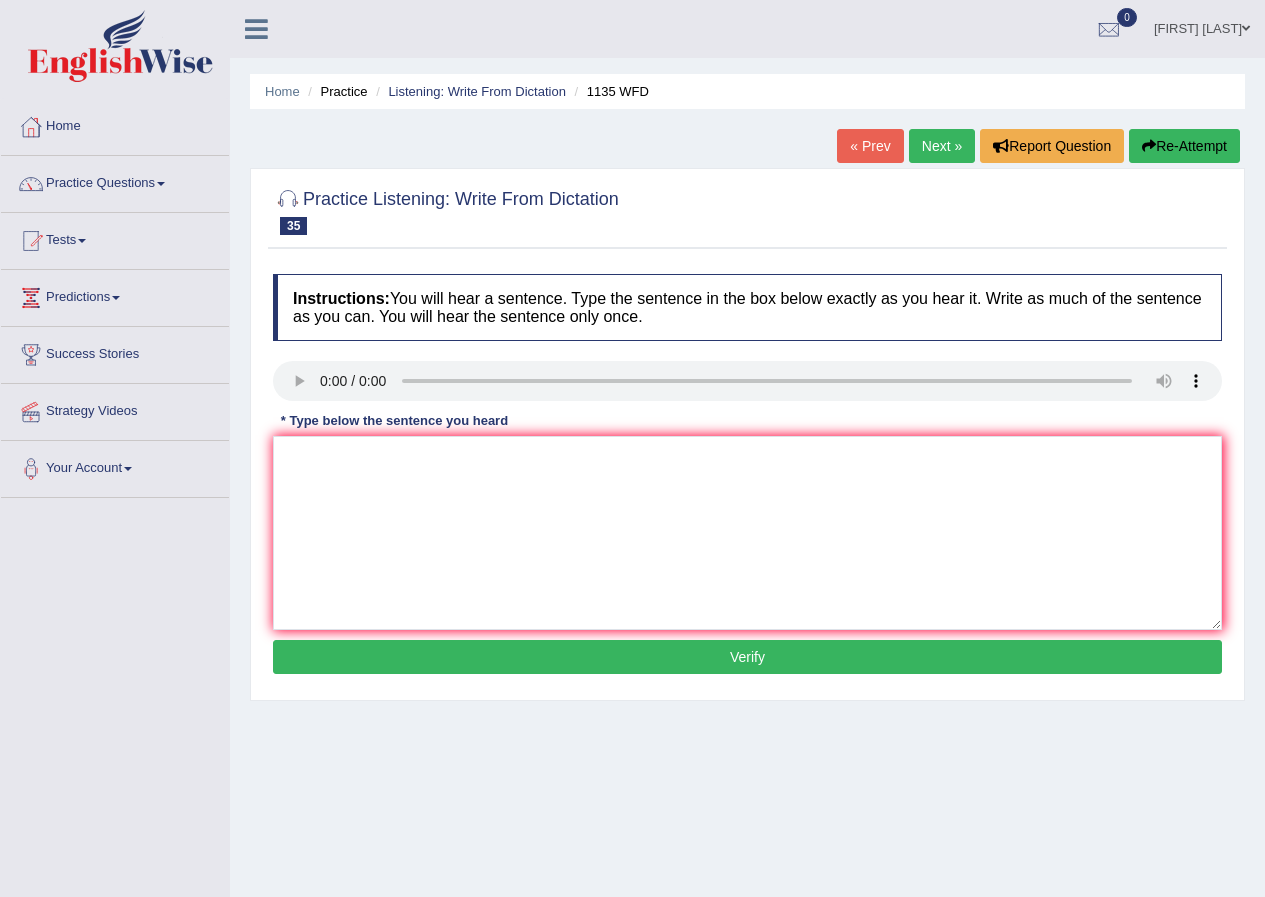 scroll, scrollTop: 0, scrollLeft: 0, axis: both 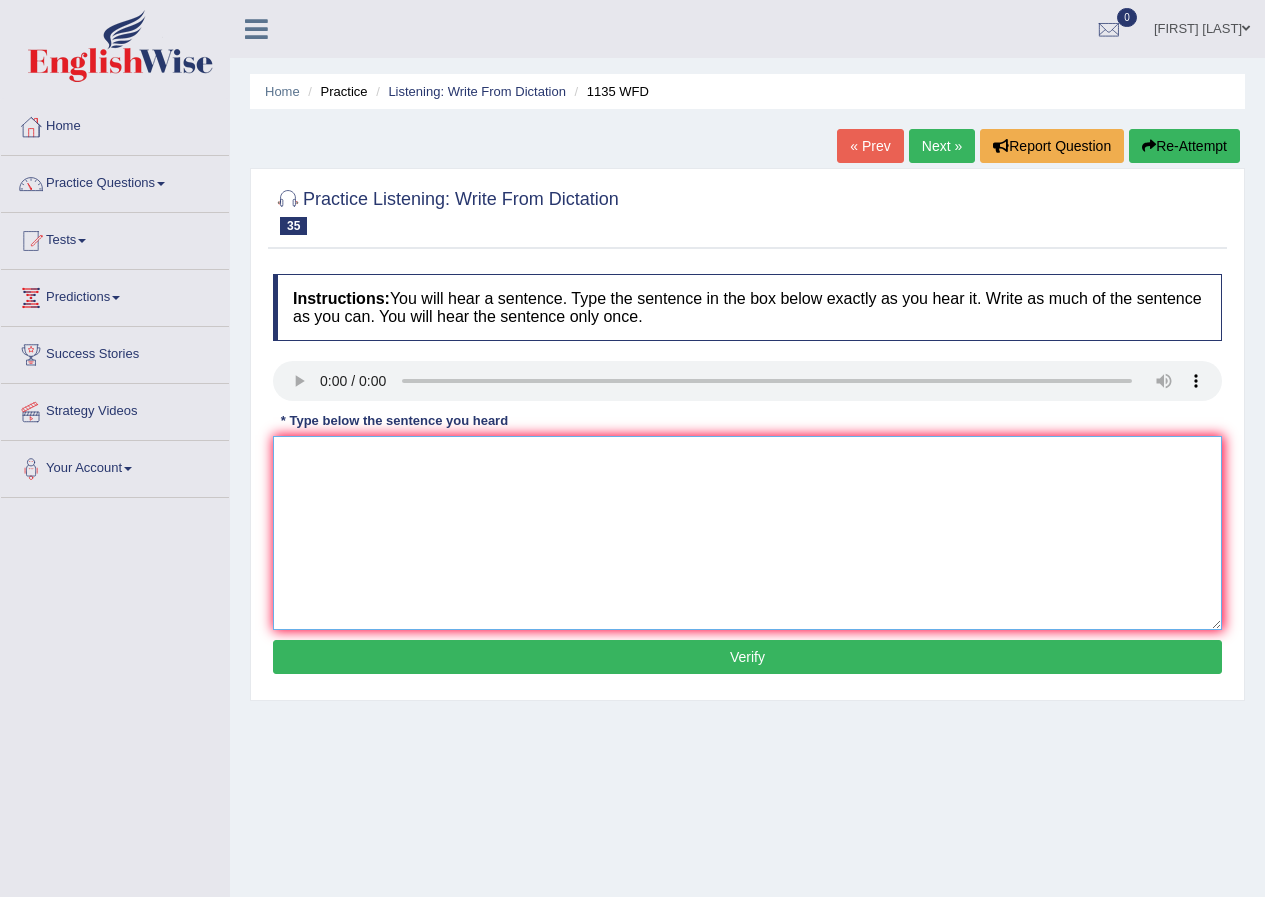 click at bounding box center (747, 533) 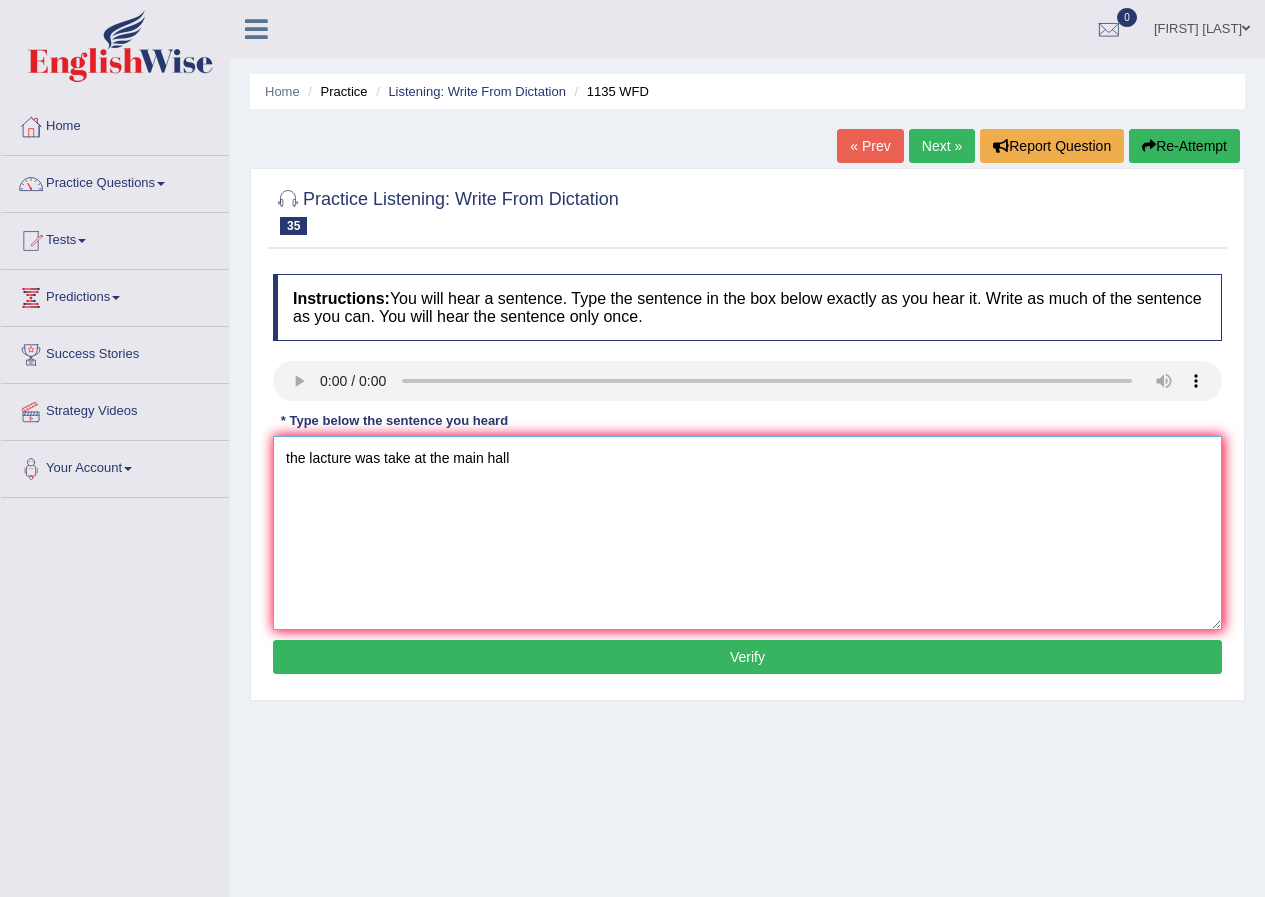 click on "the lacture was take at the main hall" at bounding box center (747, 533) 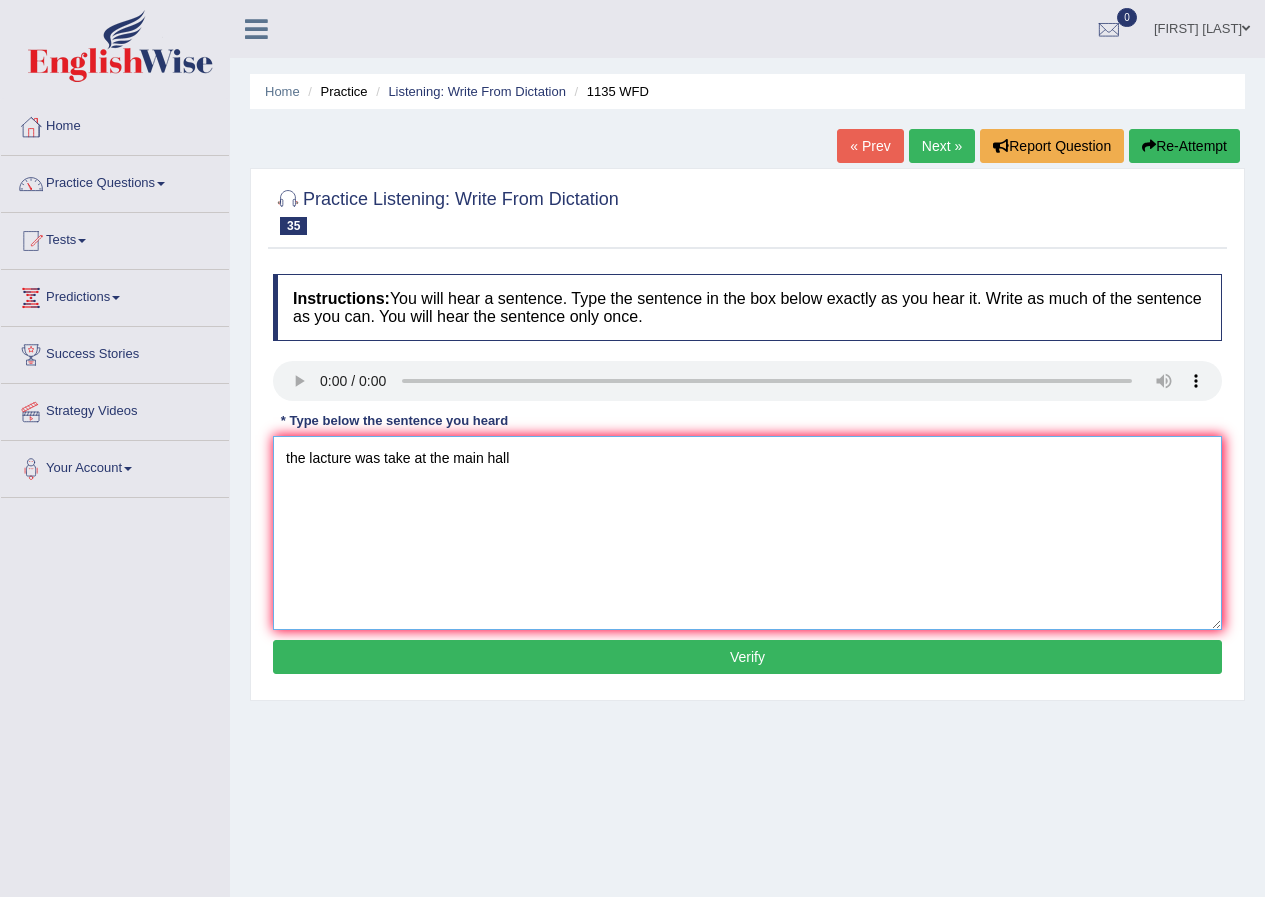 click on "the lacture was take at the main hall" at bounding box center [747, 533] 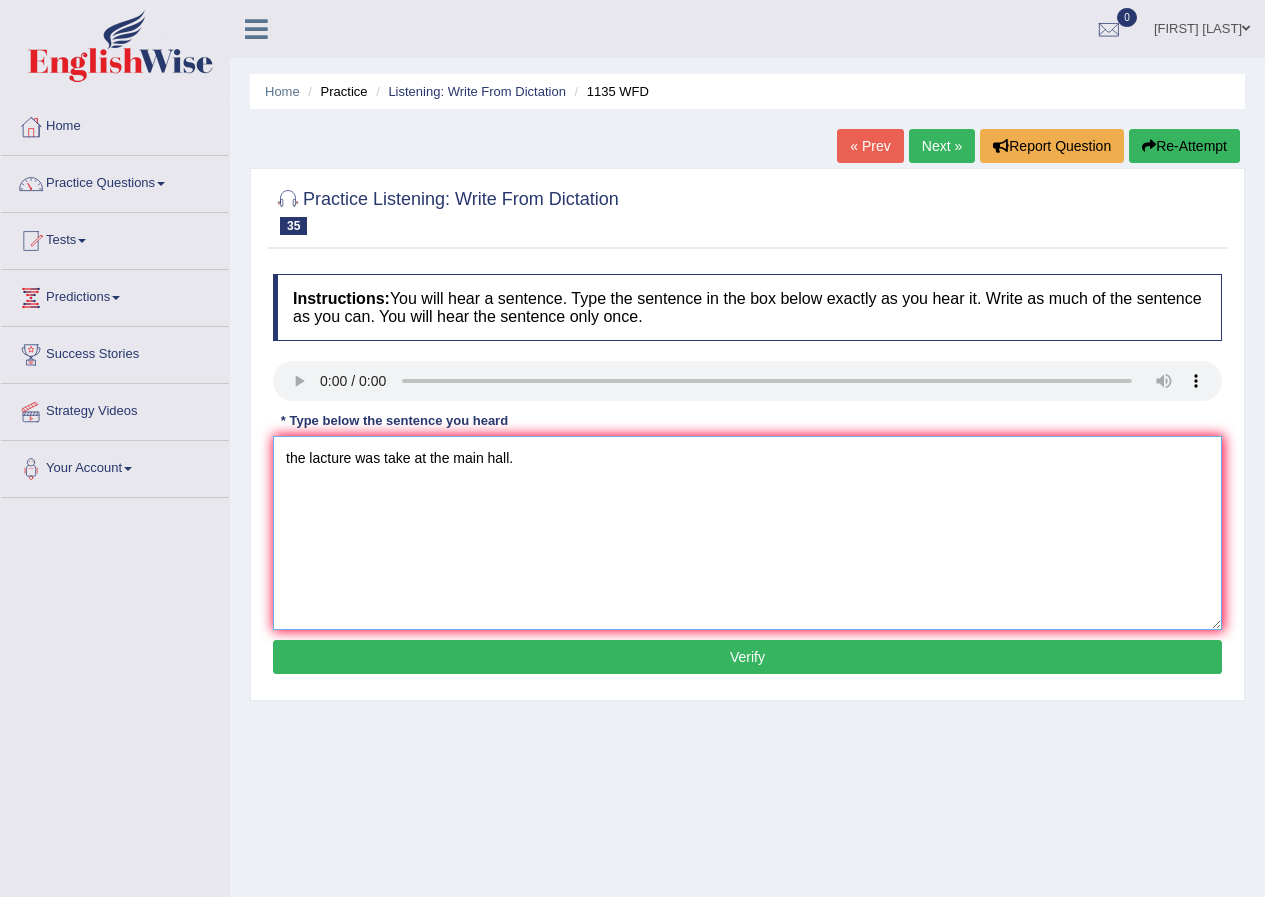 click on "the lacture was take at the main hall." at bounding box center [747, 533] 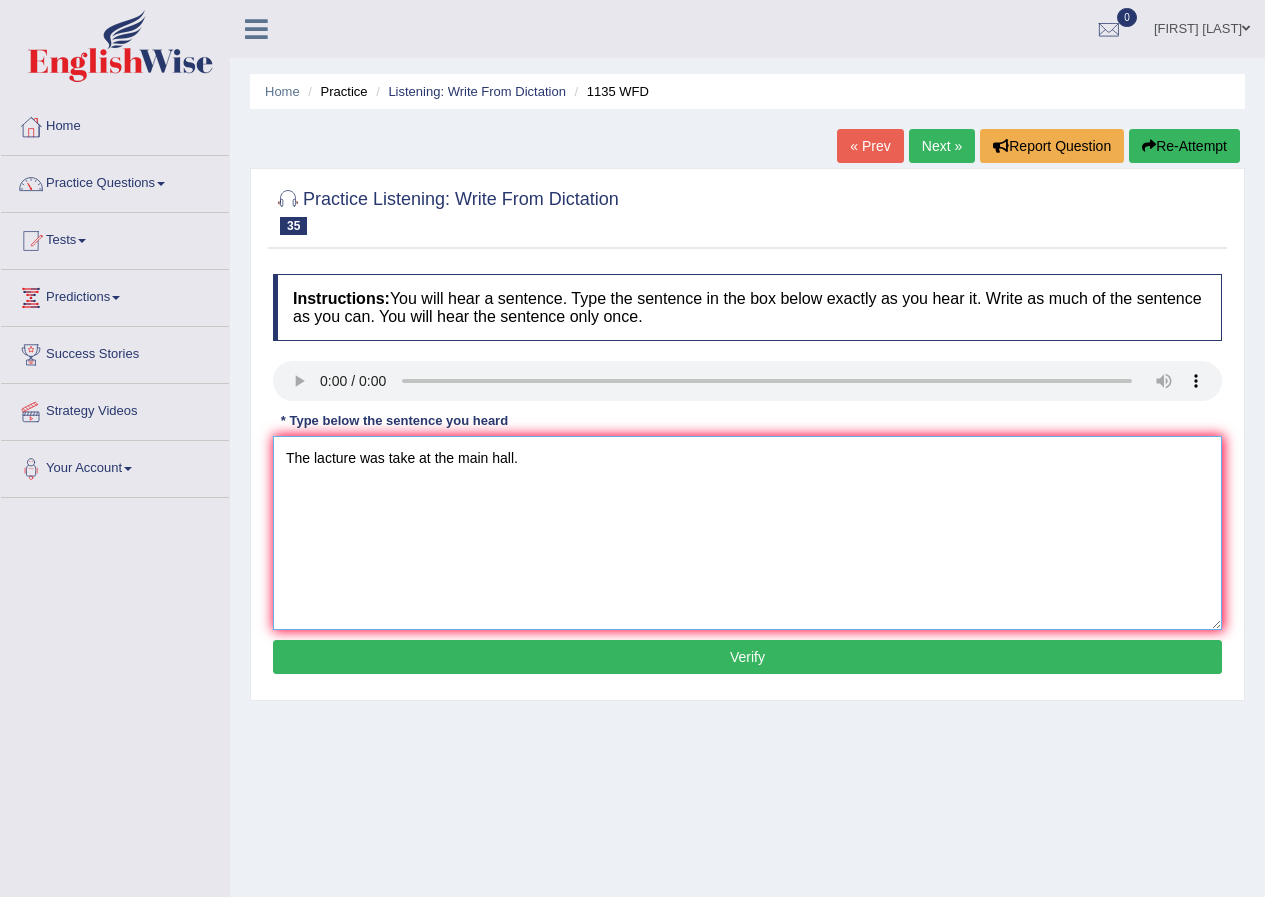 type on "The lacture was take at the main hall." 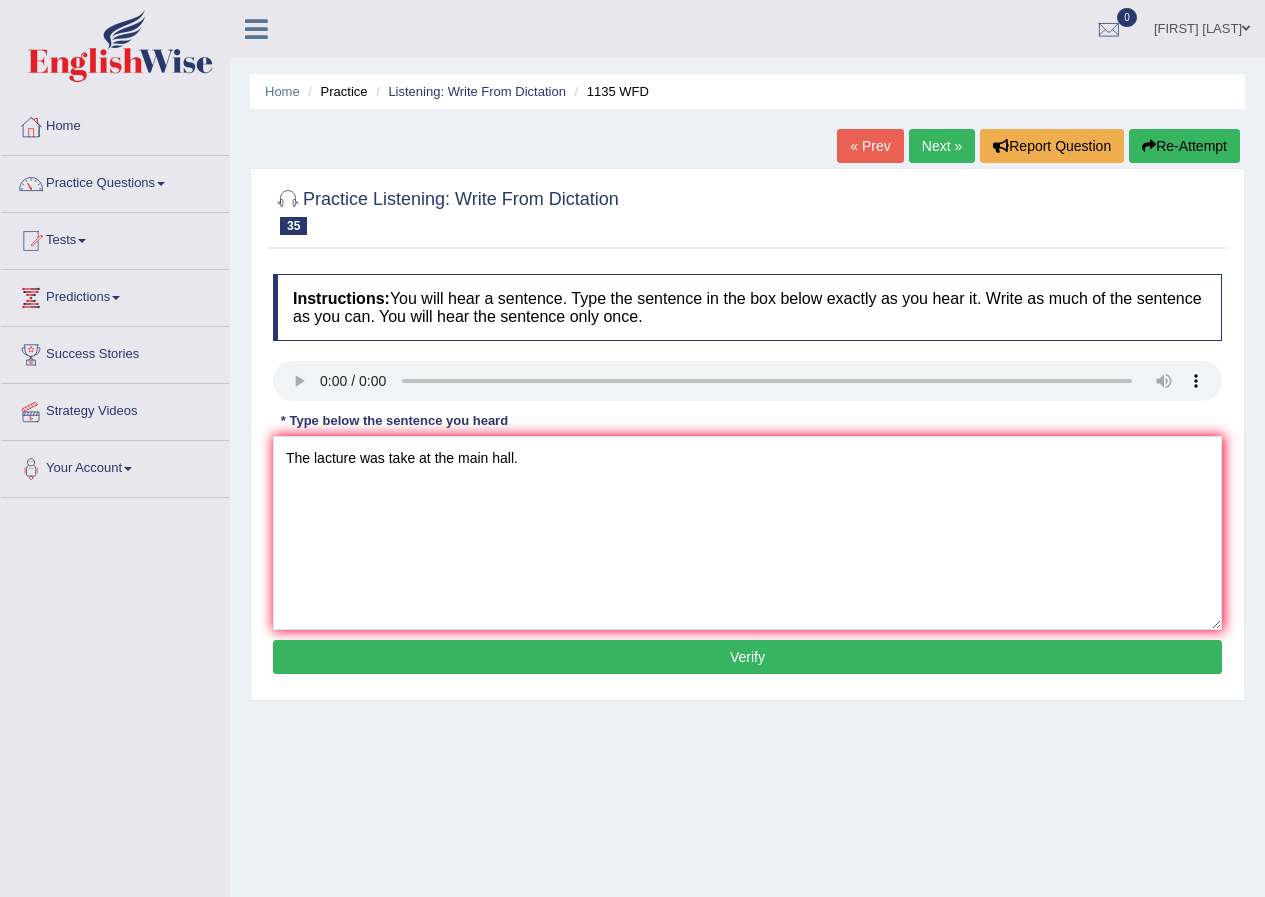 click on "Verify" at bounding box center [747, 657] 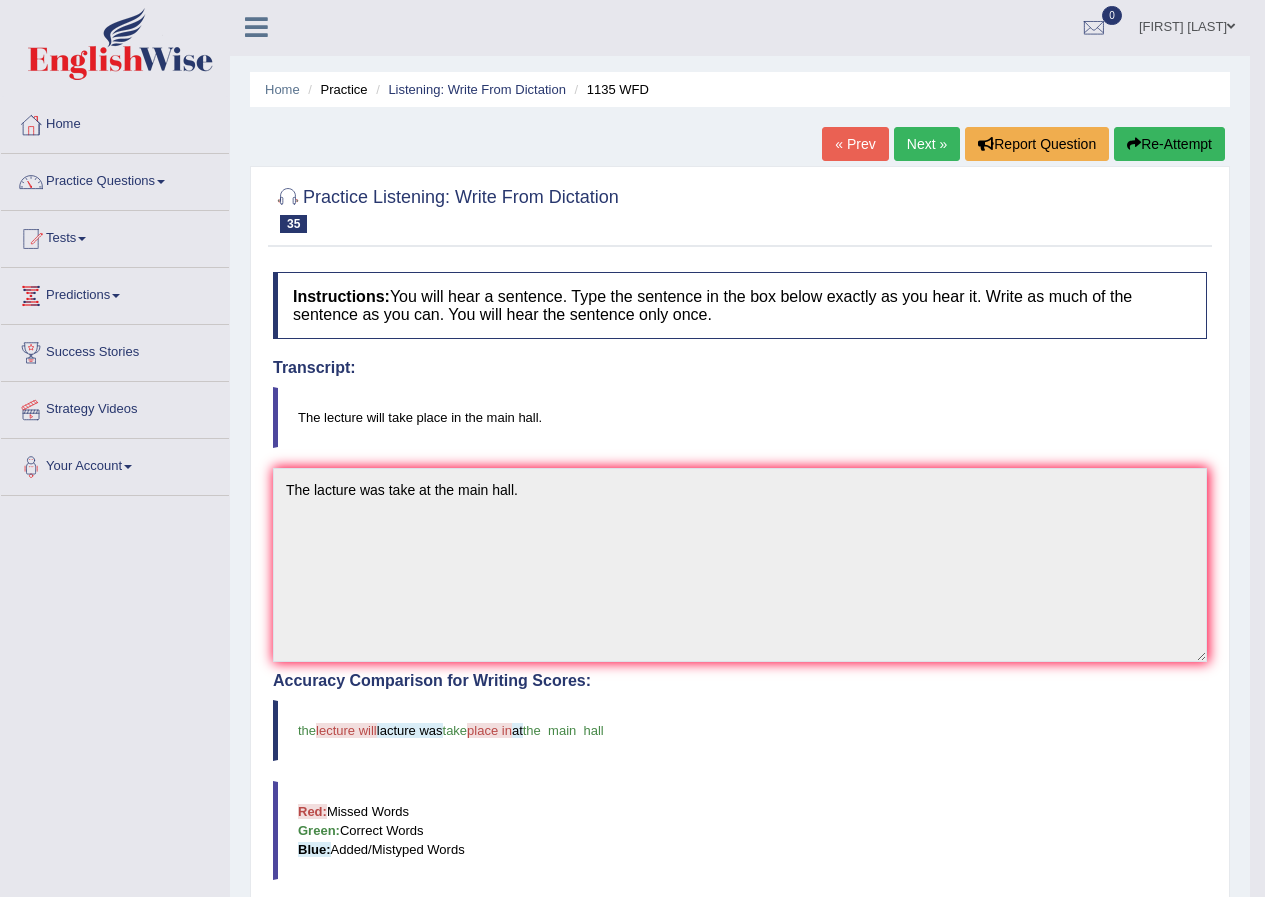 scroll, scrollTop: 0, scrollLeft: 0, axis: both 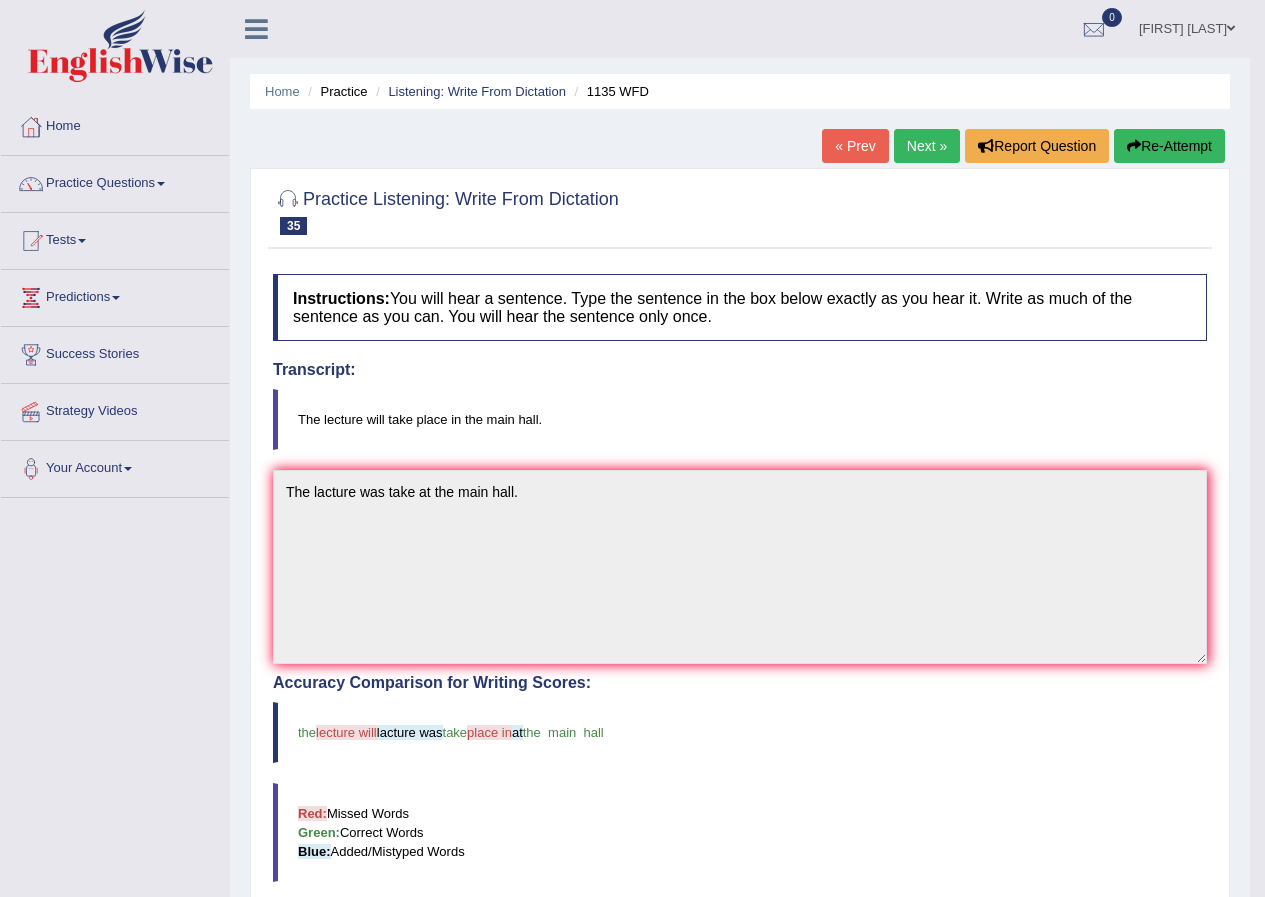 click on "Next »" at bounding box center (927, 146) 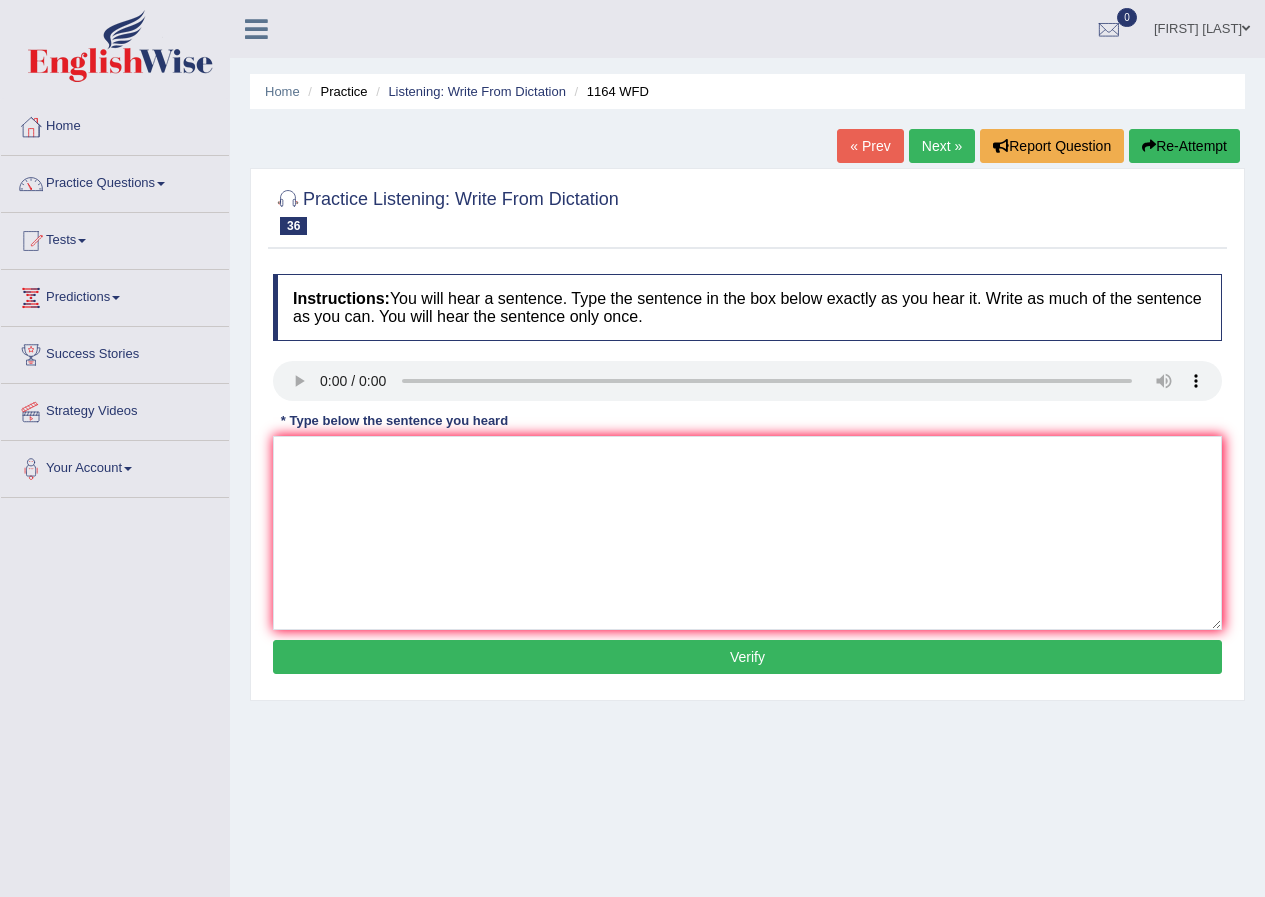 scroll, scrollTop: 0, scrollLeft: 0, axis: both 